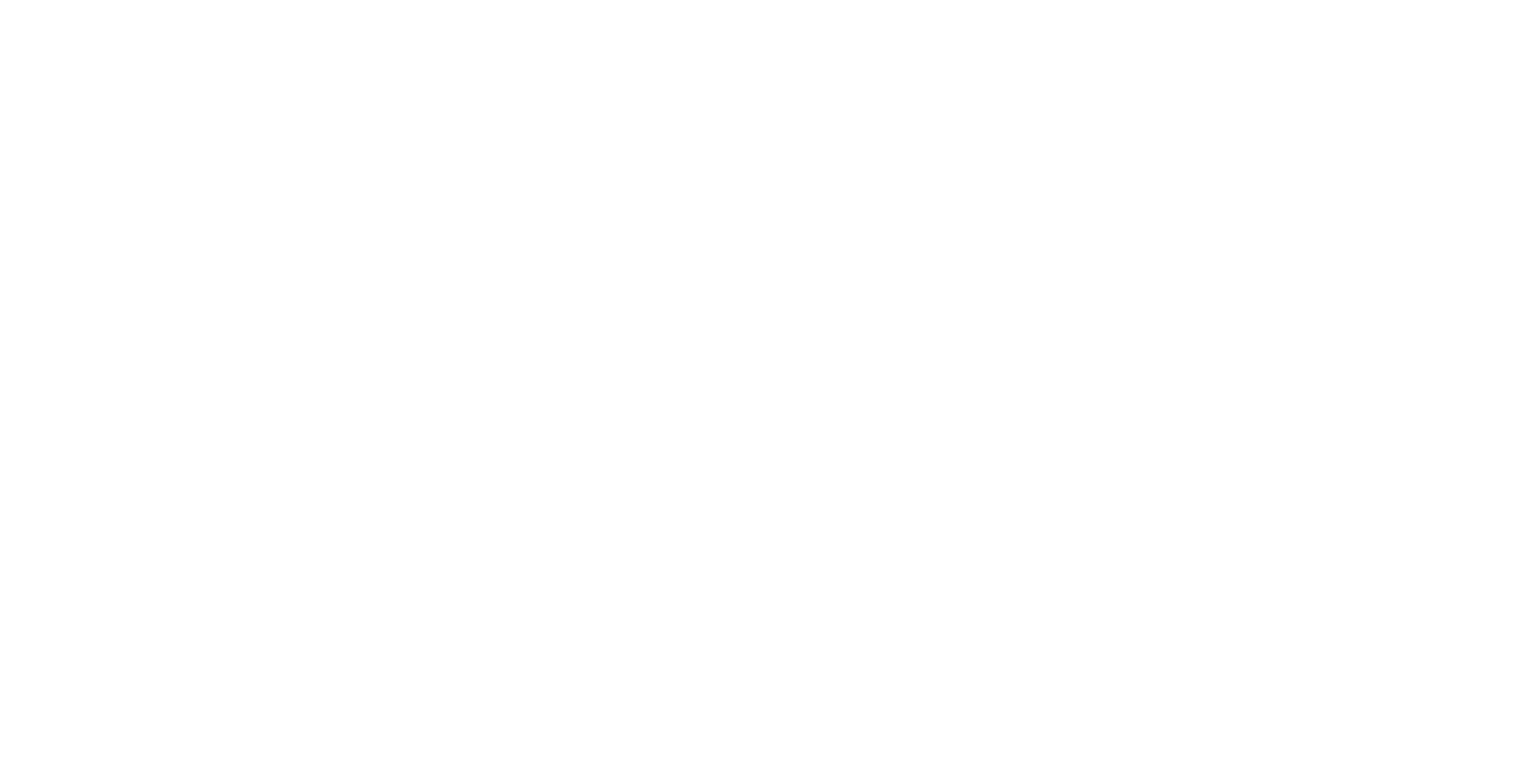 scroll, scrollTop: 0, scrollLeft: 0, axis: both 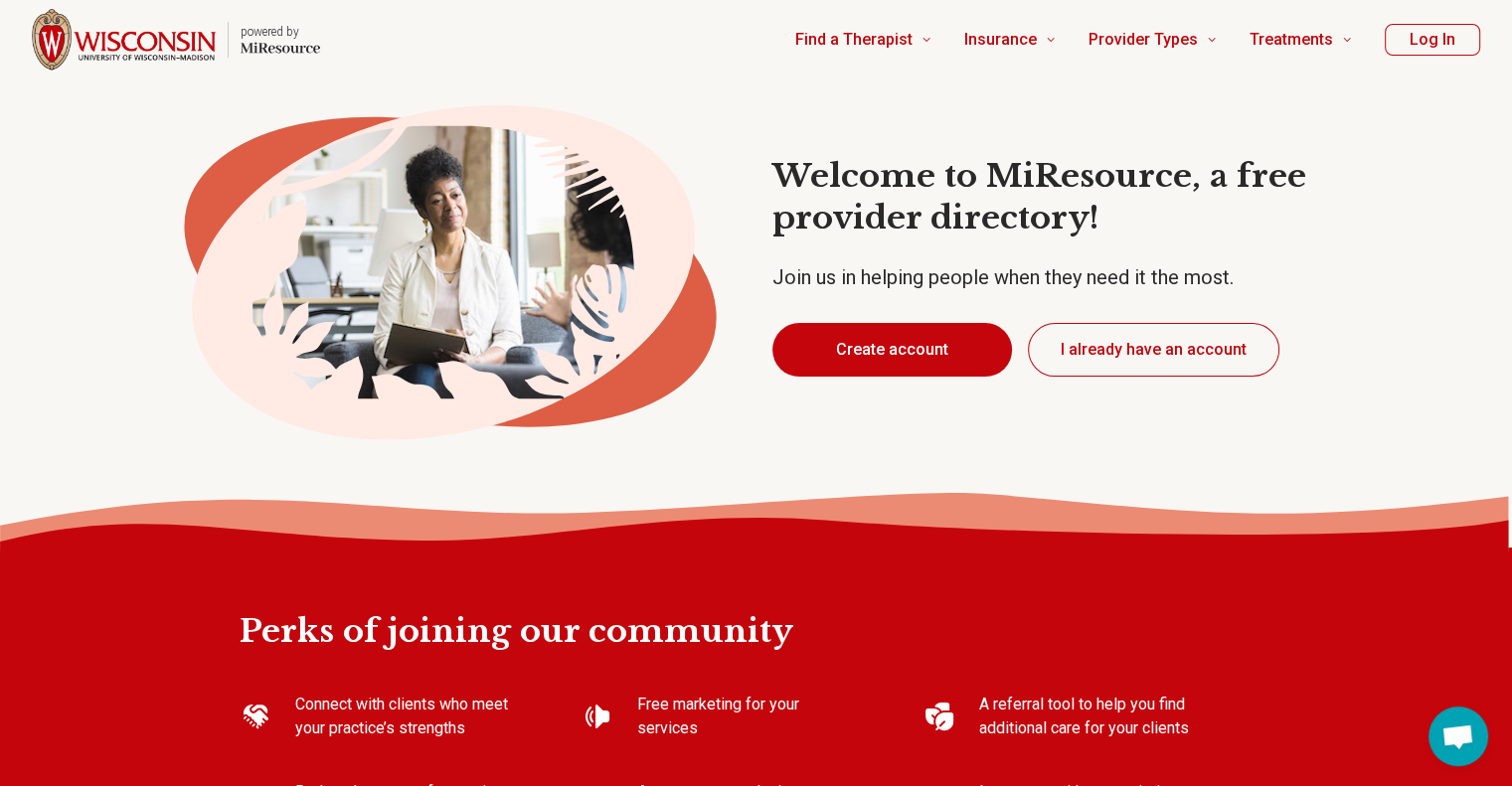 click on "Create account" at bounding box center (892, 350) 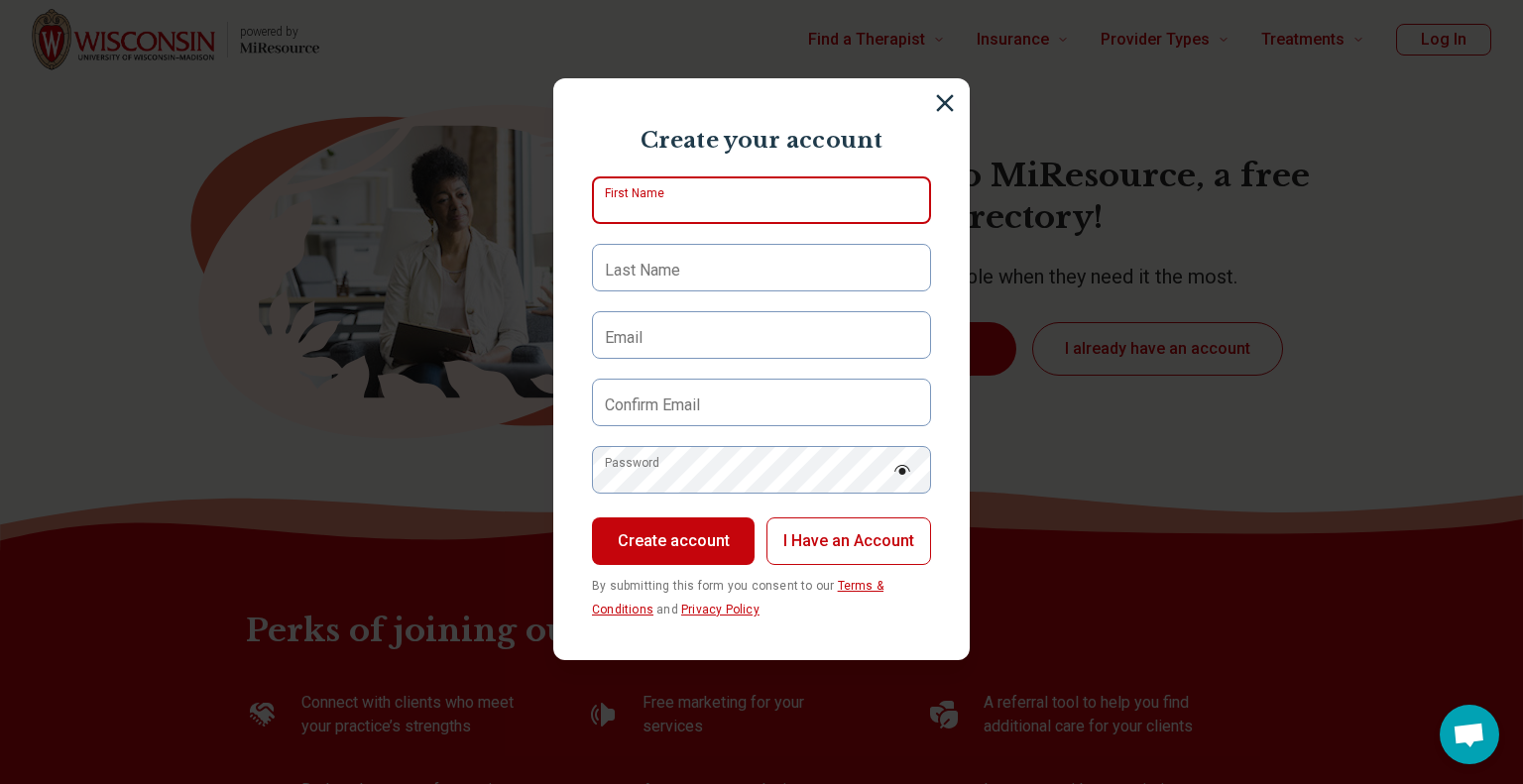 click on "First Name" at bounding box center [762, 200] 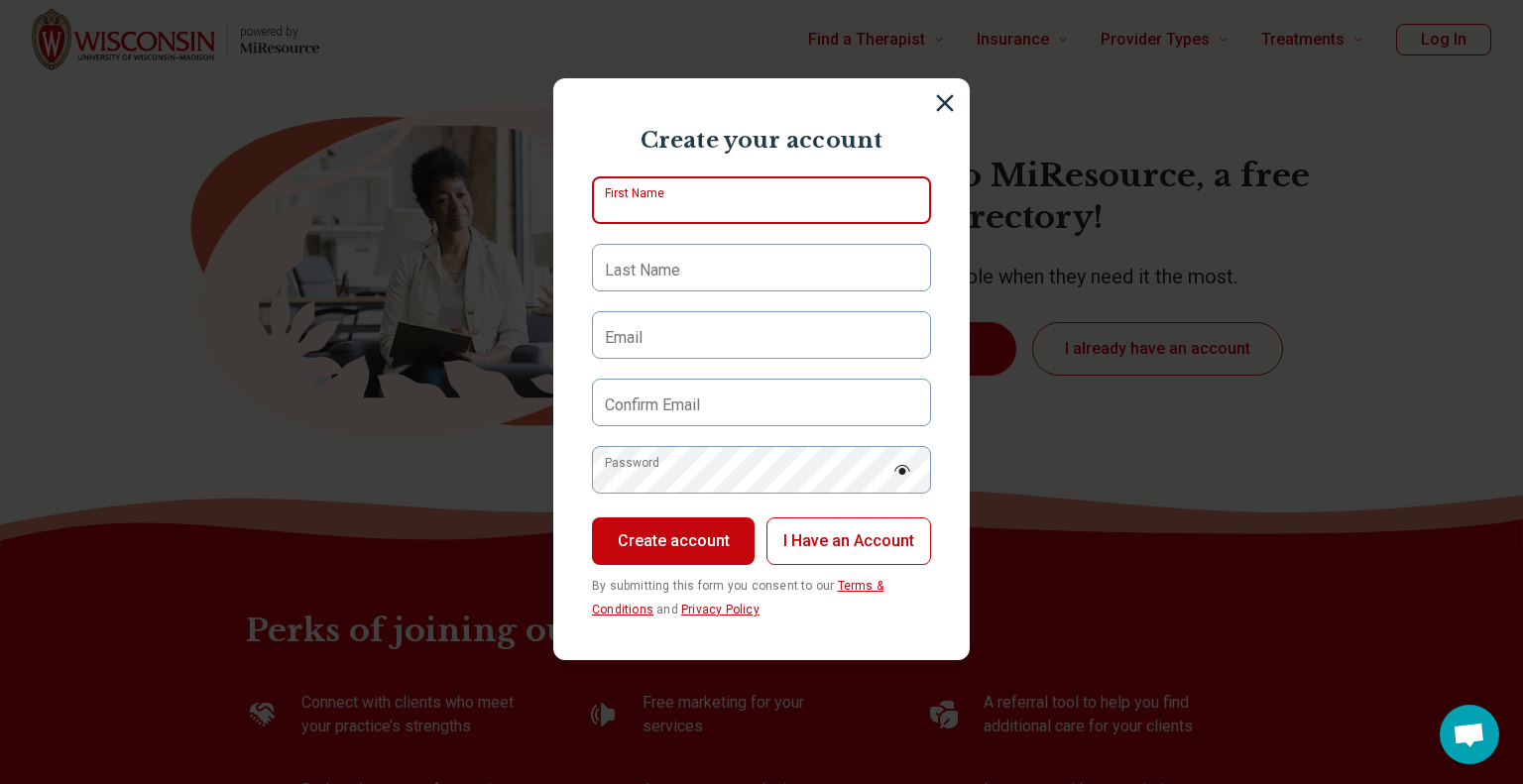 type on "****" 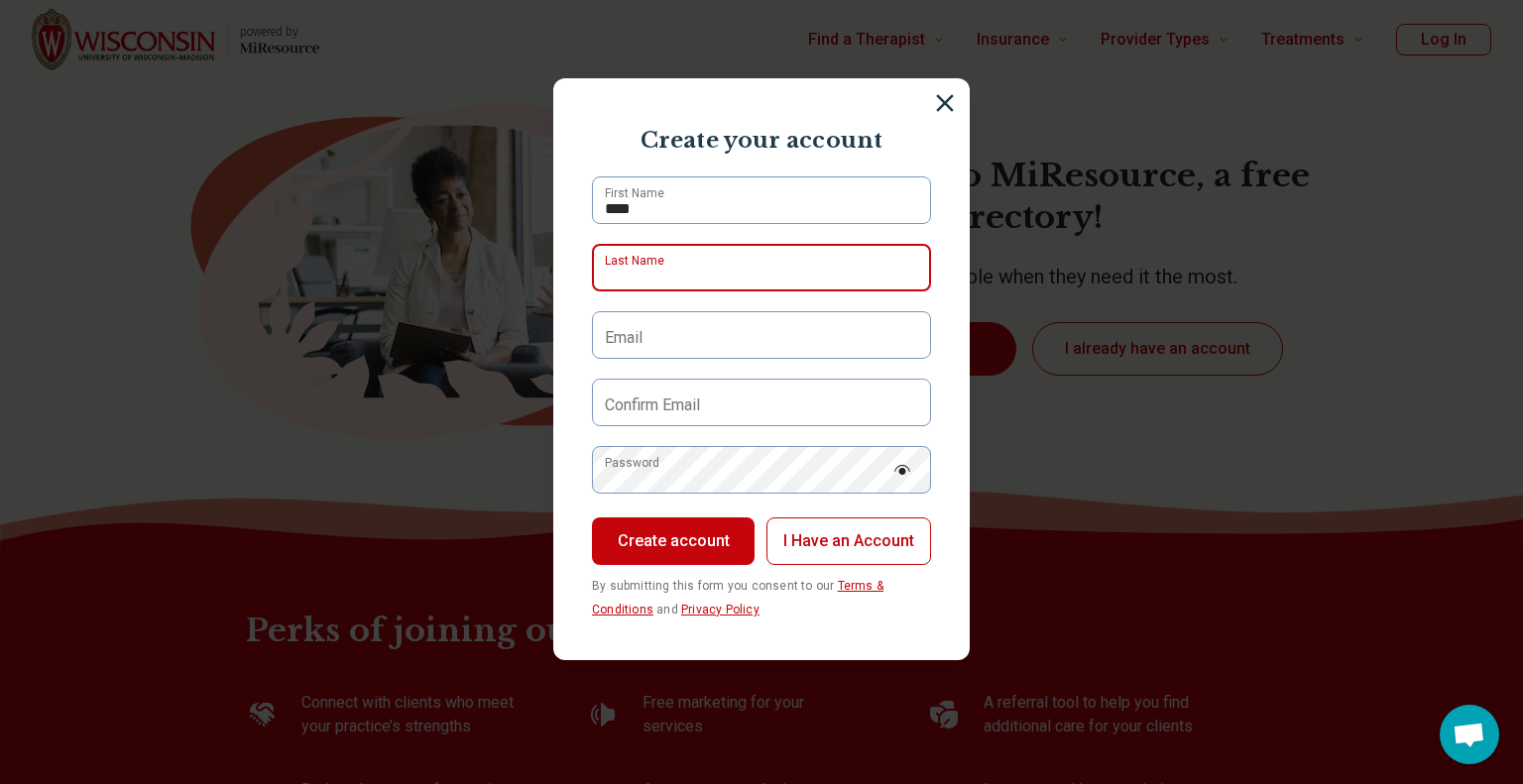 click on "Last Name" at bounding box center (762, 268) 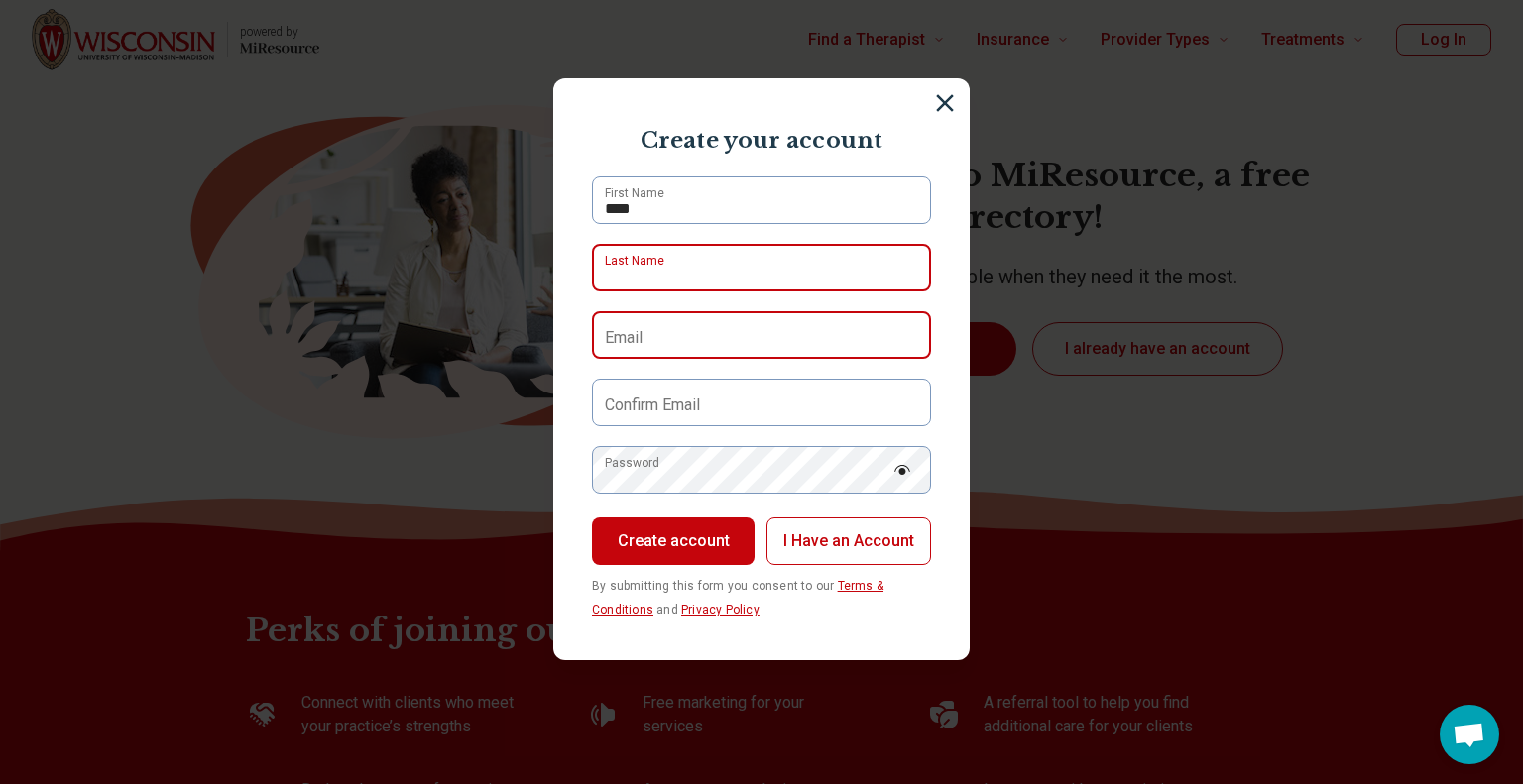 type on "*******" 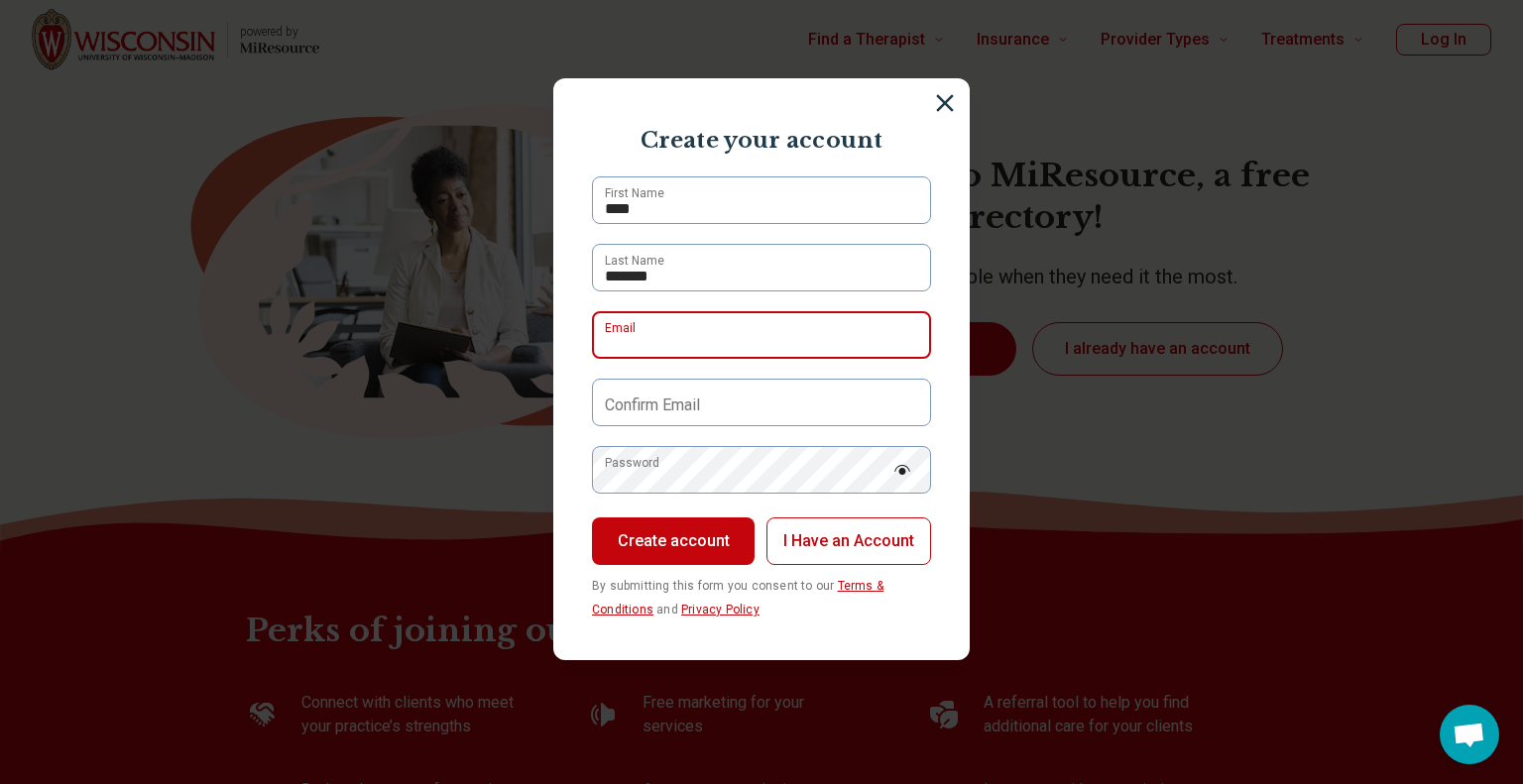 click on "Email" at bounding box center [762, 335] 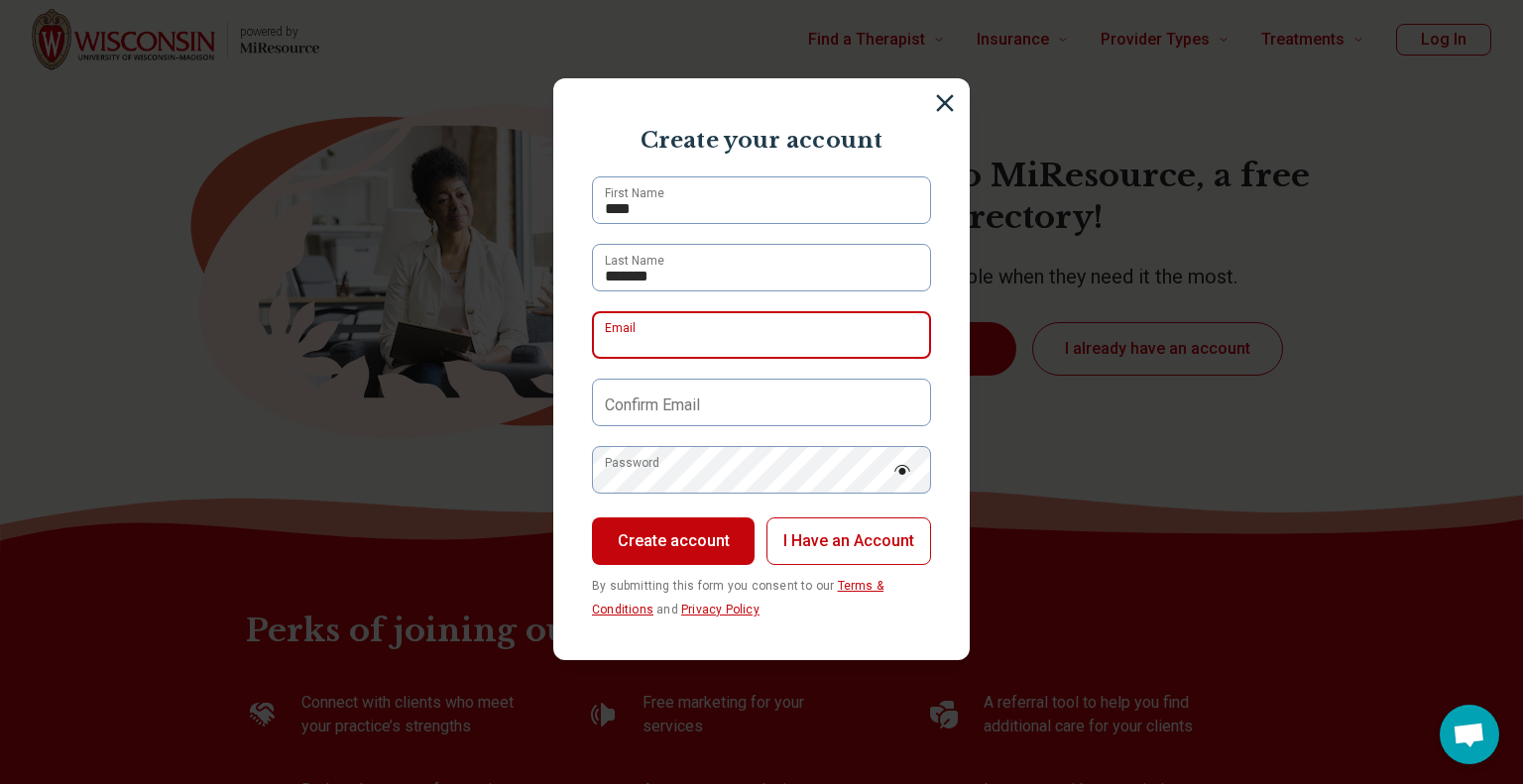 type on "**********" 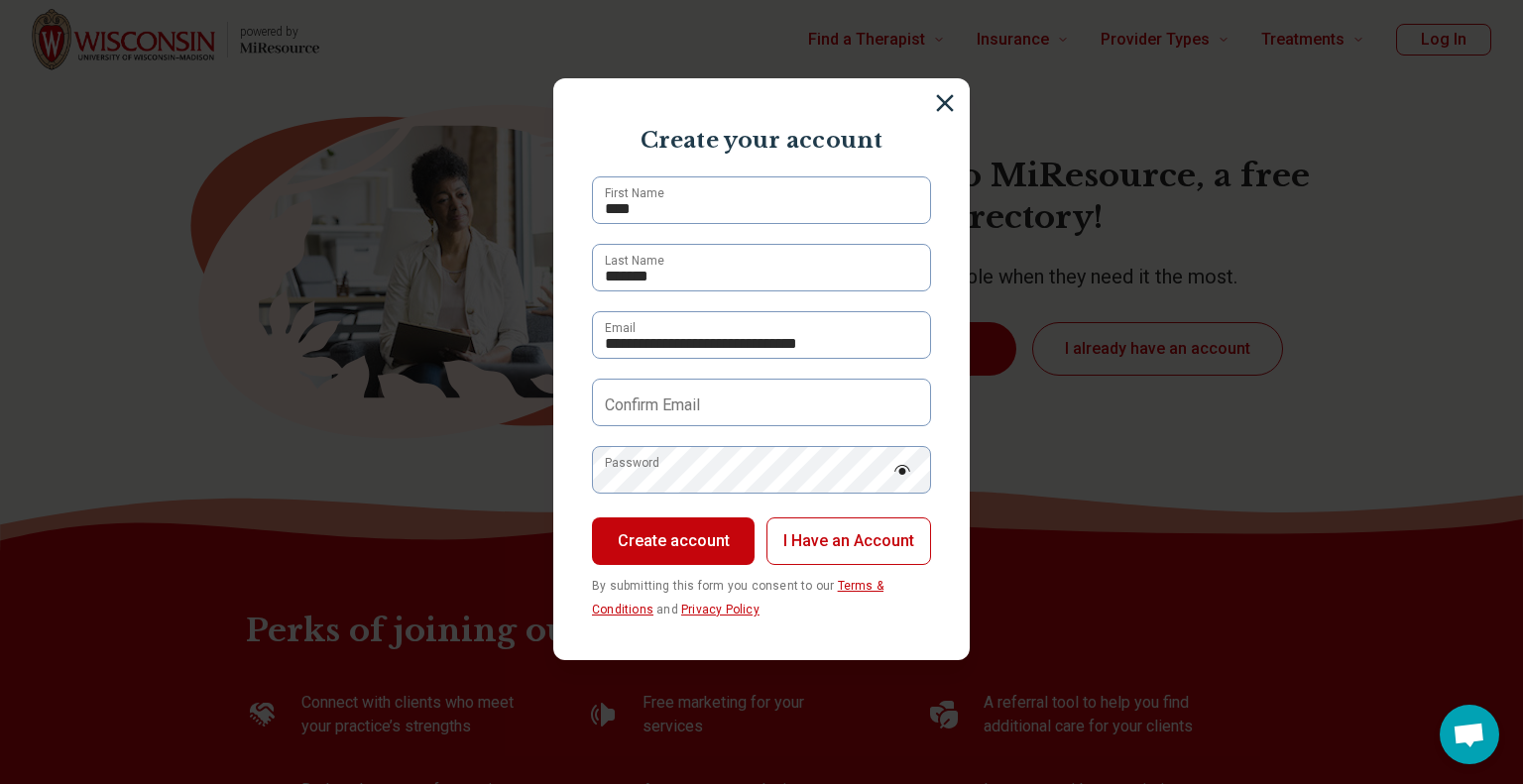 click on "Confirm Email" at bounding box center (652, 405) 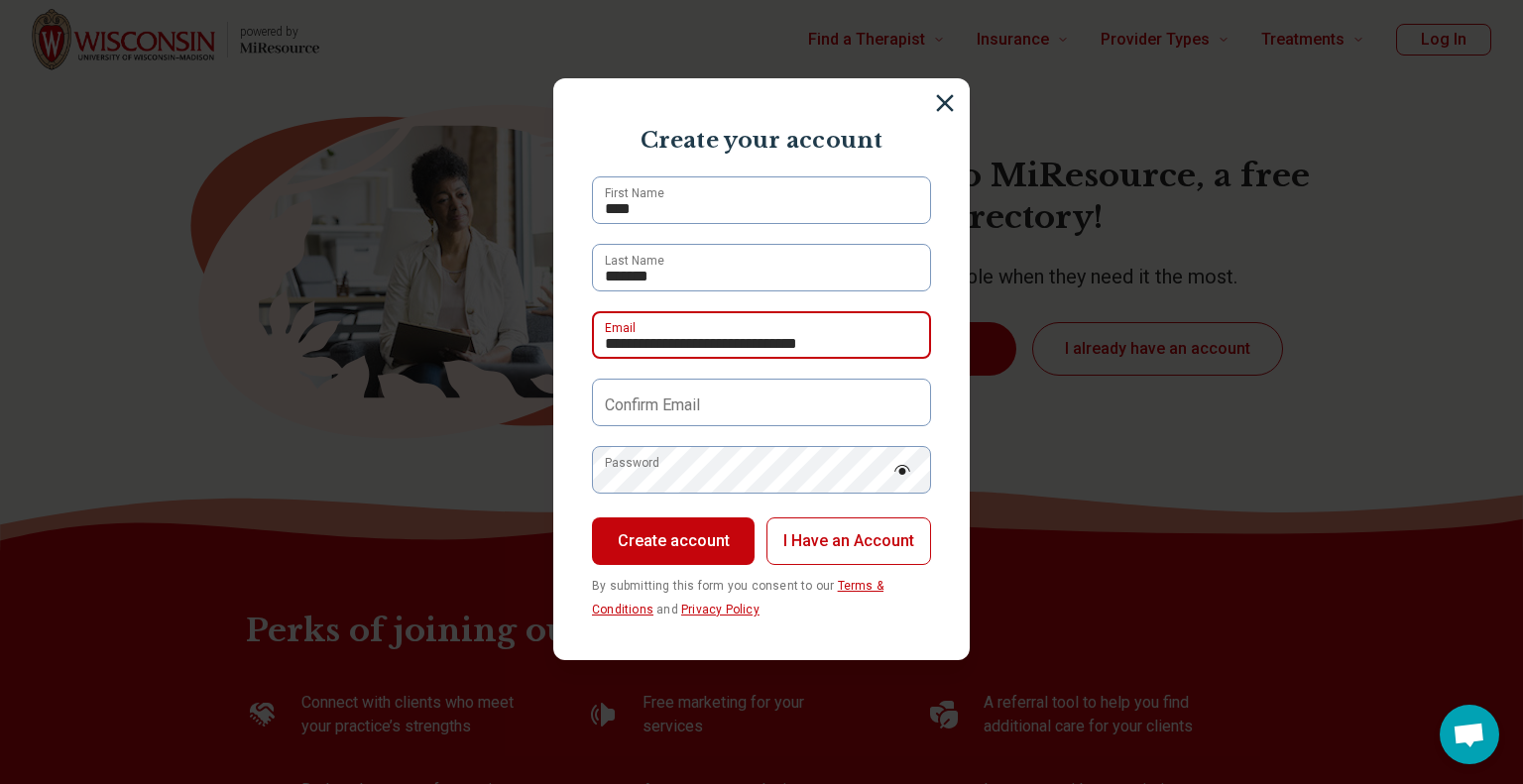 click on "**********" at bounding box center (762, 335) 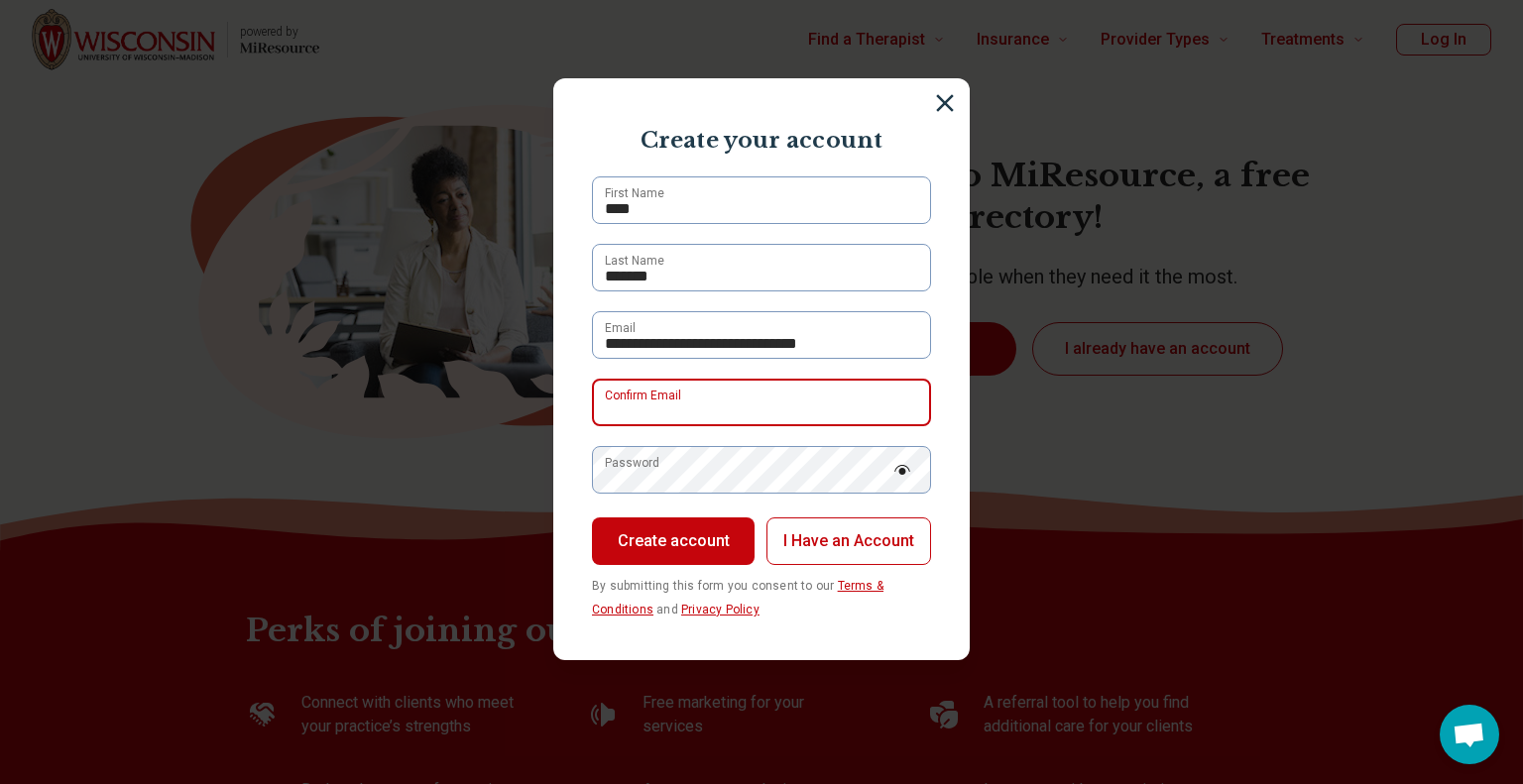 click on "Confirm Email" at bounding box center (762, 402) 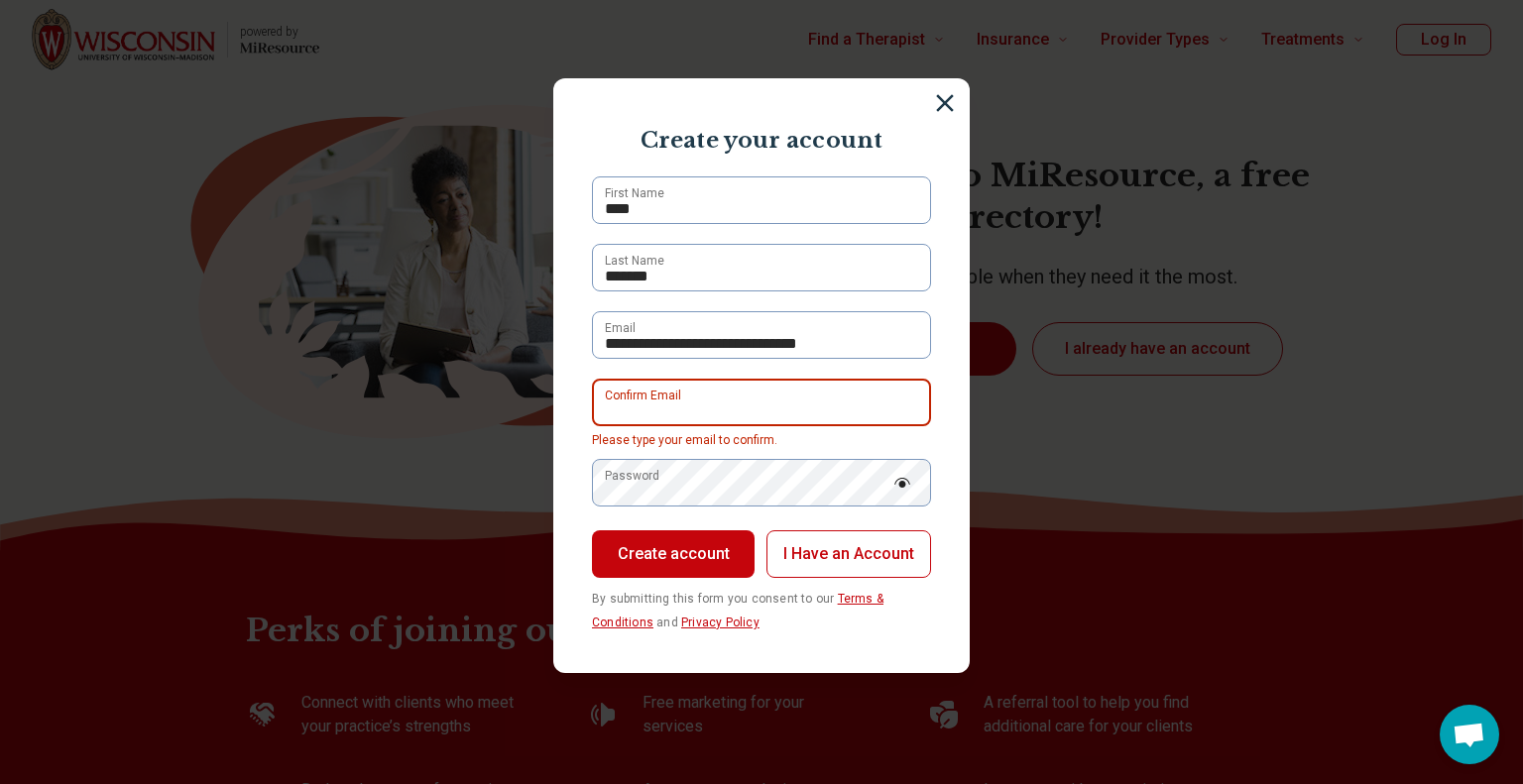 click on "Confirm Email" at bounding box center (762, 402) 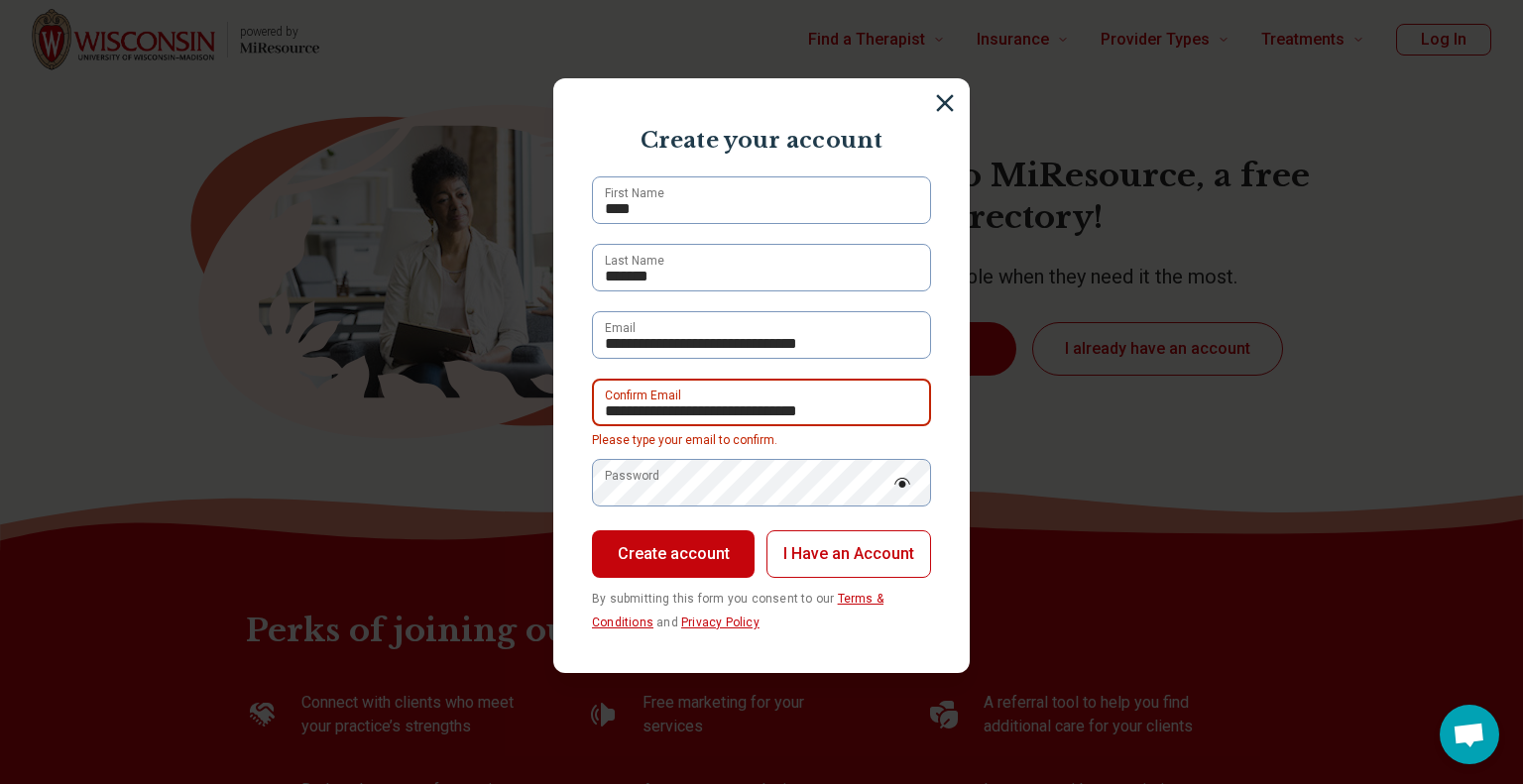 type on "**********" 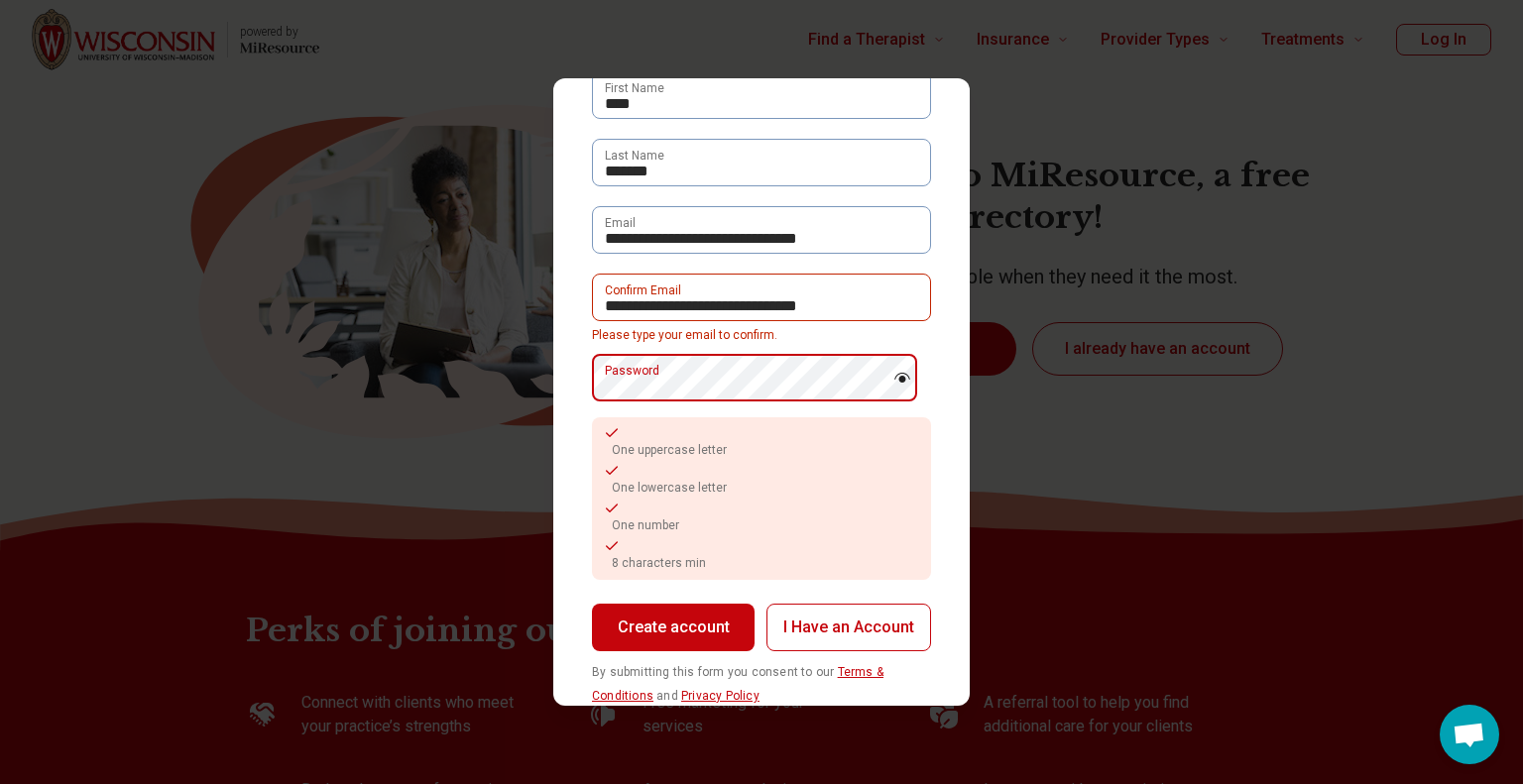 scroll, scrollTop: 106, scrollLeft: 0, axis: vertical 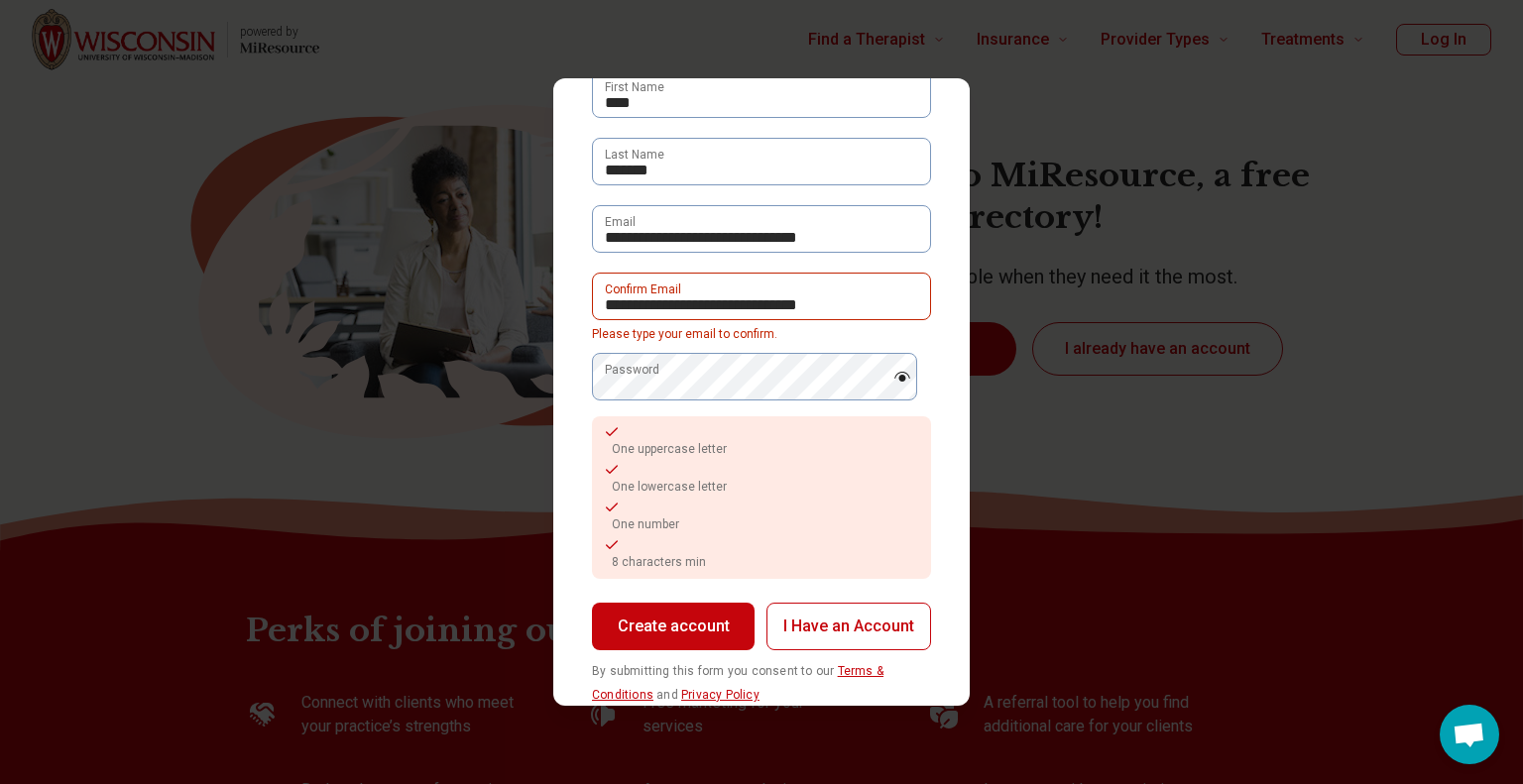 click on "**********" at bounding box center [762, 392] 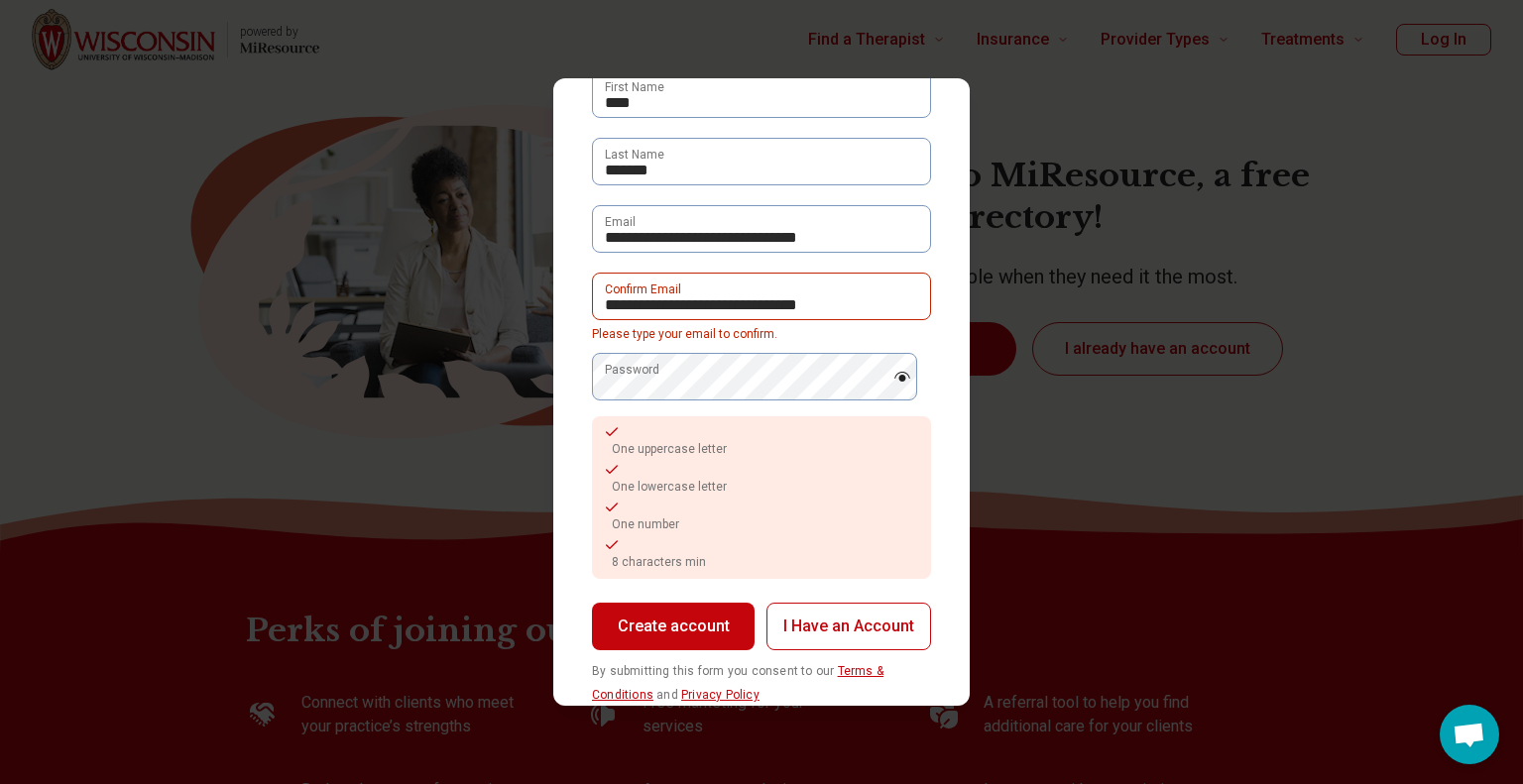 click on "Please type your email to confirm." at bounding box center (684, 334) 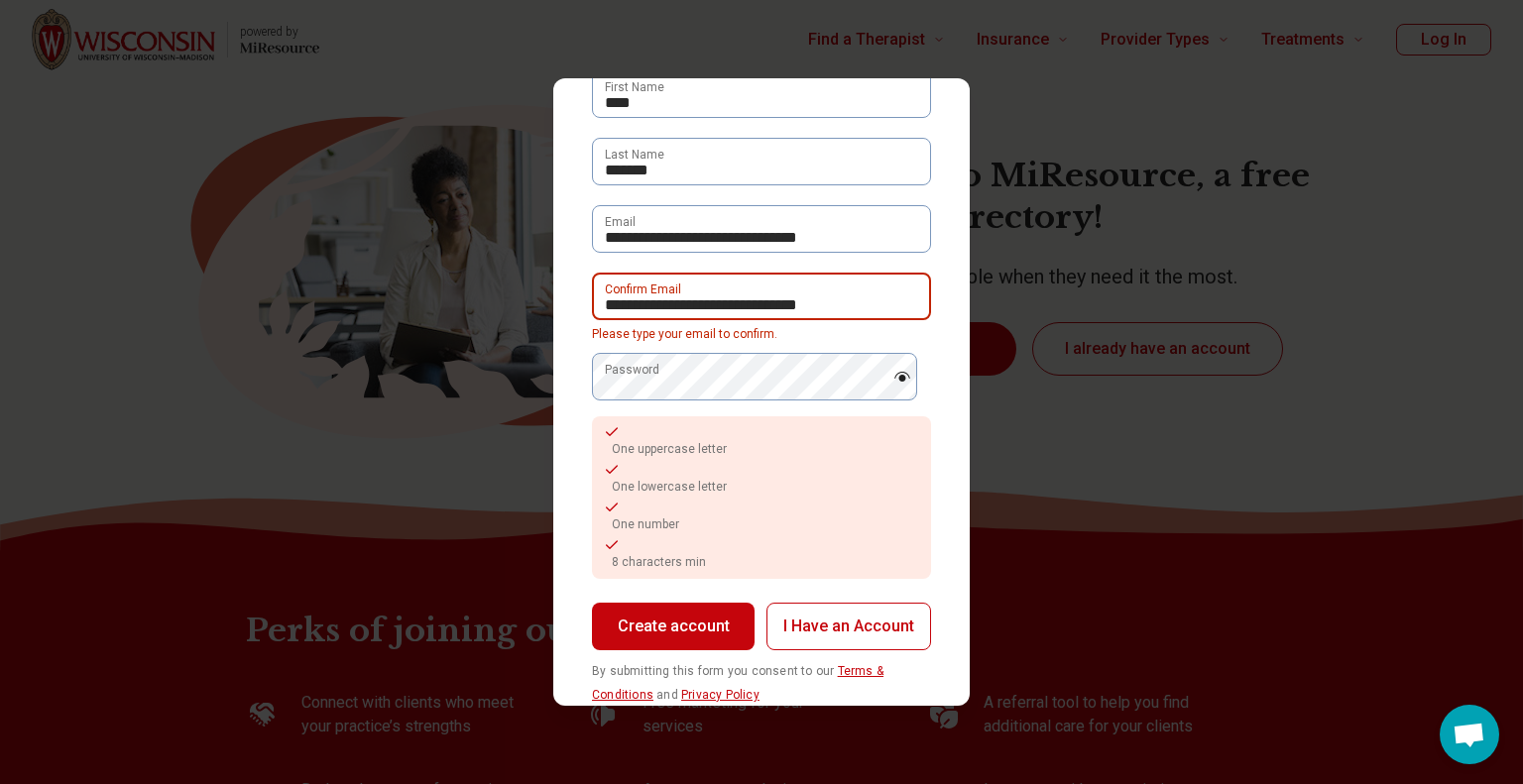 click on "**********" at bounding box center (762, 296) 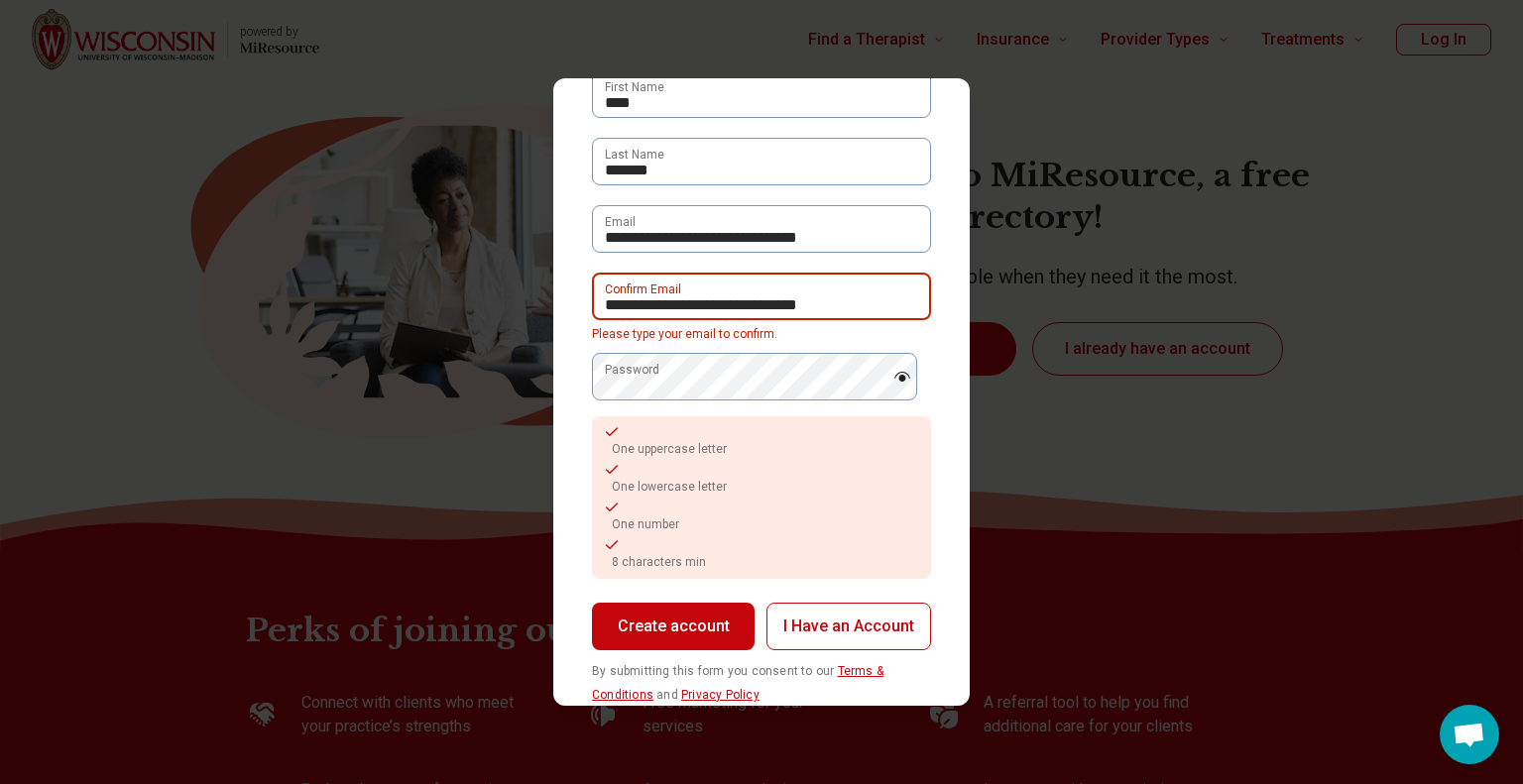 click on "**********" at bounding box center (762, 296) 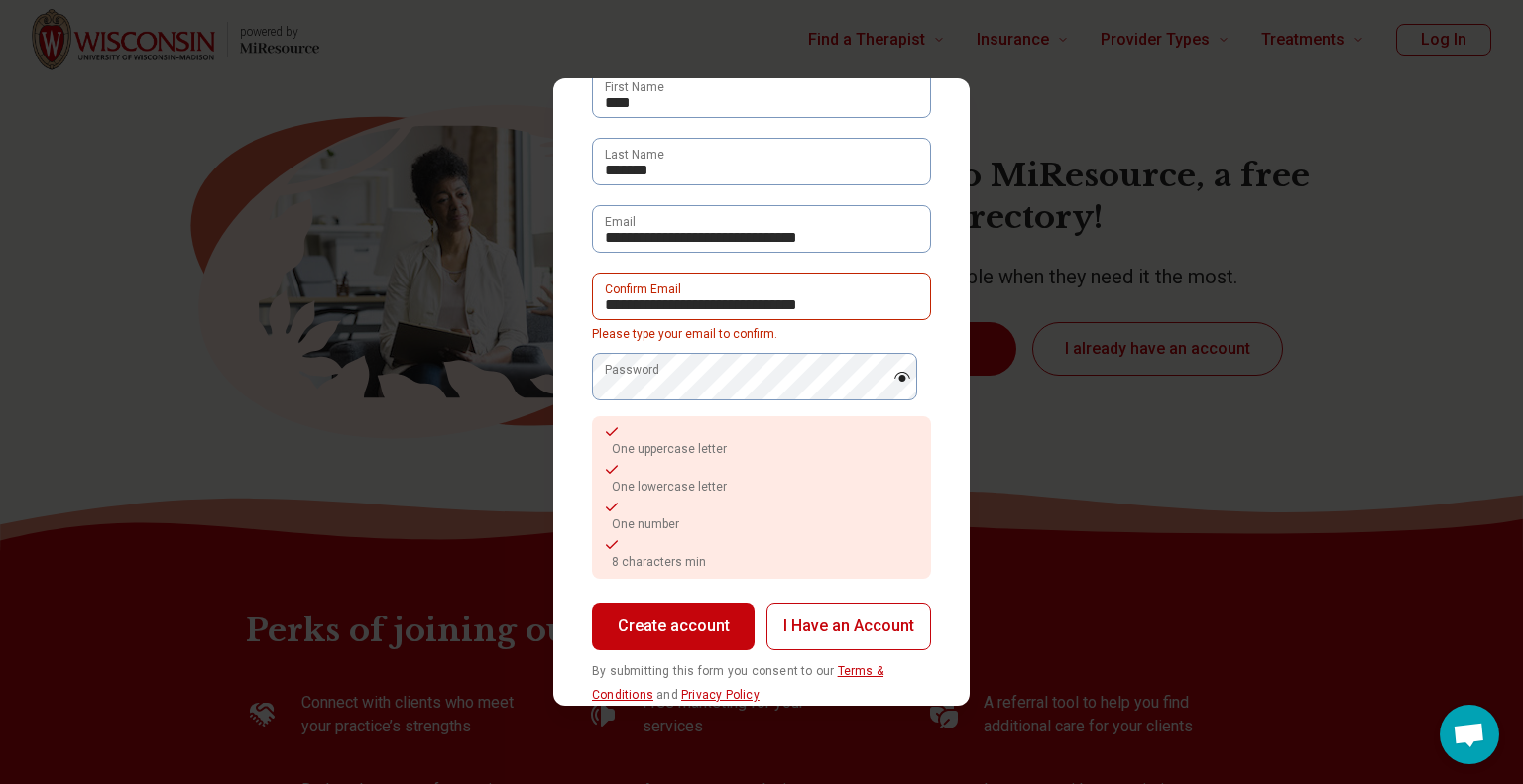click on "Create account" at bounding box center [673, 626] 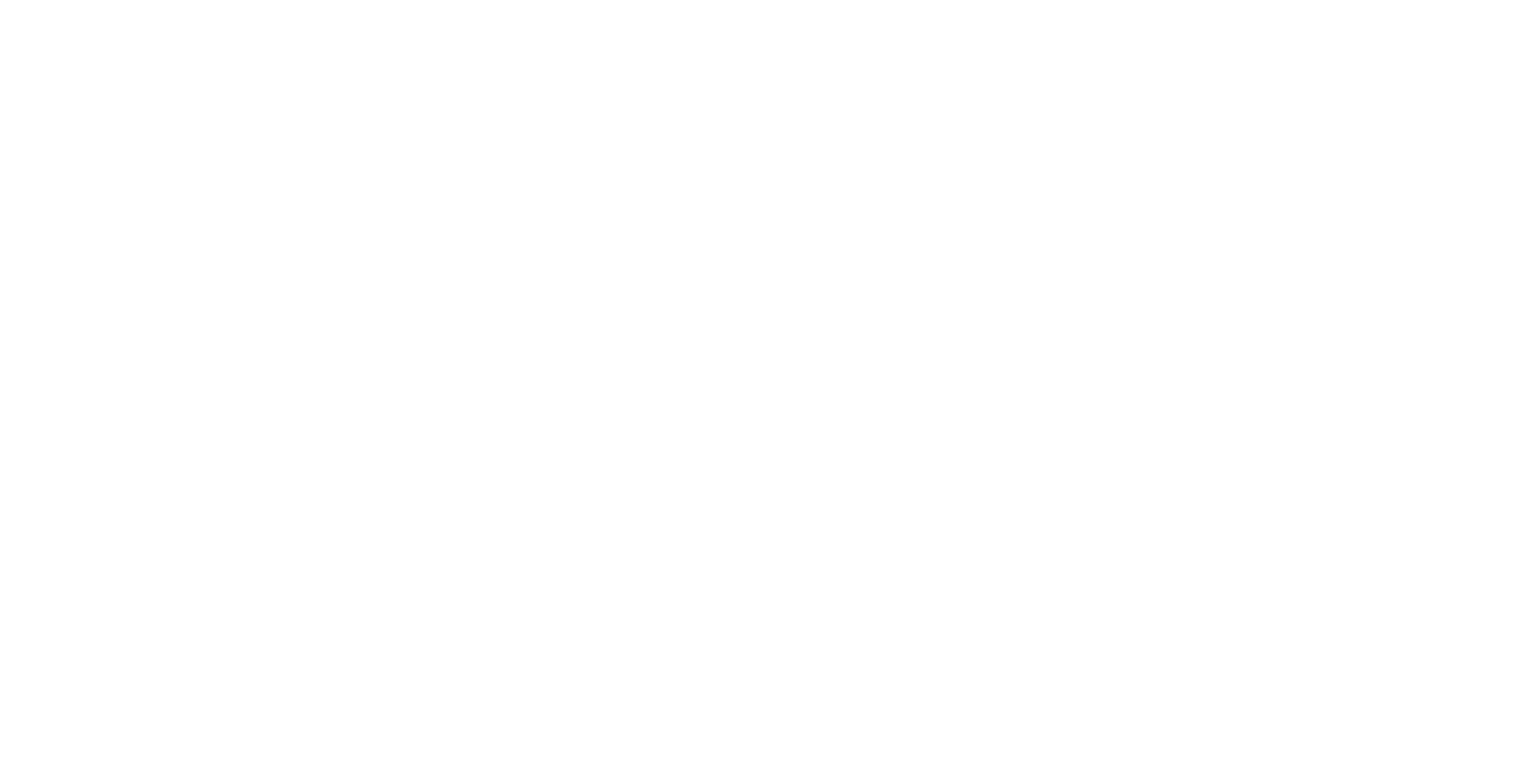 scroll, scrollTop: 0, scrollLeft: 0, axis: both 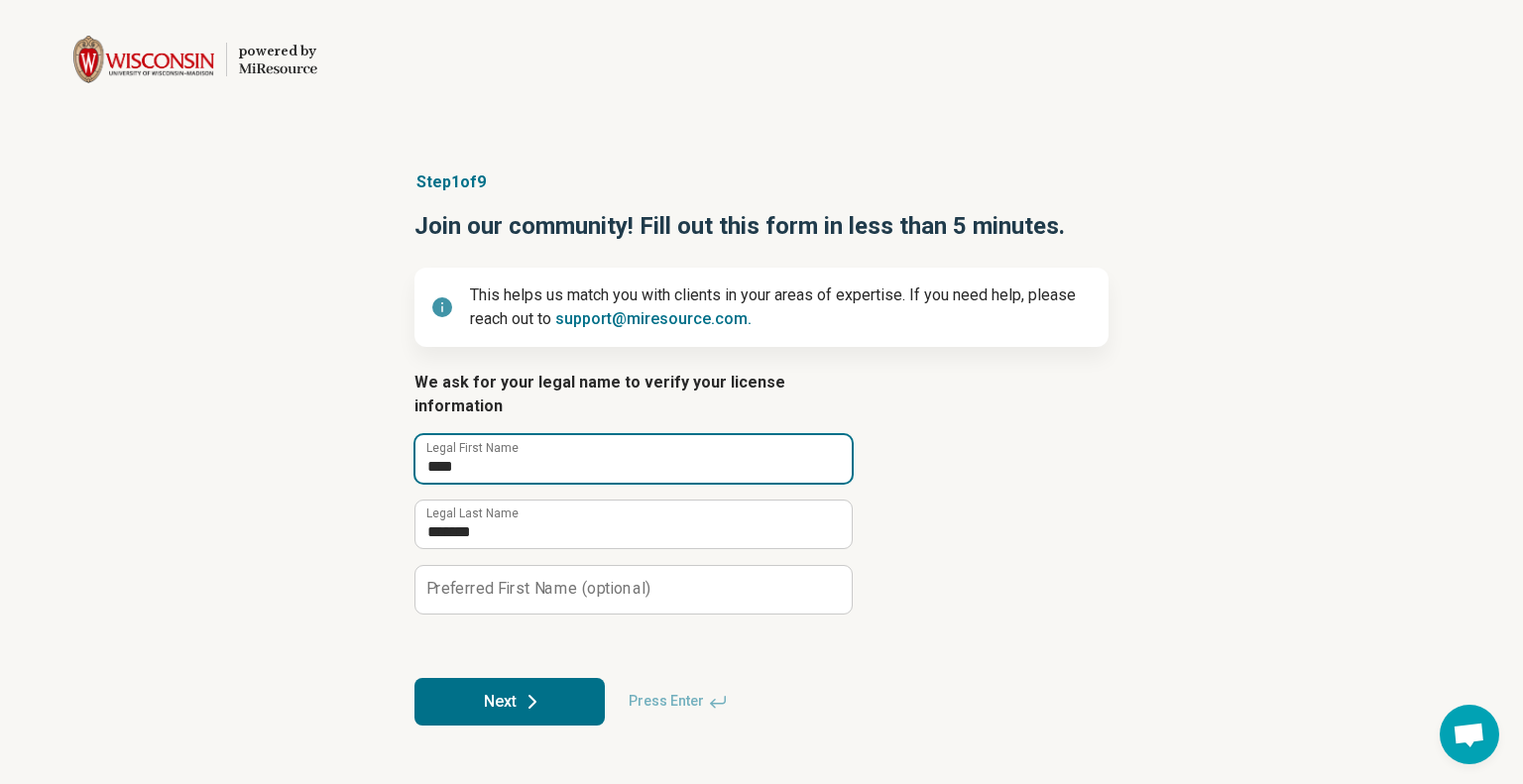 click on "****" at bounding box center (634, 459) 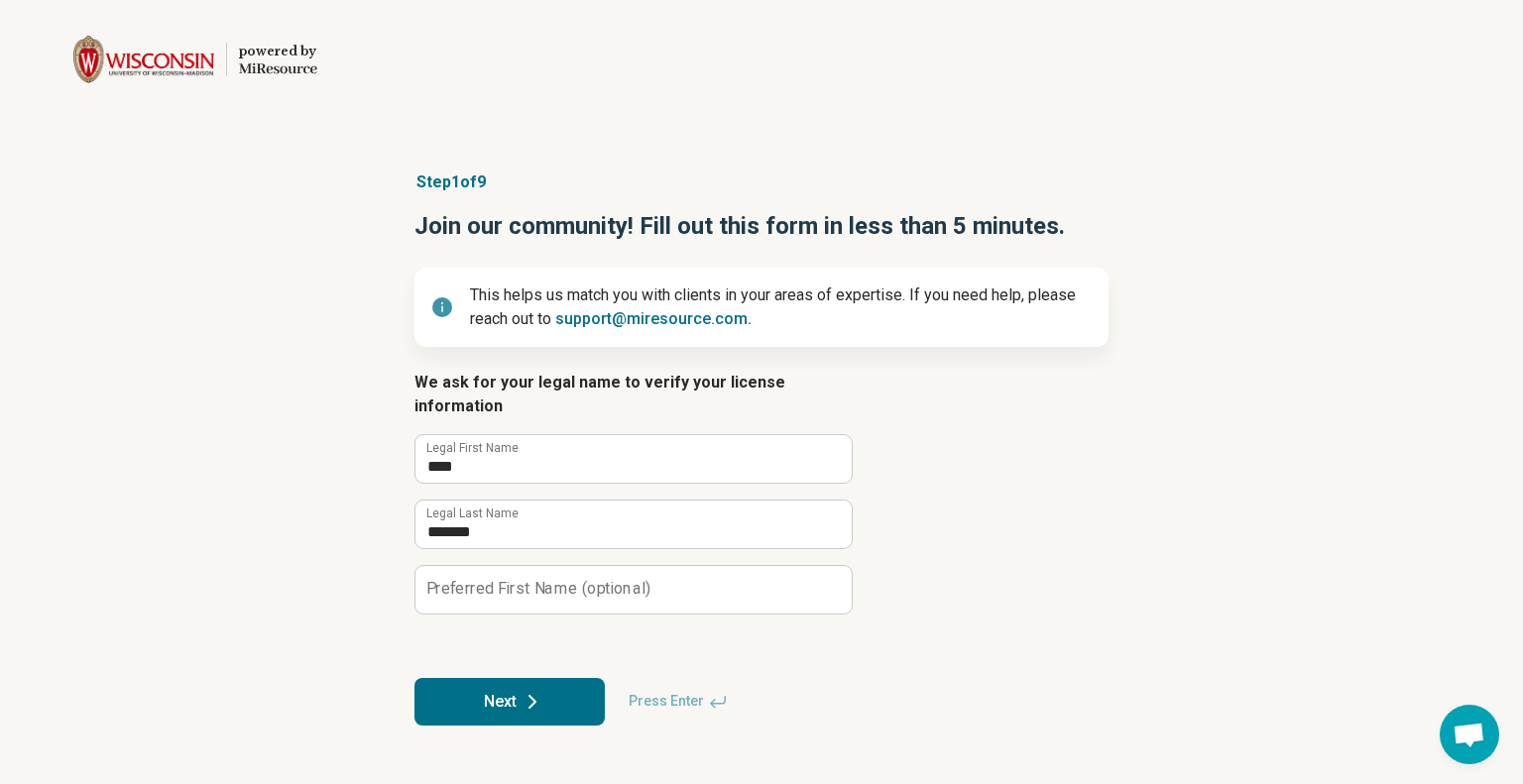 click on "Preferred First Name (optional)" at bounding box center [538, 589] 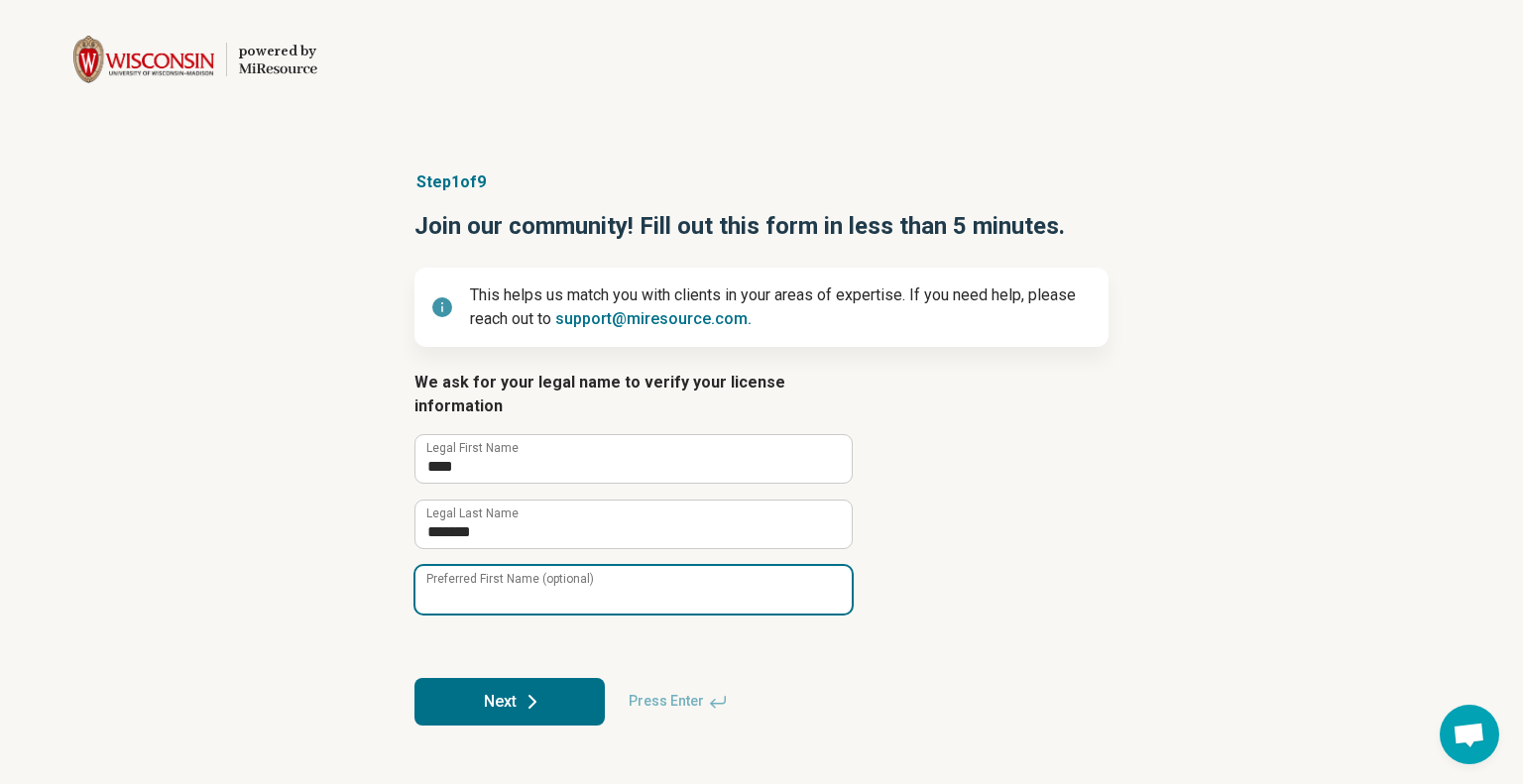 click on "Preferred First Name (optional)" at bounding box center [634, 590] 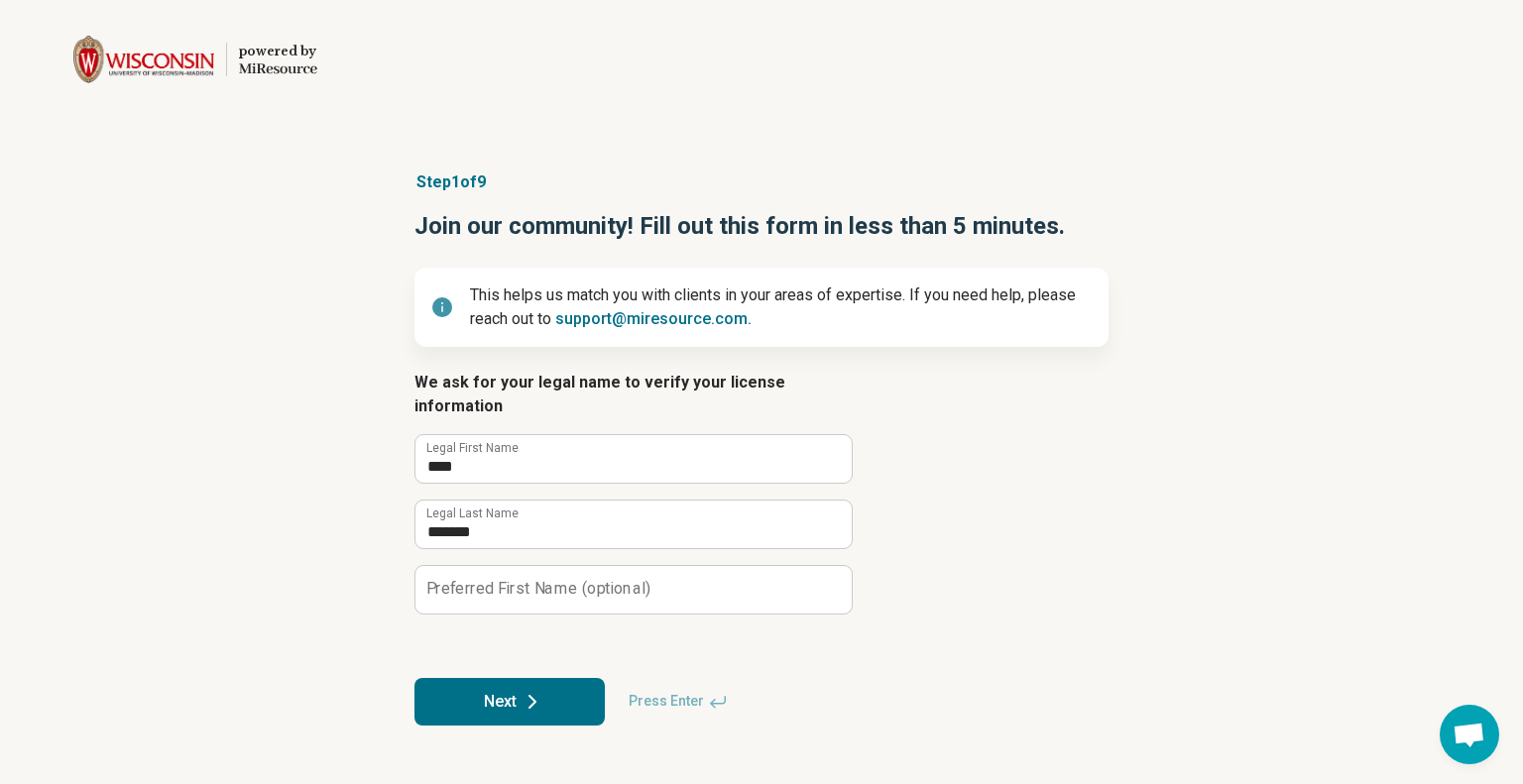 click on "Step  1  of  9 Join our community! Fill out this form in less than 5 minutes. This helps us match you with clients in your areas of expertise. If you need help, please reach out to   support@example.com. We ask for your legal name to verify your license information **** Legal First Name ******* Legal Last Name Preferred First Name (optional) Next Press Enter" at bounding box center (762, 448) 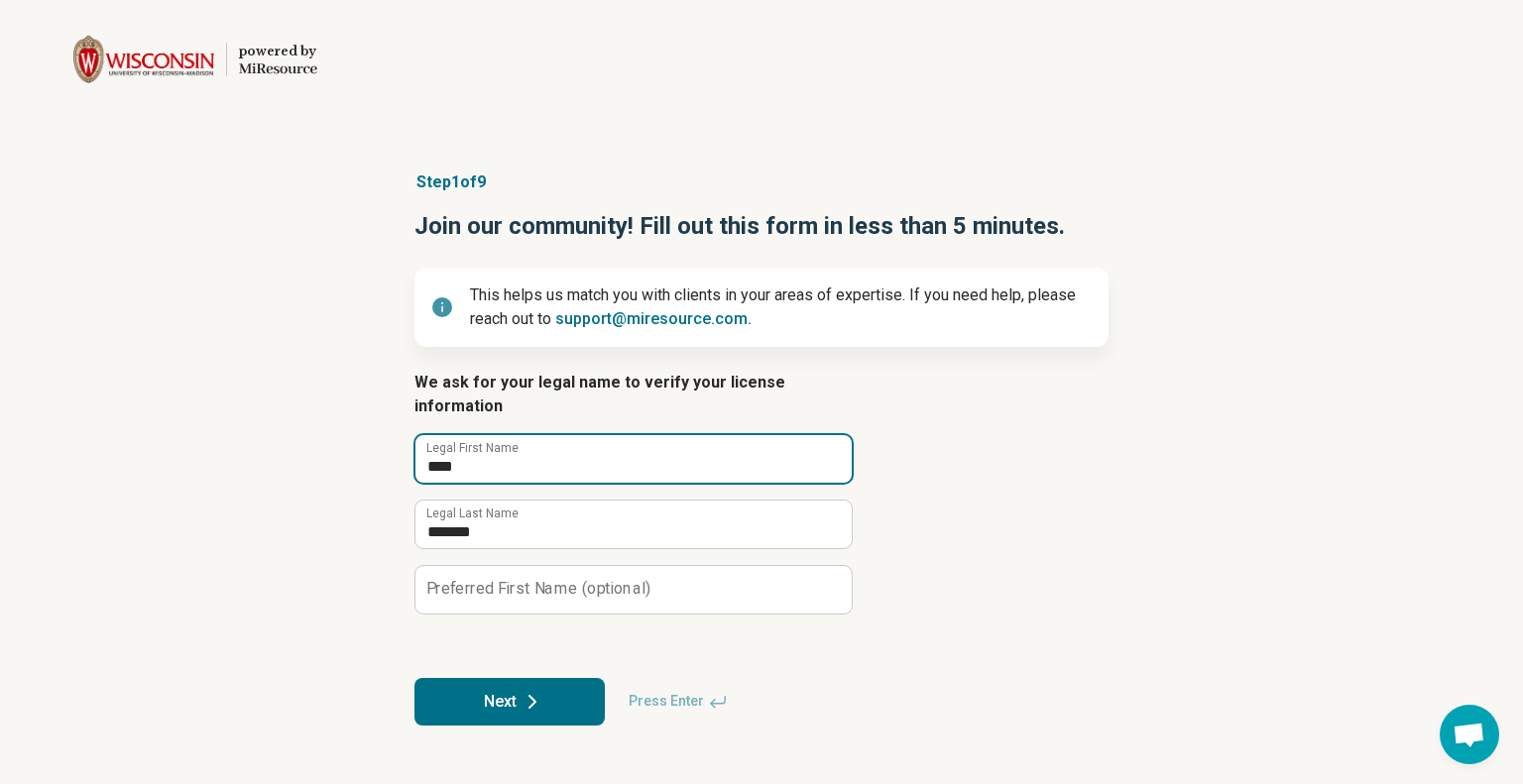 click on "****" at bounding box center [634, 459] 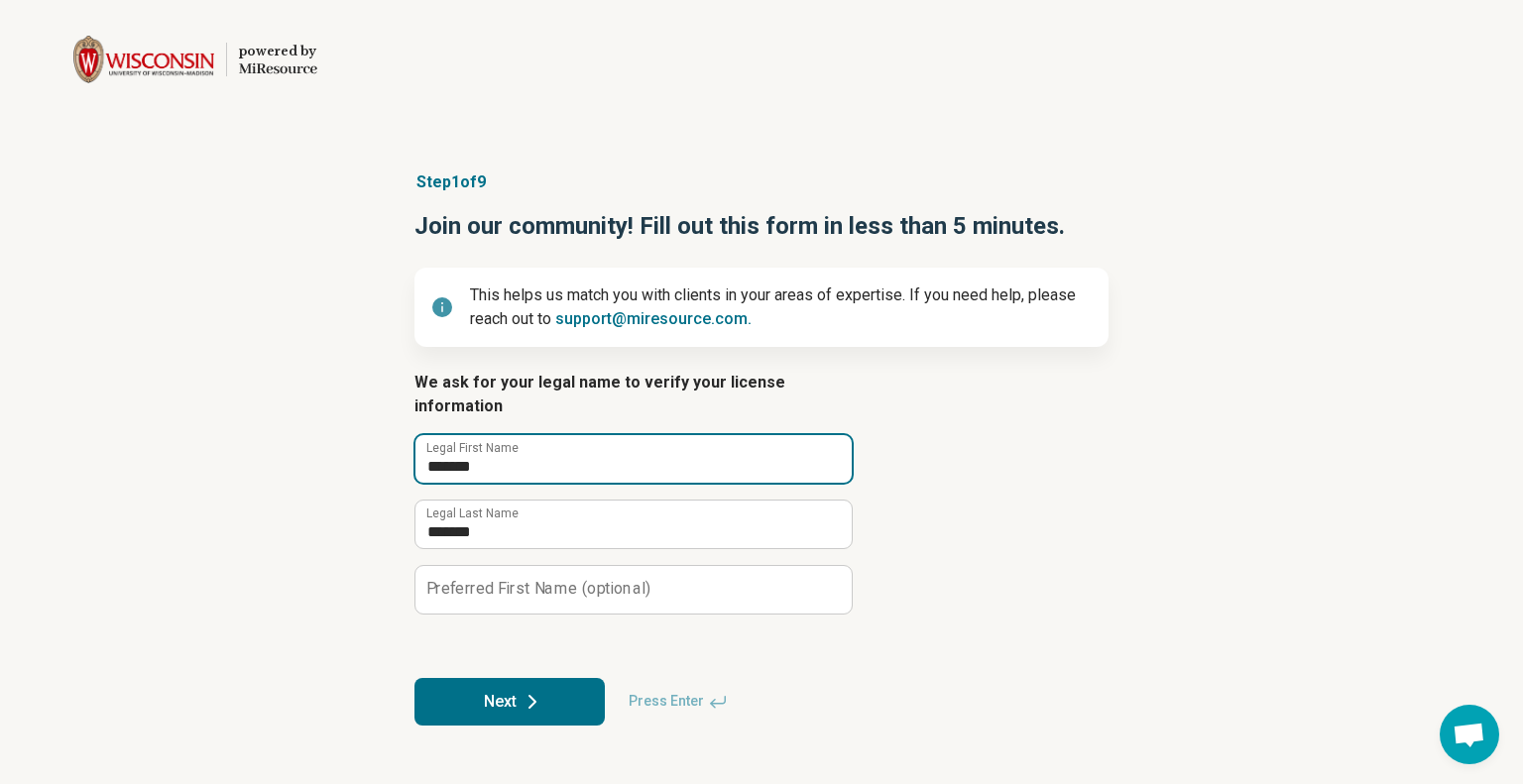 type on "*******" 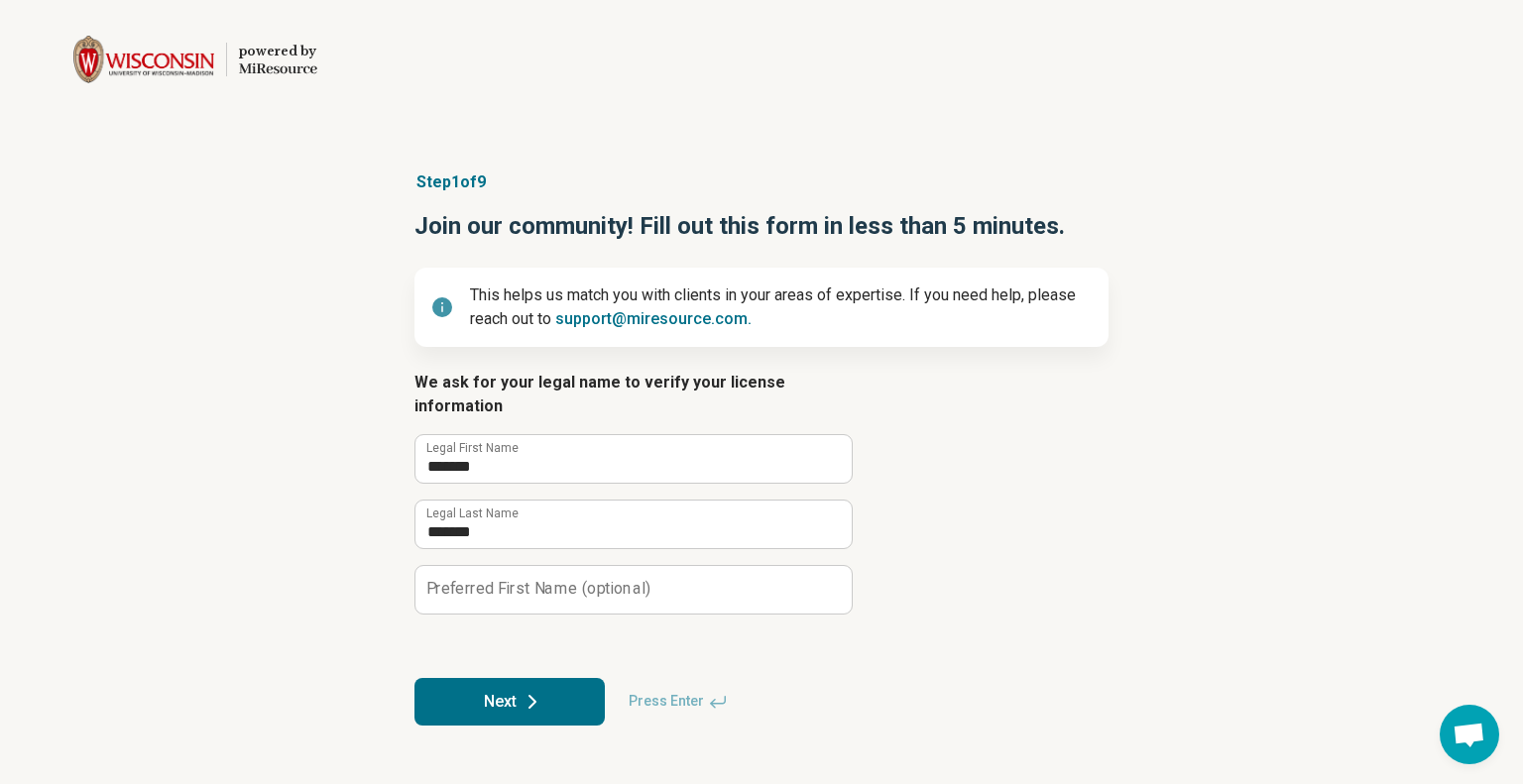 click on "Preferred First Name (optional)" at bounding box center (538, 589) 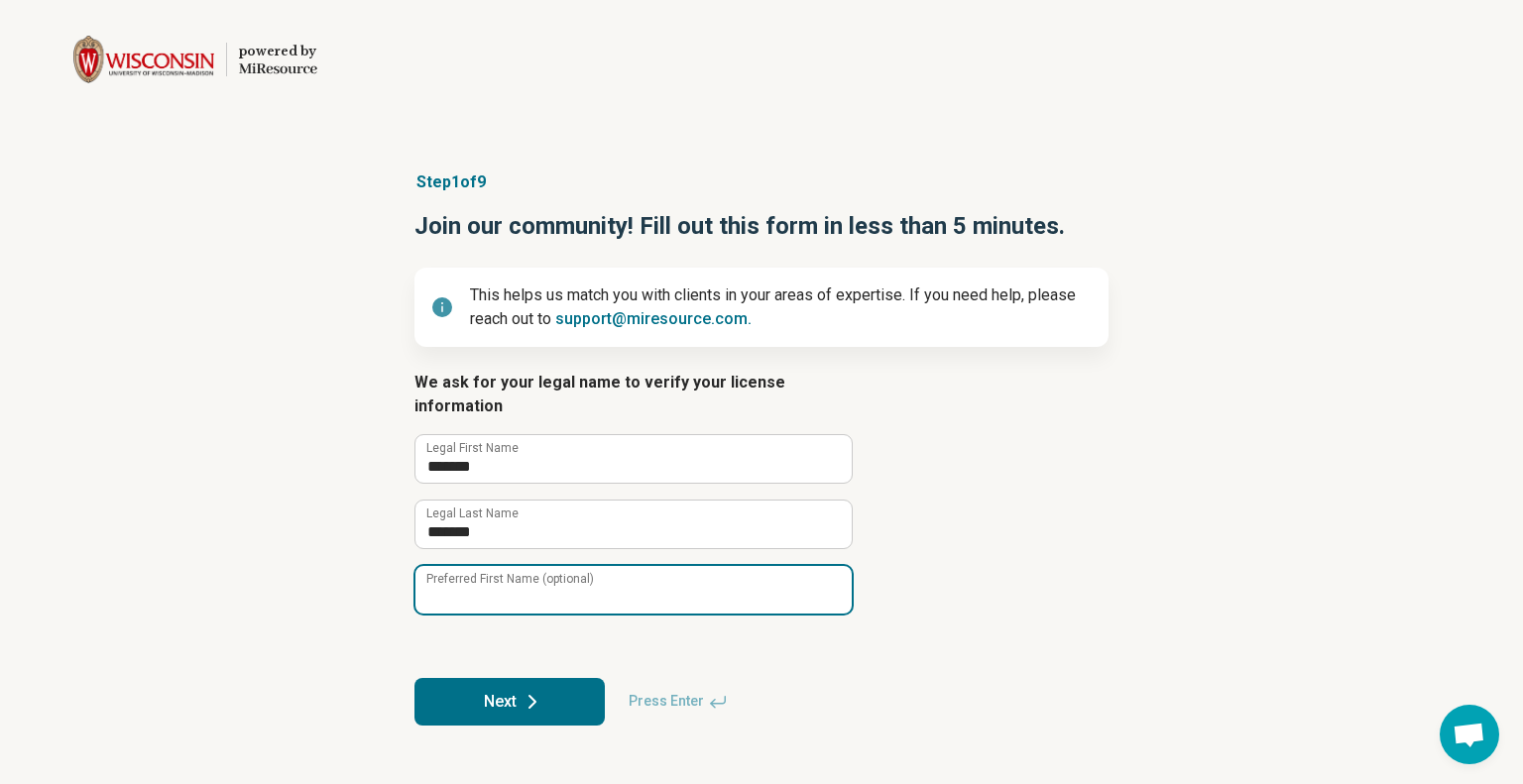click on "Preferred First Name (optional)" at bounding box center [634, 590] 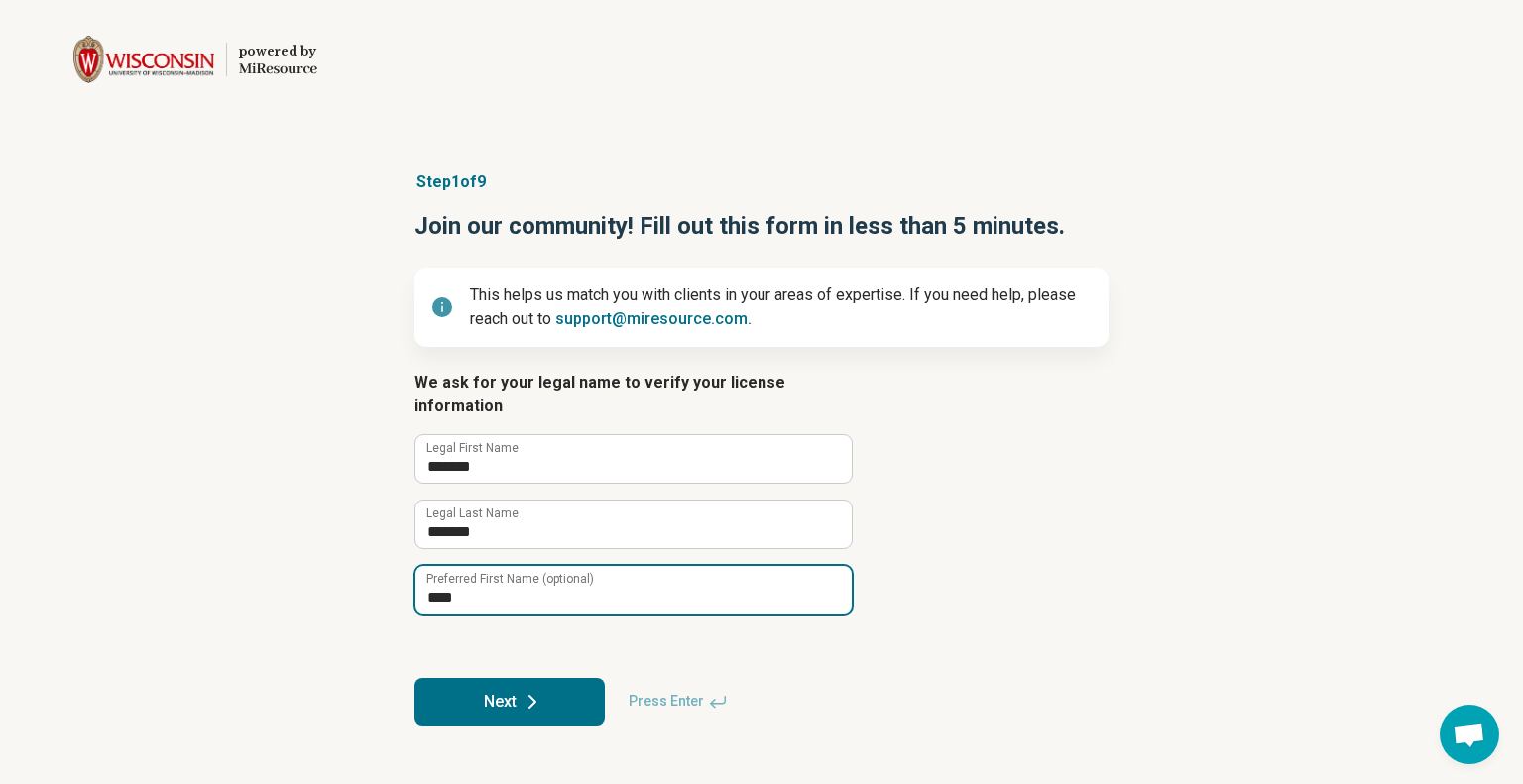 type on "****" 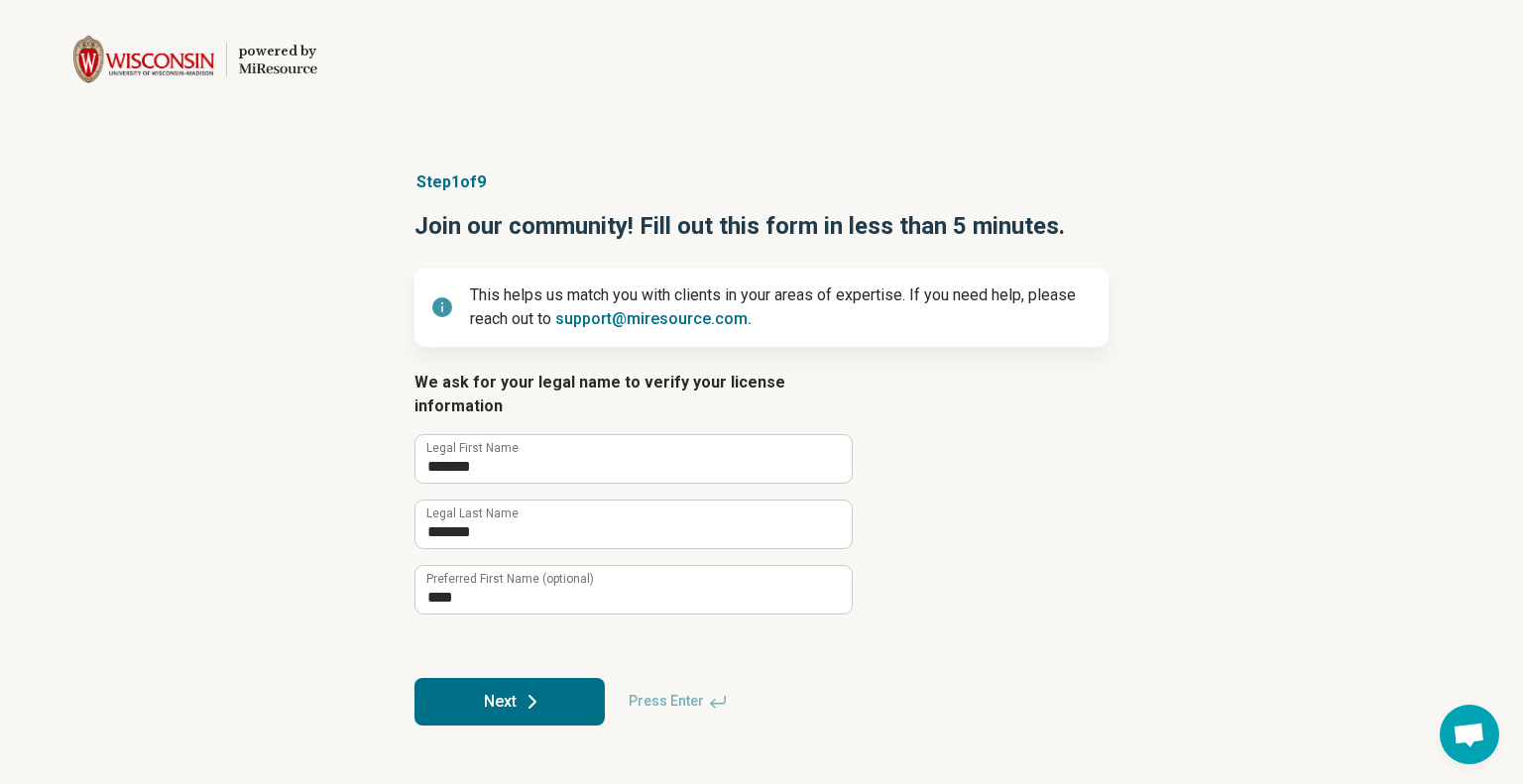 click on "Step  1  of  9 Join our community! Fill out this form in less than 5 minutes. This helps us match you with clients in your areas of expertise. If you need help, please reach out to   support@example.com. We ask for your legal name to verify your license information ******* Legal First Name ******* Legal Last Name **** Preferred First Name (optional) Next Press Enter" at bounding box center [762, 448] 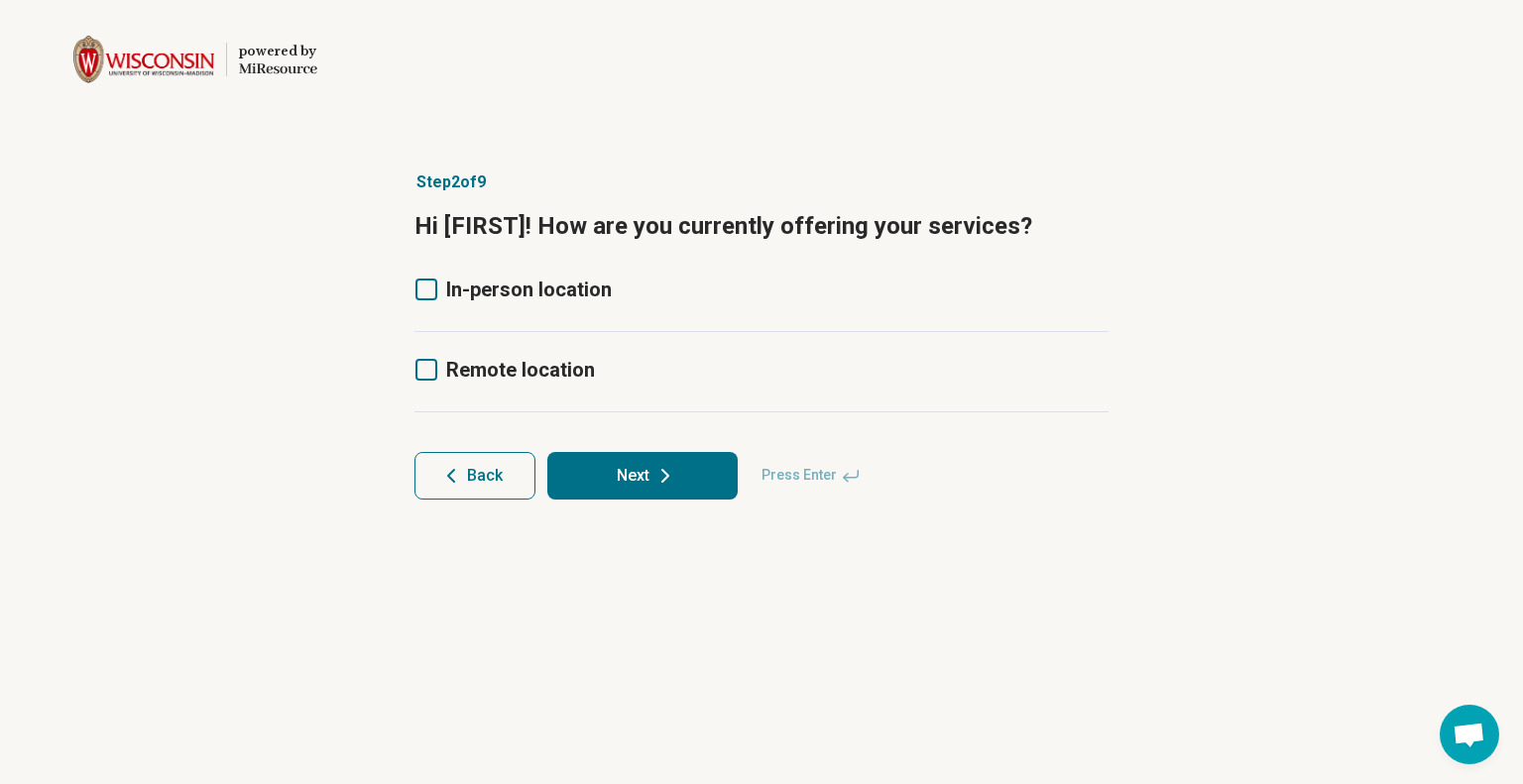 click on "Step 2 of 9 Hi [FIRST]! How are you currently offering your services? In-person location Remote location Back Next Press Enter" at bounding box center [762, 335] 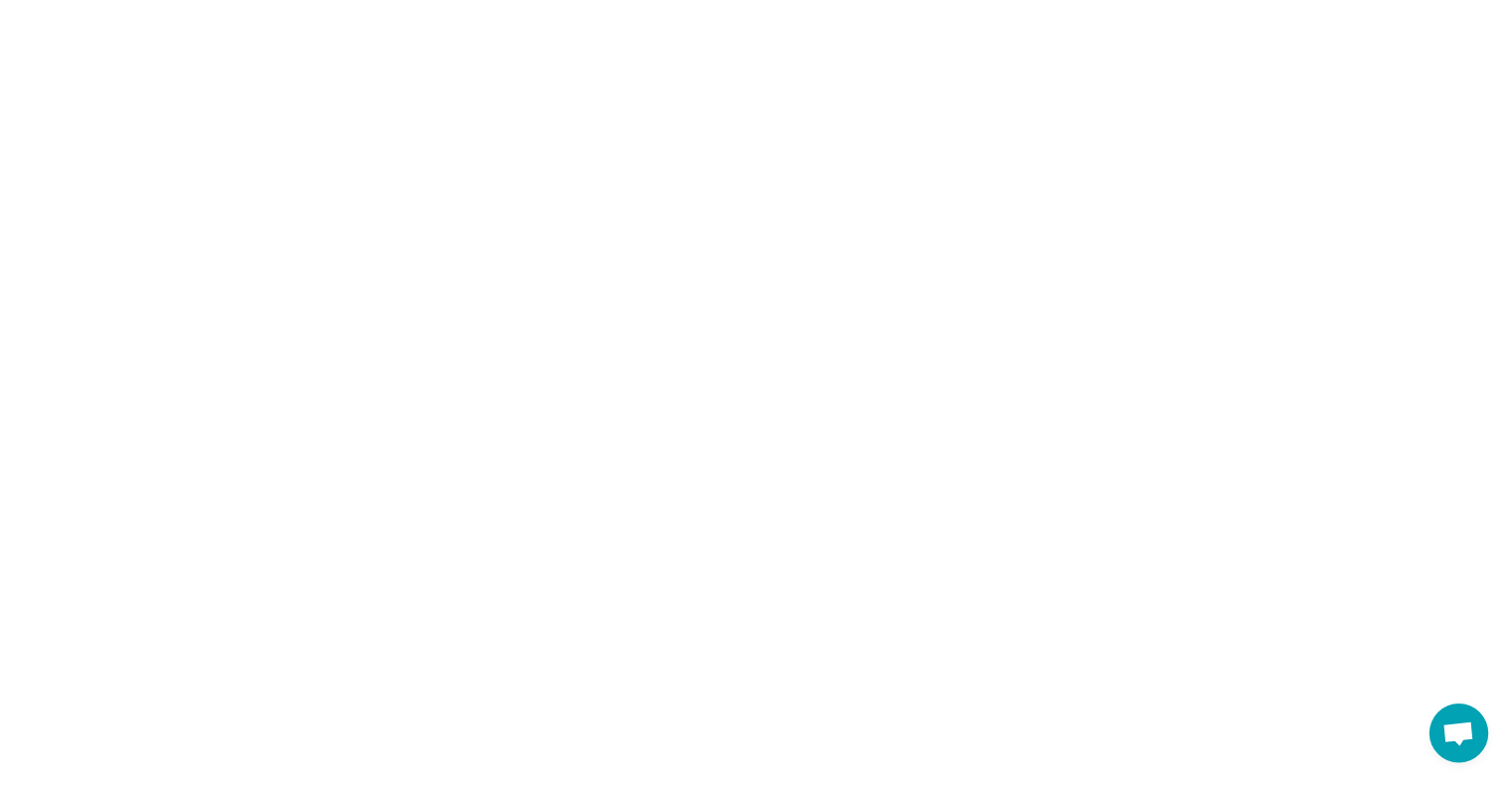 scroll, scrollTop: 0, scrollLeft: 0, axis: both 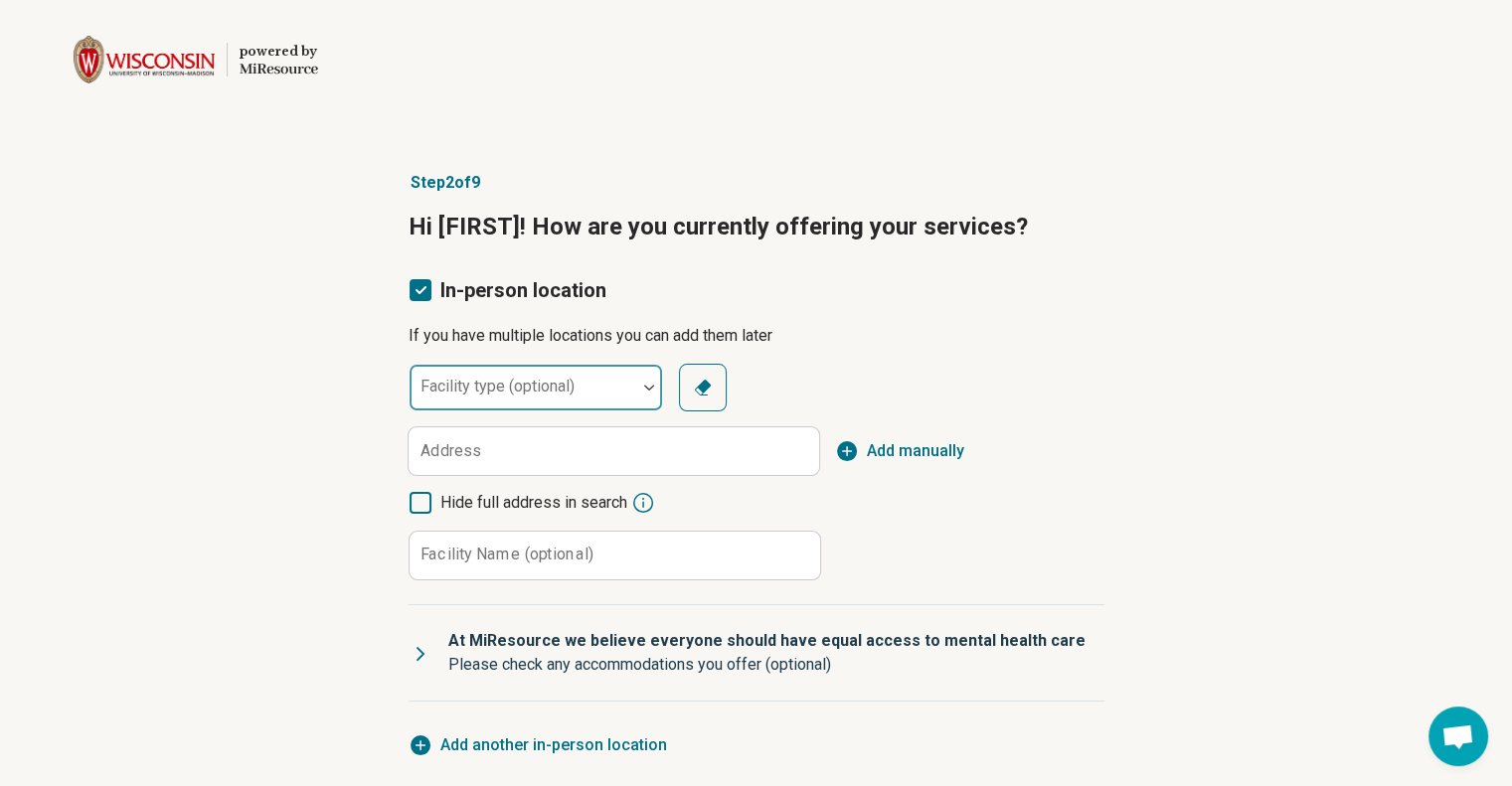 click at bounding box center [523, 395] 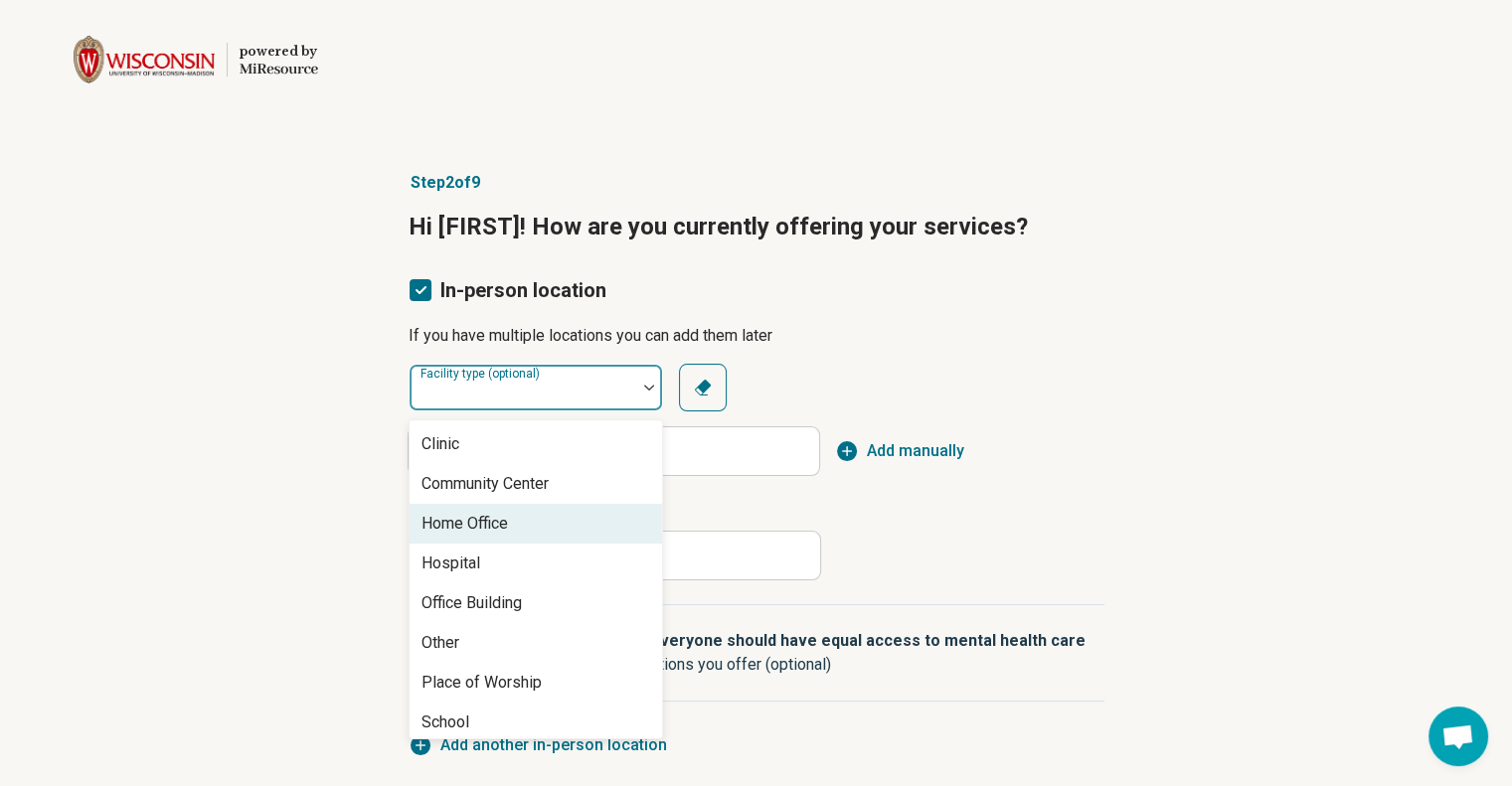 scroll, scrollTop: 8, scrollLeft: 0, axis: vertical 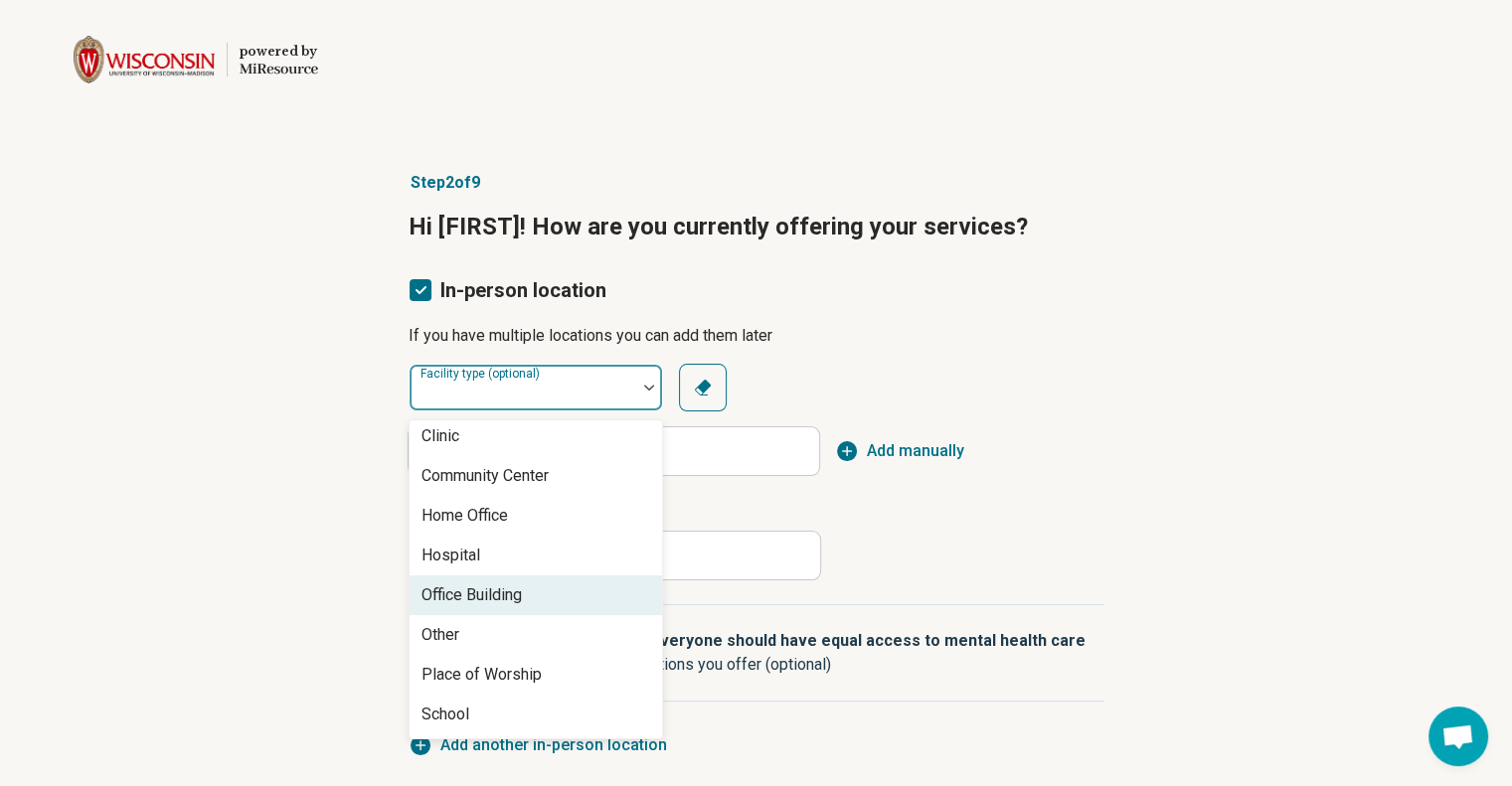 click on "Office Building" at bounding box center [471, 595] 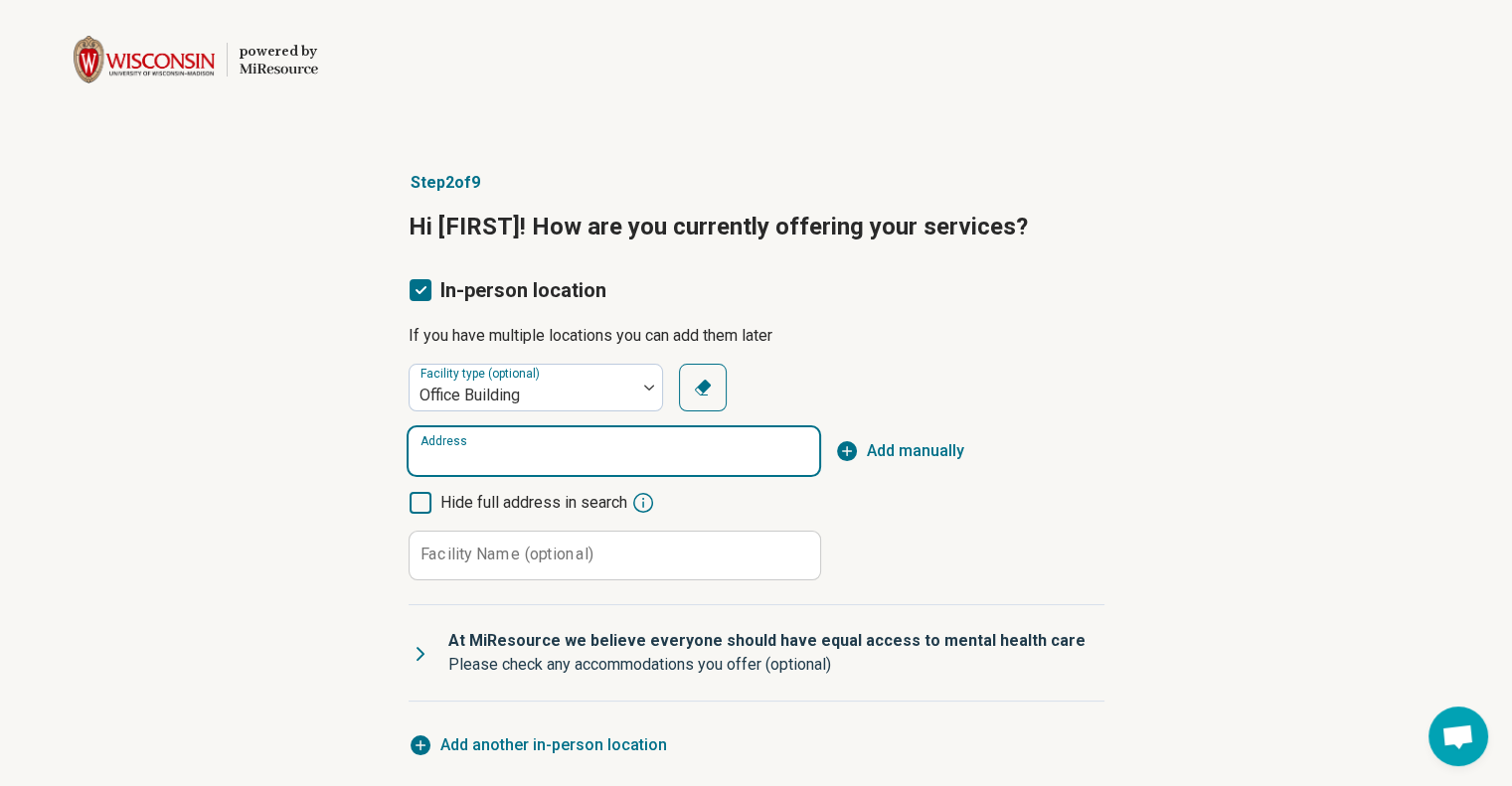 click on "Address" at bounding box center (613, 451) 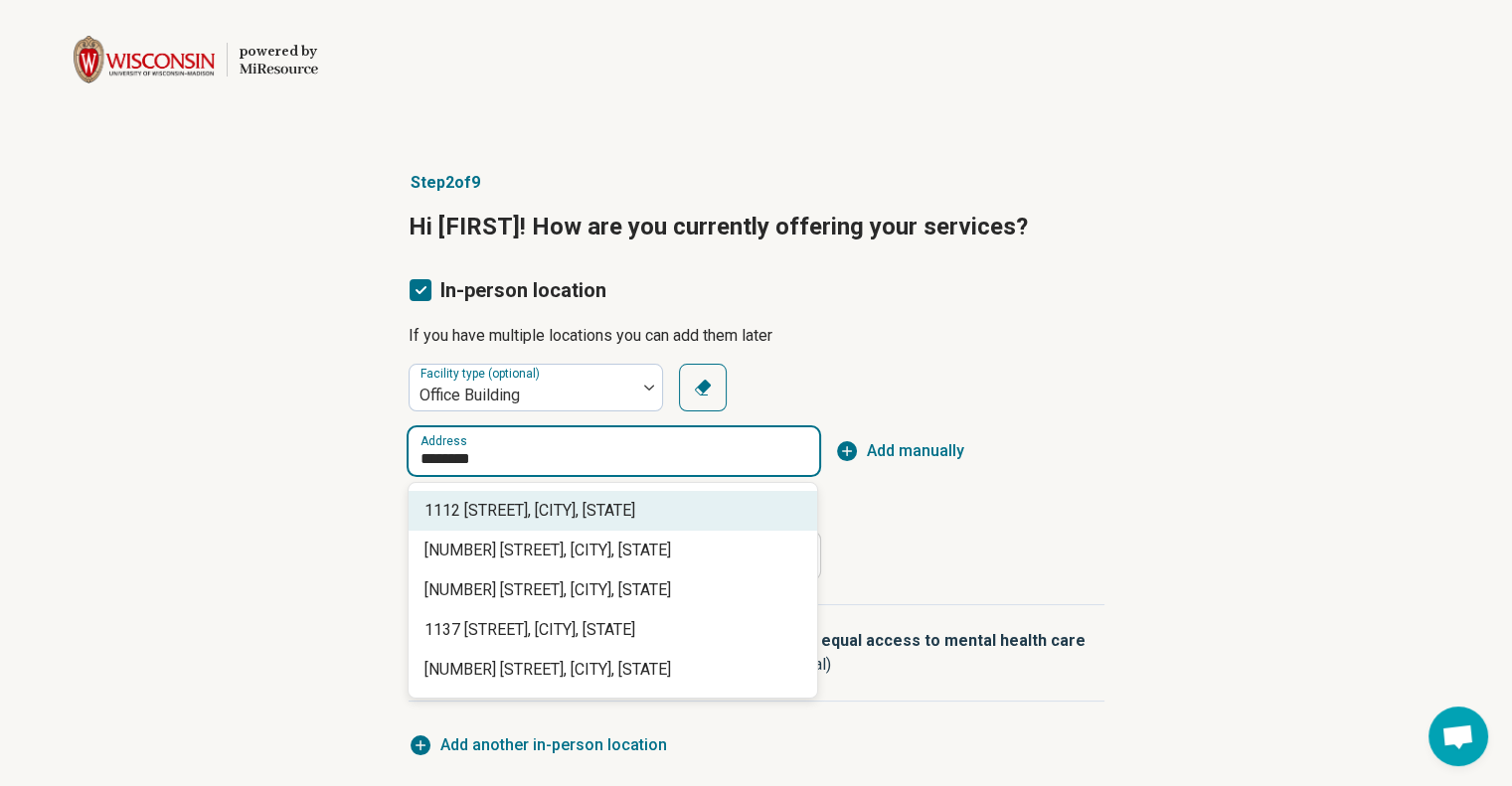 click on "1112 [STREET], [CITY], [STATE]" at bounding box center [616, 511] 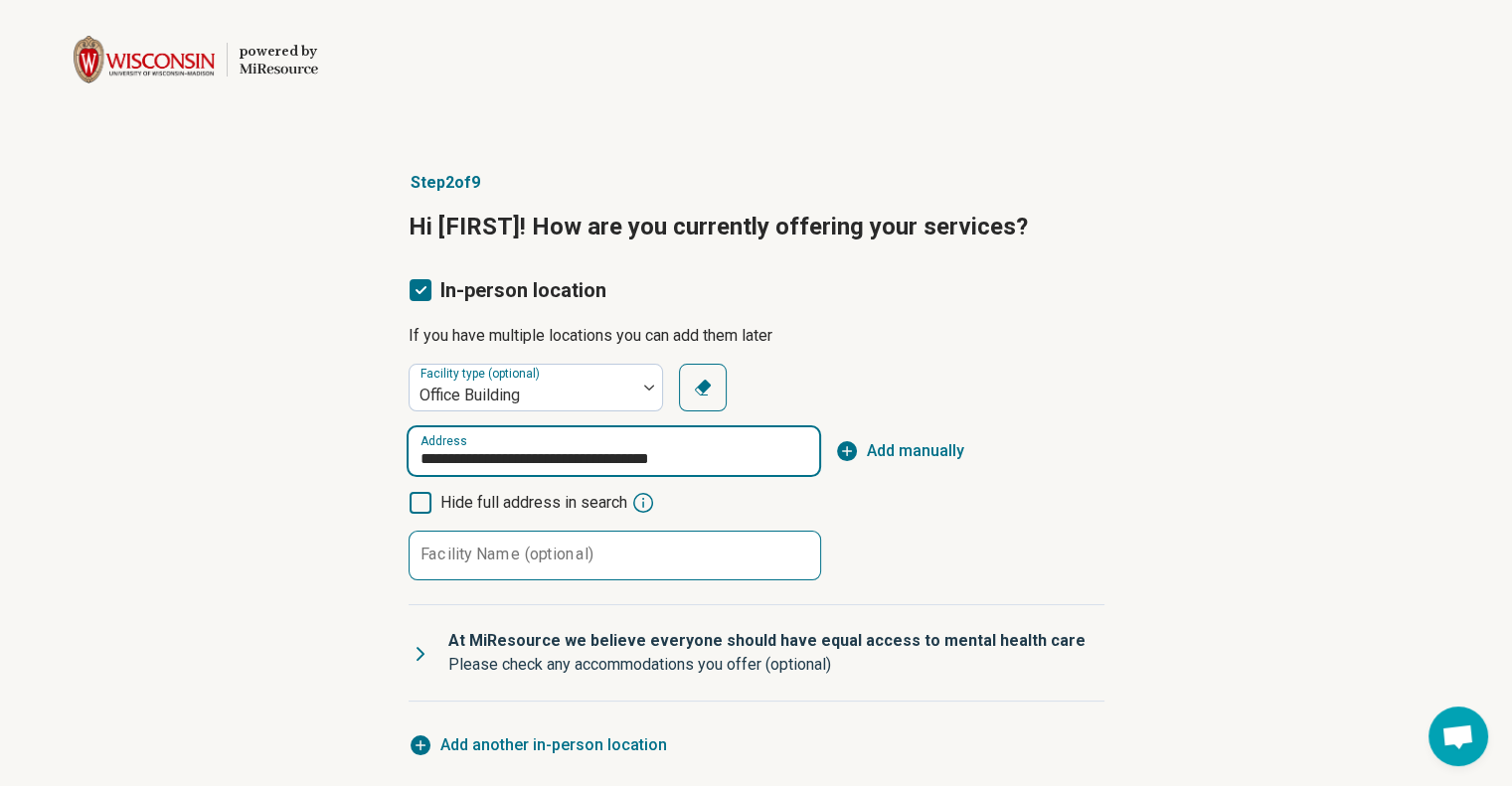 type on "**********" 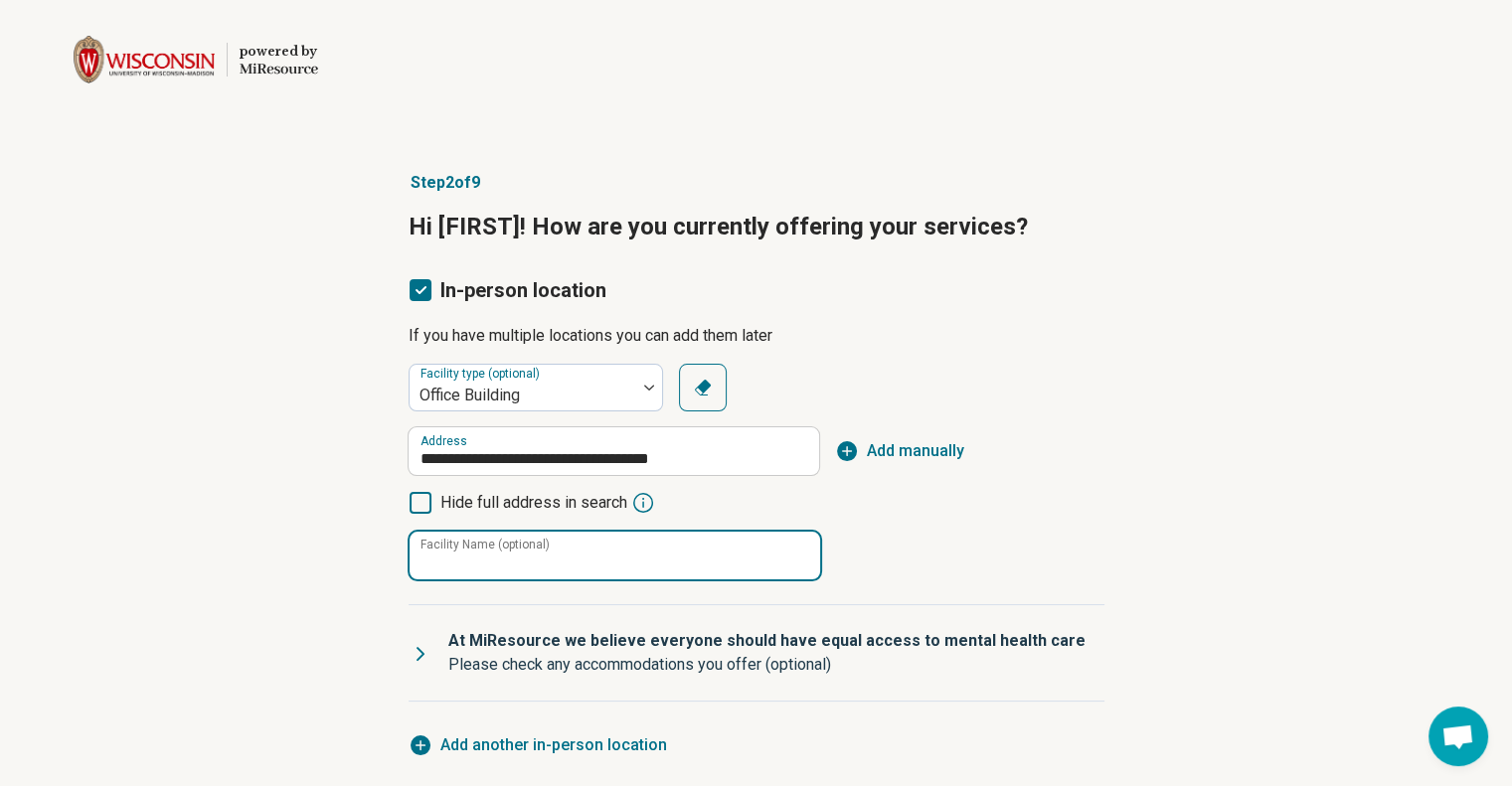 click on "Facility Name (optional)" at bounding box center (614, 555) 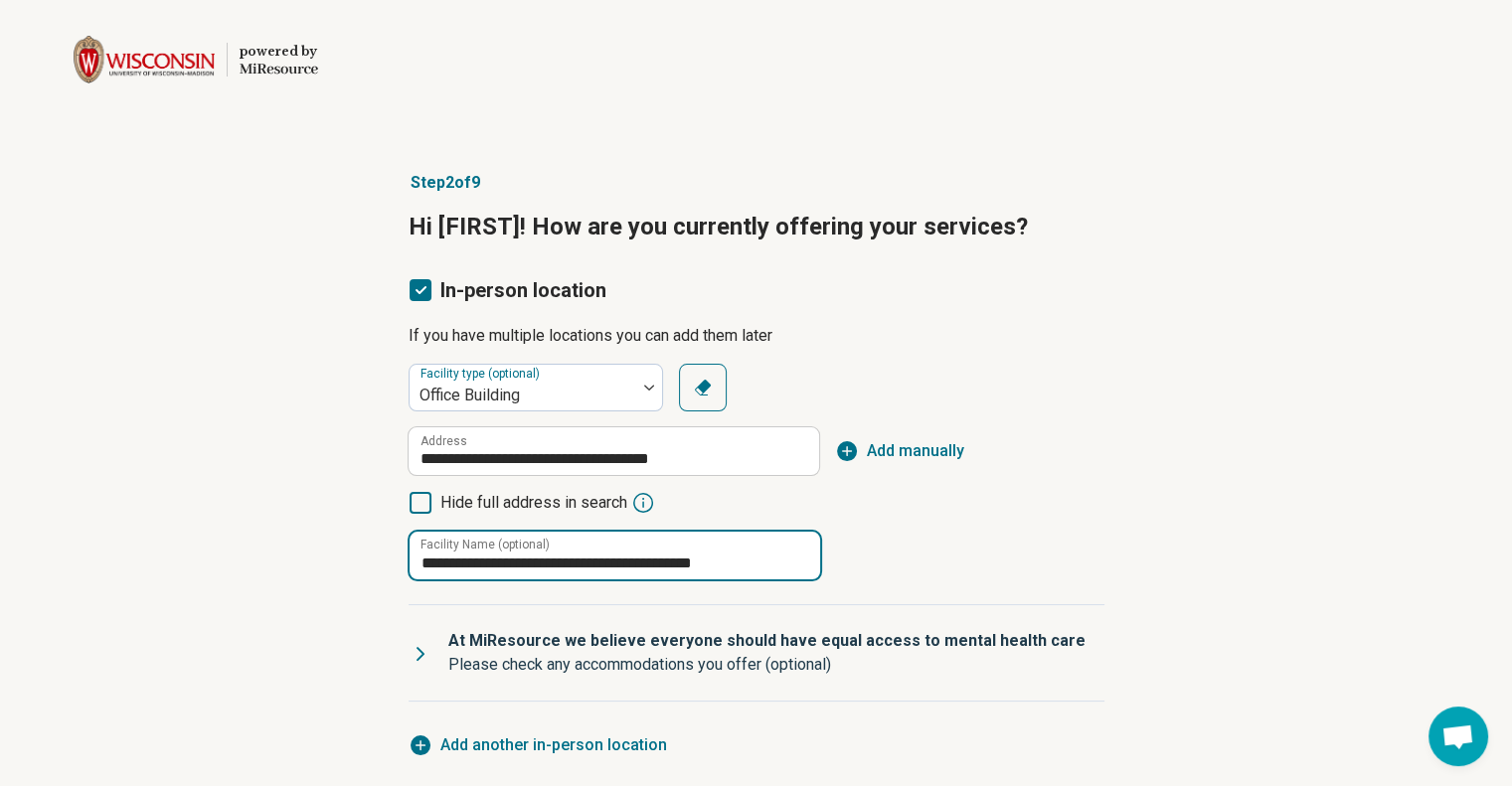 type on "**********" 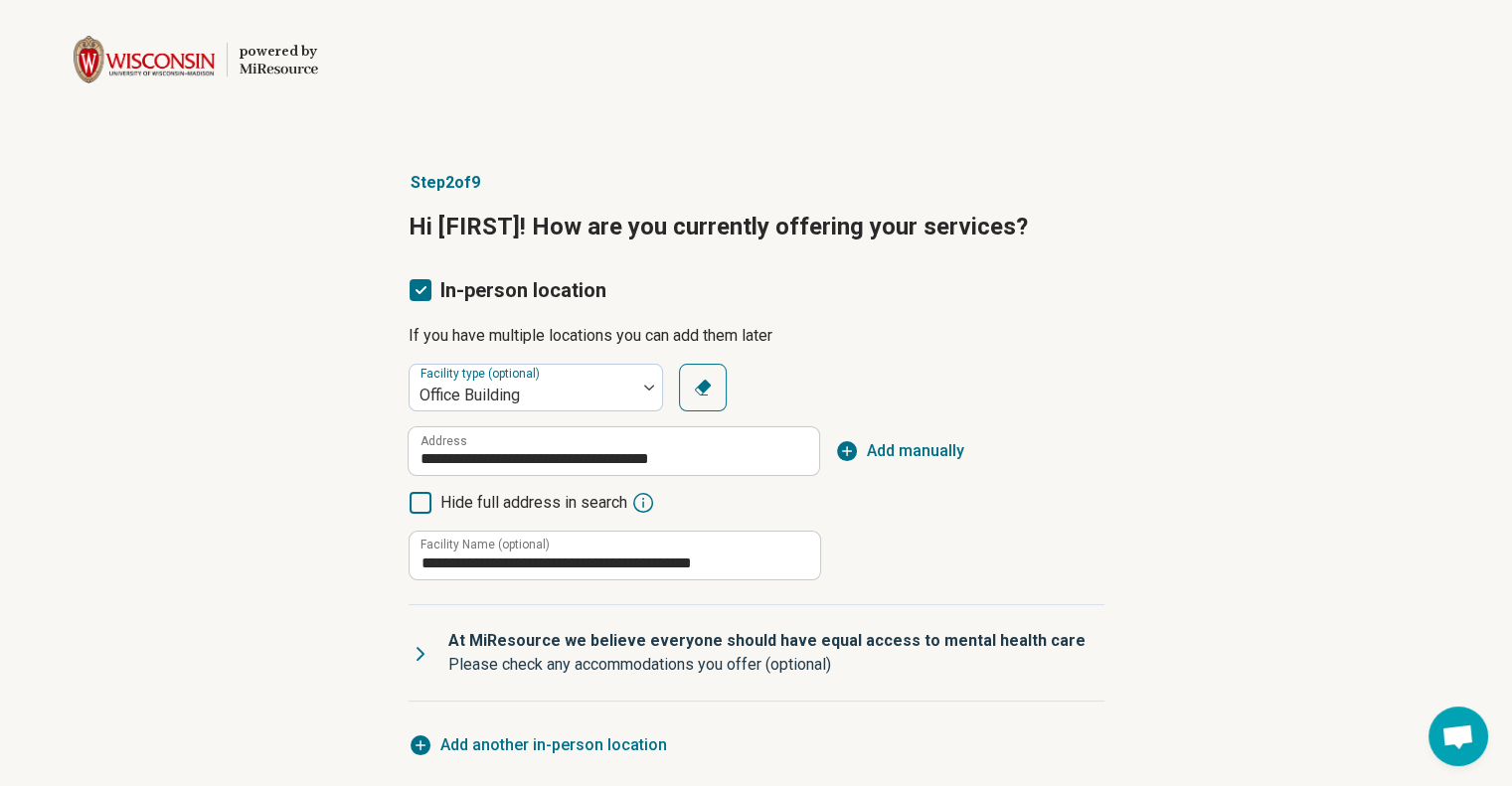 click 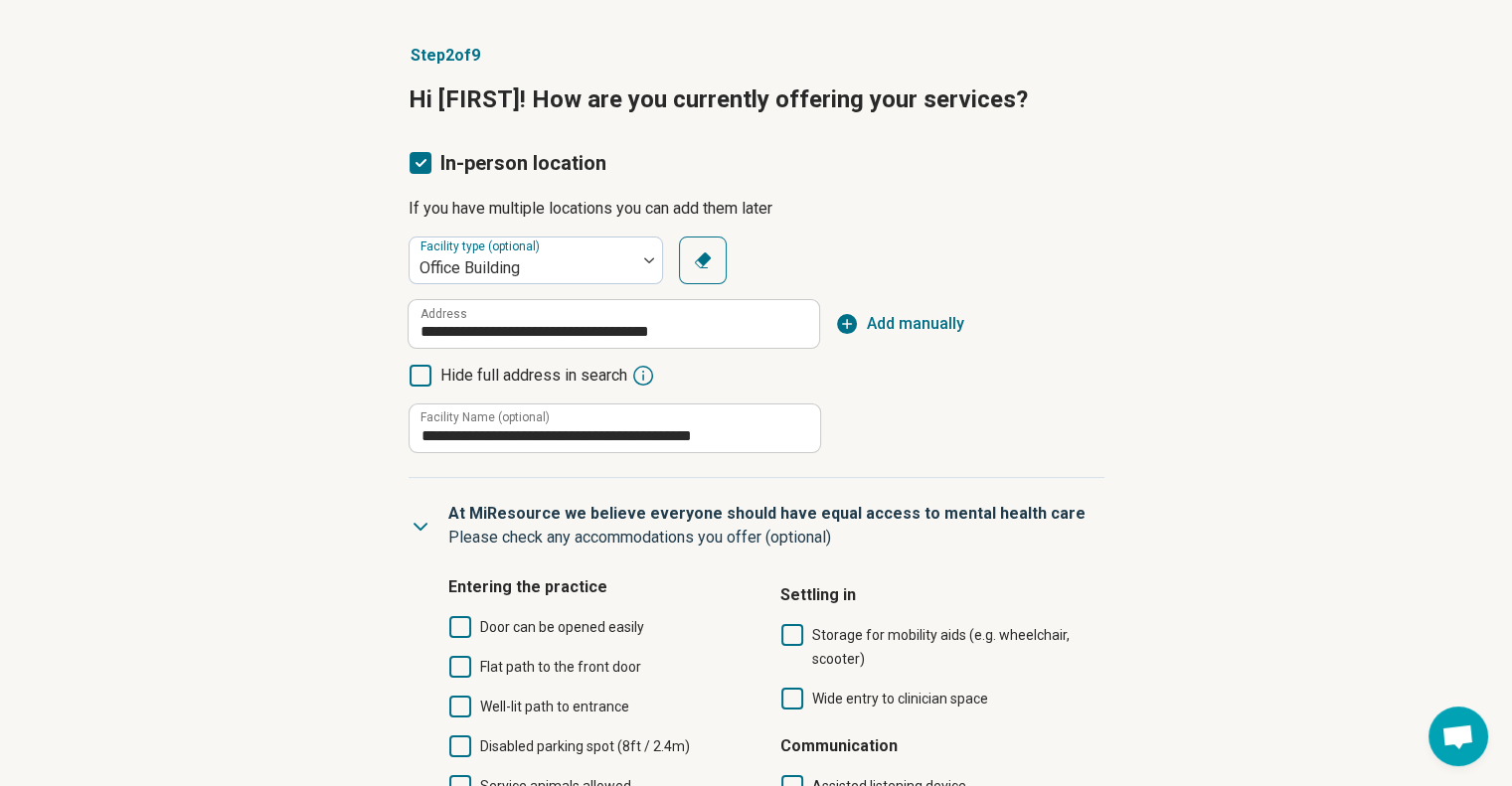scroll, scrollTop: 134, scrollLeft: 0, axis: vertical 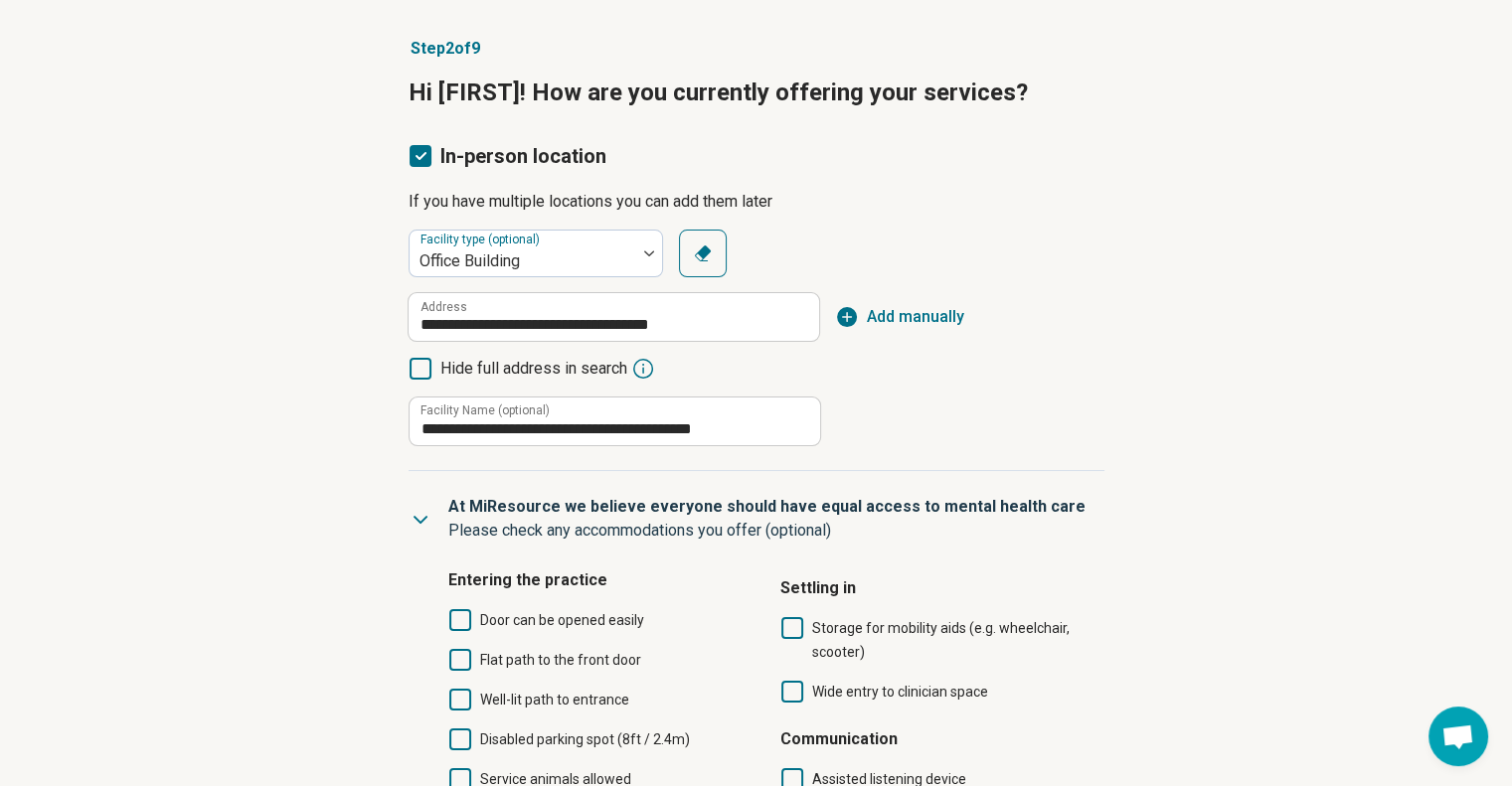 click 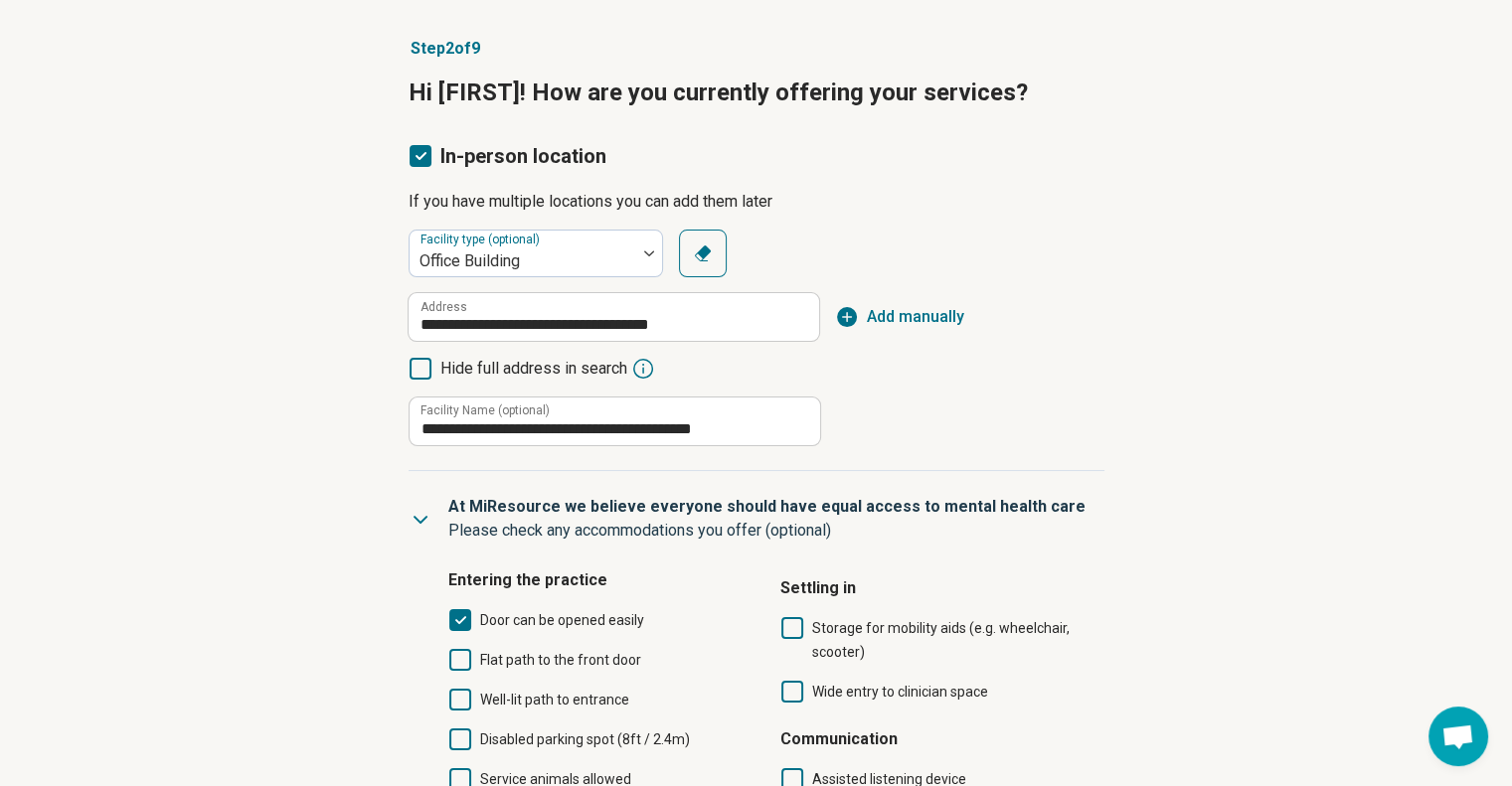 click 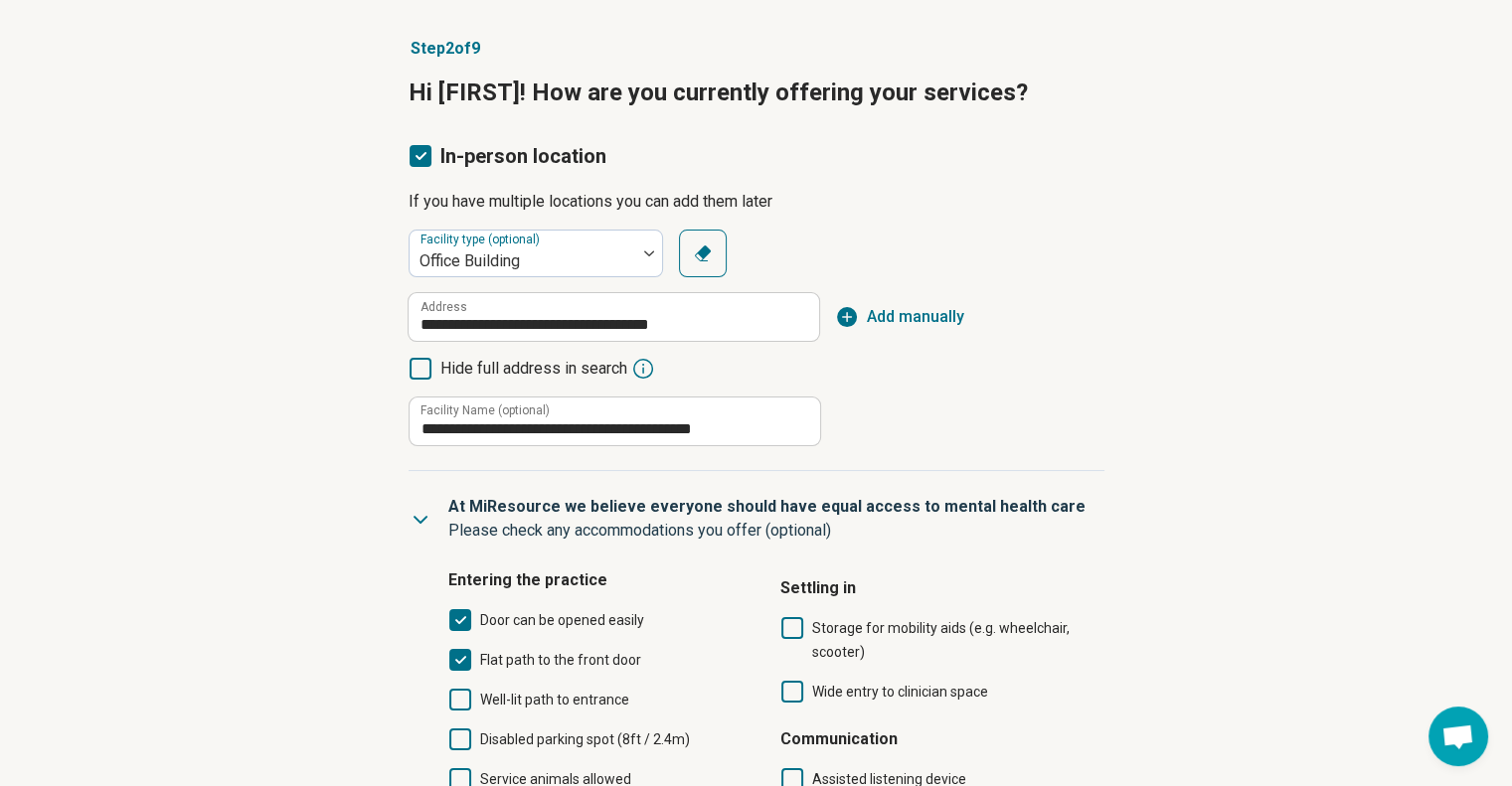 scroll, scrollTop: 10, scrollLeft: 0, axis: vertical 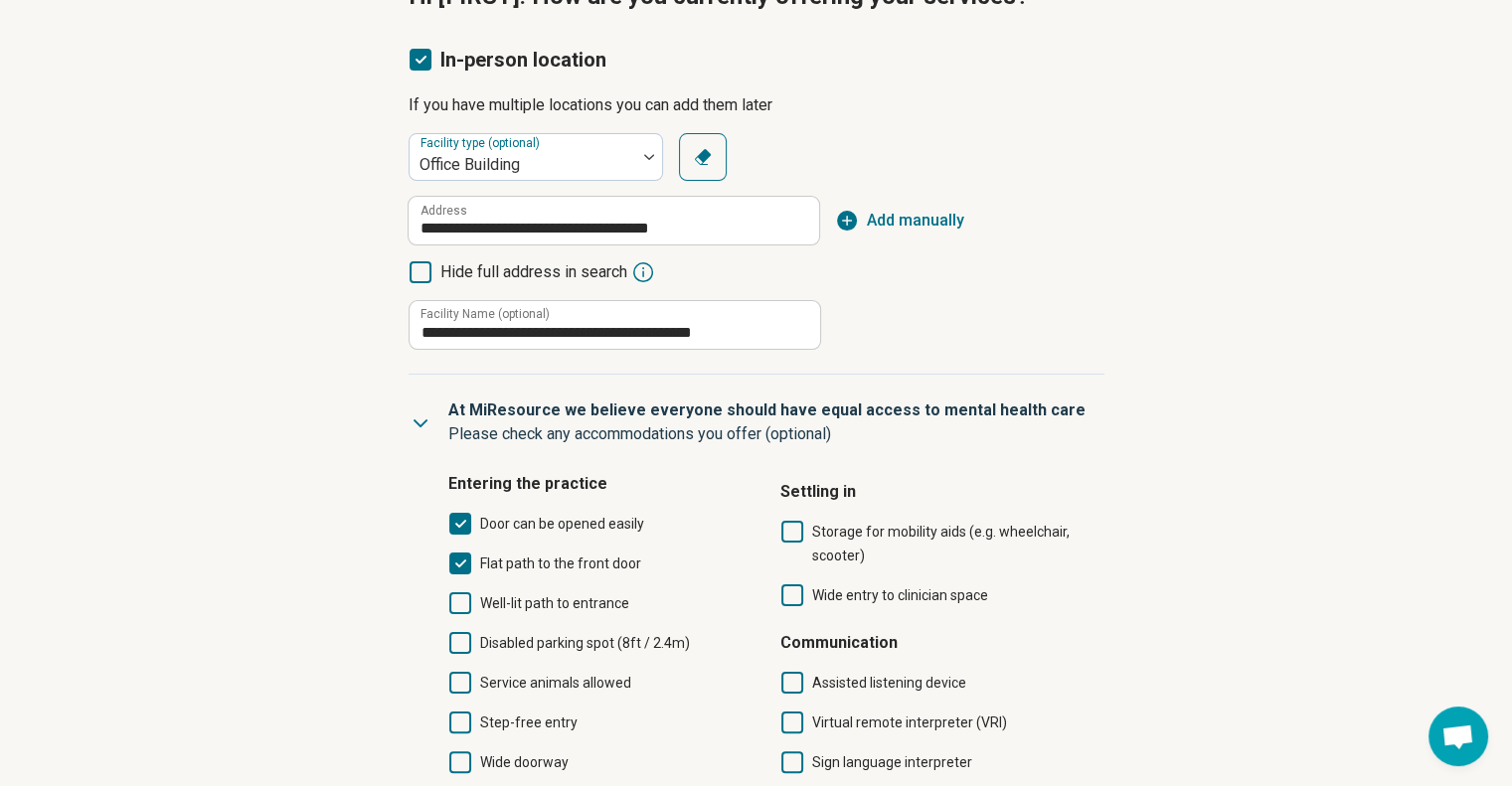click 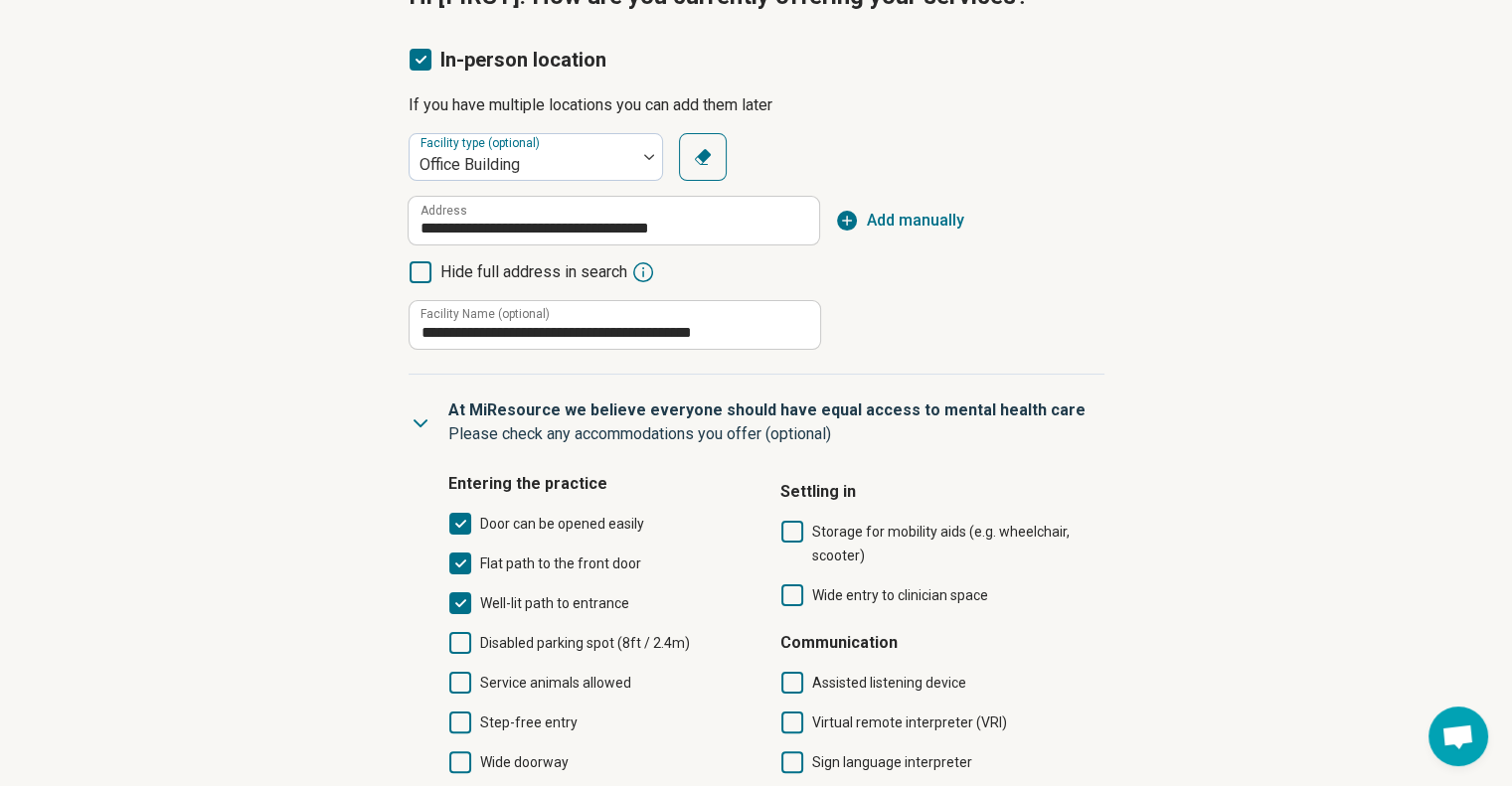 click 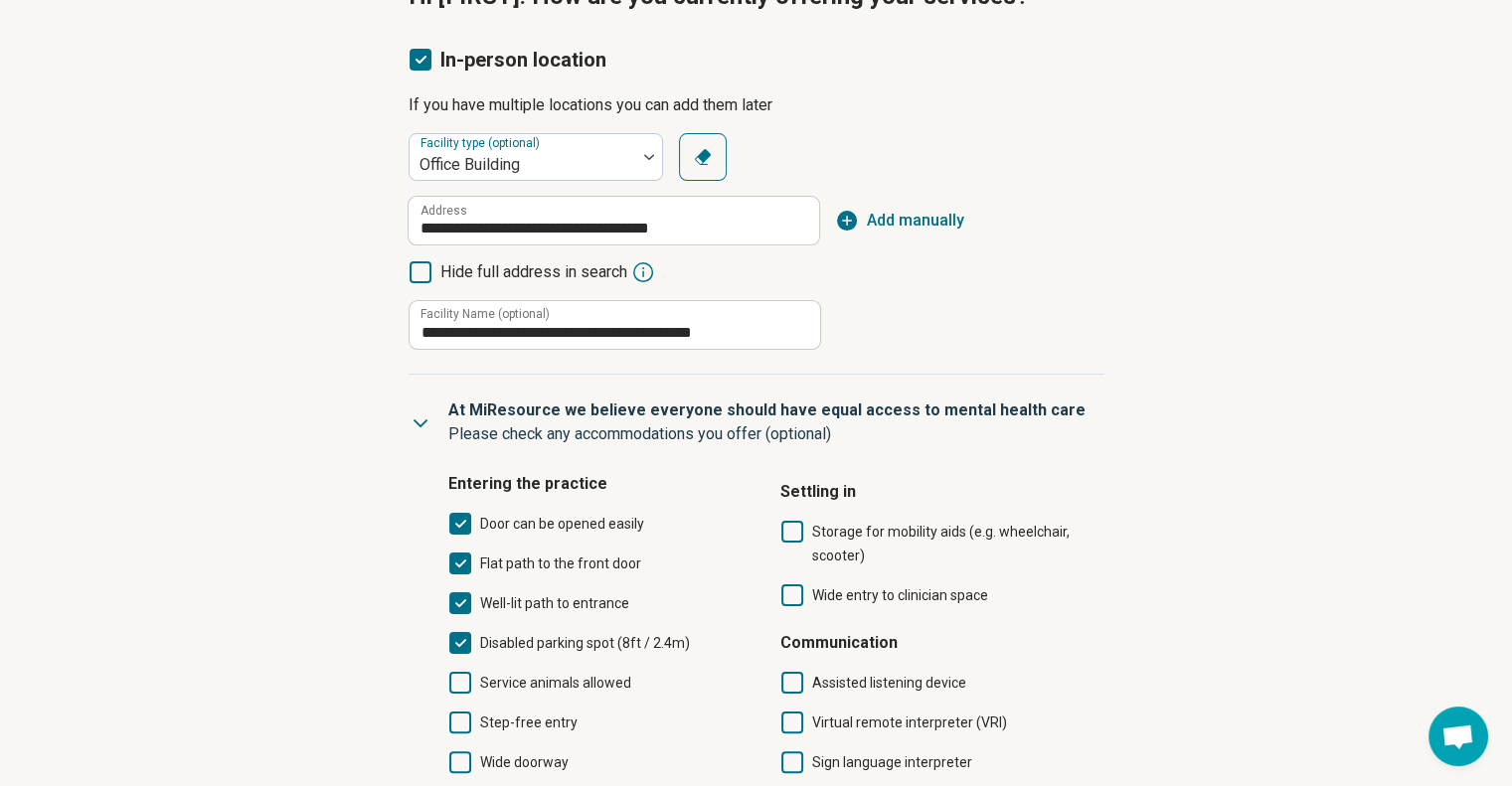 click 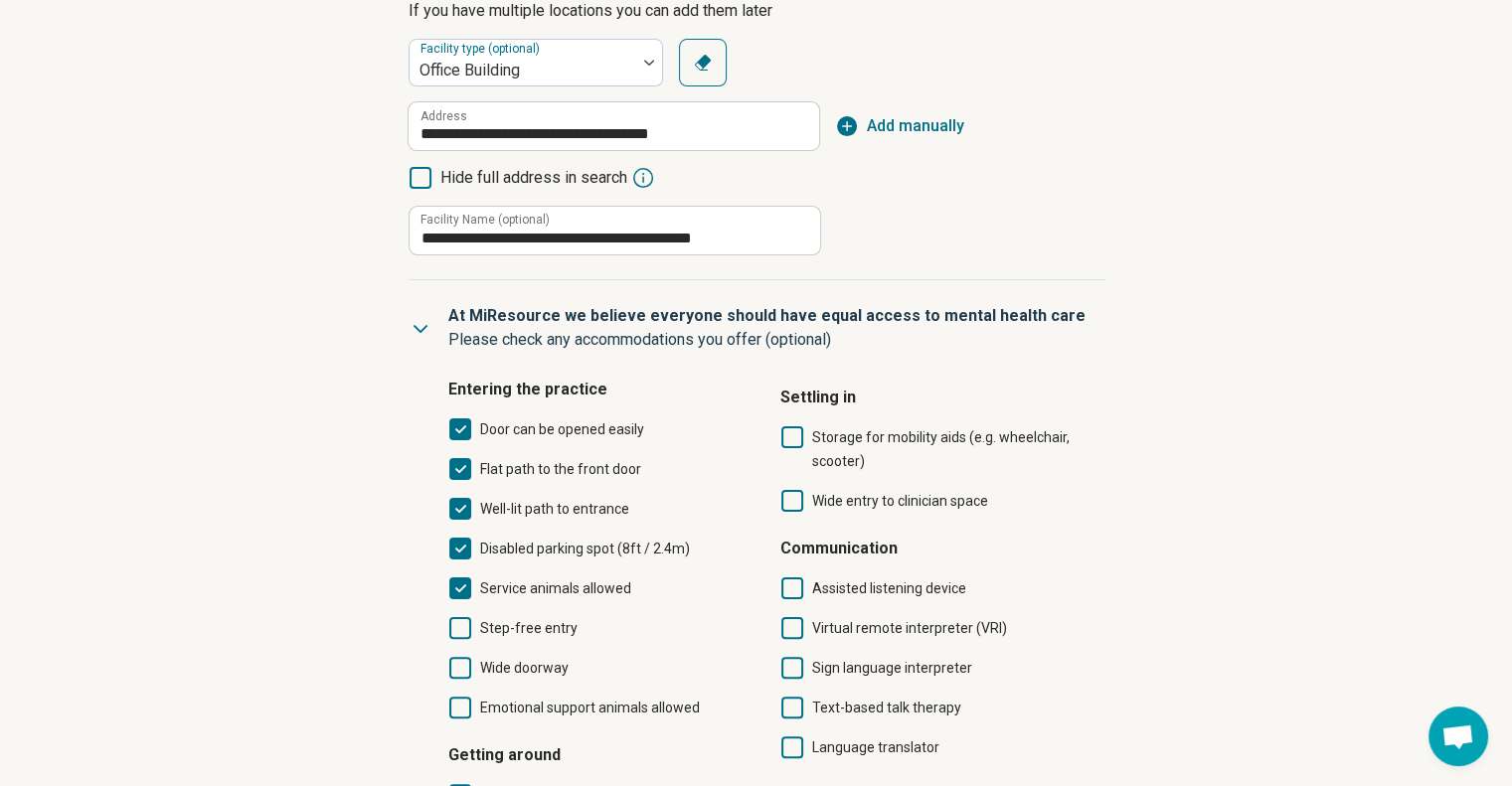 scroll, scrollTop: 364, scrollLeft: 0, axis: vertical 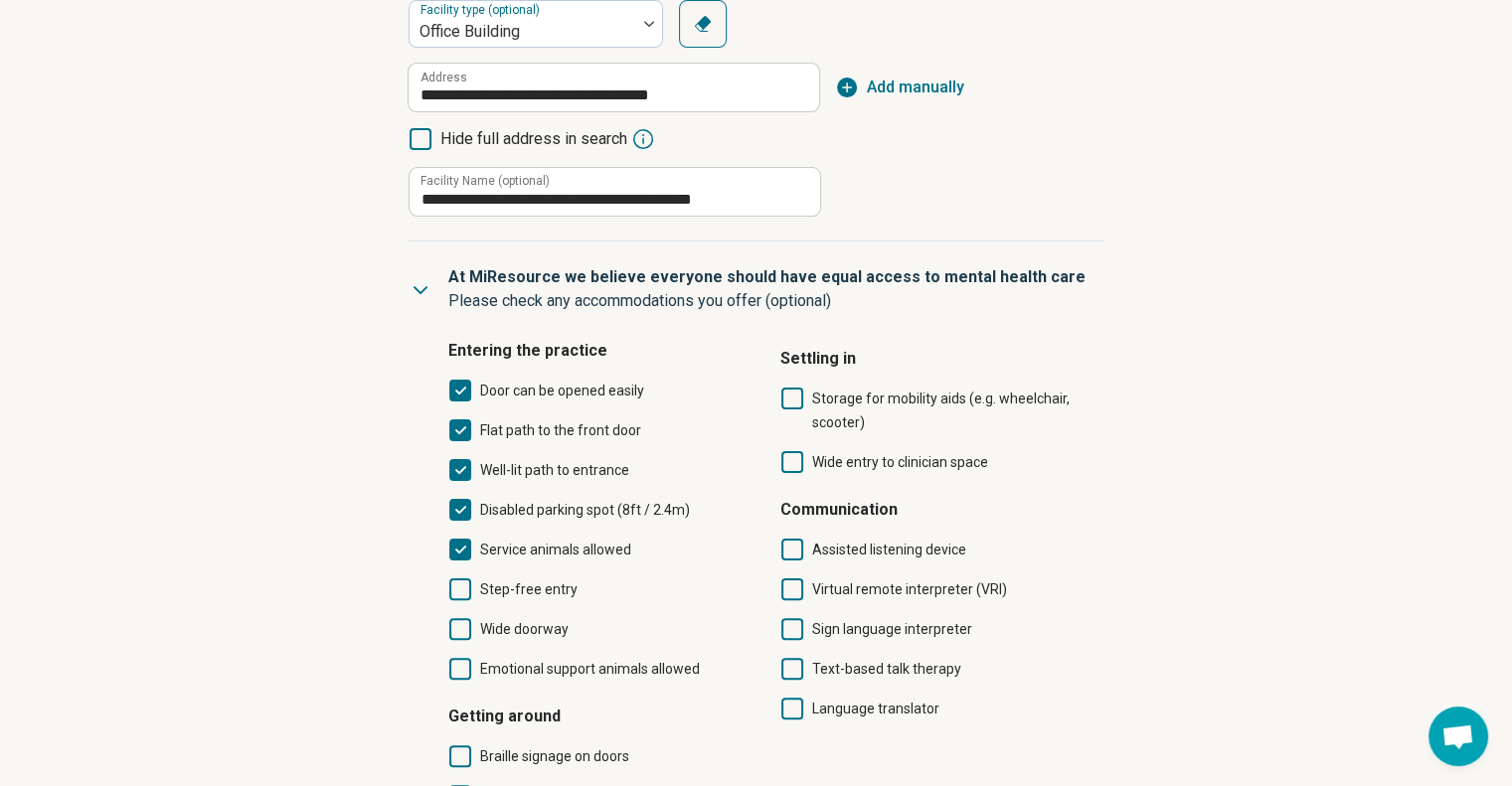 click 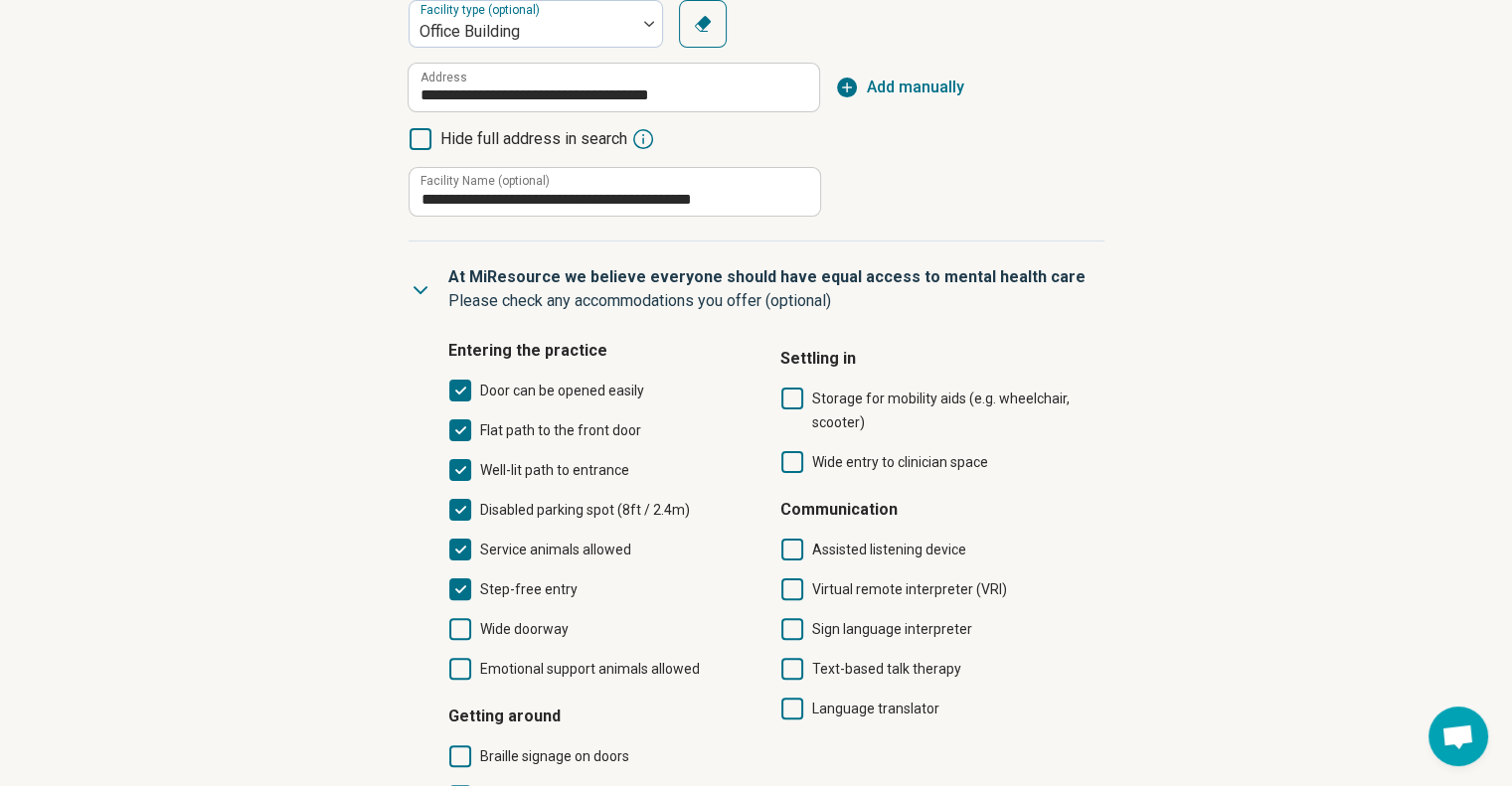scroll, scrollTop: 10, scrollLeft: 0, axis: vertical 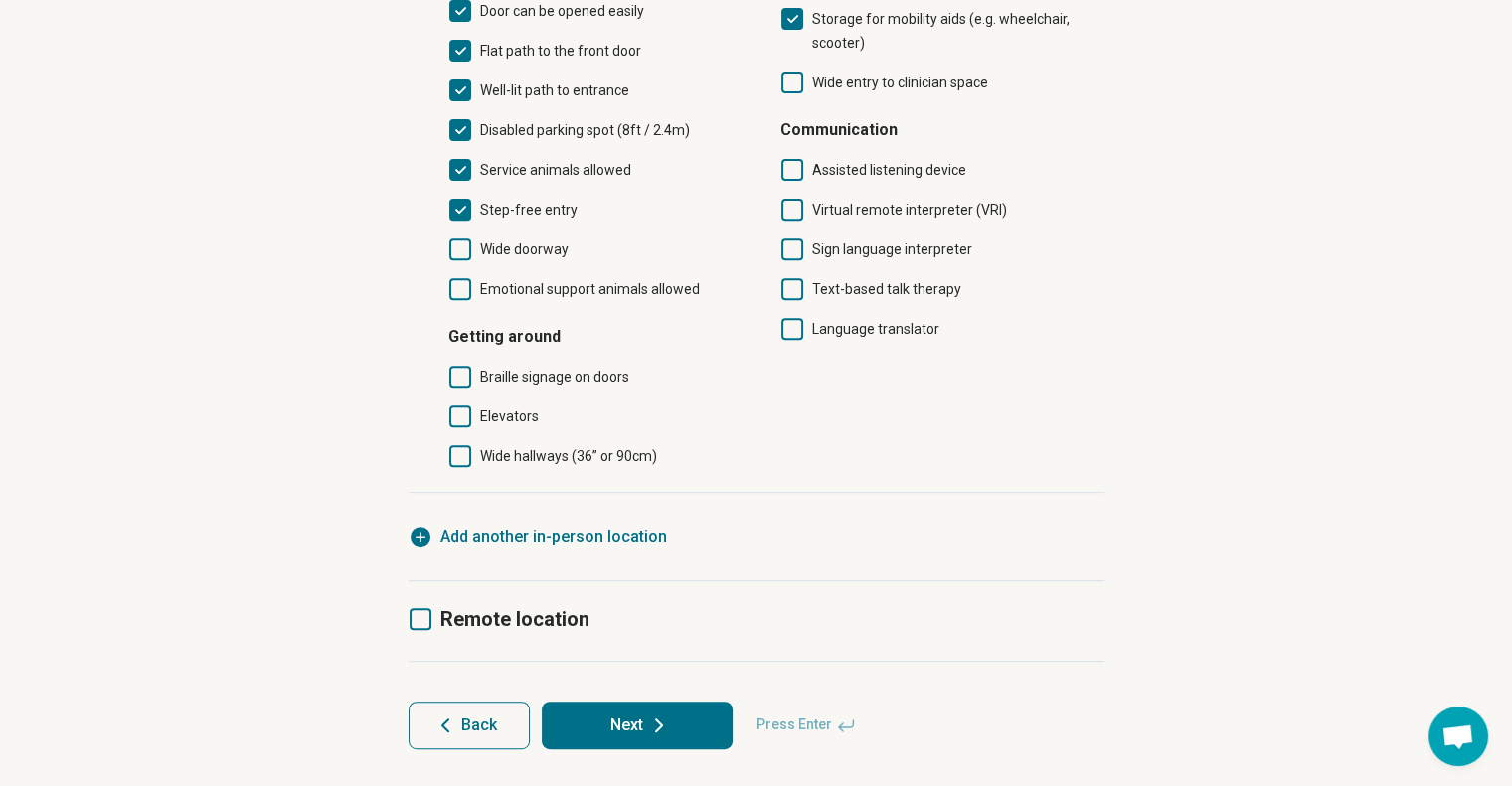 click 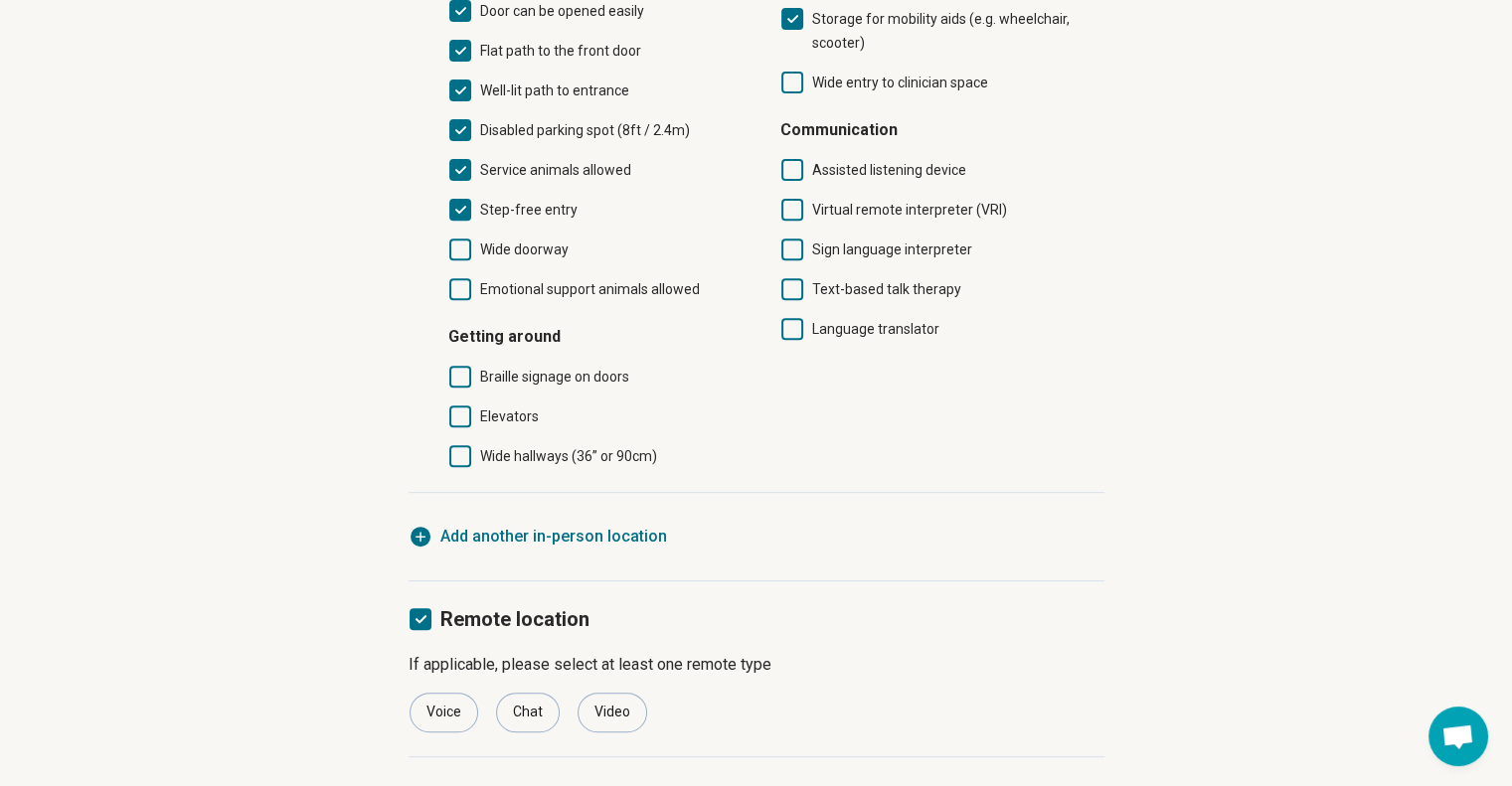 scroll, scrollTop: 823, scrollLeft: 0, axis: vertical 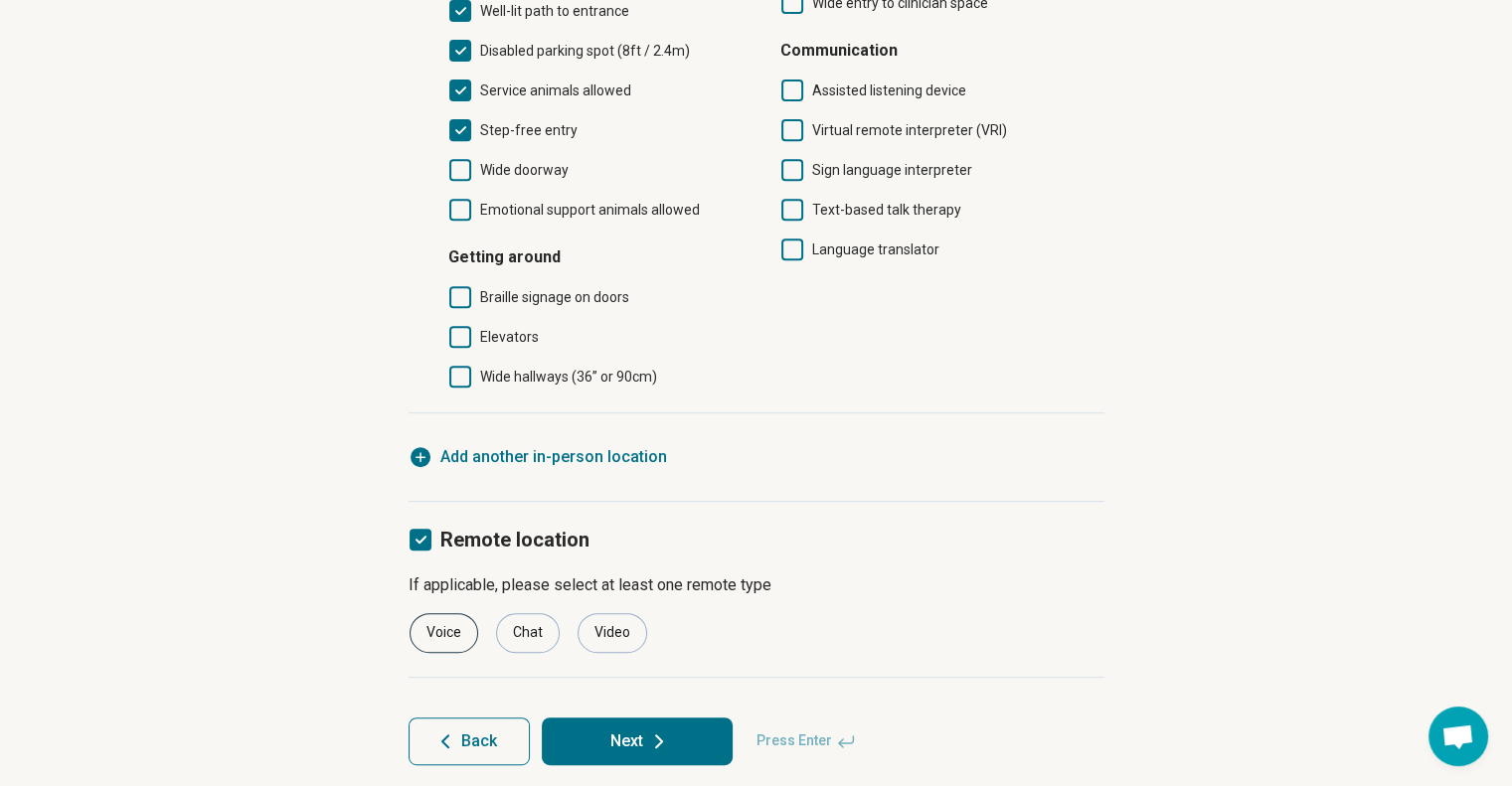 click on "Voice" at bounding box center (443, 633) 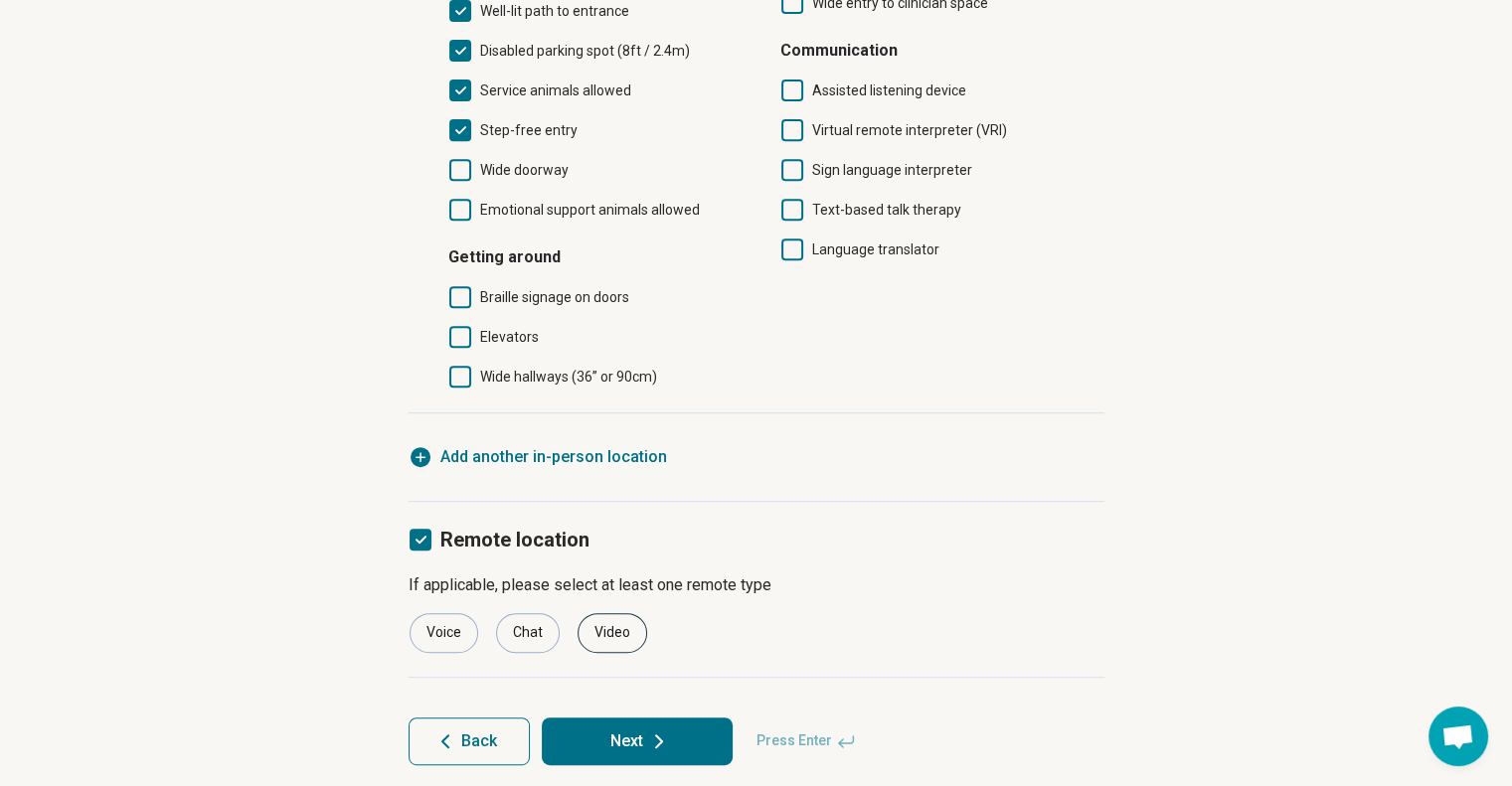 click on "Video" at bounding box center [612, 633] 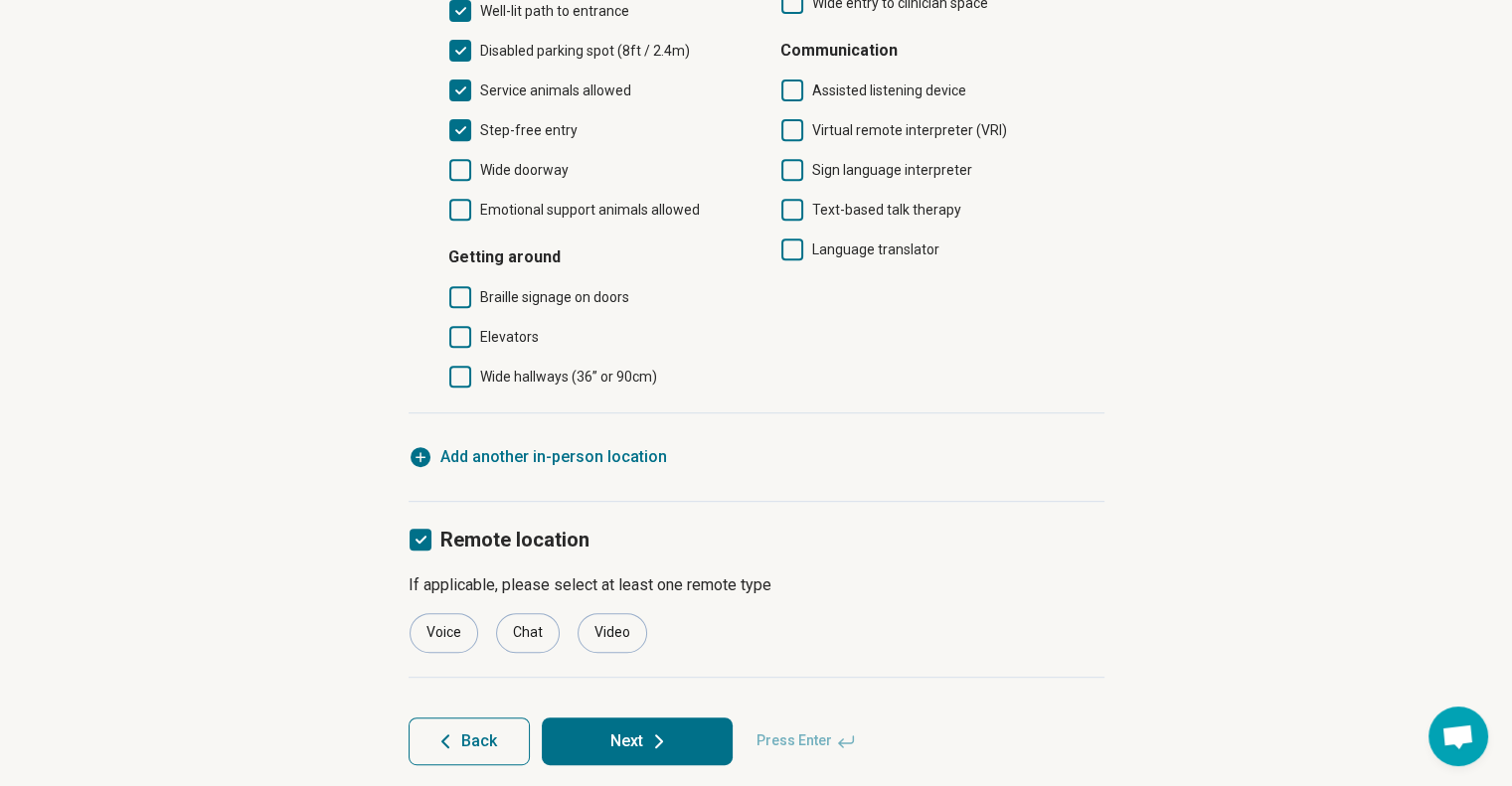 click on "Next" at bounding box center (637, 741) 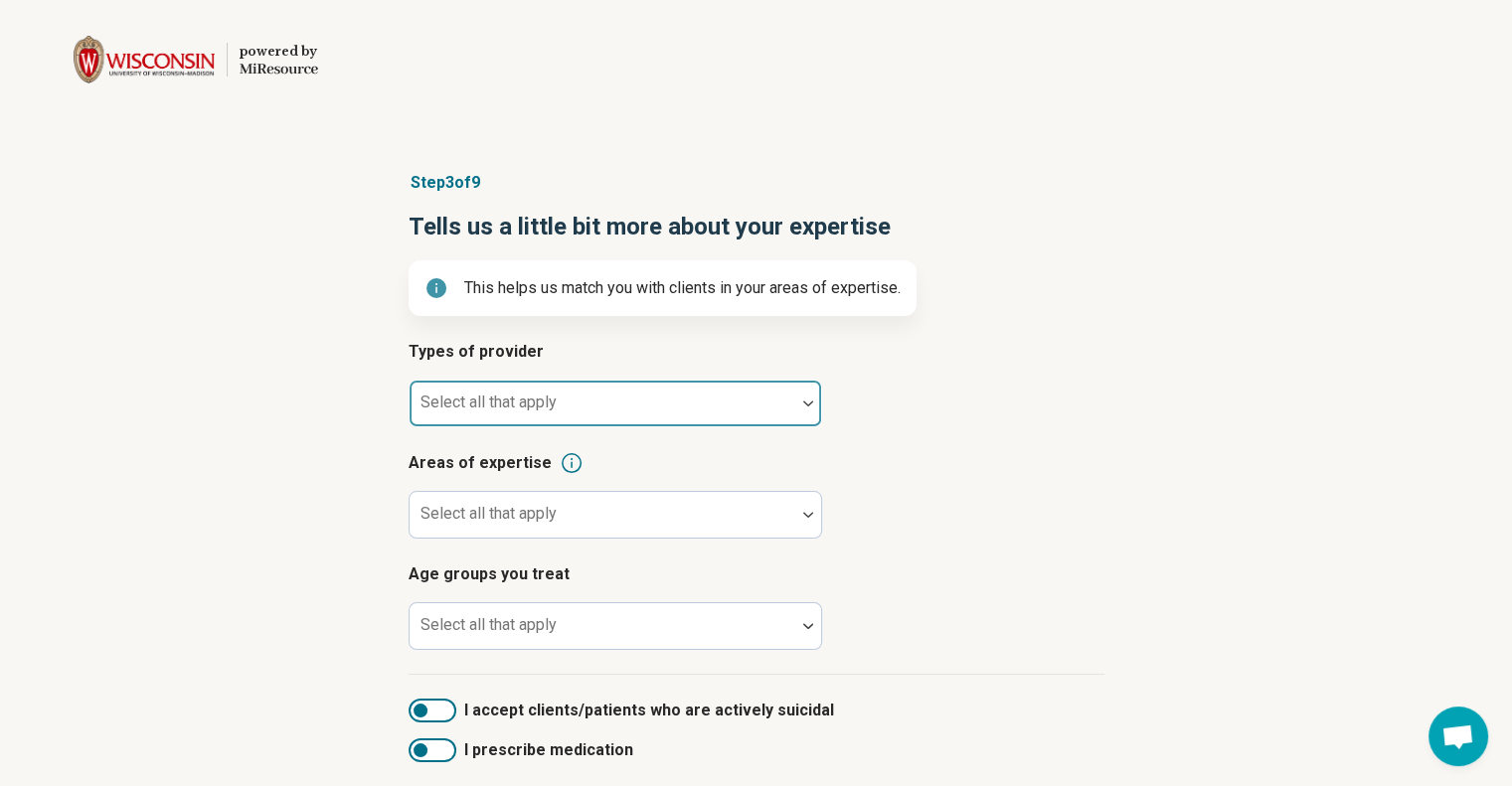 click on "Select all that apply" at bounding box center [615, 403] 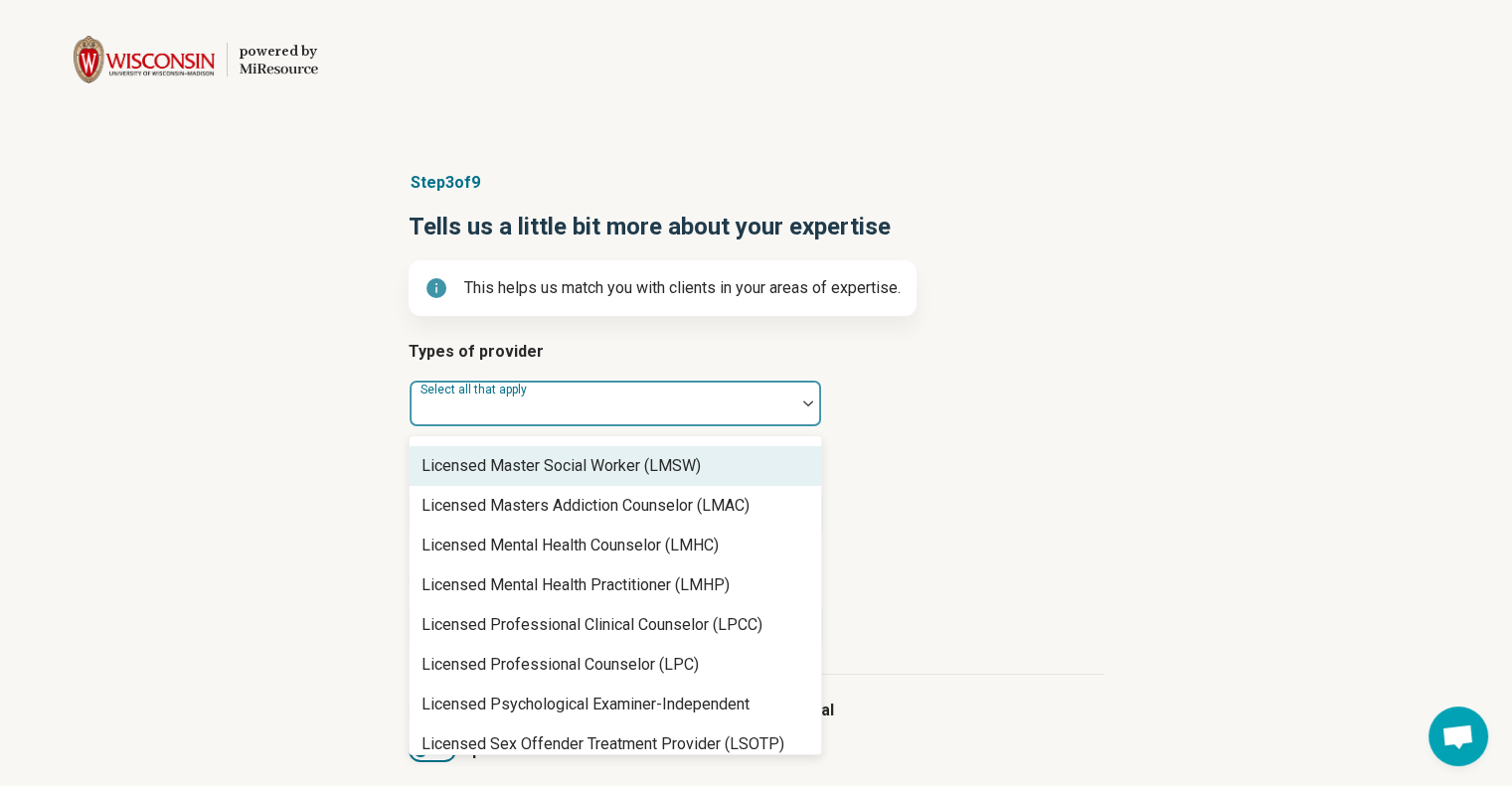 scroll, scrollTop: 1264, scrollLeft: 0, axis: vertical 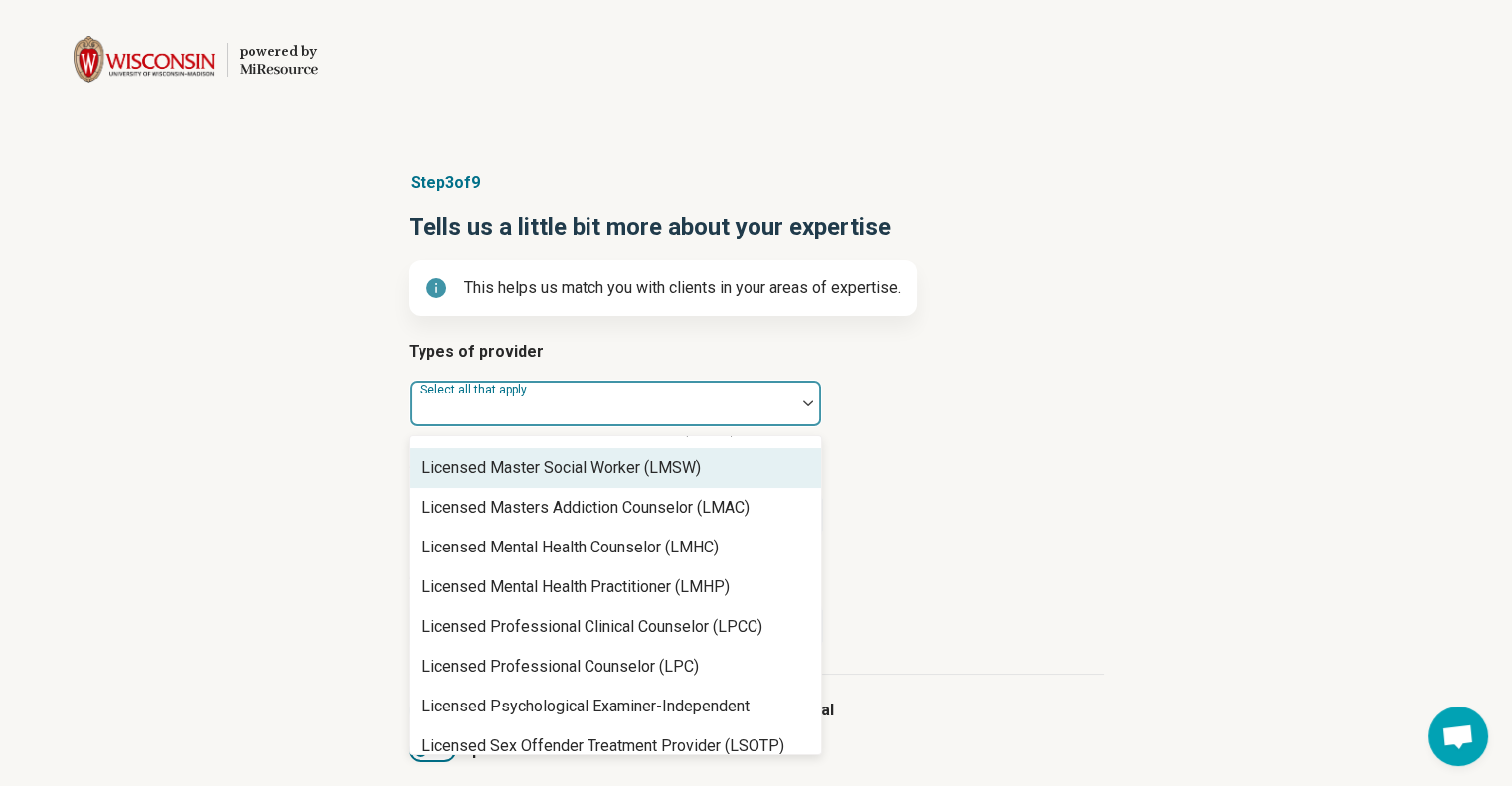 click on "Licensed Master Social Worker (LMSW)" at bounding box center [561, 468] 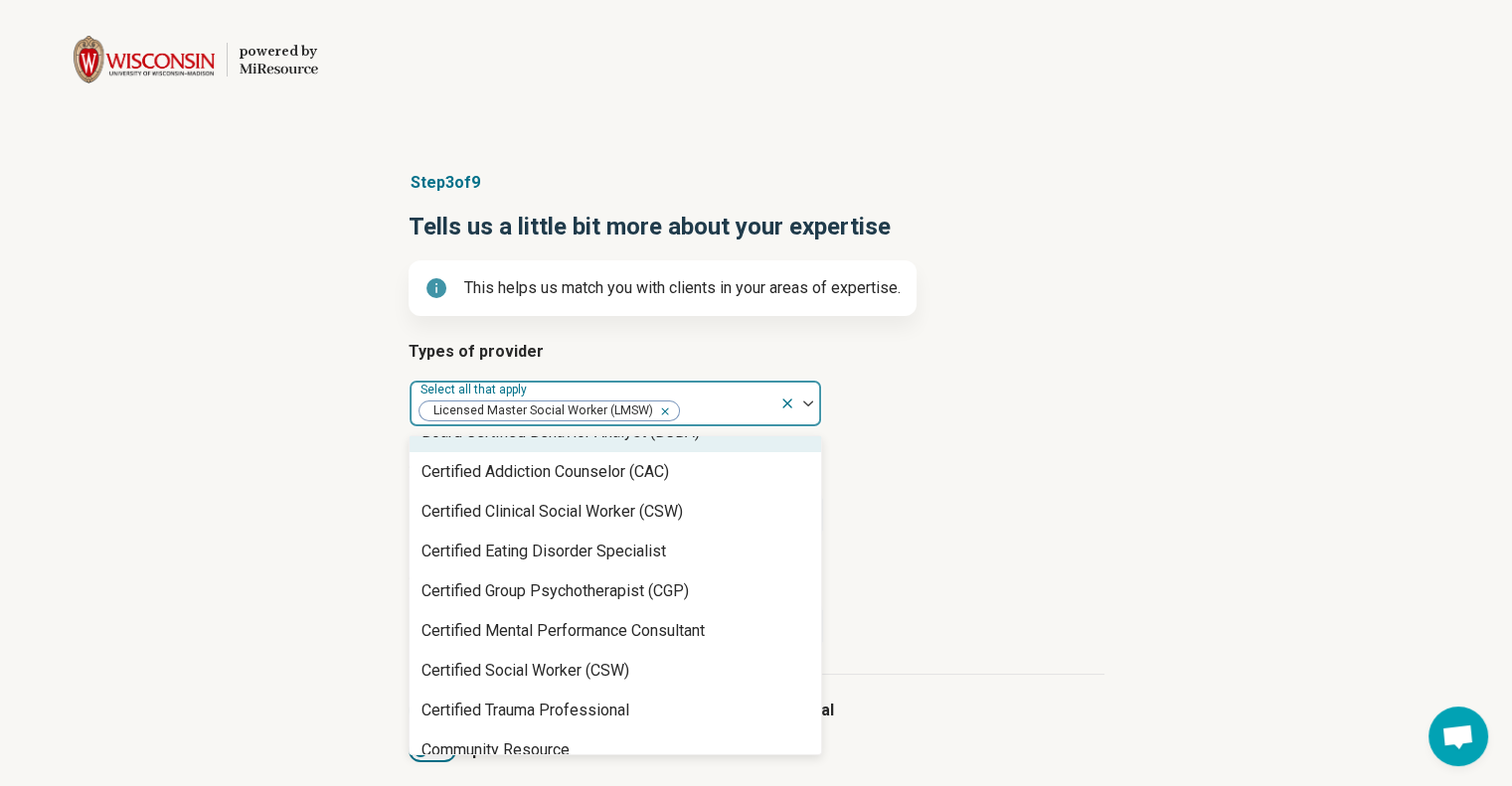 scroll, scrollTop: 0, scrollLeft: 0, axis: both 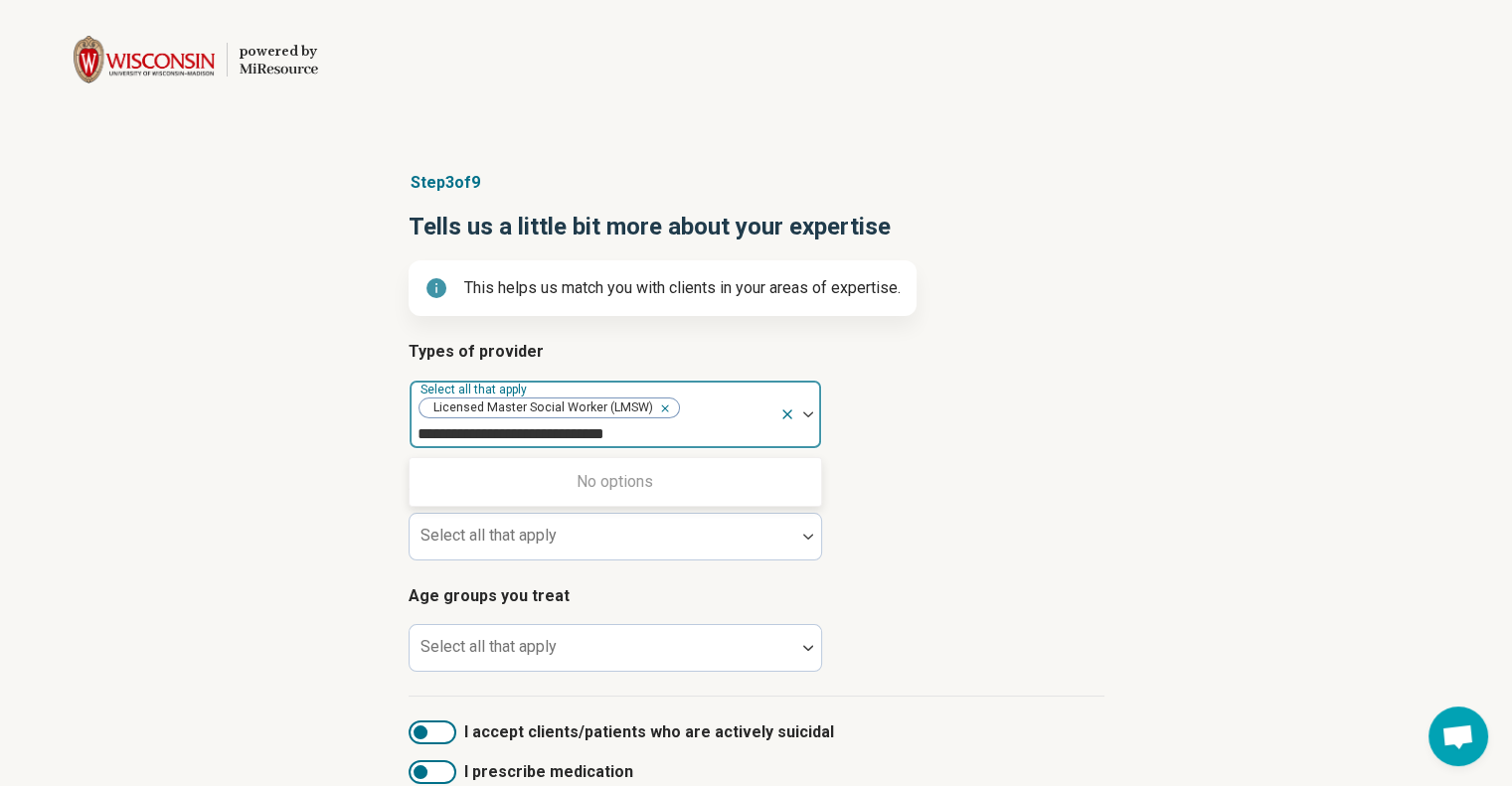 type on "**********" 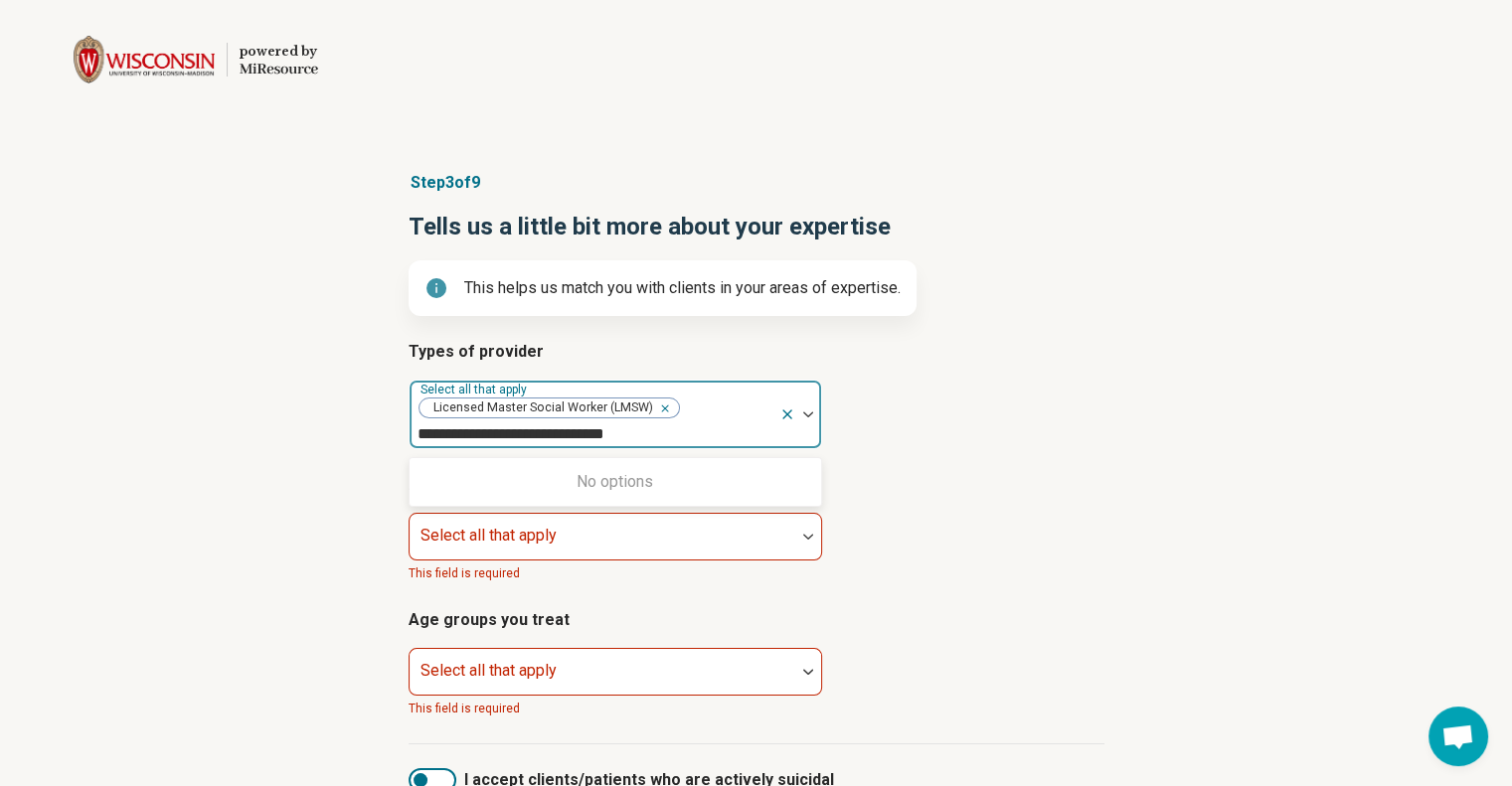 type 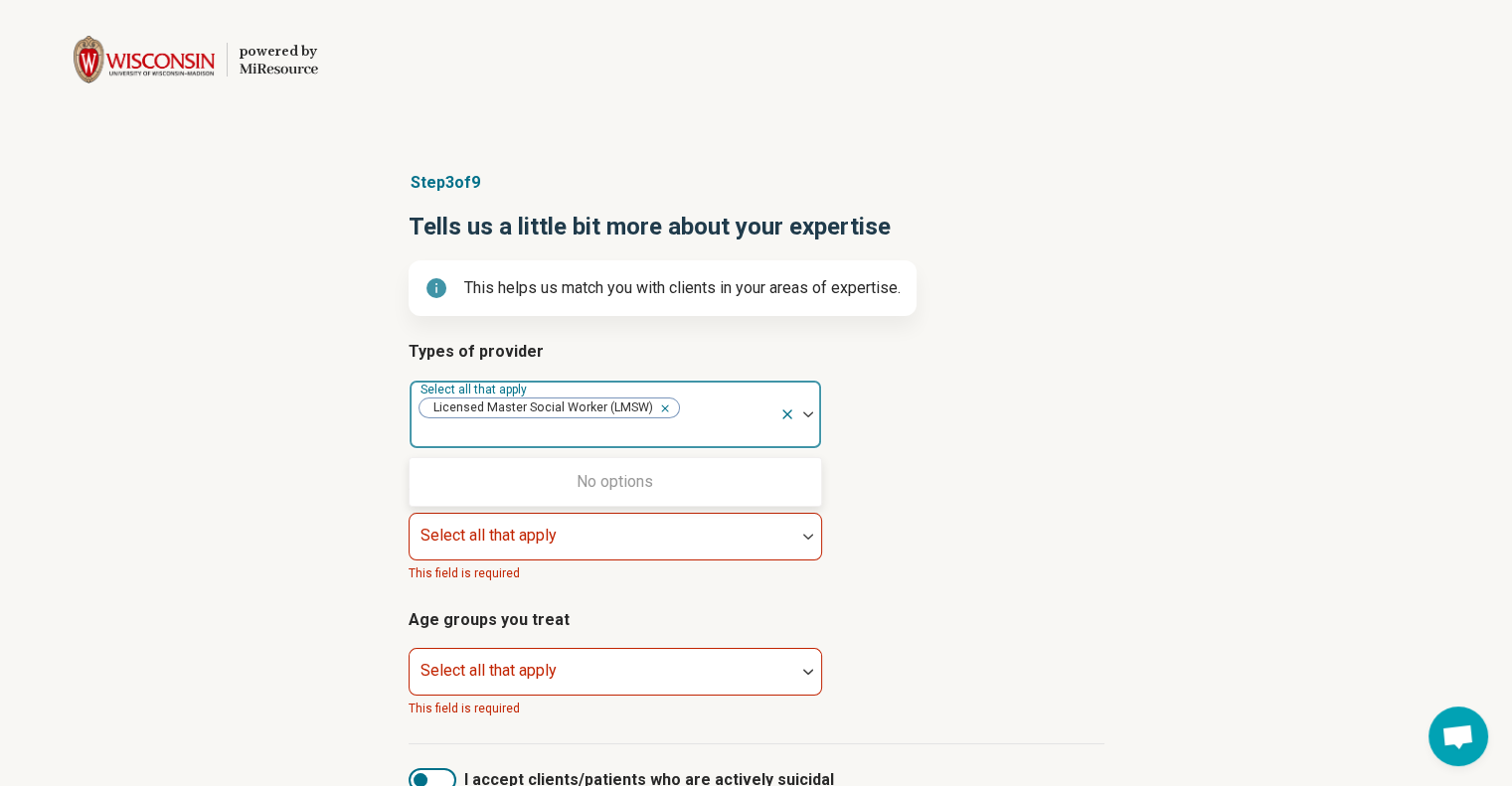click on "Step  3  of  9 Tells us a little bit more about your expertise This helps us match you with clients in your areas of expertise. Types of provider option Licensed Master Social Worker (LMSW), selected. 0 results available for search term Advanced Practice Social Worker. Use Up and Down to choose options, press Enter to select the currently focused option, press Escape to exit the menu, press Tab to select the option and exit the menu. Select all that apply Licensed Master Social Worker (LMSW) No options Areas of expertise Select all that apply This field is required Age groups you treat Select all that apply This field is required I accept clients/patients who are actively suicidal I prescribe medication Back Next Press Enter" at bounding box center [756, 557] 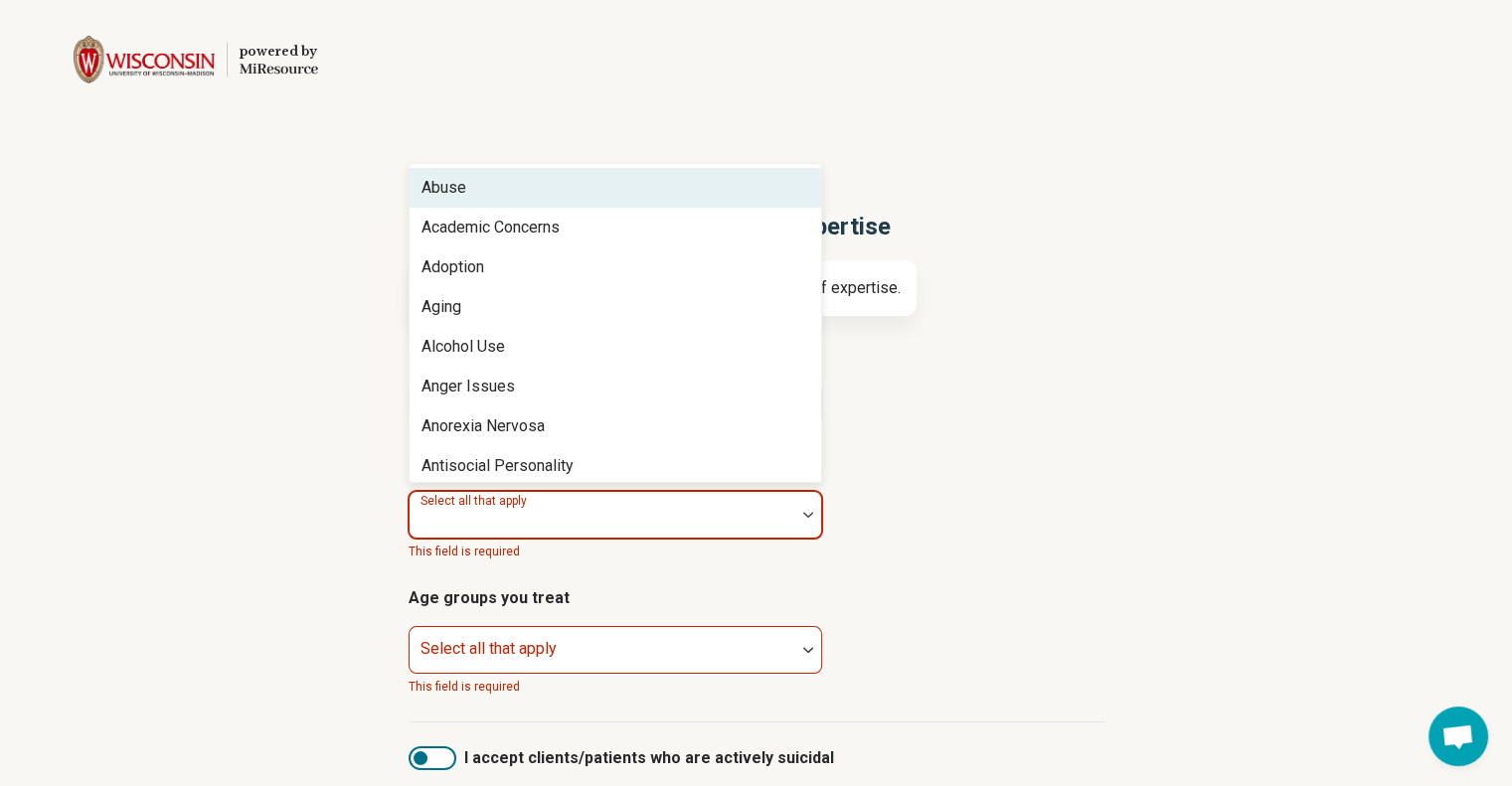 click at bounding box center (602, 523) 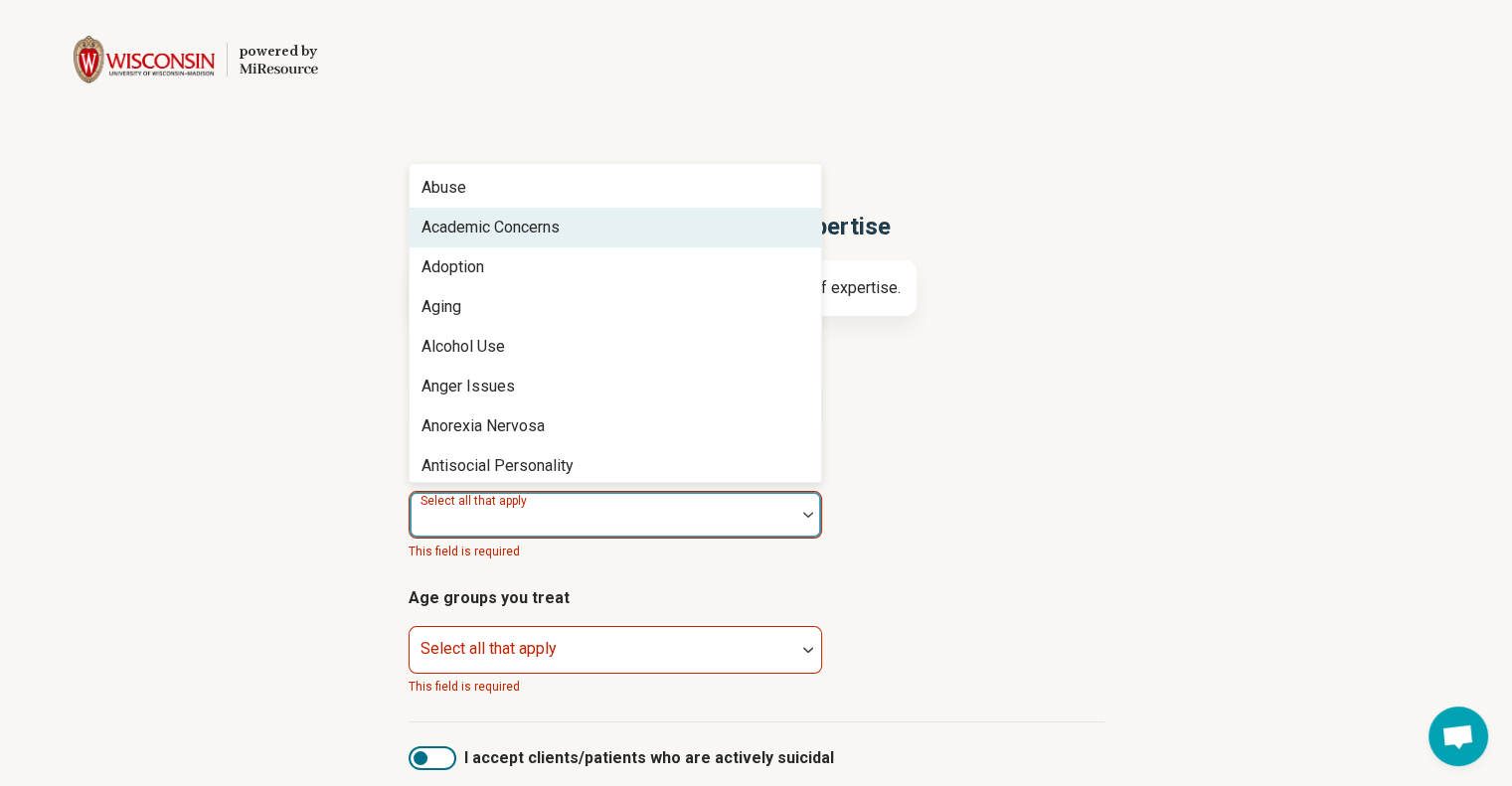 click on "Academic Concerns" at bounding box center [490, 228] 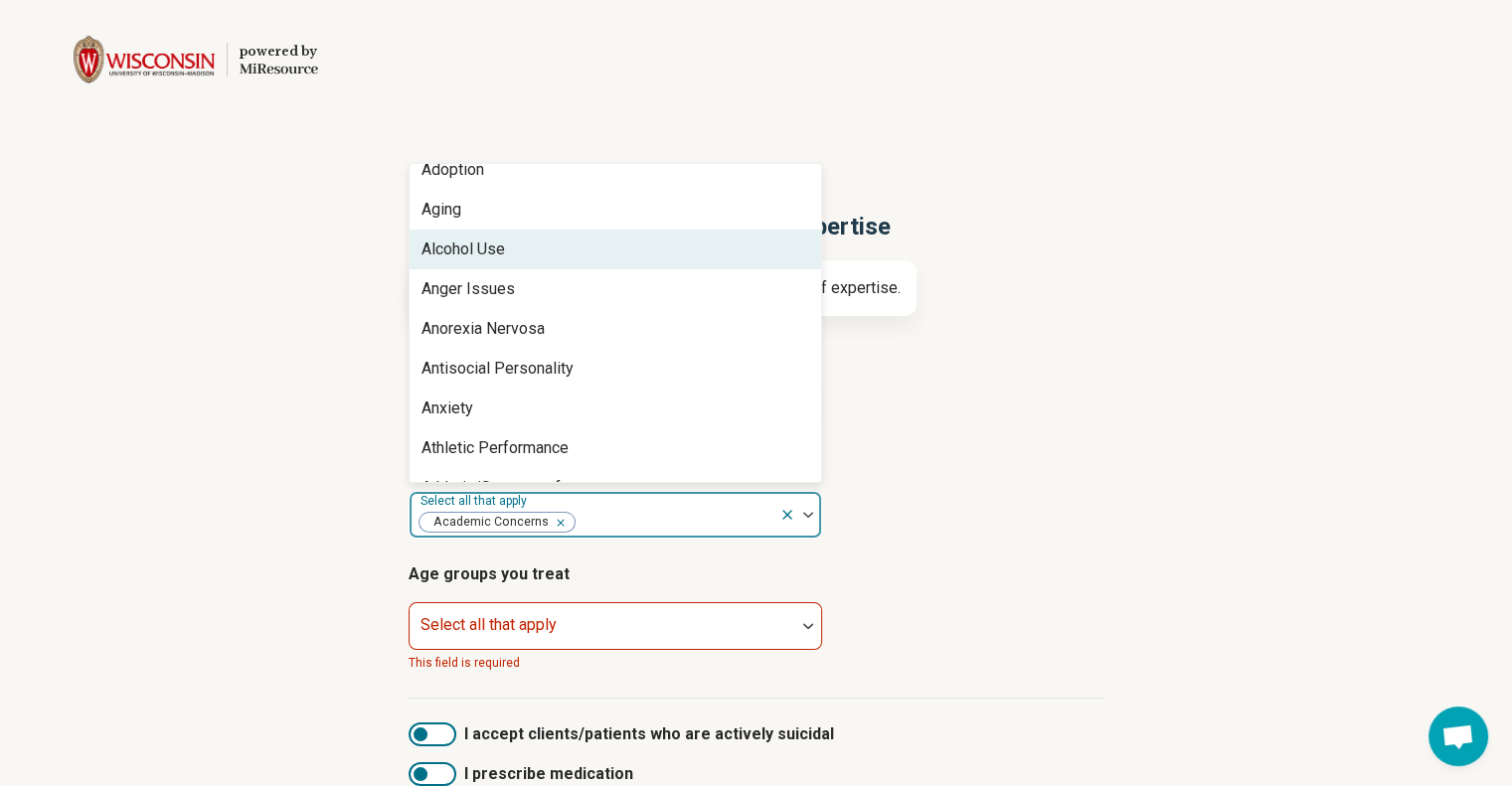 scroll, scrollTop: 76, scrollLeft: 0, axis: vertical 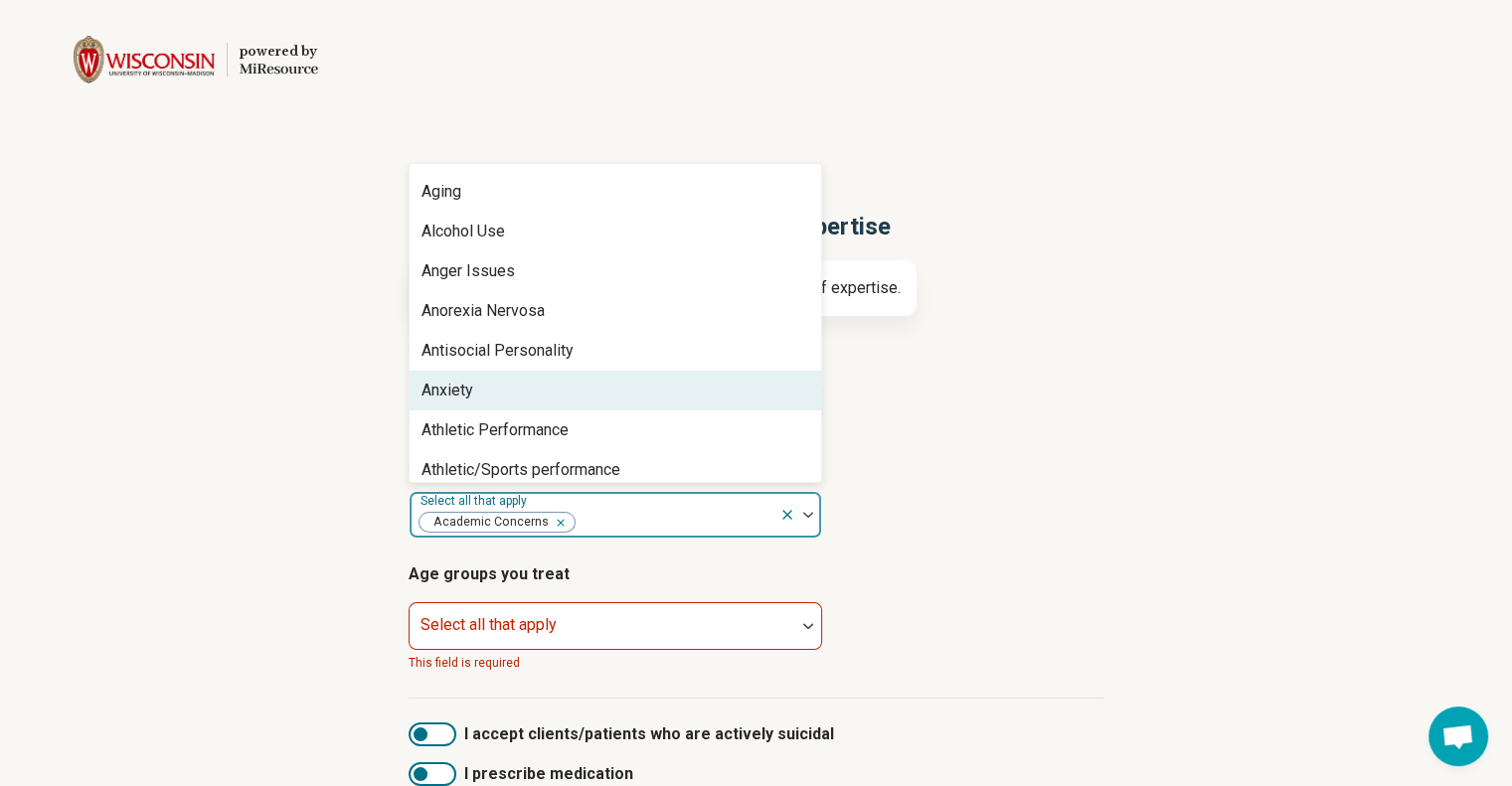 click on "Anxiety" at bounding box center (615, 391) 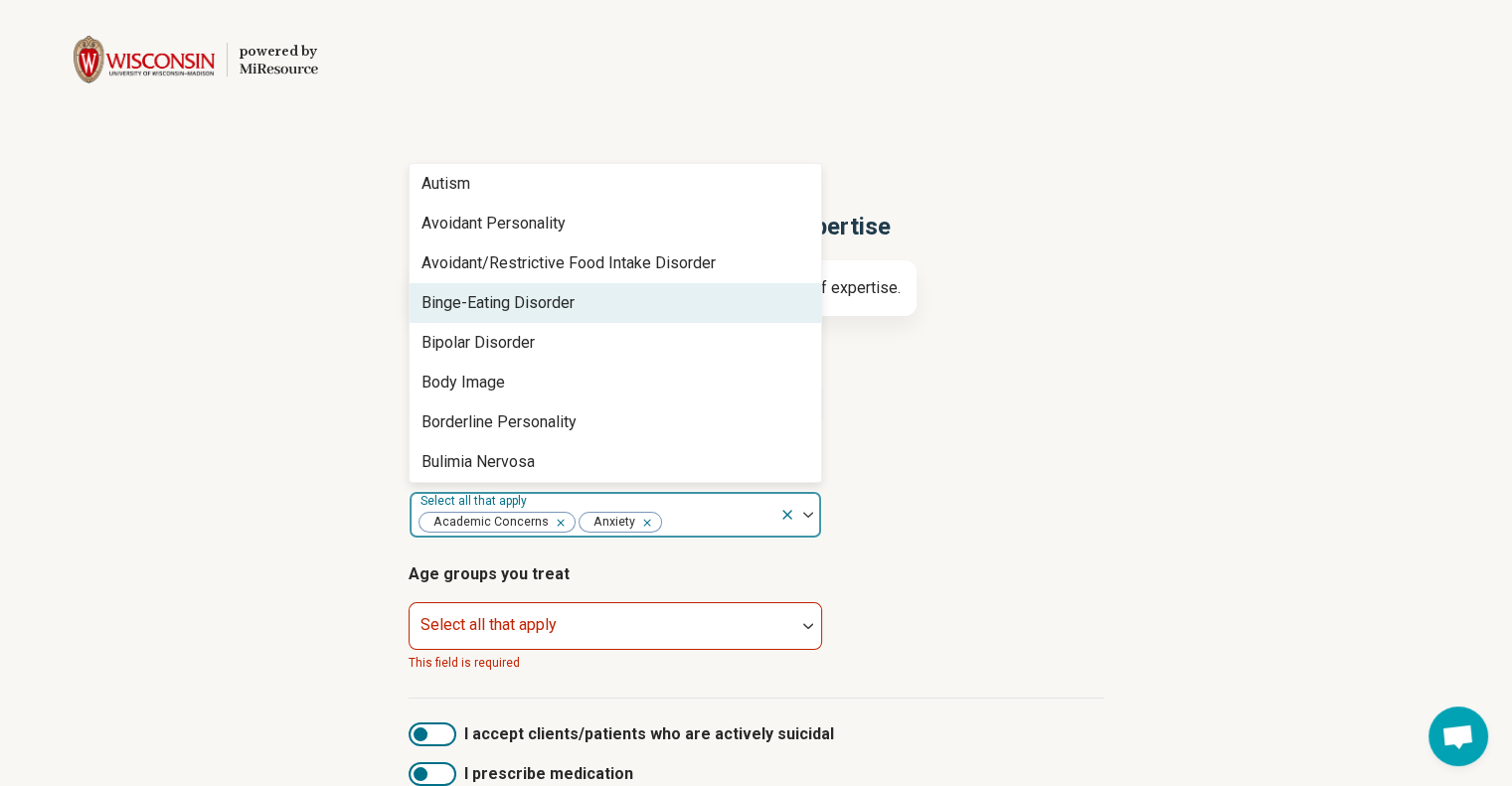 scroll, scrollTop: 413, scrollLeft: 0, axis: vertical 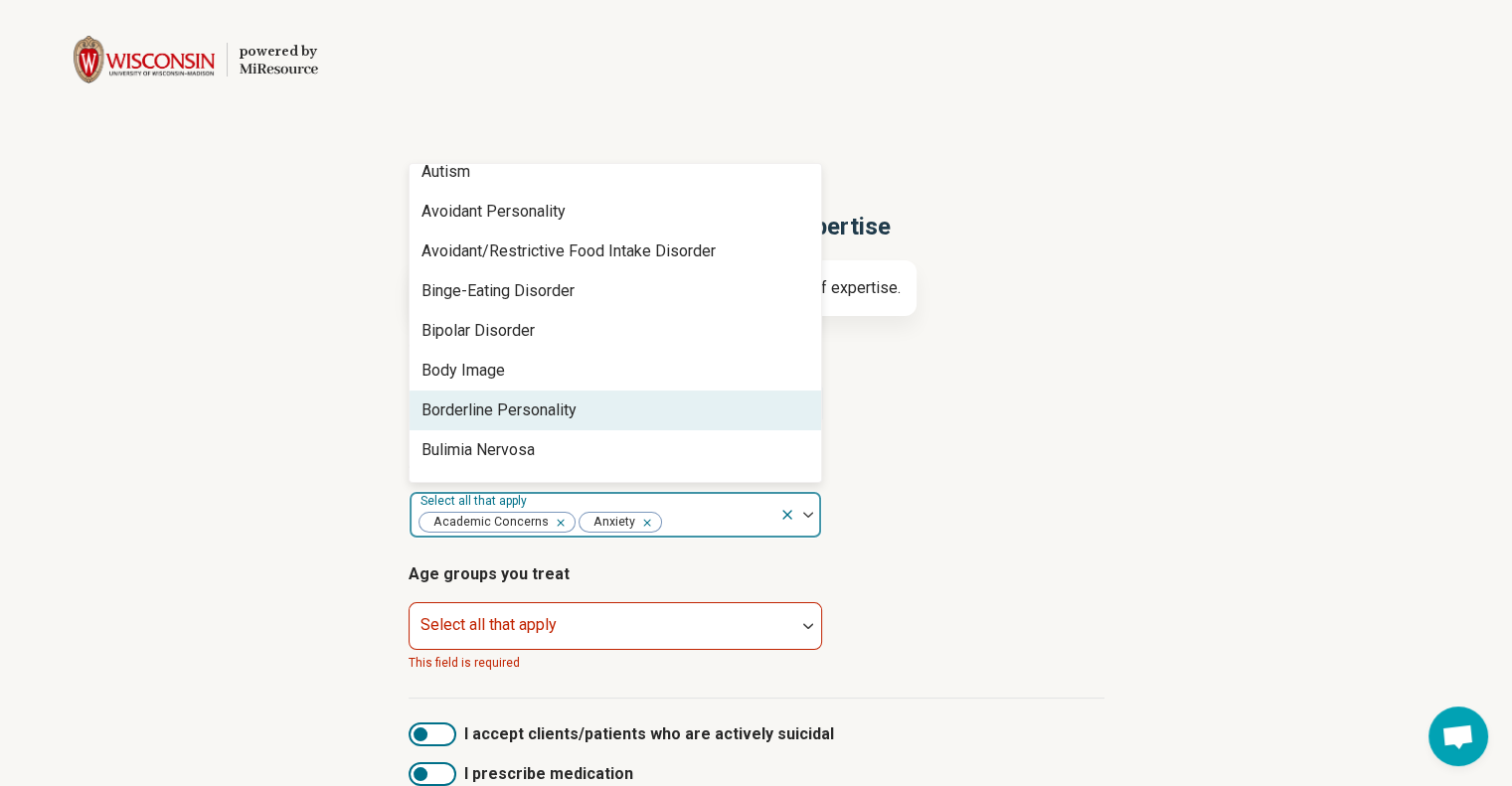 click on "Borderline Personality" at bounding box center (499, 410) 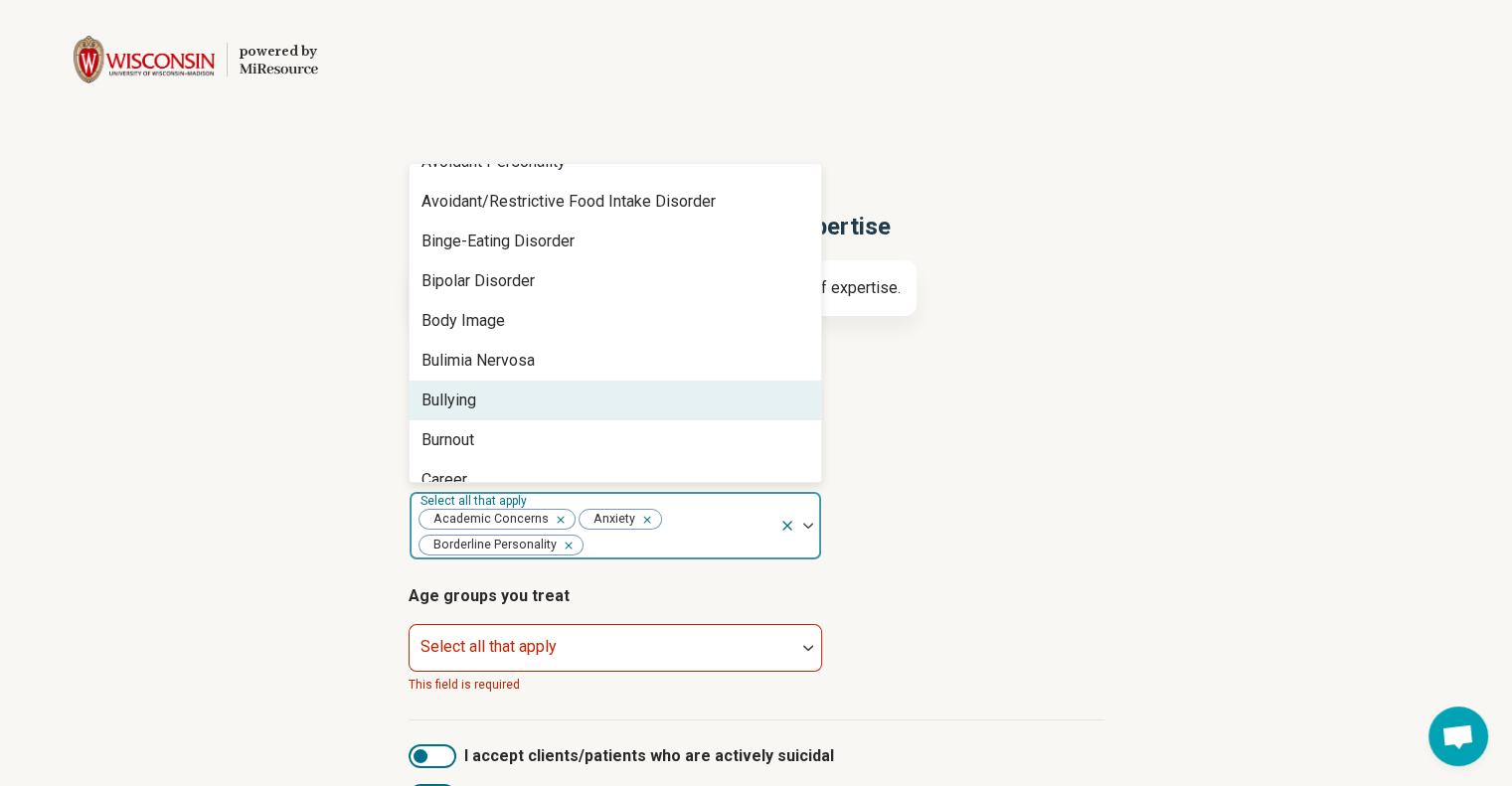 scroll, scrollTop: 469, scrollLeft: 0, axis: vertical 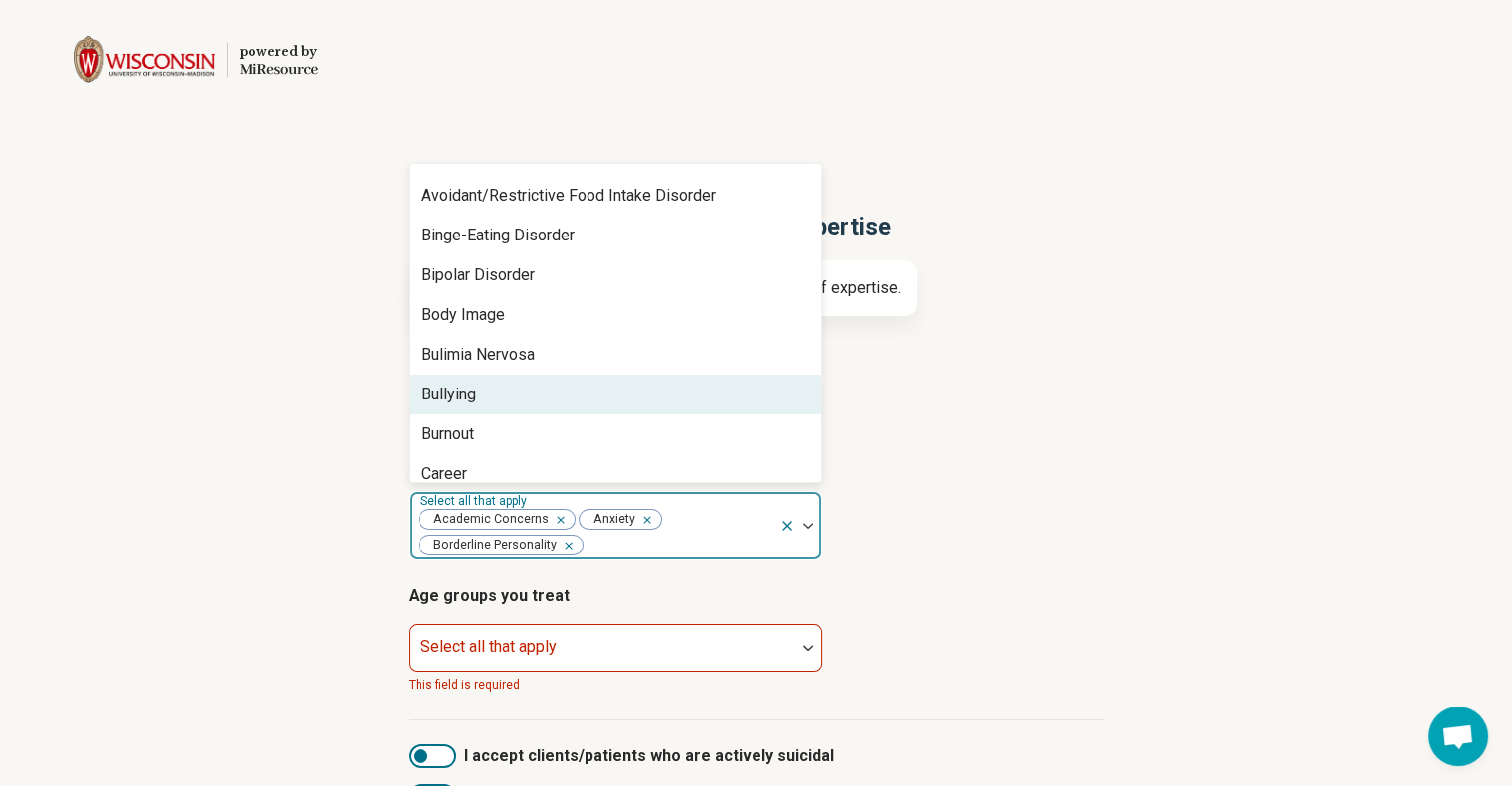 click on "Bullying" at bounding box center [615, 394] 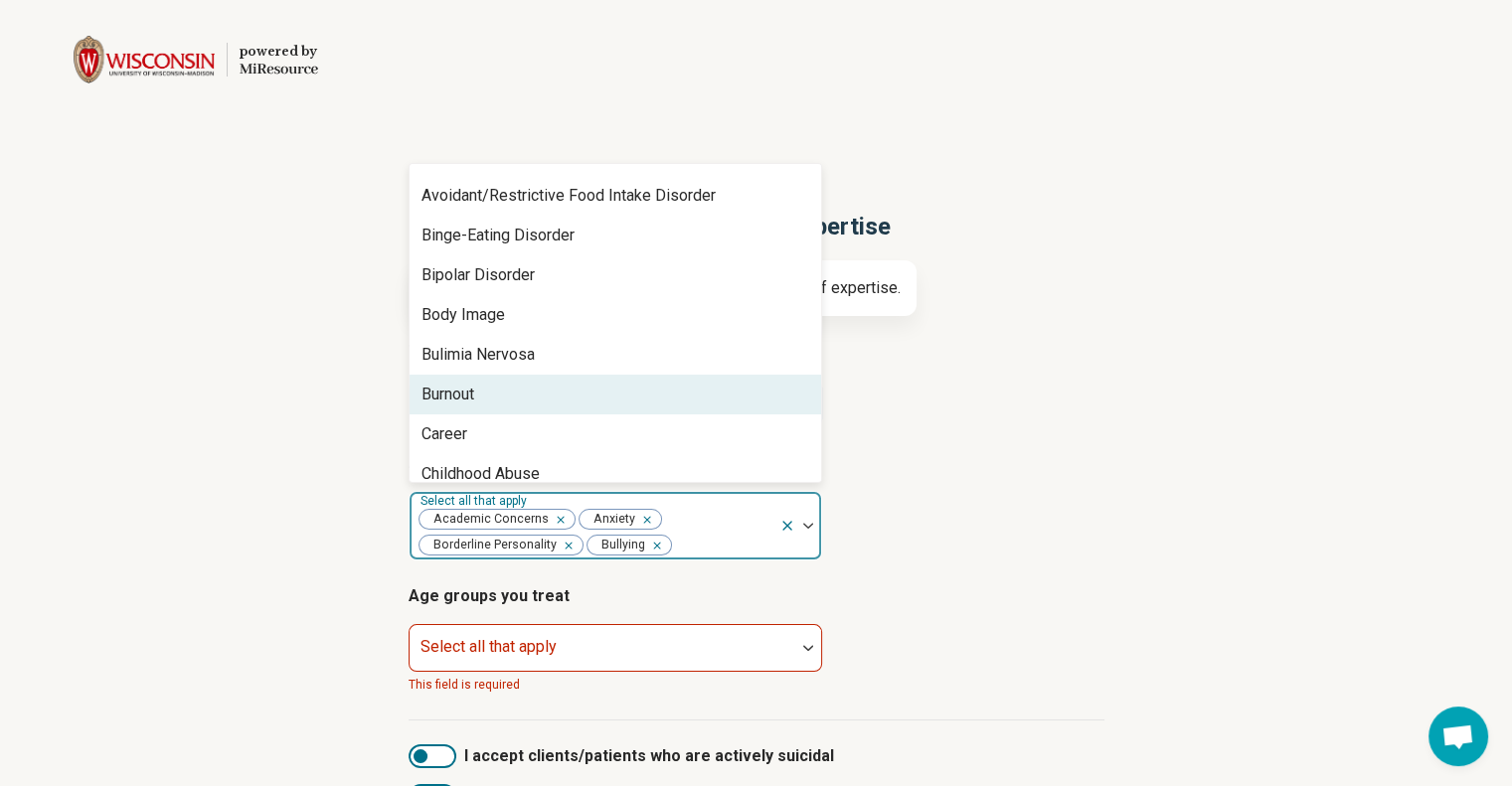 click on "Burnout" at bounding box center [615, 394] 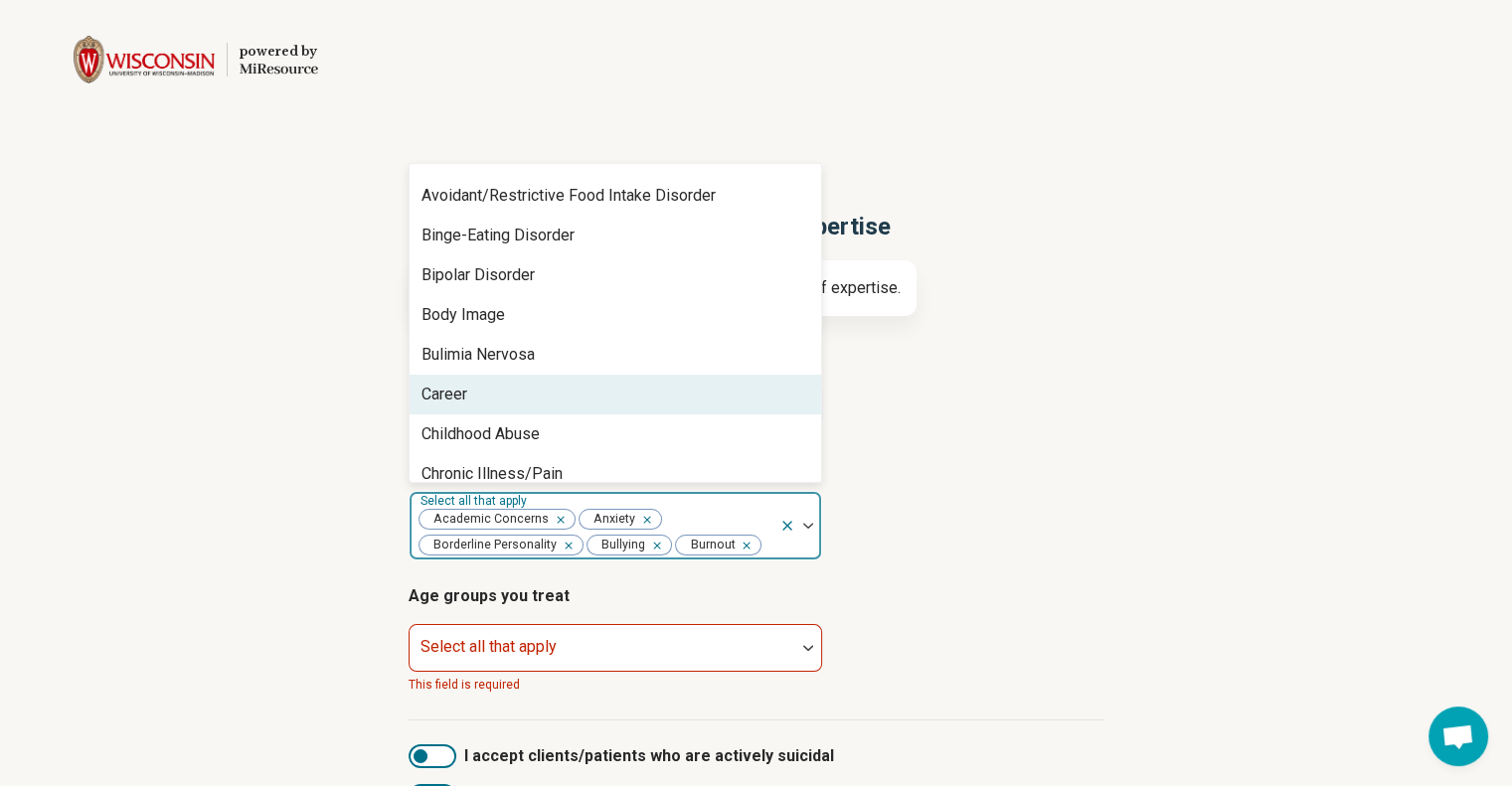 click on "Career" at bounding box center [615, 394] 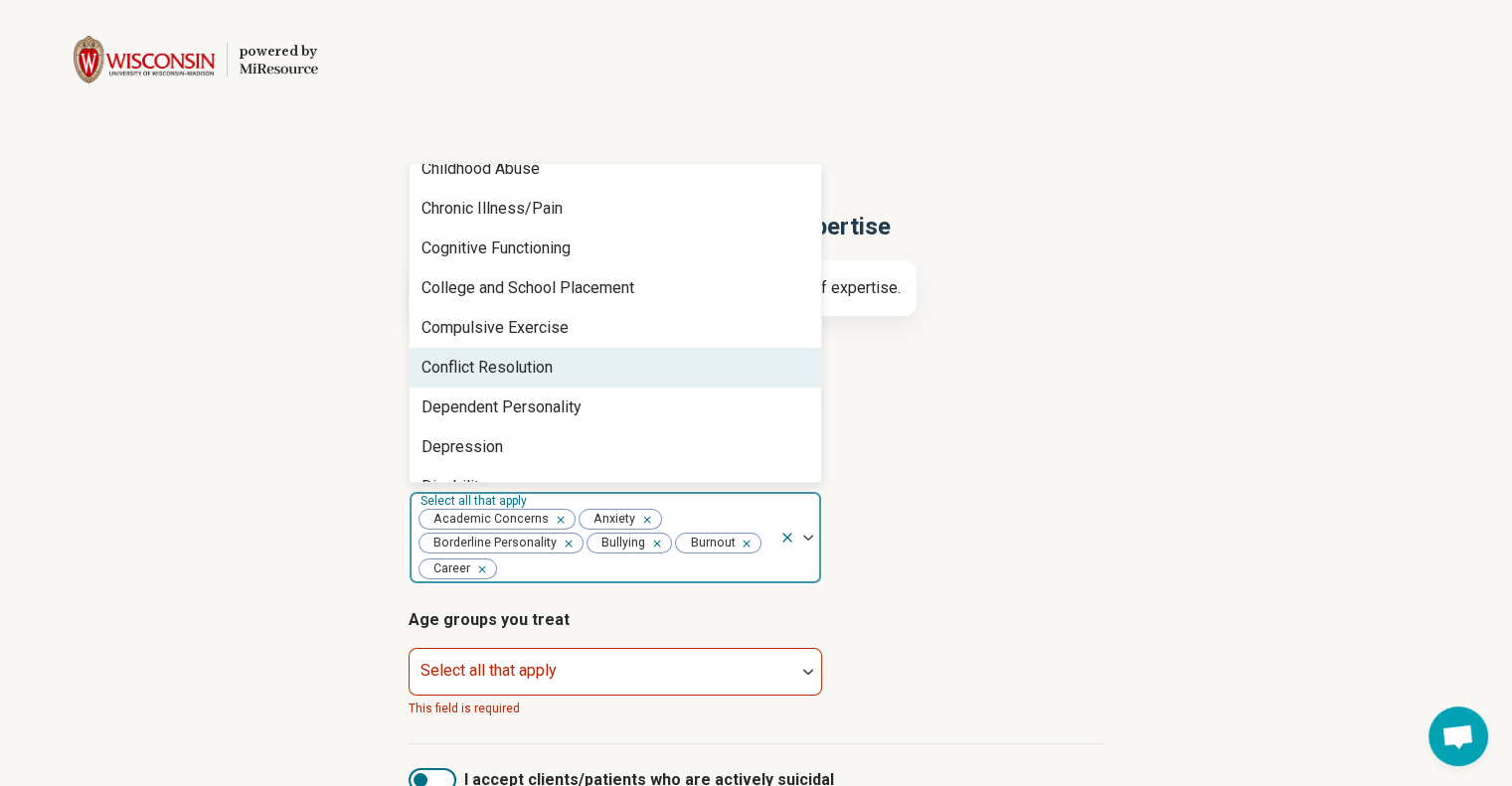 scroll, scrollTop: 696, scrollLeft: 0, axis: vertical 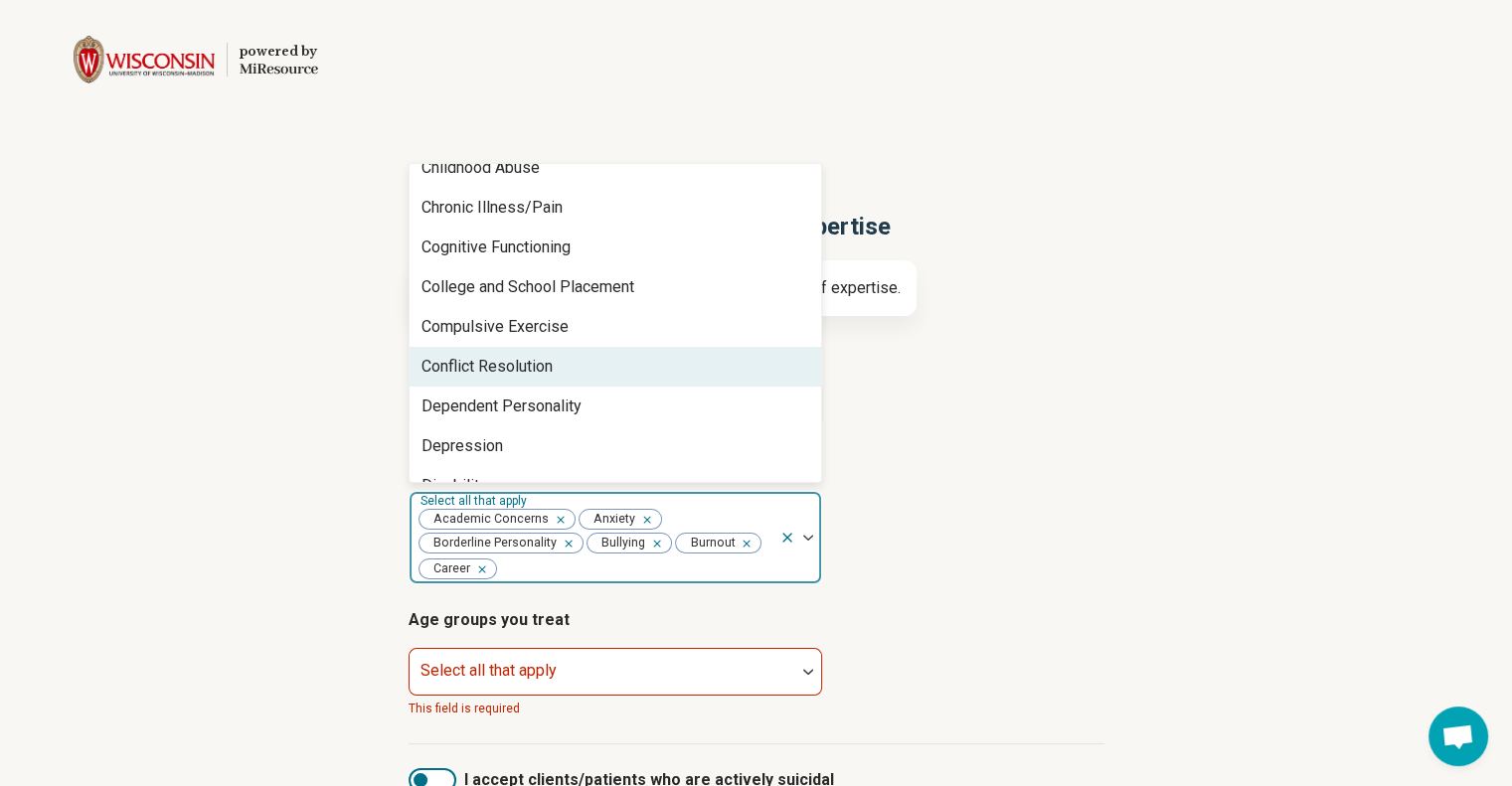 click on "Conflict Resolution" at bounding box center (487, 367) 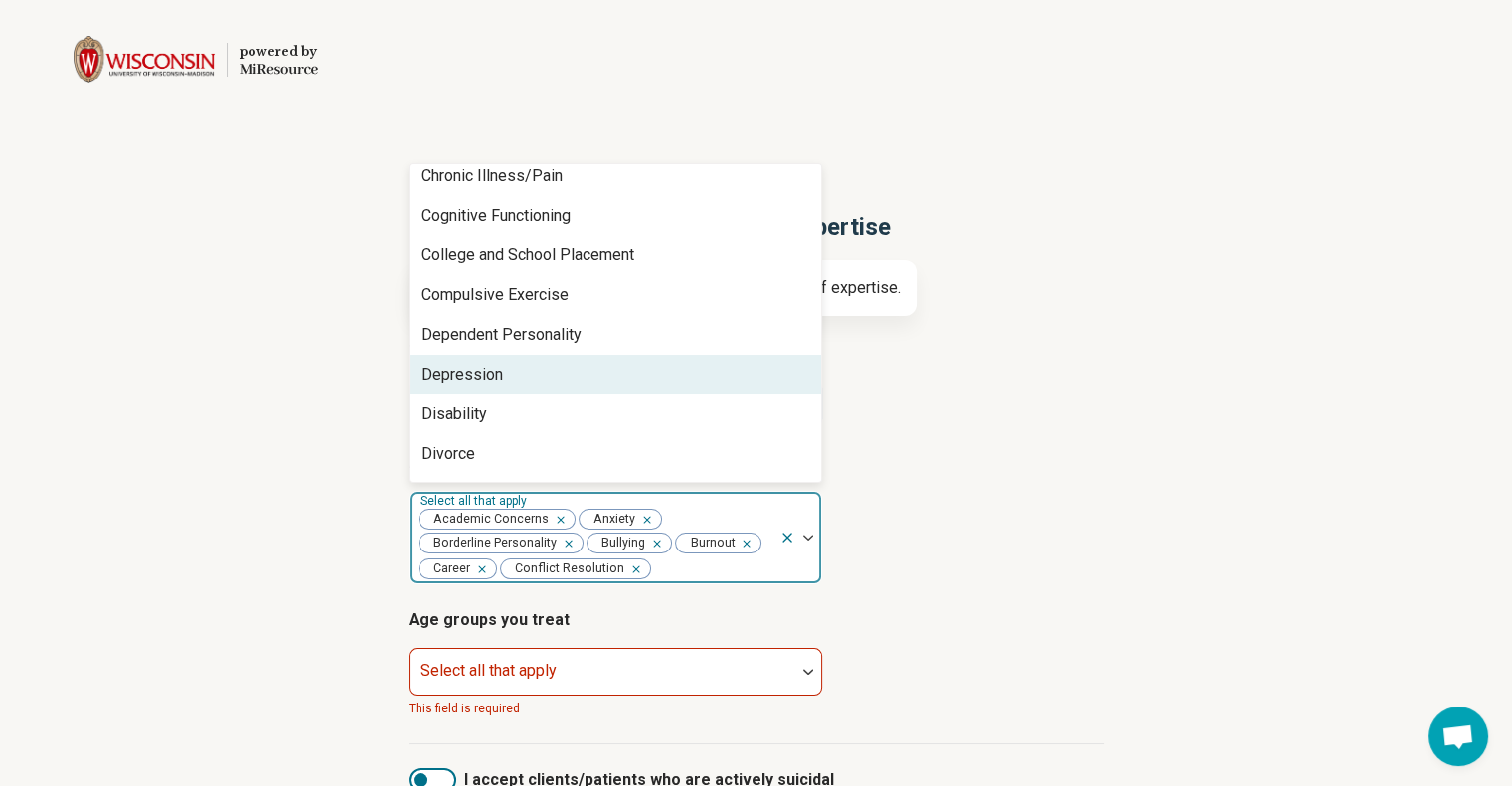 click on "Depression" at bounding box center [462, 375] 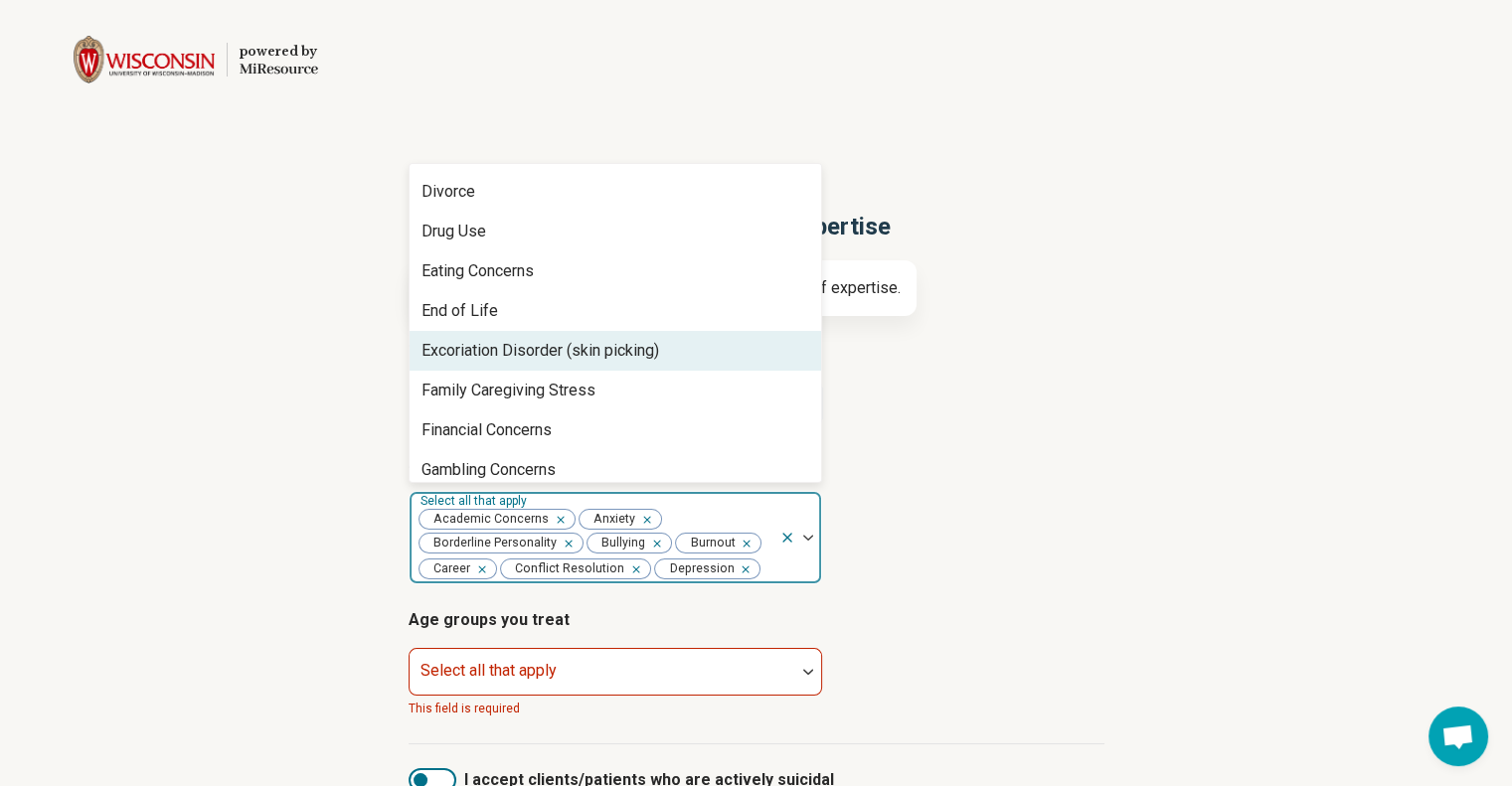 scroll, scrollTop: 960, scrollLeft: 0, axis: vertical 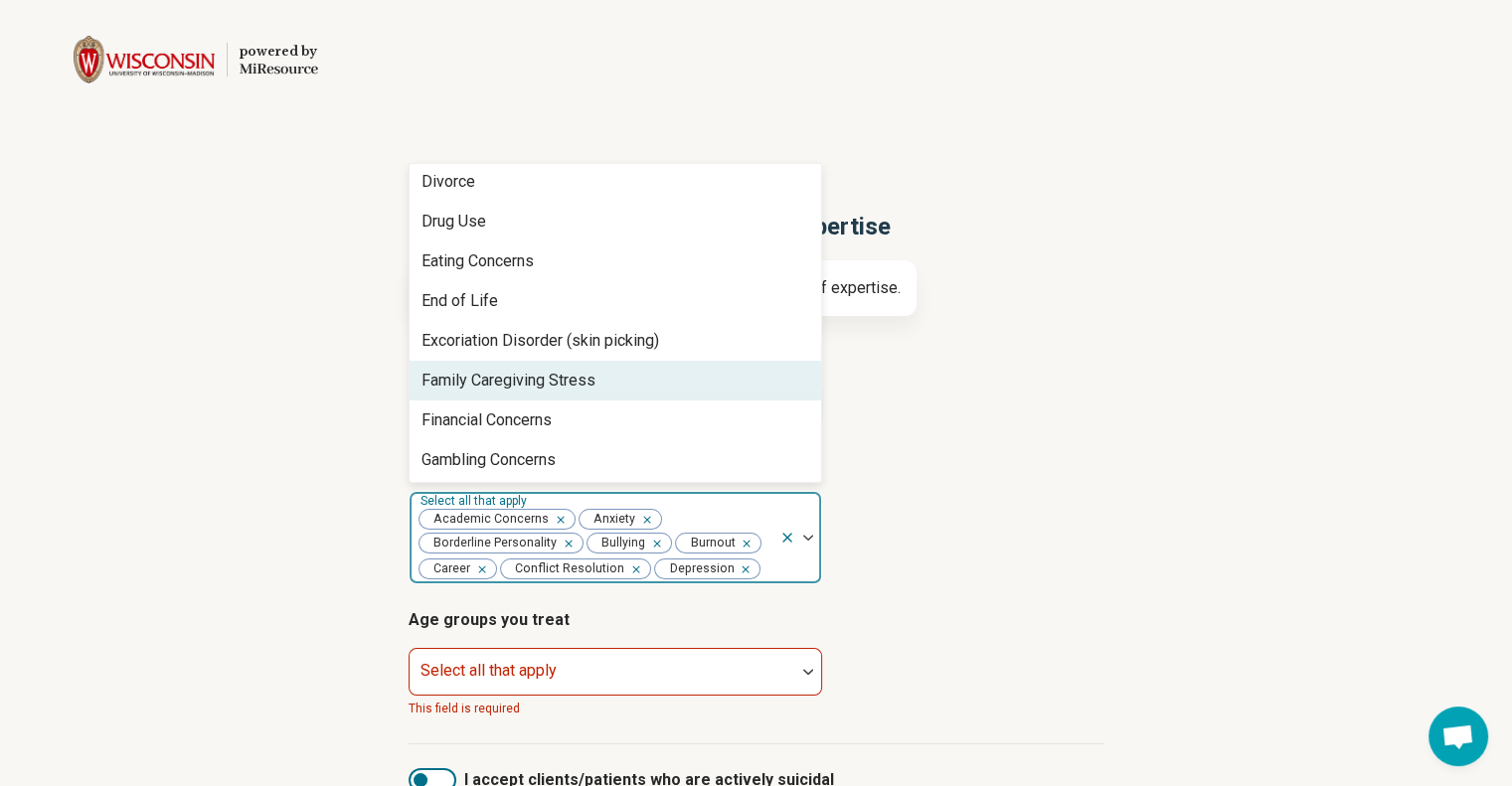 click on "Family Caregiving Stress" at bounding box center (508, 381) 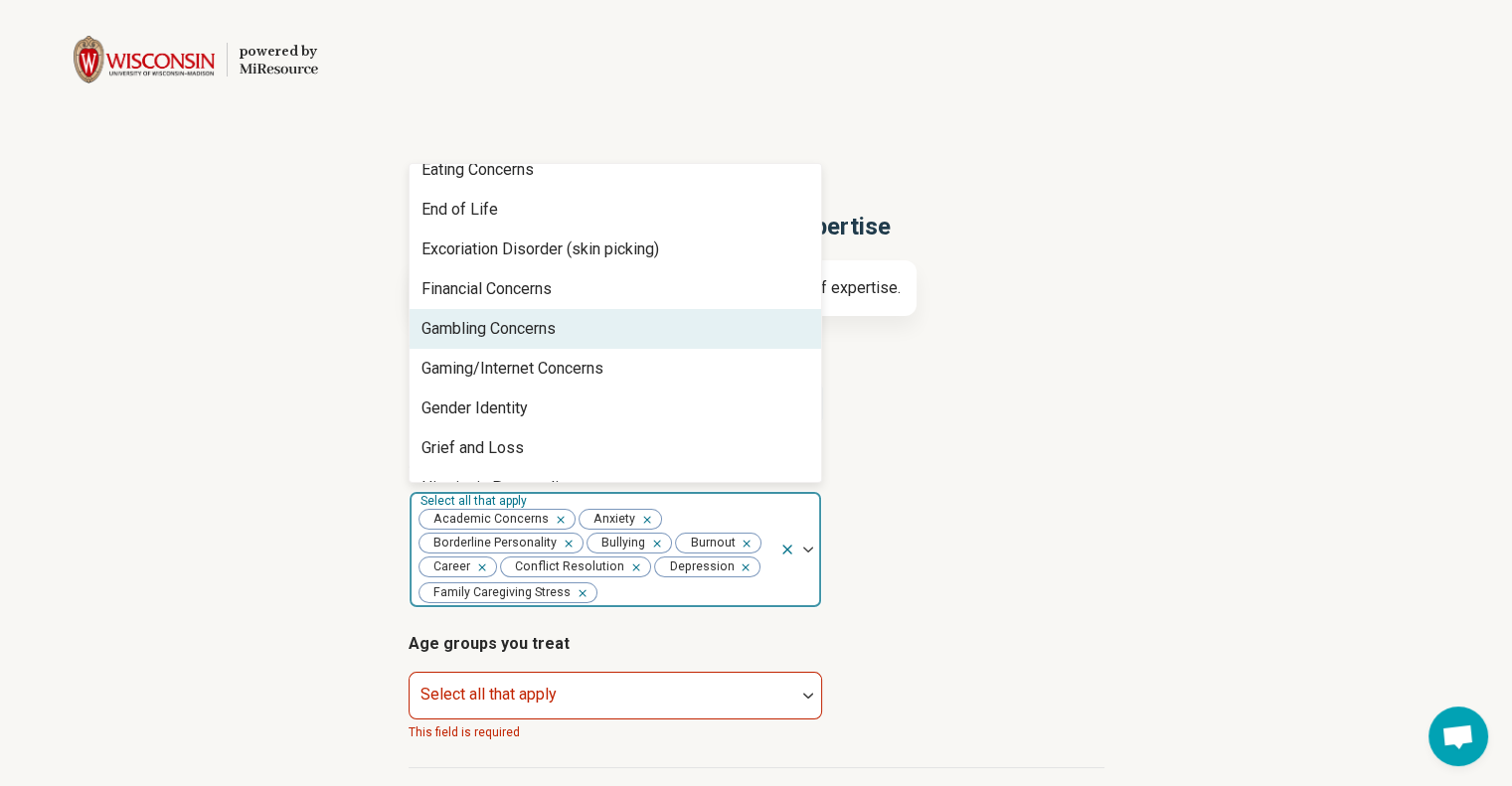 scroll, scrollTop: 1055, scrollLeft: 0, axis: vertical 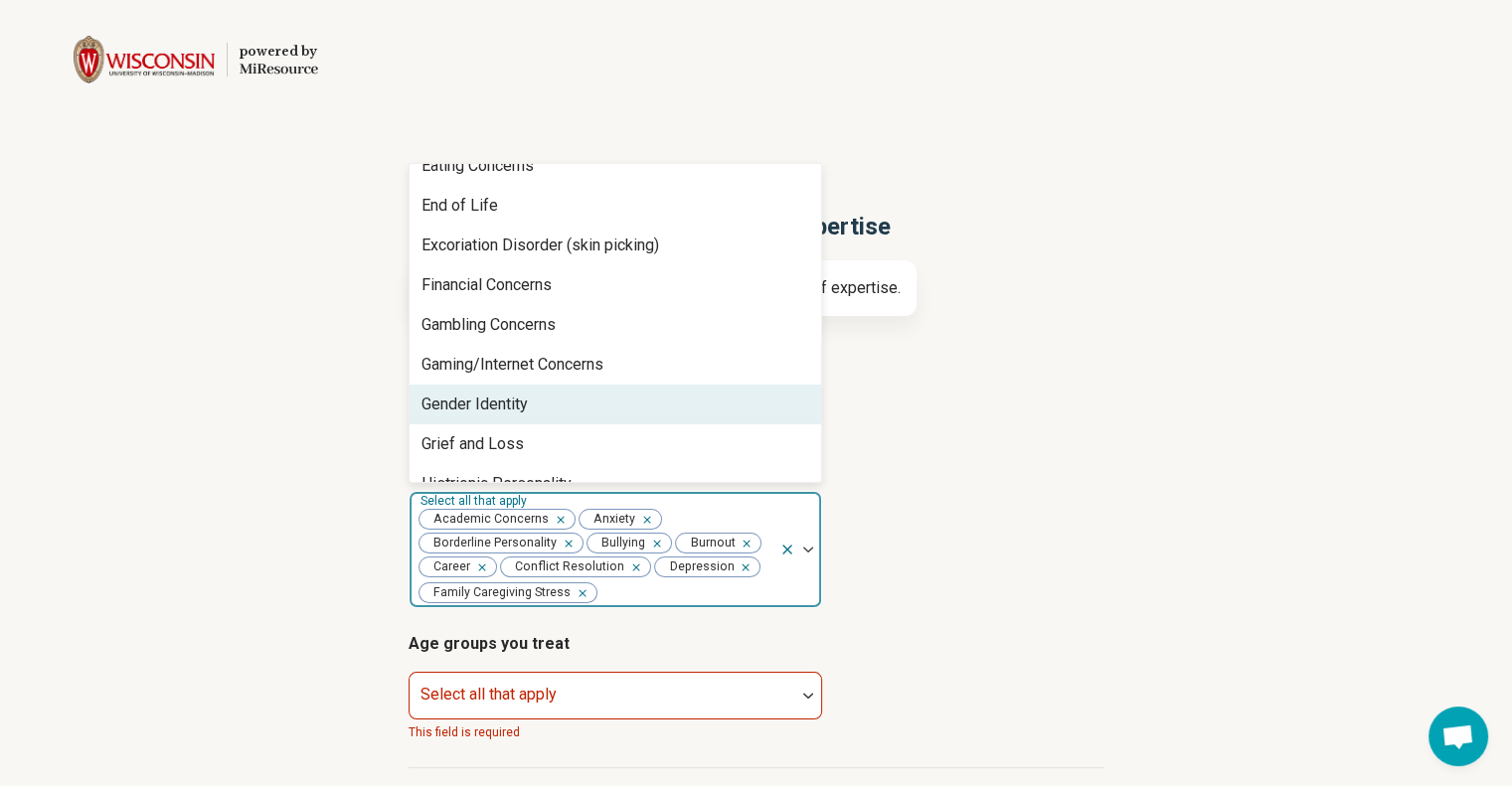 click on "Gender Identity" at bounding box center (474, 404) 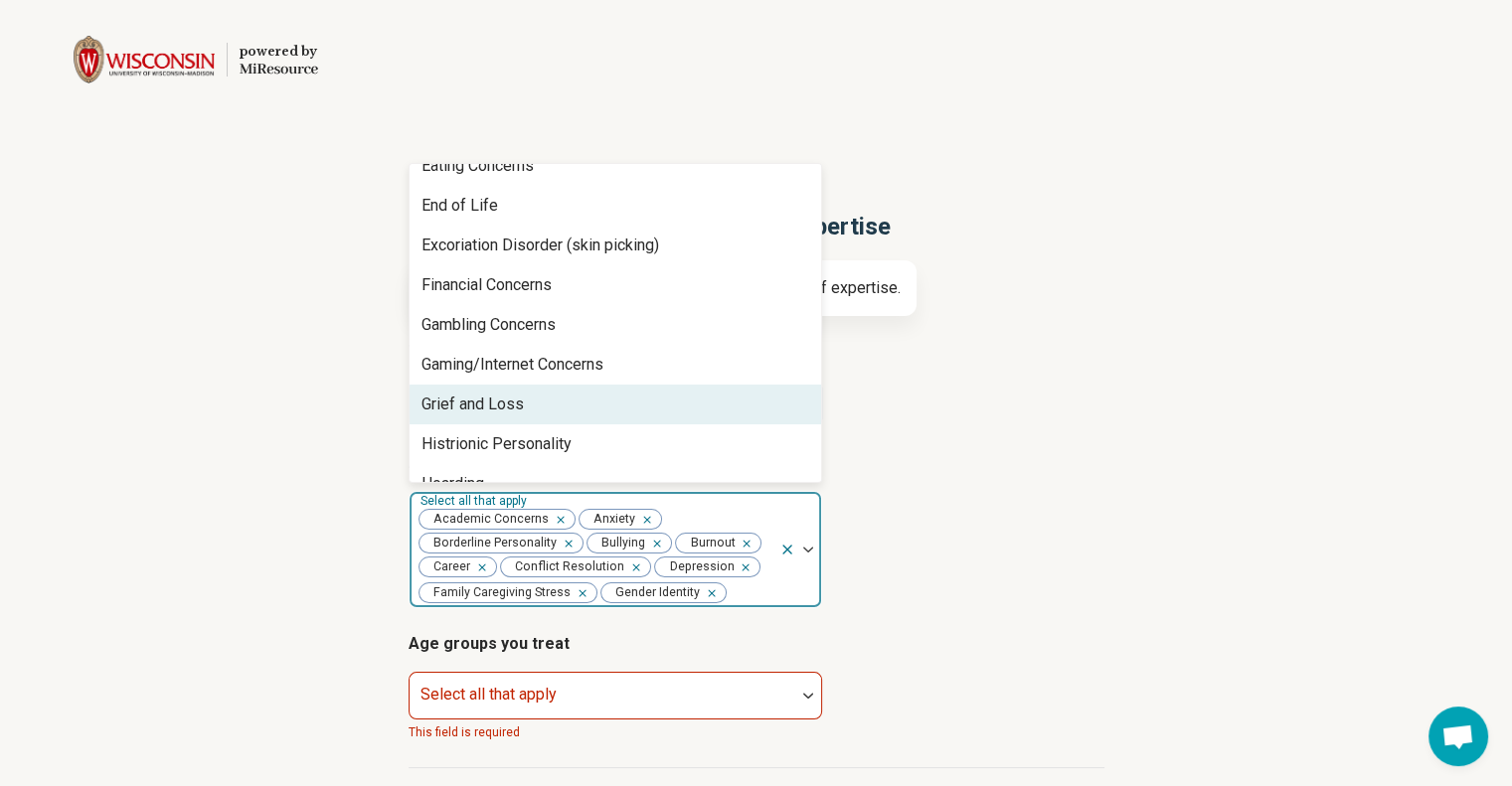 click on "Grief and Loss" at bounding box center [472, 404] 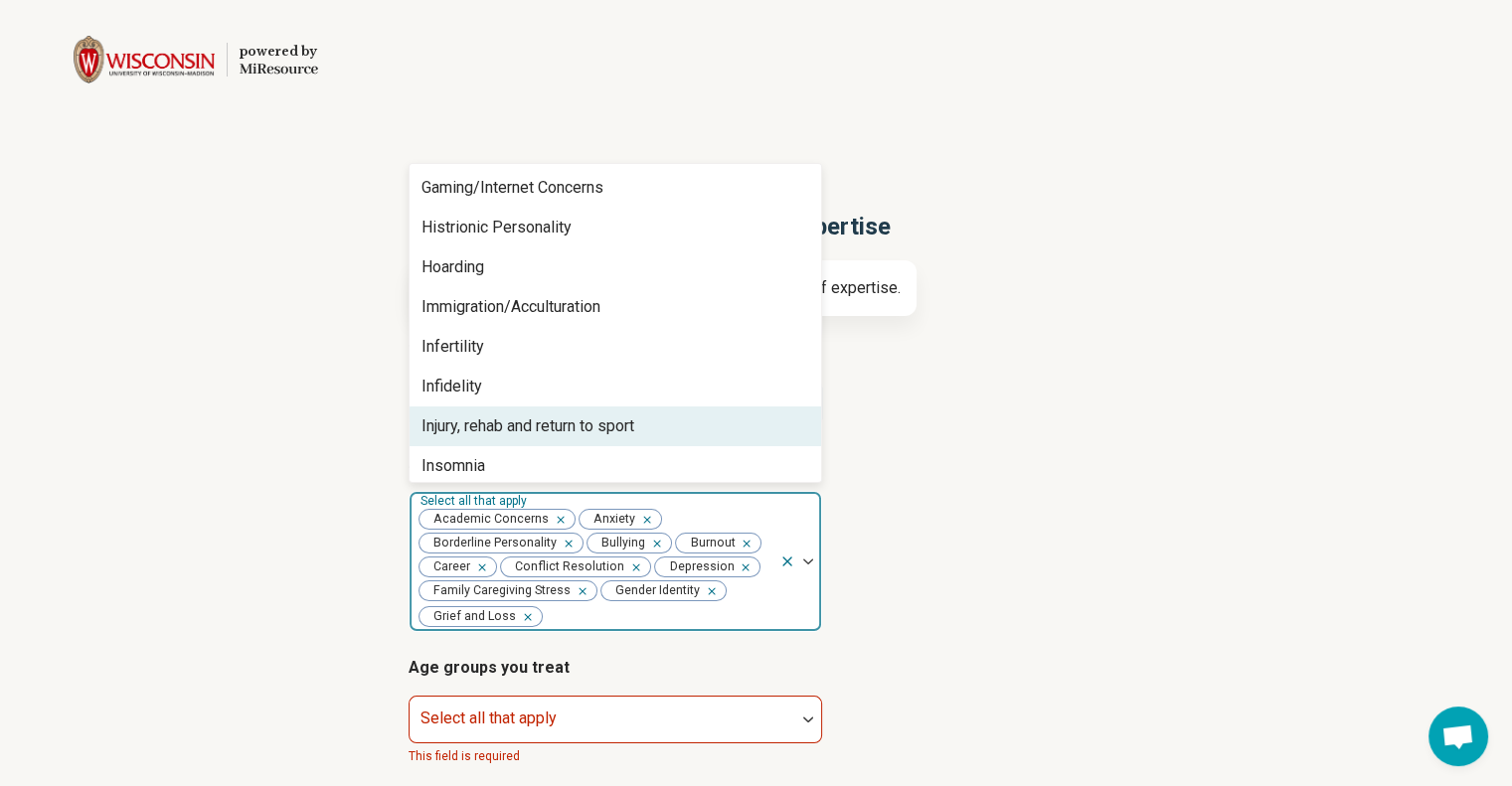 scroll, scrollTop: 1288, scrollLeft: 0, axis: vertical 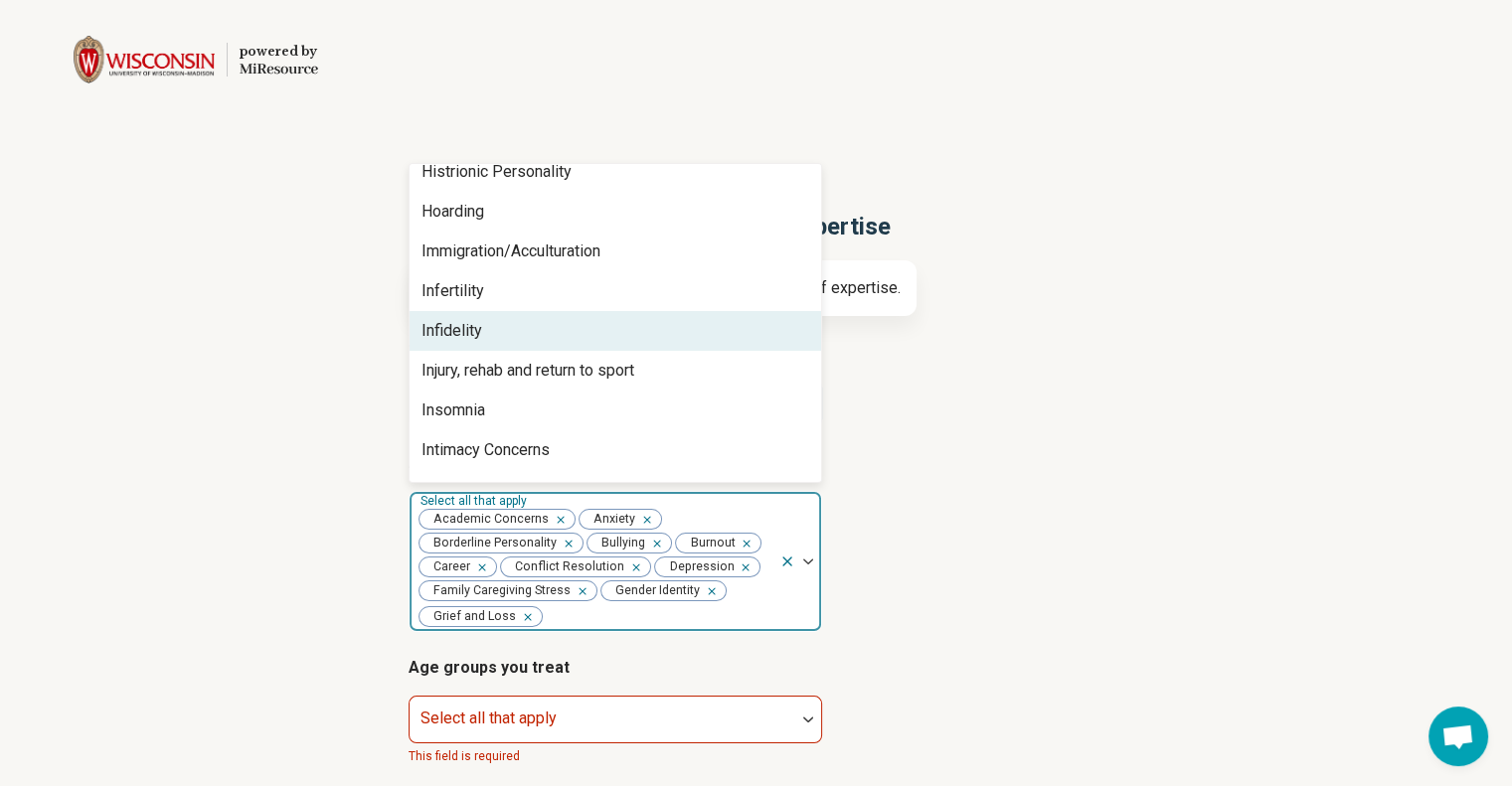 click on "Infidelity" at bounding box center [451, 331] 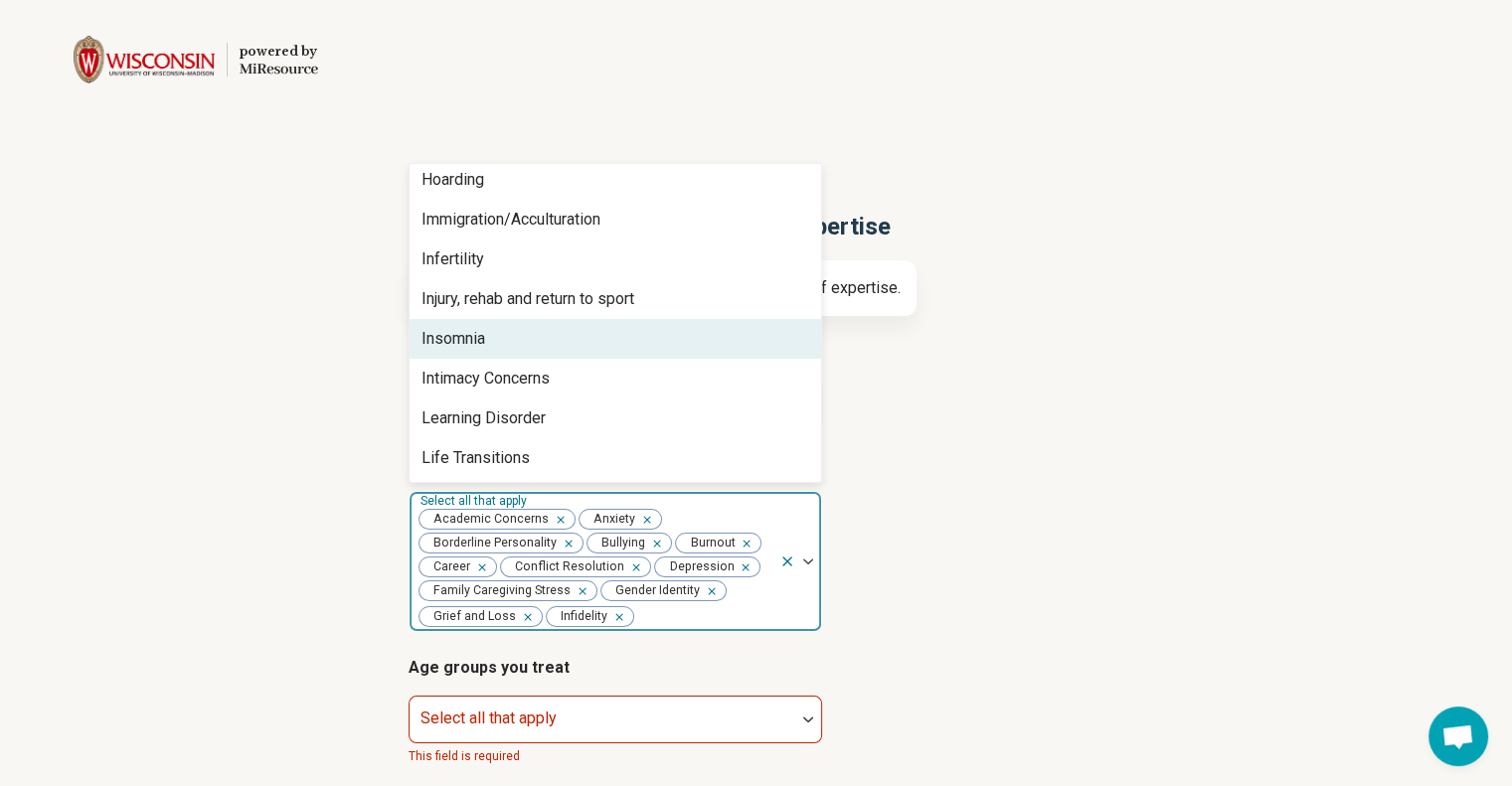 scroll, scrollTop: 1326, scrollLeft: 0, axis: vertical 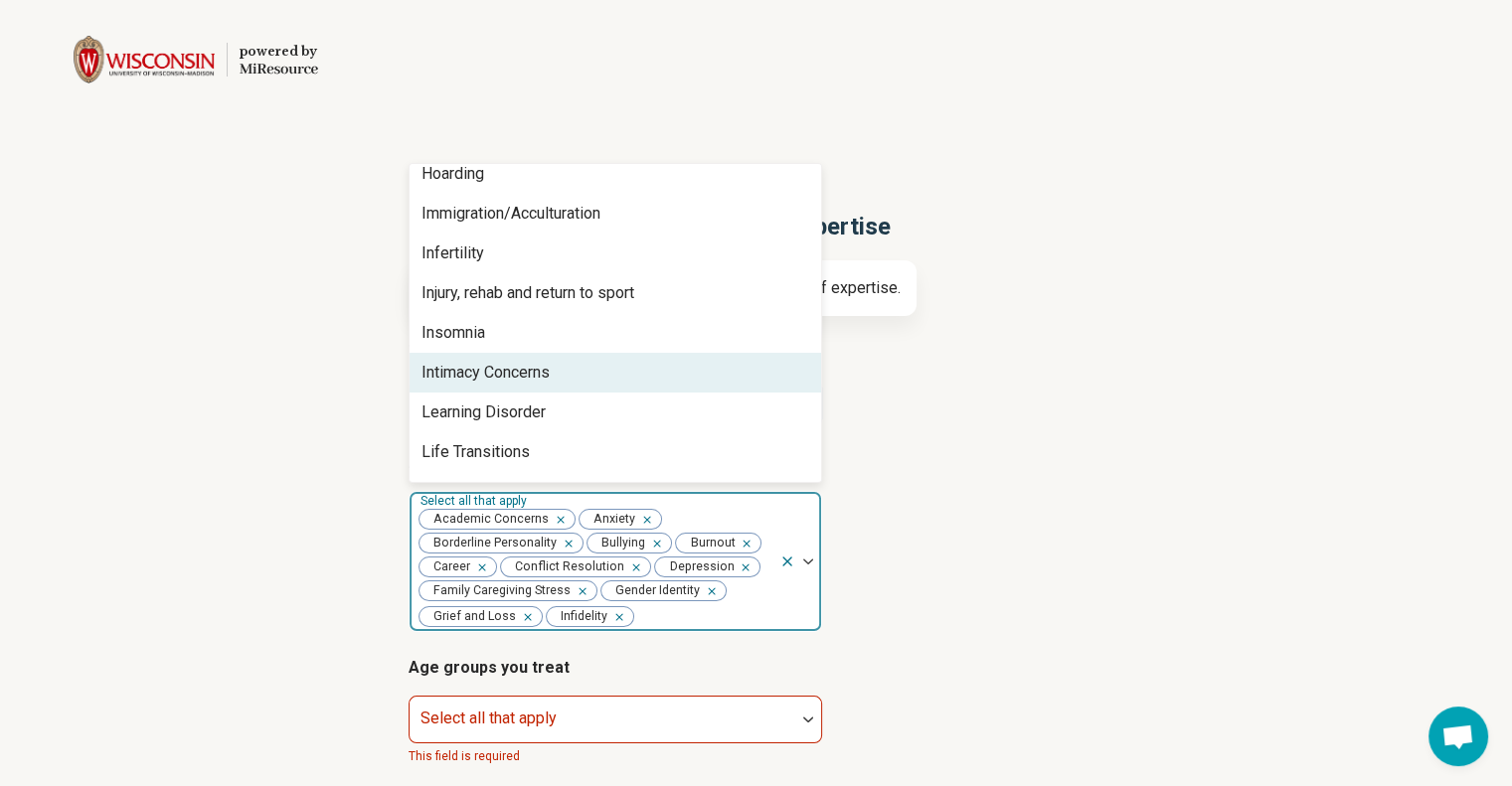 click on "Intimacy Concerns" at bounding box center (485, 373) 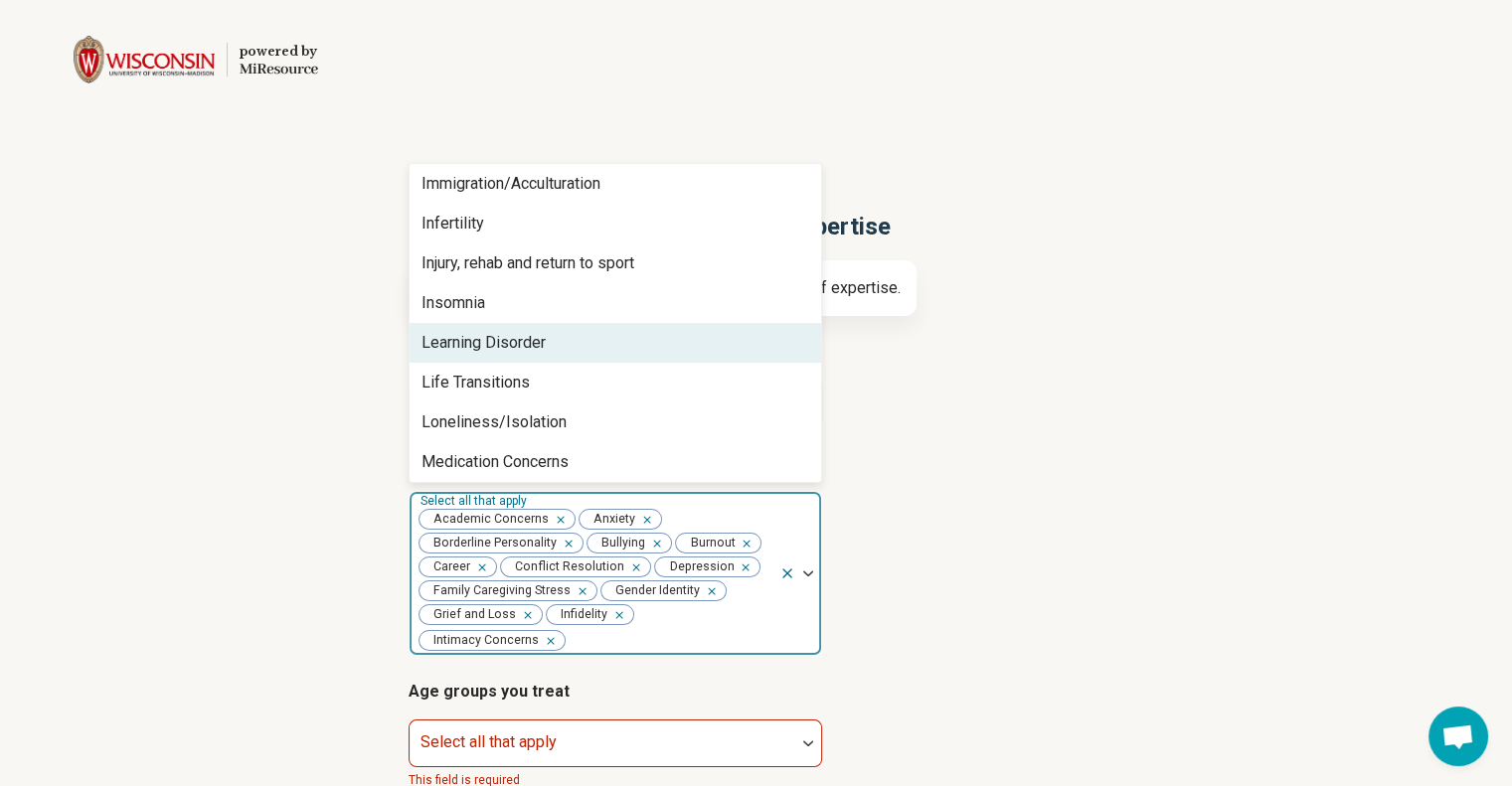 scroll, scrollTop: 1355, scrollLeft: 0, axis: vertical 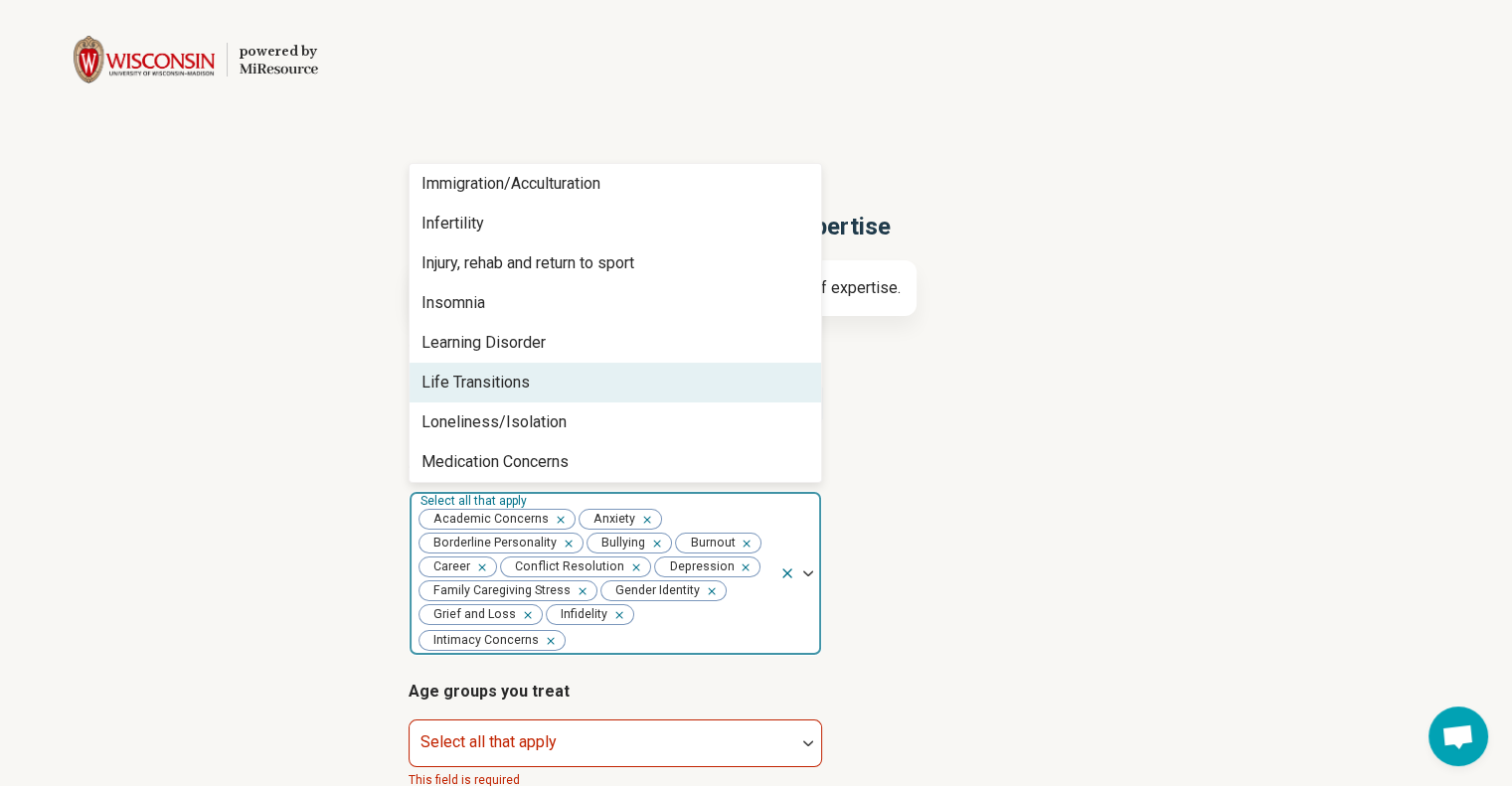 click on "Life Transitions" at bounding box center (475, 383) 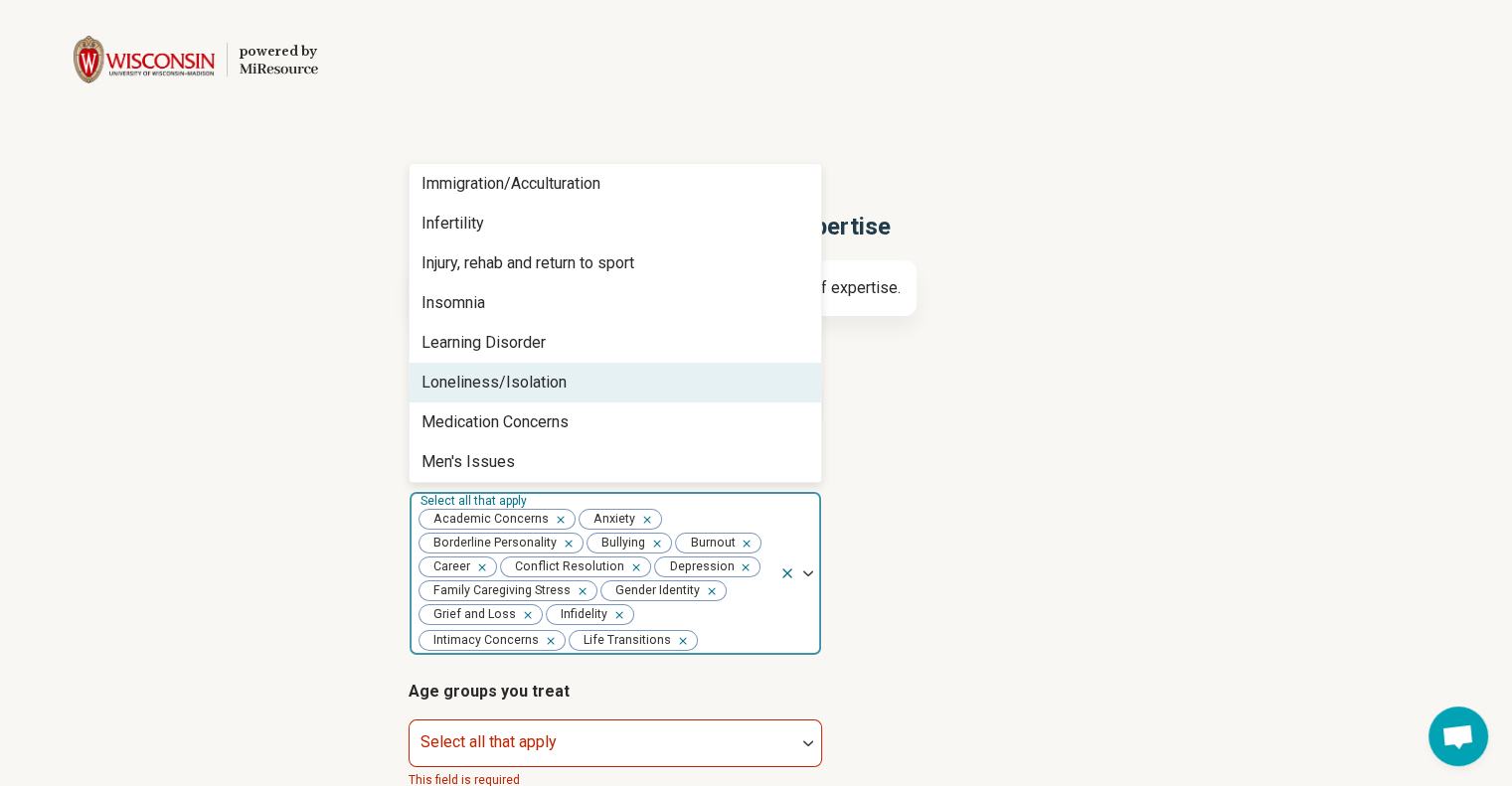click on "Loneliness/Isolation" at bounding box center [494, 383] 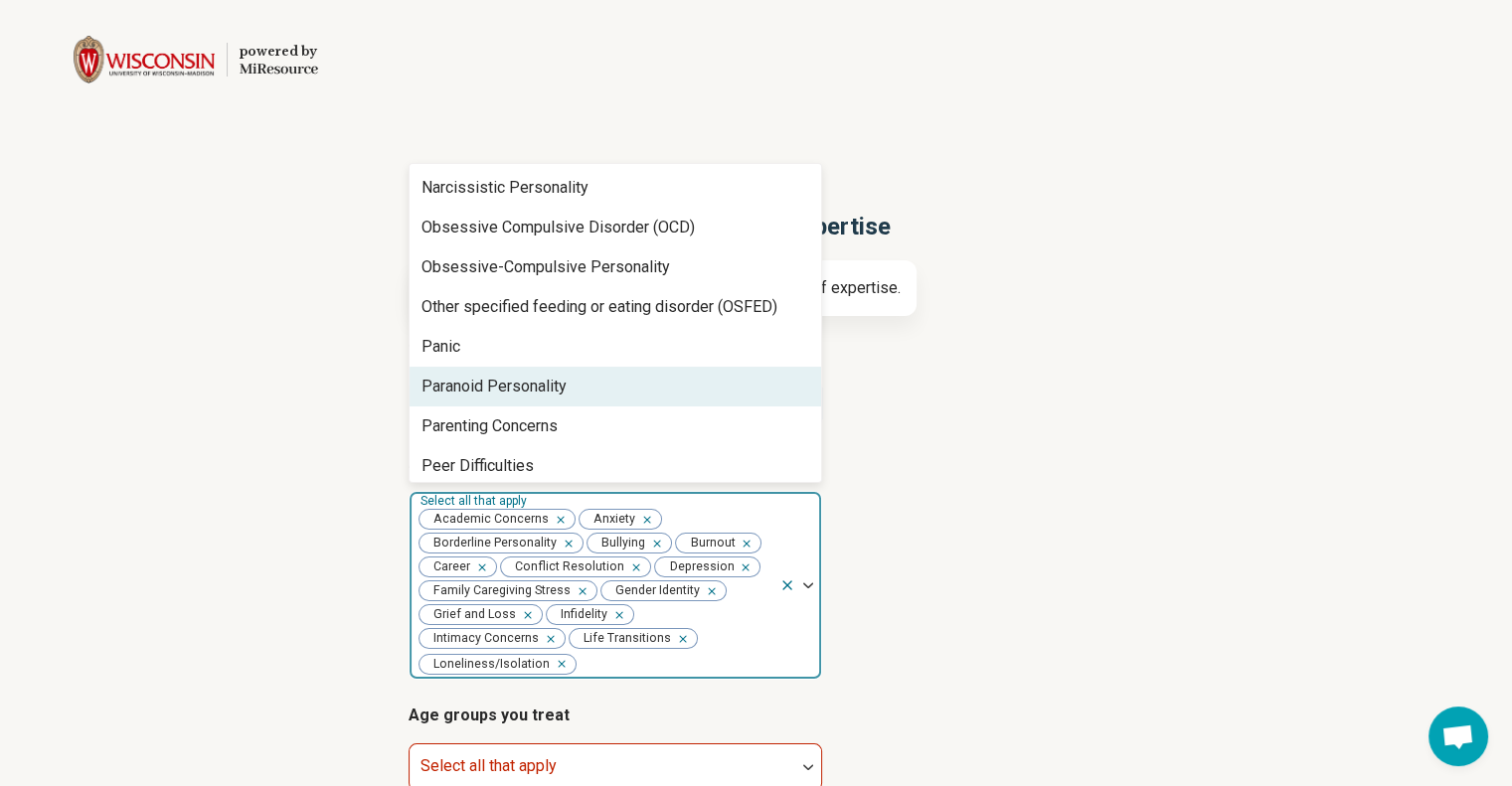 scroll, scrollTop: 1636, scrollLeft: 0, axis: vertical 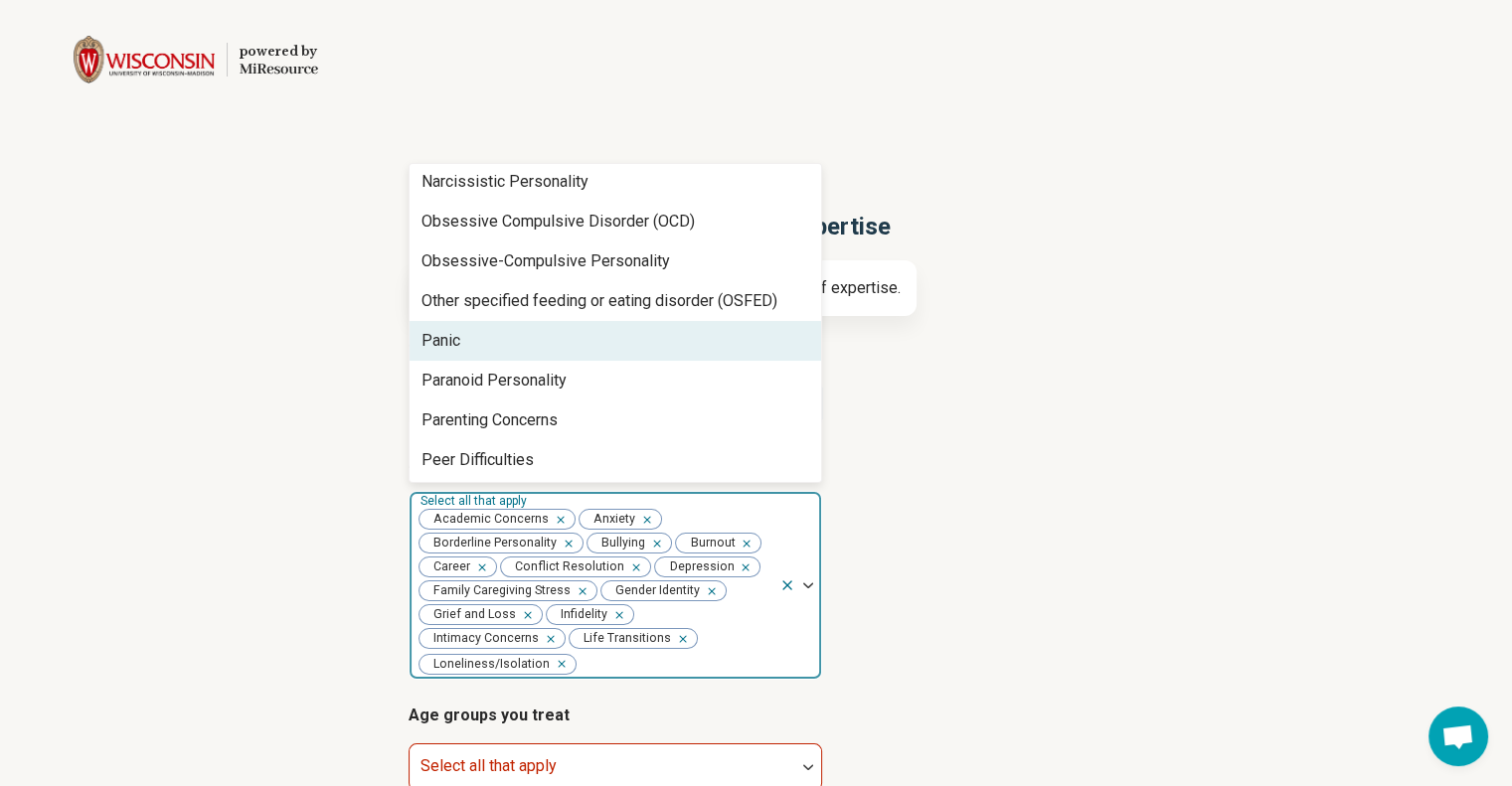 click on "Panic" at bounding box center [615, 341] 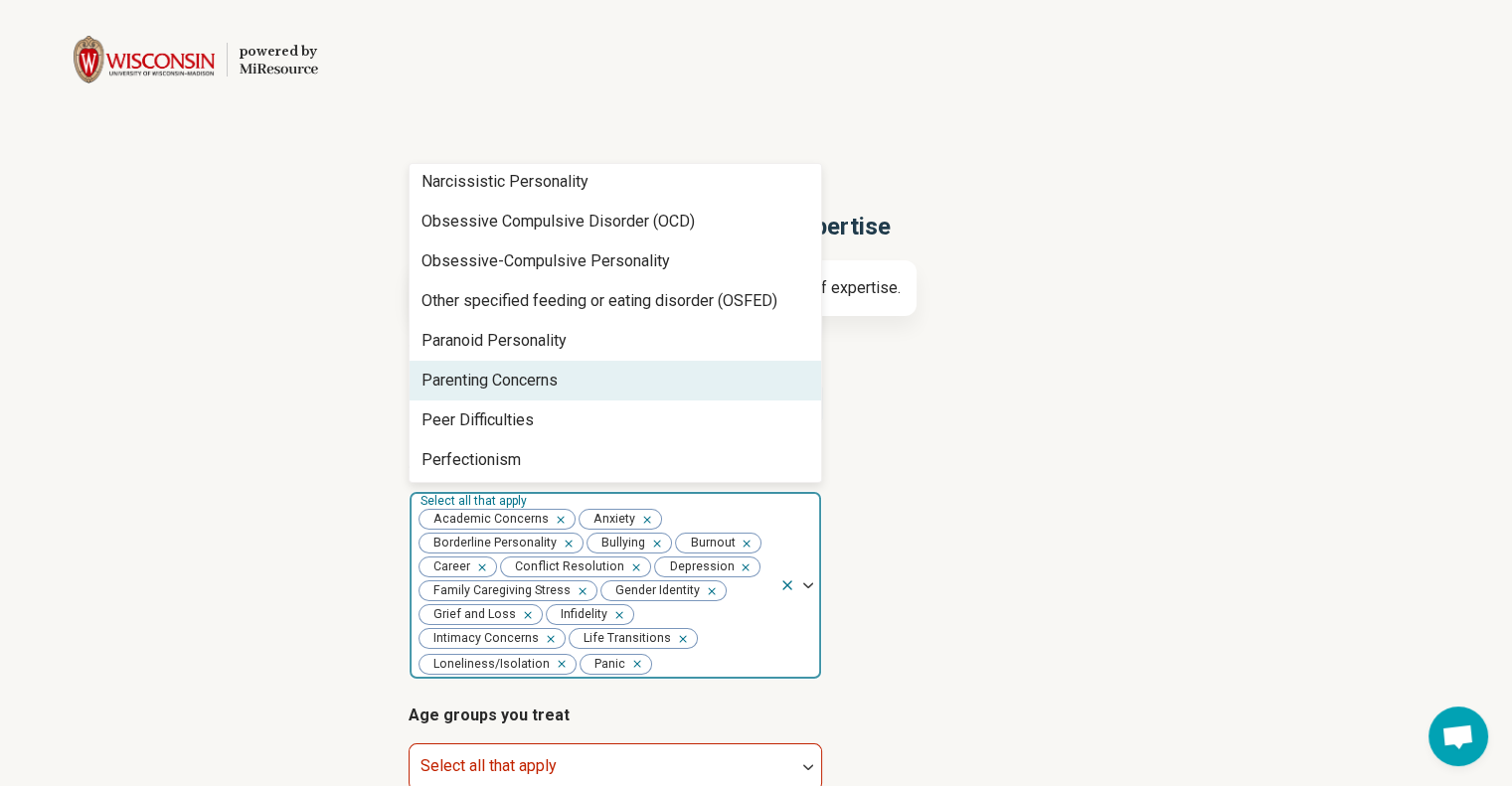 click on "Parenting Concerns" at bounding box center [489, 381] 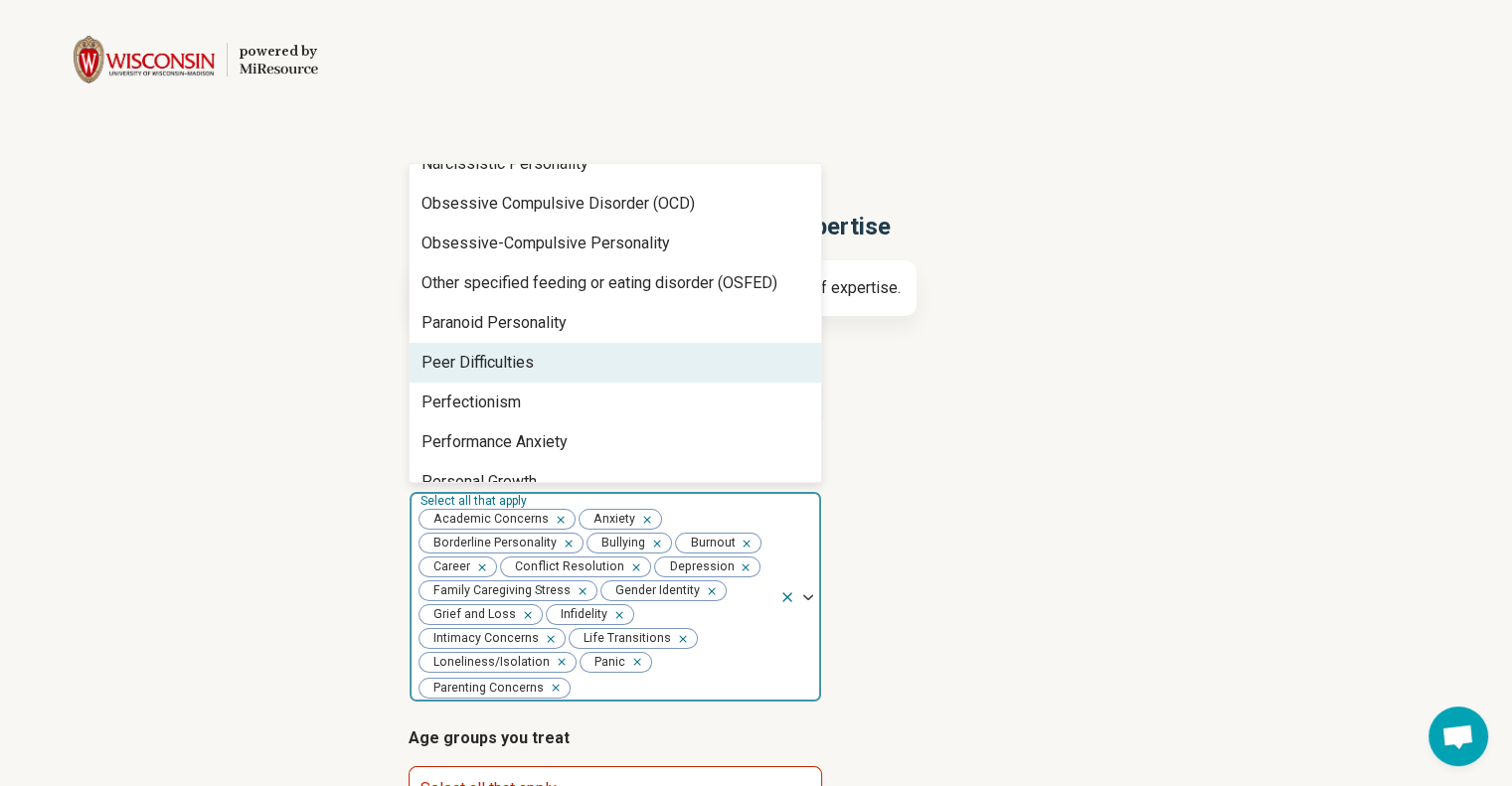 scroll, scrollTop: 1660, scrollLeft: 0, axis: vertical 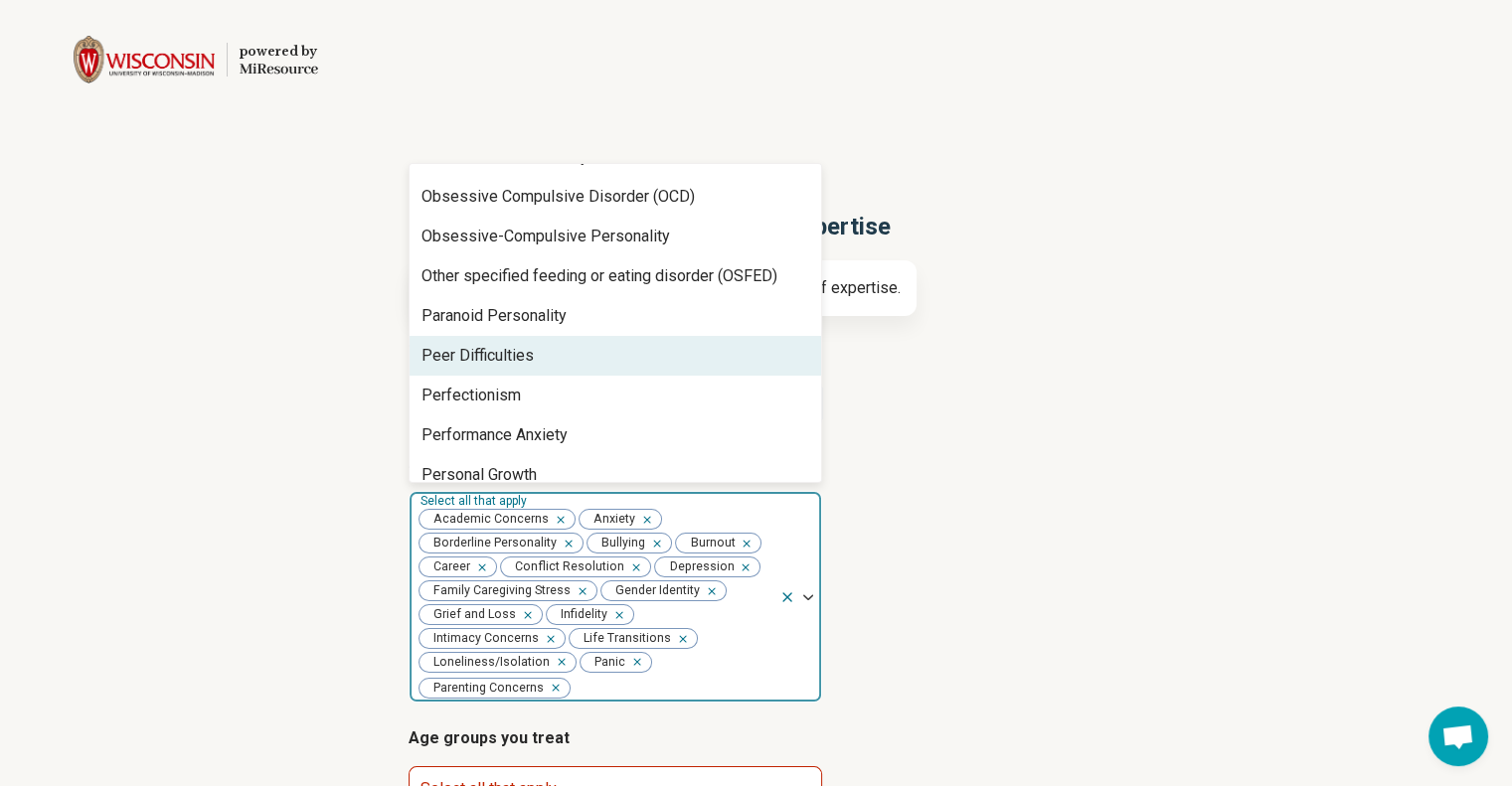 click on "Peer Difficulties" at bounding box center (477, 356) 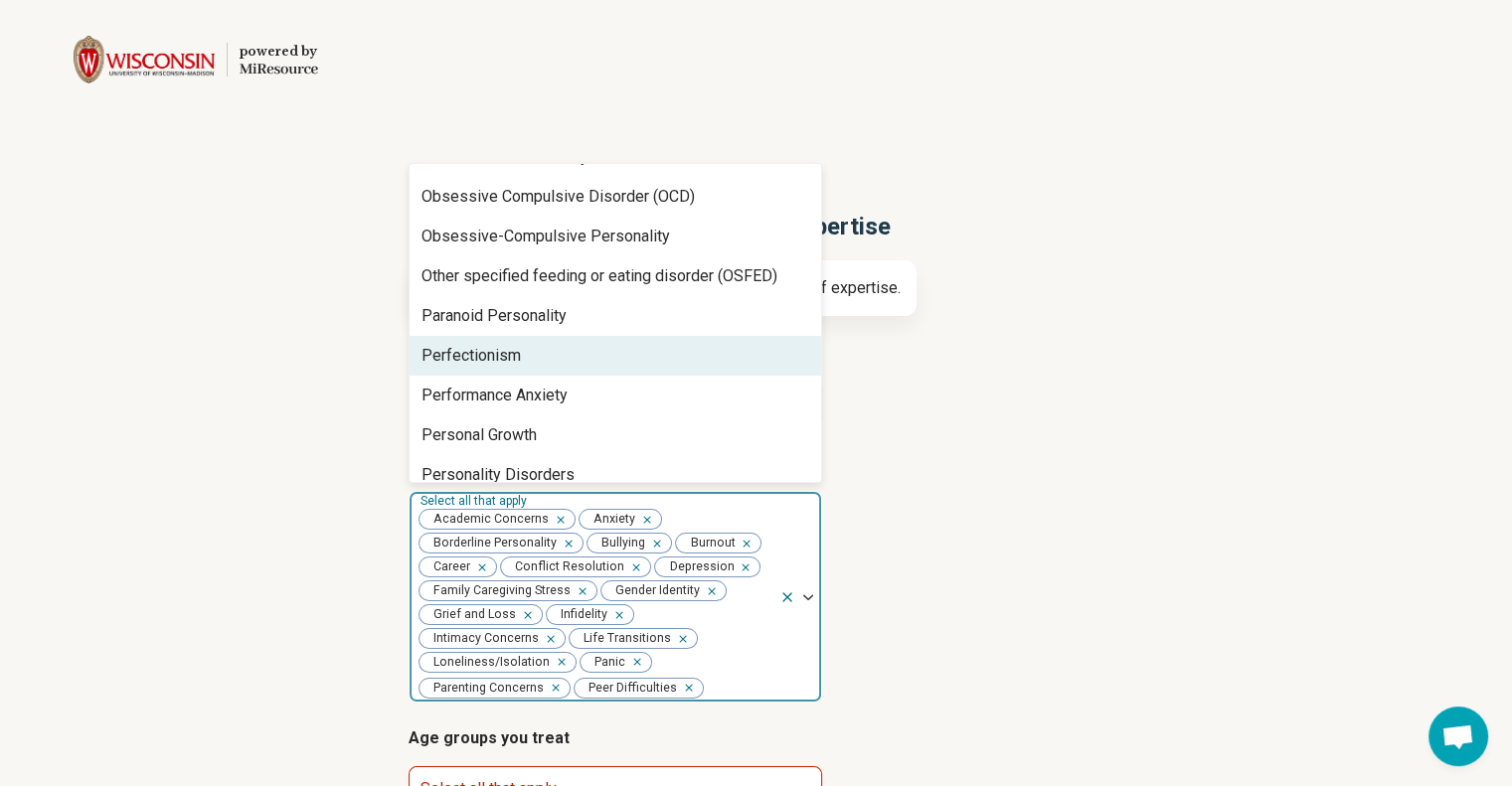 click on "Perfectionism" at bounding box center [471, 356] 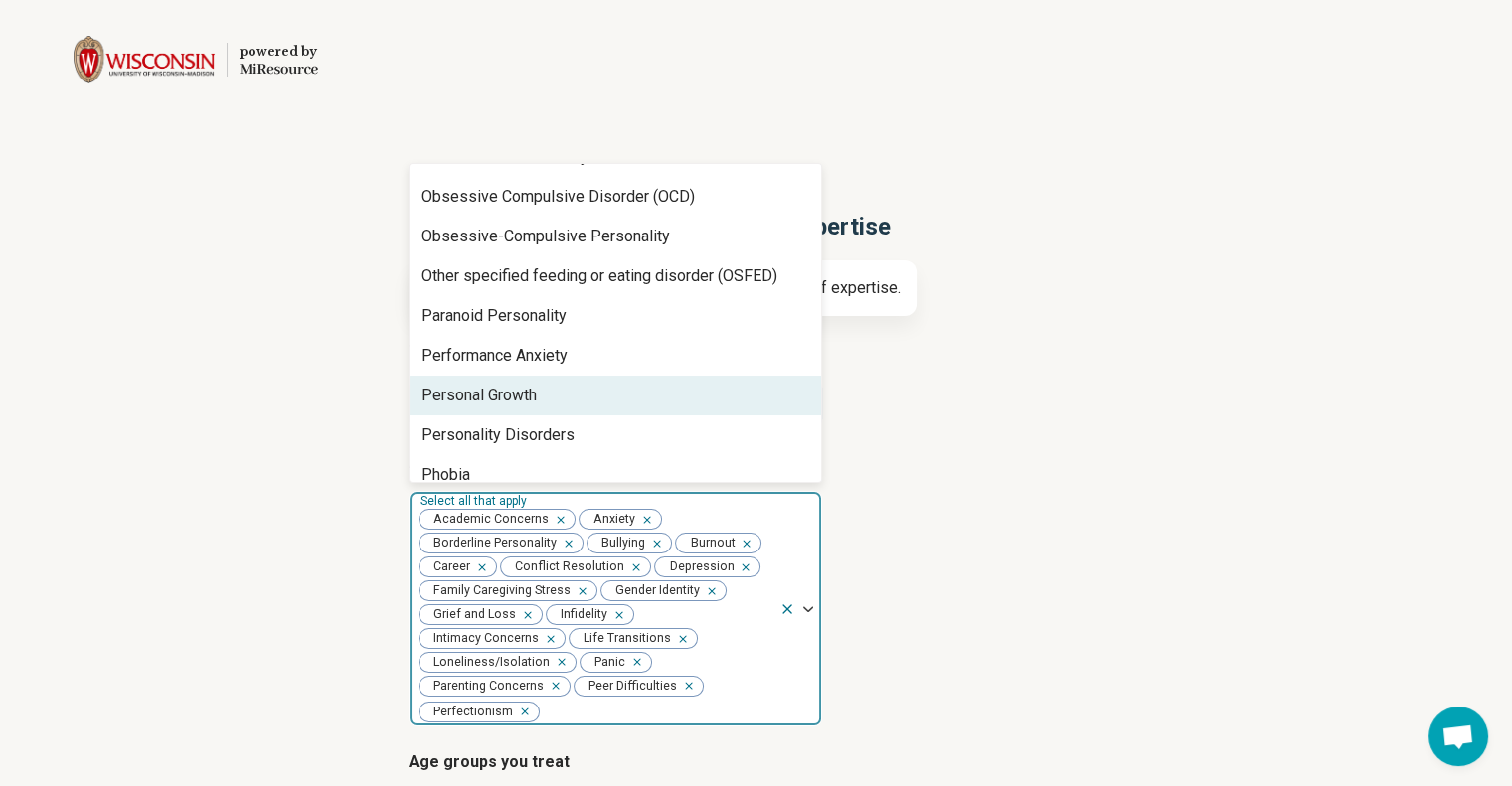 click on "Personal Growth" at bounding box center [479, 395] 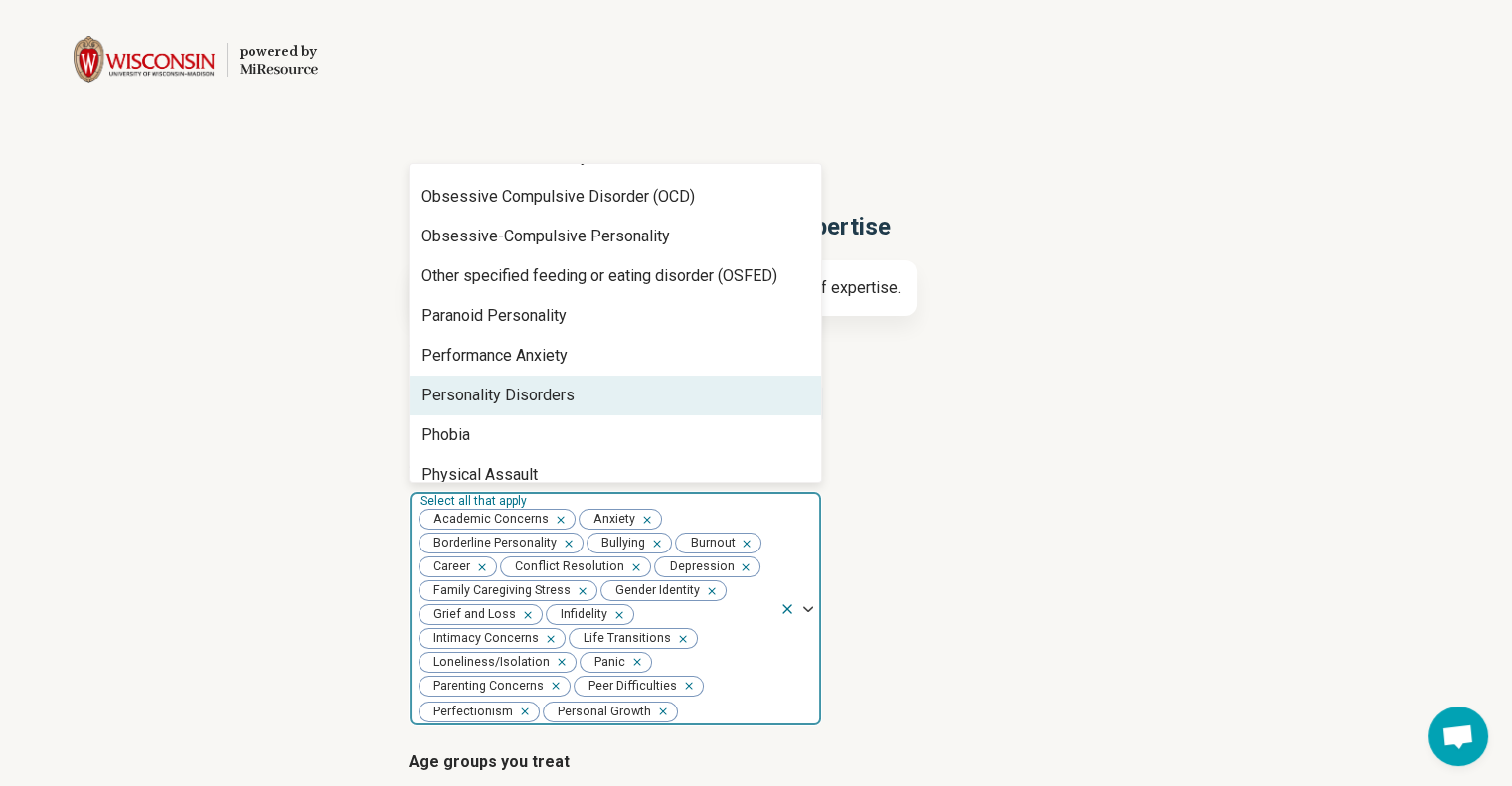 click on "Personality Disorders" at bounding box center (498, 395) 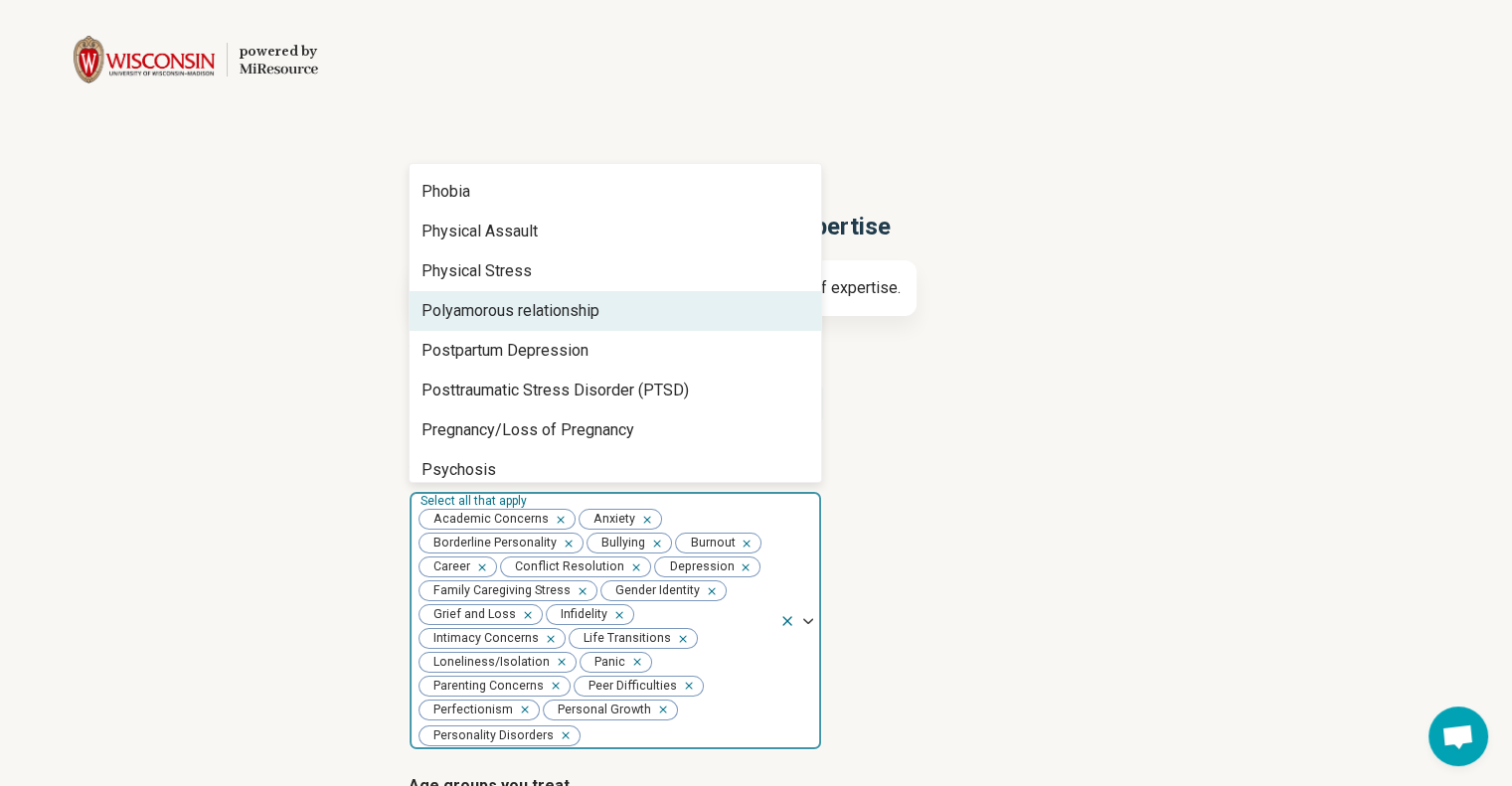 scroll, scrollTop: 1864, scrollLeft: 0, axis: vertical 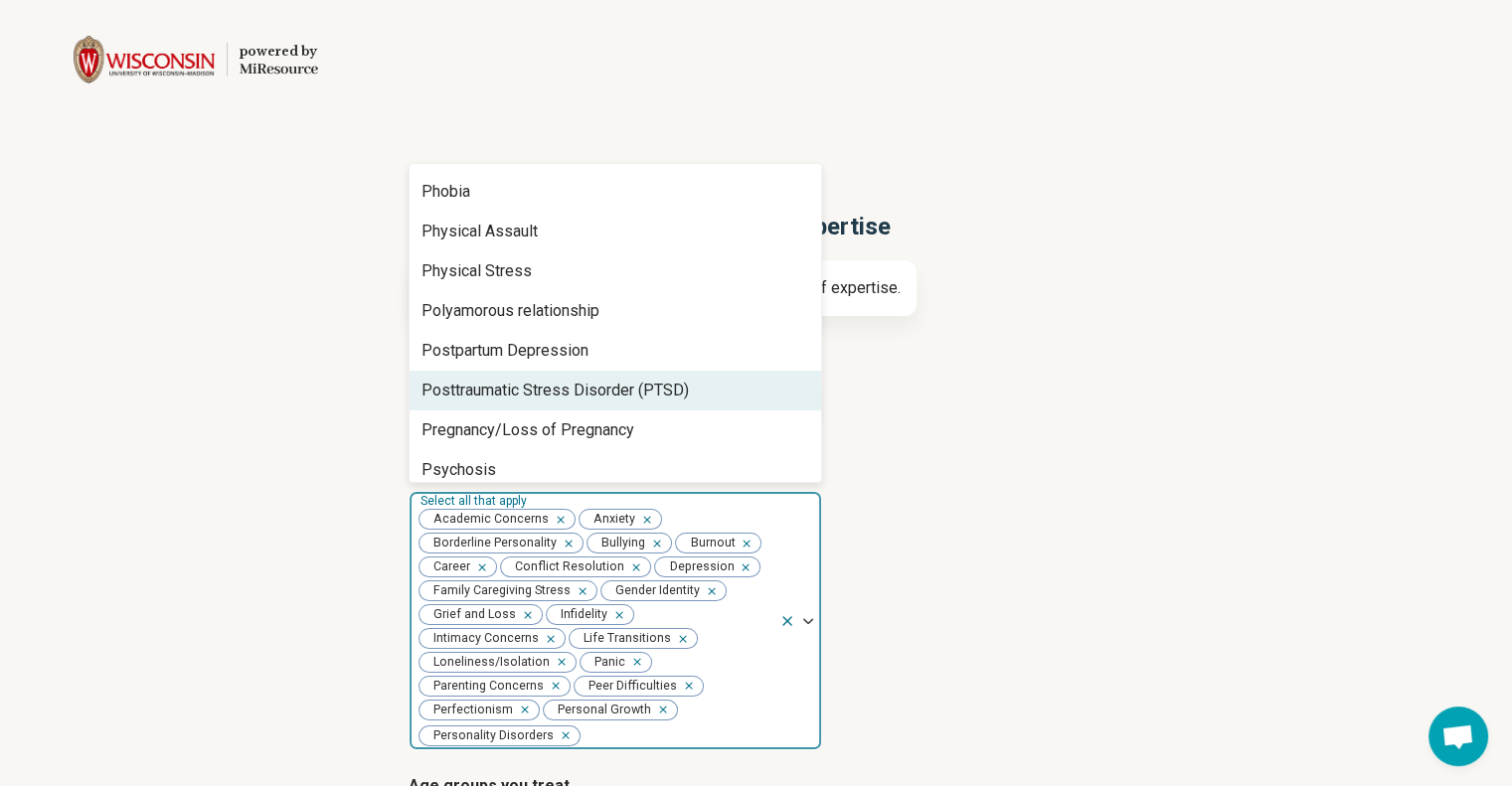 click on "Posttraumatic Stress Disorder (PTSD)" at bounding box center (555, 391) 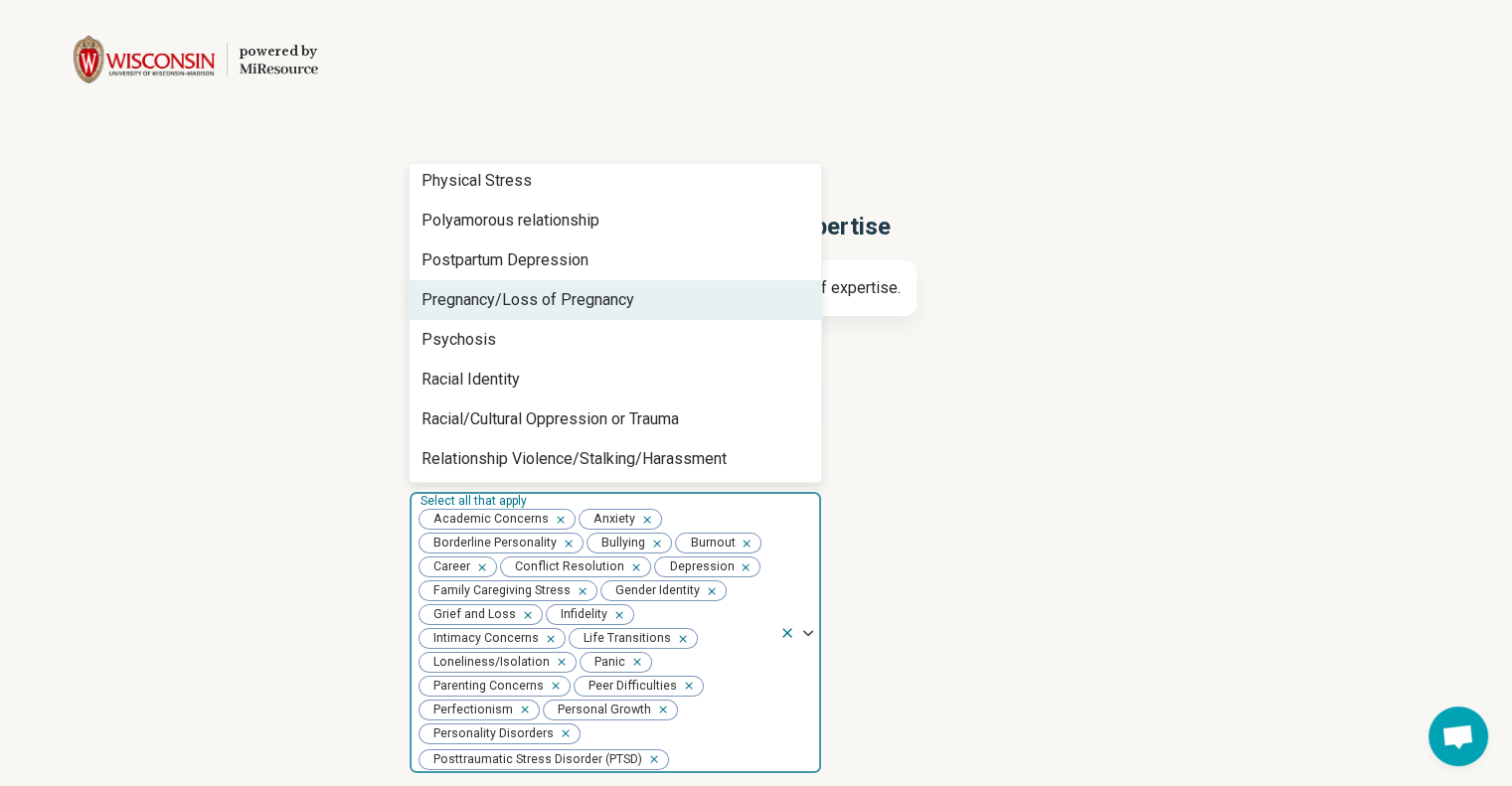 scroll, scrollTop: 1956, scrollLeft: 0, axis: vertical 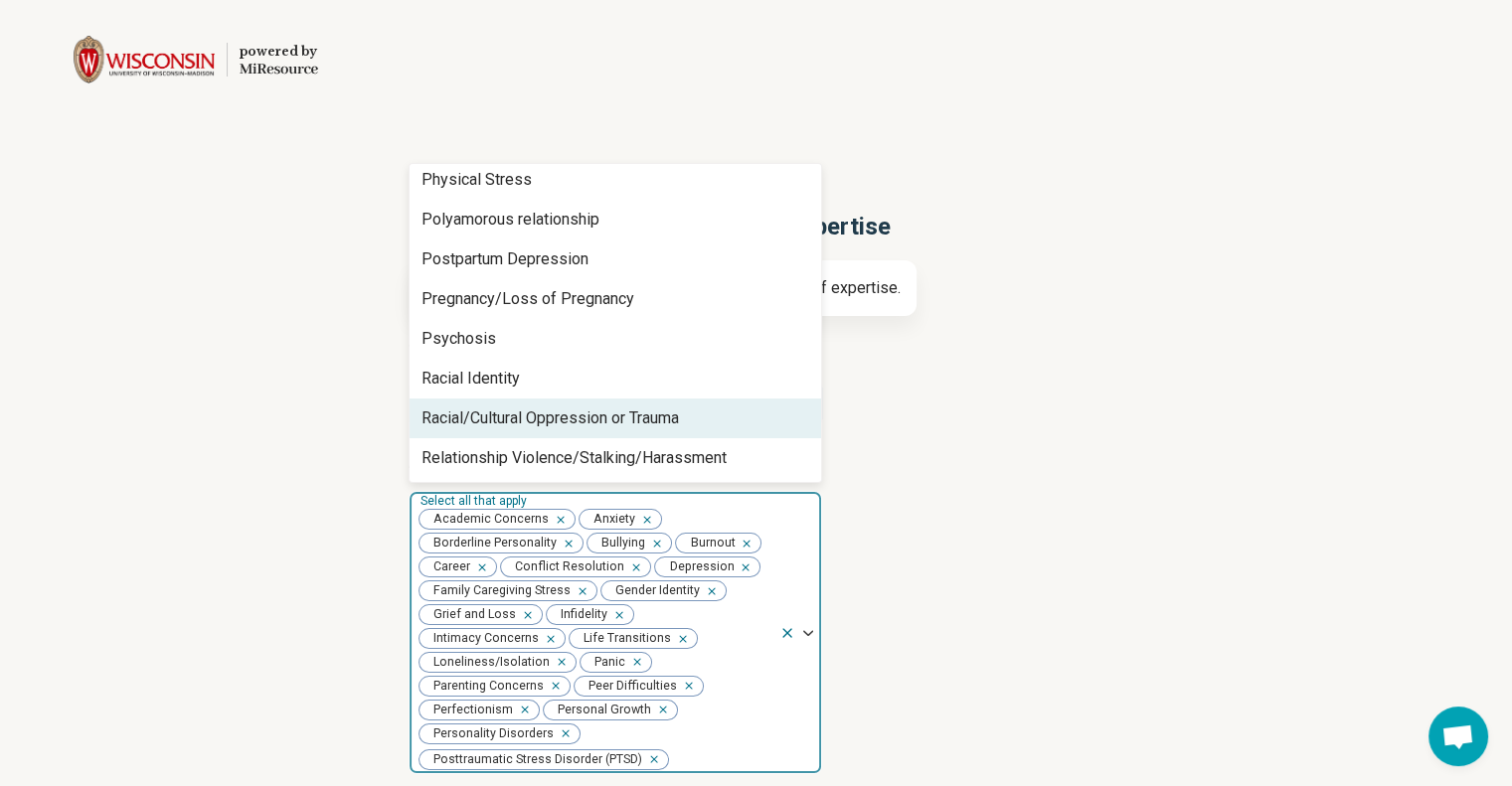 click on "Racial/Cultural Oppression or Trauma" at bounding box center [550, 418] 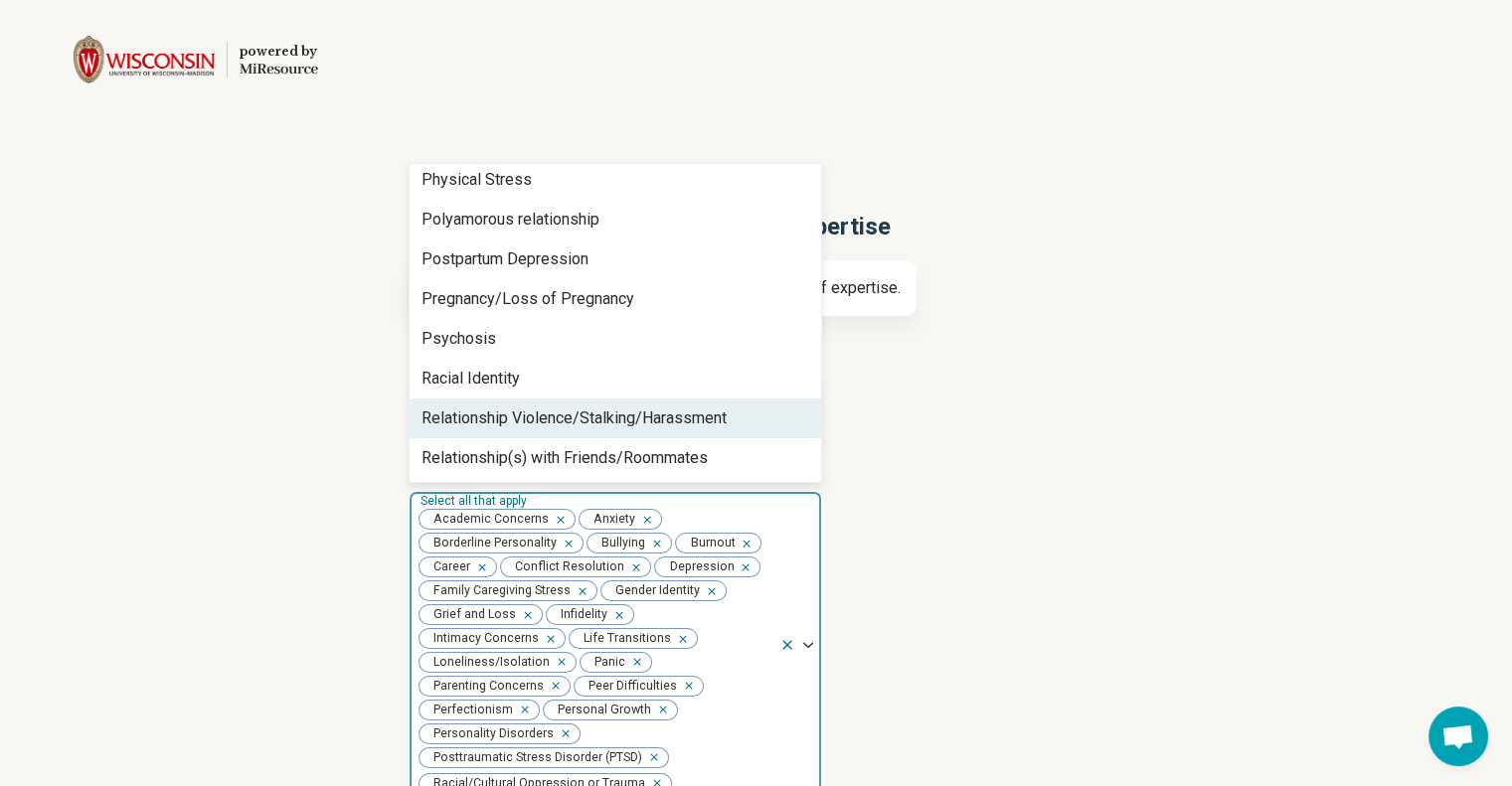 click on "Relationship Violence/Stalking/Harassment" at bounding box center [574, 418] 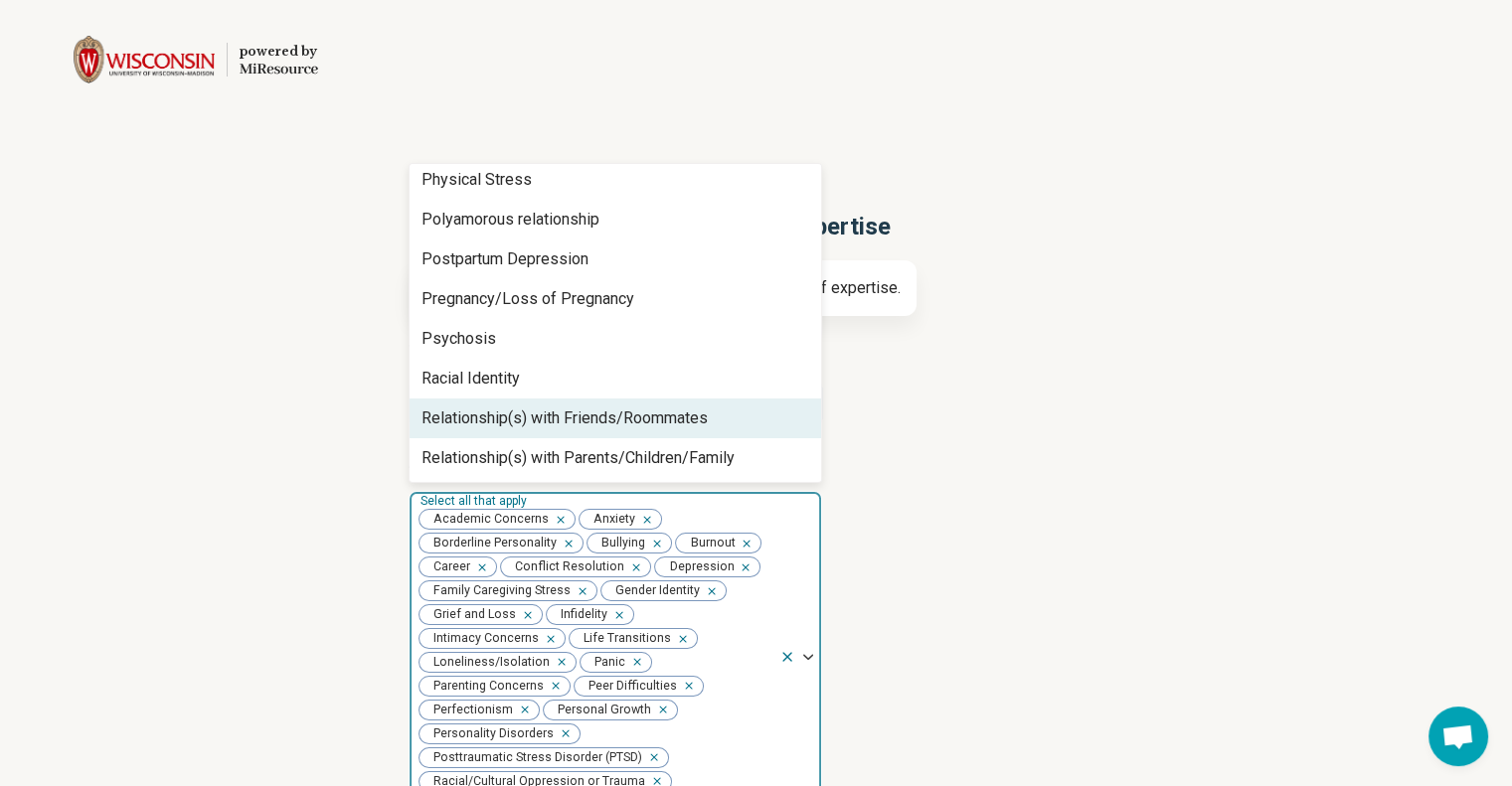 click on "Relationship(s) with Friends/Roommates" at bounding box center (565, 418) 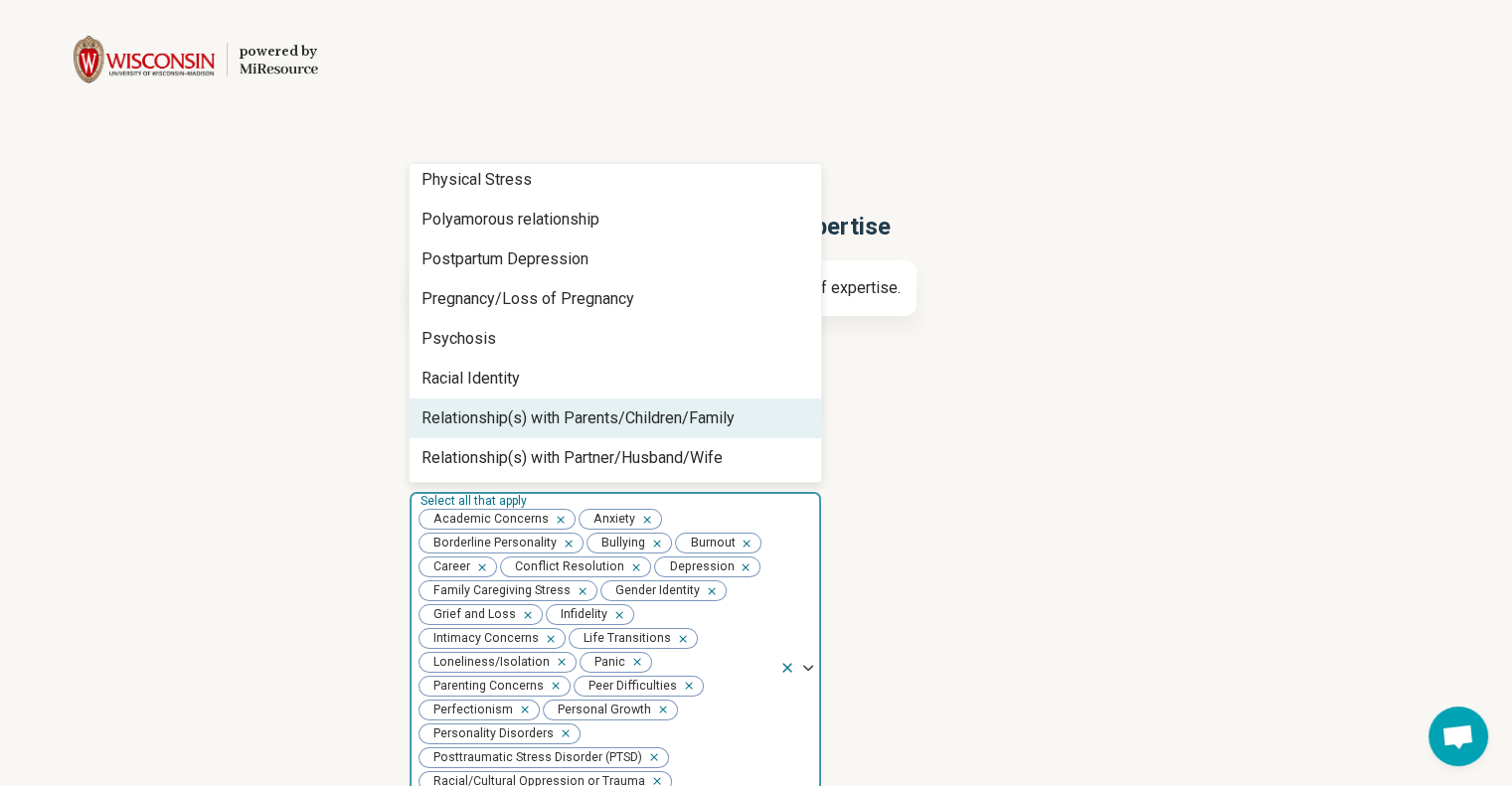 click on "Relationship(s) with Parents/Children/Family" at bounding box center [578, 418] 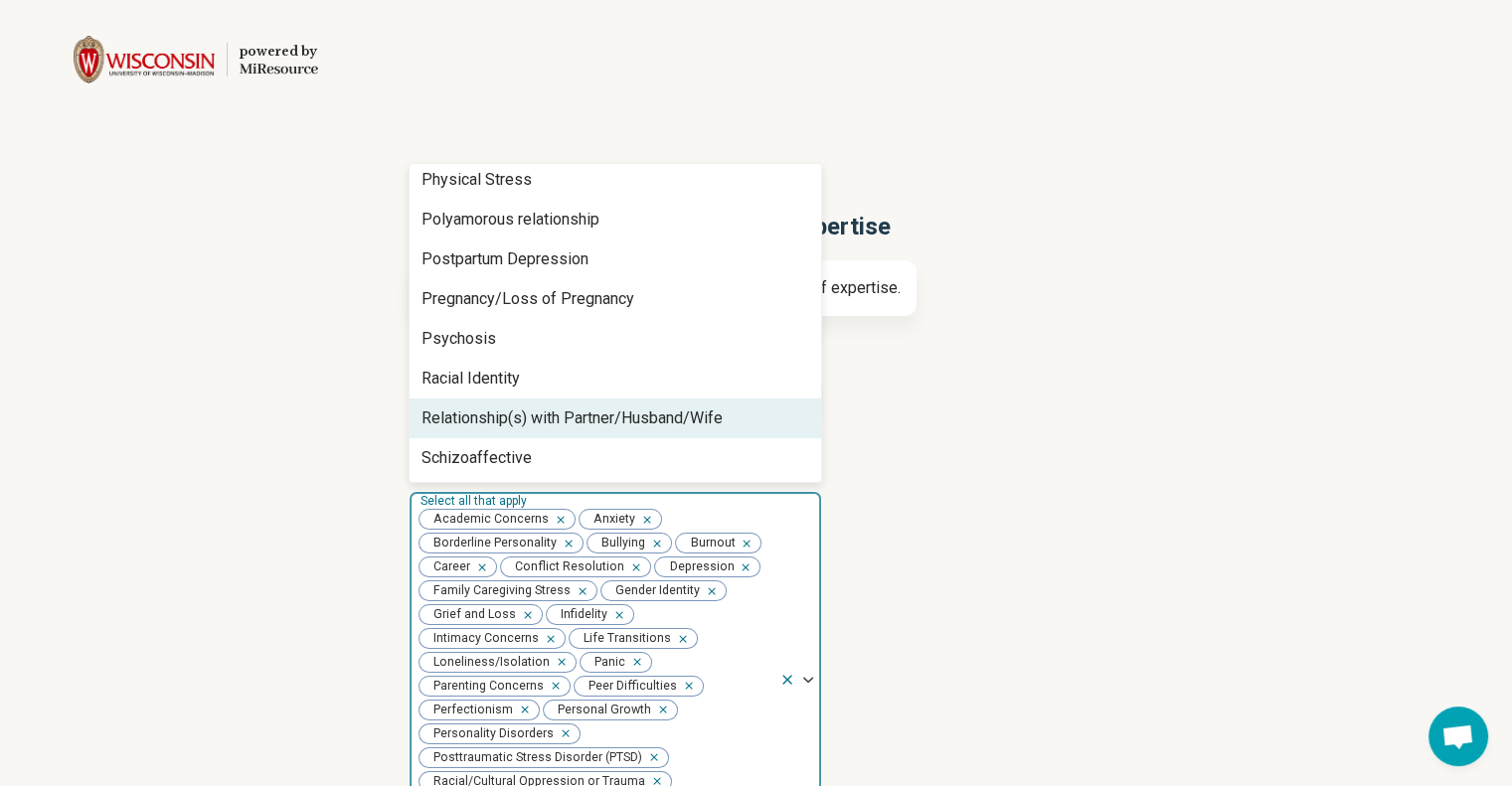 click on "Relationship(s) with Partner/Husband/Wife" at bounding box center (572, 418) 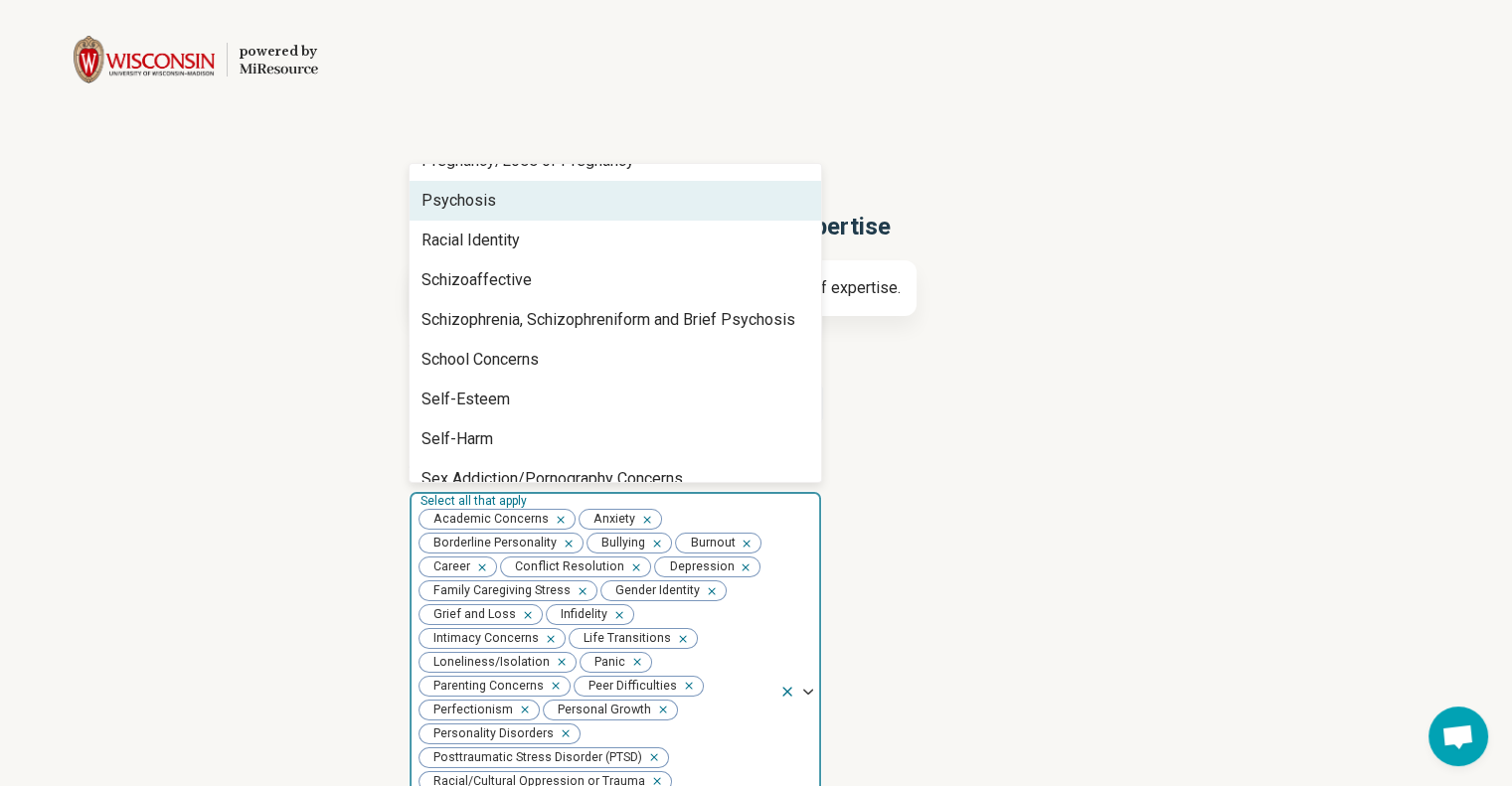 scroll, scrollTop: 2132, scrollLeft: 0, axis: vertical 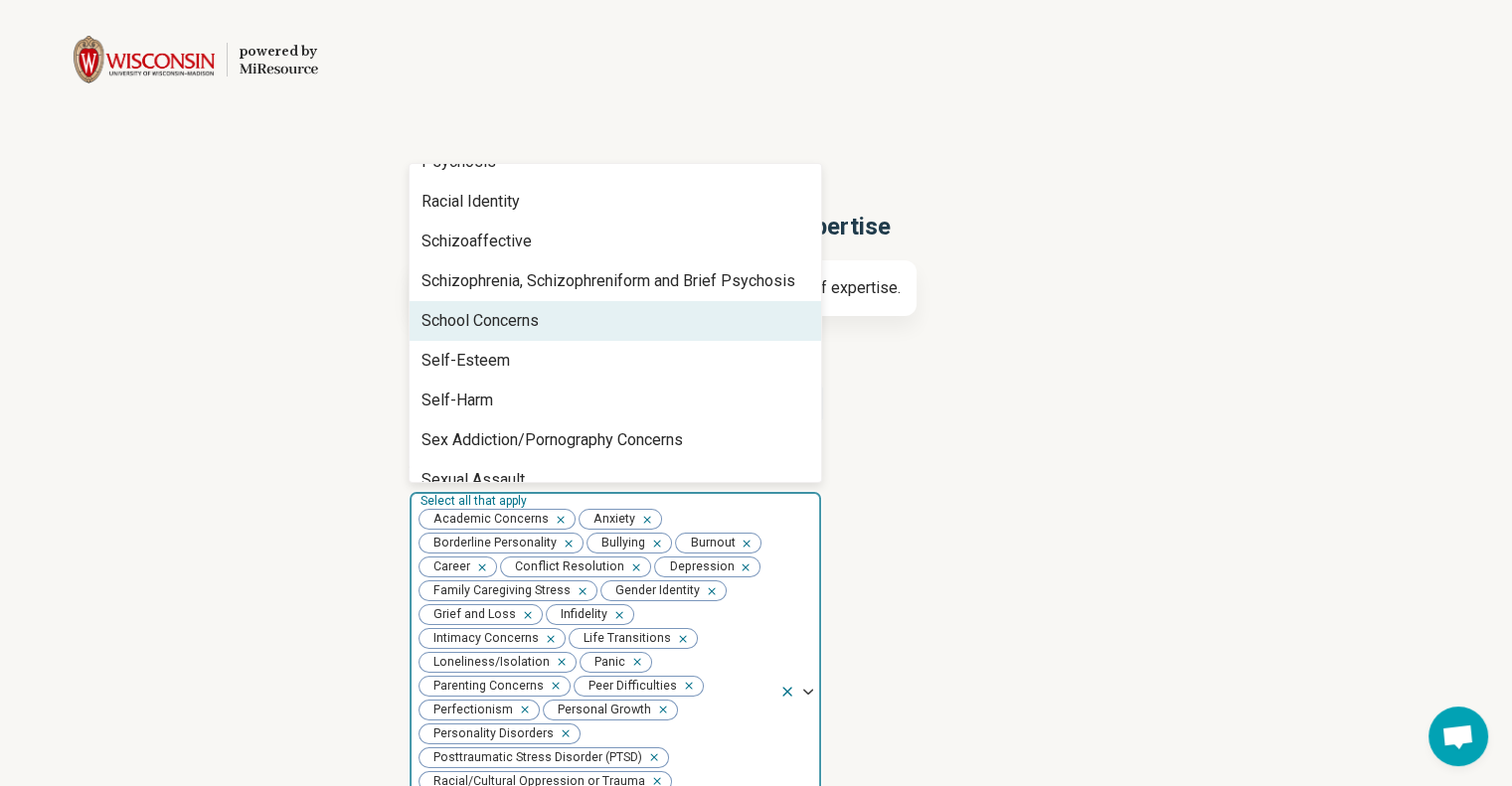 click on "School Concerns" at bounding box center (480, 321) 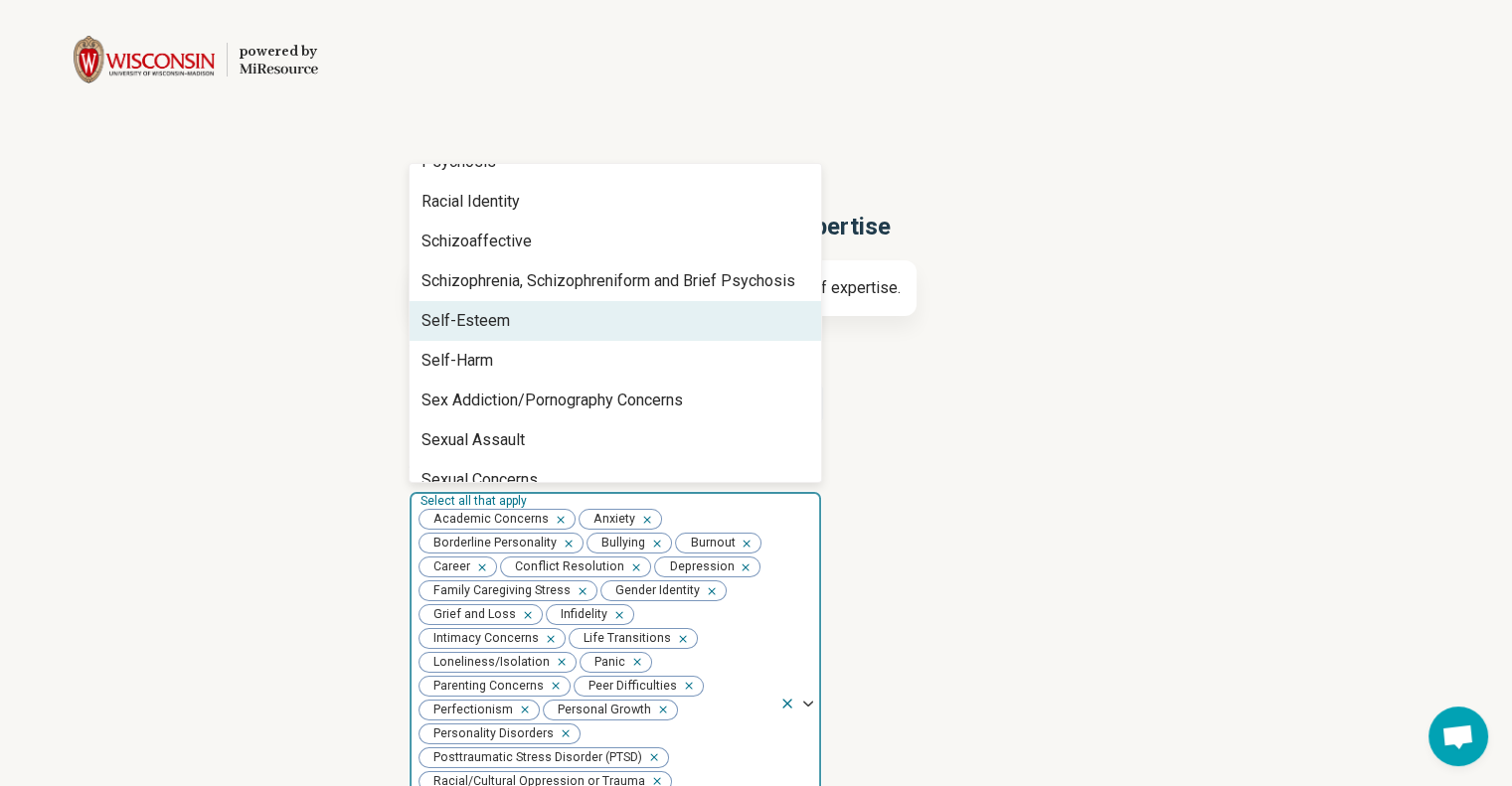 click on "Self-Esteem" at bounding box center (615, 321) 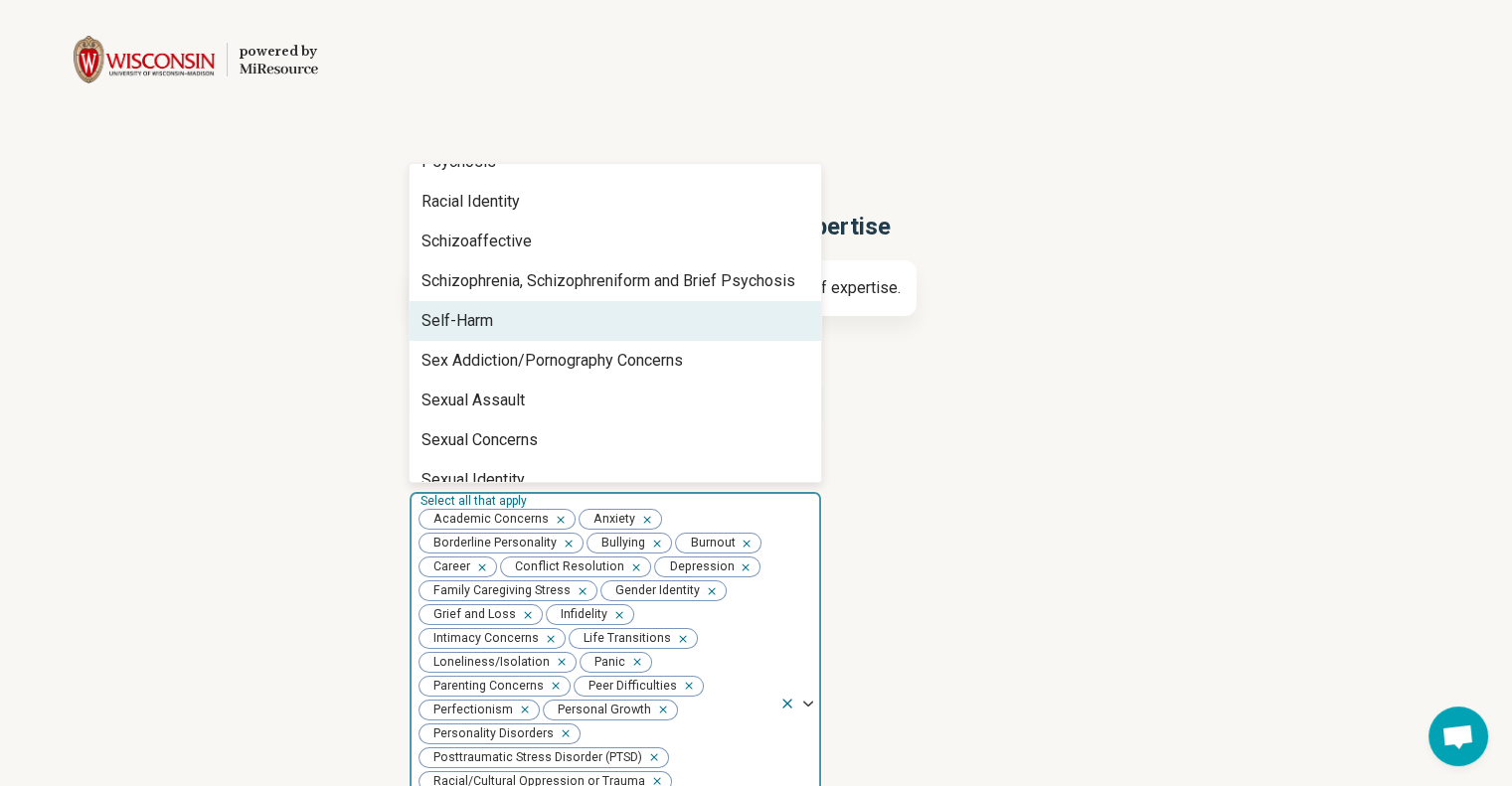 click on "Self-Harm" at bounding box center [615, 321] 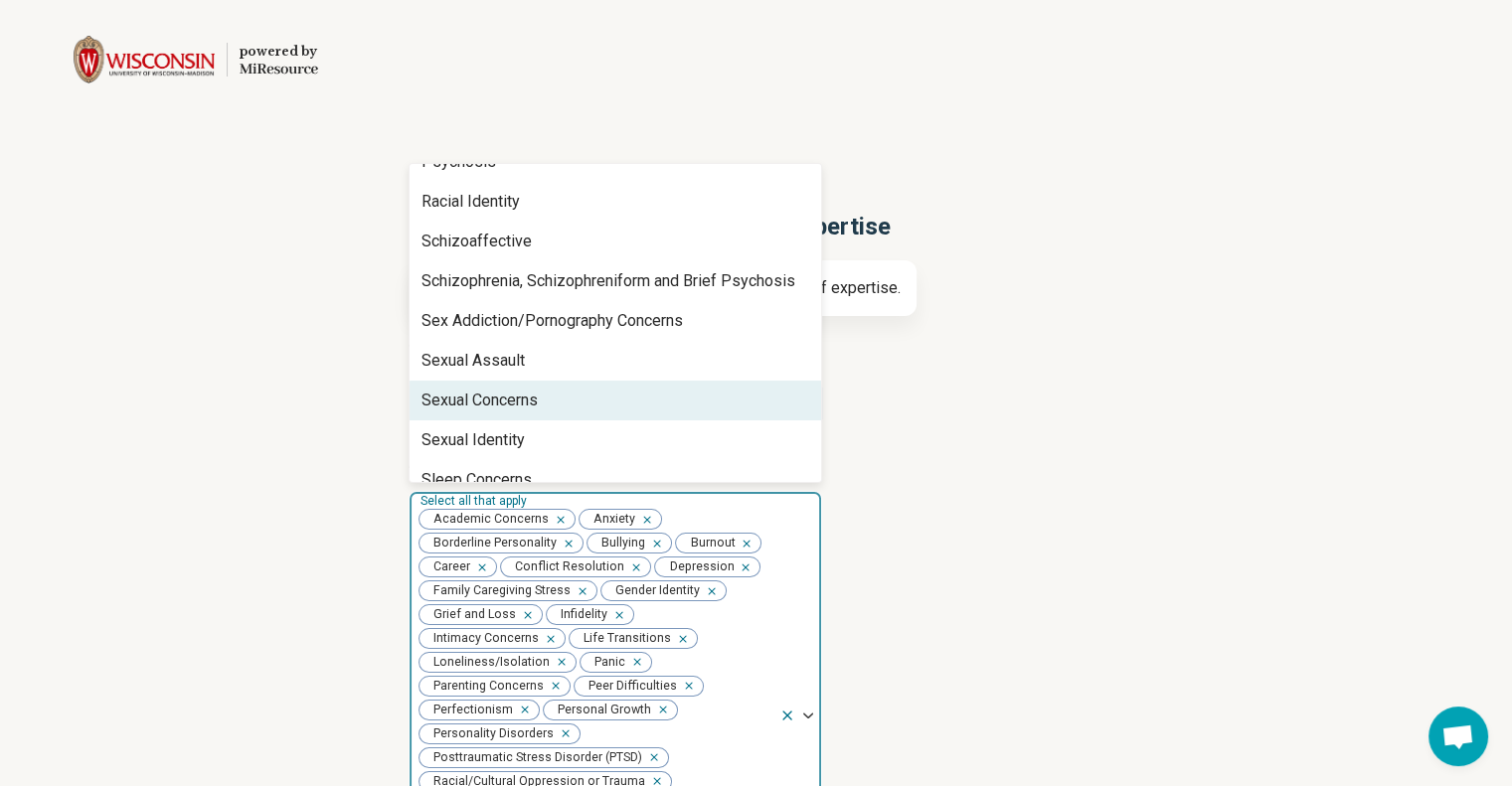 click on "Sexual Concerns" at bounding box center [479, 400] 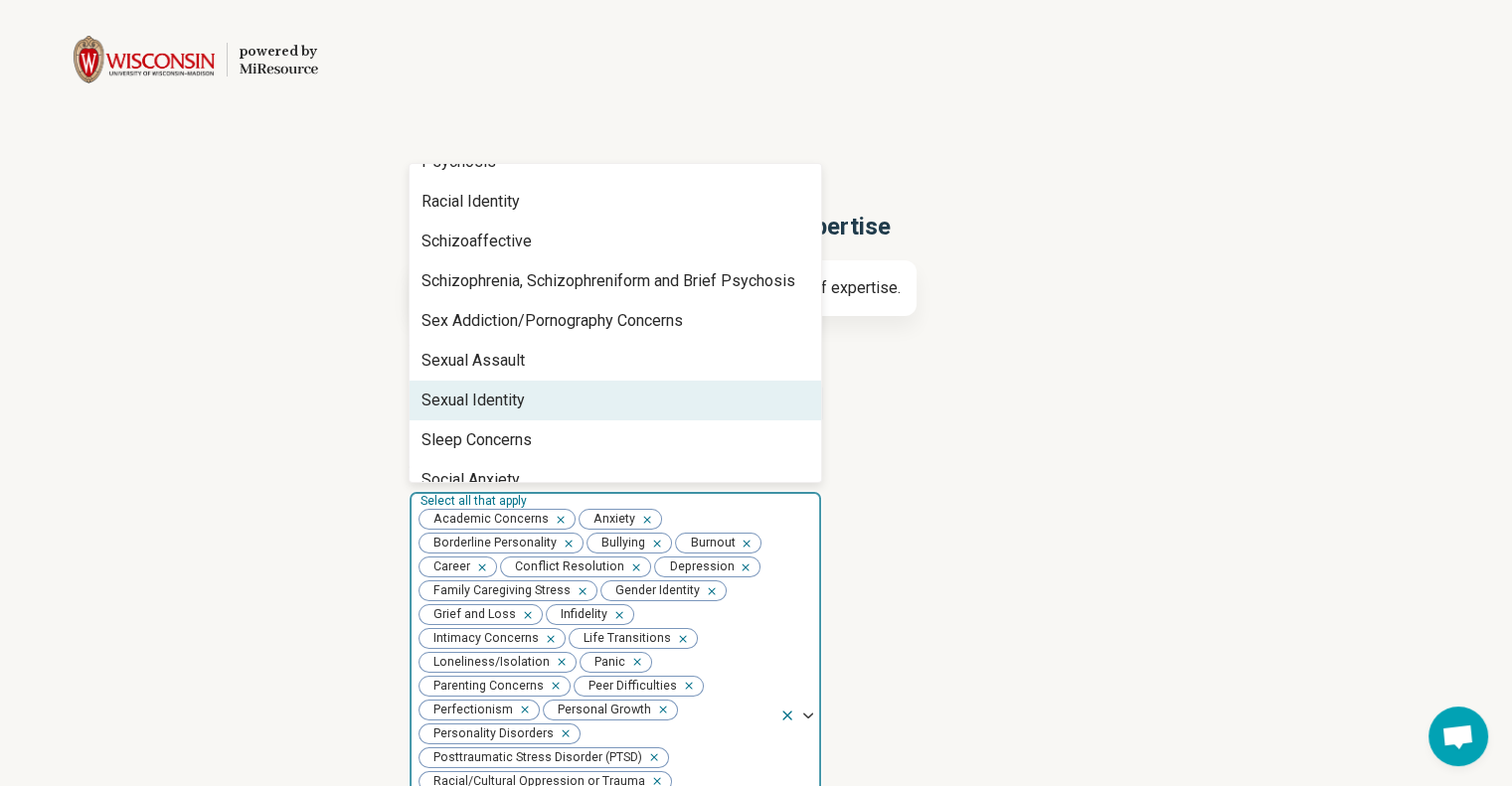 click on "Sexual Identity" at bounding box center [473, 400] 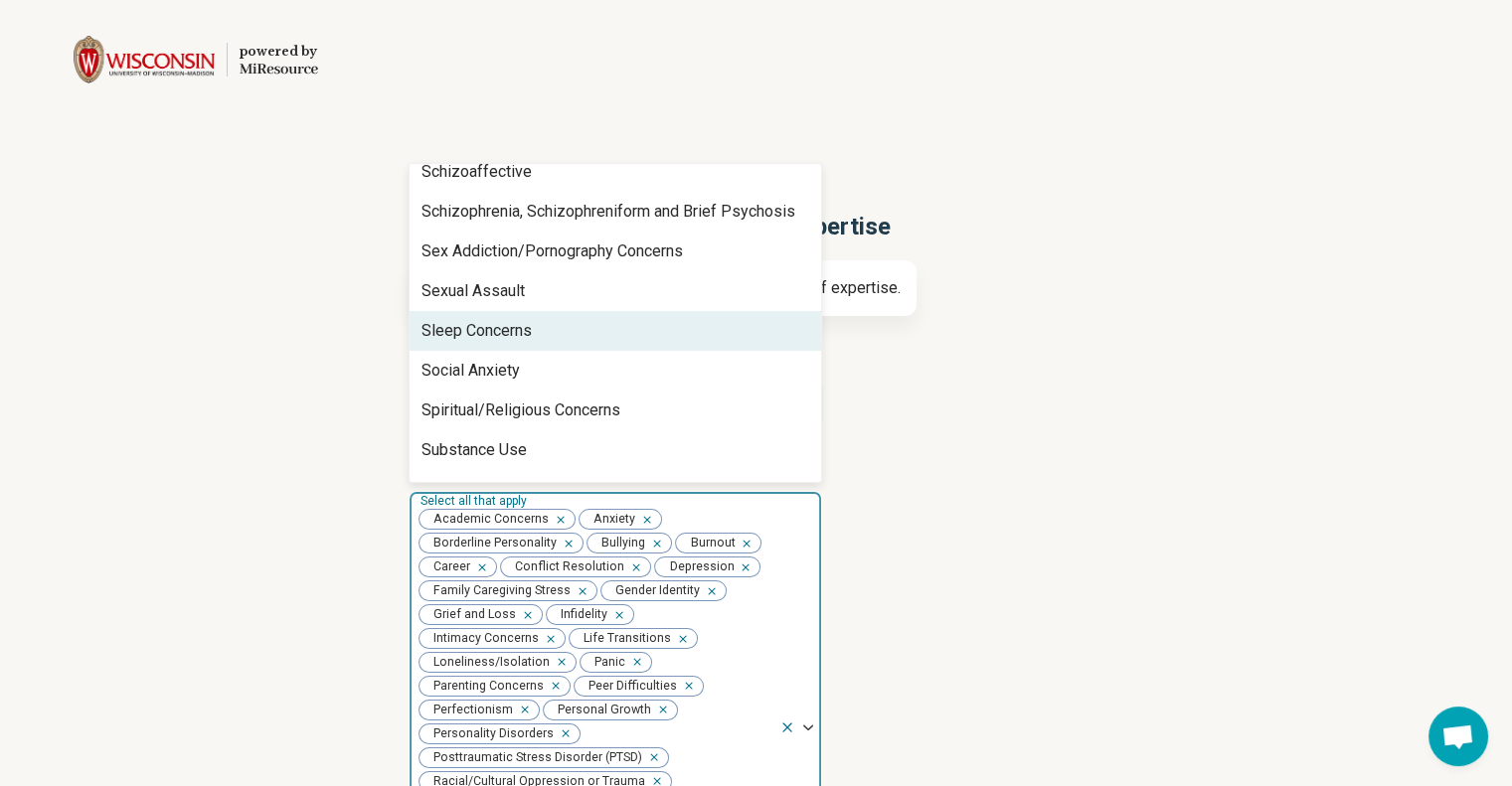 scroll, scrollTop: 2206, scrollLeft: 0, axis: vertical 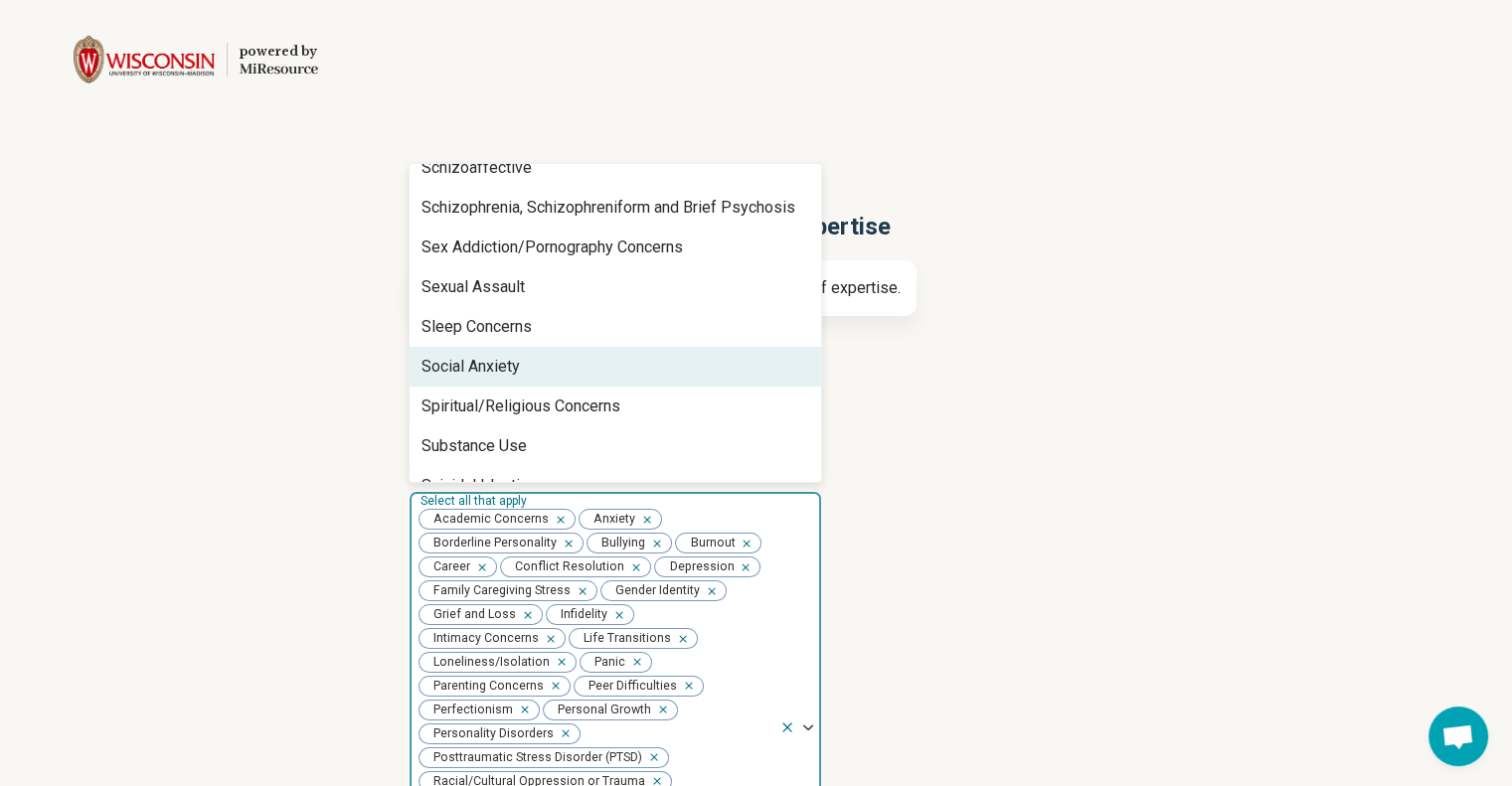click on "Social Anxiety" at bounding box center (470, 367) 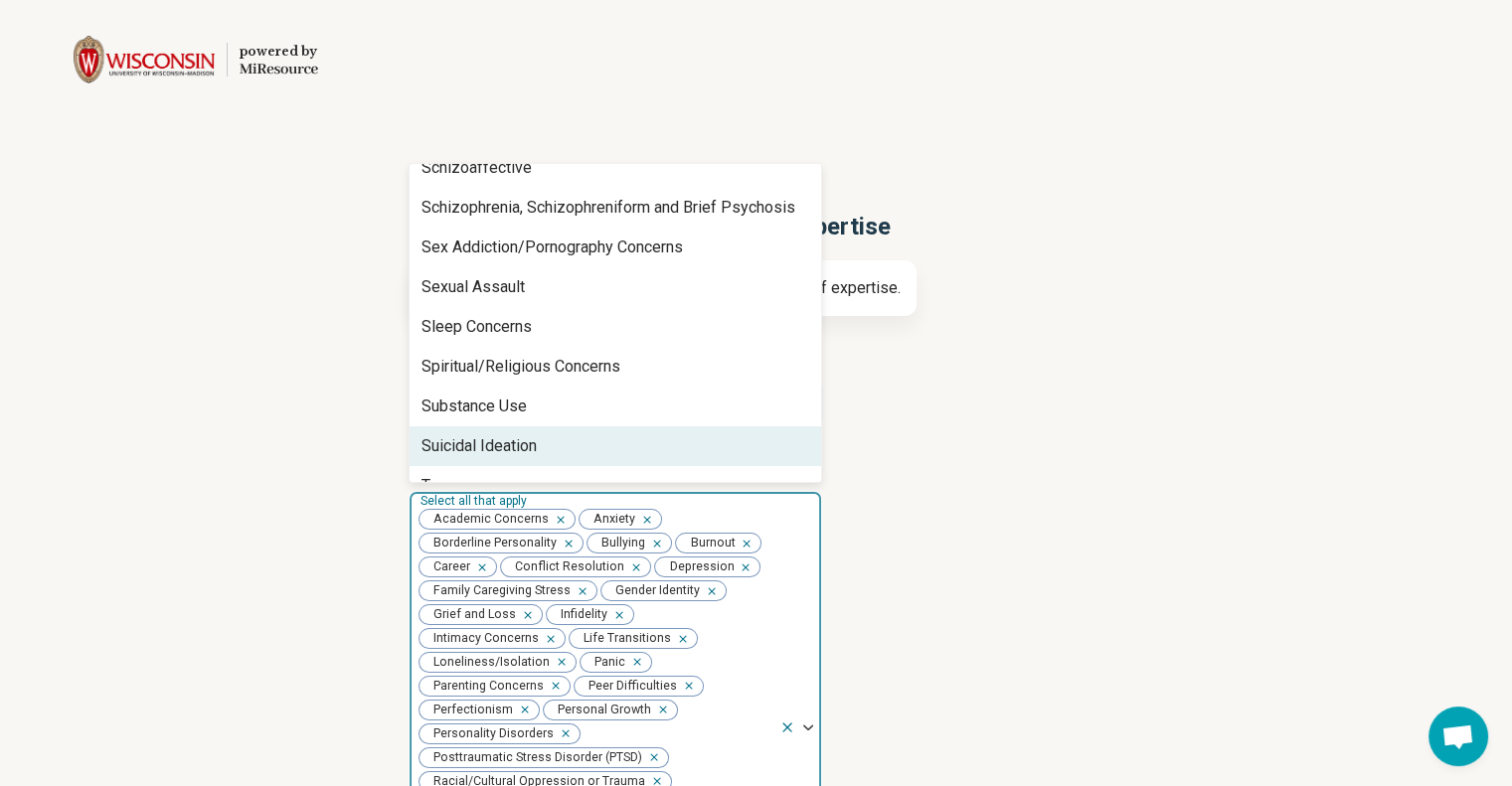 scroll, scrollTop: 2236, scrollLeft: 0, axis: vertical 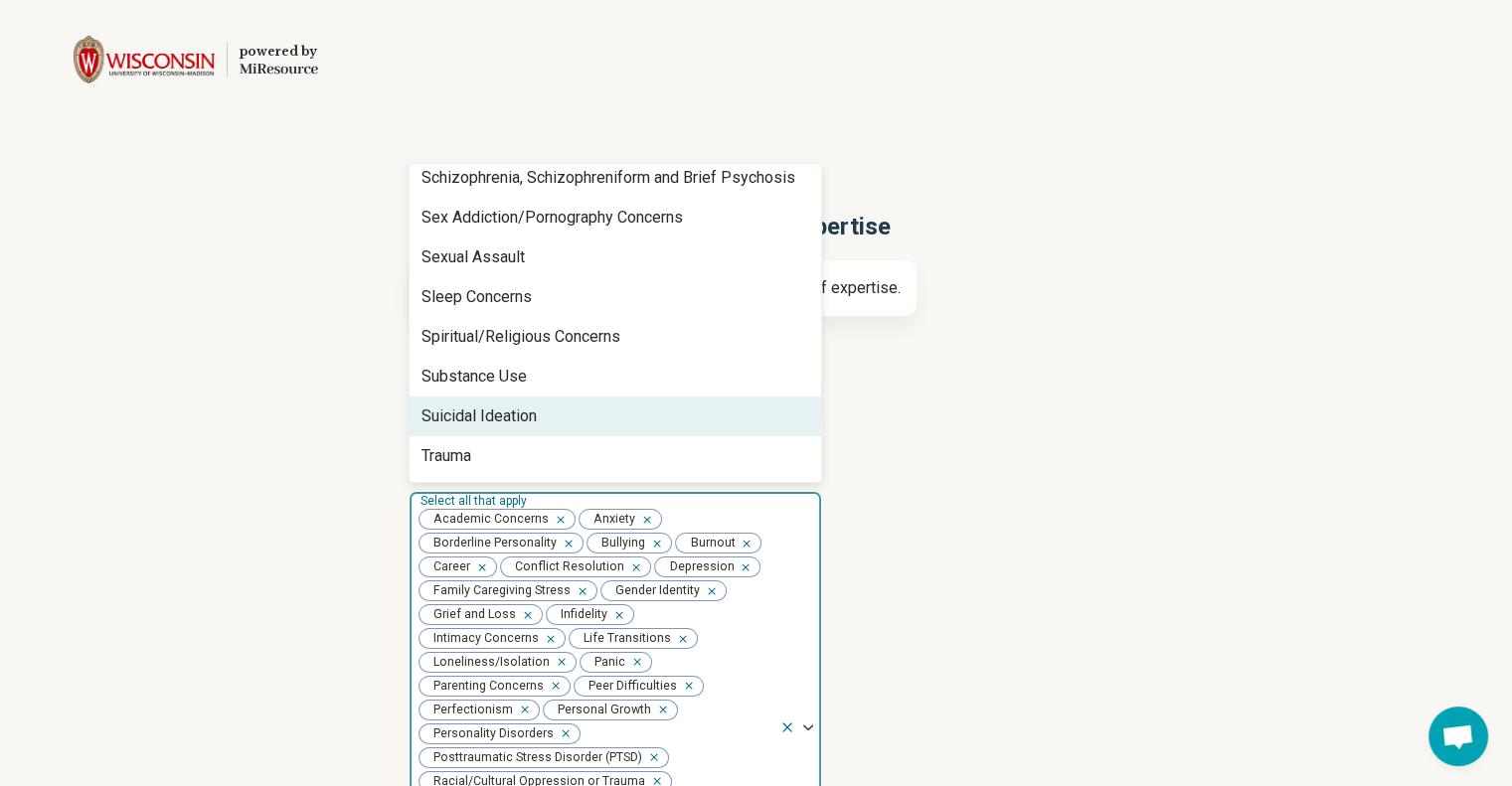 click on "Suicidal Ideation" at bounding box center [479, 416] 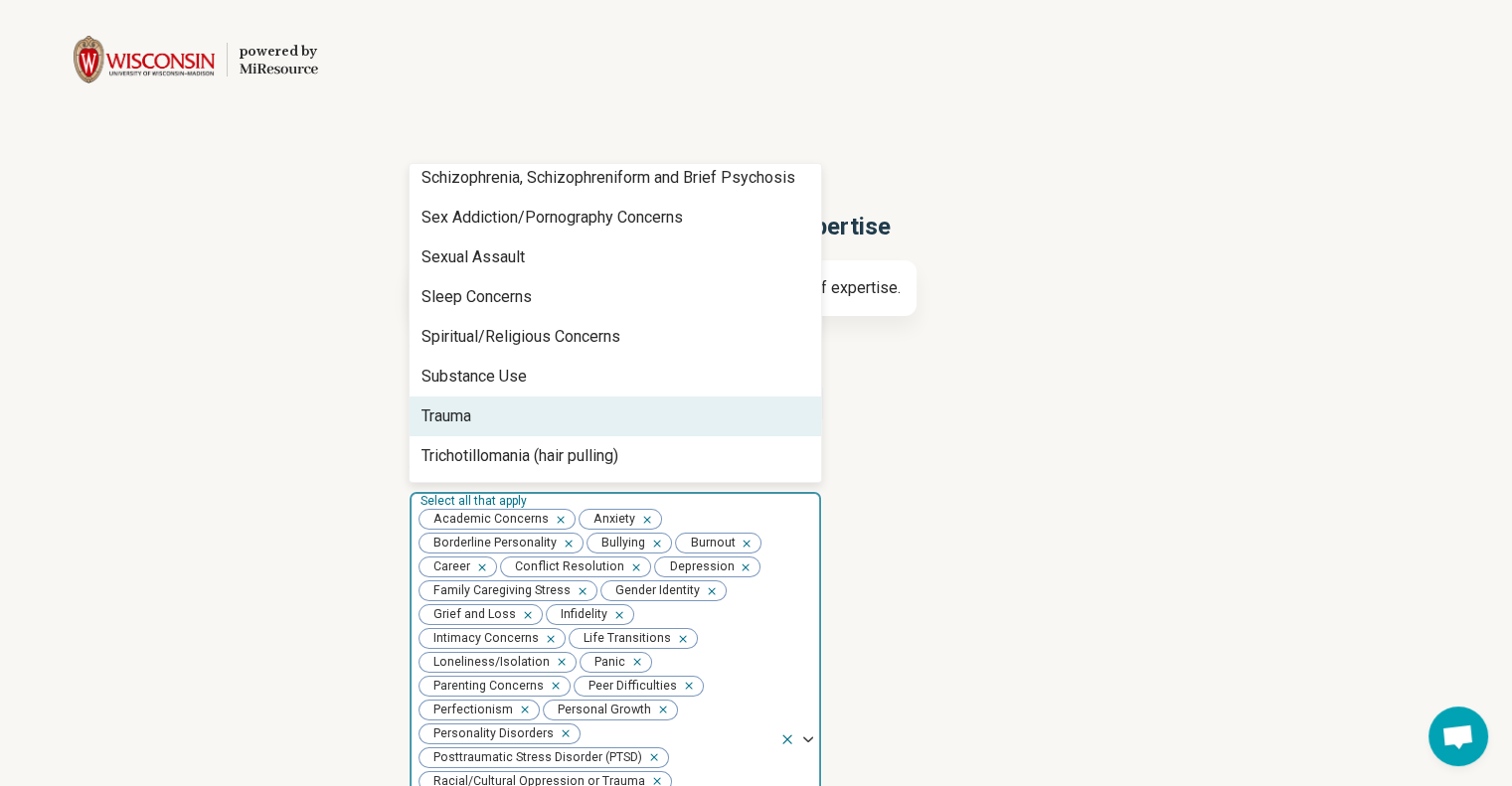 click on "Trauma" at bounding box center [615, 416] 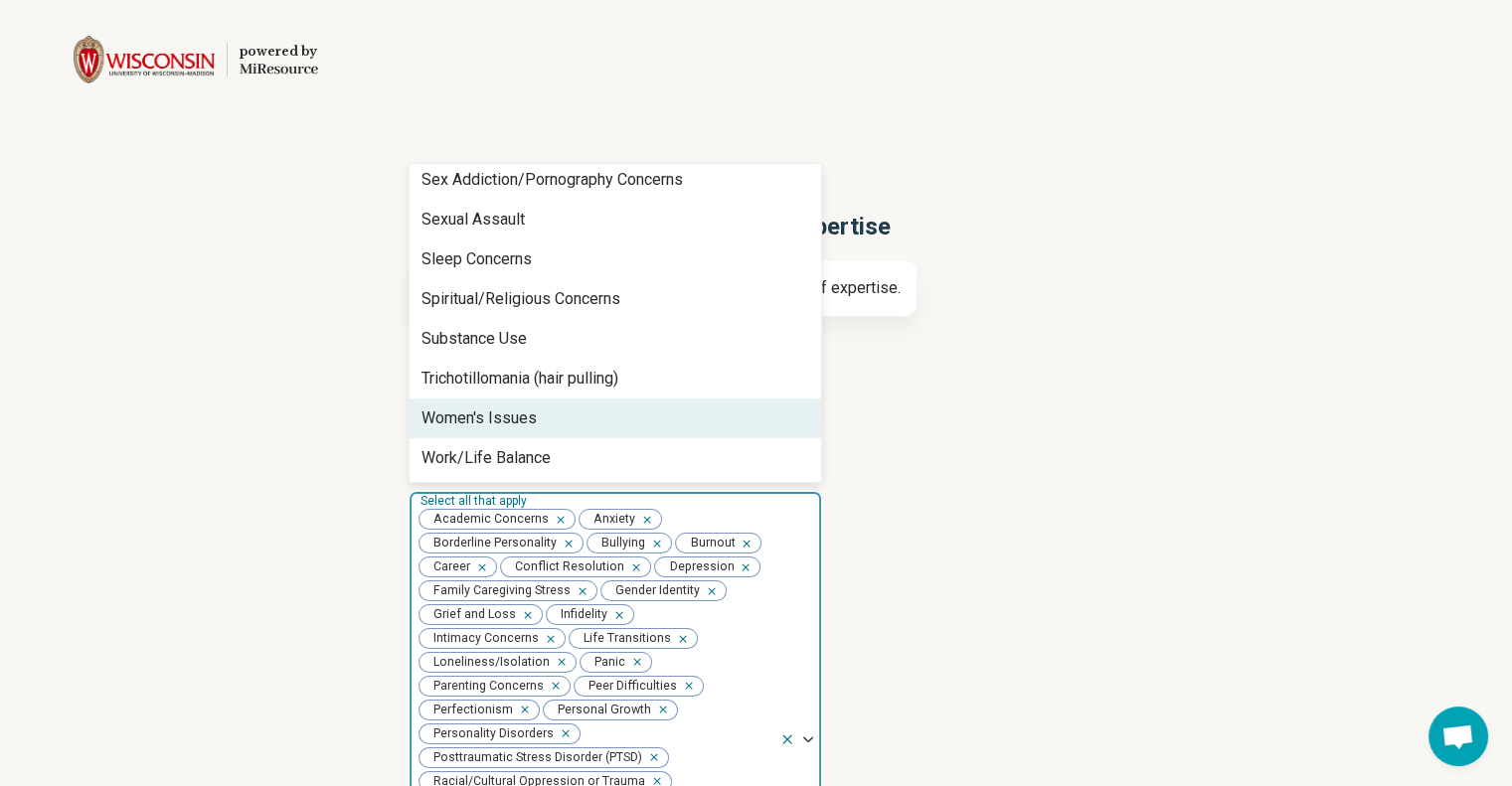 click on "Women's Issues" at bounding box center (479, 418) 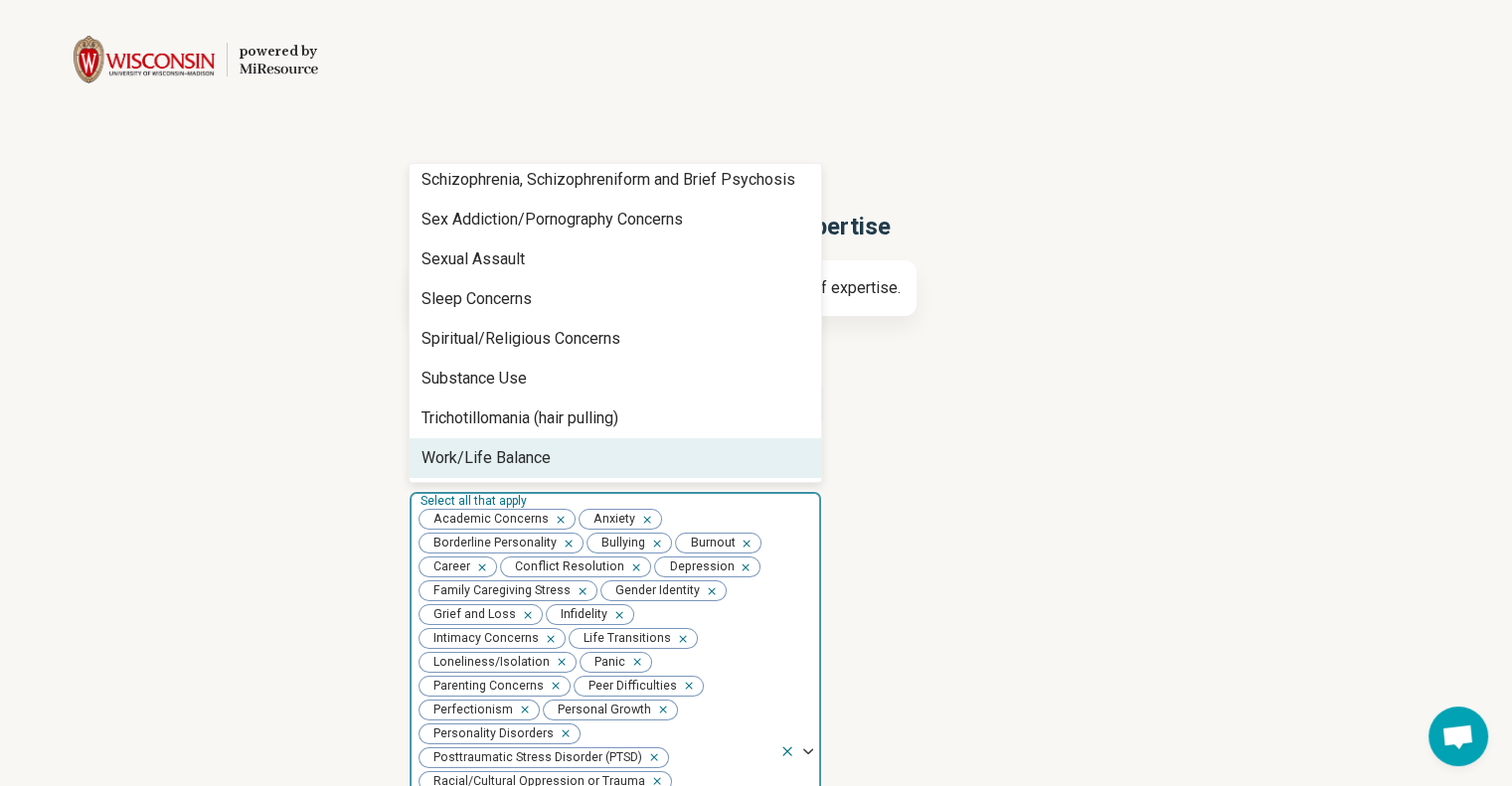 click on "Work/Life Balance" at bounding box center [486, 458] 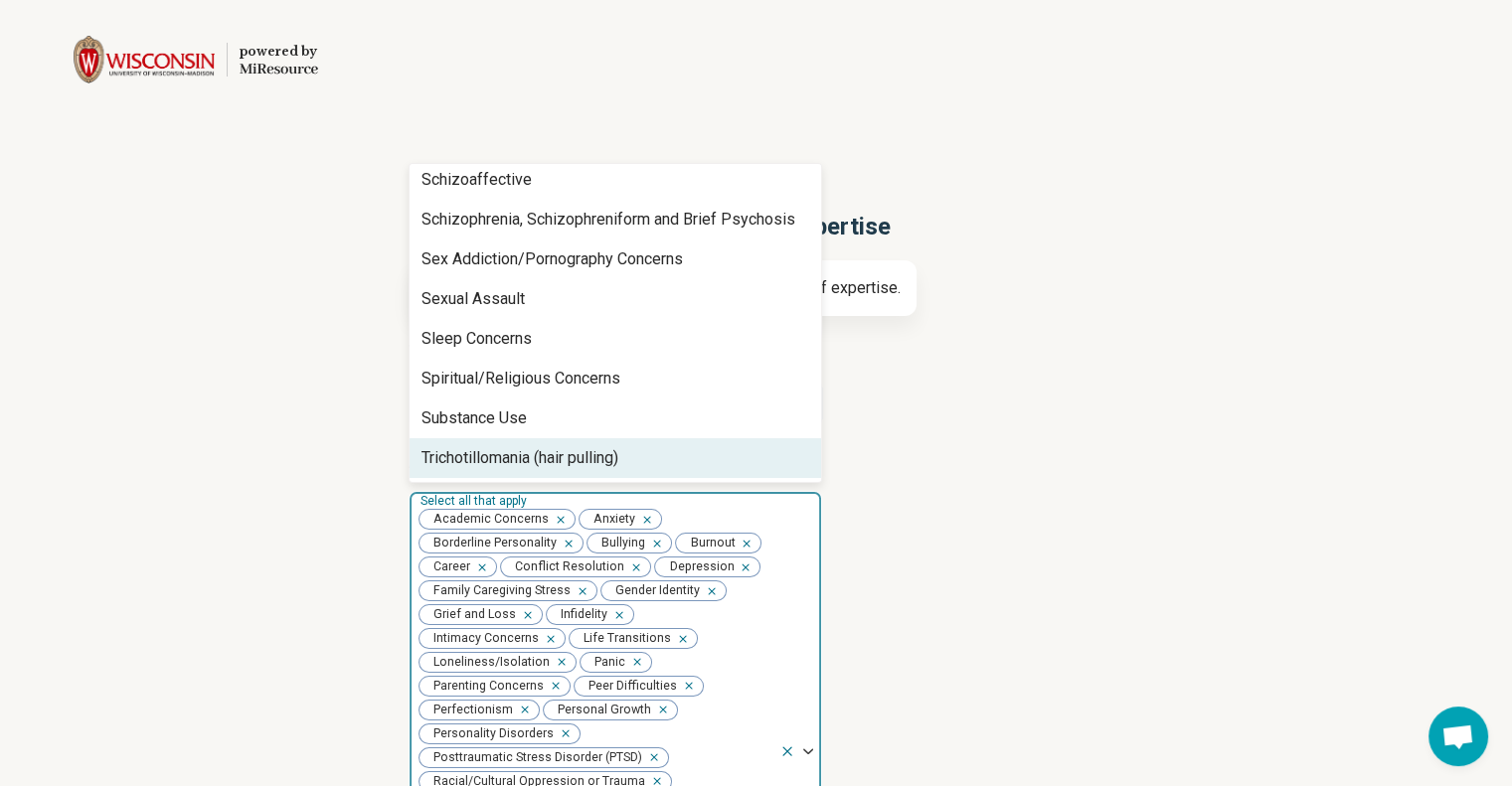 scroll, scrollTop: 2194, scrollLeft: 0, axis: vertical 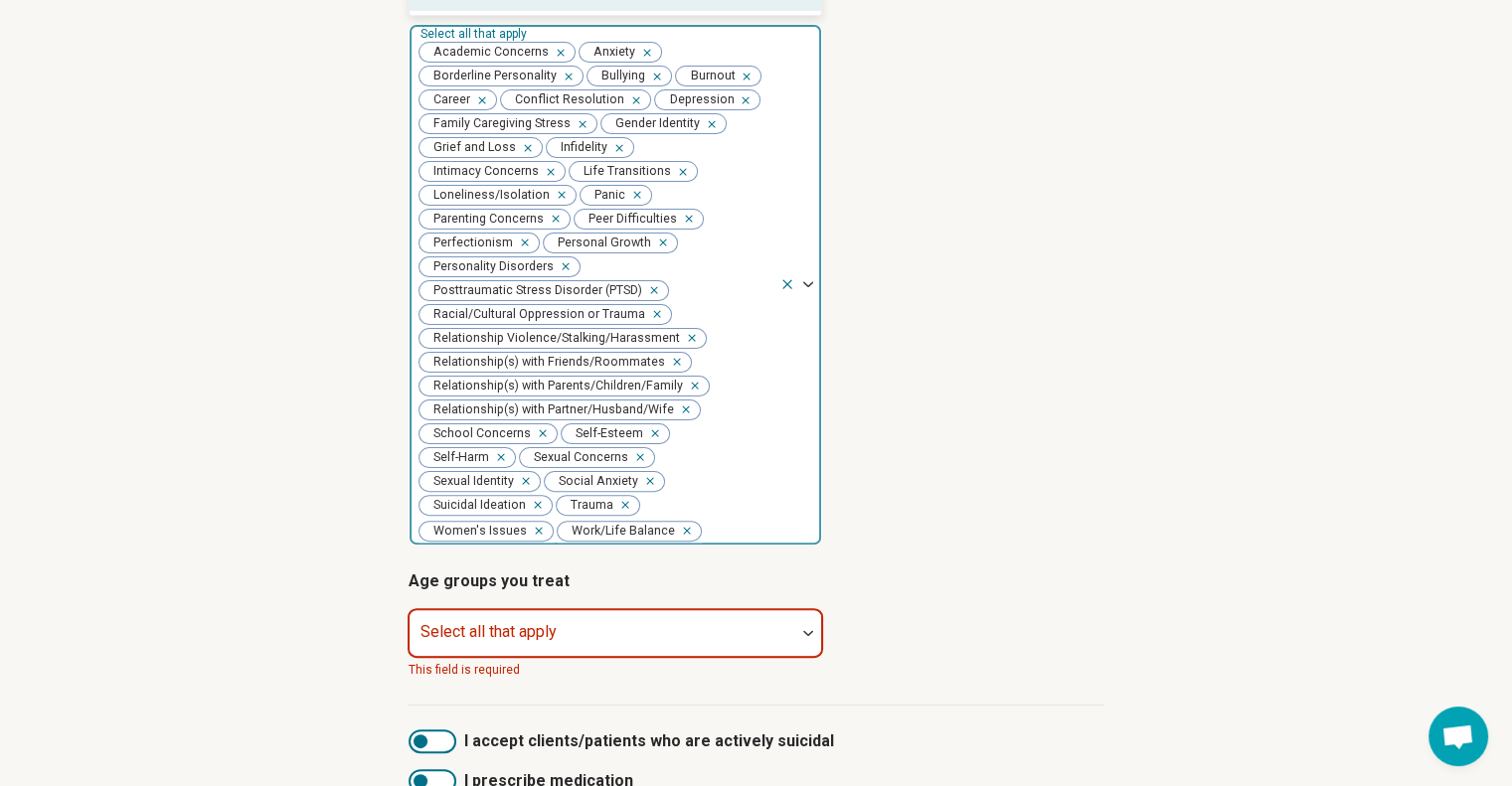 click at bounding box center (602, 641) 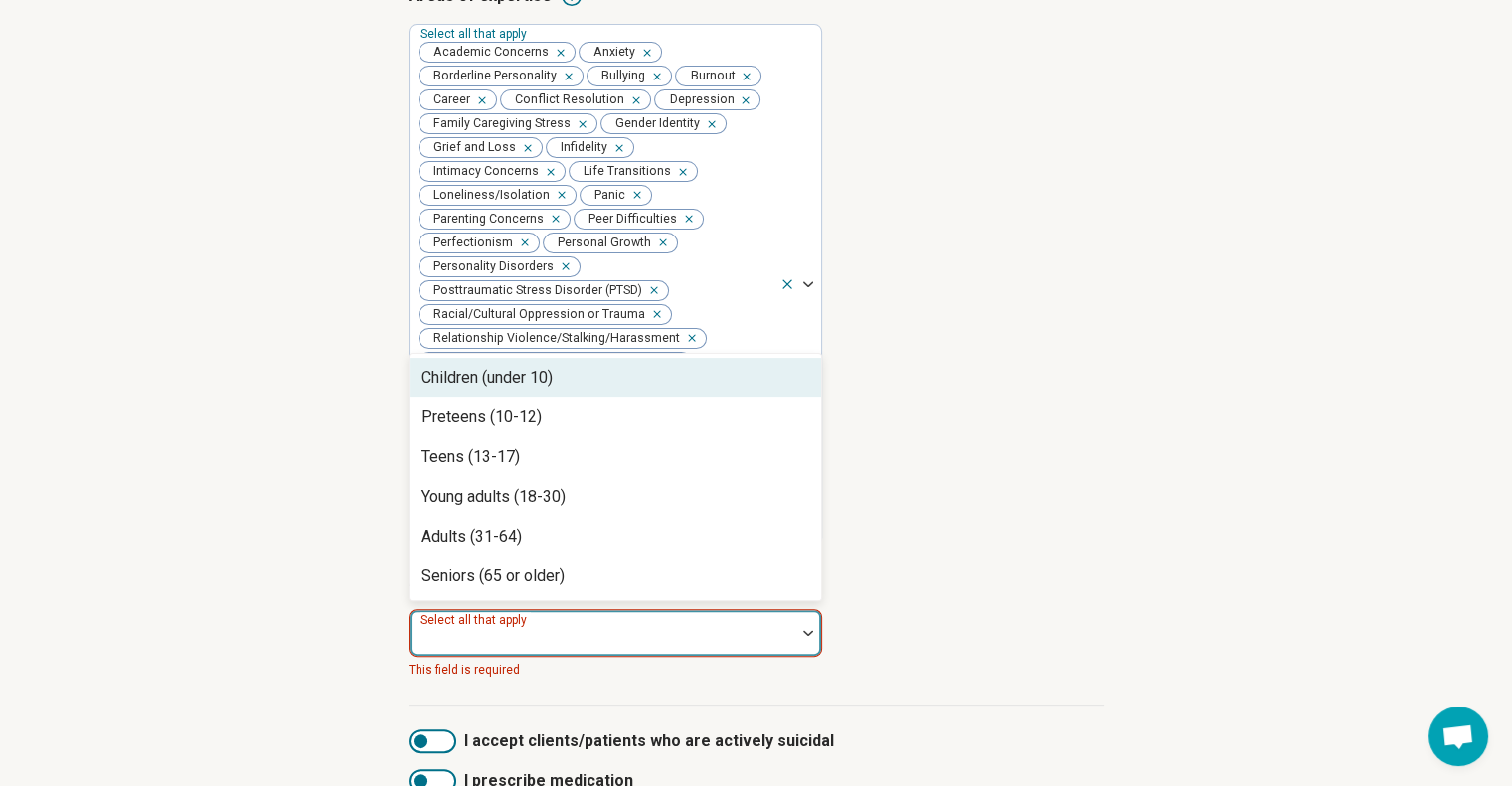 click on "Children (under 10)" at bounding box center (615, 378) 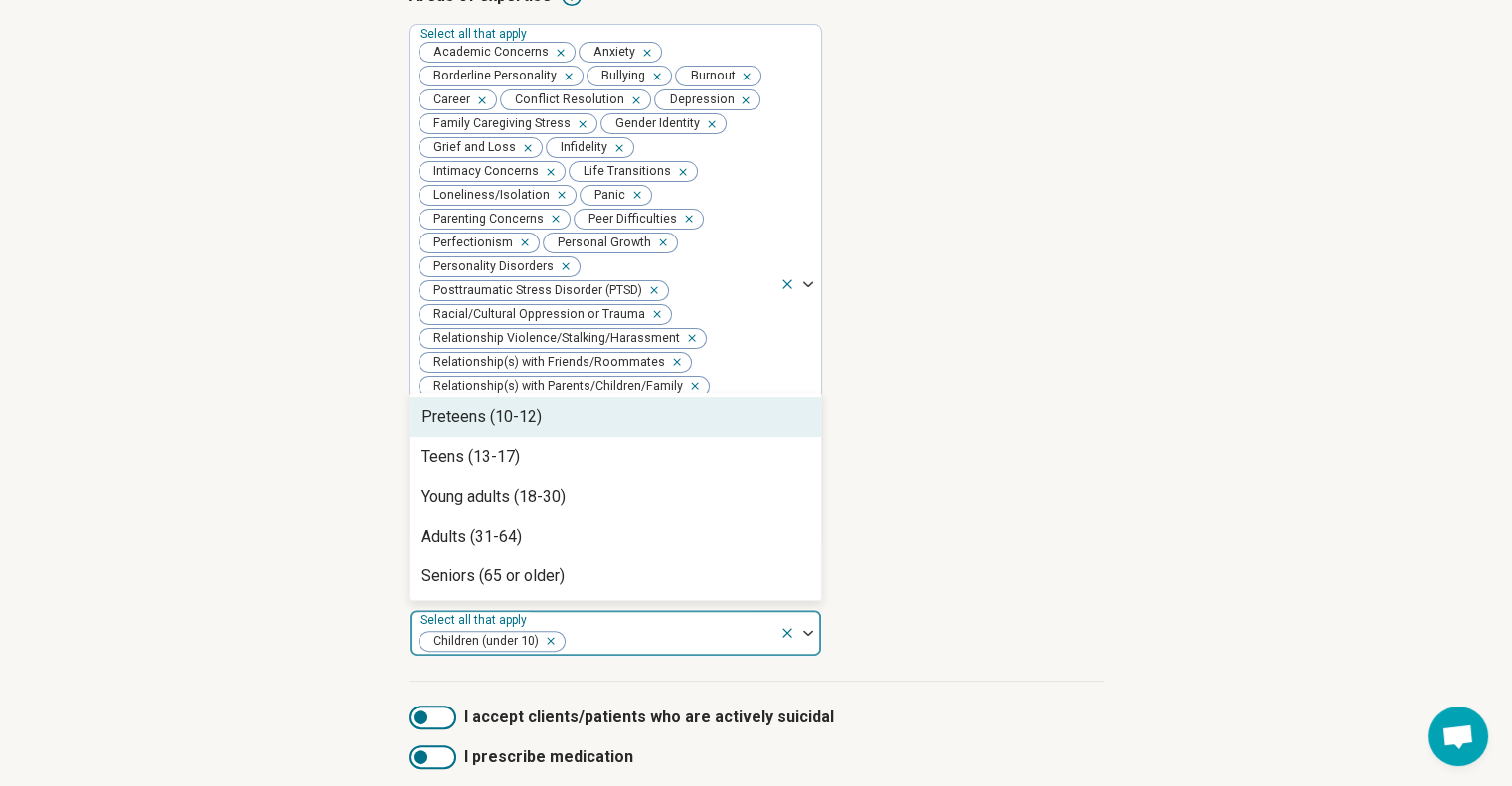 click on "Preteens (10-12)" at bounding box center [481, 417] 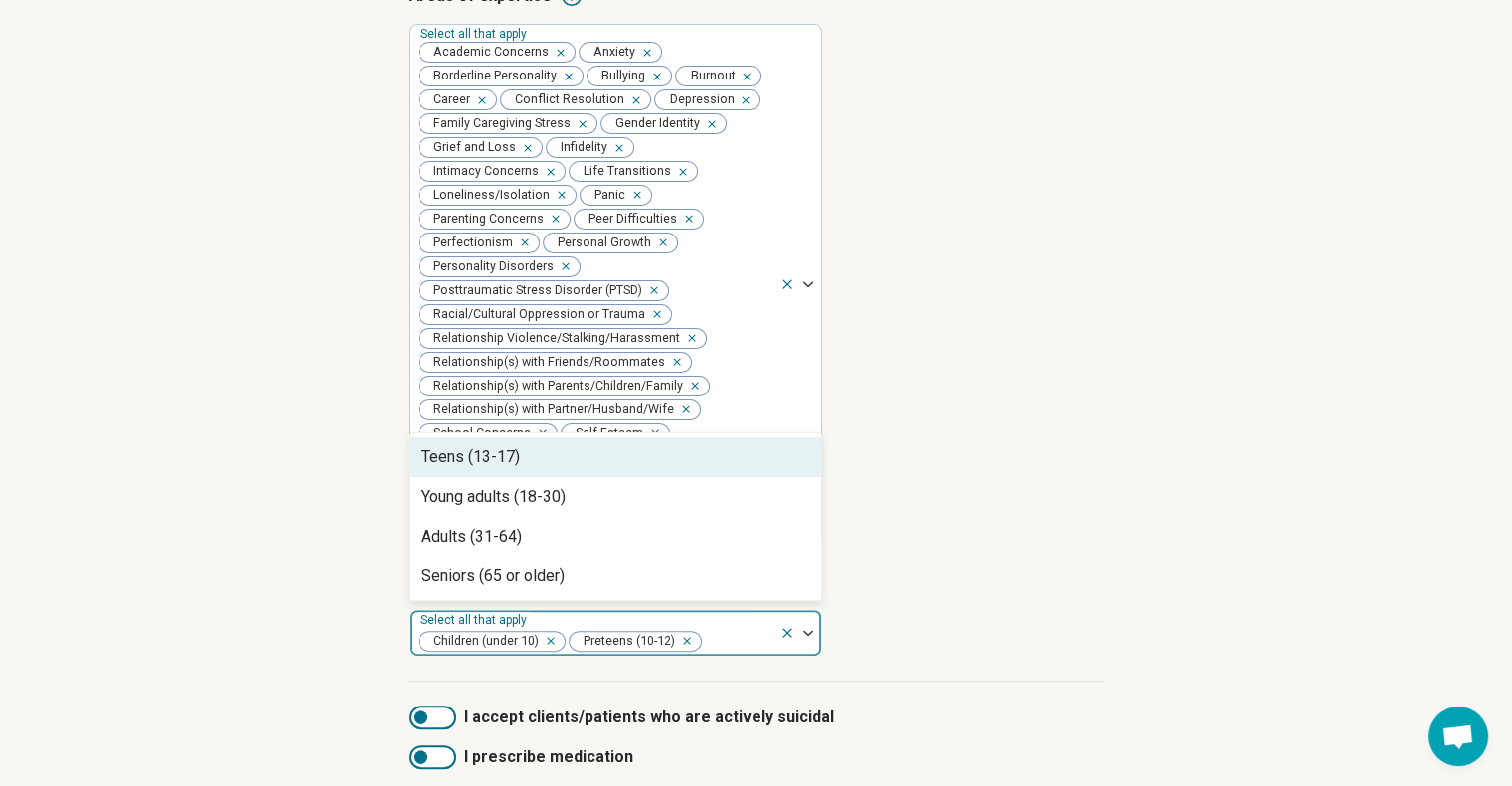 click on "Teens (13-17)" at bounding box center [470, 457] 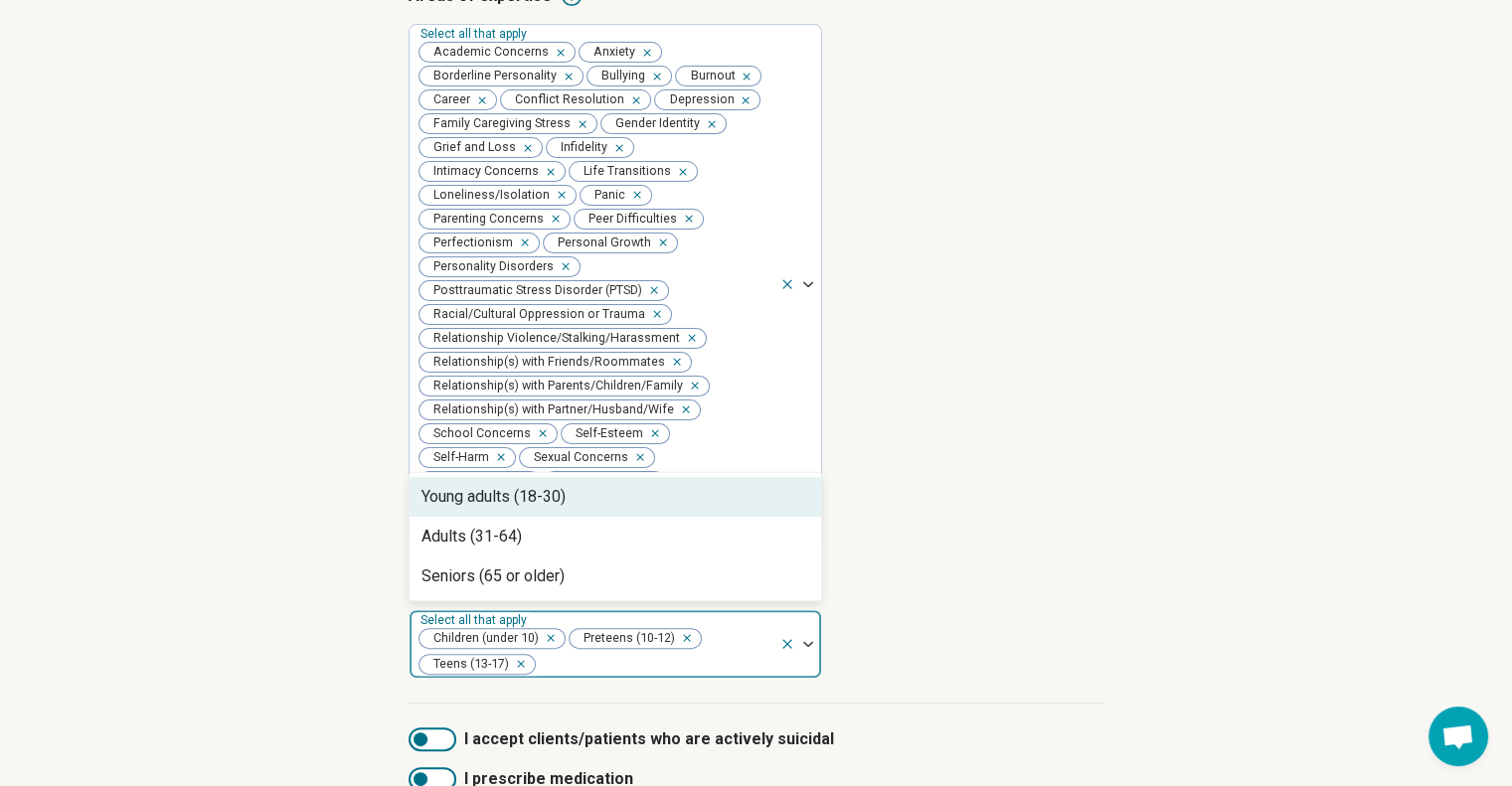 click on "Young adults (18-30)" at bounding box center [493, 497] 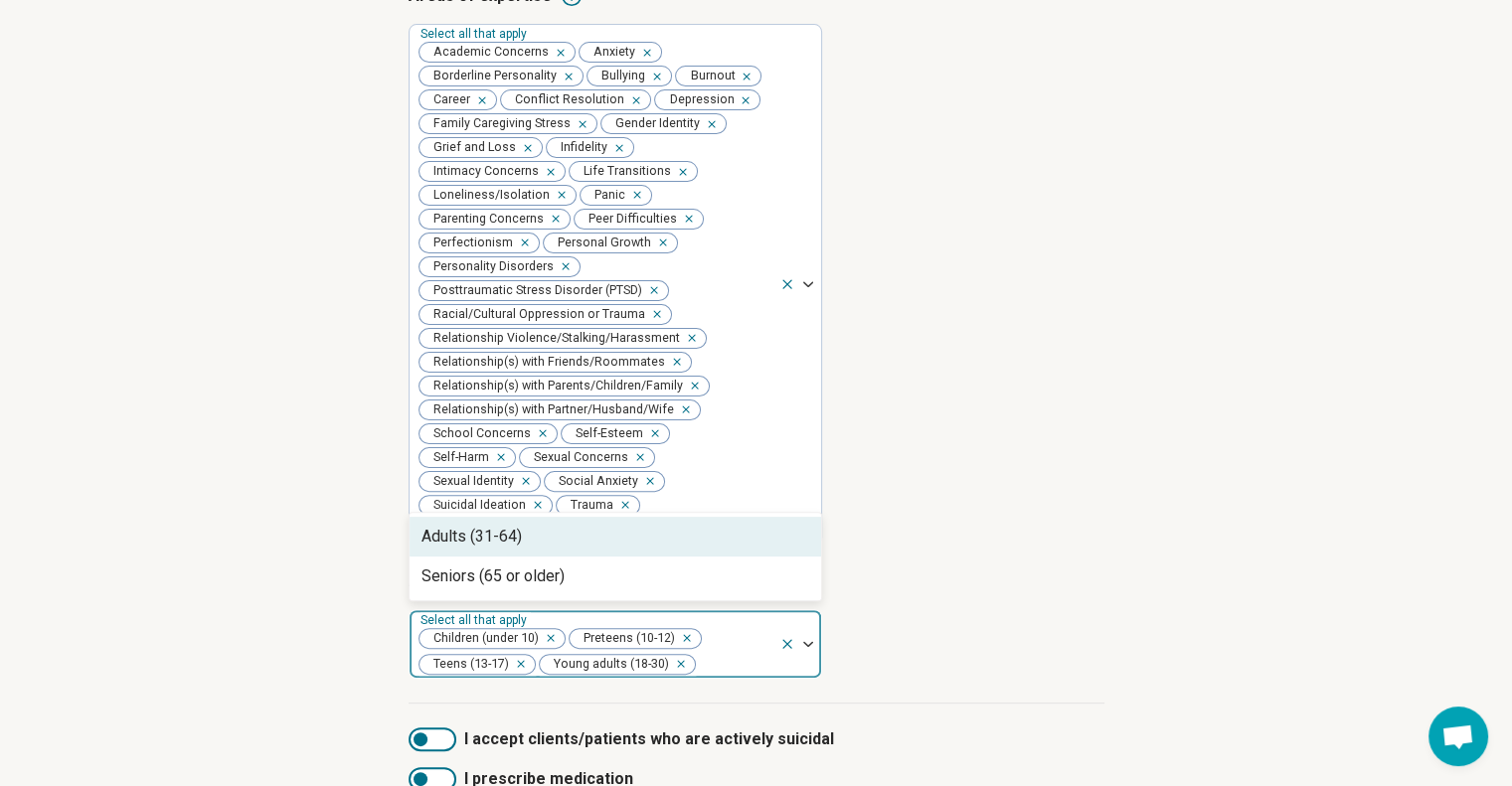 click on "Adults (31-64)" at bounding box center [471, 537] 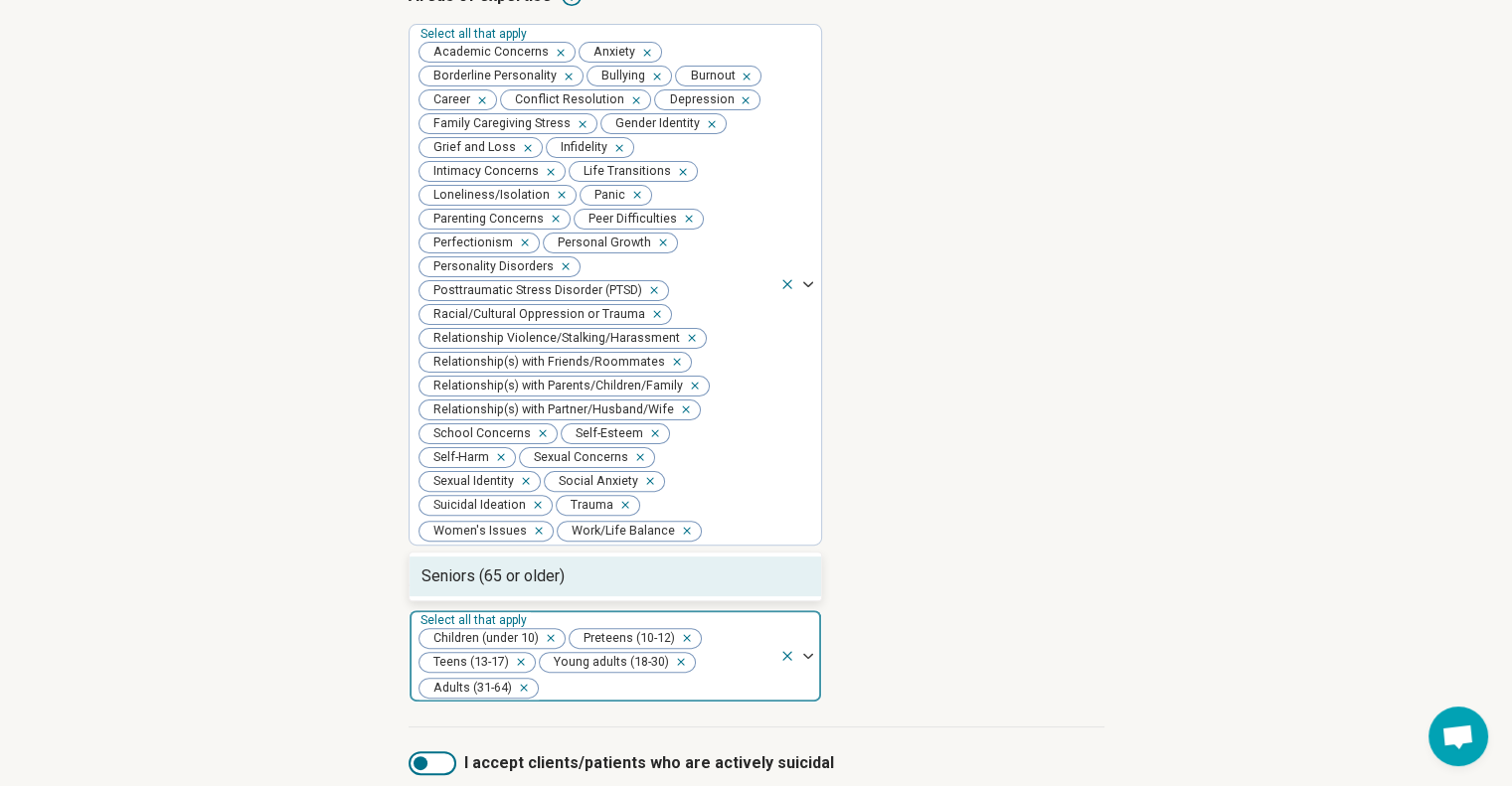 click on "Seniors (65 or older)" at bounding box center (493, 576) 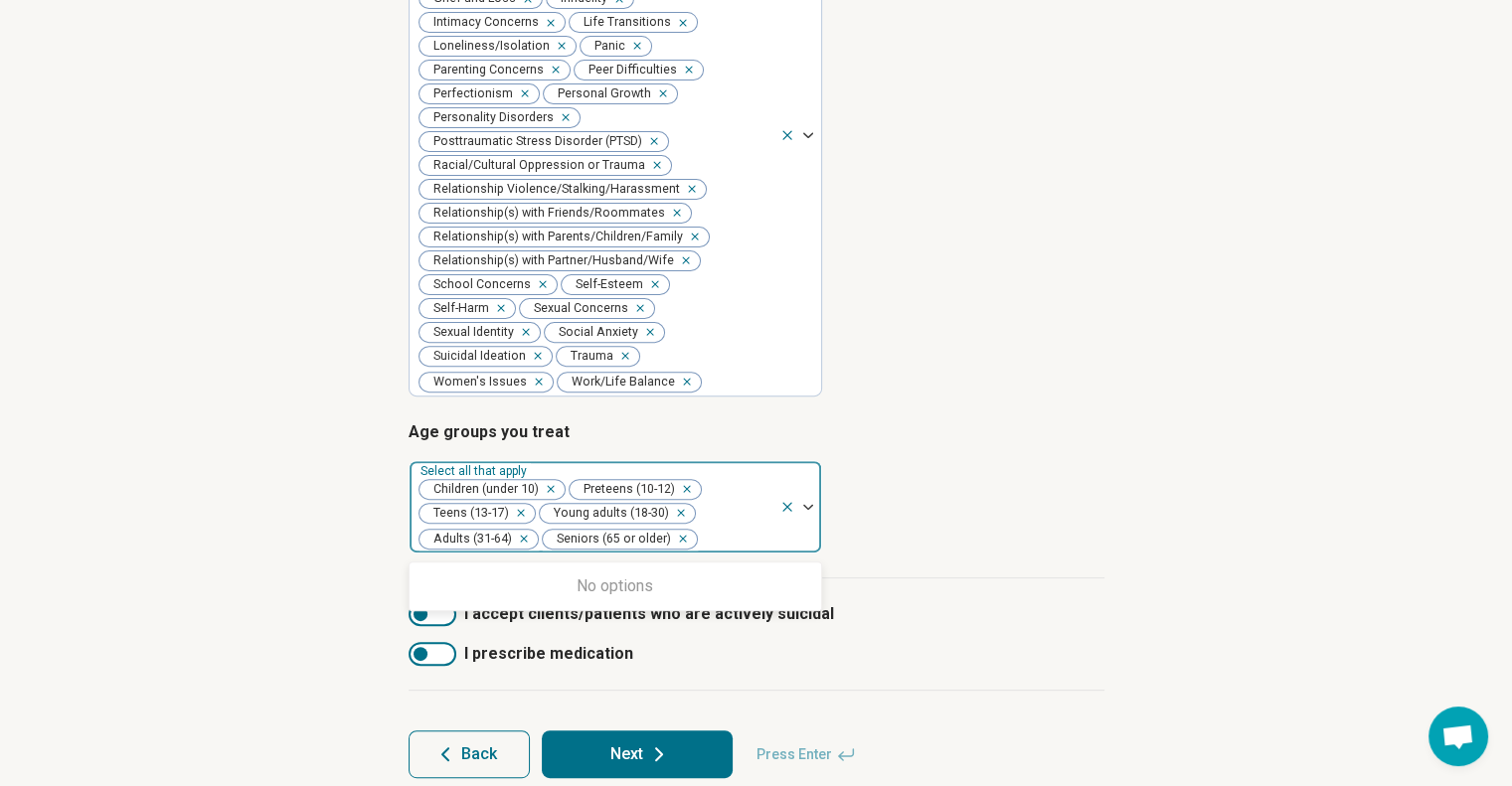 scroll, scrollTop: 644, scrollLeft: 0, axis: vertical 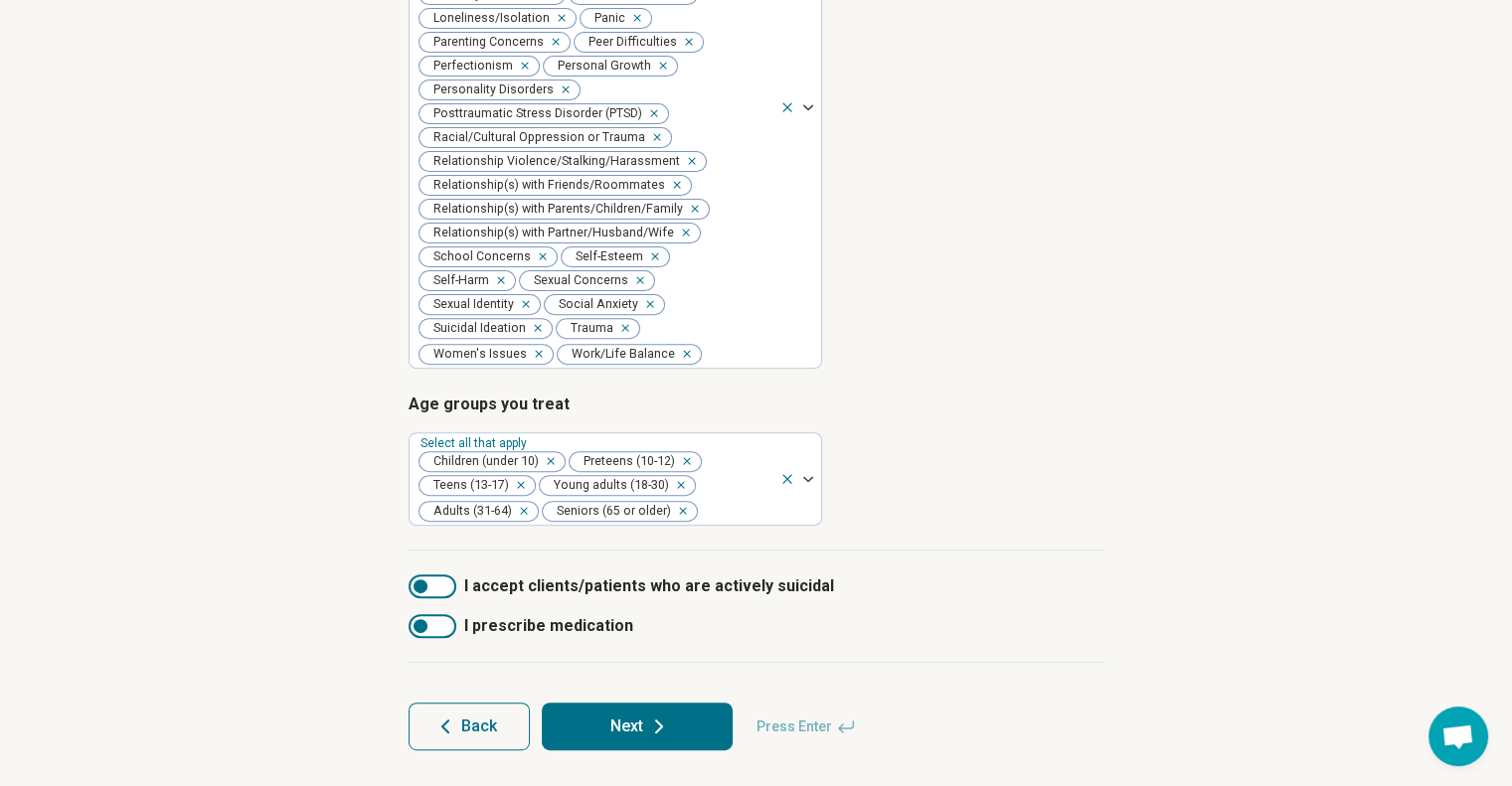 click on "Step  3  of  9 Tells us a little bit more about your expertise This helps us match you with clients in your areas of expertise. Types of provider Select all that apply Licensed Master Social Worker (LMSW) Areas of expertise Select all that apply Academic Concerns Anxiety Borderline Personality Bullying Burnout Career Conflict Resolution Depression Family Caregiving Stress Gender Identity Grief and Loss Infidelity Intimacy Concerns Life Transitions Loneliness/Isolation Panic Parenting Concerns Peer Difficulties Perfectionism Personal Growth Personality Disorders Posttraumatic Stress Disorder (PTSD) Racial/Cultural Oppression or Trauma Relationship Violence/Stalking/Harassment Relationship(s) with Friends/Roommates Relationship(s) with Parents/Children/Family Relationship(s) with Partner/Husband/Wife School Concerns Self-Esteem Self-Harm Sexual Concerns Sexual Identity Social Anxiety Suicidal Ideation Trauma Women's Issues Work/Life Balance Age groups you treat Select all that apply Children (under 10) Back" at bounding box center [756, 138] 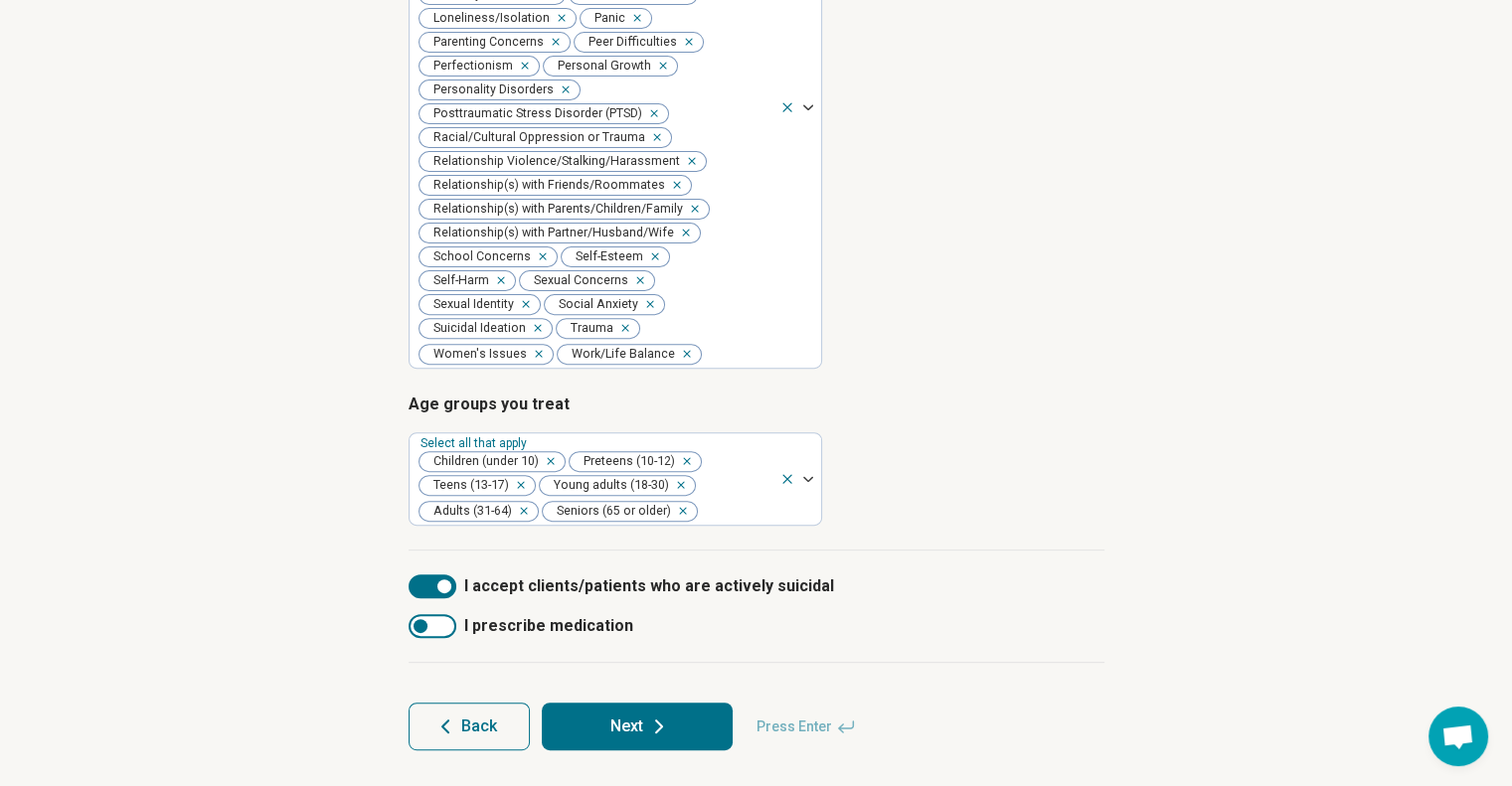 scroll, scrollTop: 10, scrollLeft: 0, axis: vertical 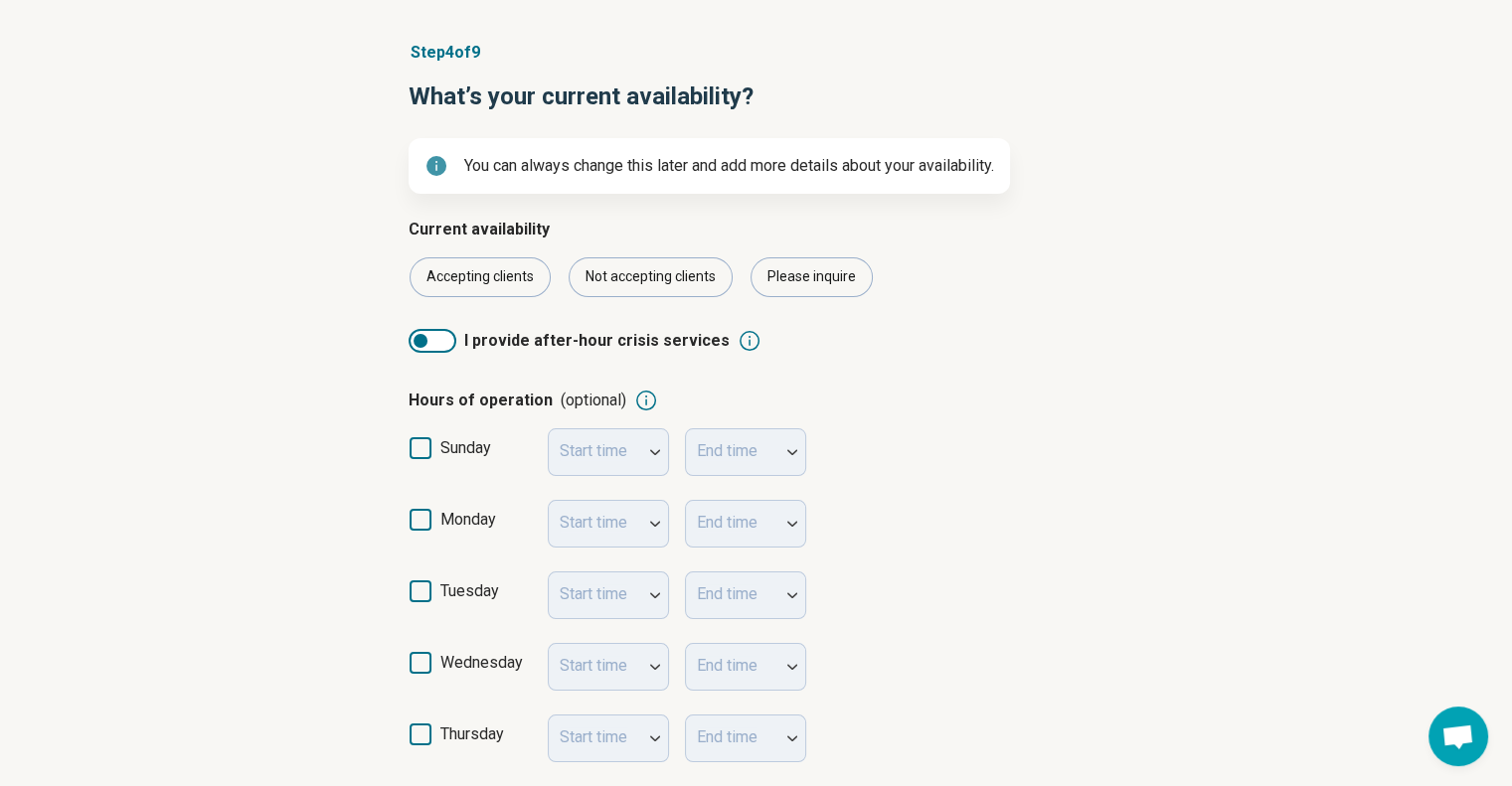 click 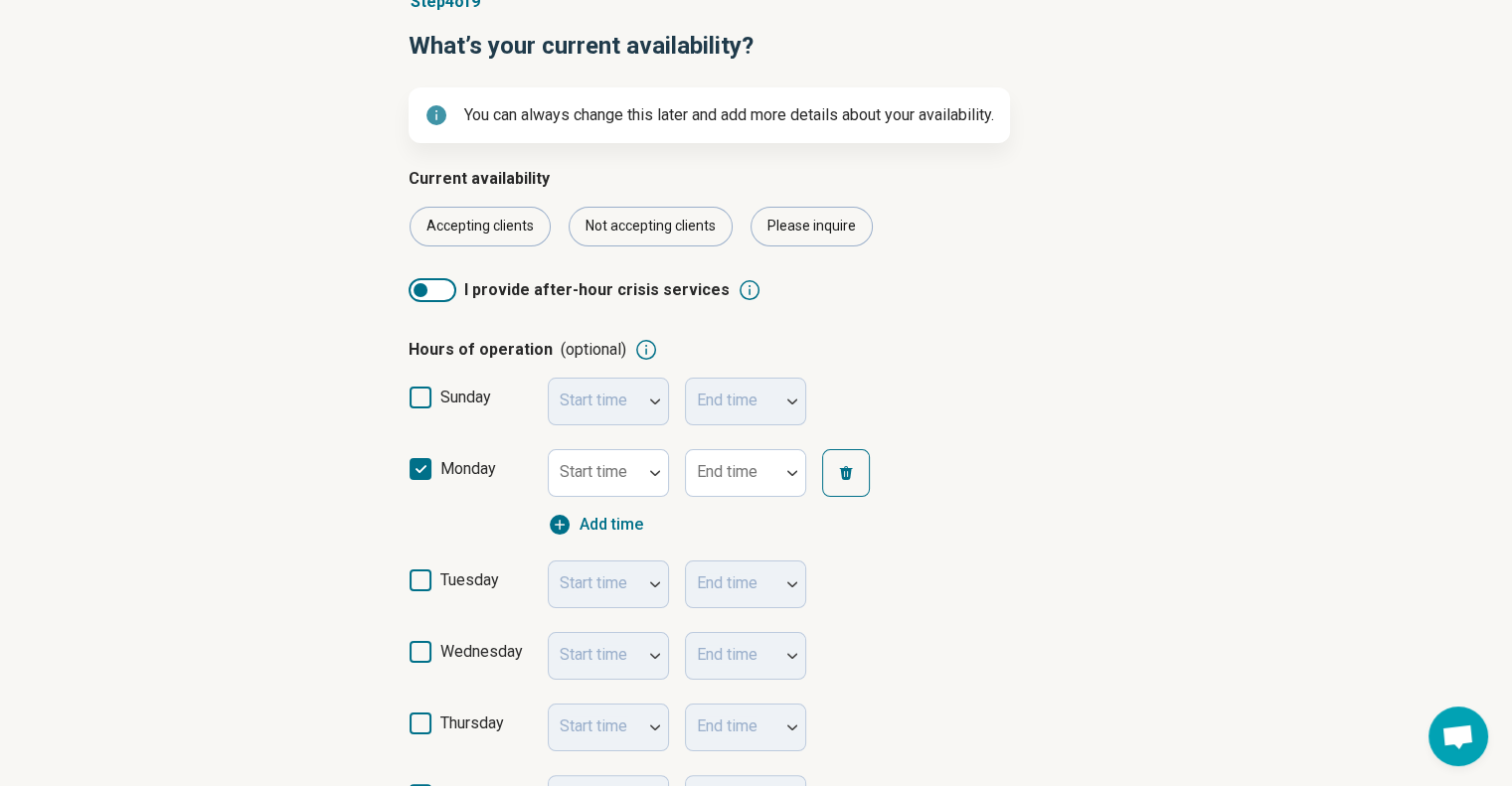 scroll, scrollTop: 186, scrollLeft: 0, axis: vertical 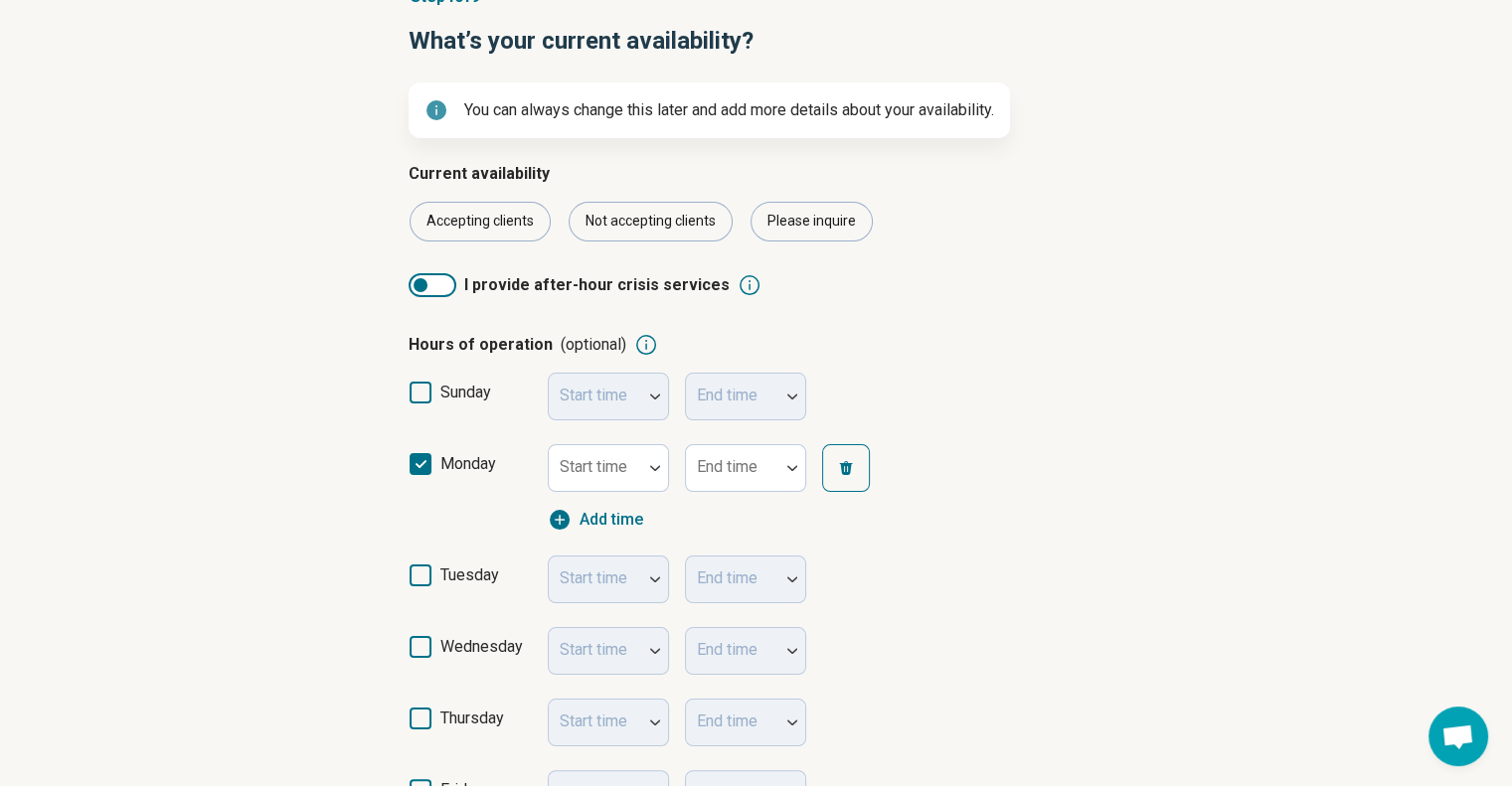 click 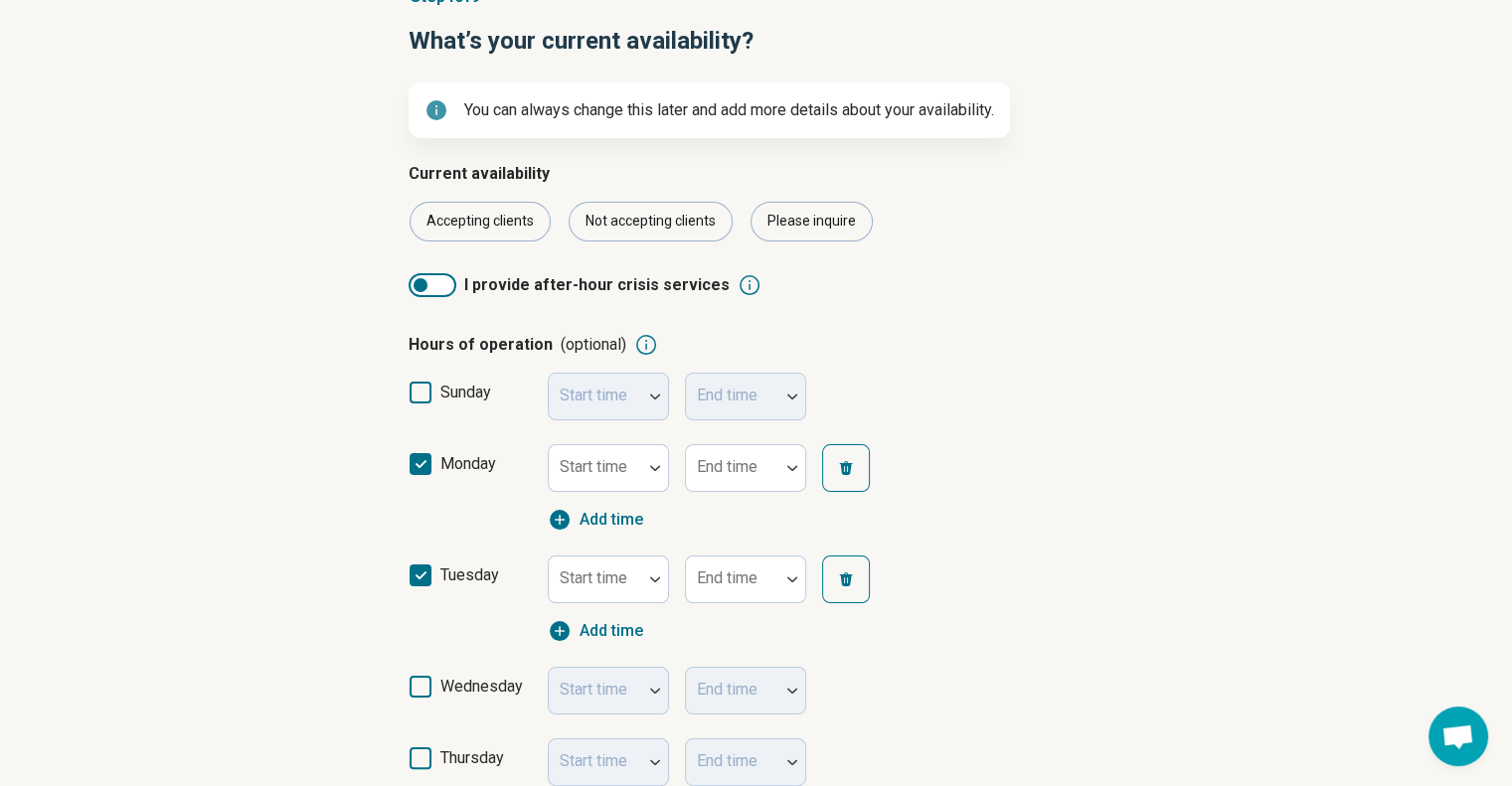 click 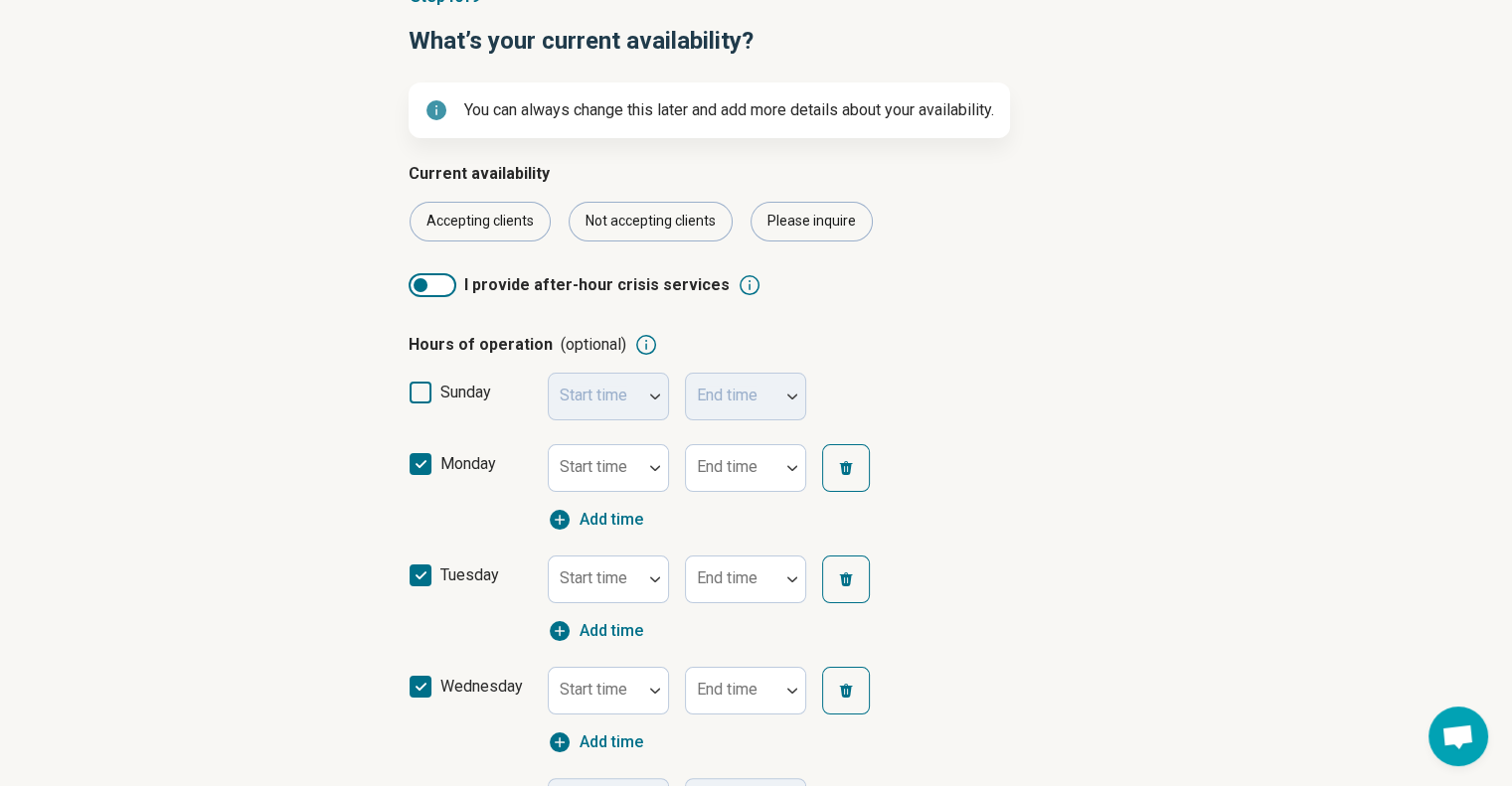 scroll, scrollTop: 10, scrollLeft: 0, axis: vertical 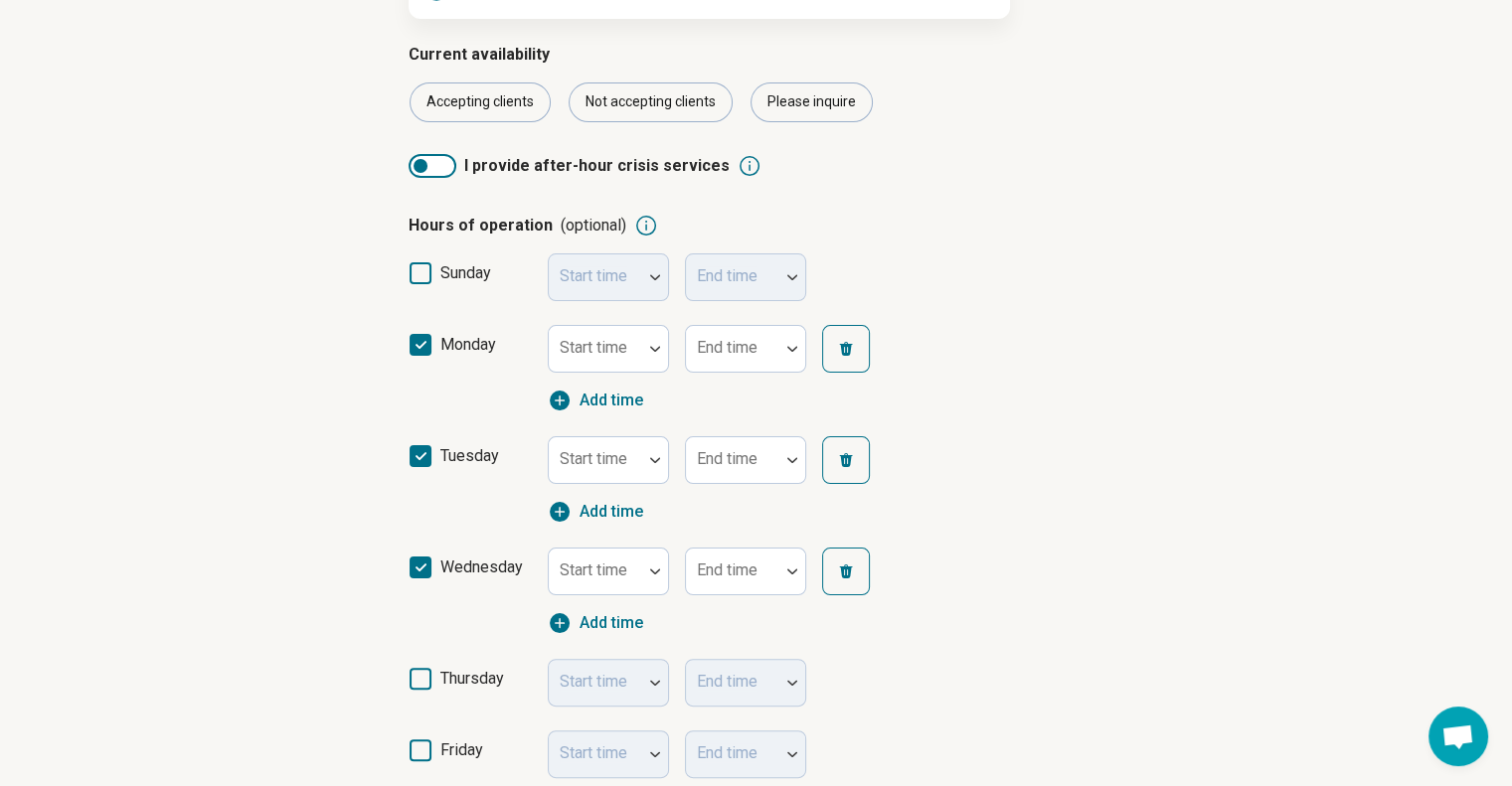click 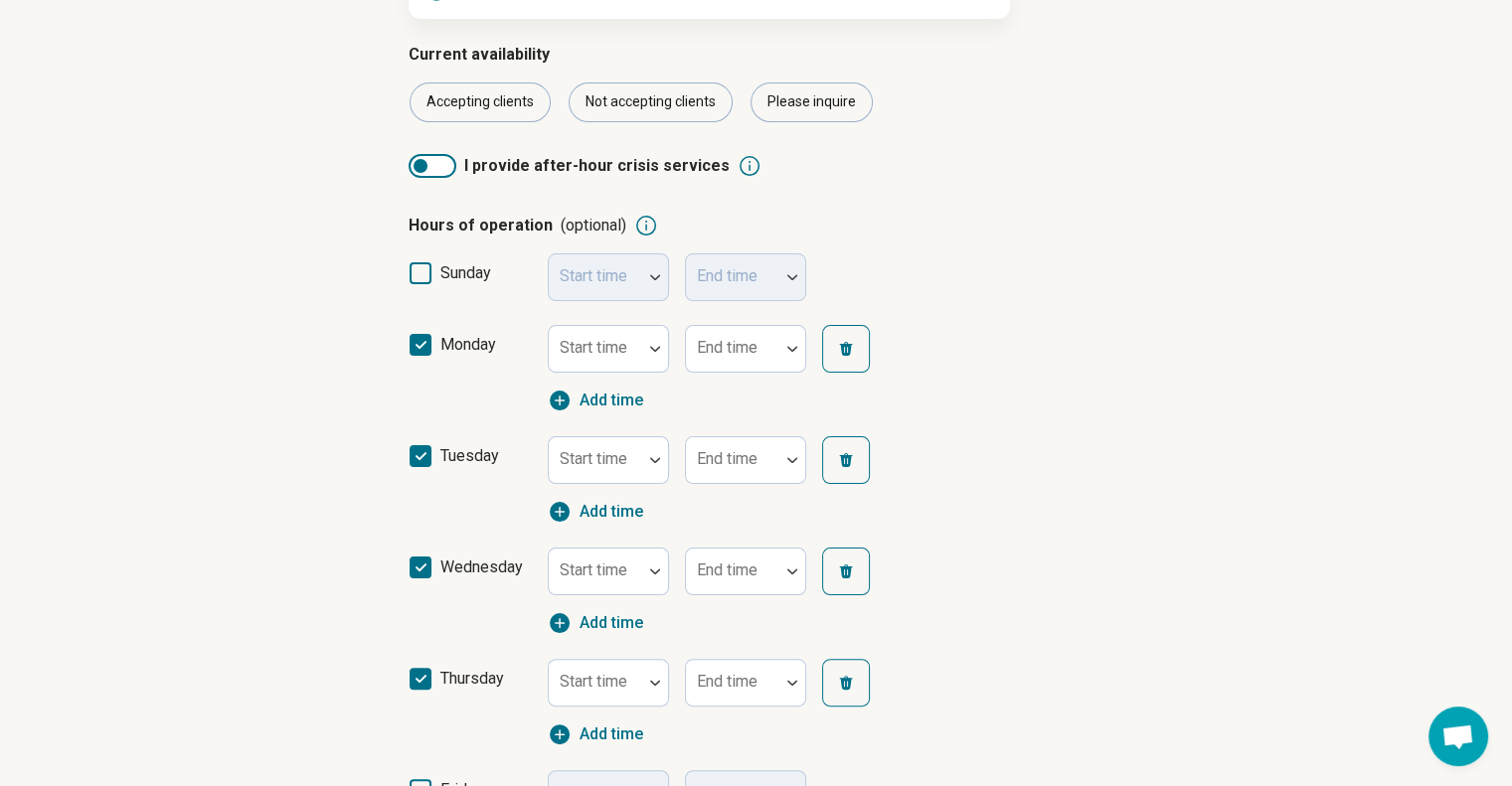 scroll, scrollTop: 386, scrollLeft: 0, axis: vertical 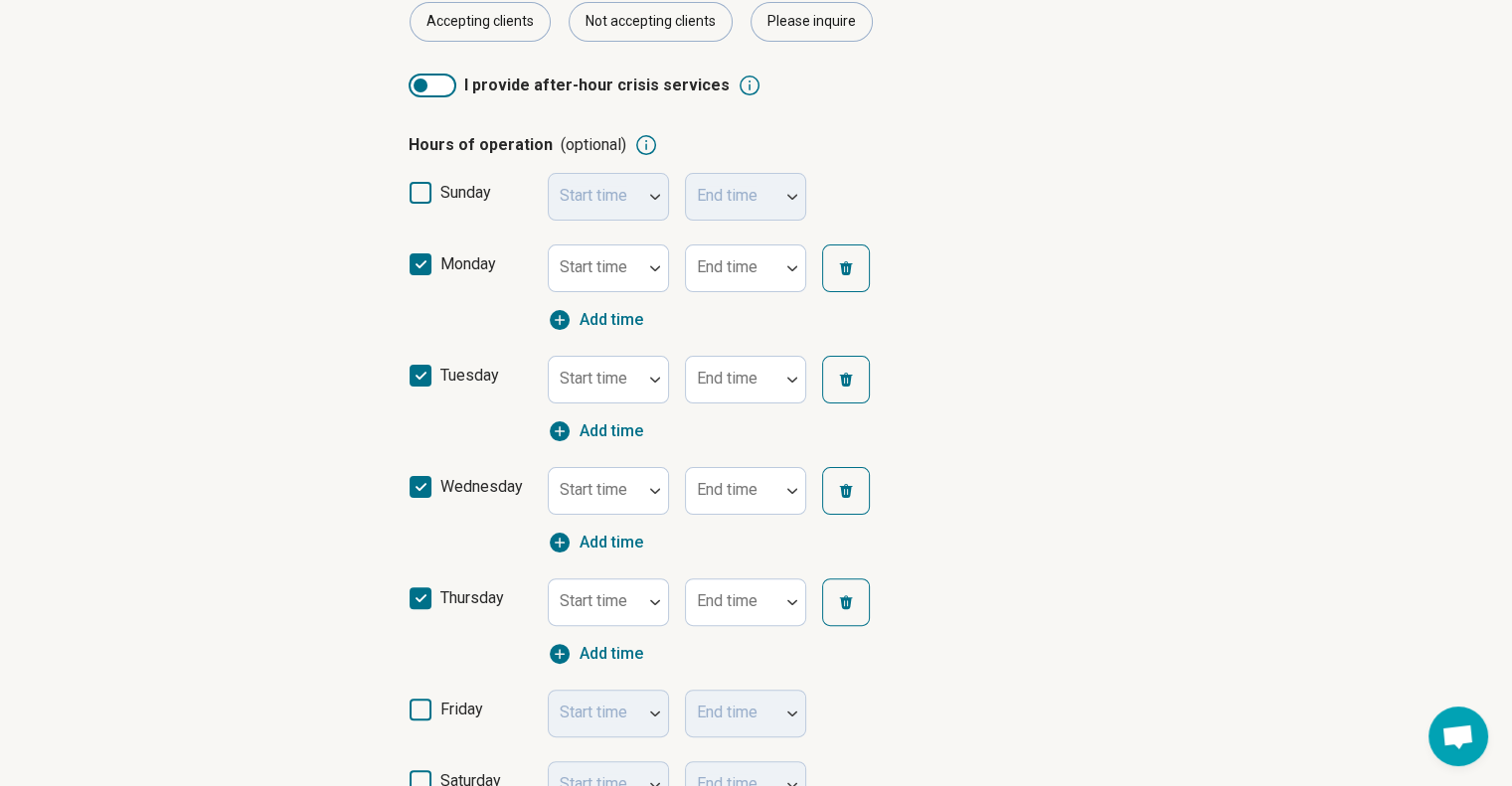 click 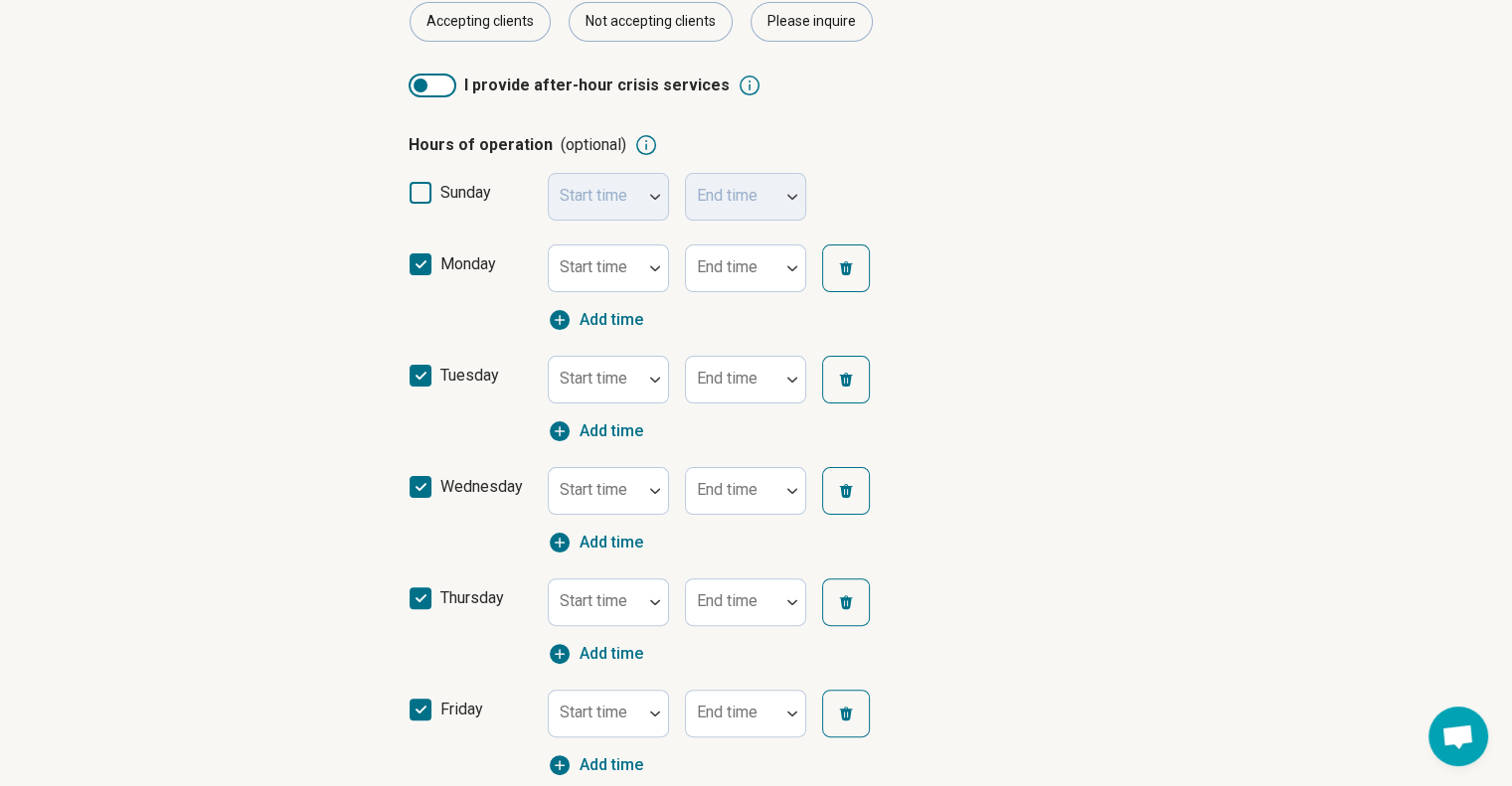 scroll, scrollTop: 10, scrollLeft: 0, axis: vertical 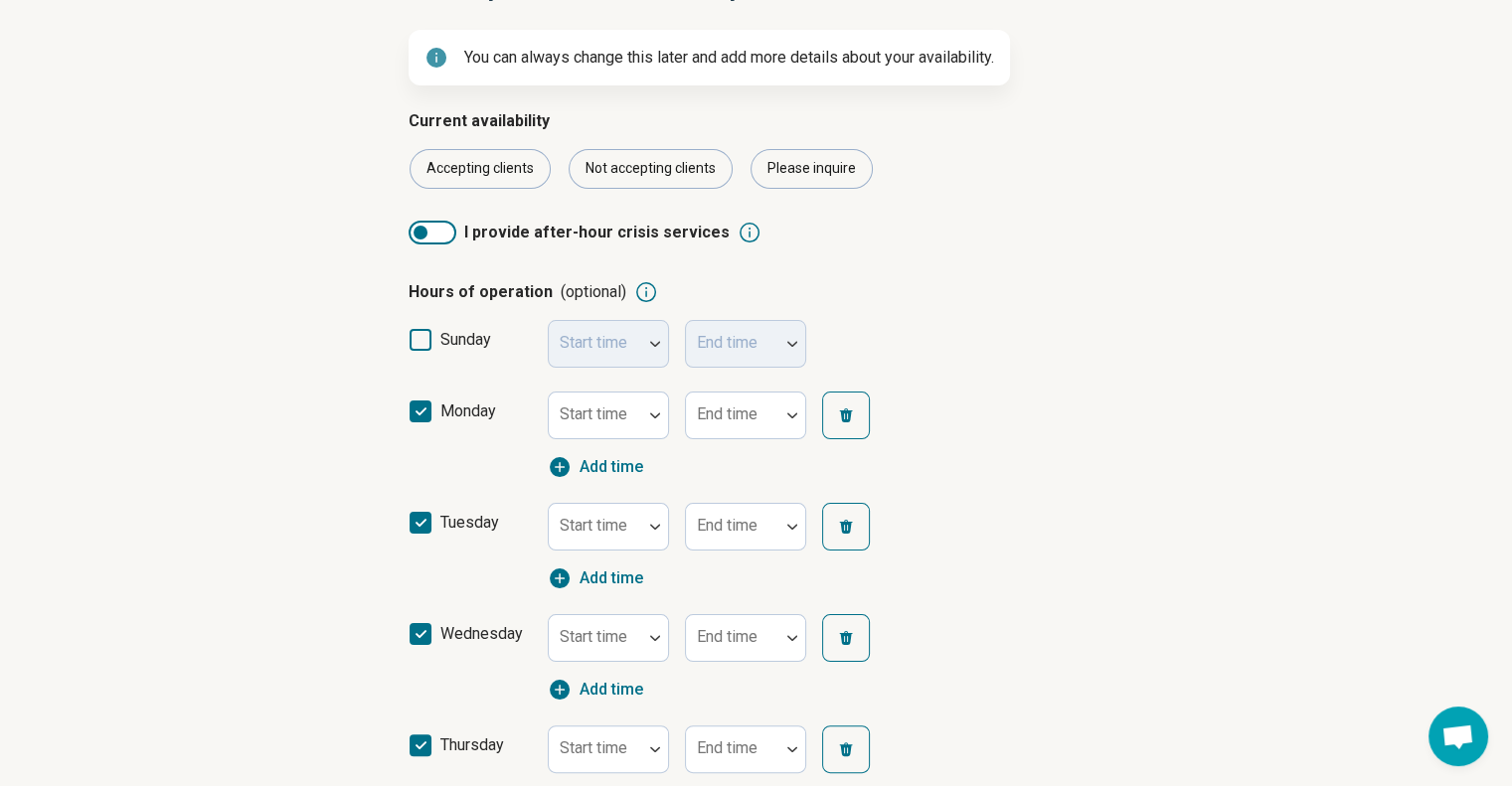 click on "Step  4  of  9 What’s your current availability? You can always change this later and add more details about your availability. Current availability Accepting clients Not accepting clients Please inquire I provide after-hour crisis services Hours of operation (optional) sunday Start time End time monday Start time End time Add time tuesday Start time End time Add time wednesday Start time End time Add time thursday Start time End time Add time friday Start time End time Add time saturday Start time End time Current time zone Time zone Central Time Availability for recently discharged patients I reserve times throughout the week to be available for new clients after discharge from the hospital. I am able to adjust scheduling to accommodate new clients after their hospitalization. Back Next Press Enter" at bounding box center (756, 672) 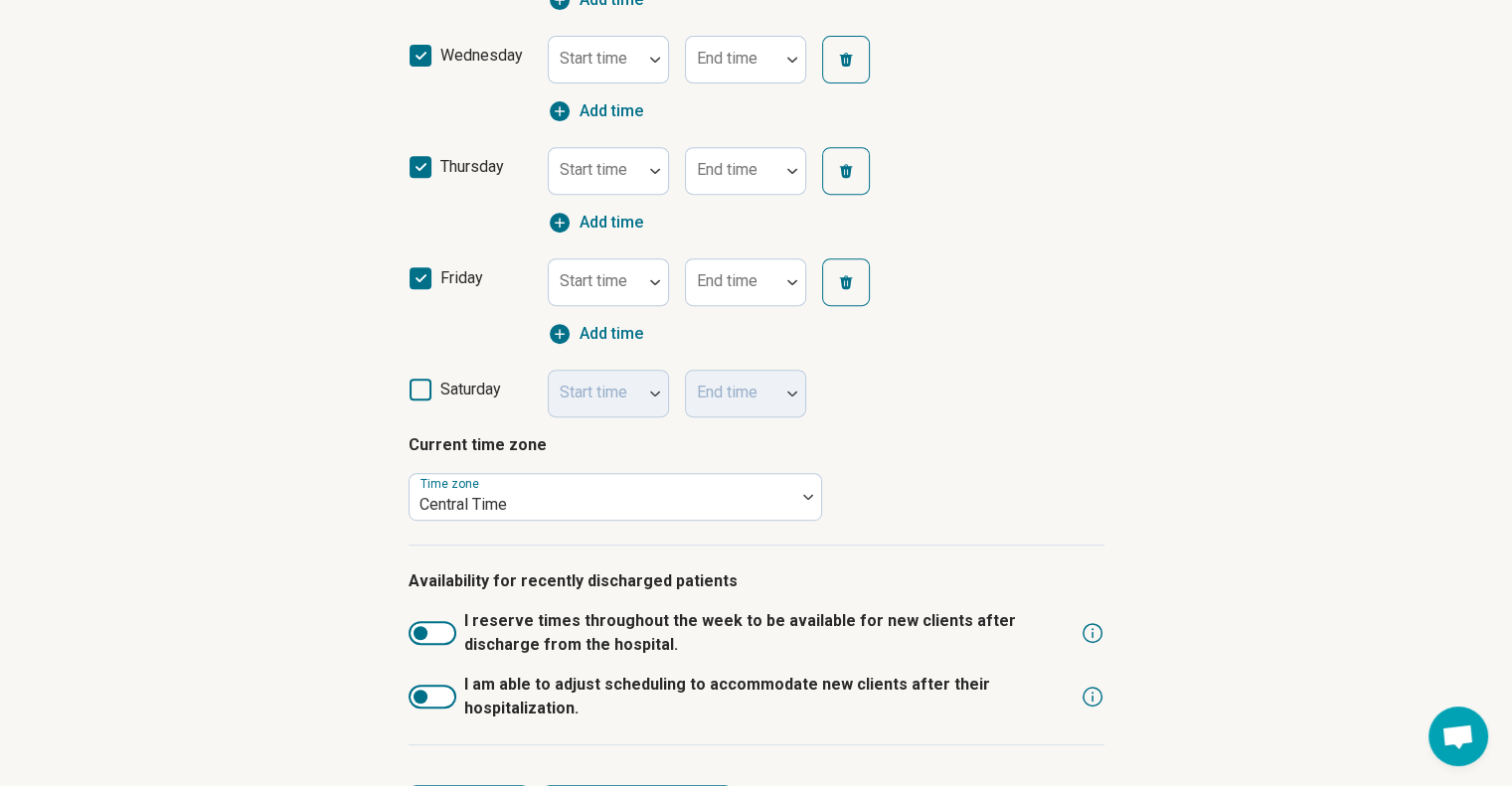 scroll, scrollTop: 819, scrollLeft: 0, axis: vertical 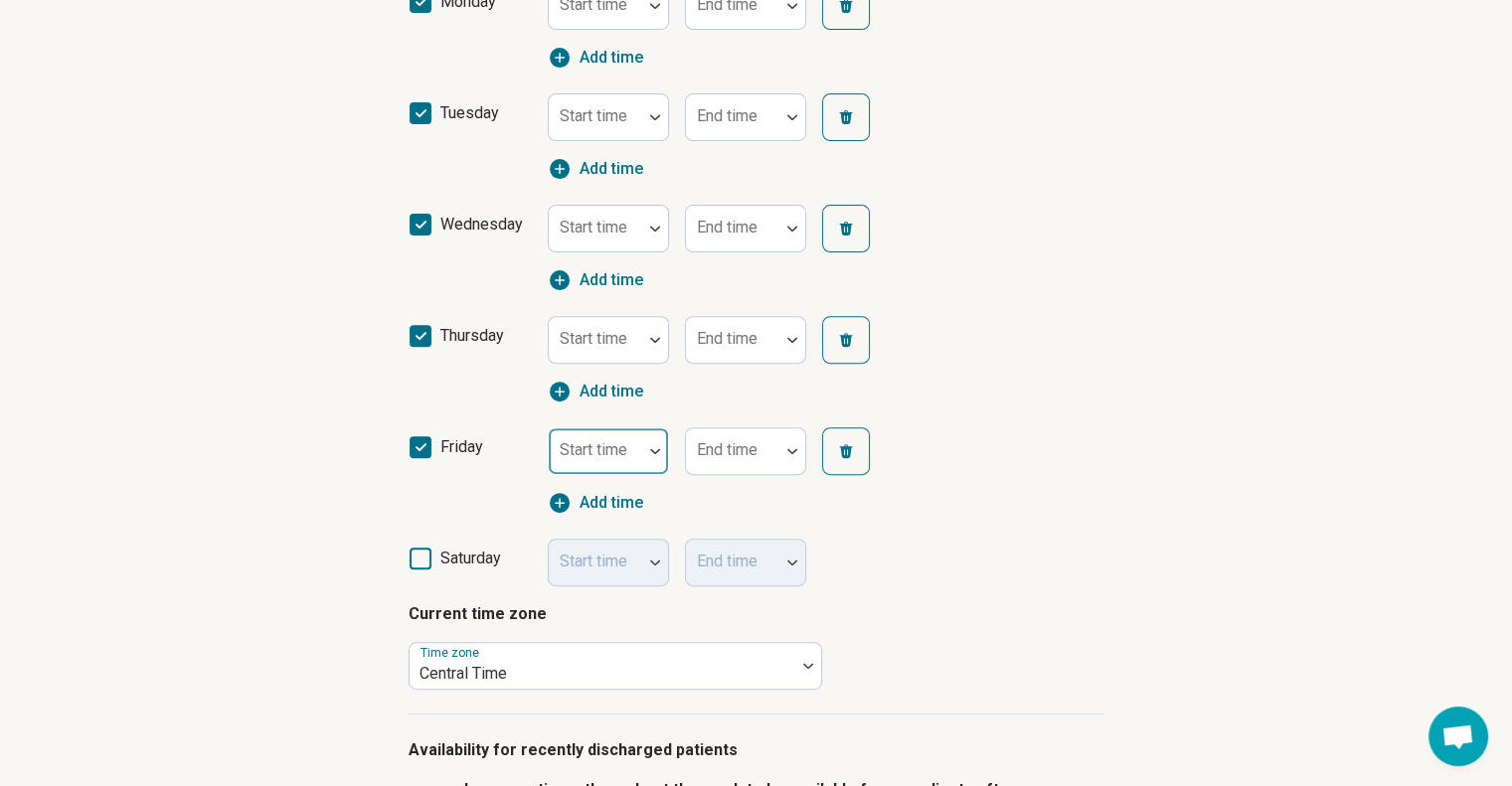 click on "Start time" at bounding box center [608, 451] 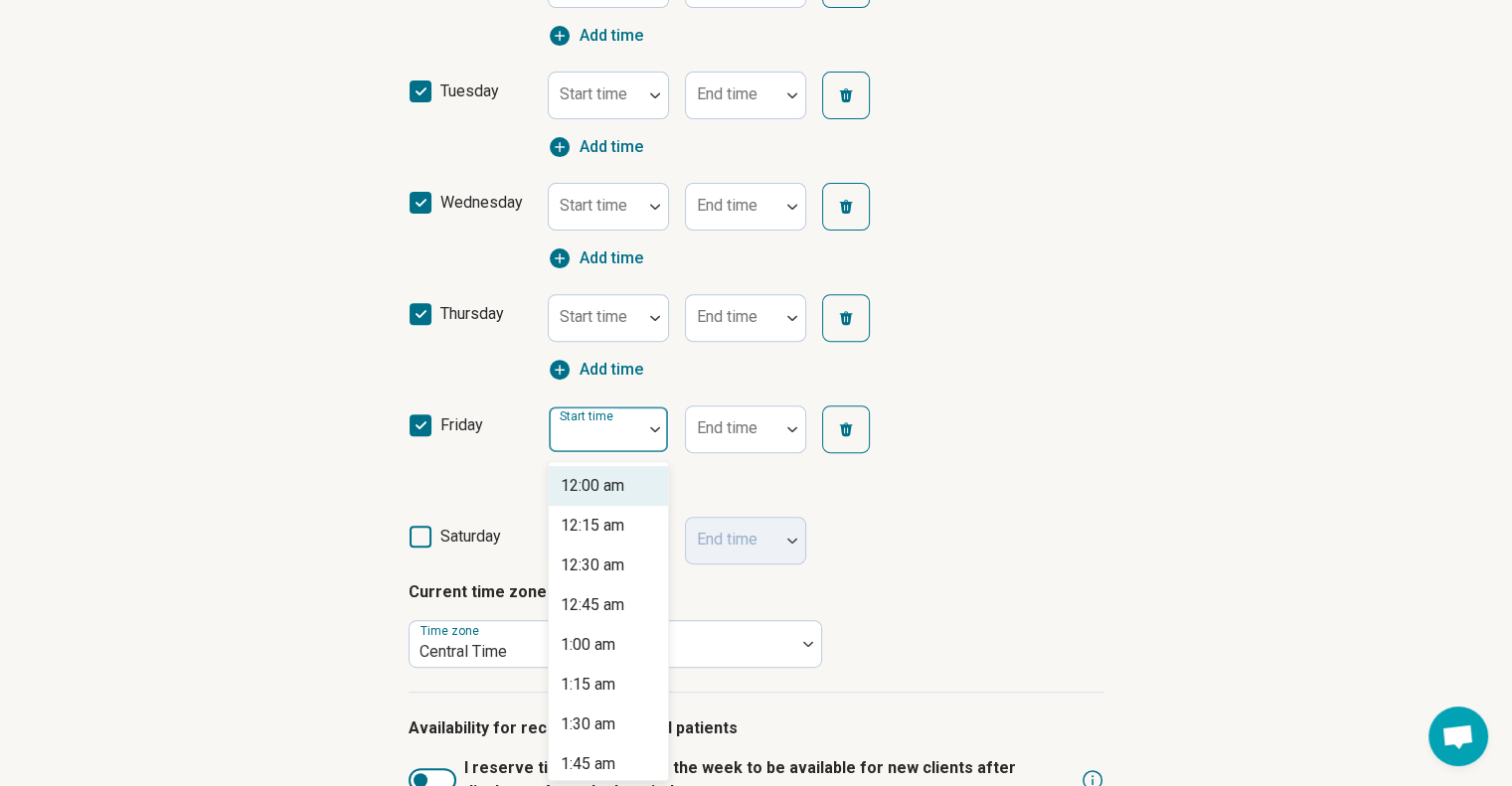 scroll, scrollTop: 672, scrollLeft: 0, axis: vertical 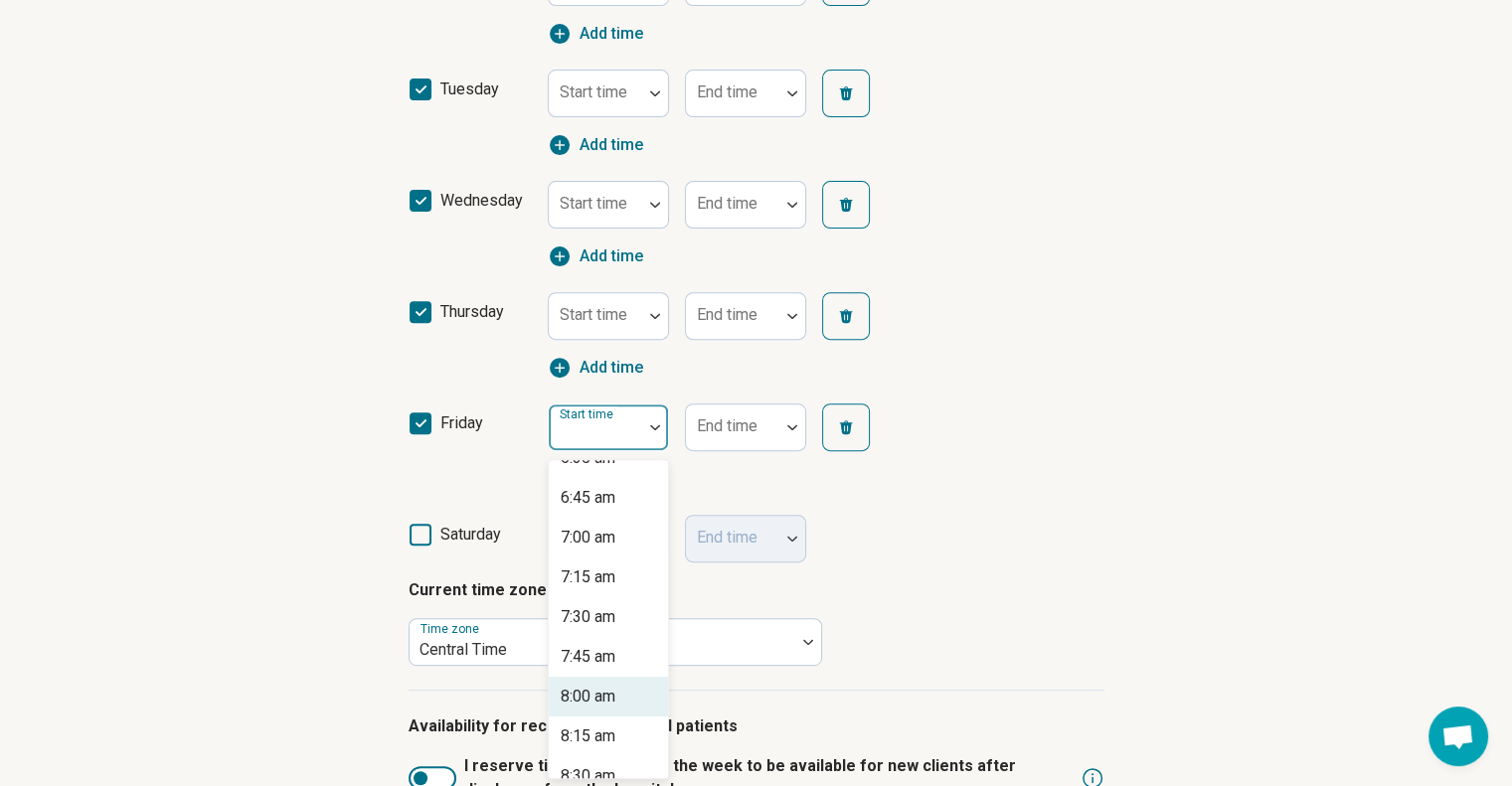 click on "8:00 am" at bounding box center [588, 697] 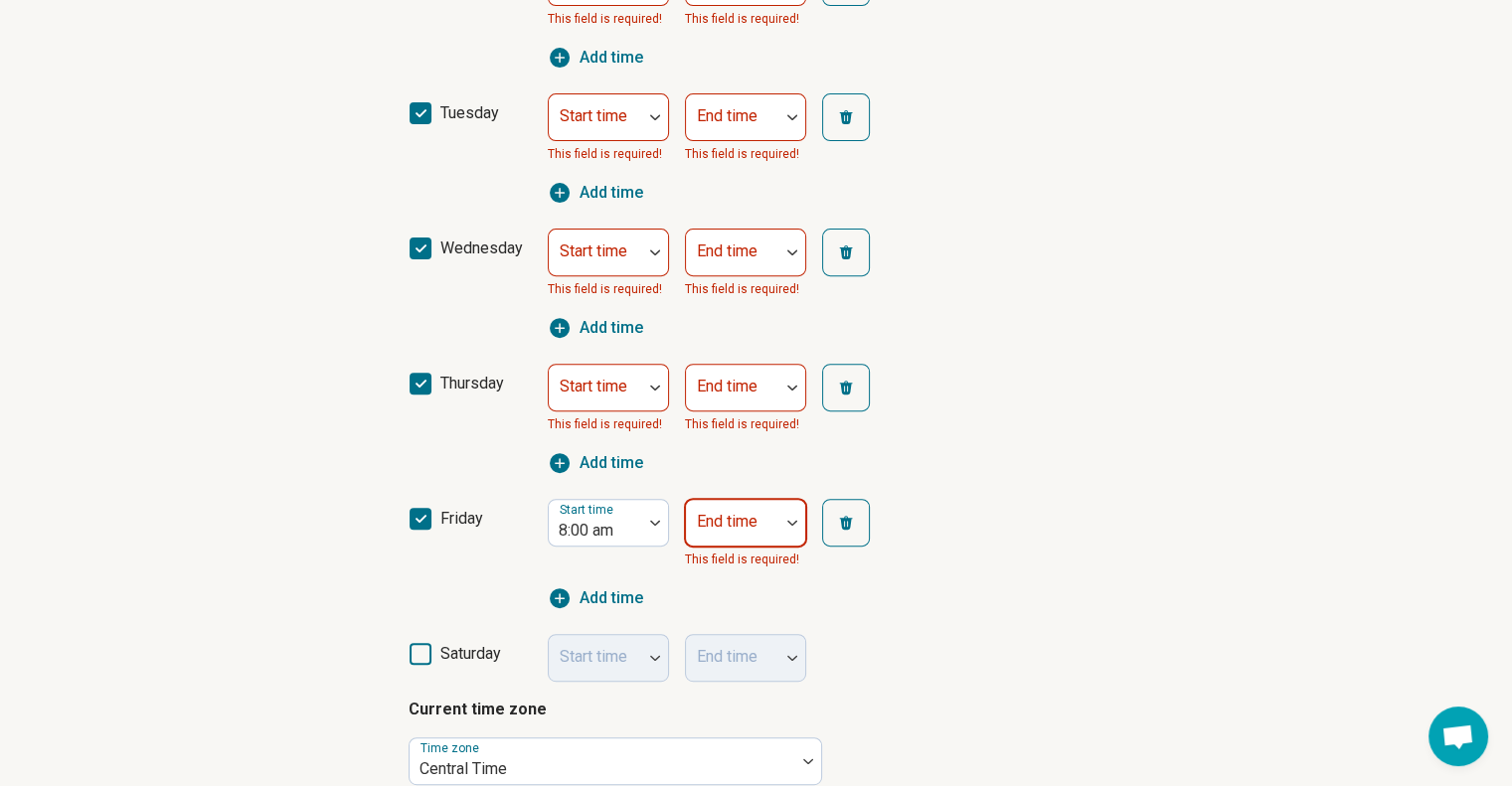 click on "Start time 8:00 am End time This field is required! Add time" at bounding box center (727, 554) 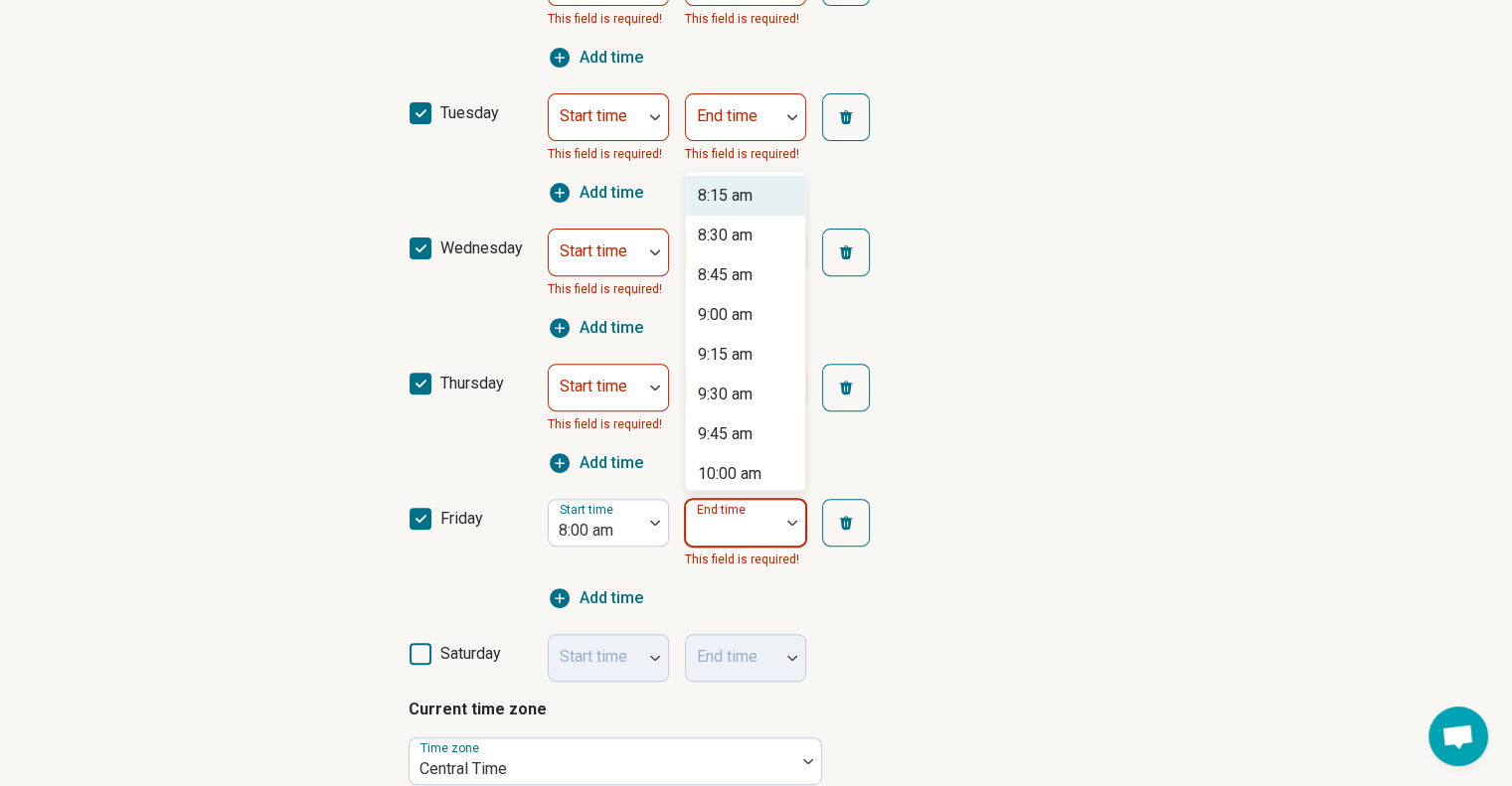 scroll, scrollTop: 767, scrollLeft: 0, axis: vertical 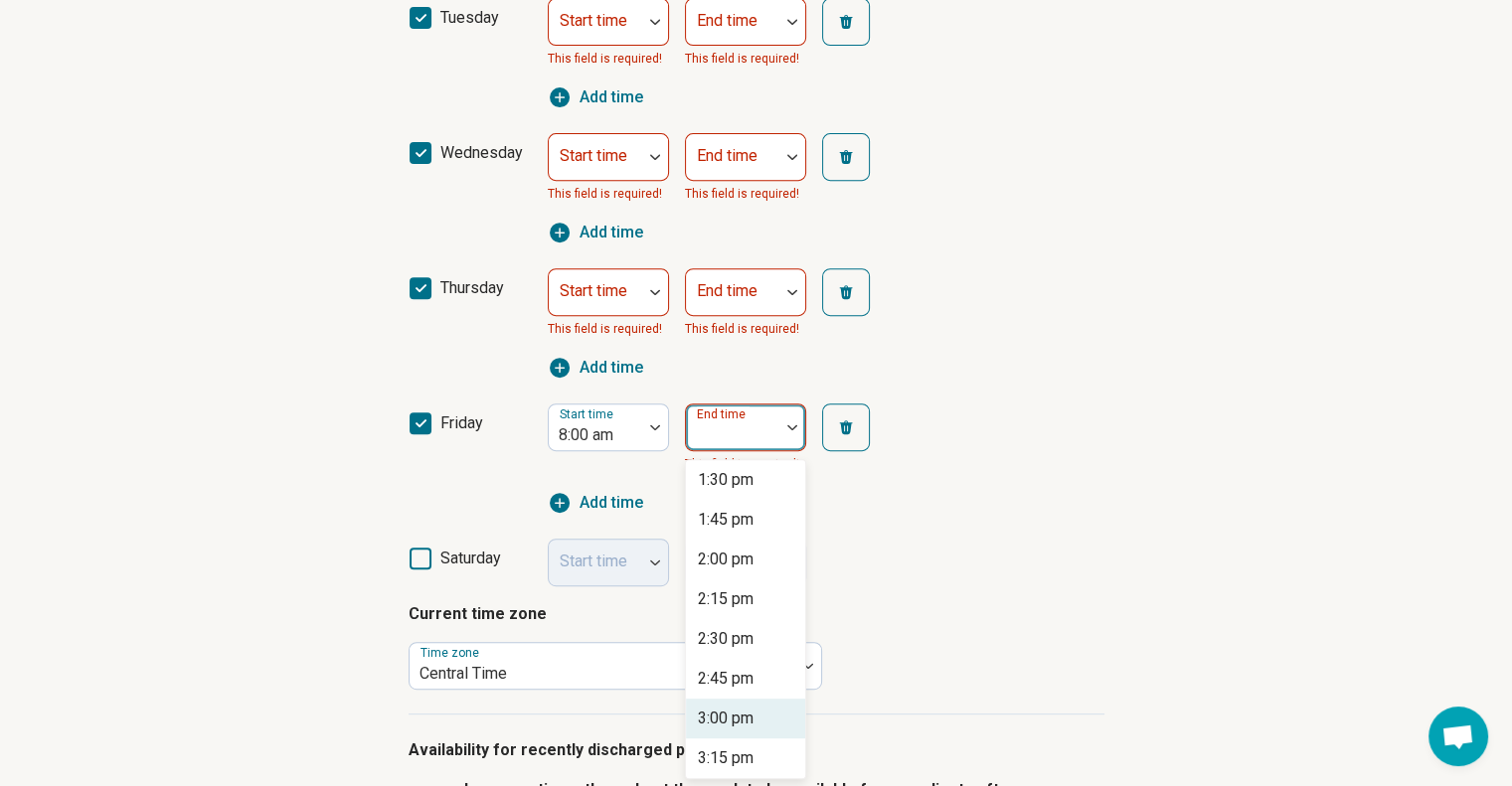 click on "3:00 pm" at bounding box center [726, 718] 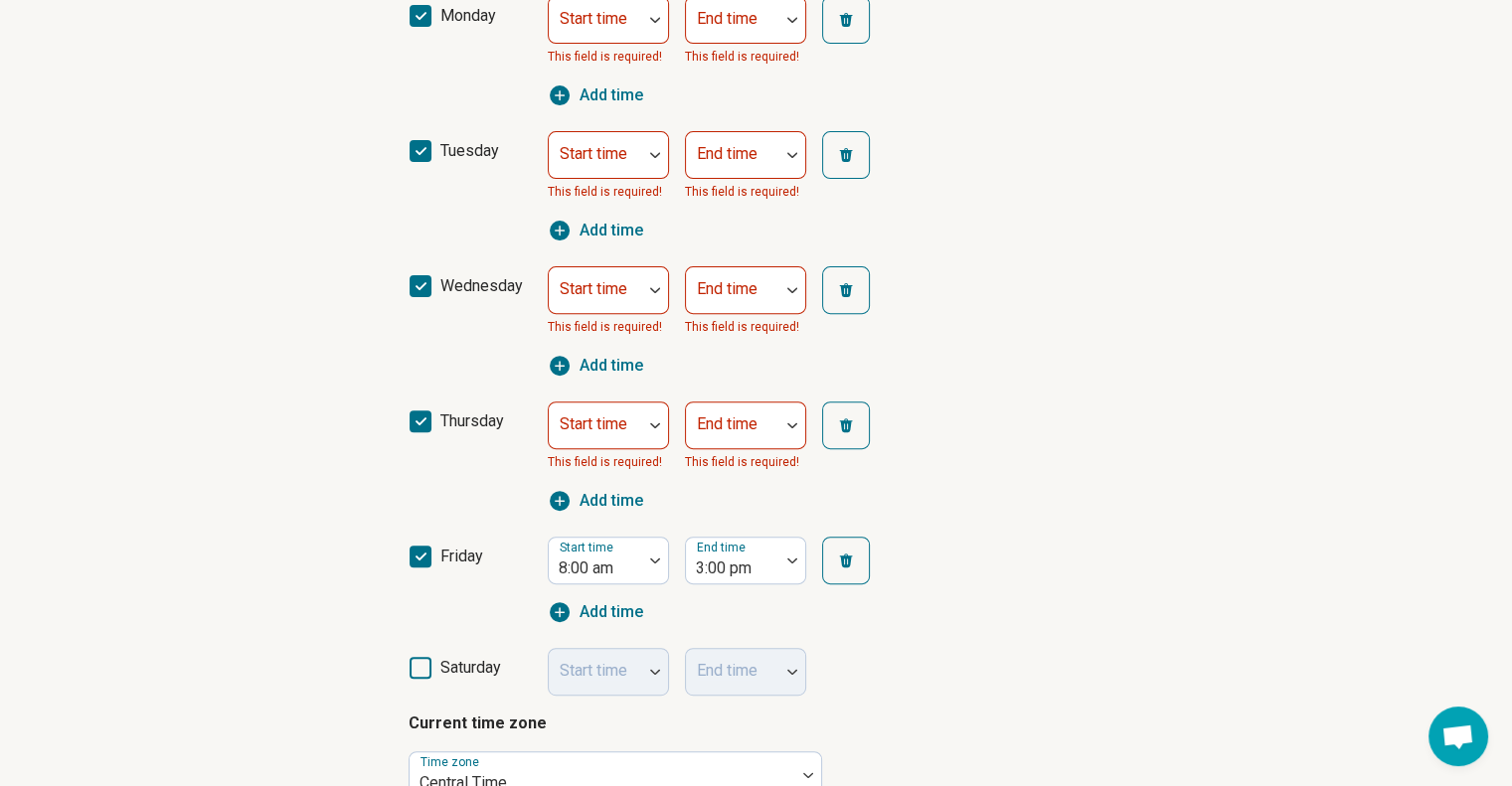 scroll, scrollTop: 632, scrollLeft: 0, axis: vertical 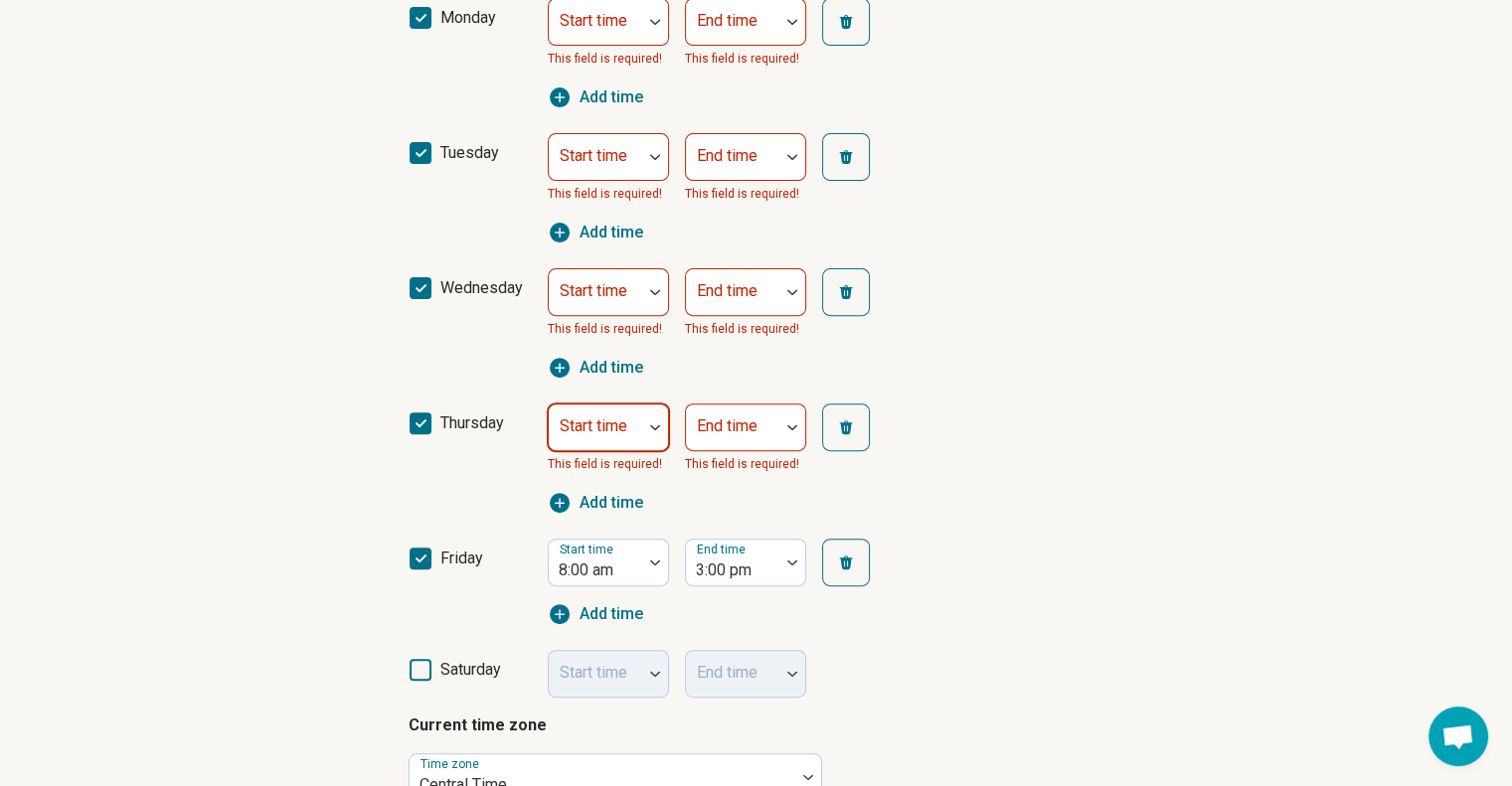 click at bounding box center (595, 435) 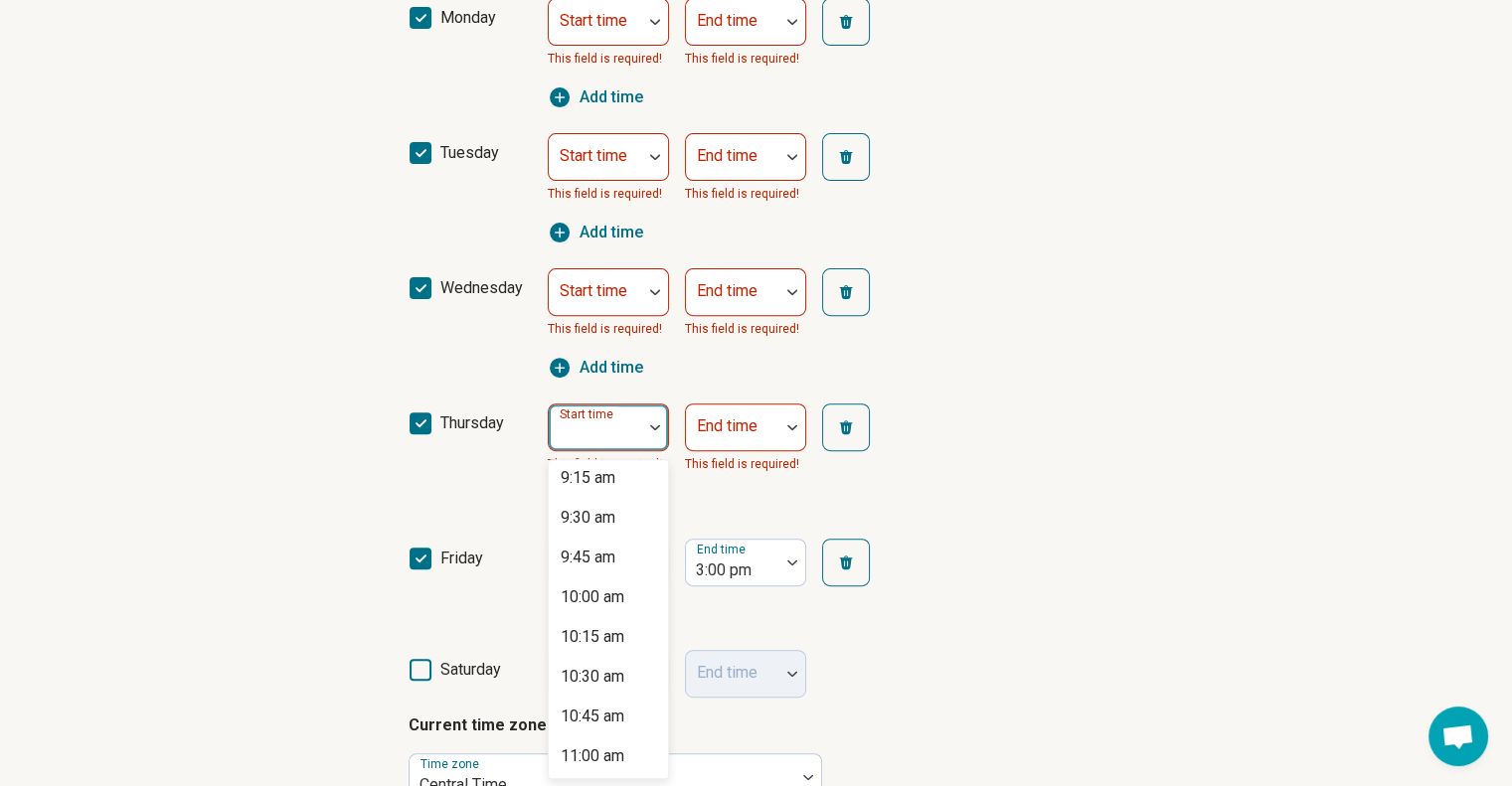 scroll, scrollTop: 1489, scrollLeft: 0, axis: vertical 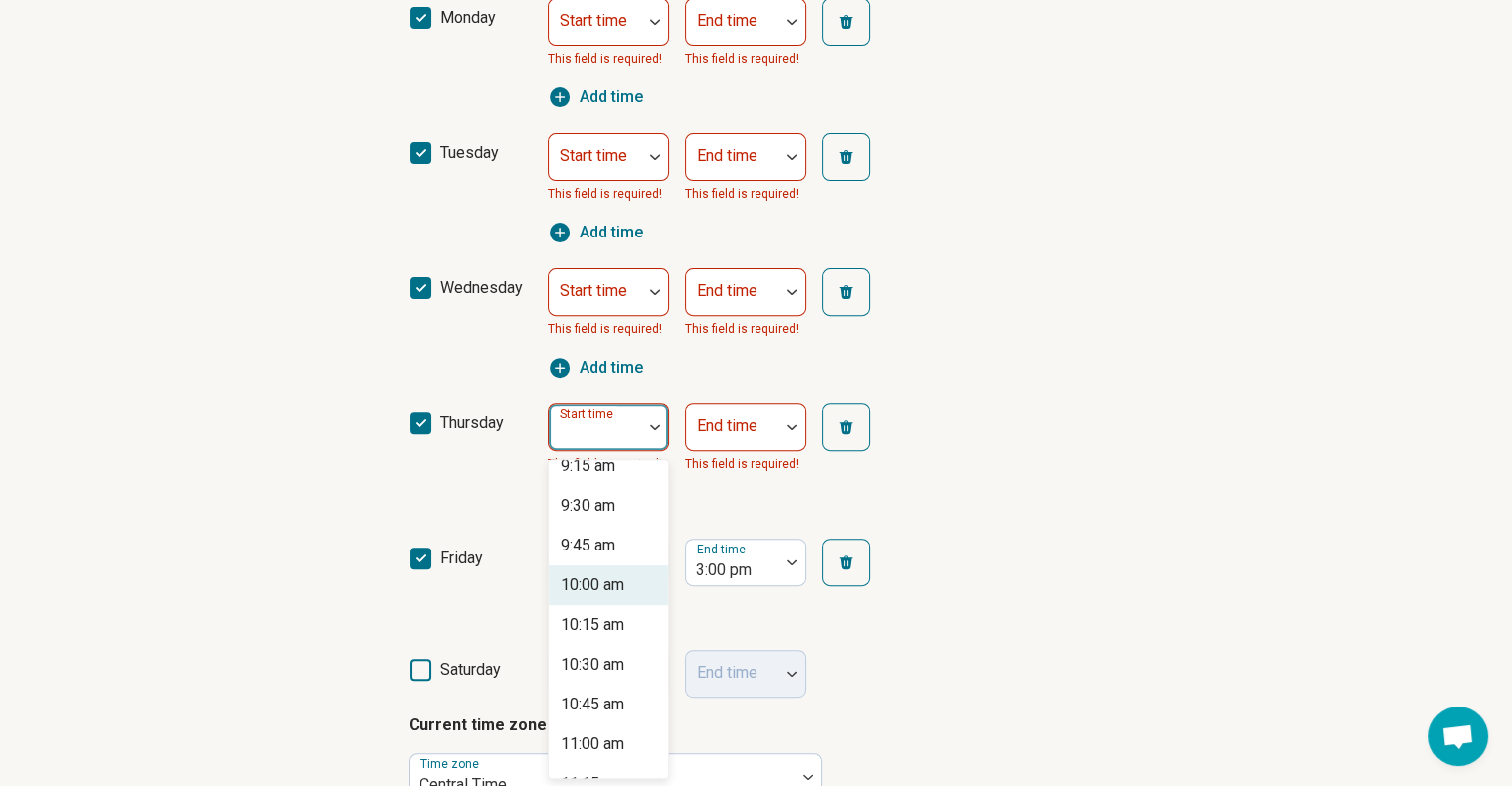 click on "10:00 am" at bounding box center (592, 585) 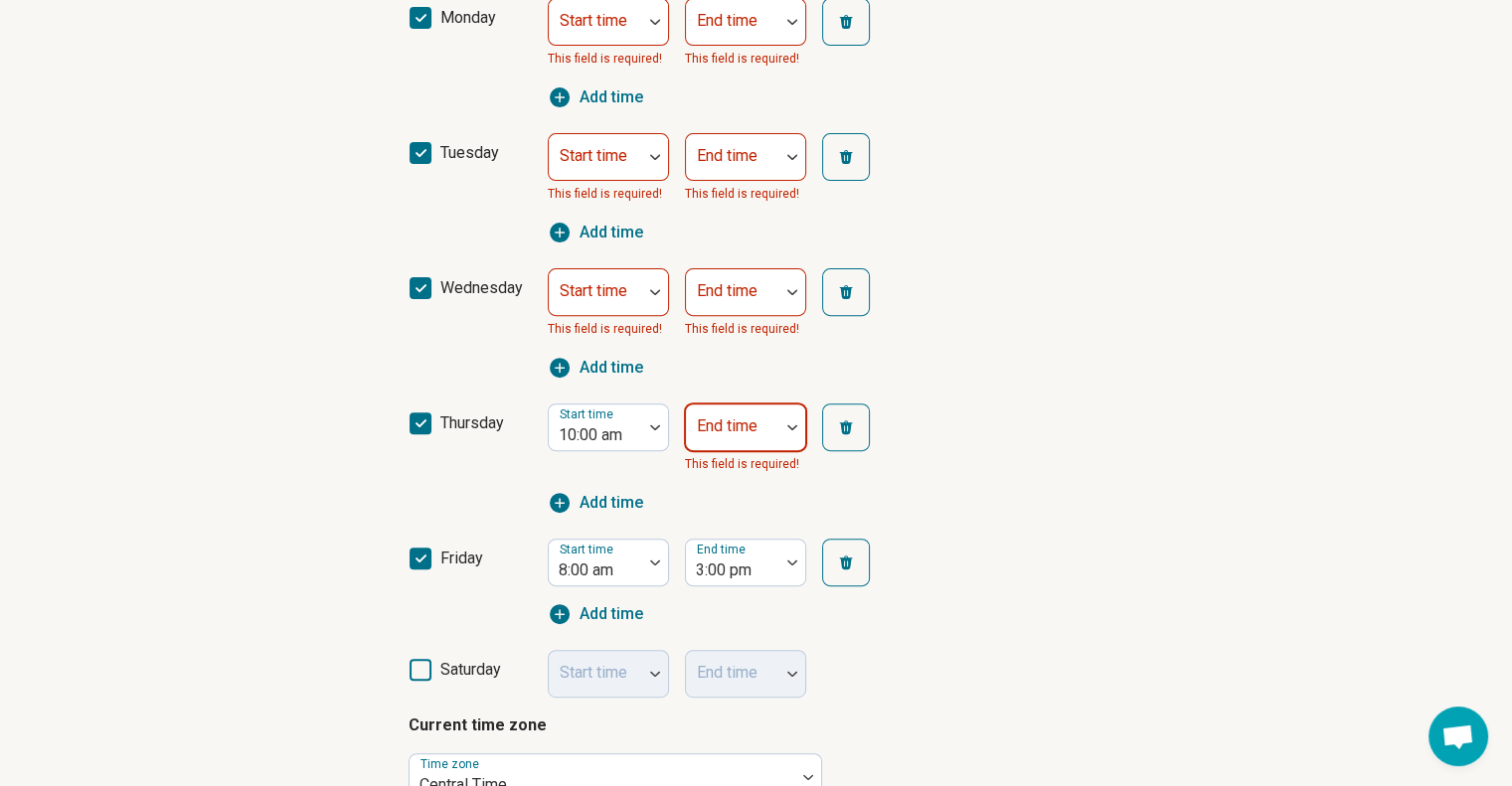 click on "End time" at bounding box center [746, 427] 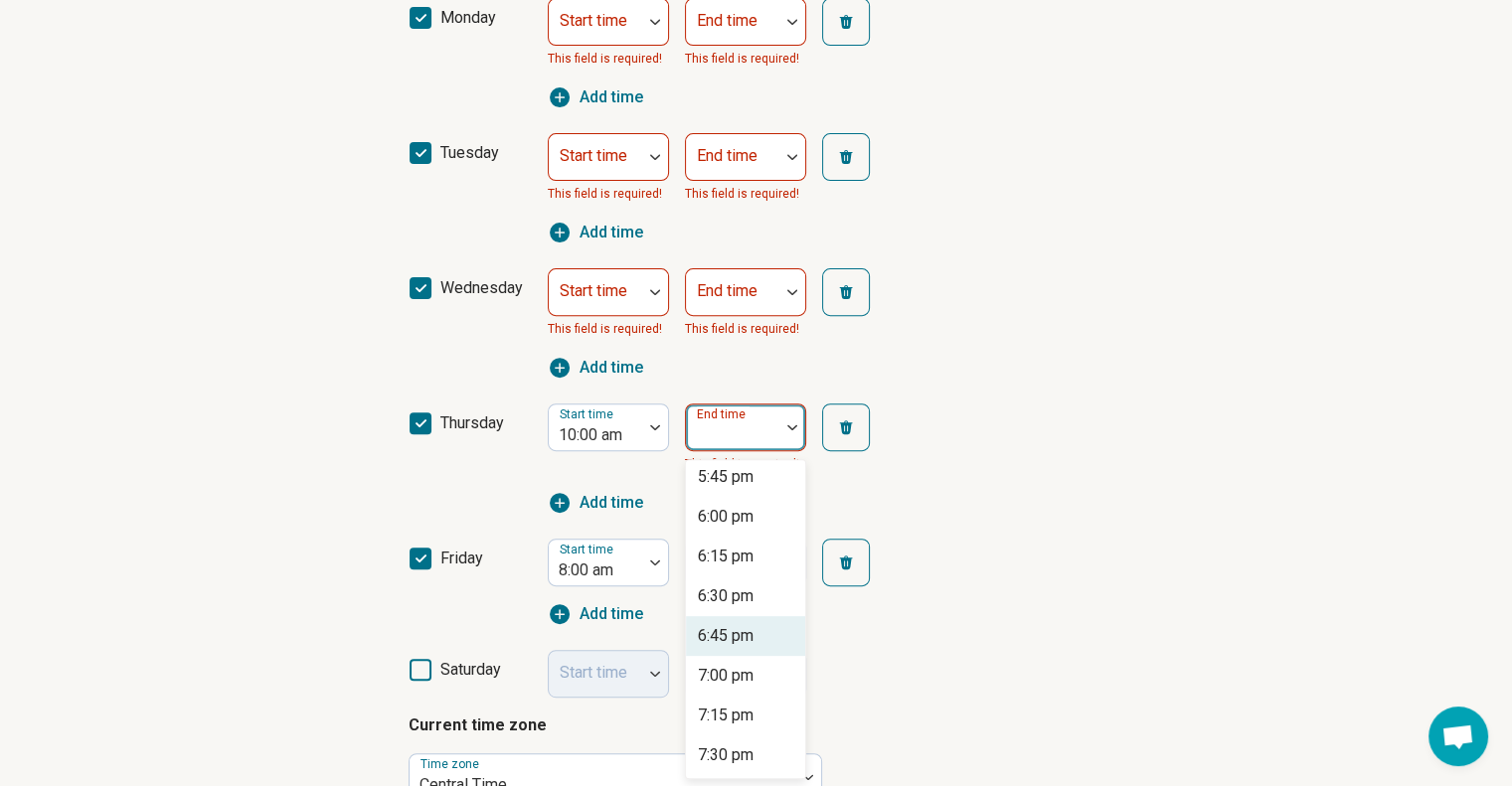 scroll, scrollTop: 1200, scrollLeft: 0, axis: vertical 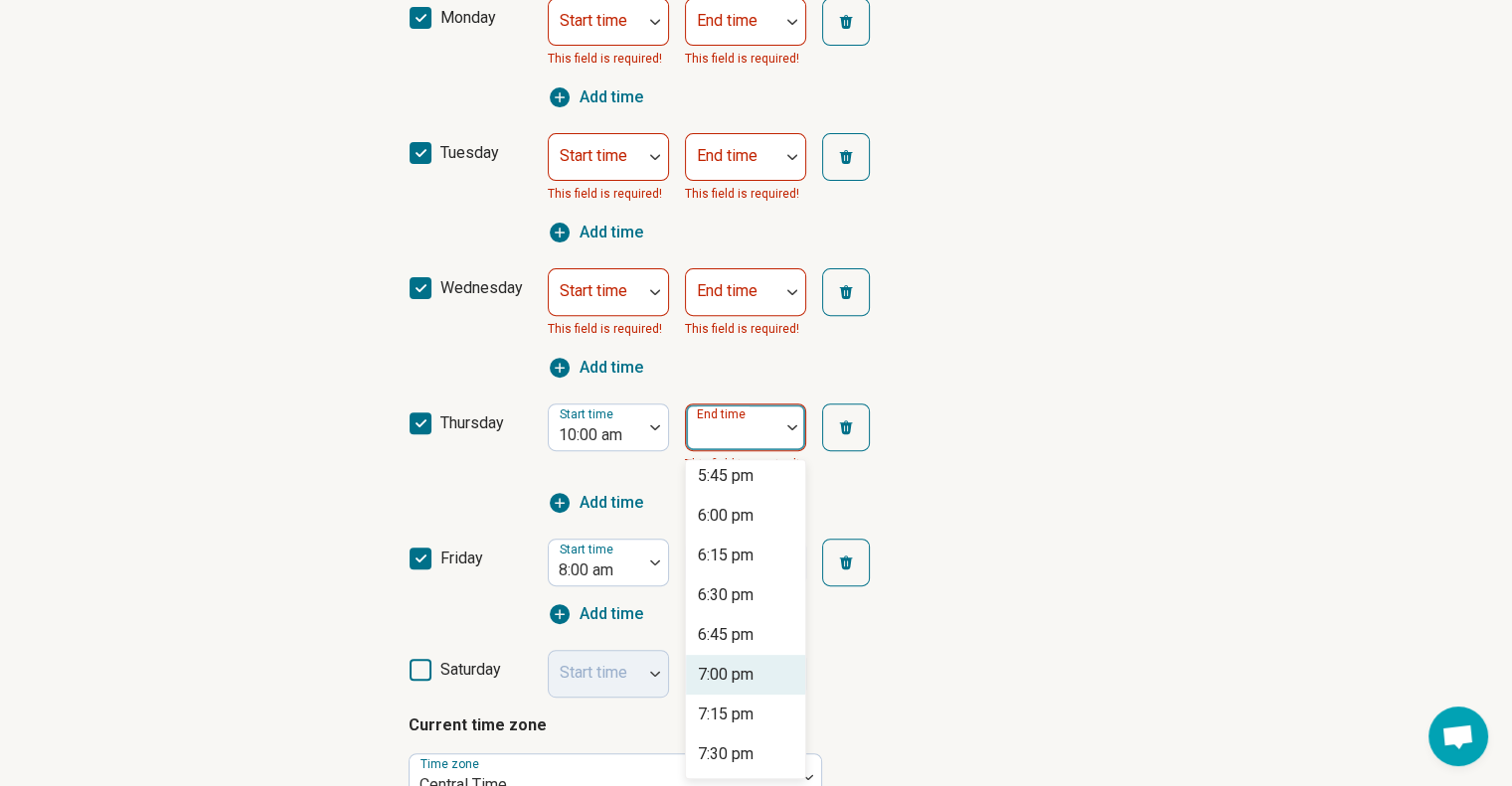 click on "7:00 pm" at bounding box center (726, 675) 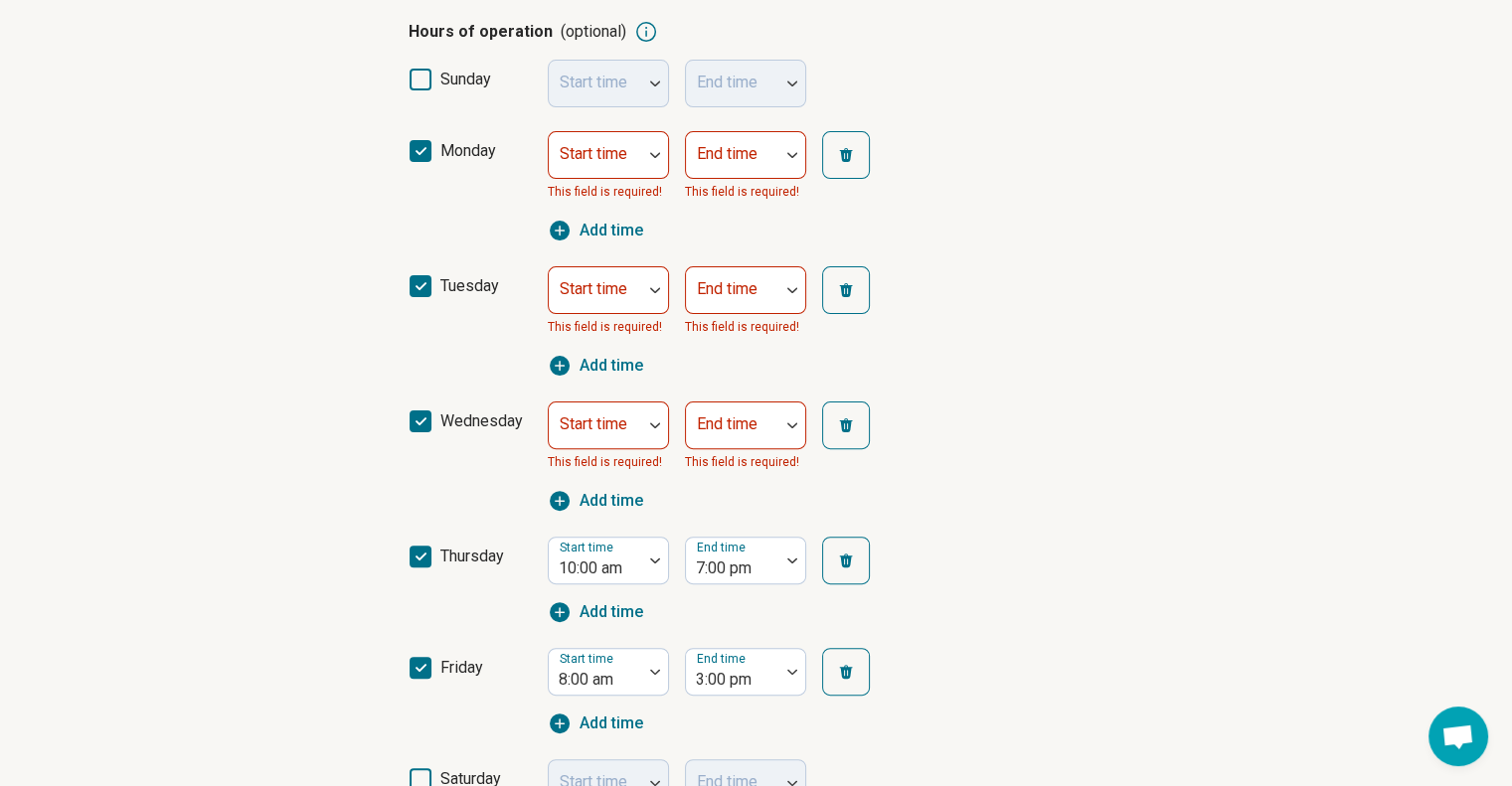 scroll, scrollTop: 495, scrollLeft: 0, axis: vertical 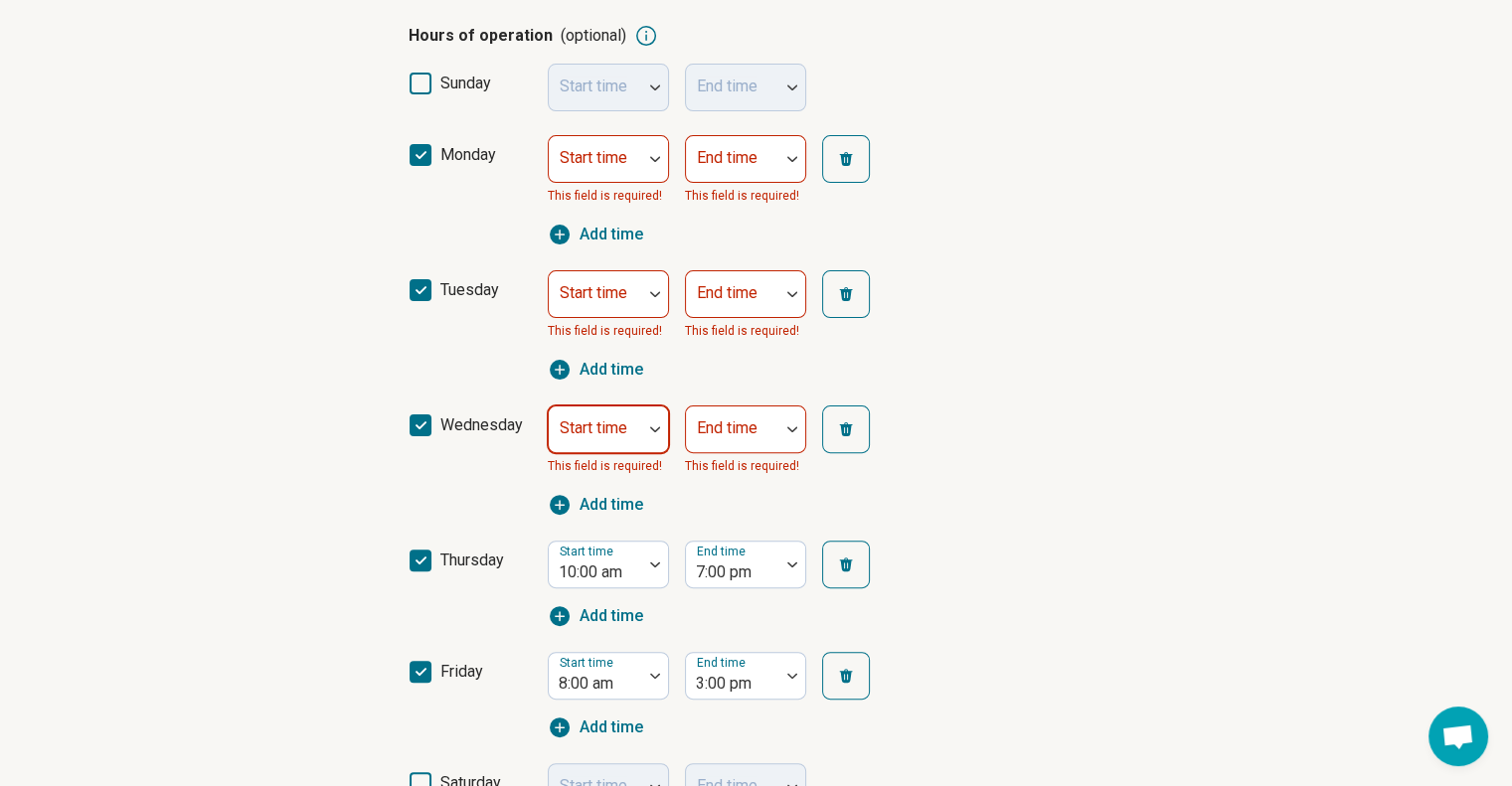 click at bounding box center (655, 429) 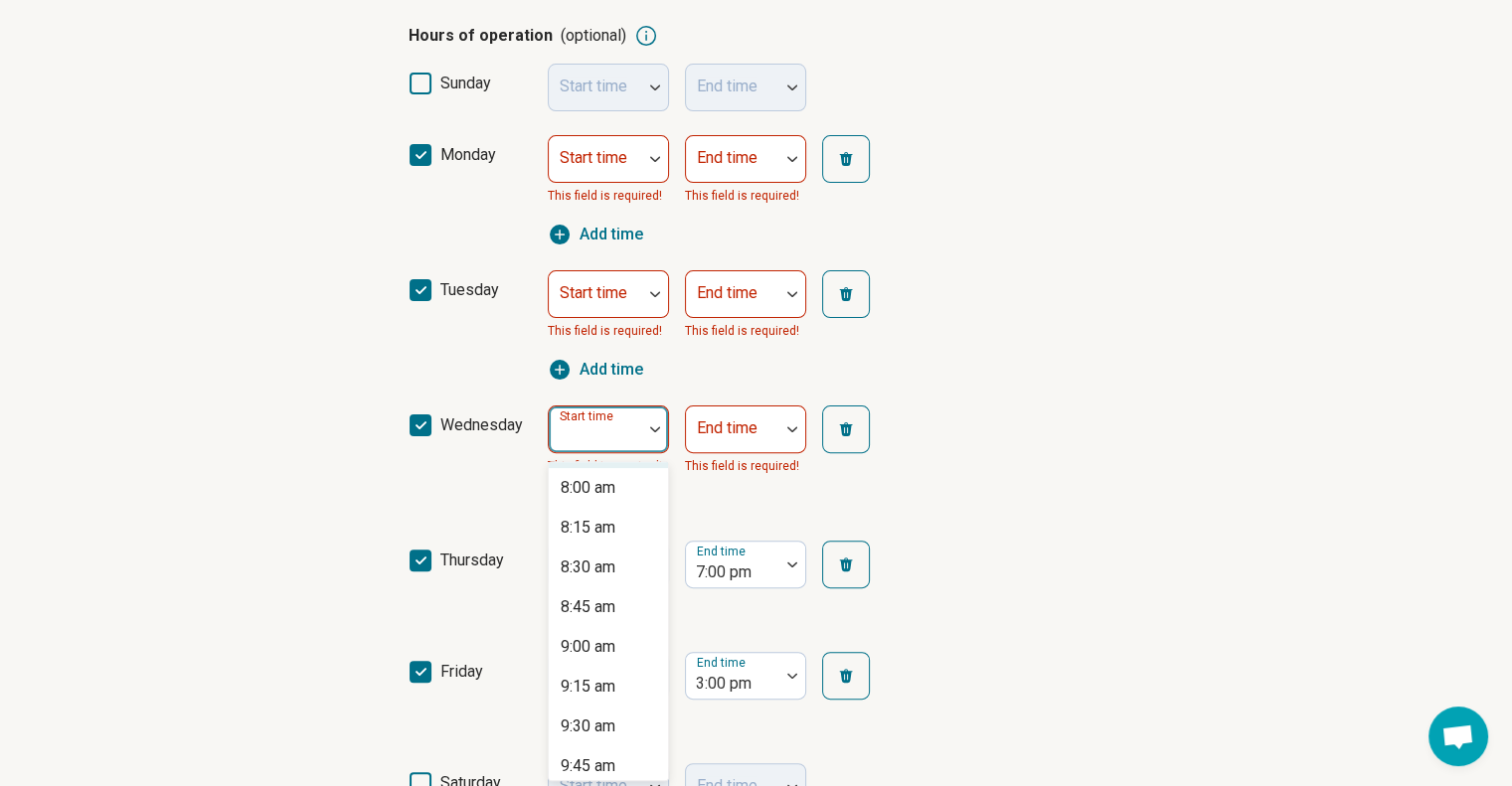 scroll, scrollTop: 1284, scrollLeft: 0, axis: vertical 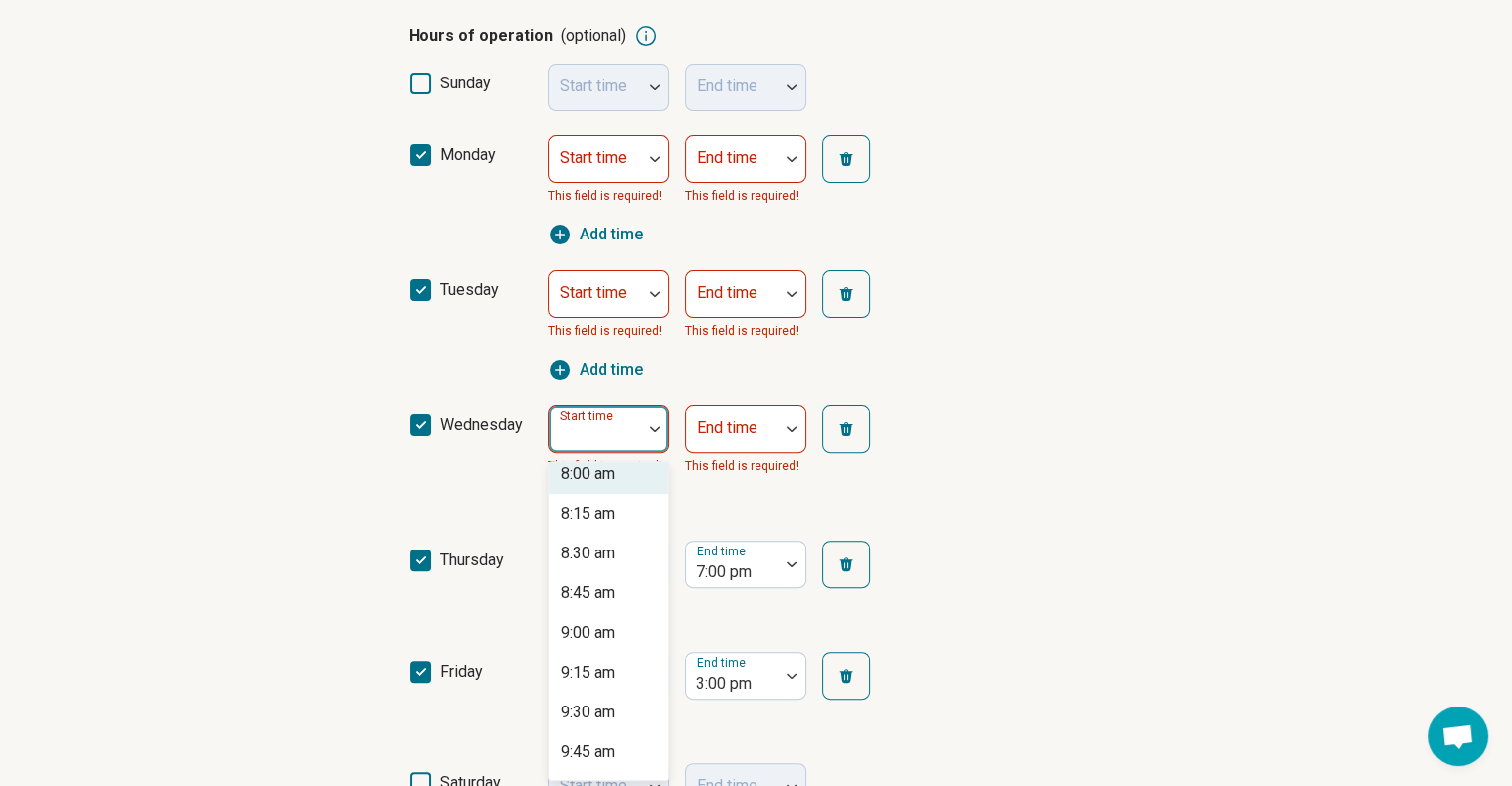 click on "8:00 am" at bounding box center (588, 474) 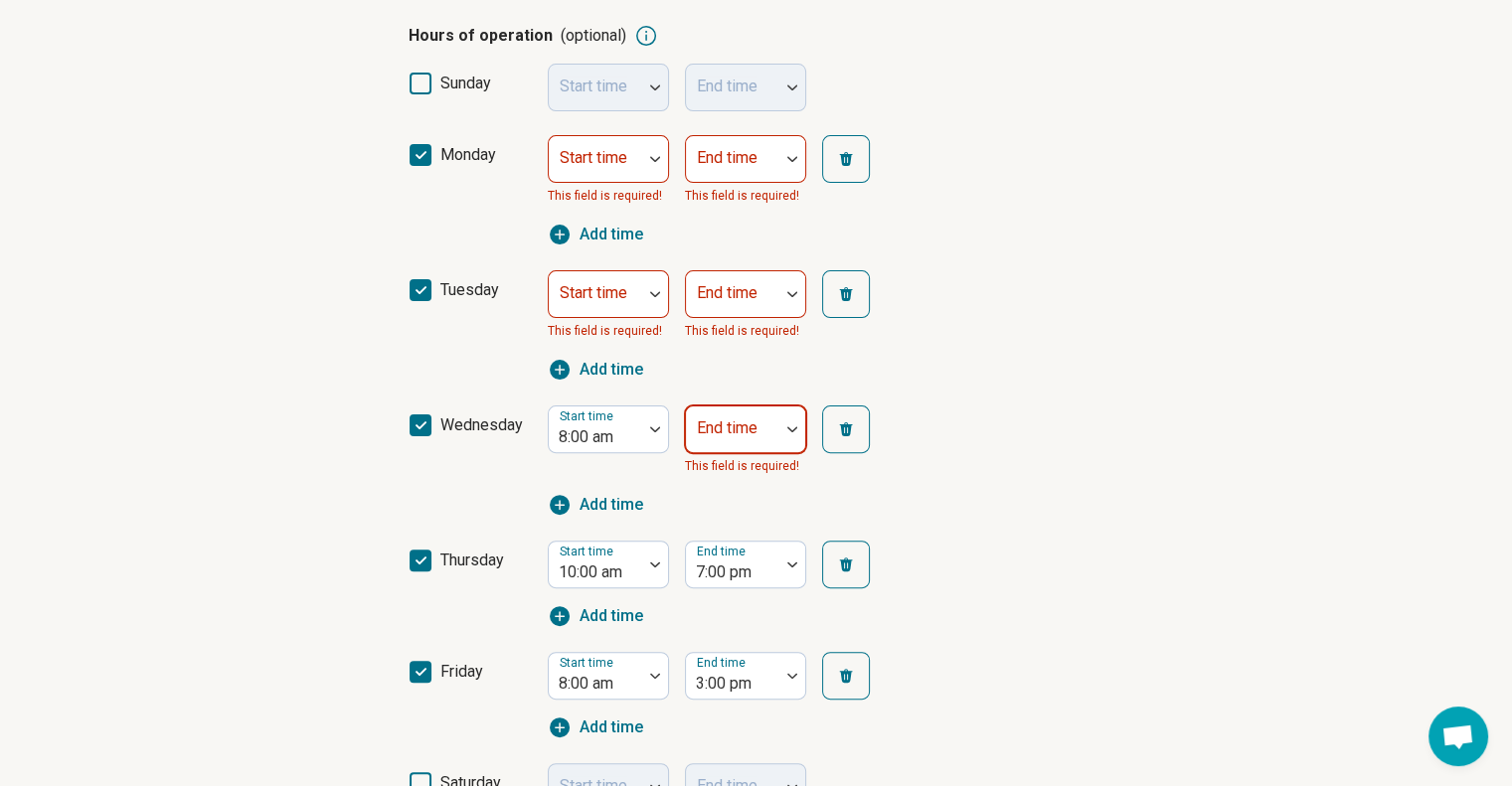 click at bounding box center (733, 437) 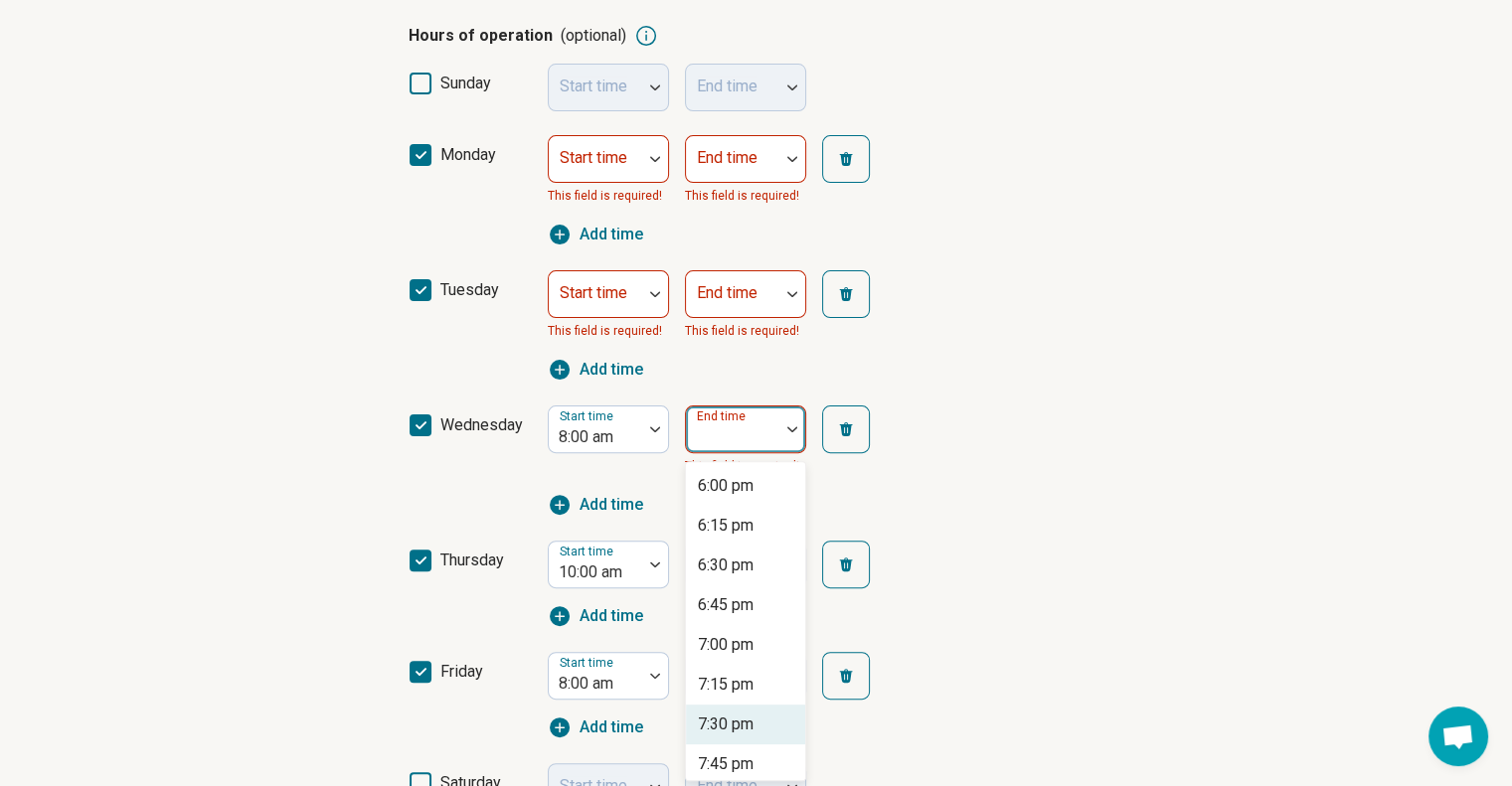 scroll, scrollTop: 1550, scrollLeft: 0, axis: vertical 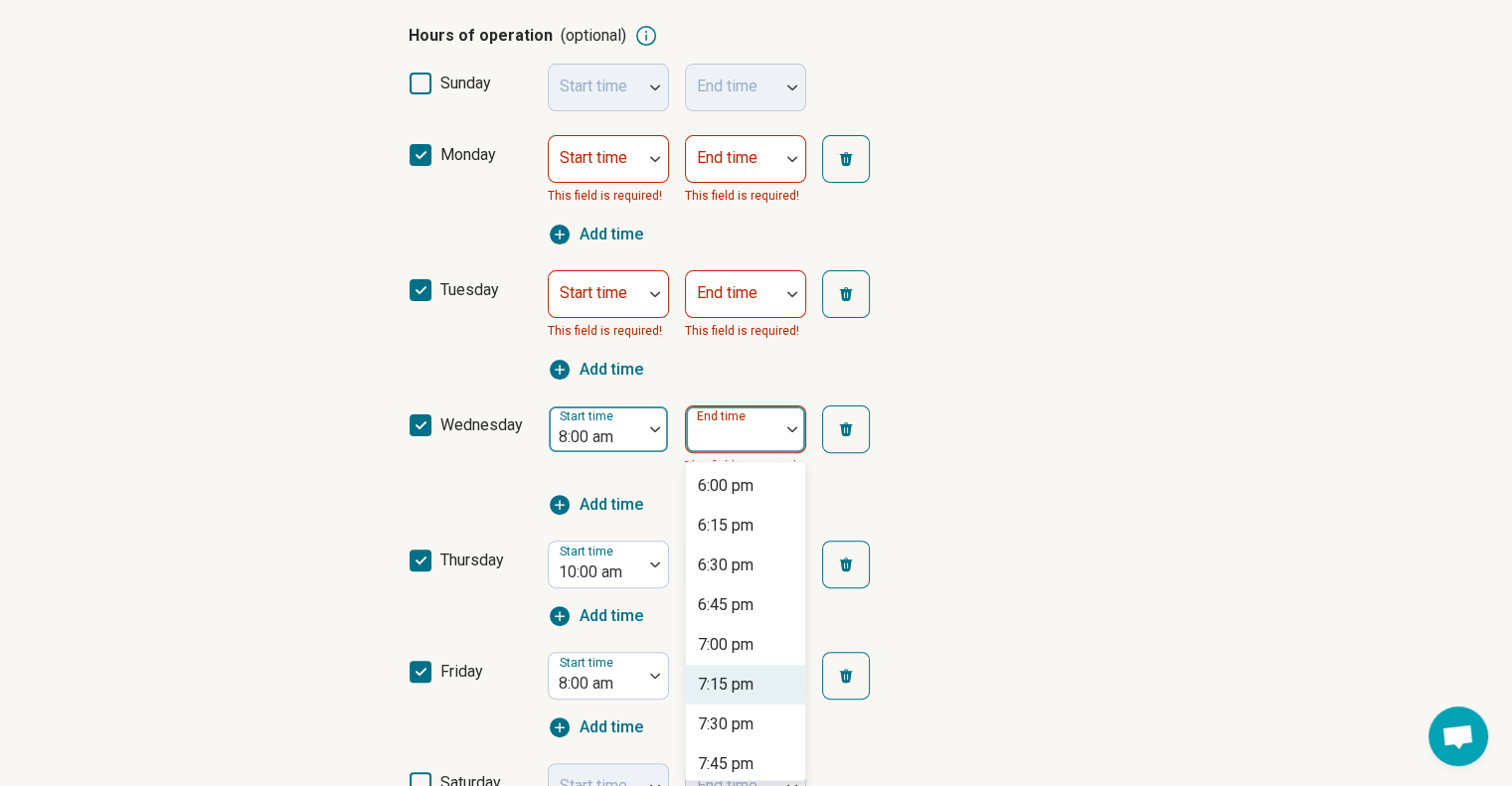 click at bounding box center [595, 437] 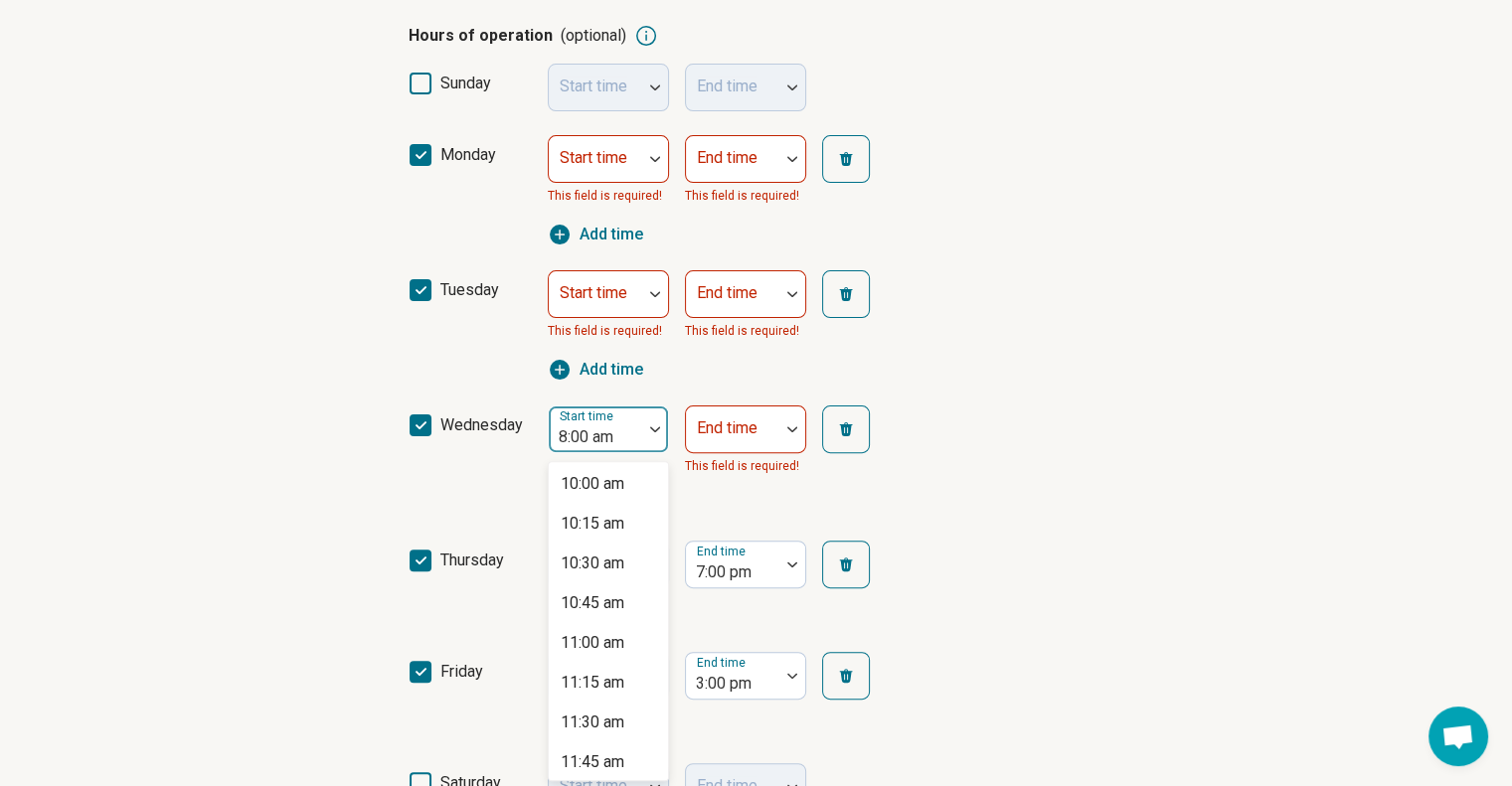 scroll, scrollTop: 1599, scrollLeft: 0, axis: vertical 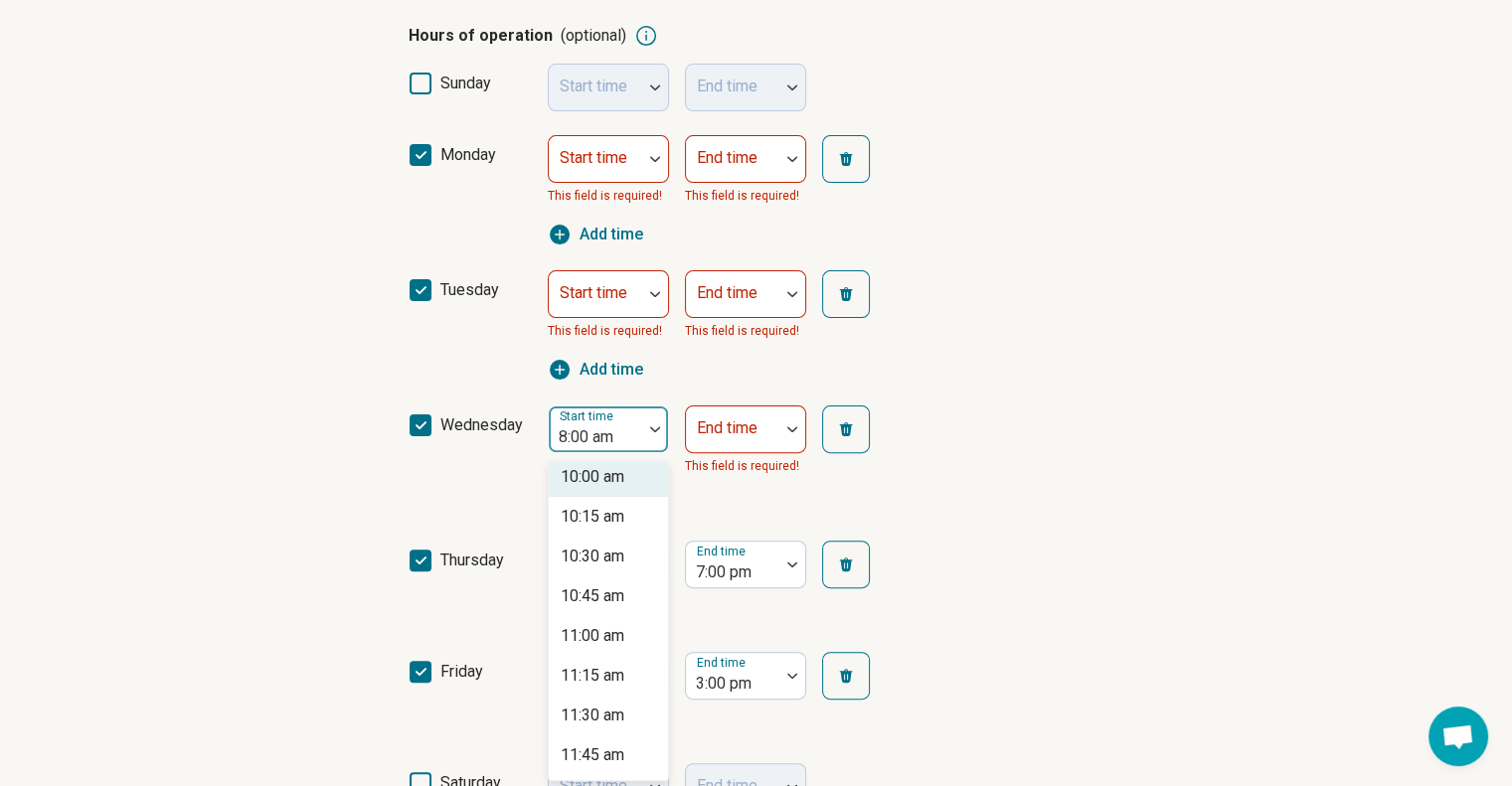 click on "10:00 am" at bounding box center (608, 477) 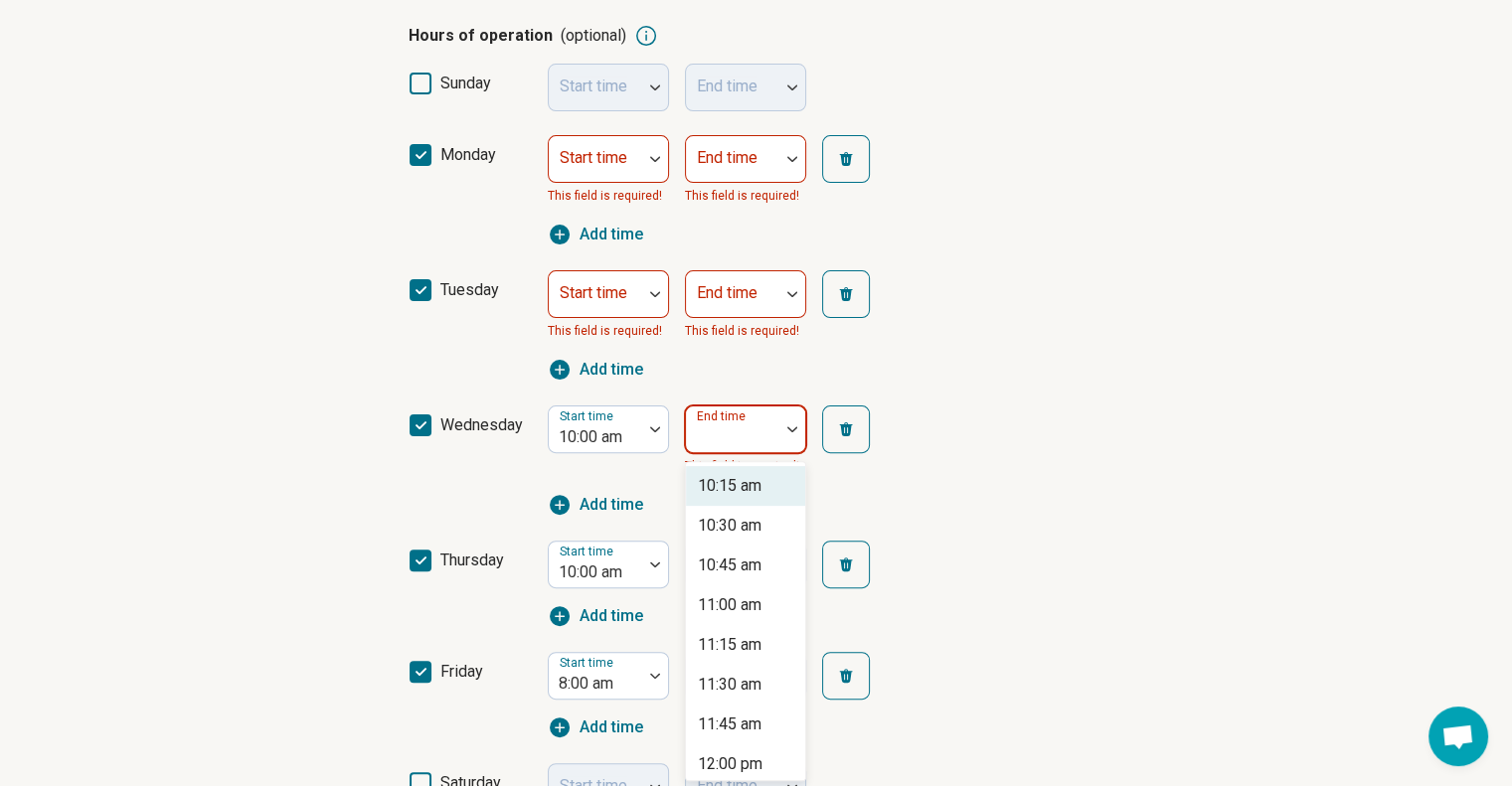 click on "End time" at bounding box center (746, 429) 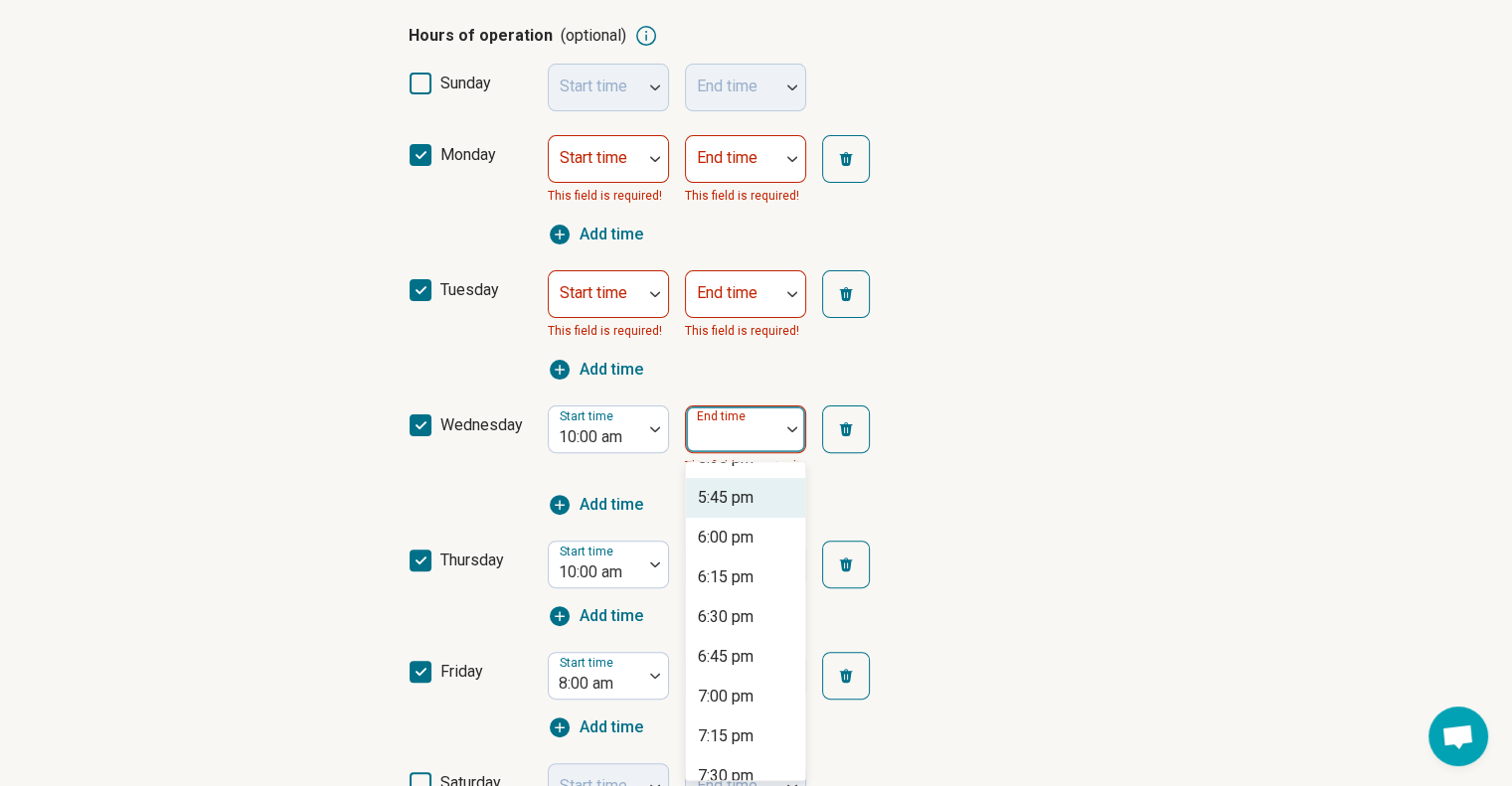 scroll, scrollTop: 1296, scrollLeft: 0, axis: vertical 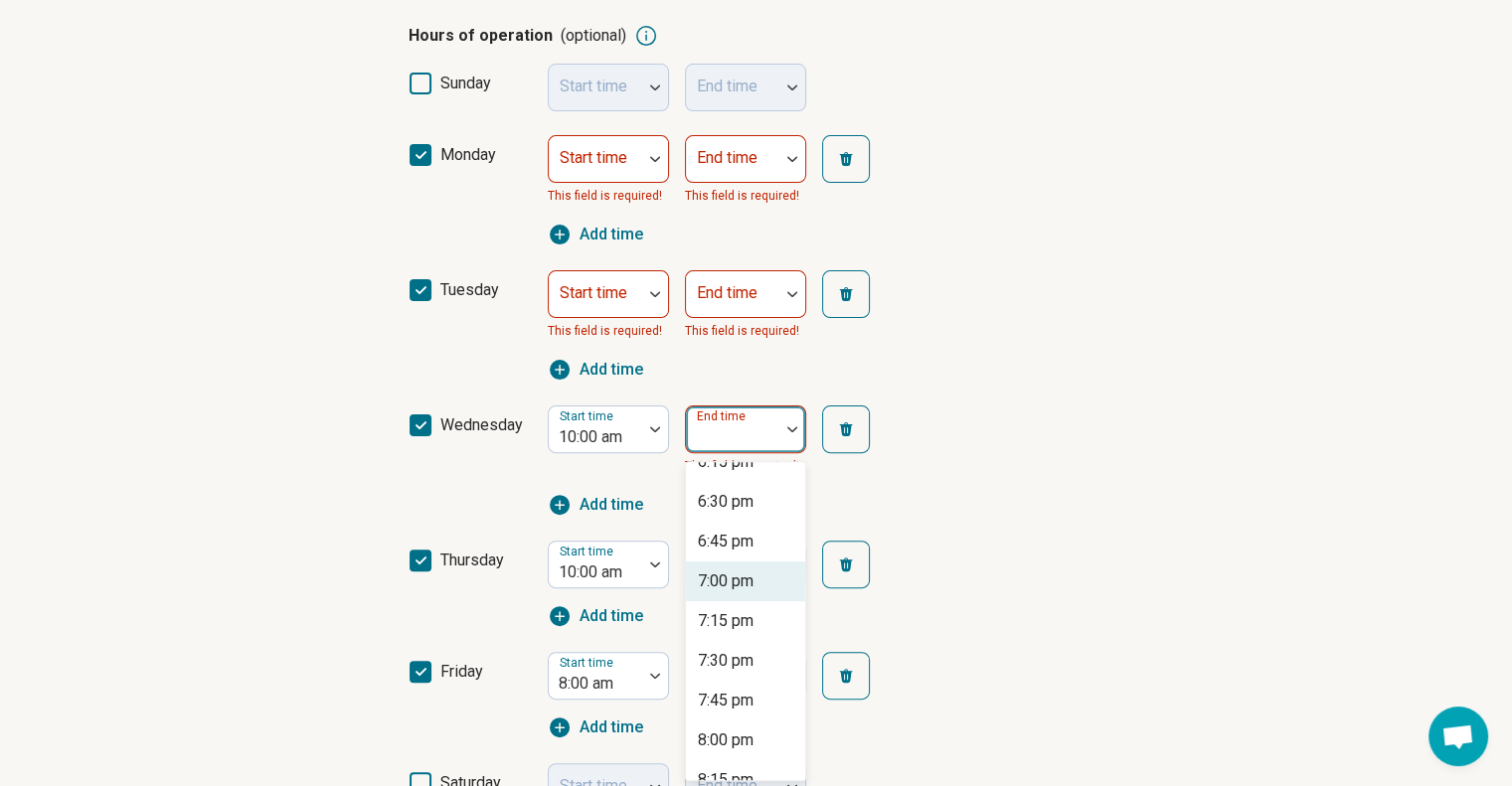 click on "7:00 pm" at bounding box center [726, 581] 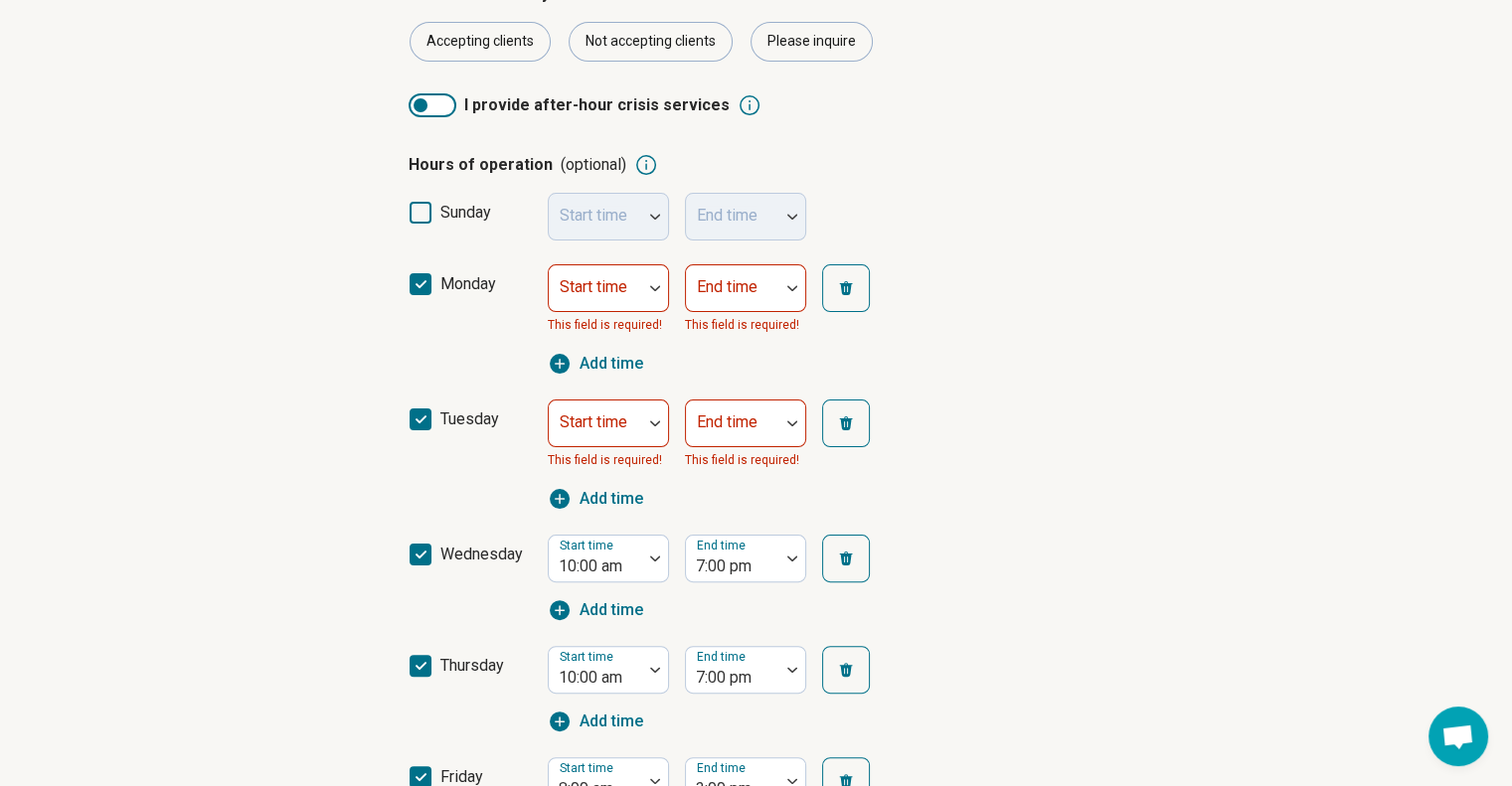 scroll, scrollTop: 362, scrollLeft: 0, axis: vertical 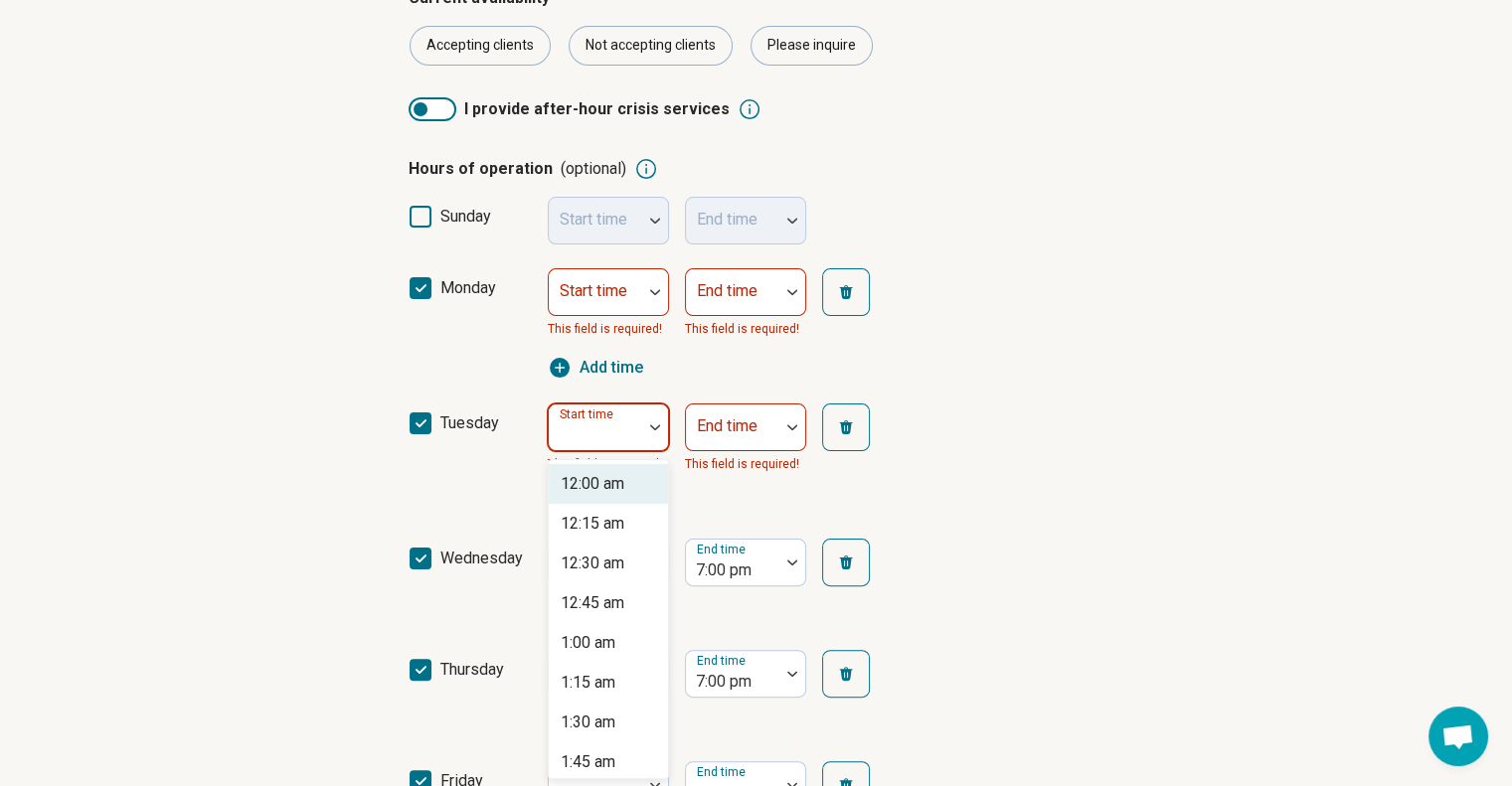 click on "Start time" at bounding box center (608, 427) 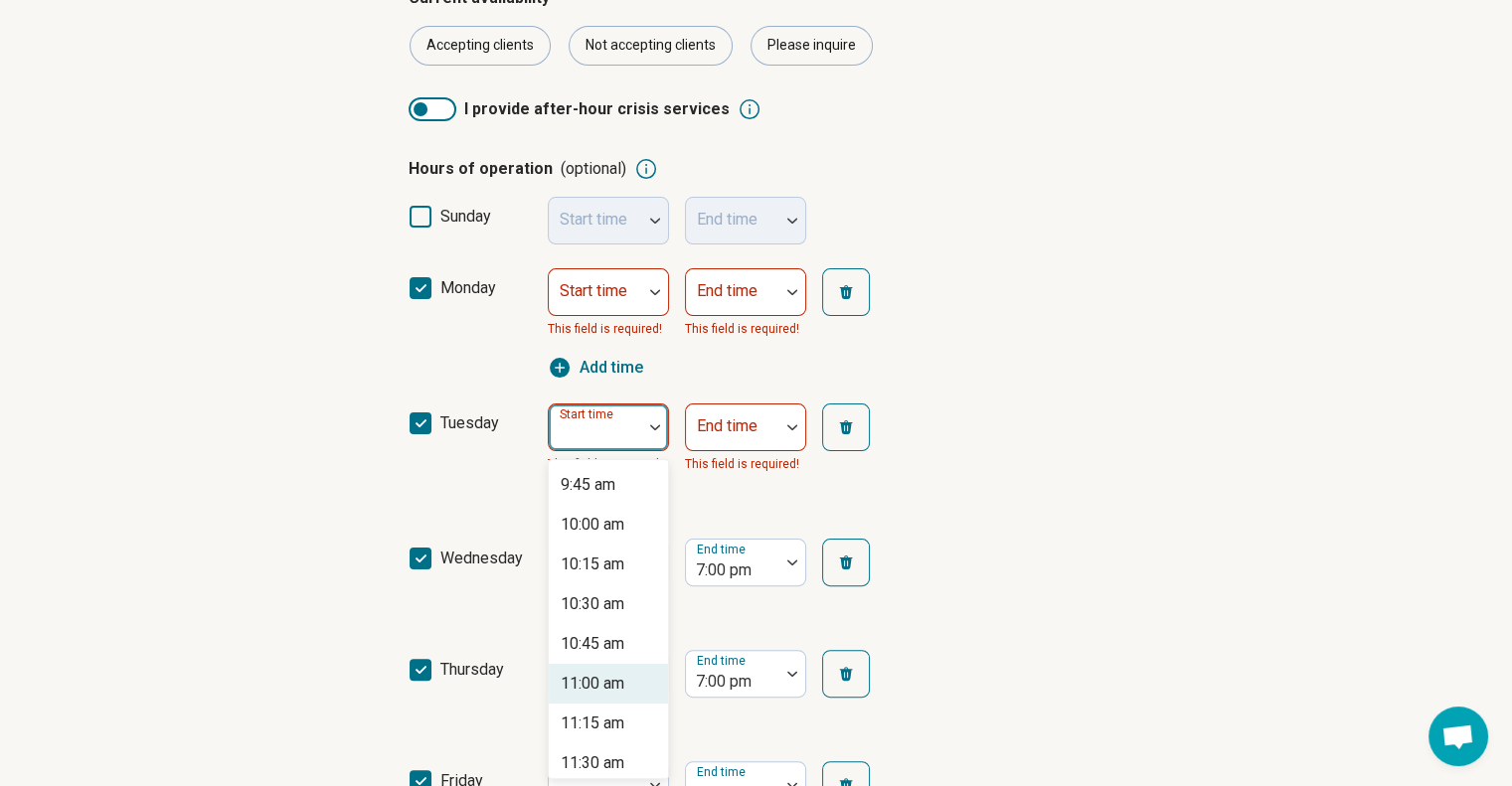 scroll, scrollTop: 1534, scrollLeft: 0, axis: vertical 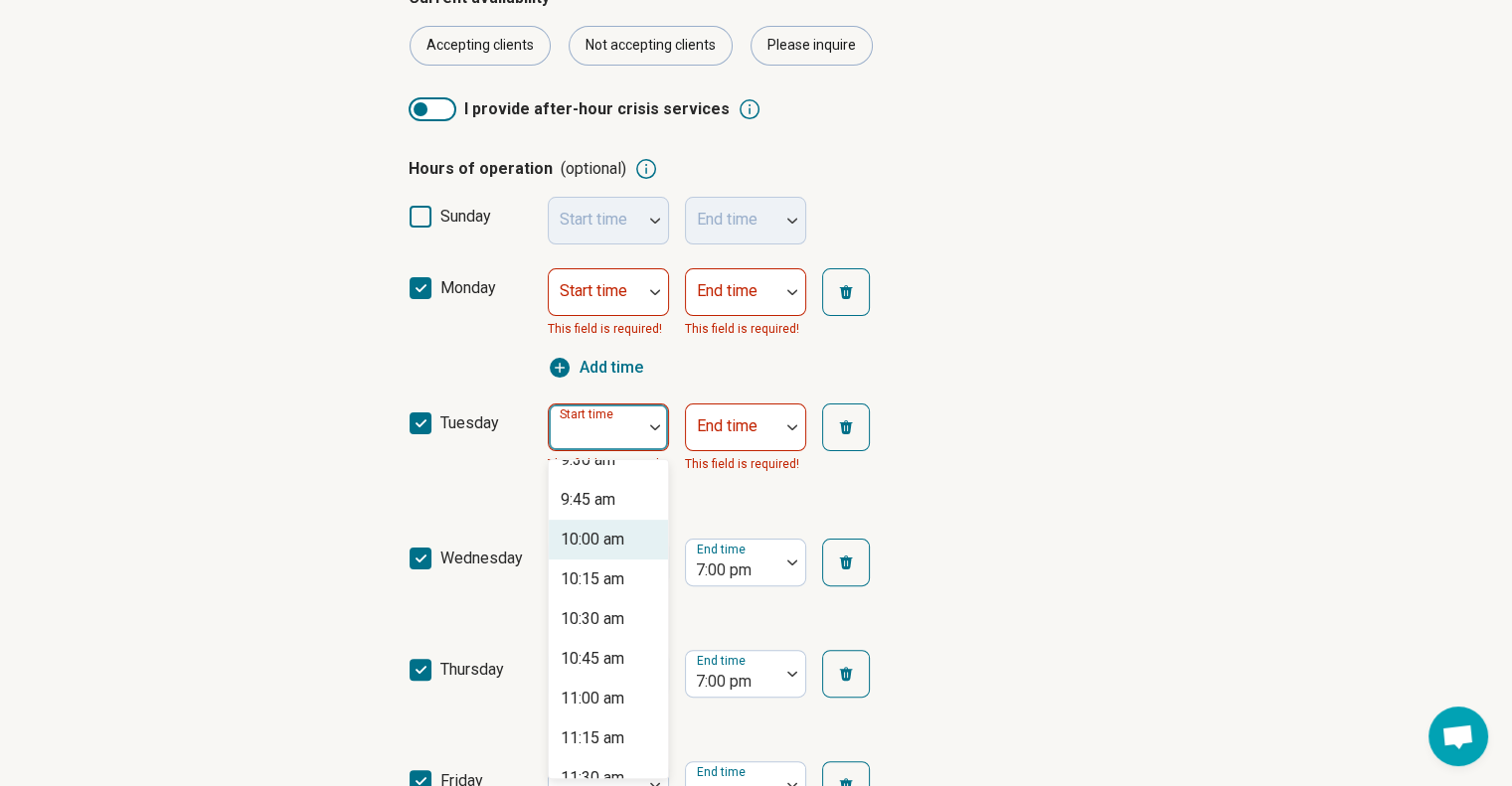 click on "10:00 am" at bounding box center (592, 540) 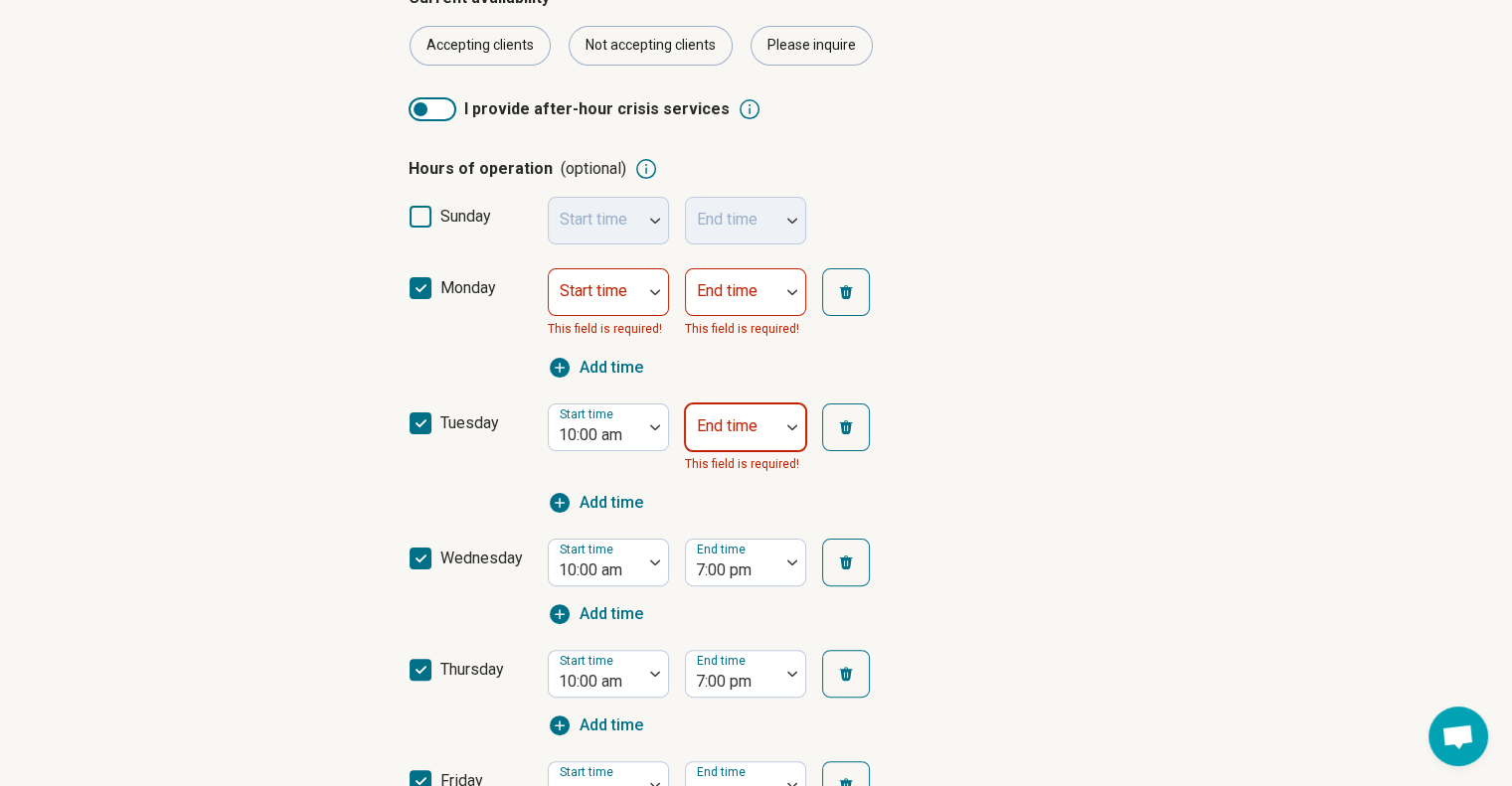 click on "End time" at bounding box center (746, 427) 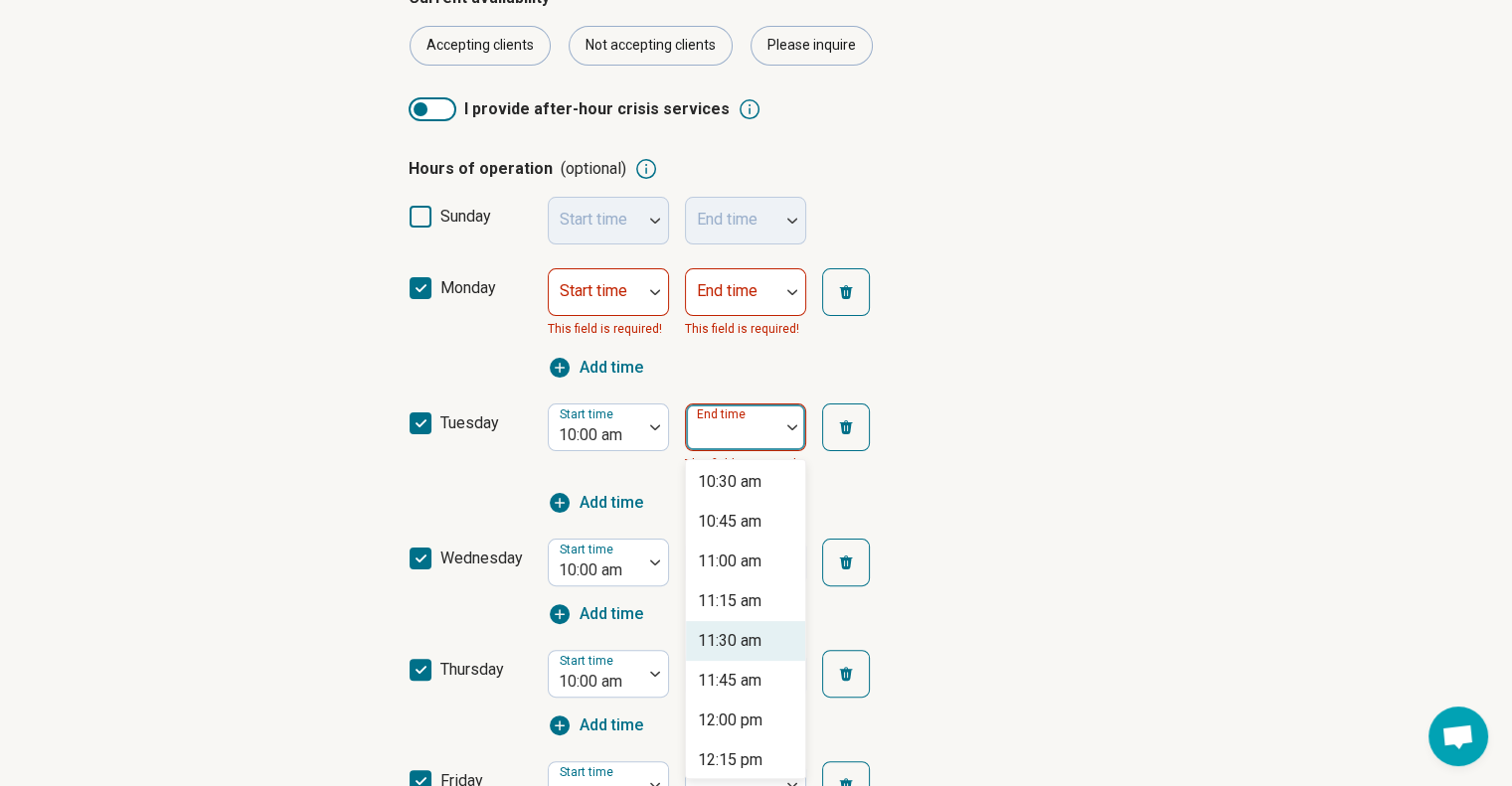 scroll, scrollTop: 60, scrollLeft: 0, axis: vertical 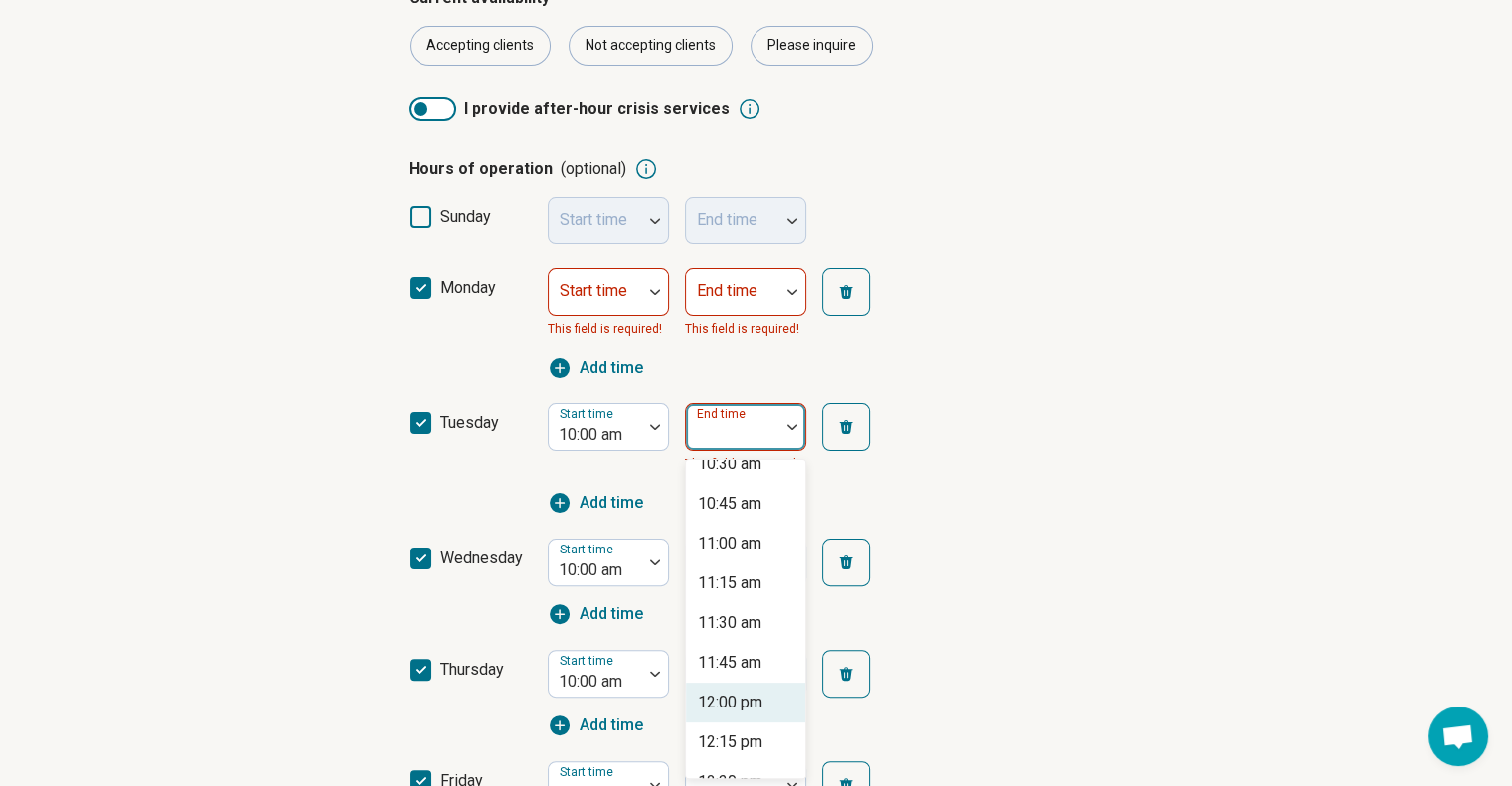 click on "12:00 pm" at bounding box center [730, 703] 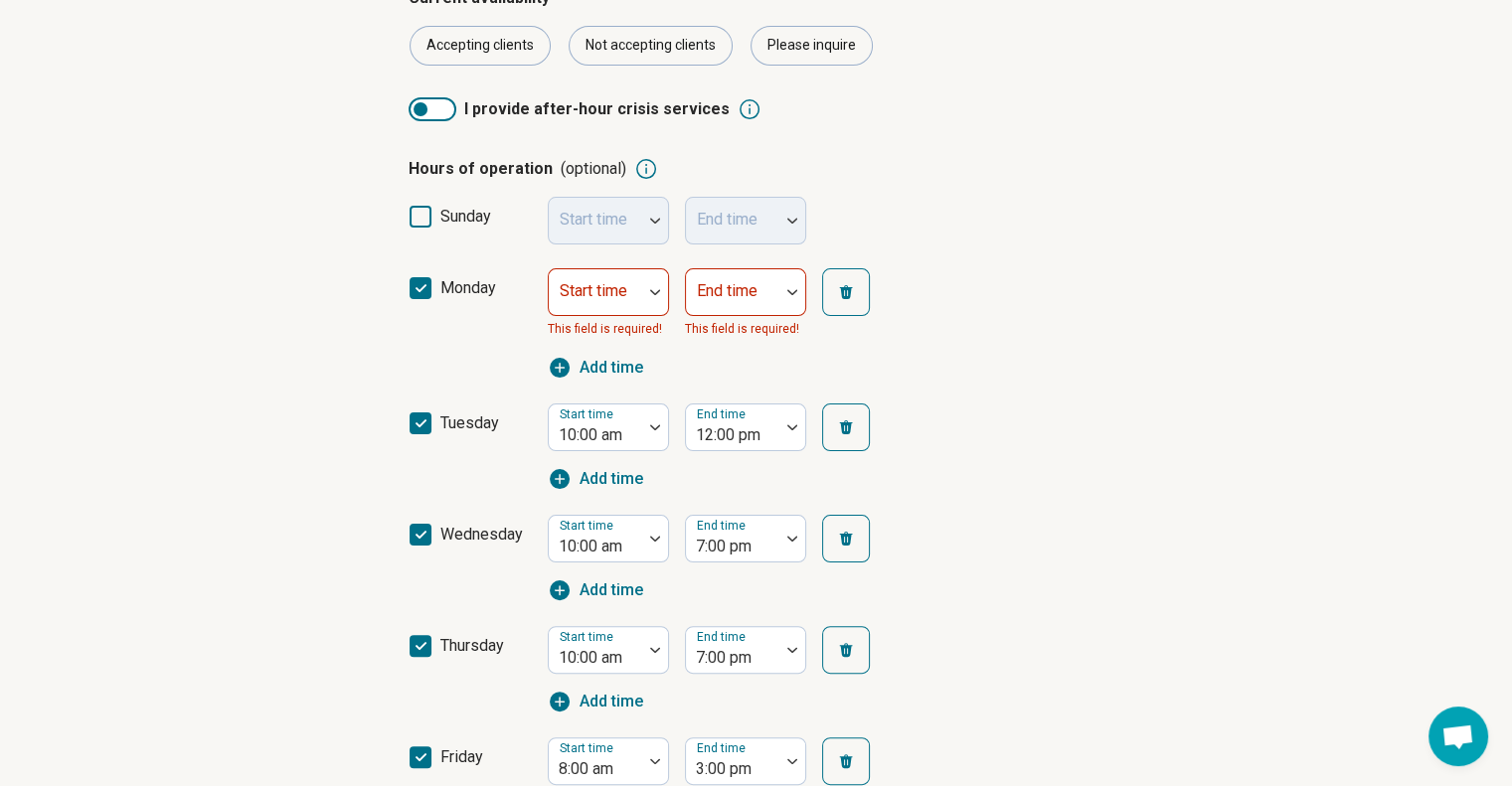 click on "Add time" at bounding box center (611, 479) 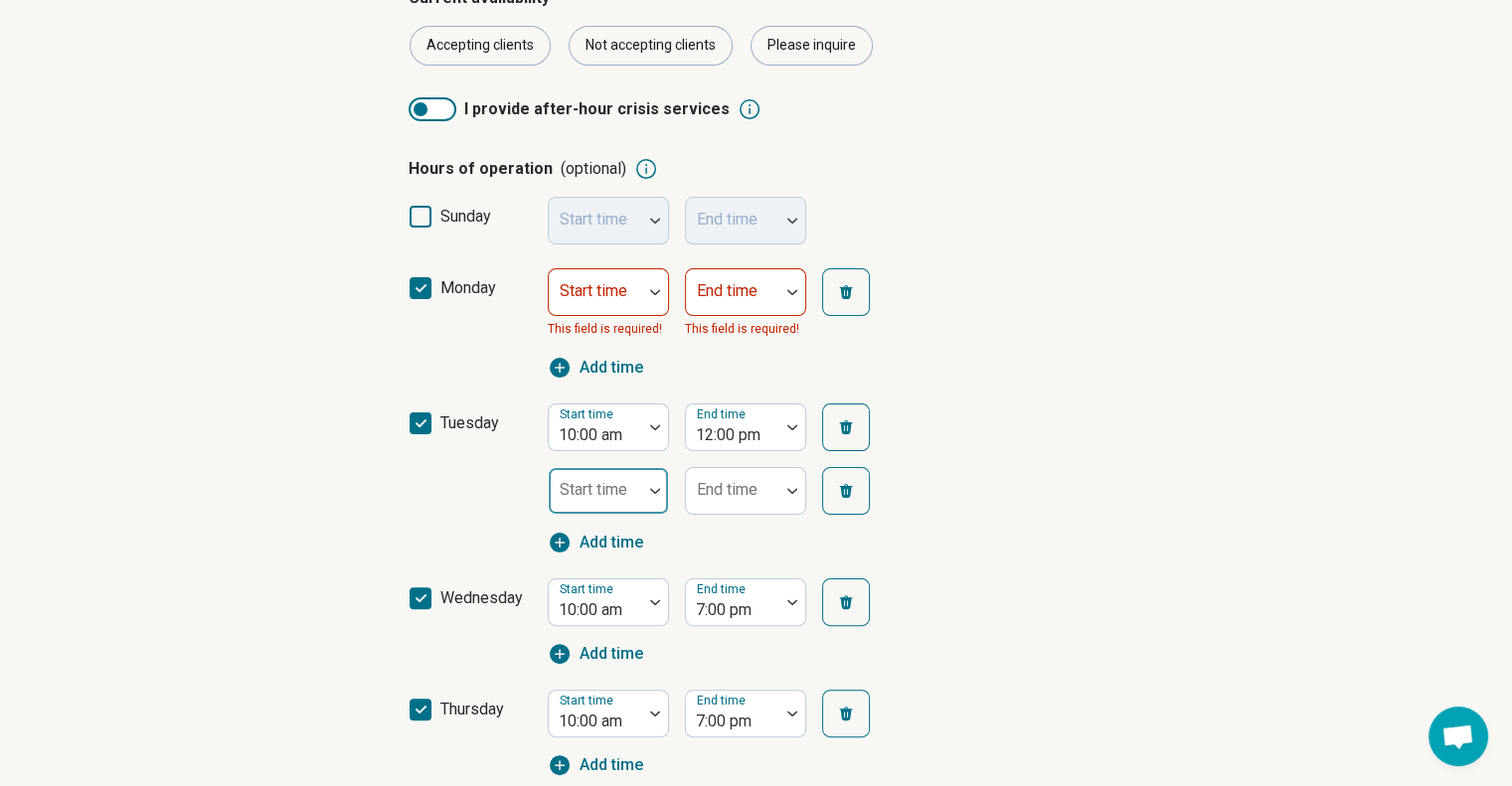 click on "Start time" at bounding box center (608, 491) 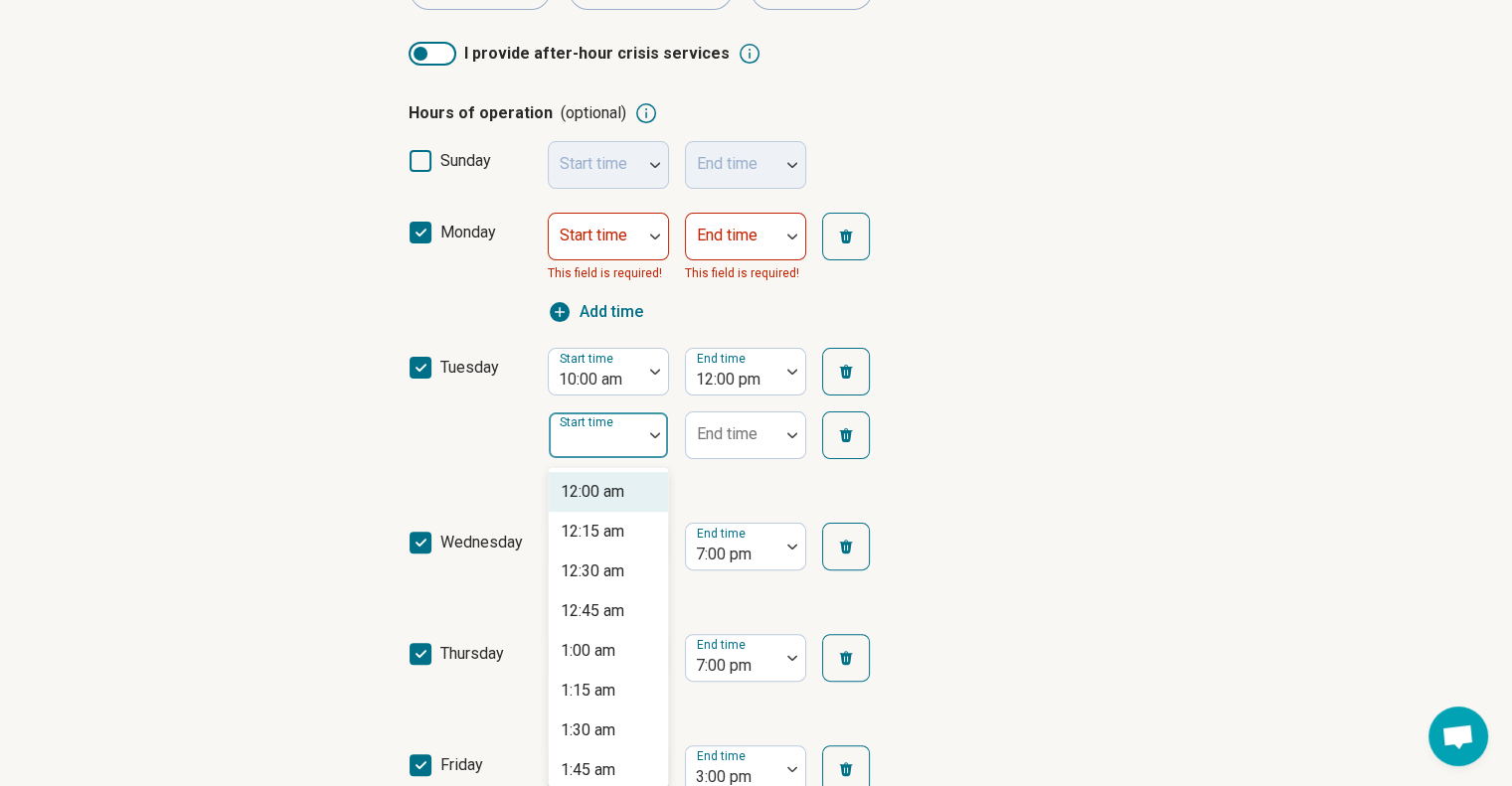scroll, scrollTop: 425, scrollLeft: 0, axis: vertical 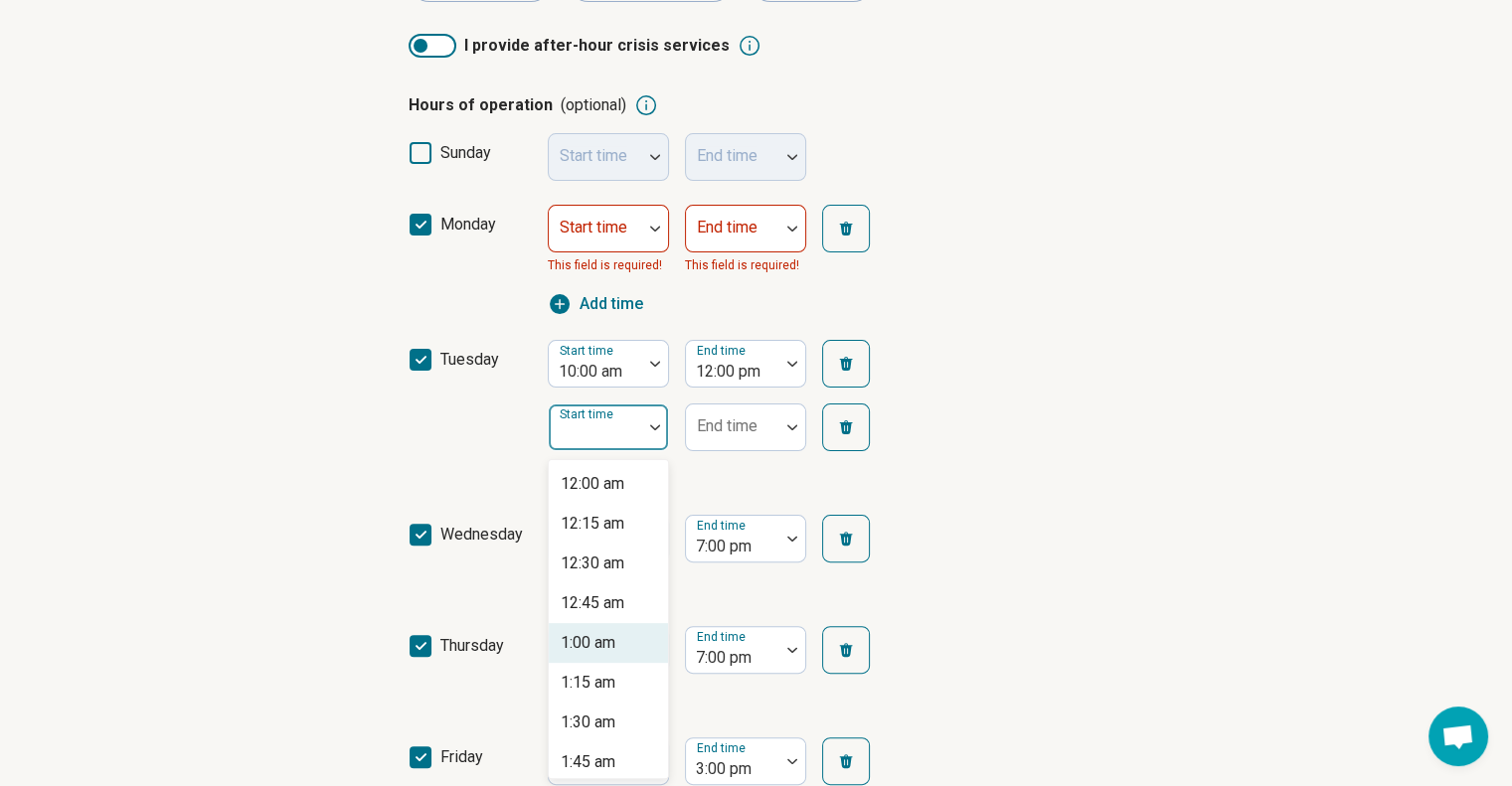 click on "1:00 am" at bounding box center (588, 643) 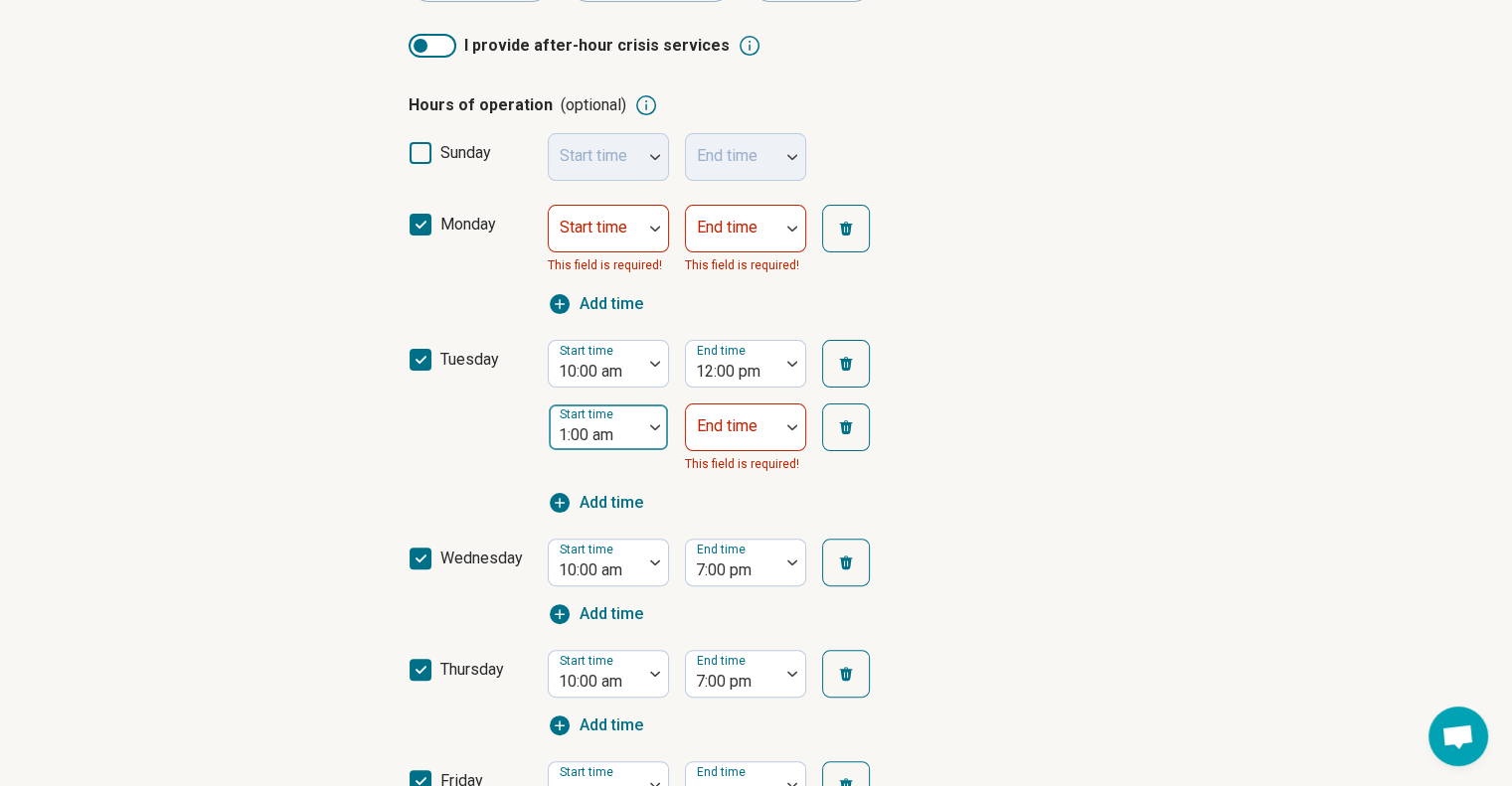 click at bounding box center (595, 435) 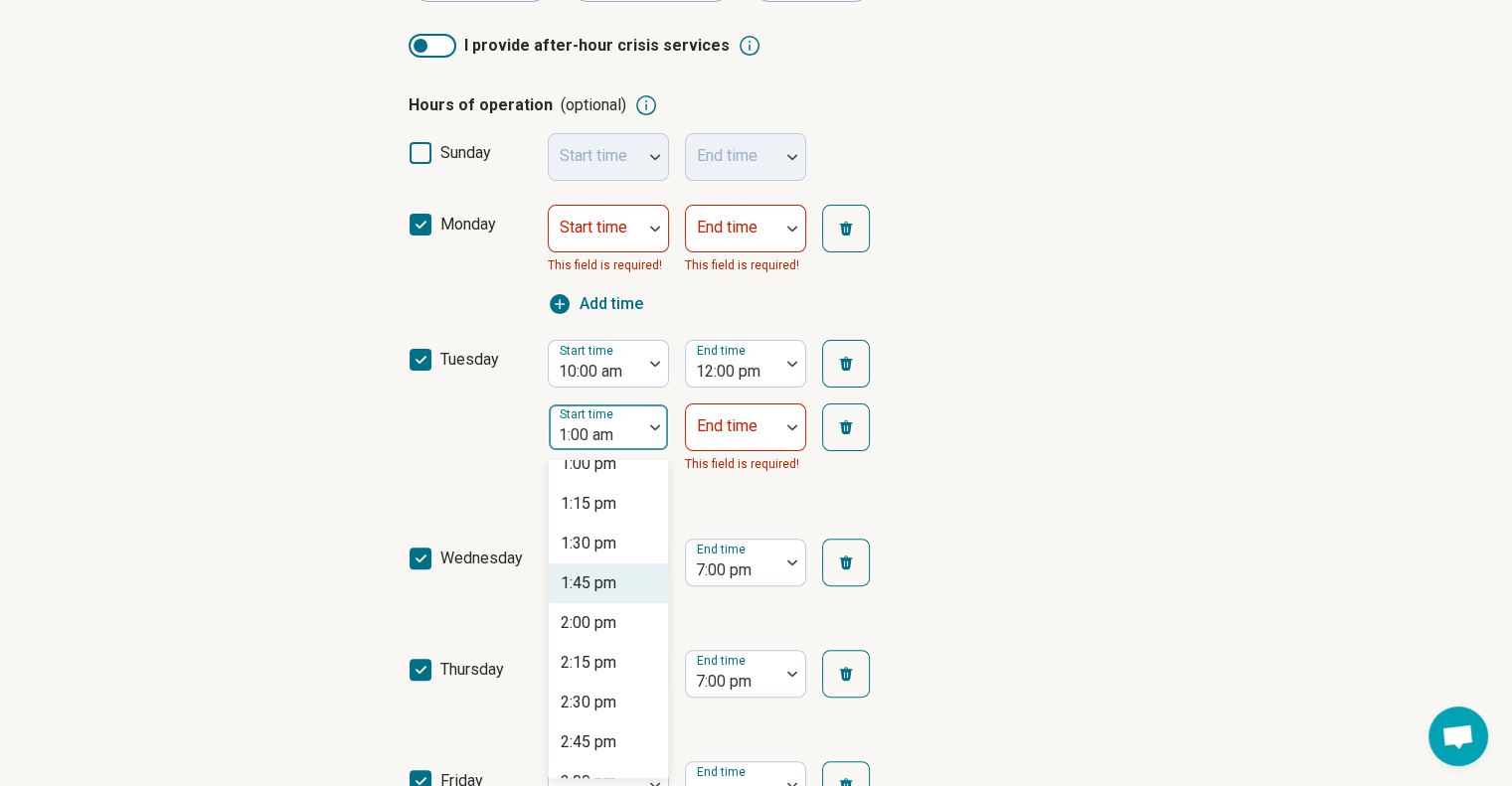 scroll, scrollTop: 2063, scrollLeft: 0, axis: vertical 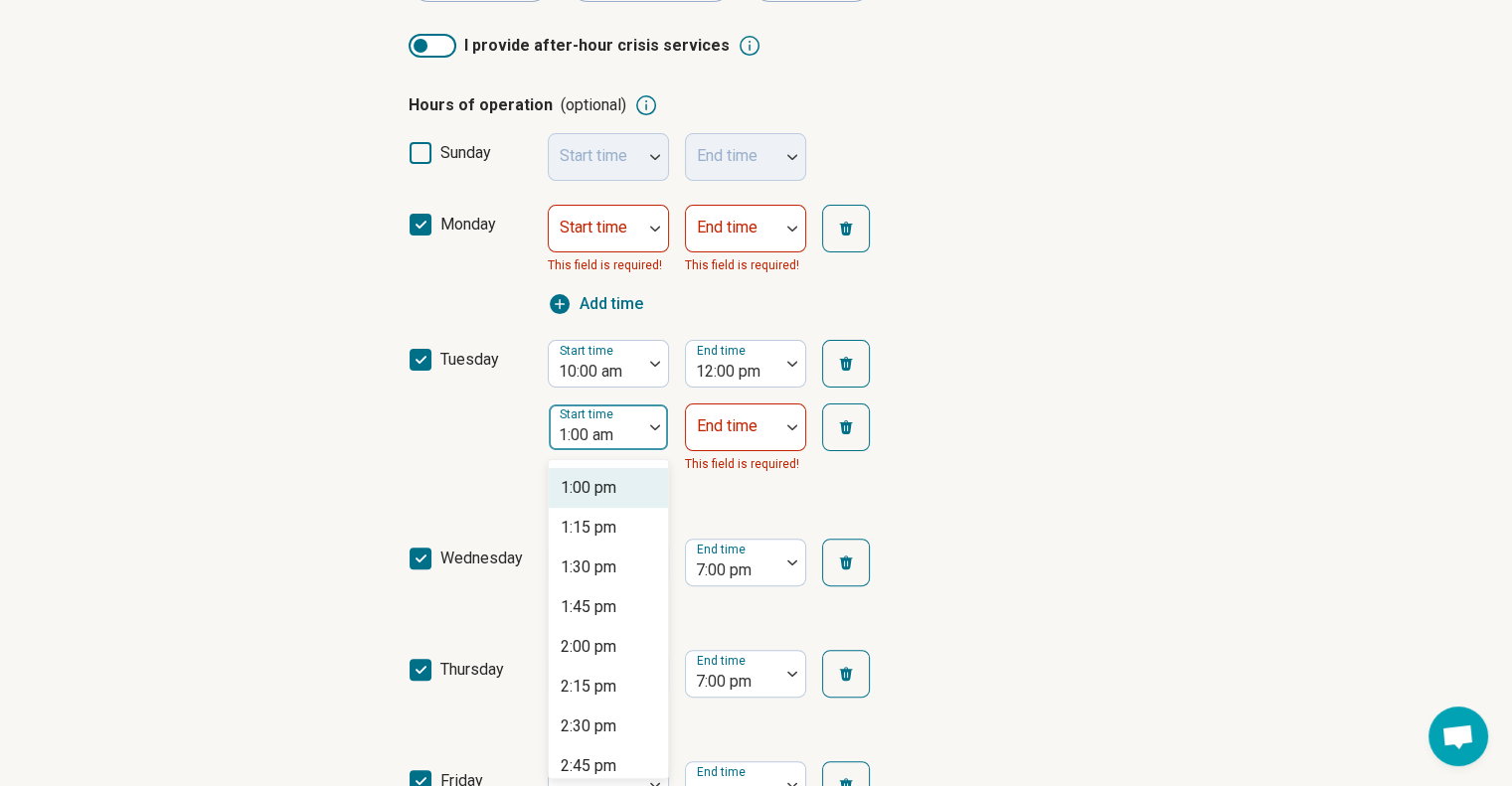 click on "1:00 pm" at bounding box center [588, 488] 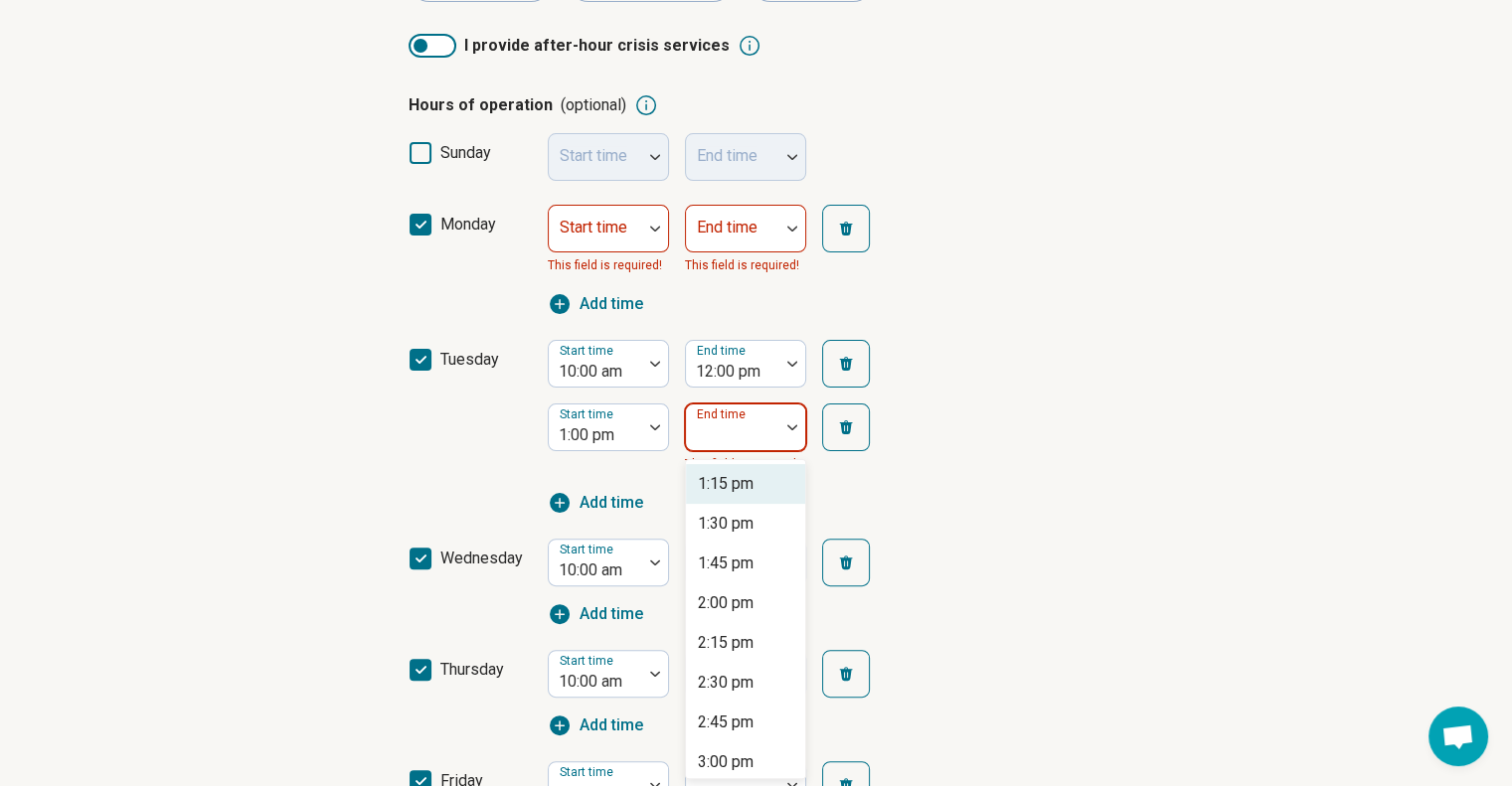 click on "End time" at bounding box center [746, 427] 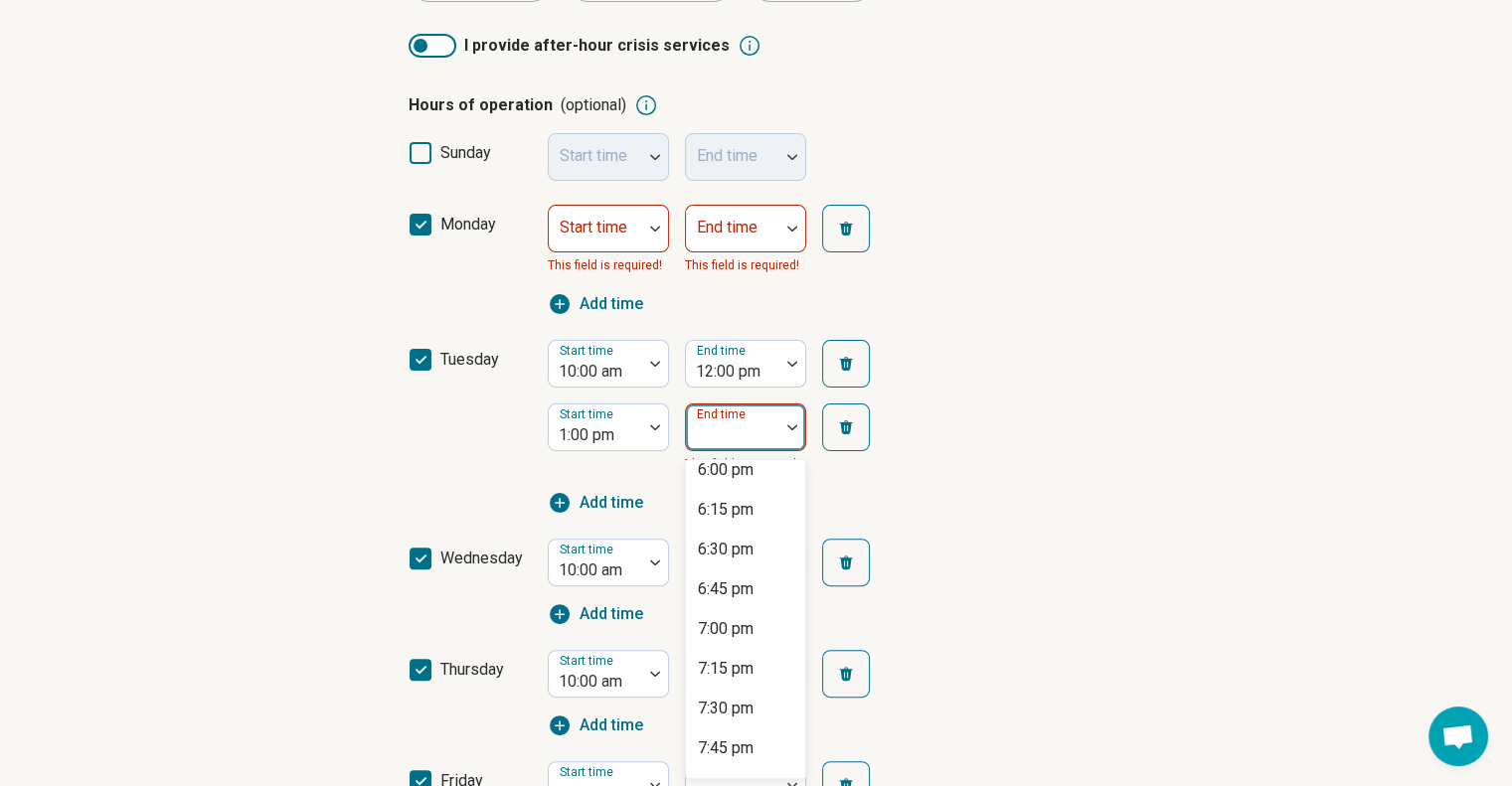 scroll, scrollTop: 781, scrollLeft: 0, axis: vertical 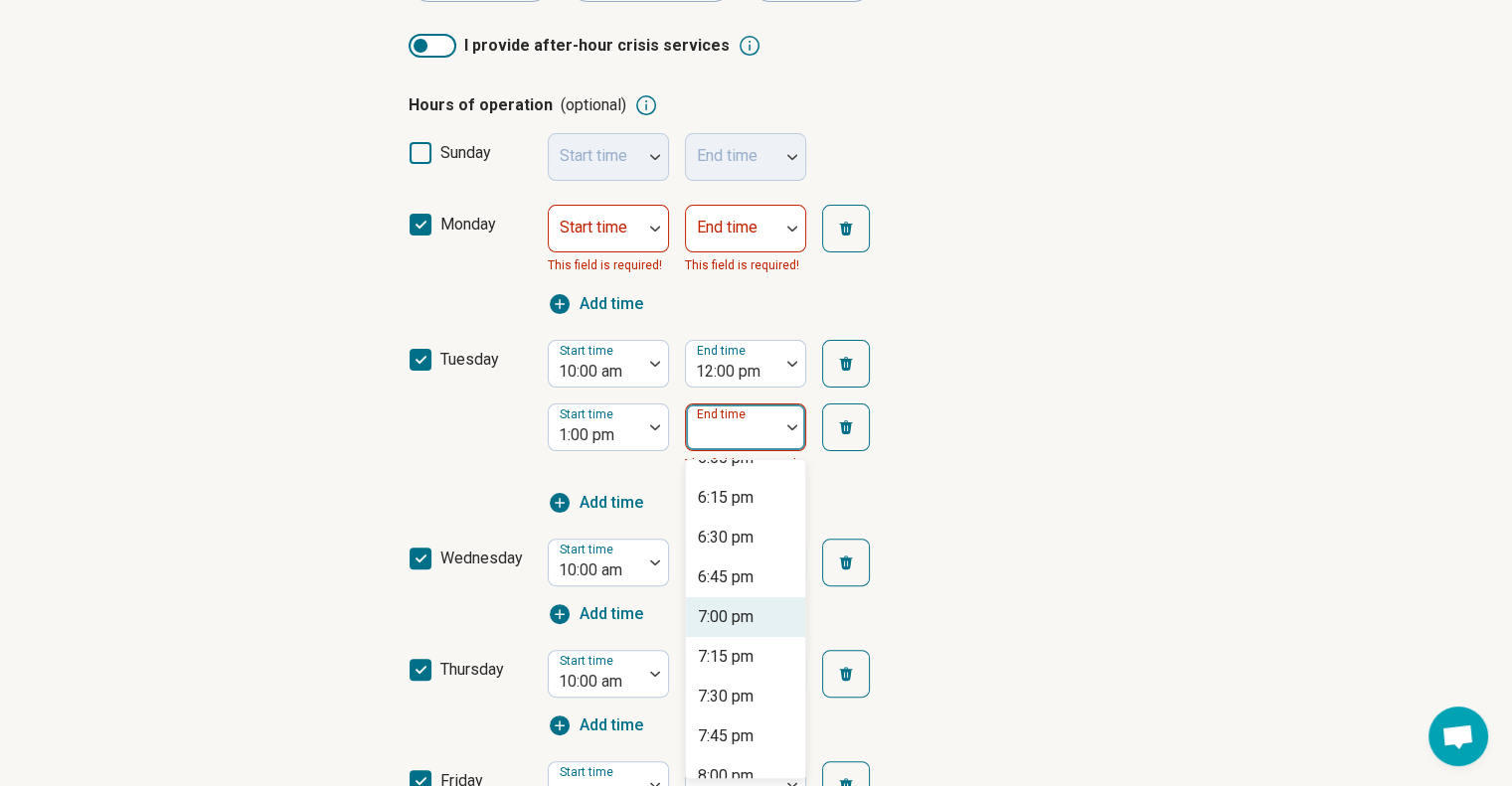 click on "7:00 pm" at bounding box center [726, 617] 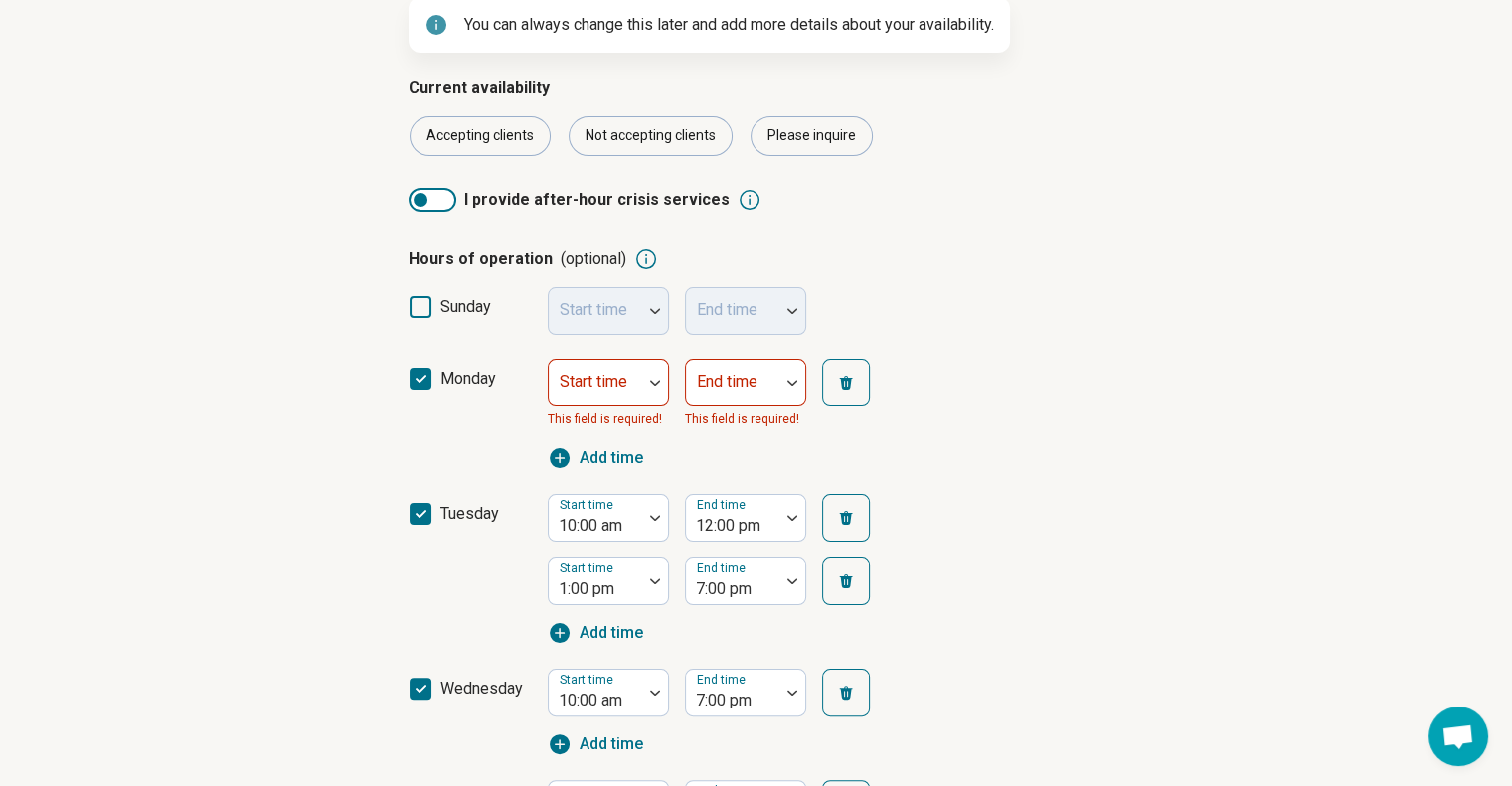 scroll, scrollTop: 256, scrollLeft: 0, axis: vertical 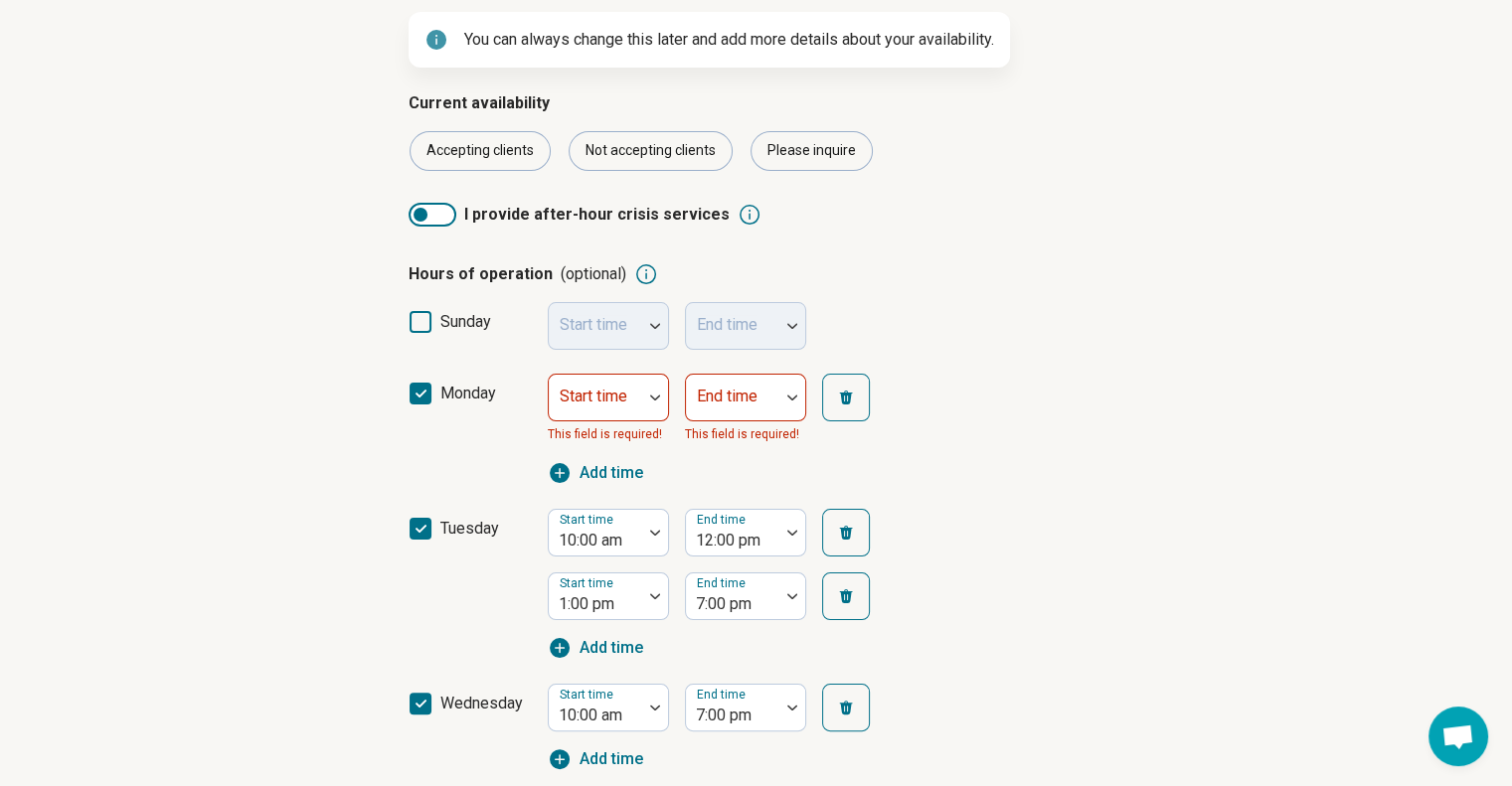 click on "Start time This field is required! End time This field is required! Add time" at bounding box center [727, 429] 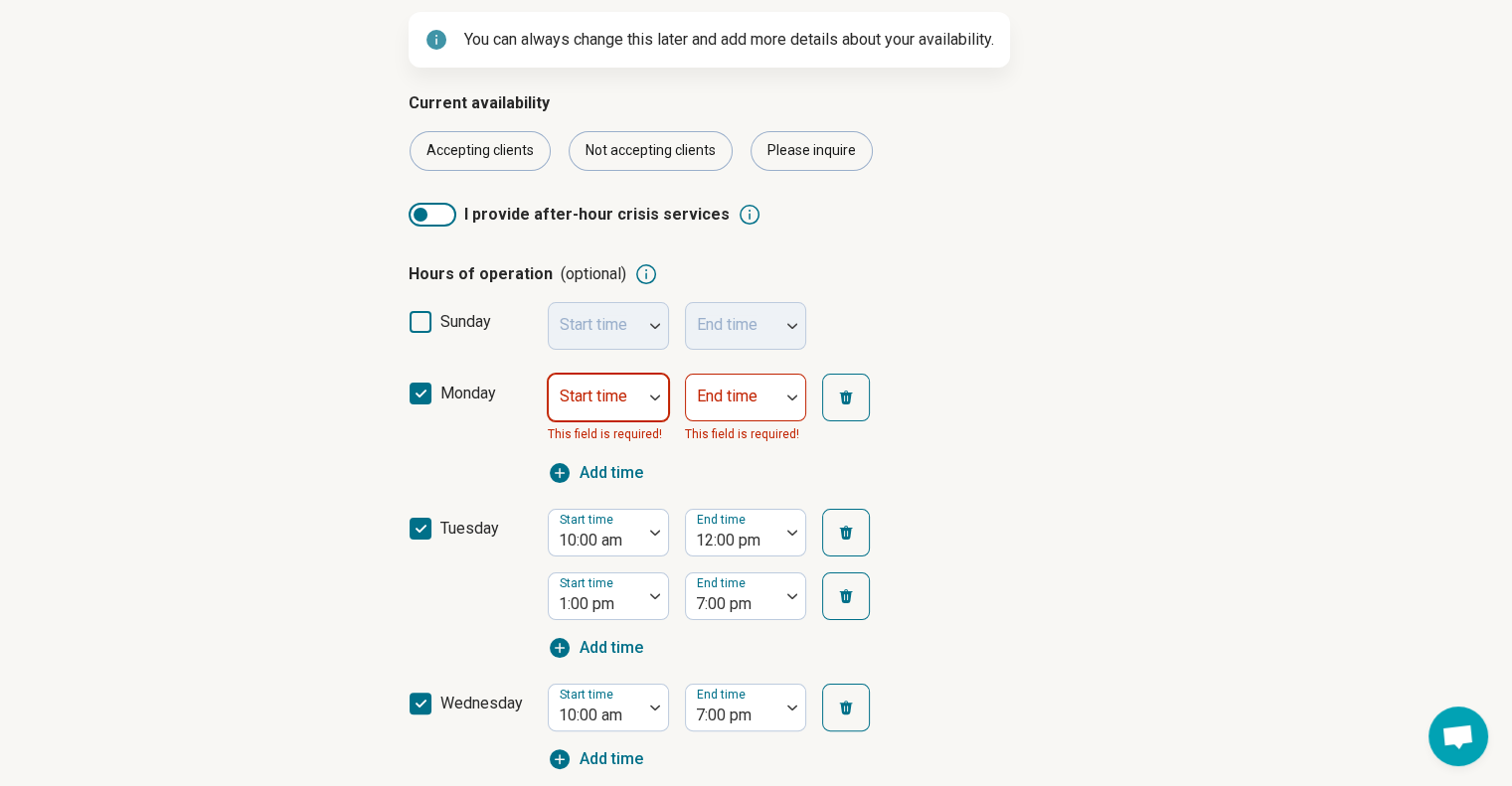 click at bounding box center [595, 405] 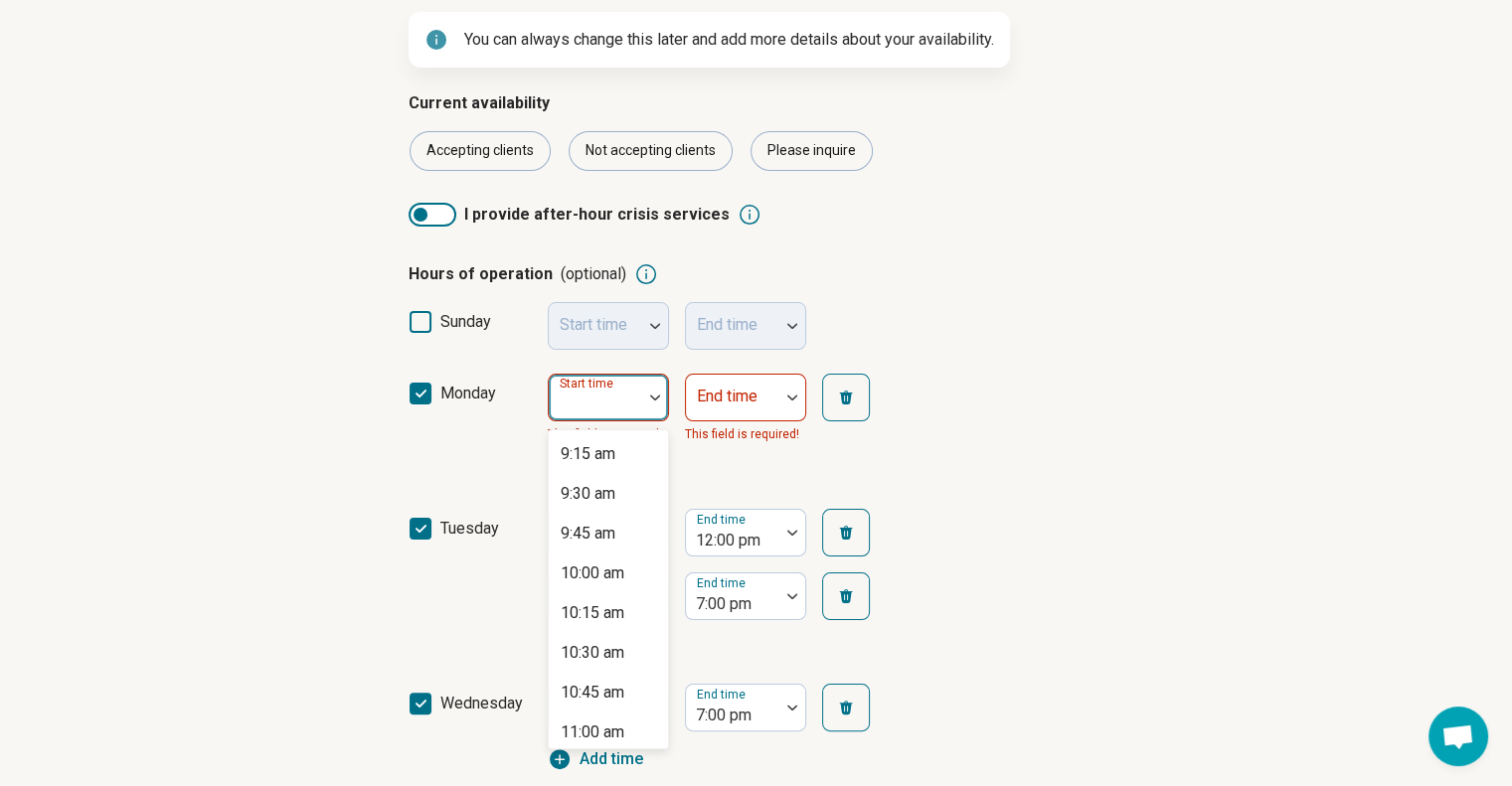 scroll, scrollTop: 1483, scrollLeft: 0, axis: vertical 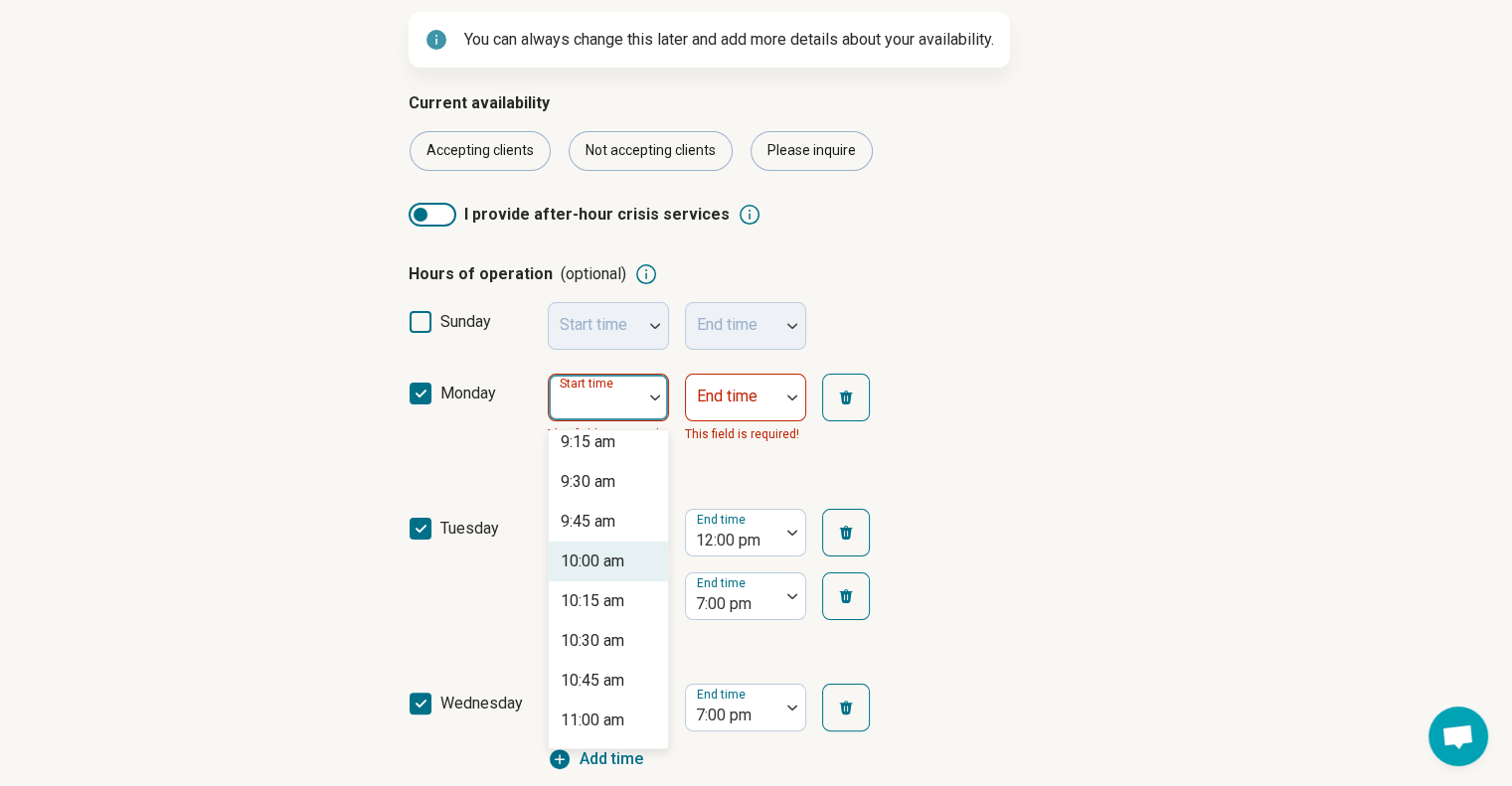click on "10:00 am" at bounding box center (592, 561) 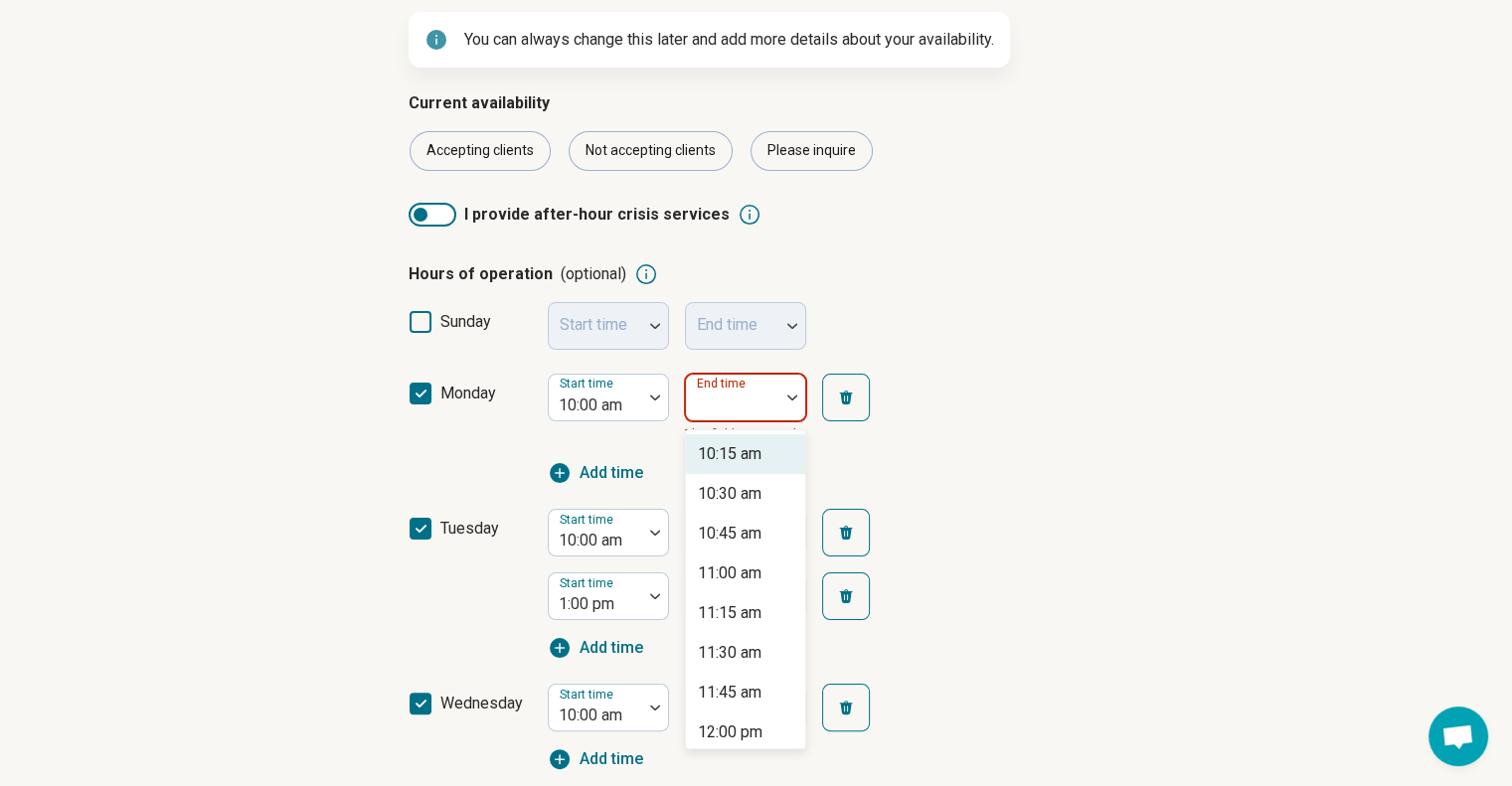 click on "End time" at bounding box center [746, 397] 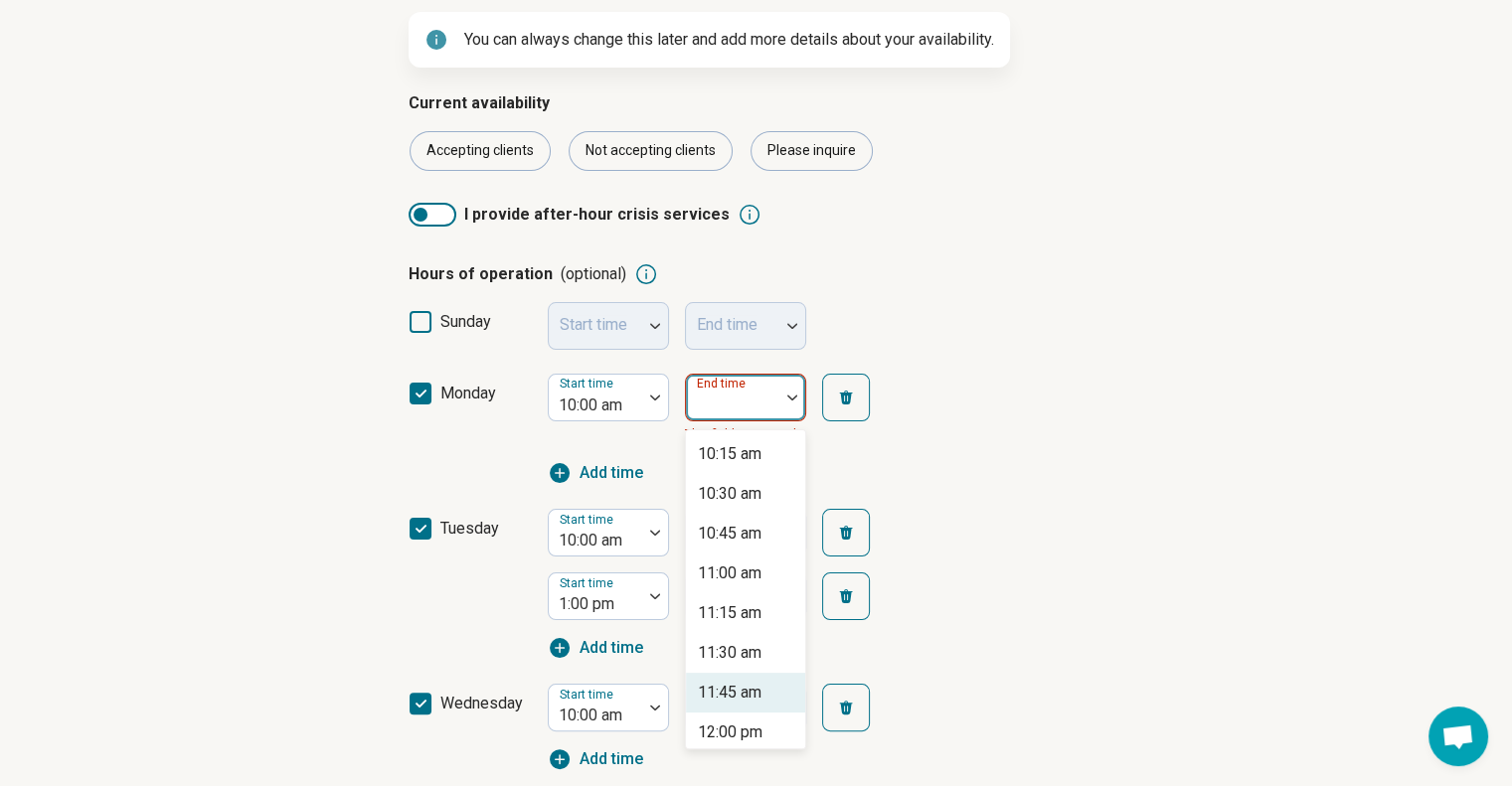 scroll, scrollTop: 32, scrollLeft: 0, axis: vertical 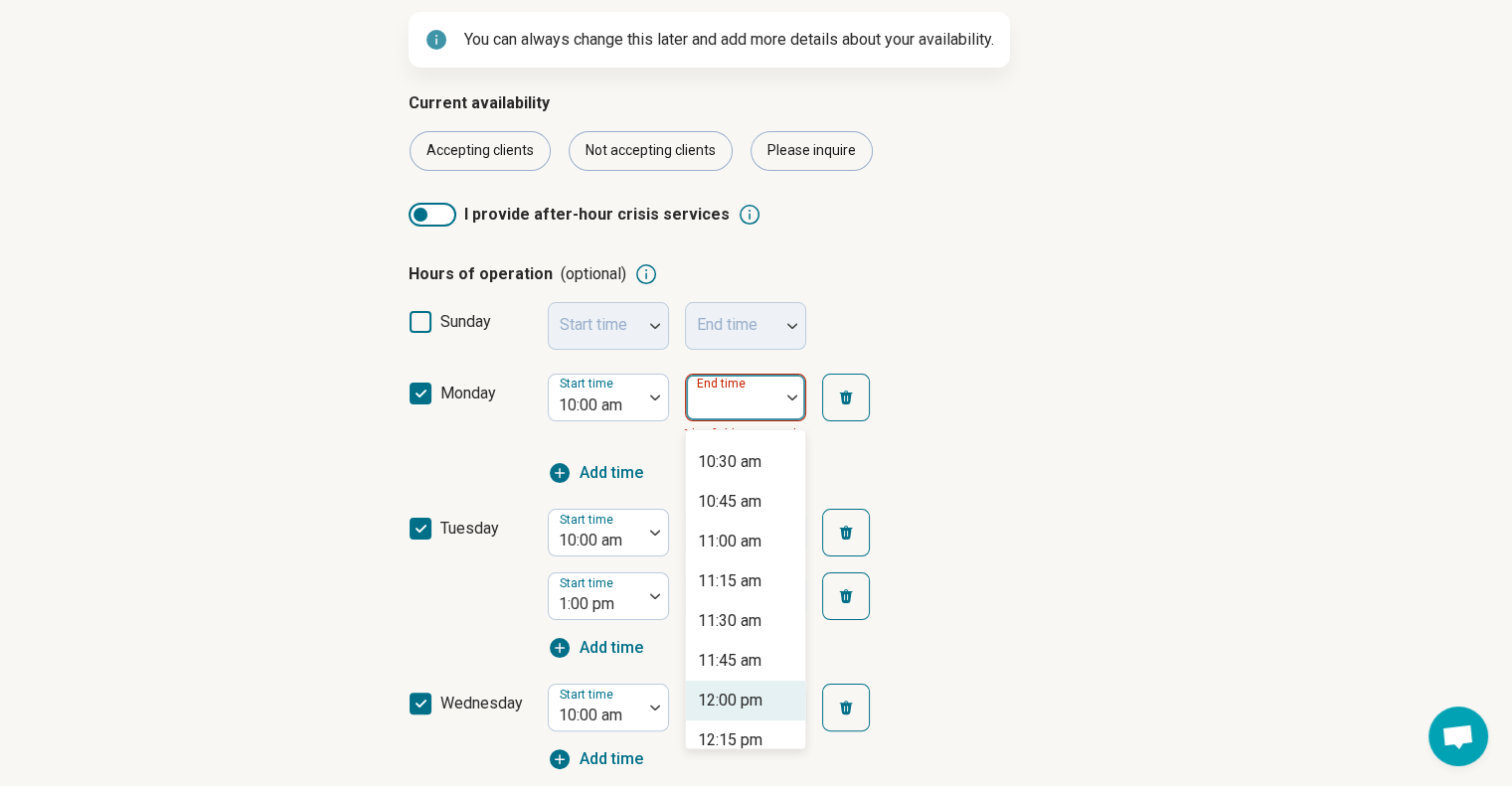 click on "12:00 pm" at bounding box center [730, 701] 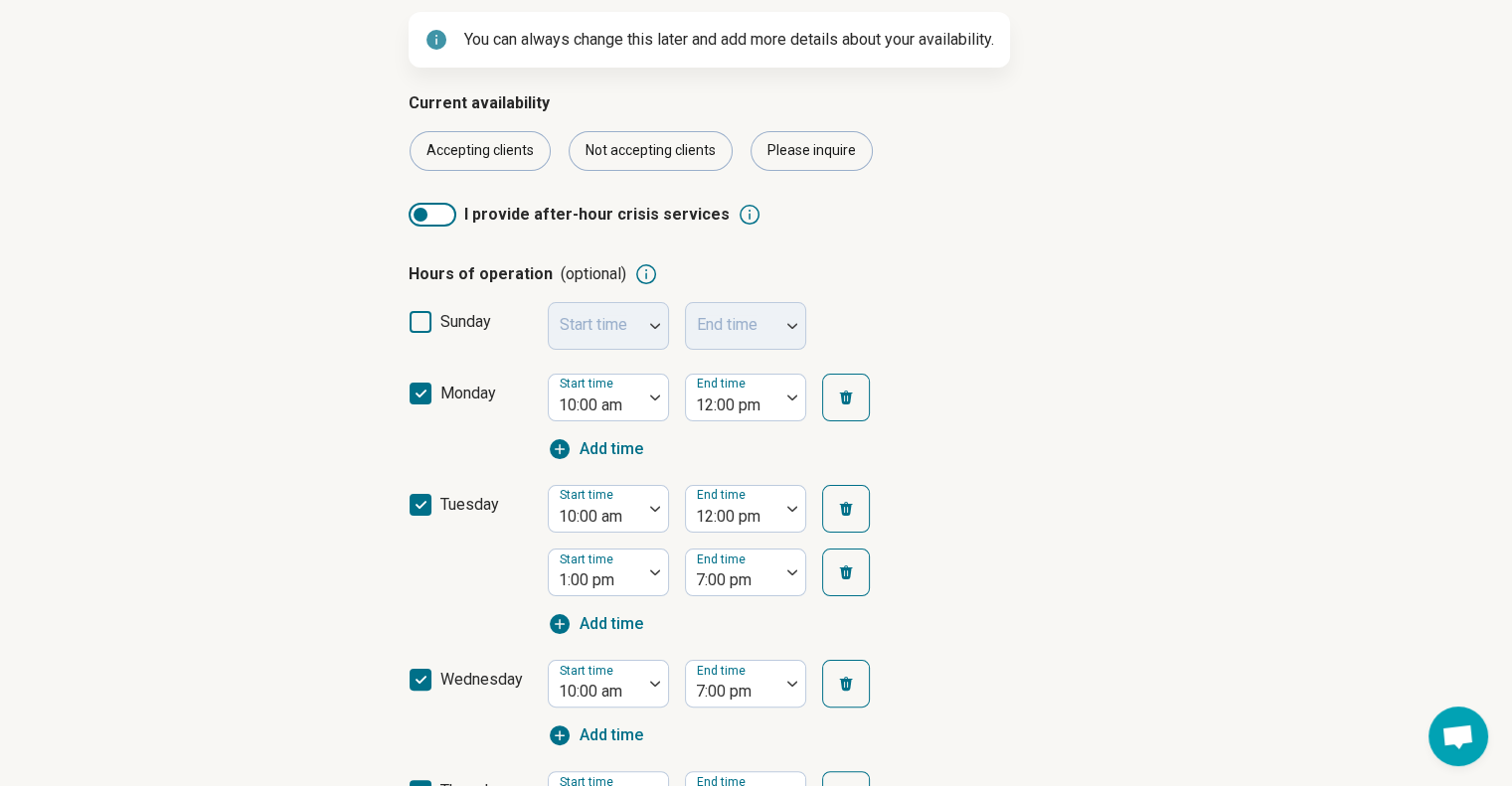 click at bounding box center (733, 692) 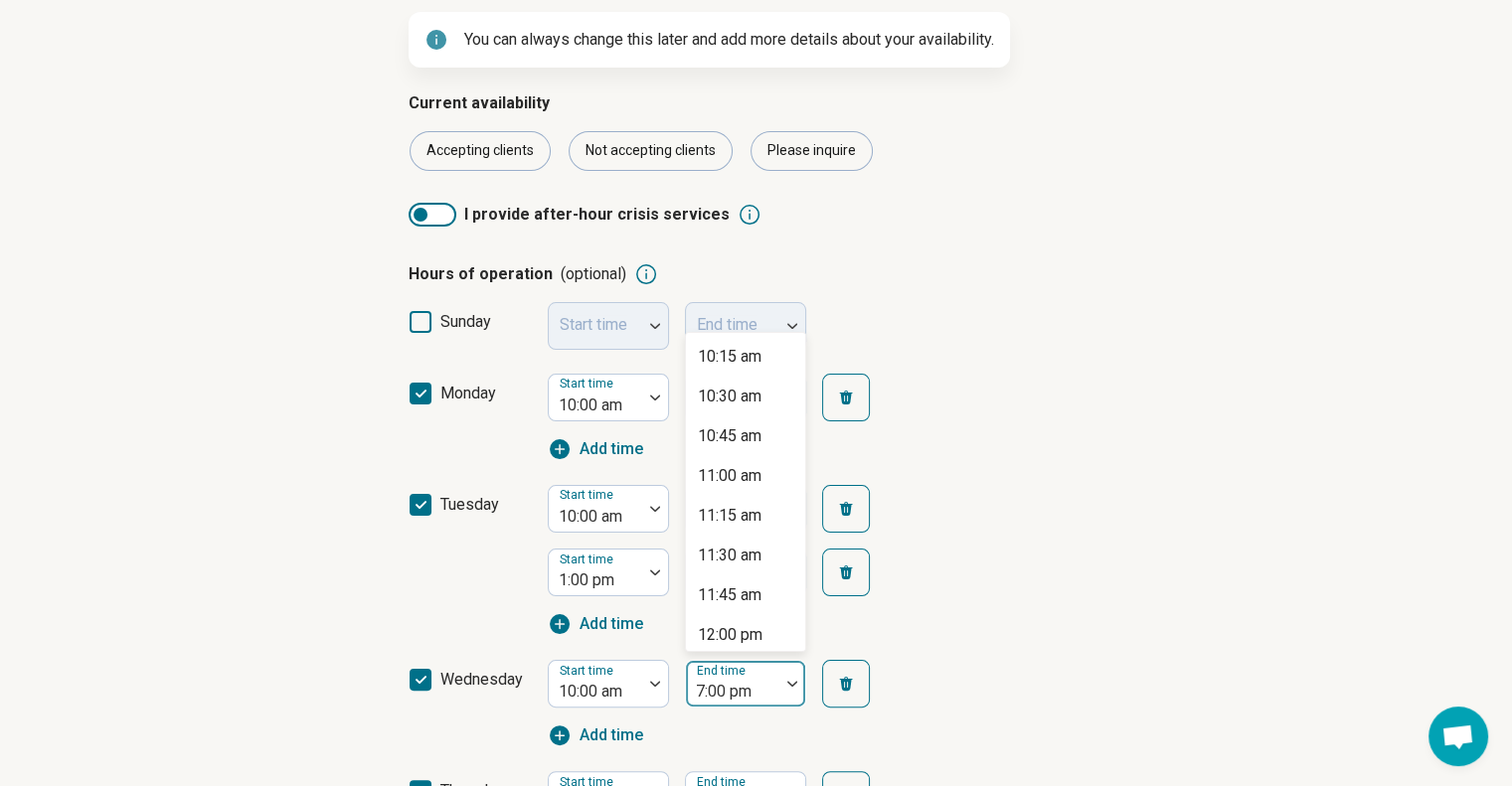 scroll, scrollTop: 1130, scrollLeft: 0, axis: vertical 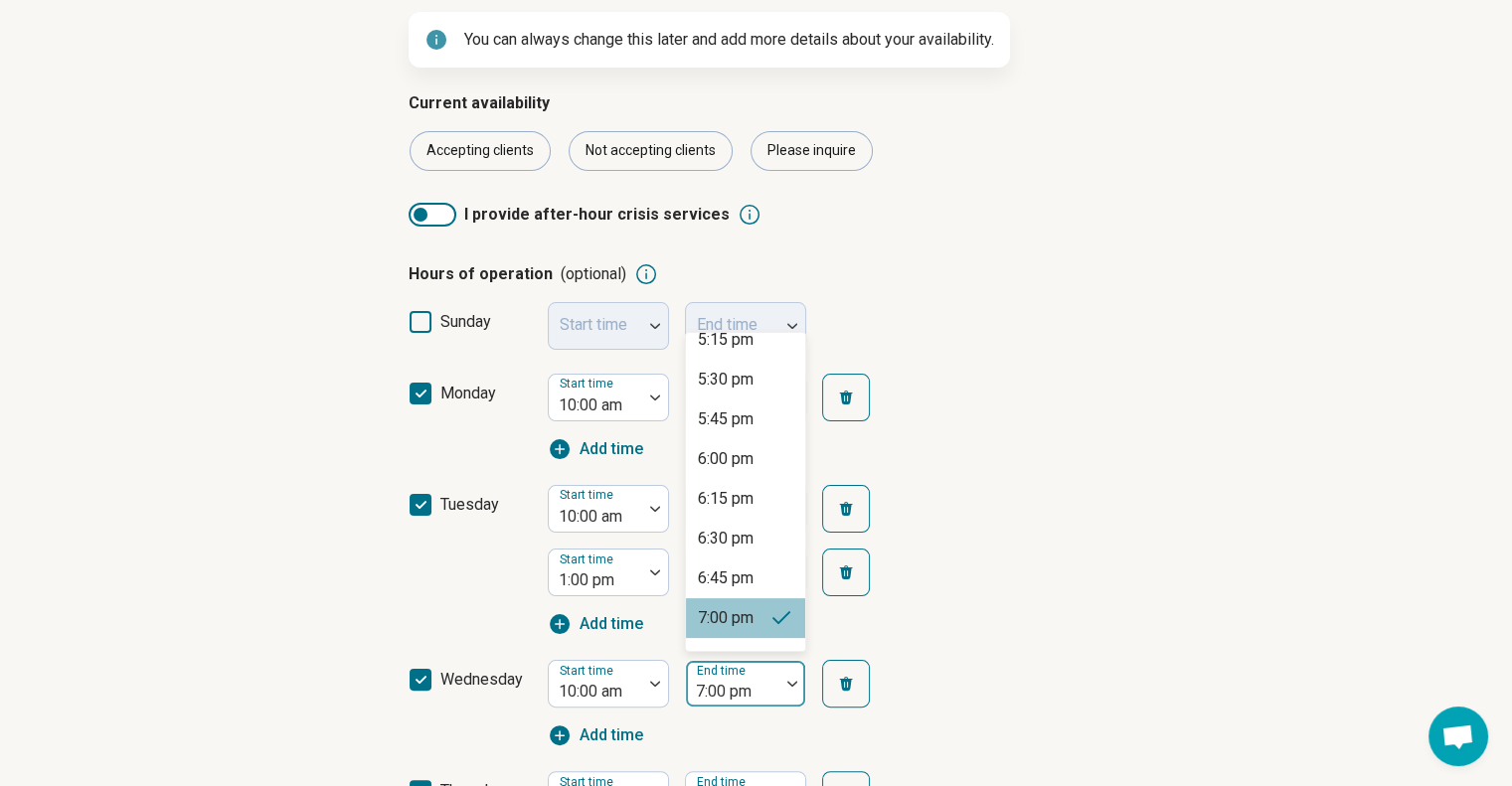 click on "tuesday Start time 10:00 am End time 12:00 pm Start time 1:00 pm End time 7:00 pm Add time" at bounding box center [756, 560] 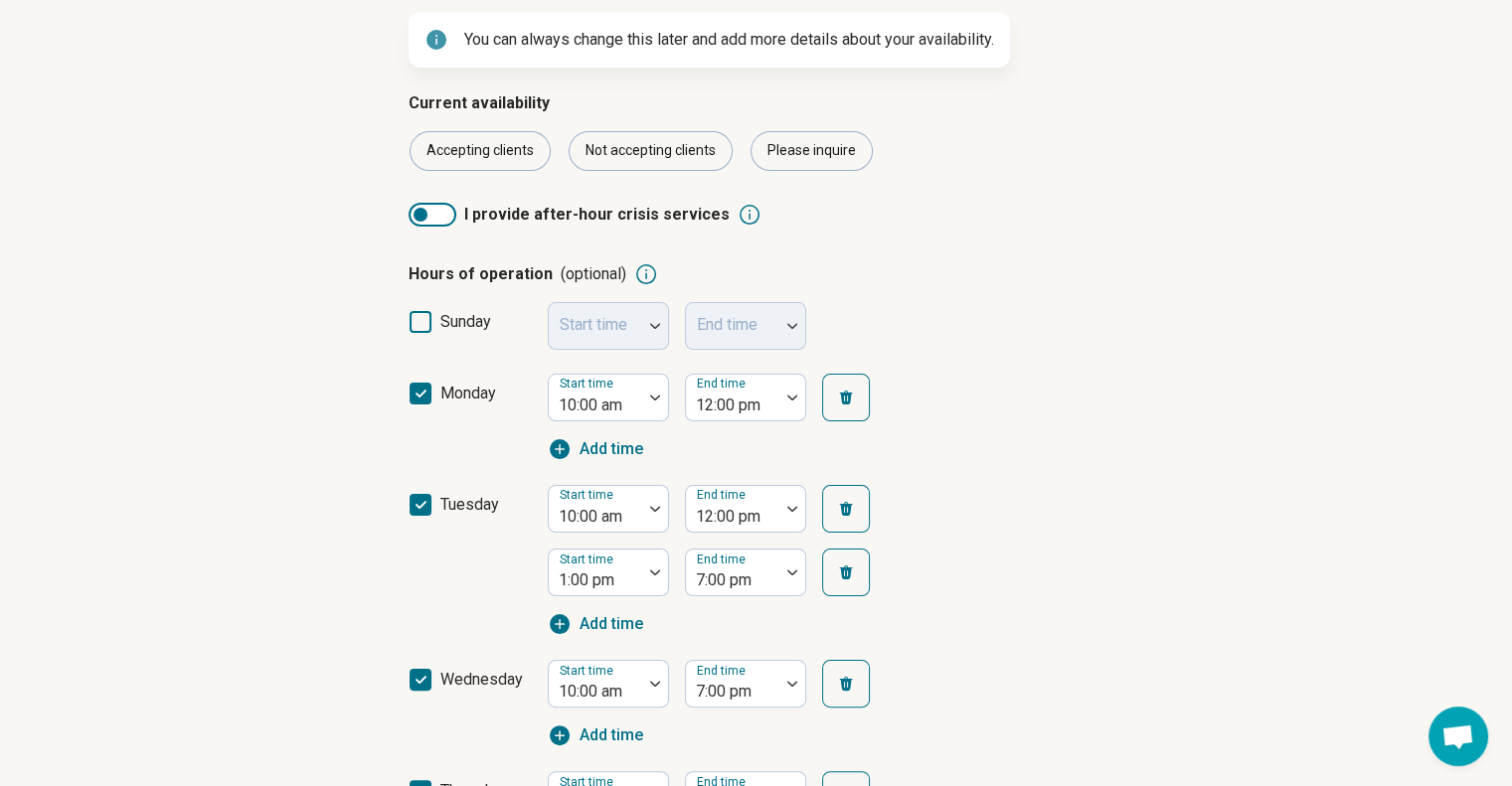 scroll, scrollTop: 353, scrollLeft: 0, axis: vertical 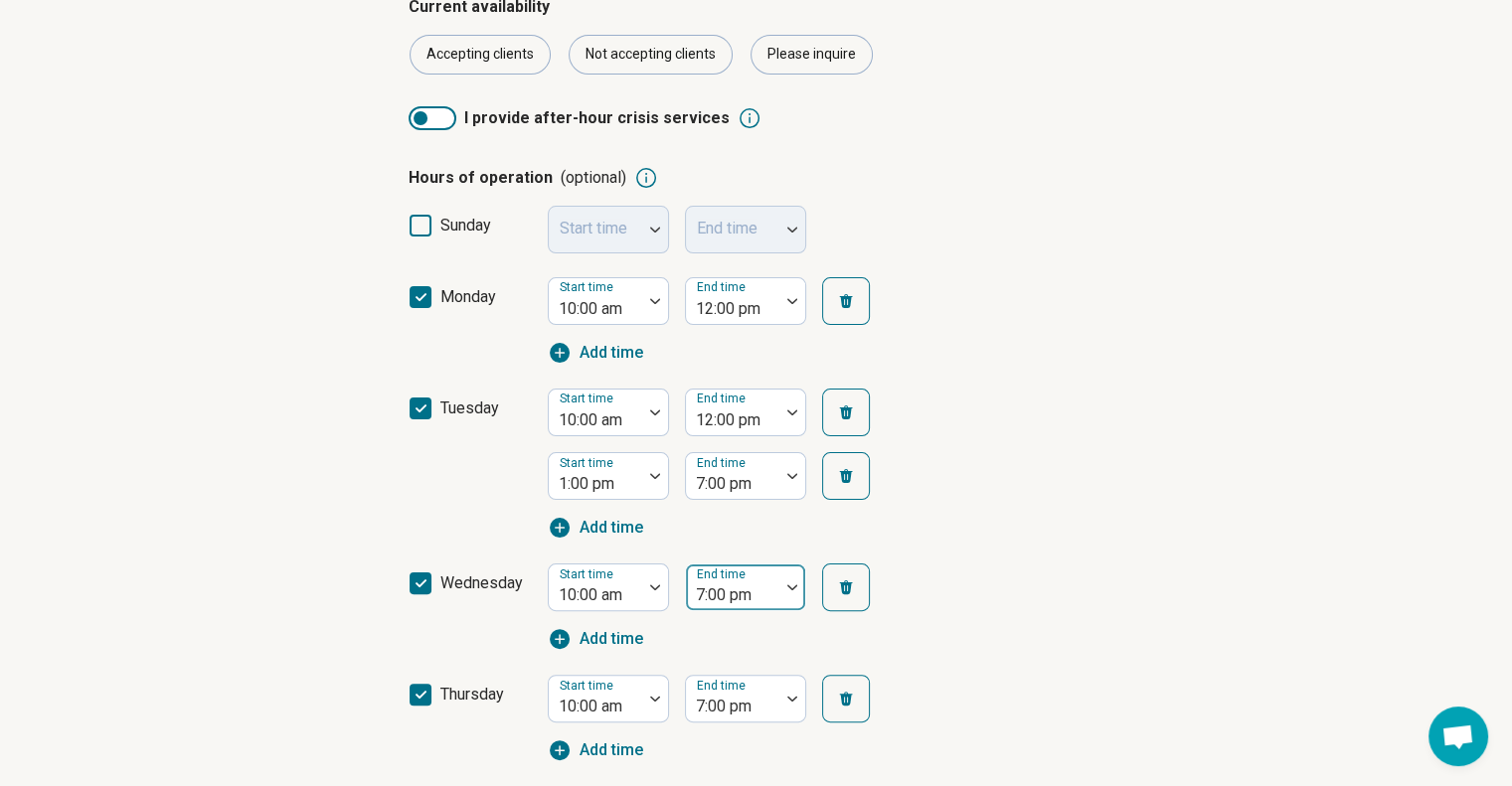 click on "7:00 pm" at bounding box center [733, 587] 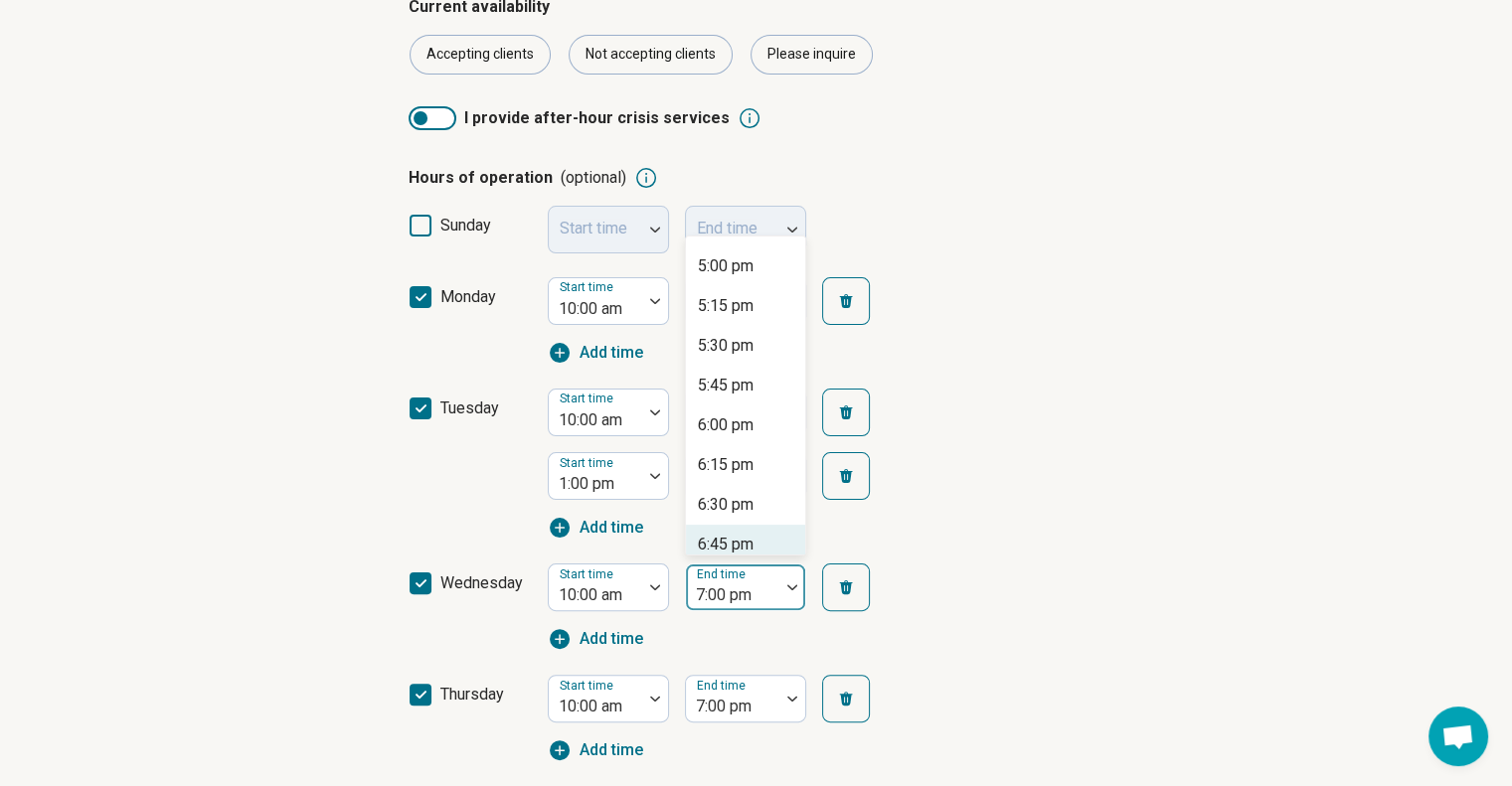 scroll, scrollTop: 1069, scrollLeft: 0, axis: vertical 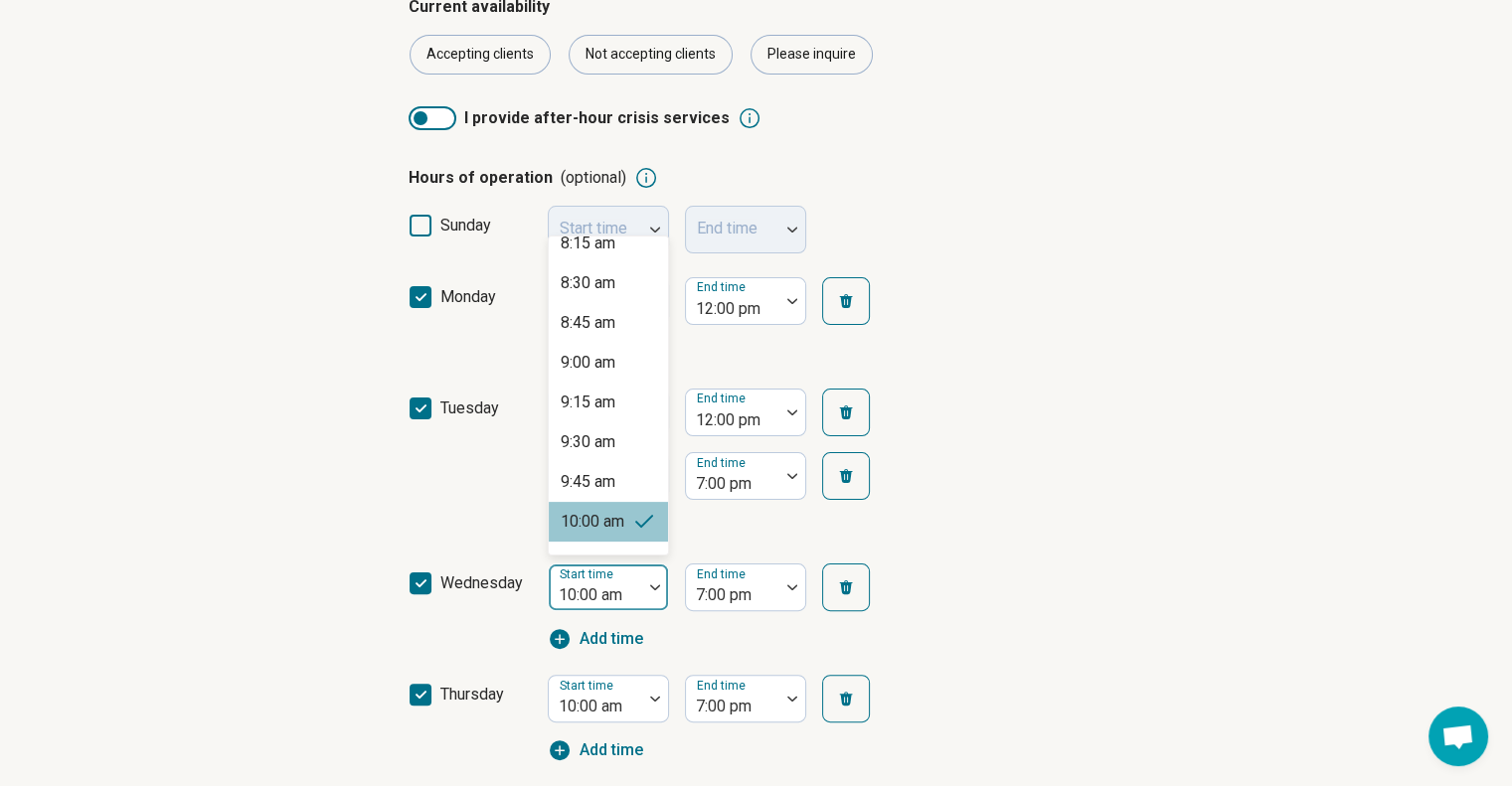 click at bounding box center (595, 595) 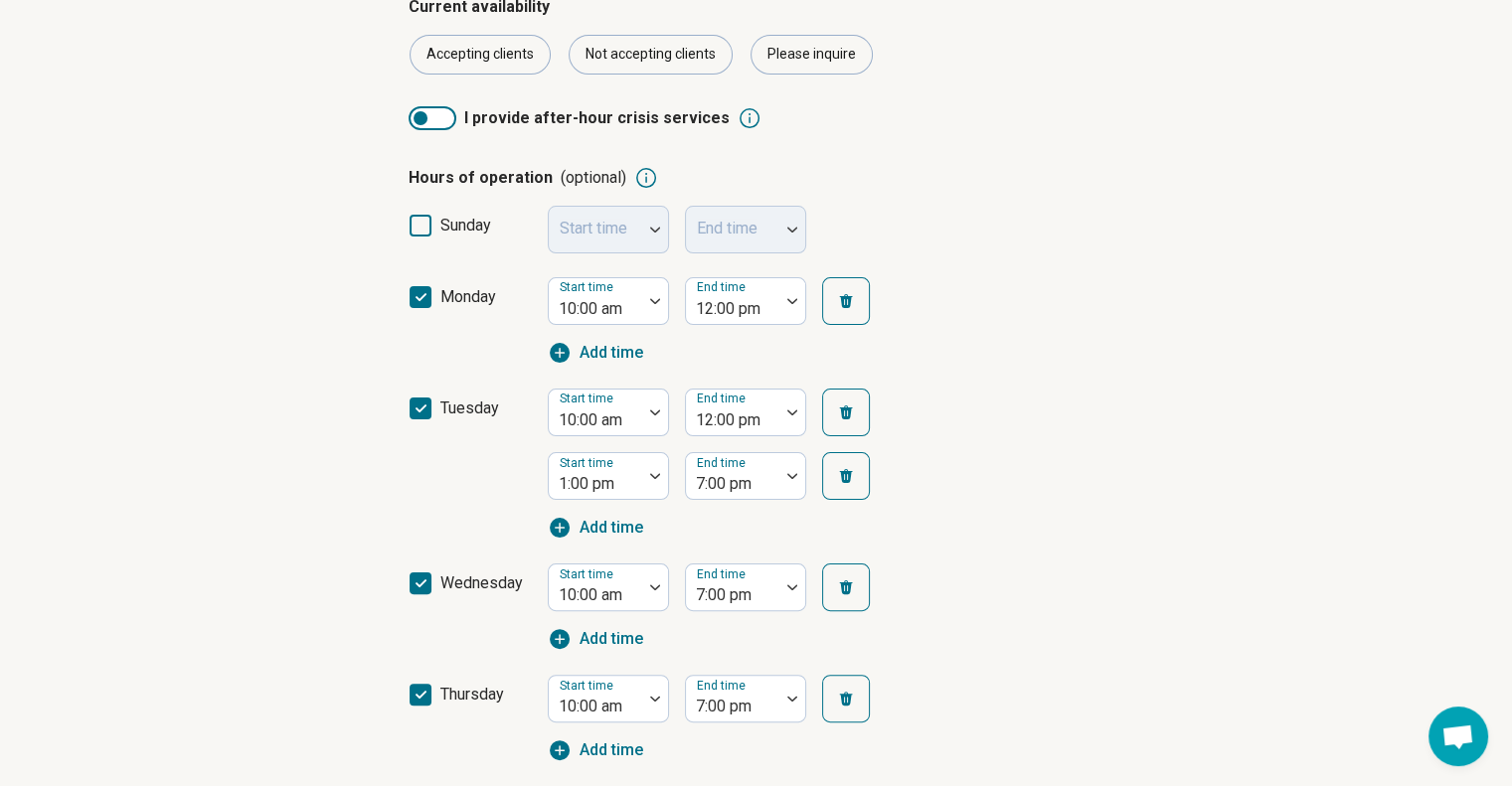 scroll, scrollTop: 433, scrollLeft: 0, axis: vertical 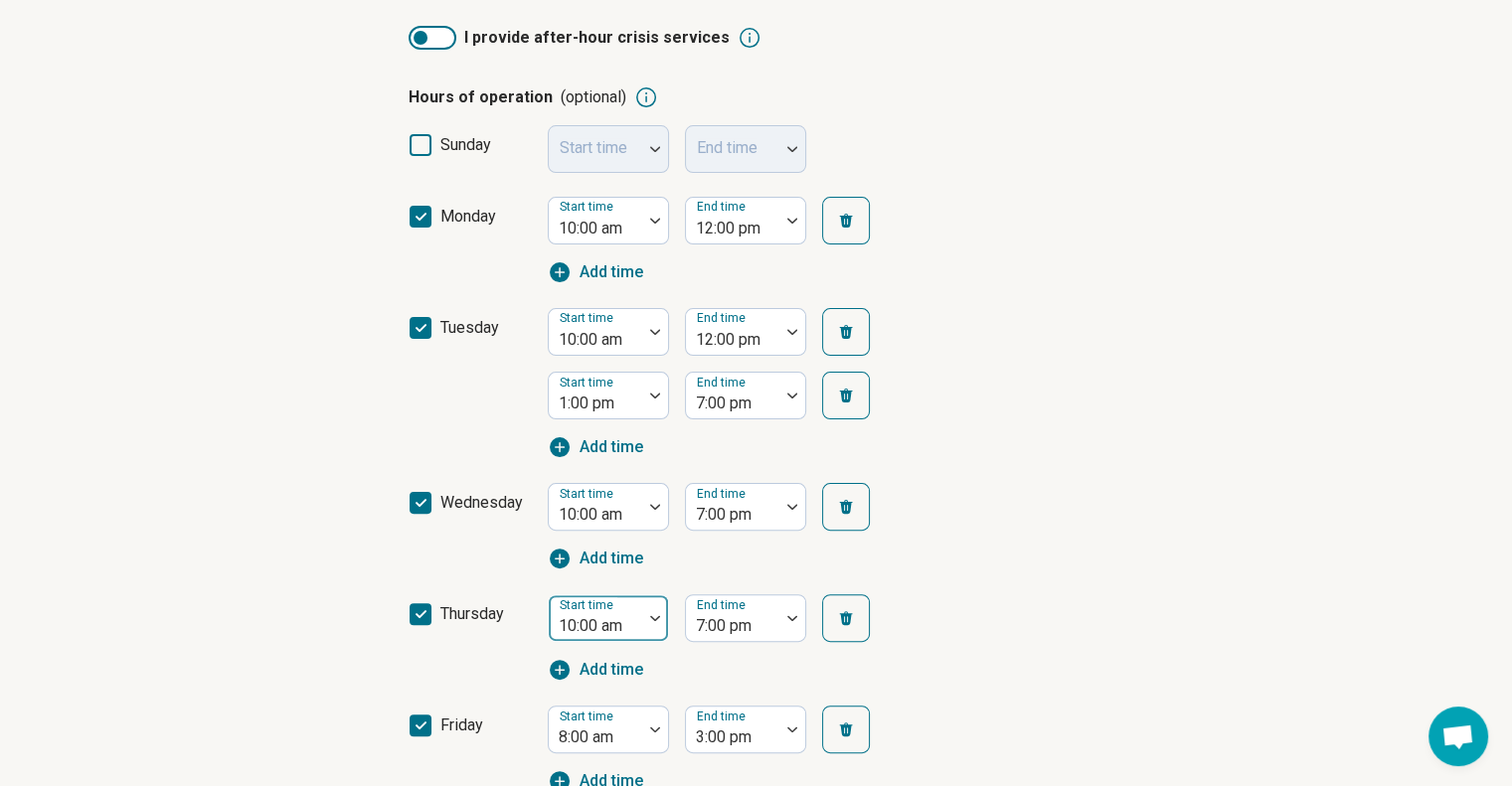 click at bounding box center [595, 626] 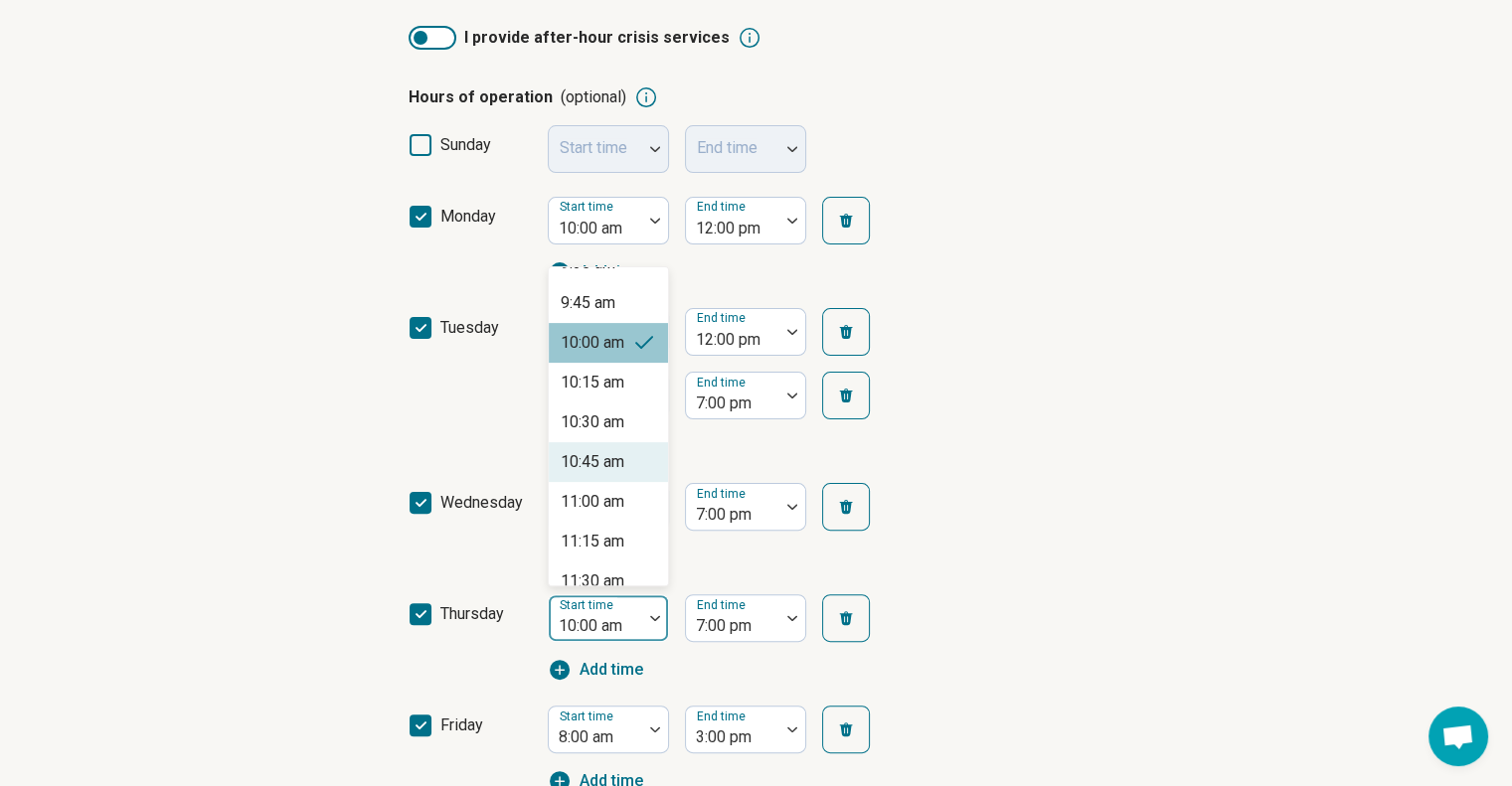 scroll, scrollTop: 1536, scrollLeft: 0, axis: vertical 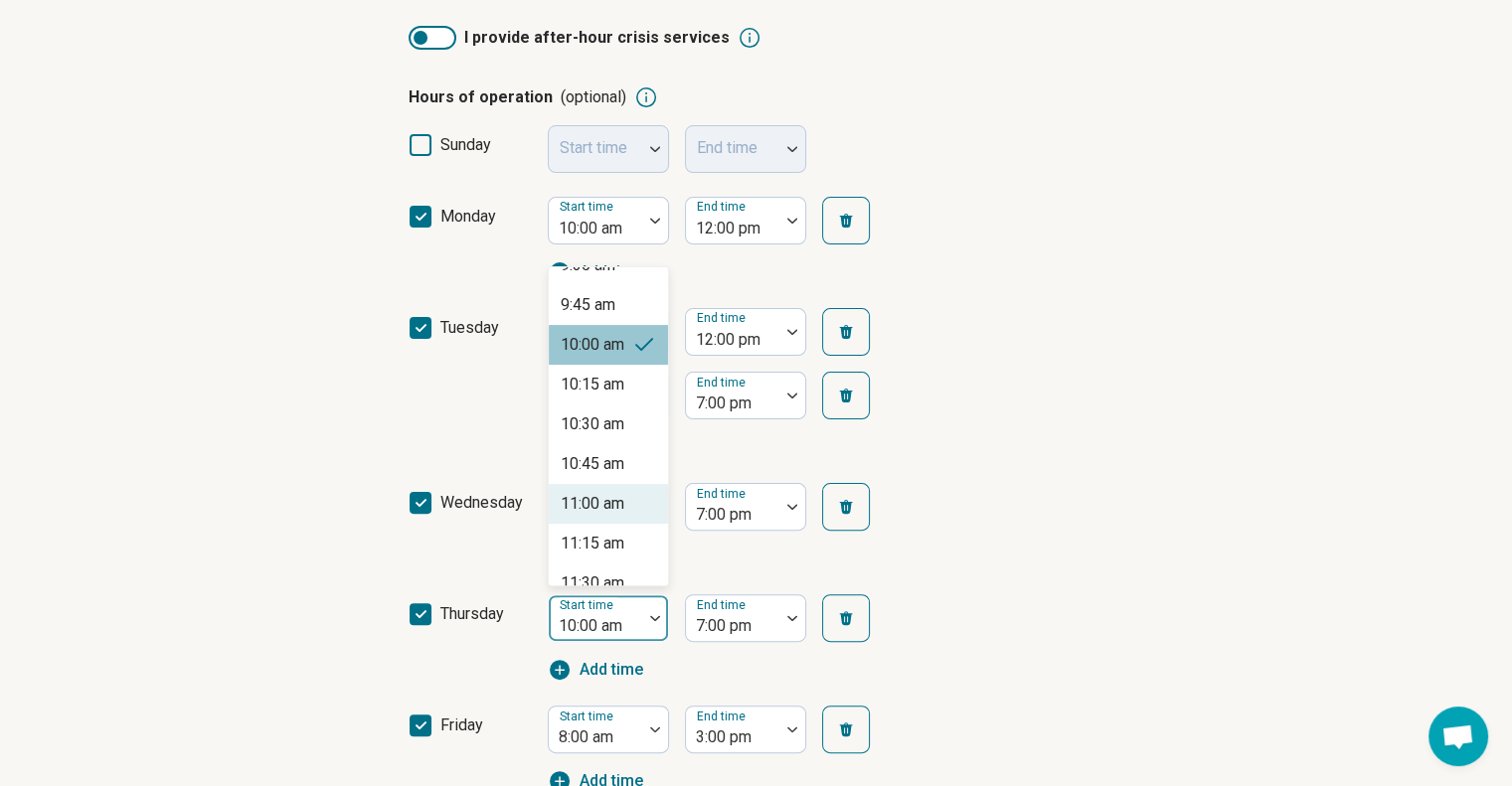 click on "11:00 am" at bounding box center (592, 504) 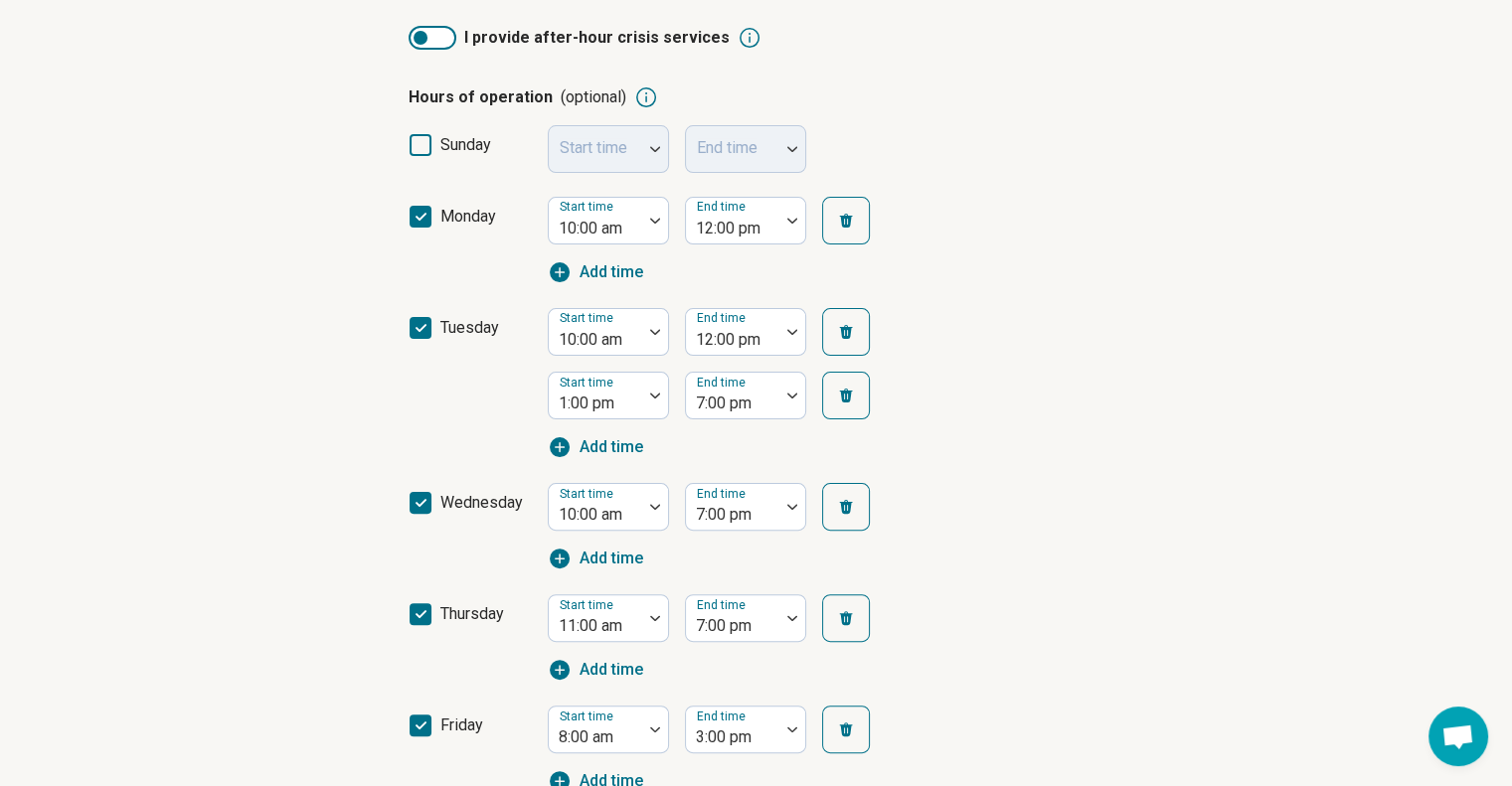 click on "wednesday Start time 10:00 am End time 7:00 pm Add time" at bounding box center [756, 527] 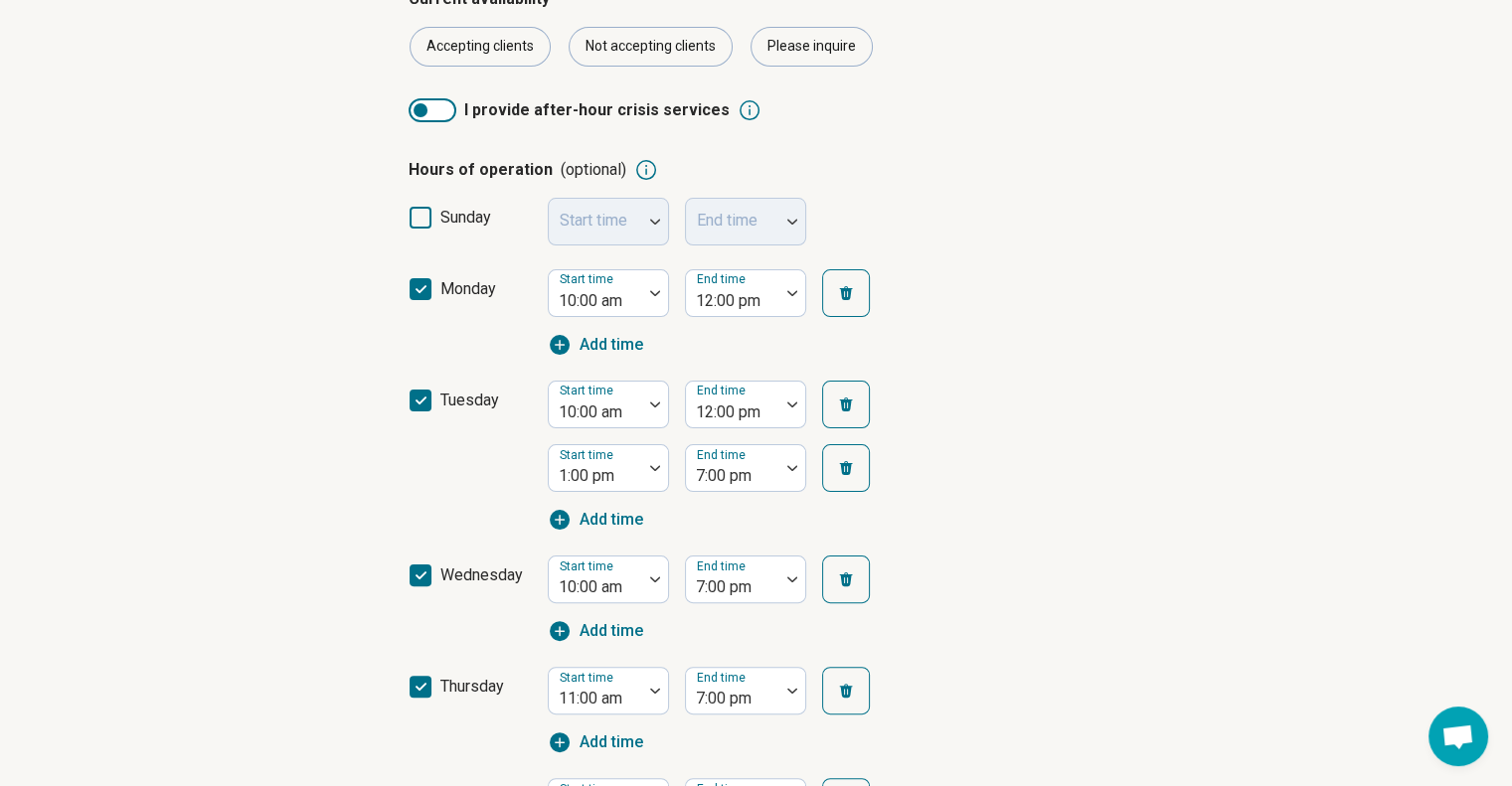 scroll, scrollTop: 362, scrollLeft: 0, axis: vertical 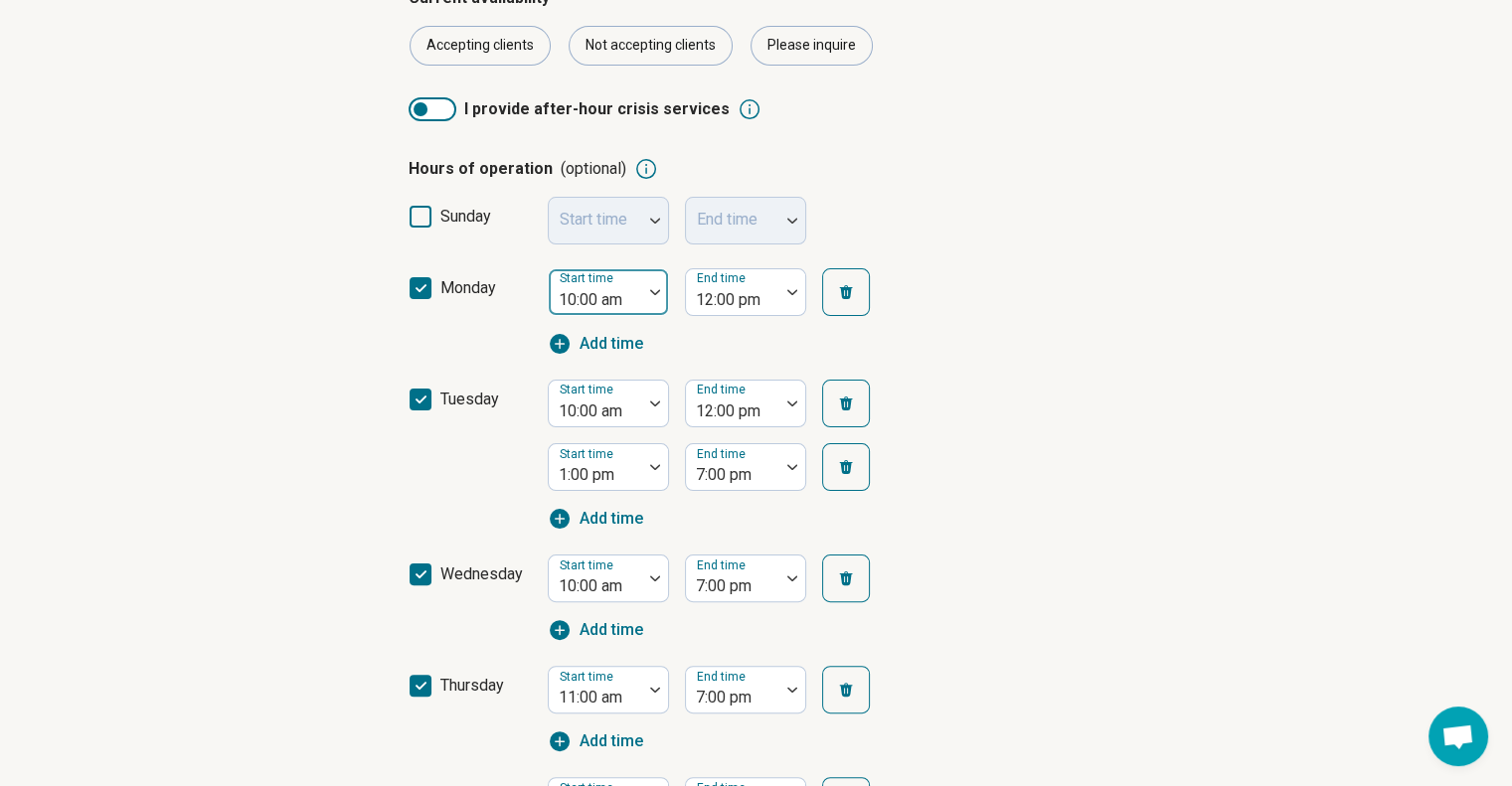 click at bounding box center (595, 300) 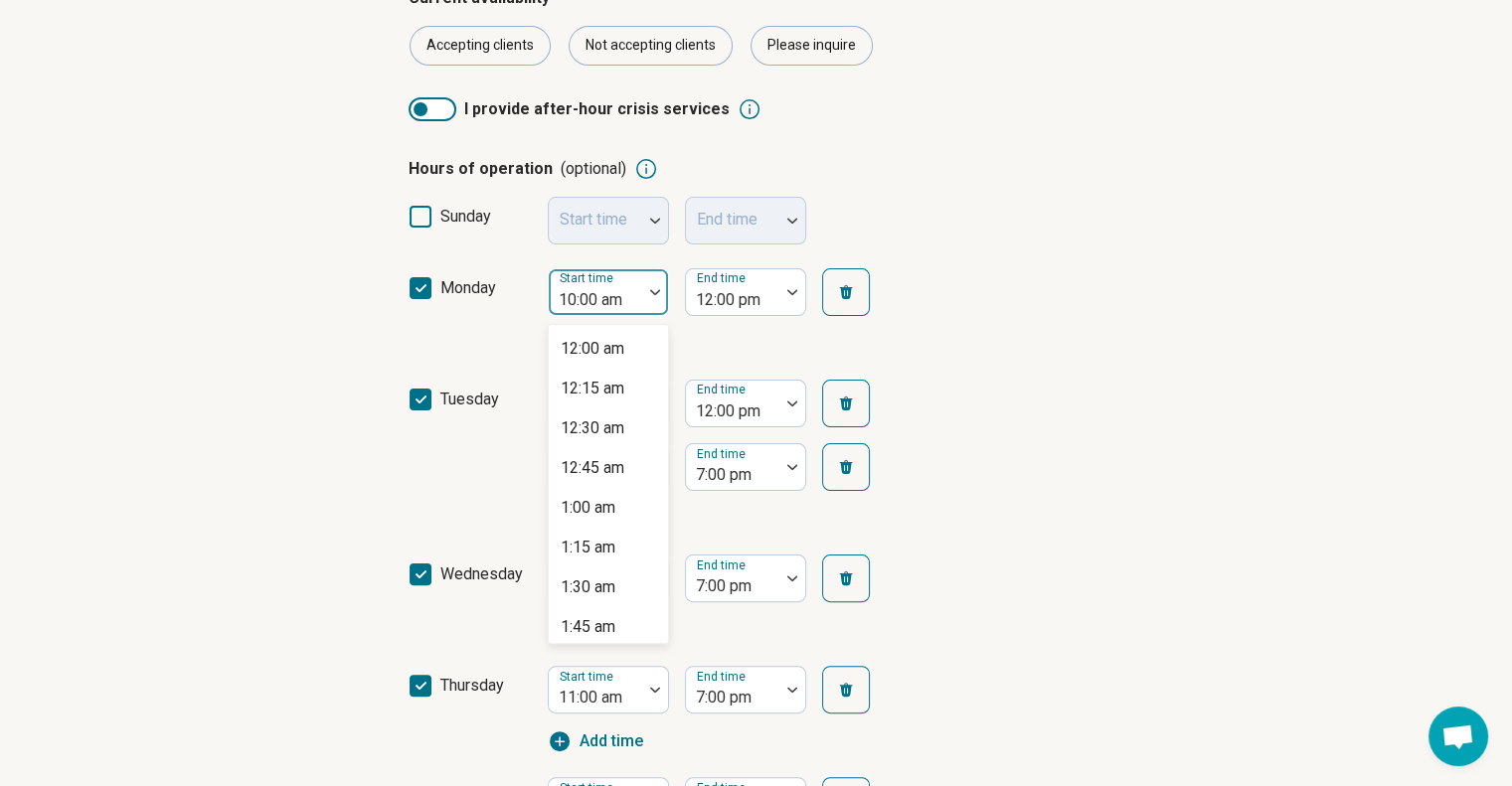 scroll, scrollTop: 1329, scrollLeft: 0, axis: vertical 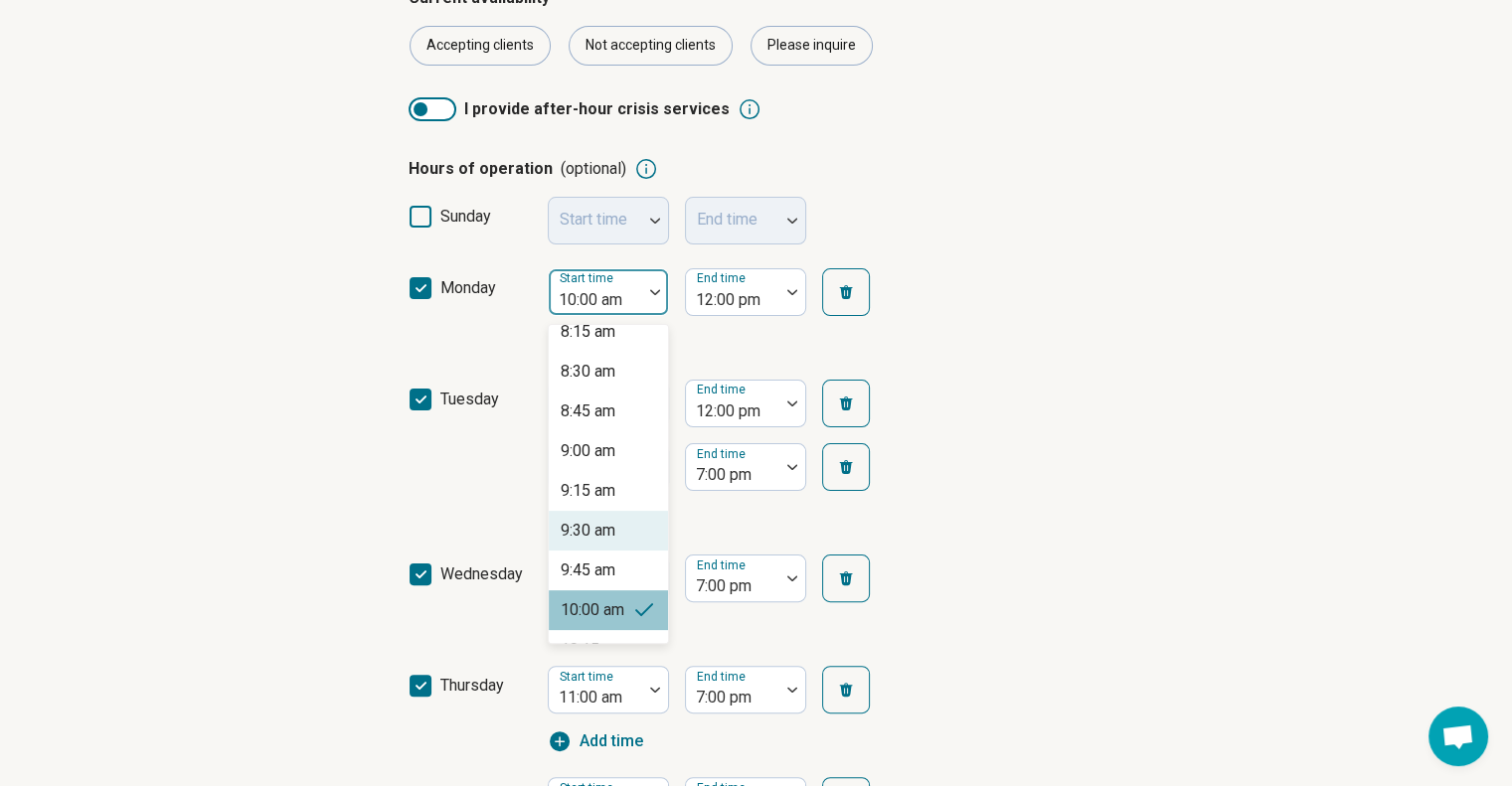 click on "Step  4  of  9 What’s your current availability? You can always change this later and add more details about your availability. Current availability Accepting clients Not accepting clients Please inquire I provide after-hour crisis services Hours of operation (optional) sunday Start time End time monday 48 results available. Use Up and Down to choose options, press Enter to select the currently focused option, press Escape to exit the menu, press Tab to select the option and exit the menu. Start time 10:00 am 12:00 am 12:15 am 12:30 am 12:45 am 1:00 am 1:15 am 1:30 am 1:45 am 2:00 am 2:15 am 2:30 am 2:45 am 3:00 am 3:15 am 3:30 am 3:45 am 4:00 am 4:15 am 4:30 am 4:45 am 5:00 am 5:15 am 5:30 am 5:45 am 6:00 am 6:15 am 6:30 am 6:45 am 7:00 am 7:15 am 7:30 am 7:45 am 8:00 am 8:15 am 8:30 am 8:45 am 9:00 am 9:15 am 9:30 am 9:45 am 10:00 am 10:15 am 10:30 am 10:45 am 11:00 am 11:15 am 11:30 am 11:45 am End time 12:00 pm Add time tuesday Start time 10:00 am End time 12:00 pm Start time 1:00 pm End time 7:00 pm" at bounding box center [756, 580] 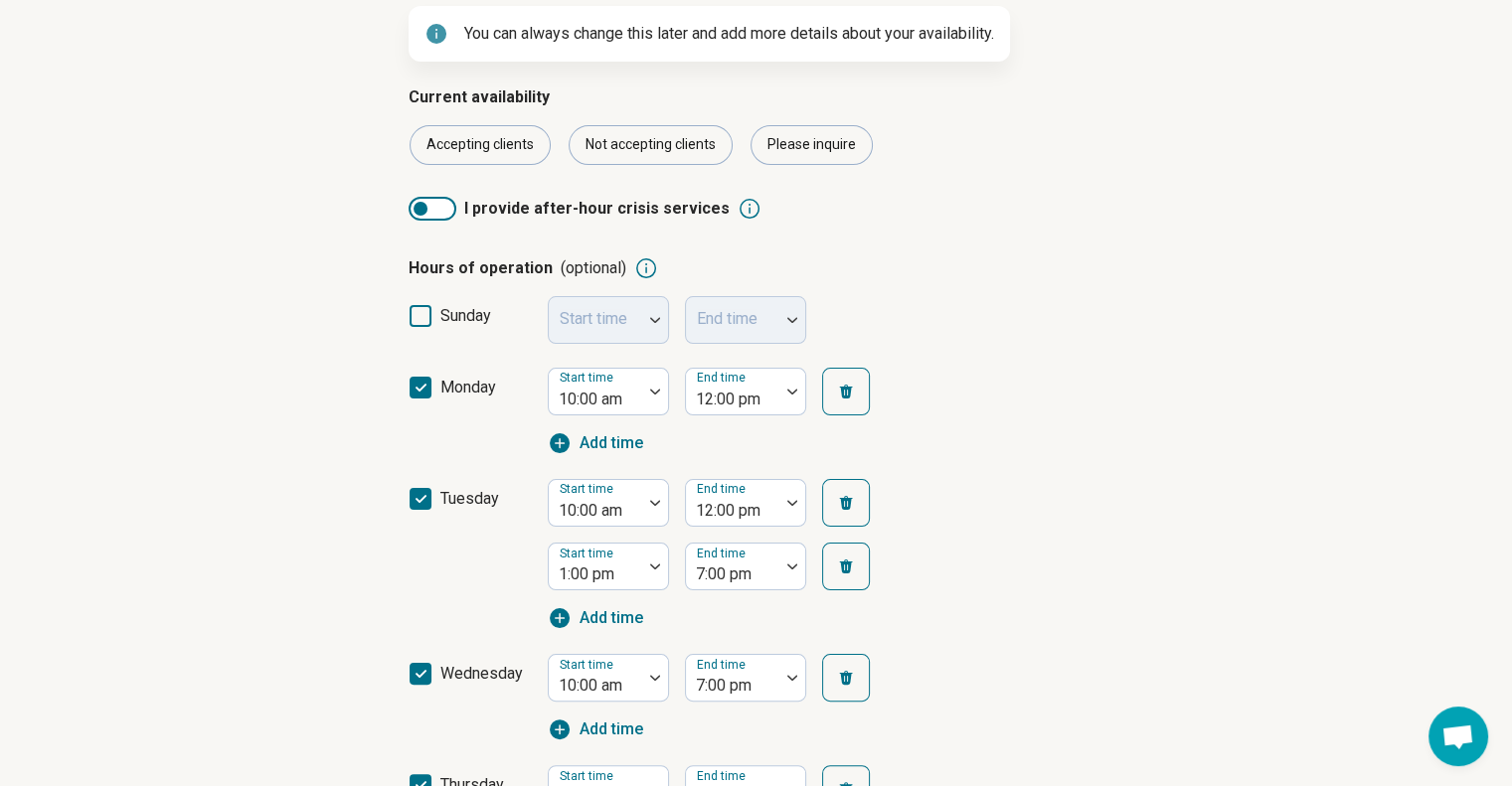 scroll, scrollTop: 261, scrollLeft: 0, axis: vertical 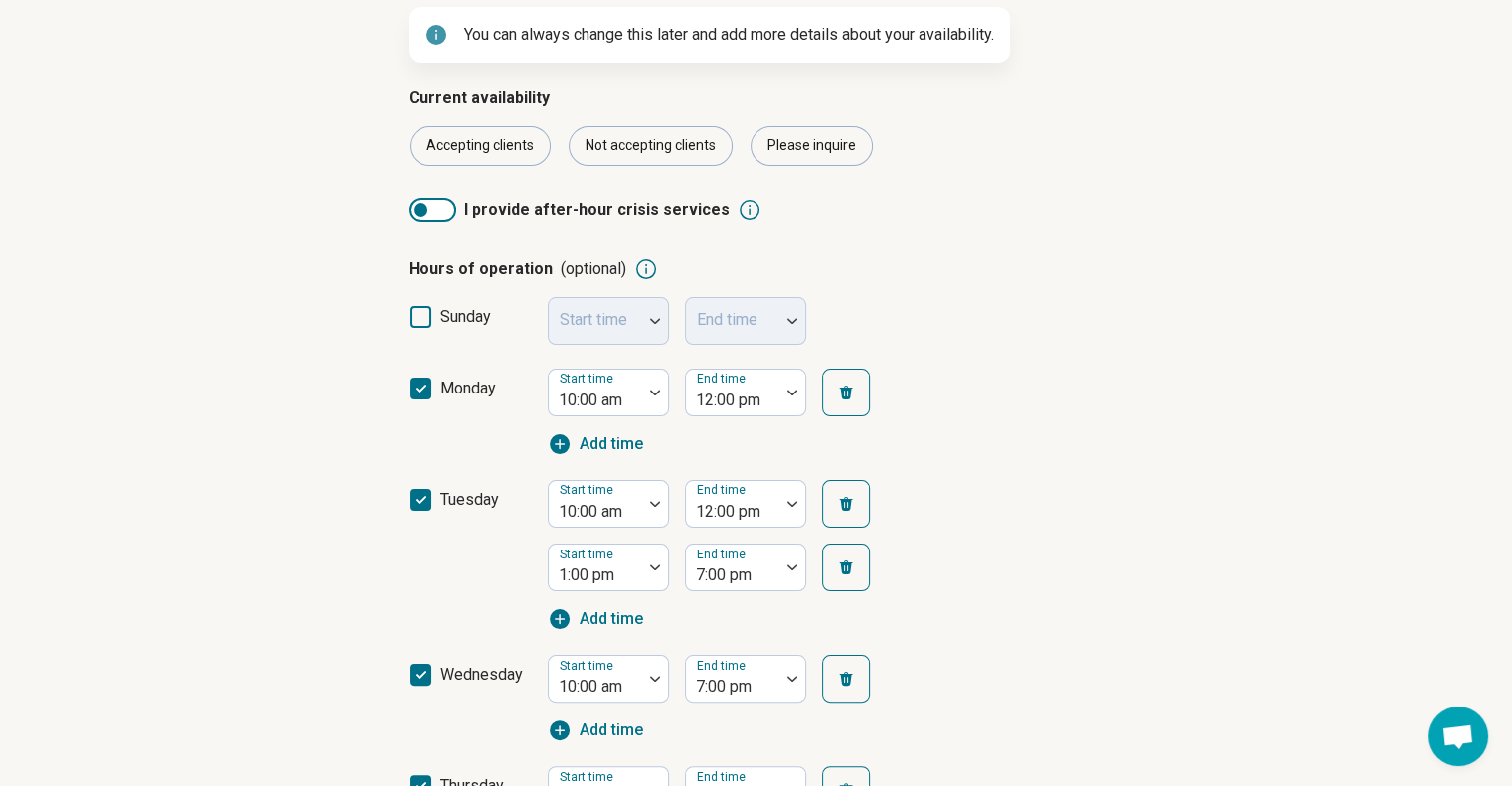 click at bounding box center [432, 210] 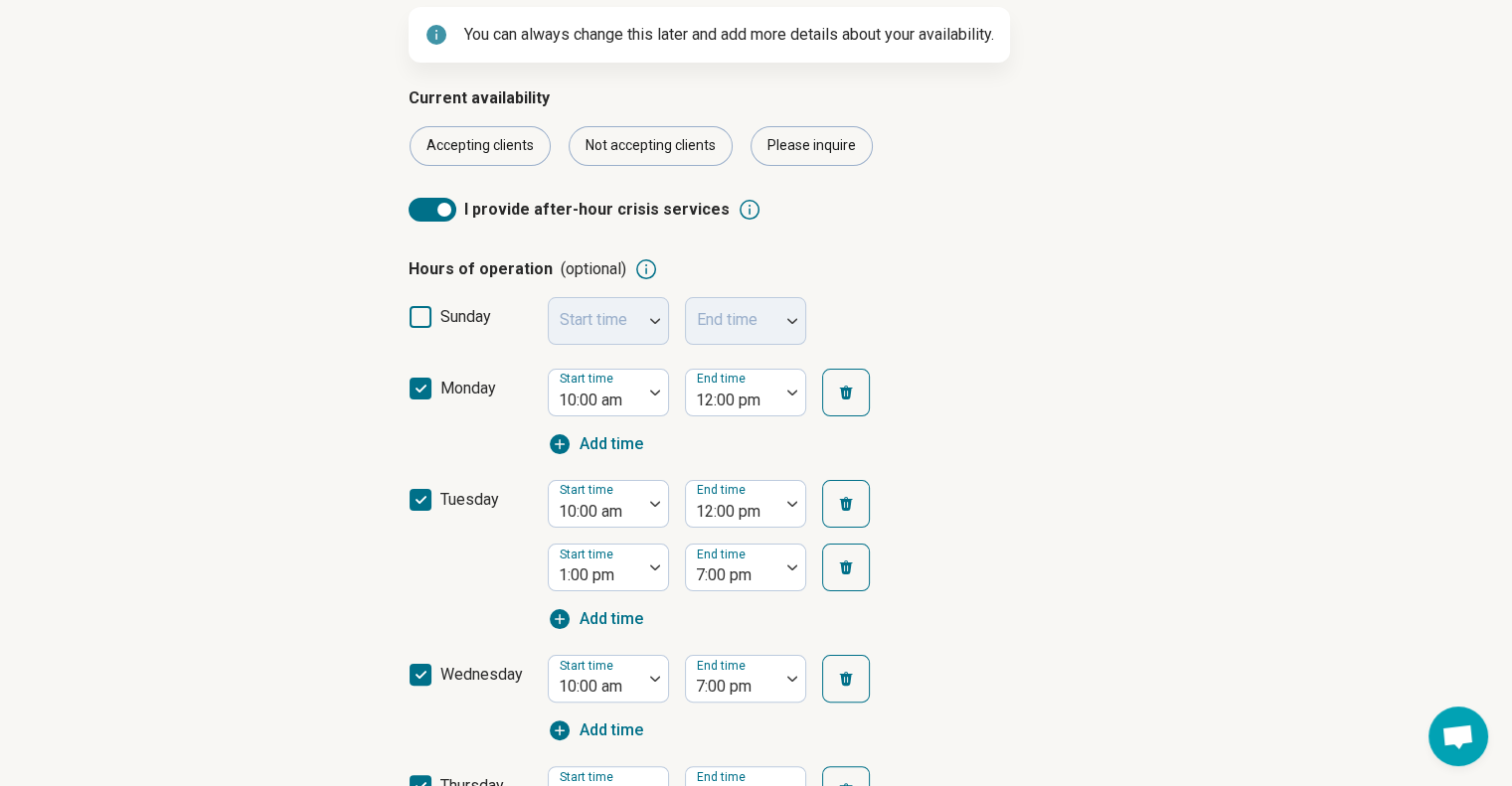 click at bounding box center [432, 210] 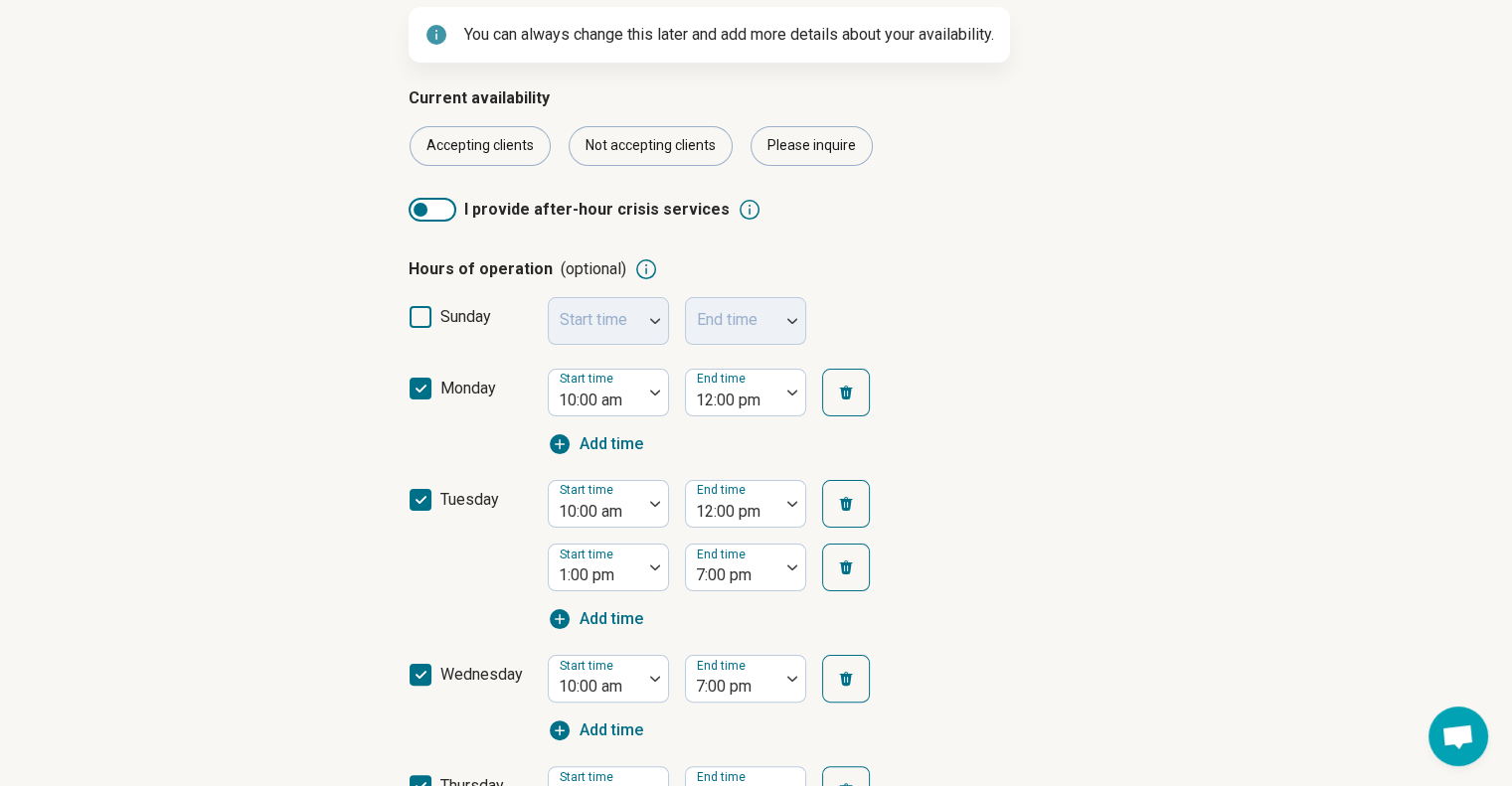 click on "Step  4  of  9 What’s your current availability? You can always change this later and add more details about your availability. Current availability Accepting clients Not accepting clients Please inquire I provide after-hour crisis services Hours of operation (optional) sunday Start time End time monday Start time 10:00 am End time 12:00 pm Add time tuesday Start time 10:00 am End time 12:00 pm Start time 1:00 pm End time 7:00 pm Add time wednesday Start time 10:00 am End time 7:00 pm Add time thursday Start time 11:00 am End time 7:00 pm Add time friday Start time 8:00 am End time 3:00 pm Add time saturday Start time End time Current time zone Time zone Central Time Availability for recently discharged patients I reserve times throughout the week to be available for new clients after discharge from the hospital. I am able to adjust scheduling to accommodate new clients after their hospitalization. Back Next Press Enter" at bounding box center (756, 681) 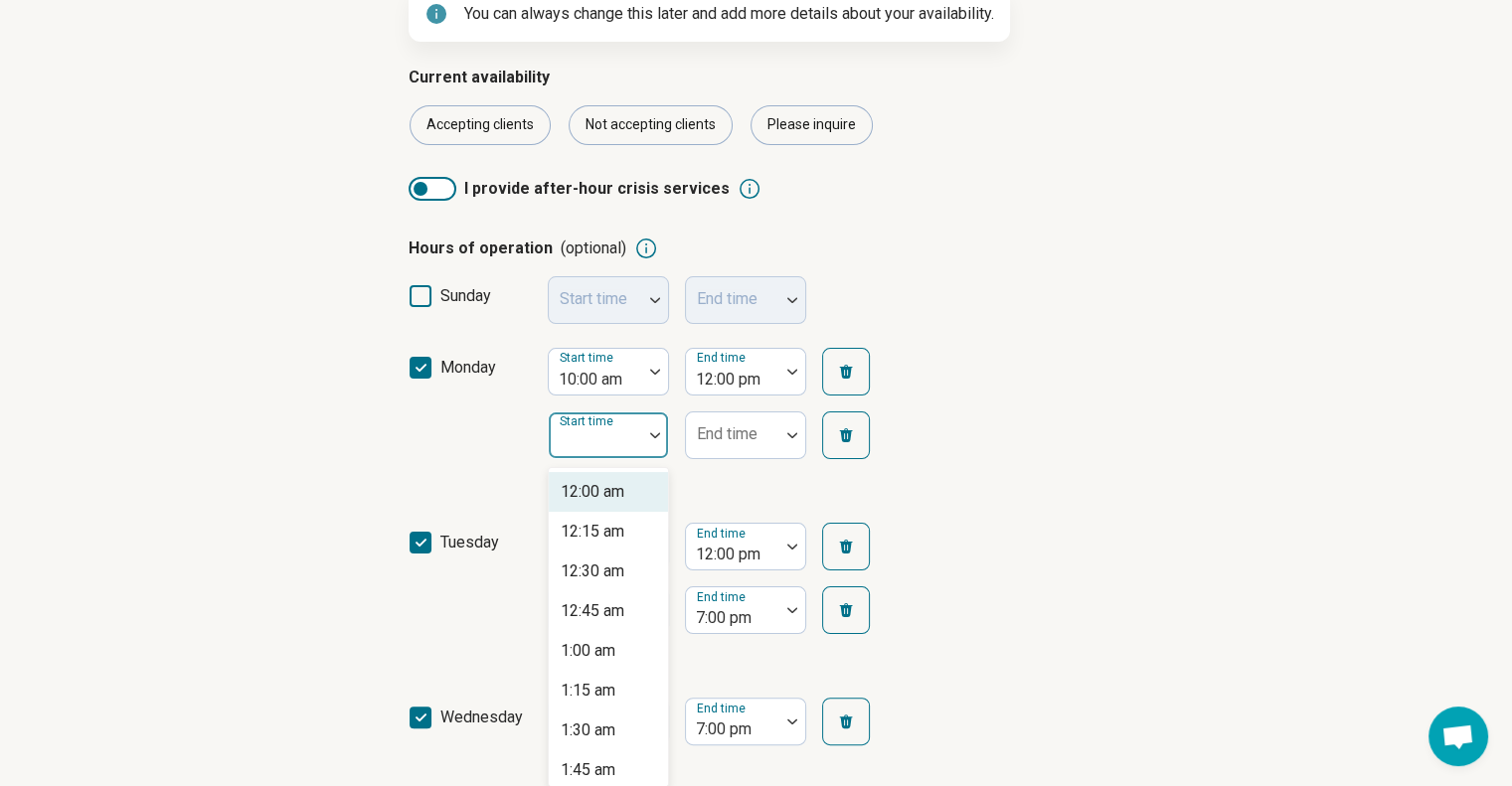 click on "Start time" at bounding box center [608, 435] 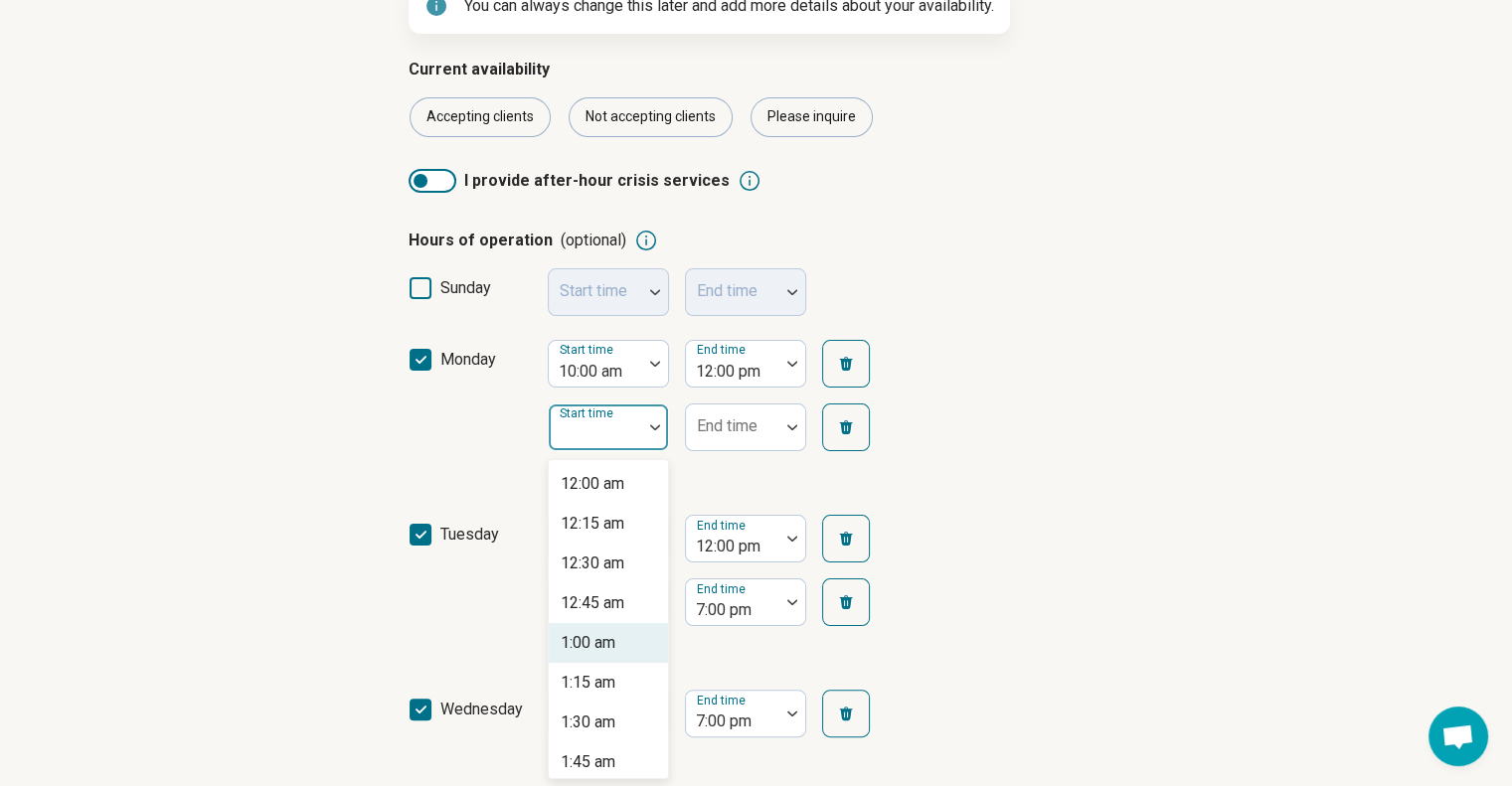 click on "1:00 am" at bounding box center (588, 643) 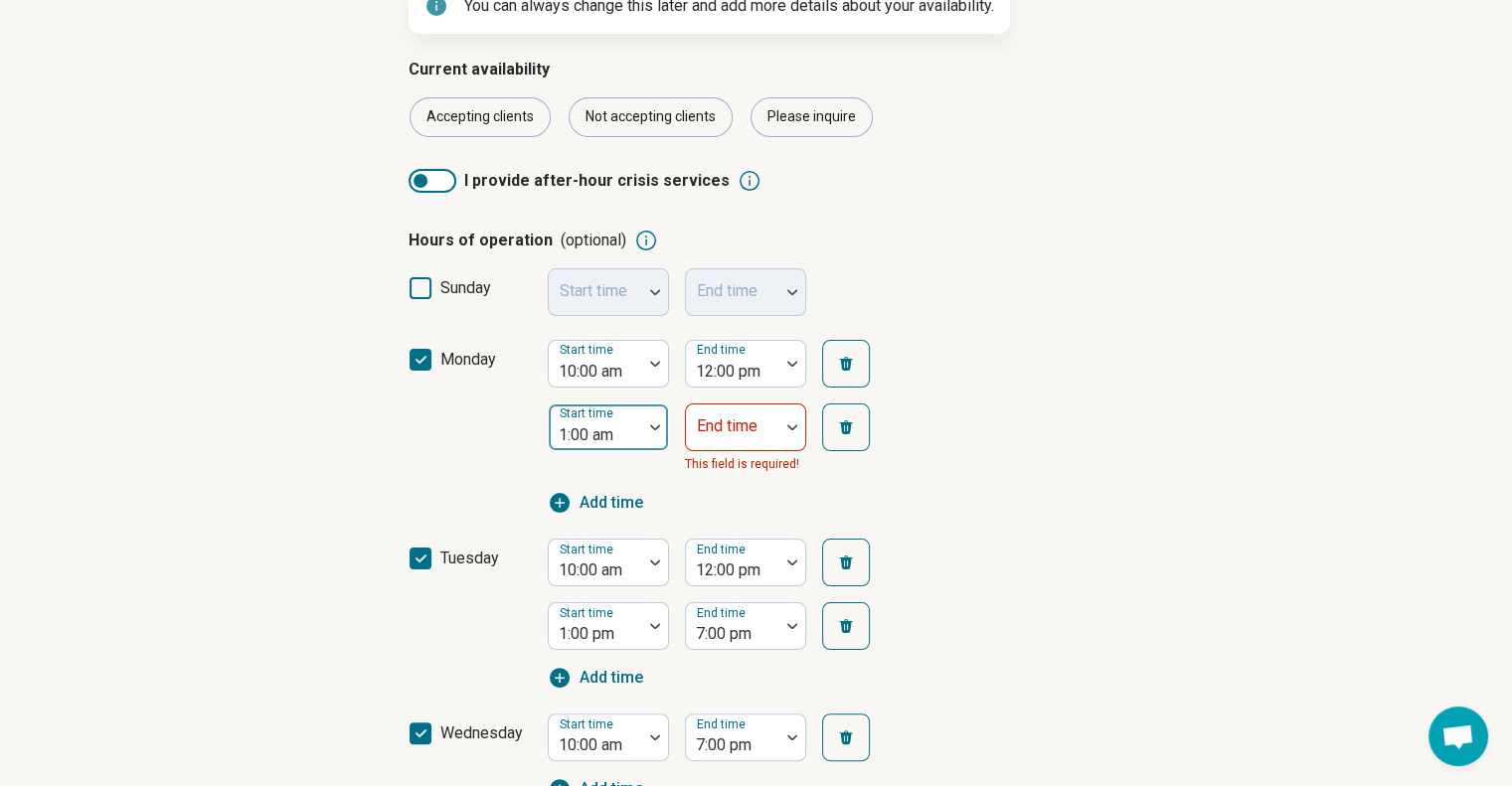 click at bounding box center [595, 435] 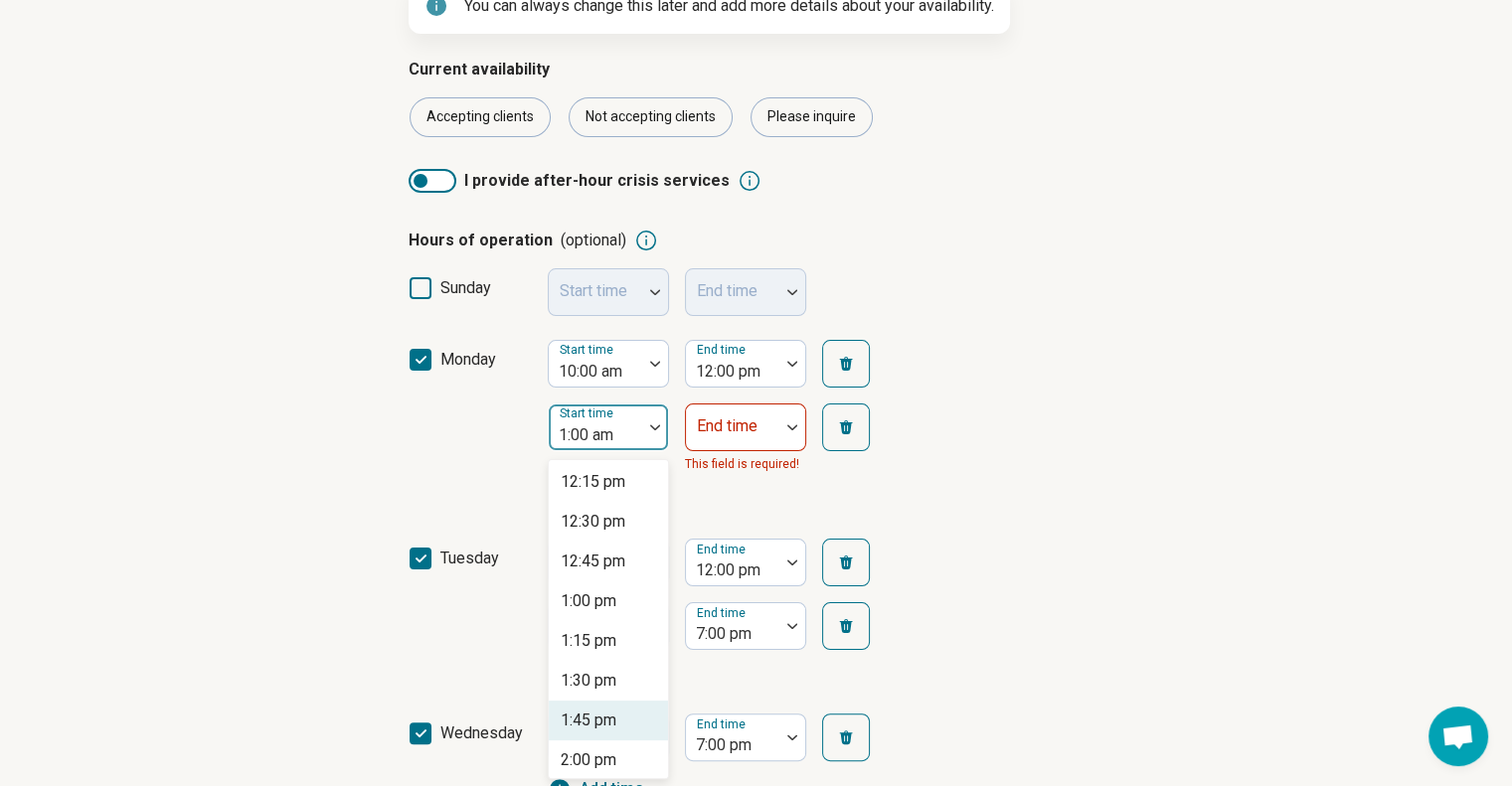 scroll, scrollTop: 1951, scrollLeft: 0, axis: vertical 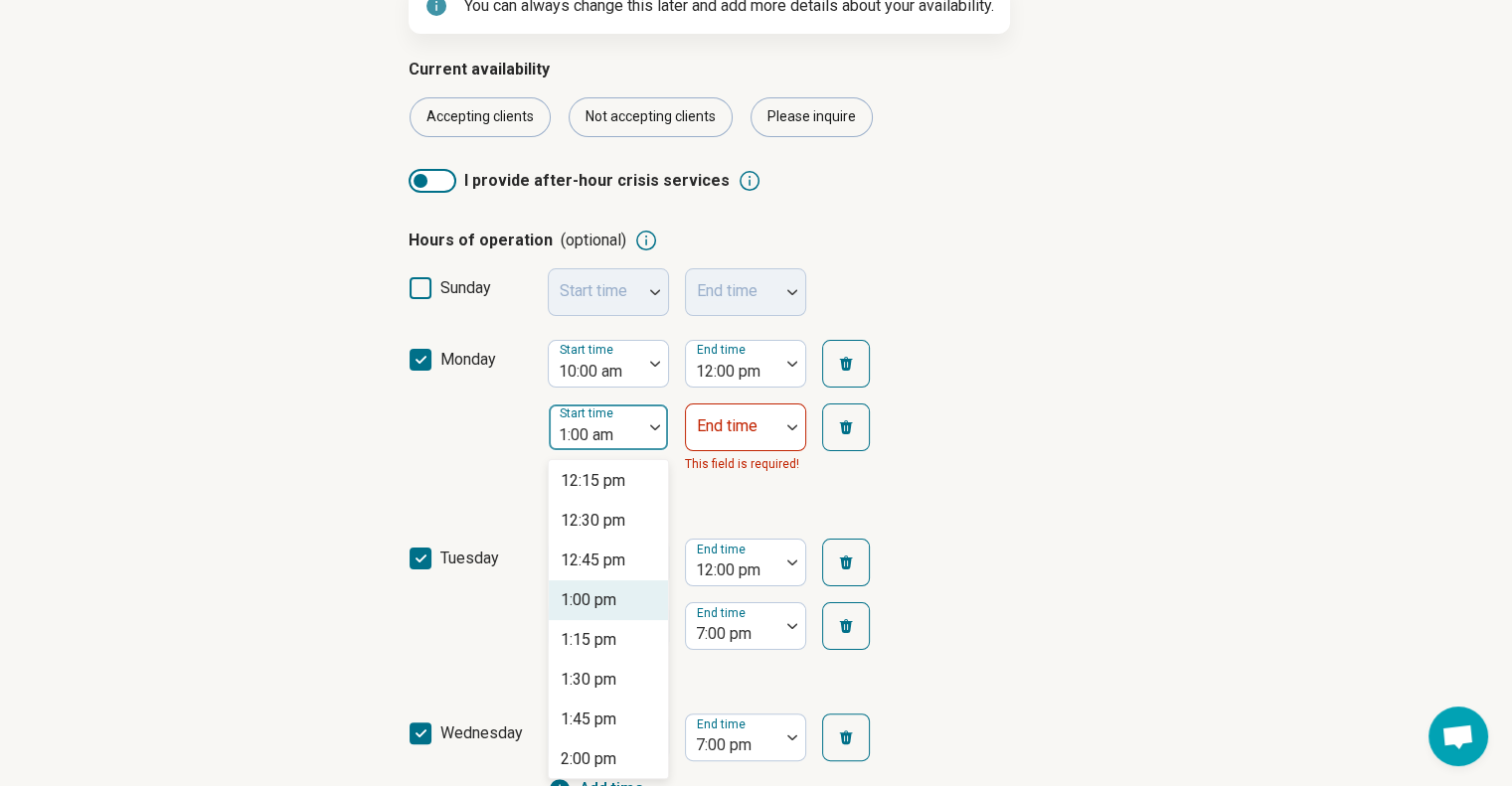 click on "1:00 pm" at bounding box center (588, 600) 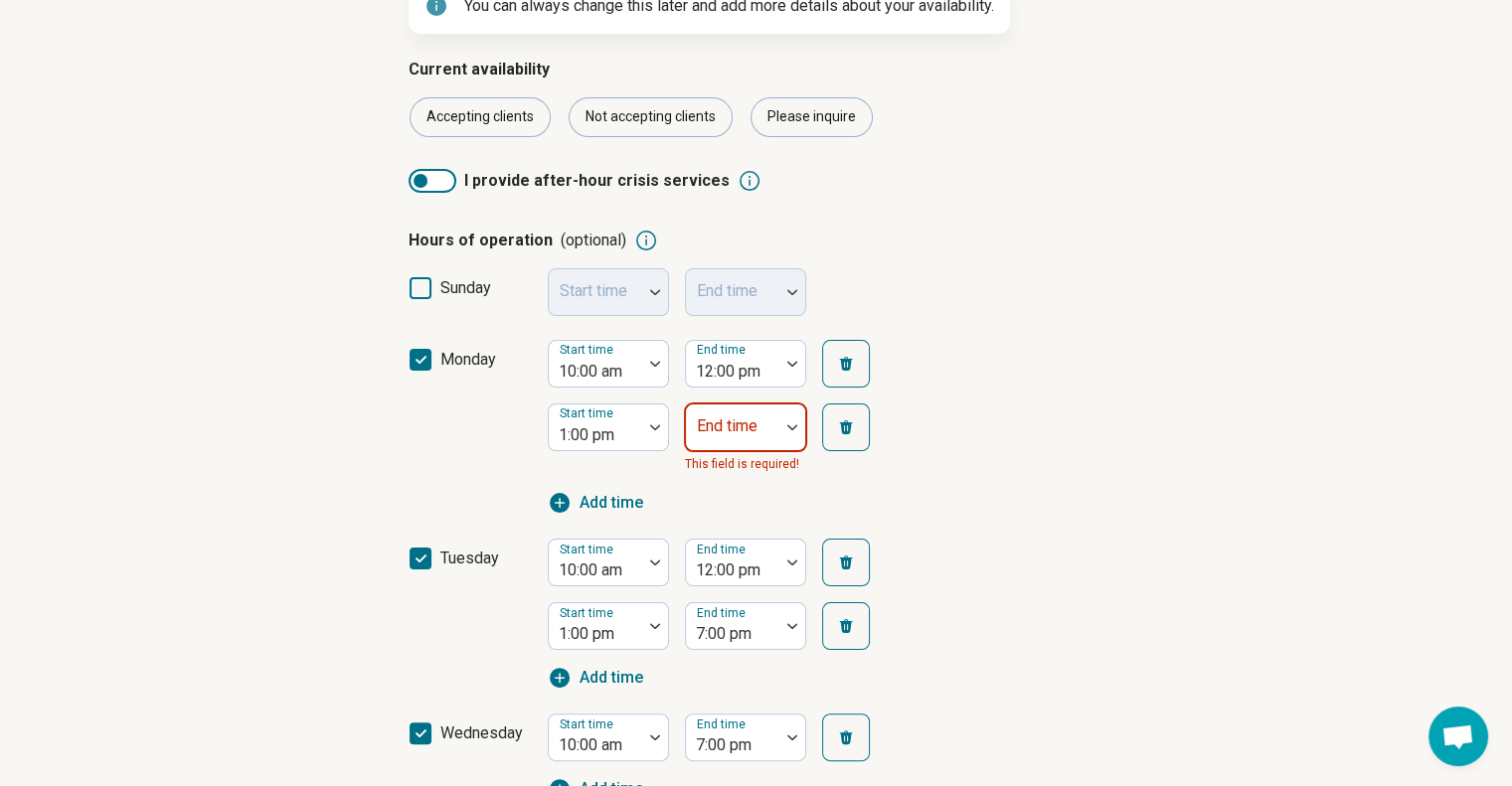 click on "End time" at bounding box center (746, 427) 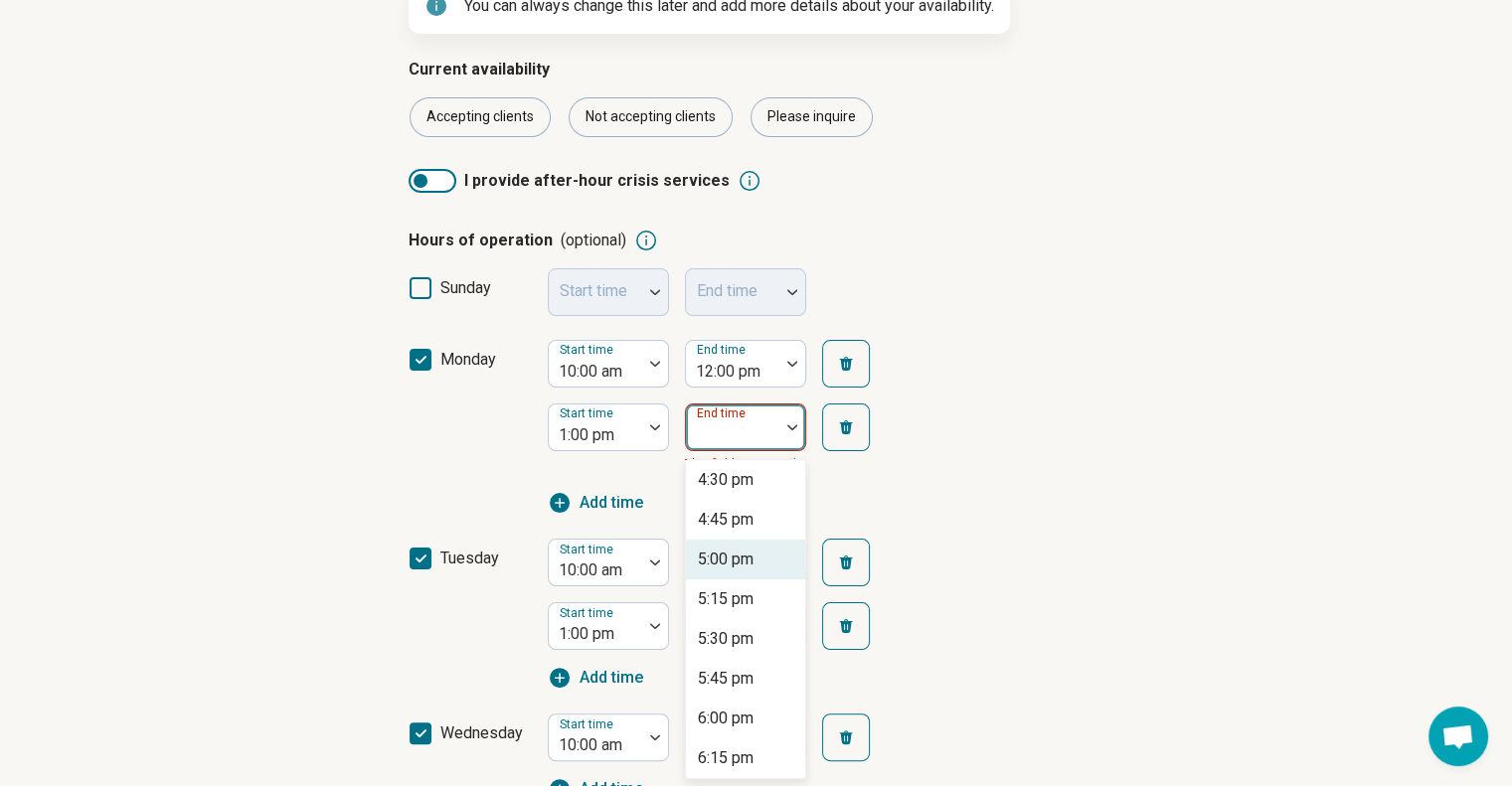 scroll, scrollTop: 523, scrollLeft: 0, axis: vertical 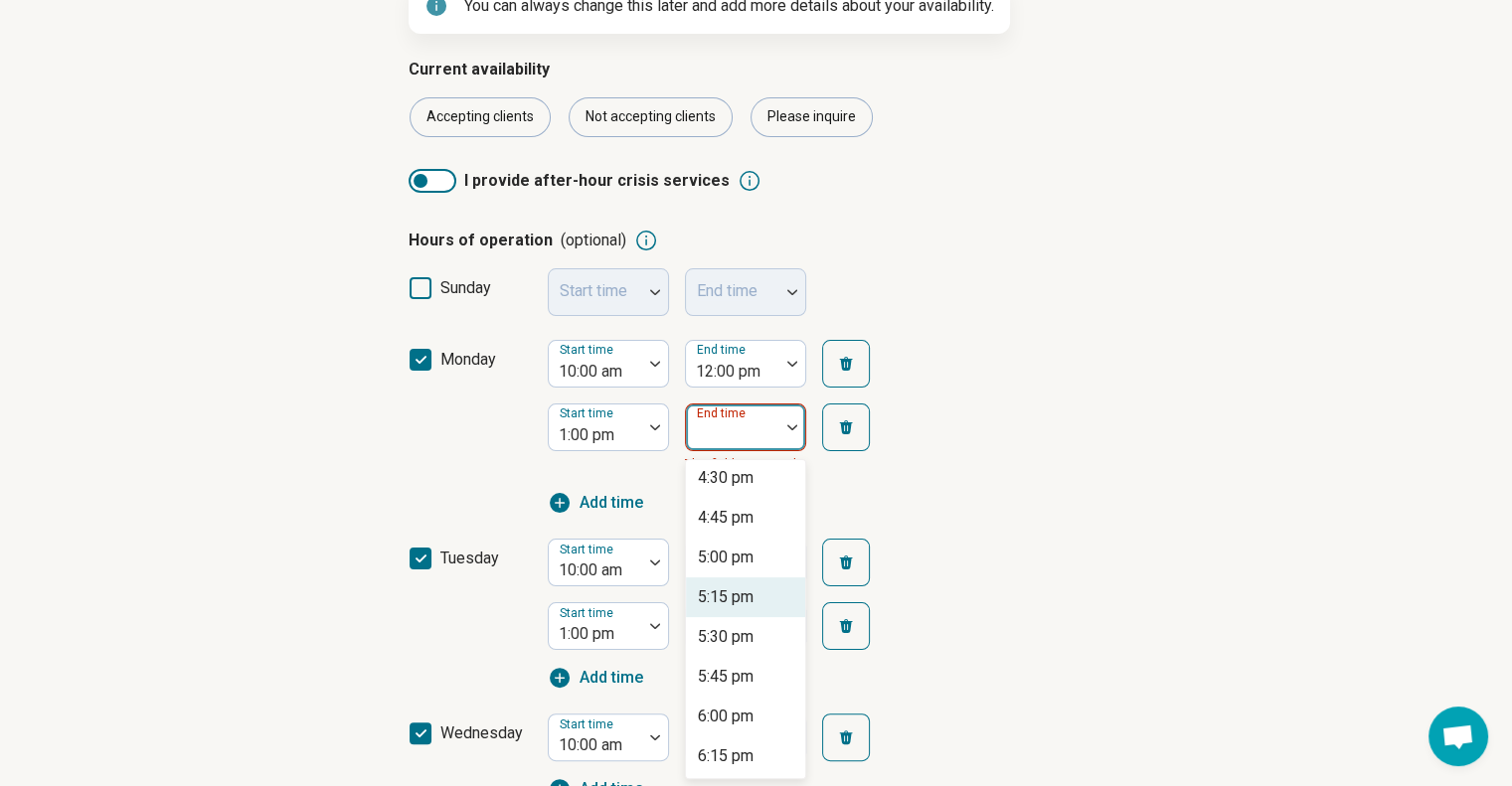 click 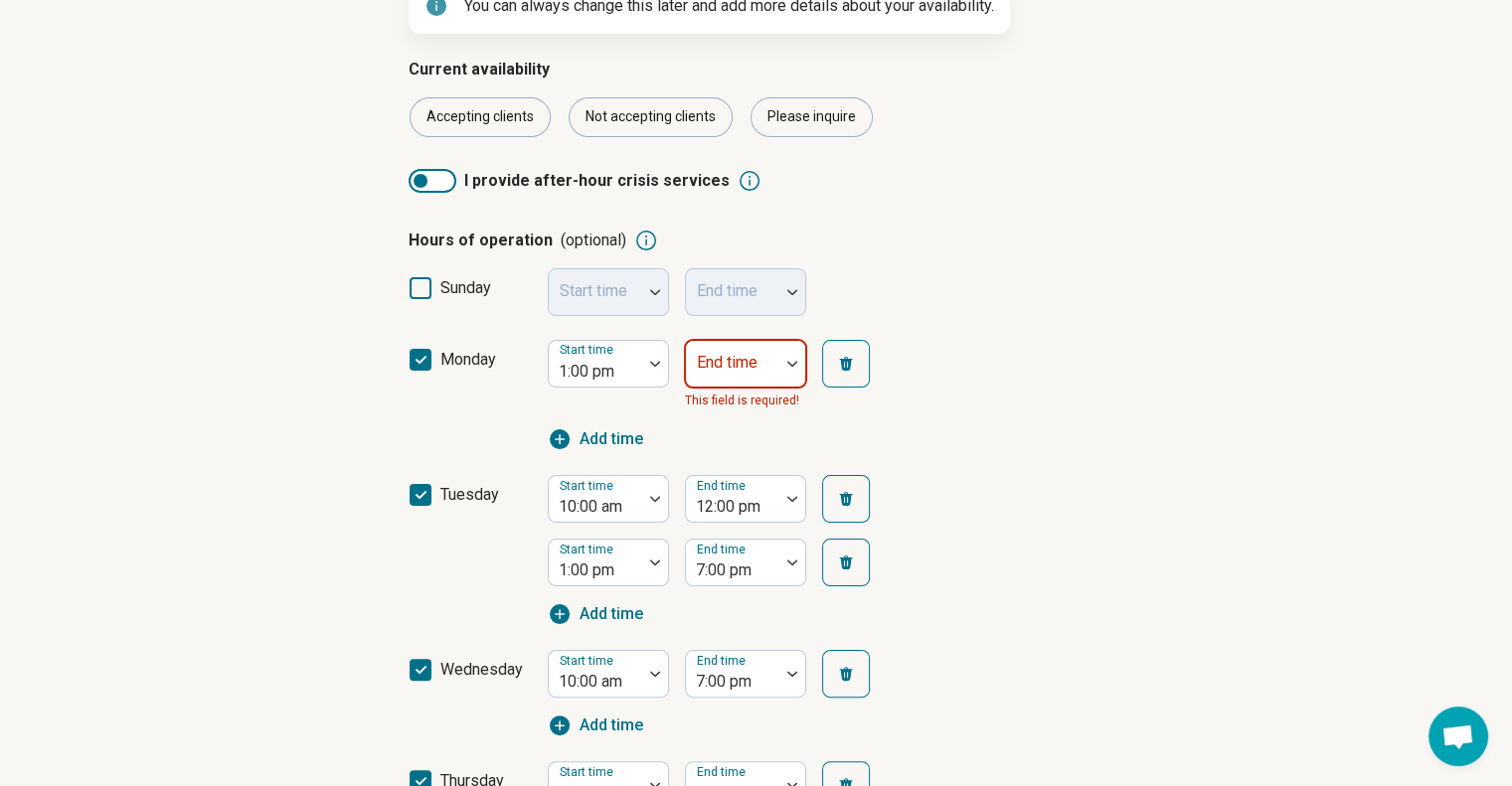 click at bounding box center [733, 372] 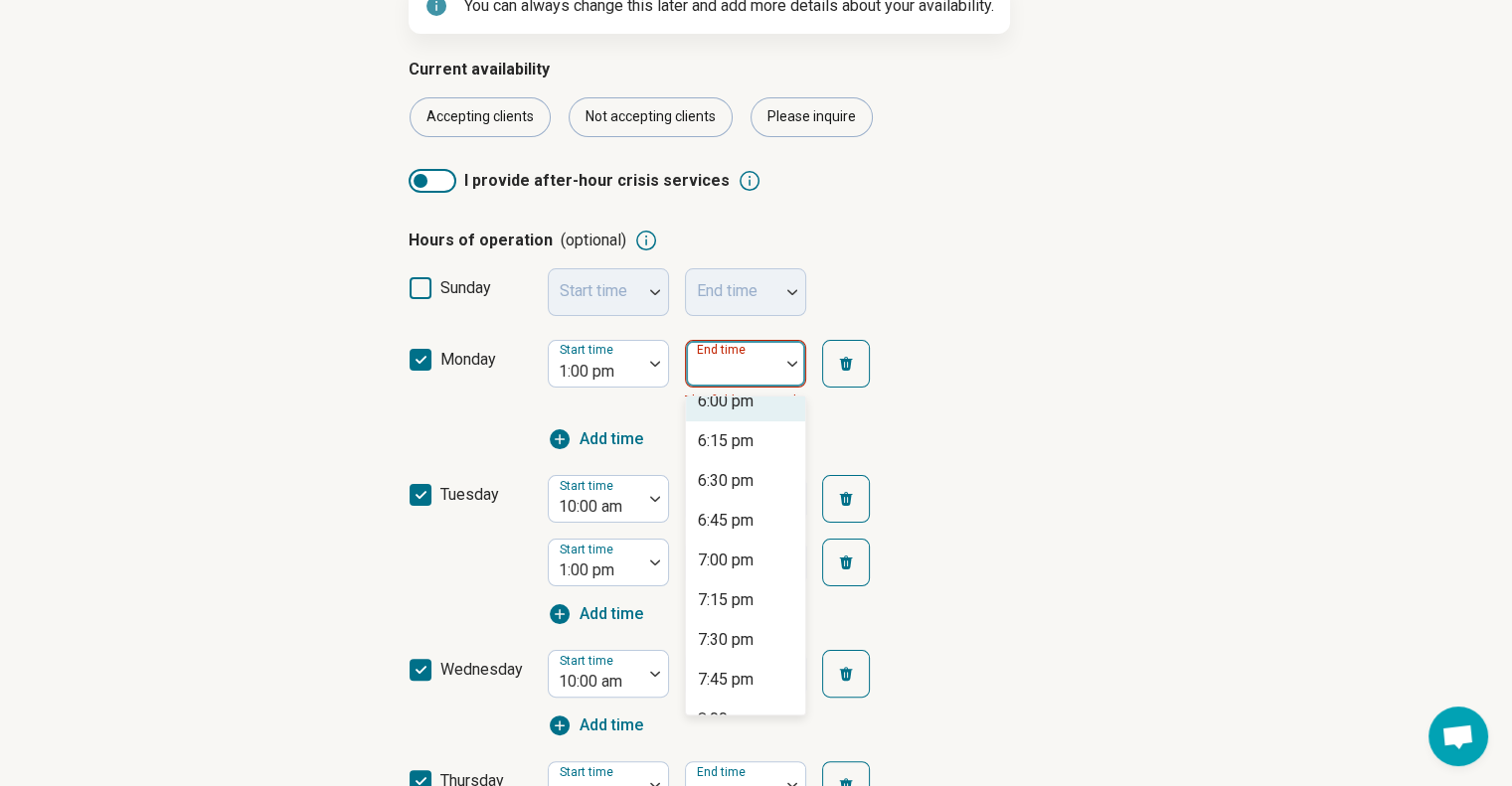 scroll, scrollTop: 807, scrollLeft: 0, axis: vertical 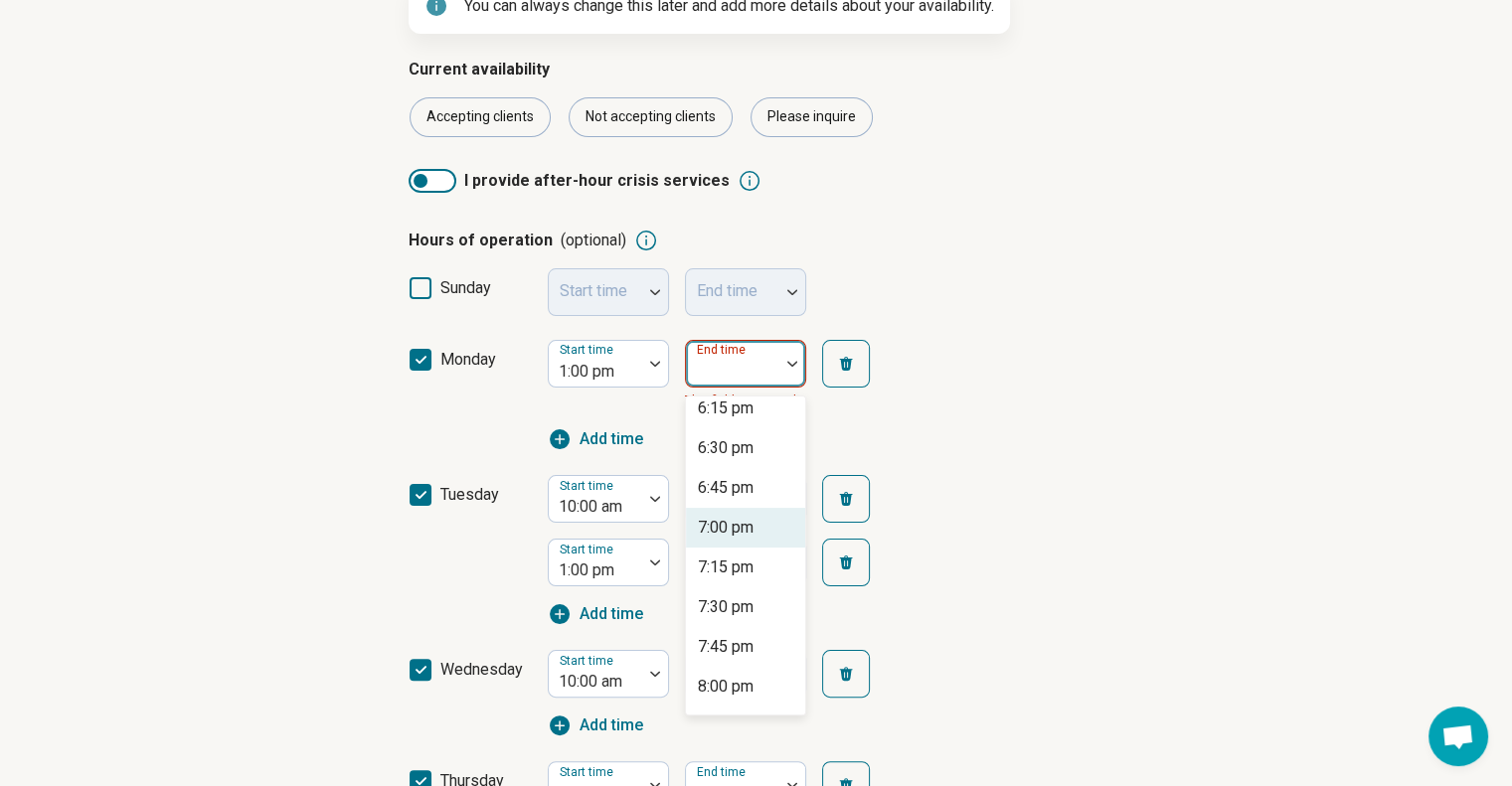 click on "7:00 pm" at bounding box center [726, 528] 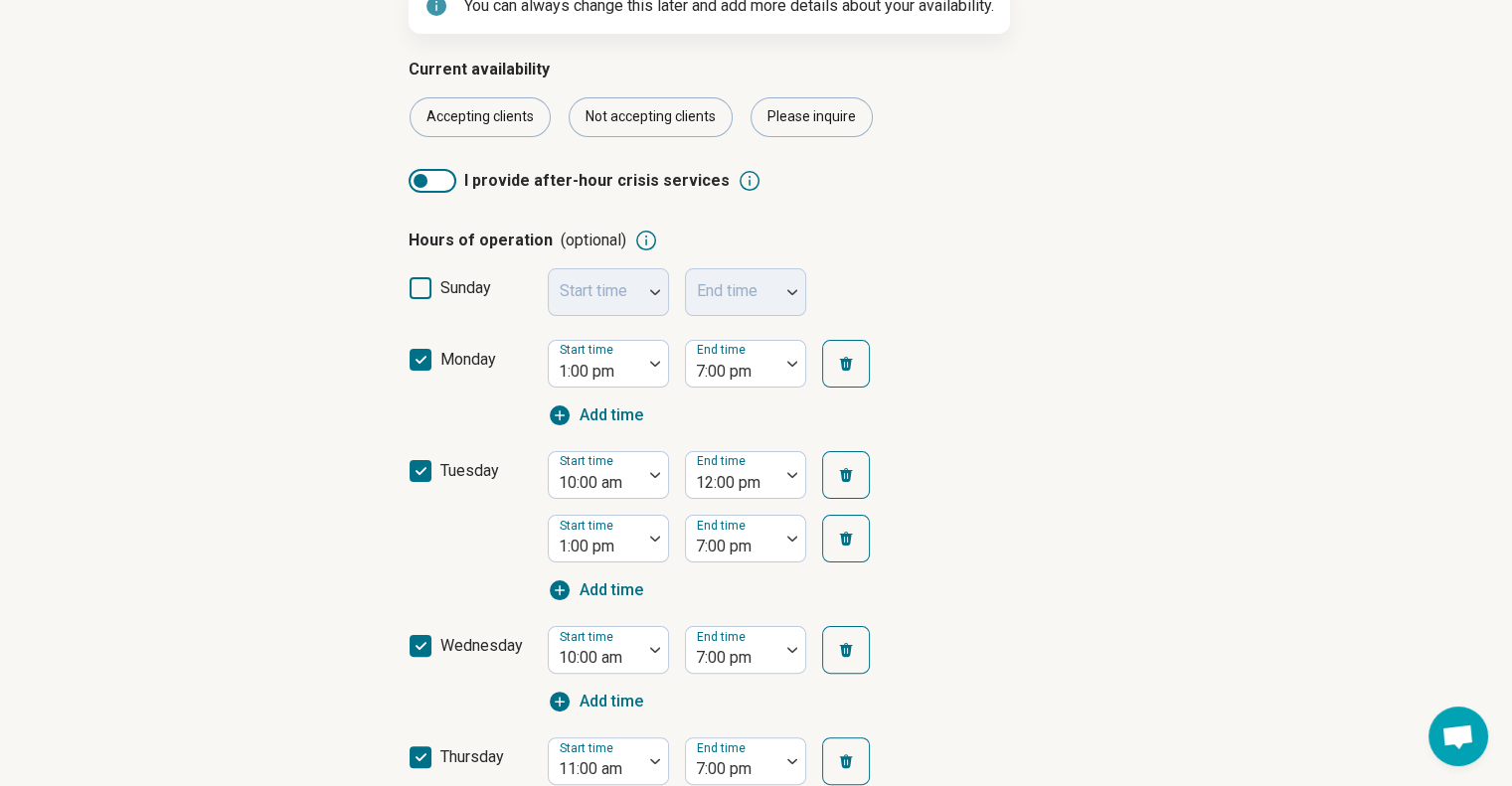 click on "tuesday Start time 10:00 am End time 12:00 pm Start time 1:00 pm End time 7:00 pm Add time" at bounding box center [756, 527] 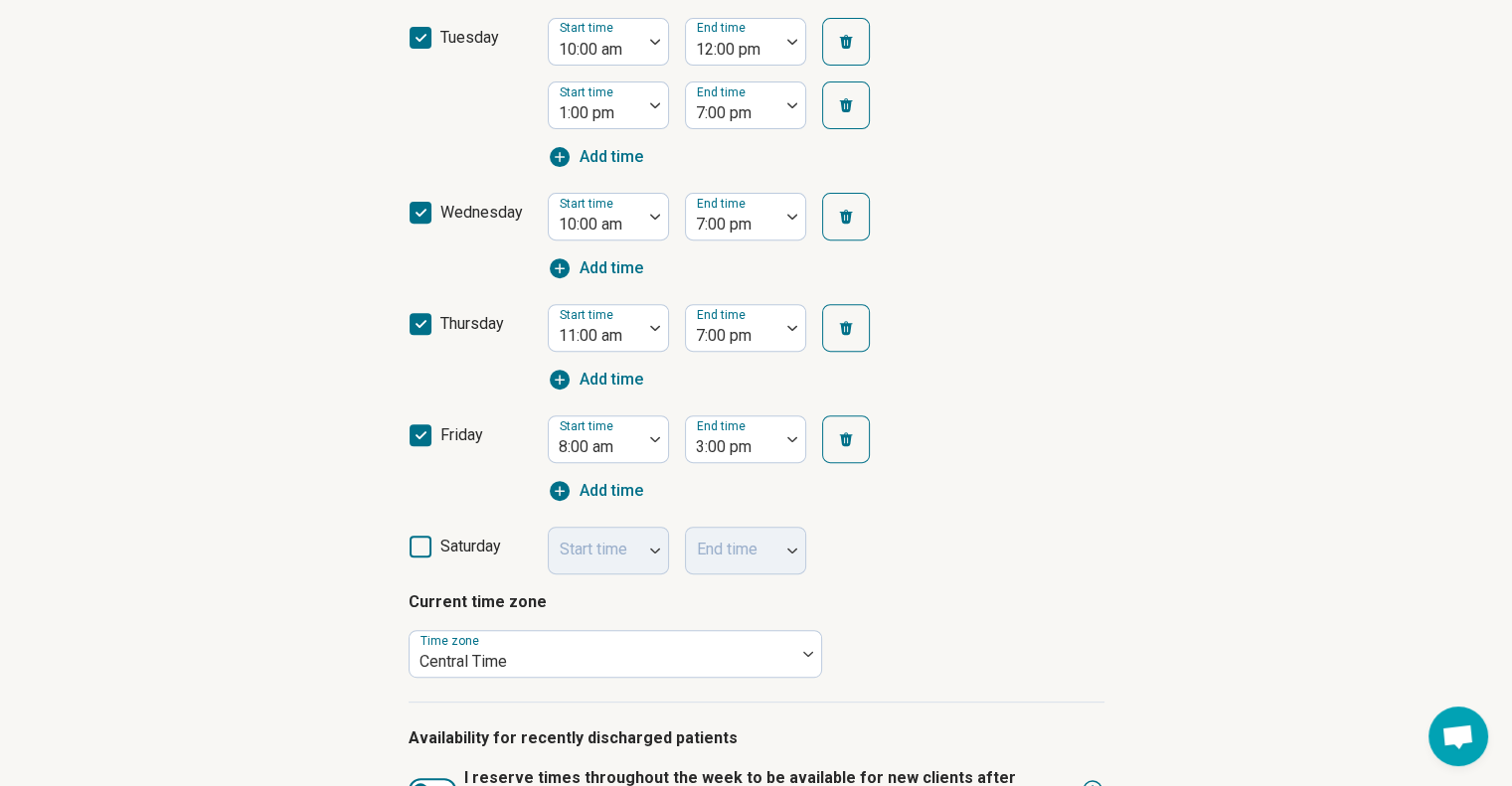 scroll, scrollTop: 966, scrollLeft: 0, axis: vertical 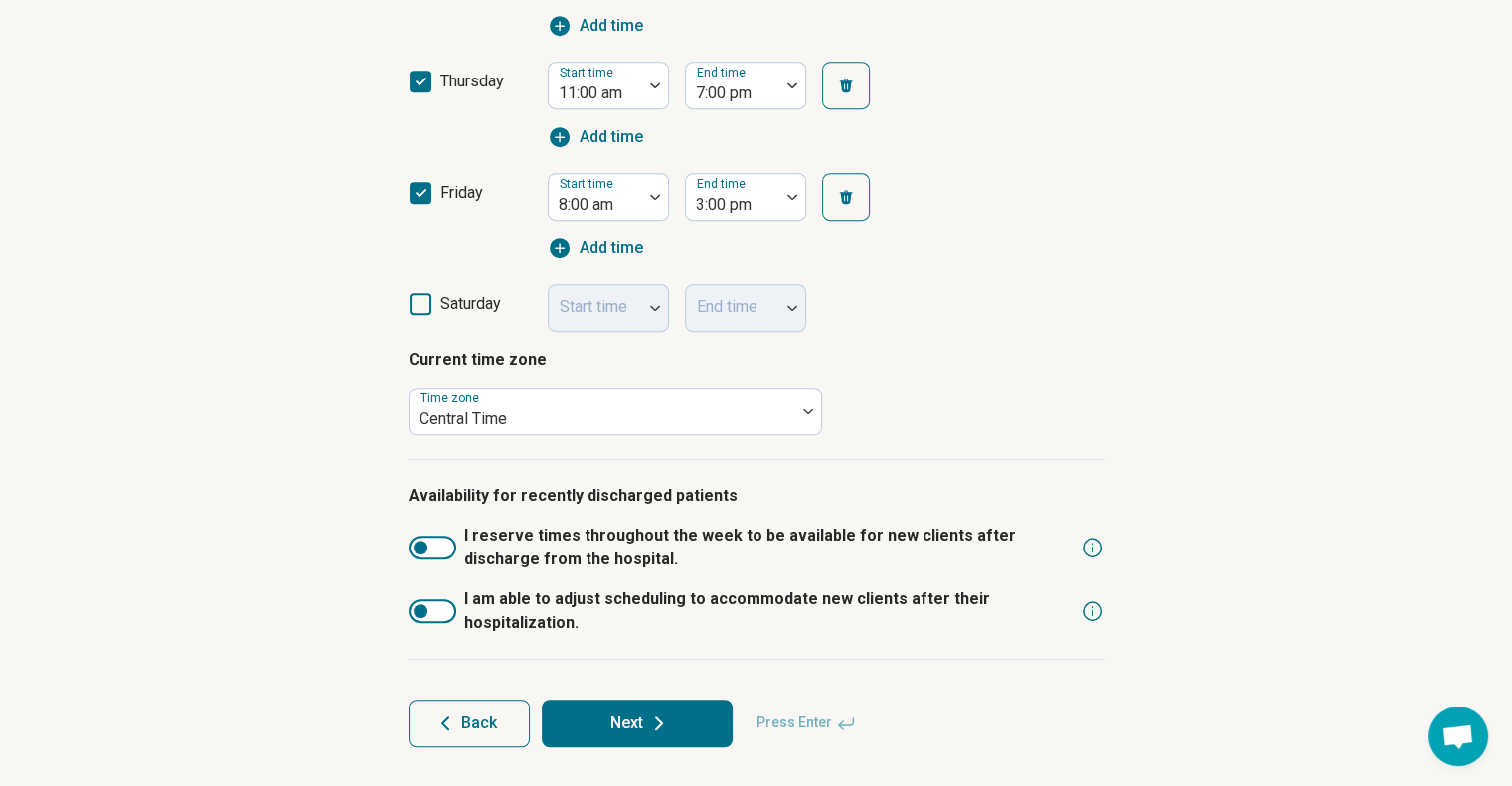 drag, startPoint x: 607, startPoint y: 555, endPoint x: 508, endPoint y: 523, distance: 104.04326 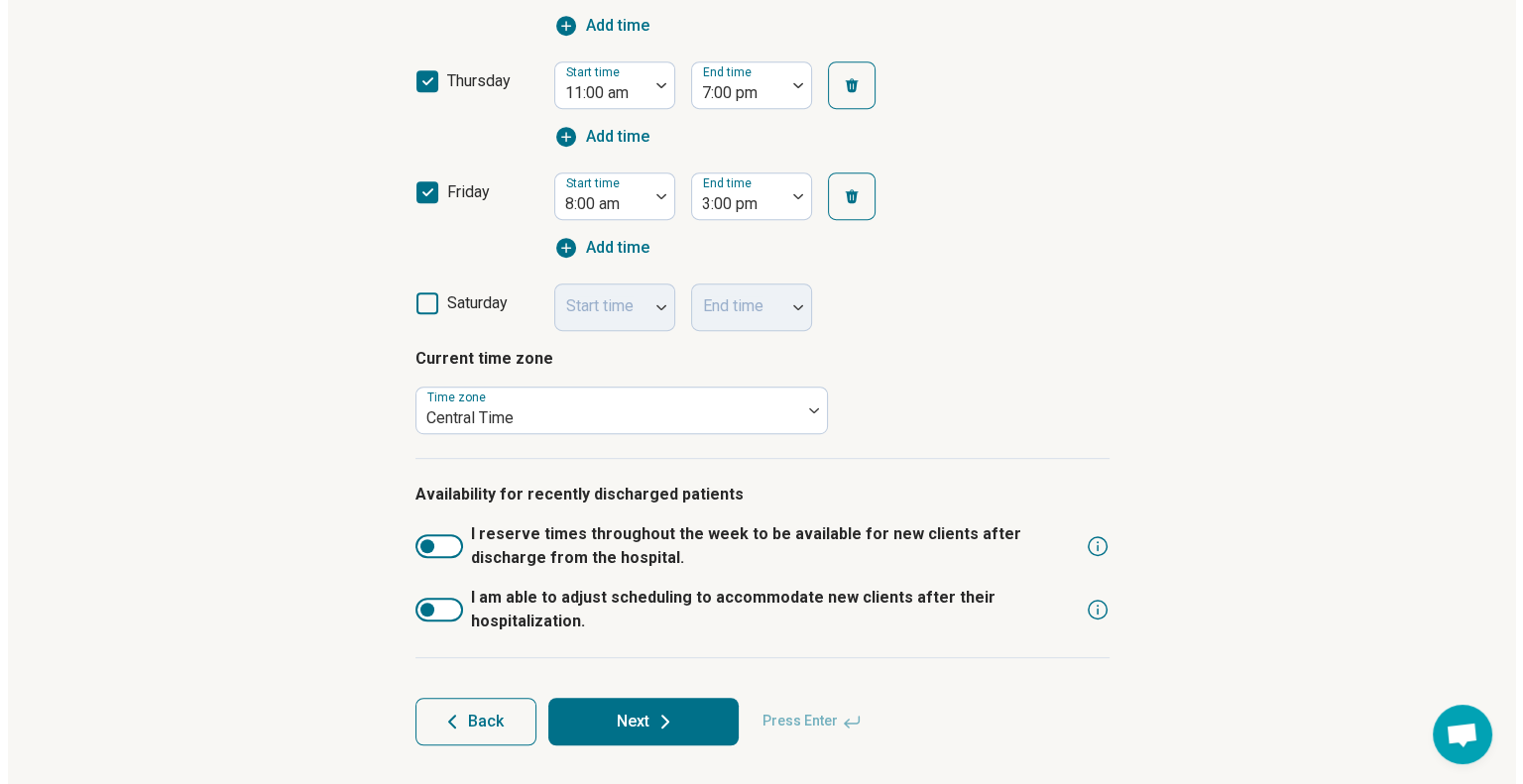scroll, scrollTop: 0, scrollLeft: 0, axis: both 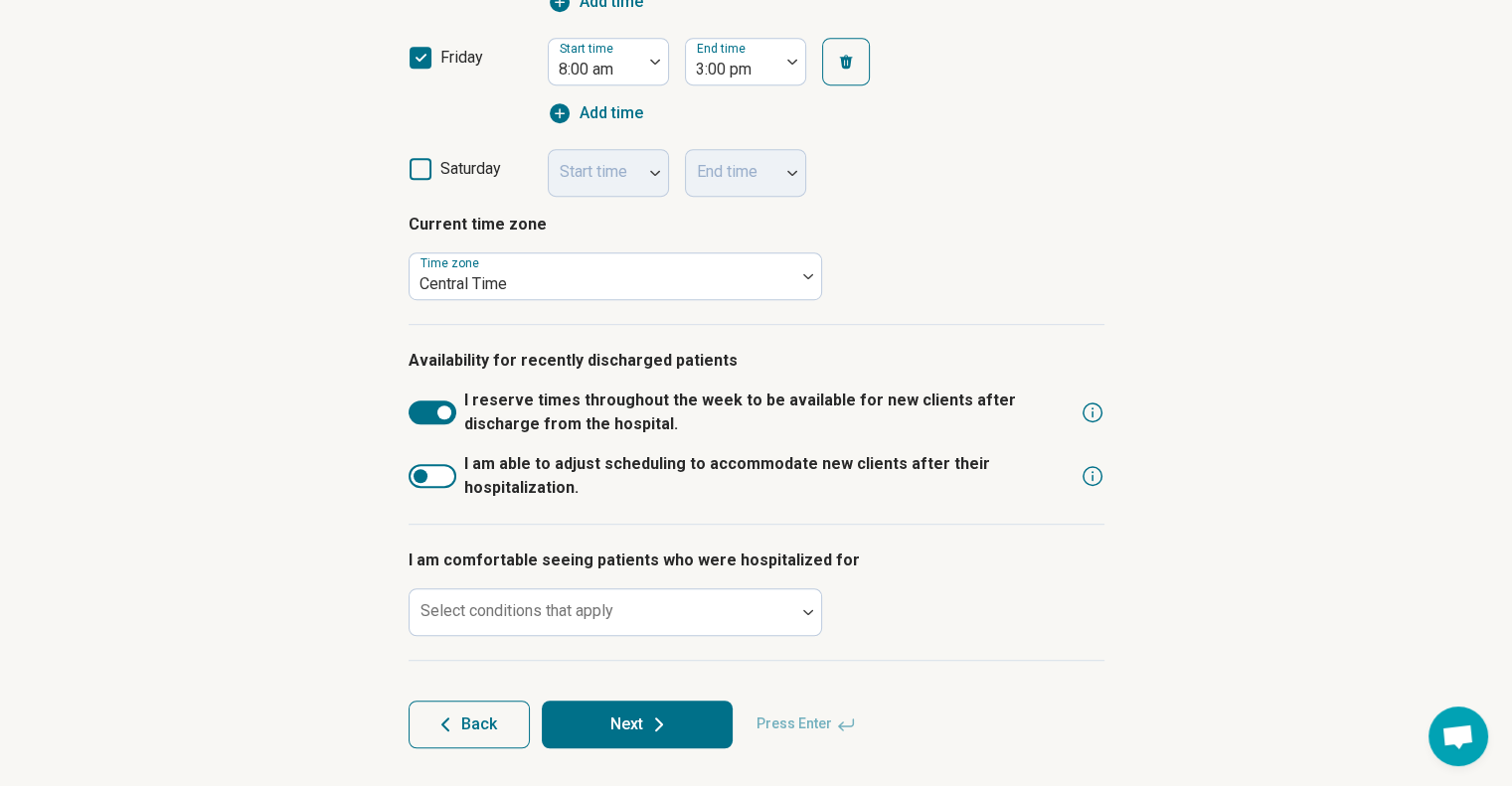 click at bounding box center (444, 412) 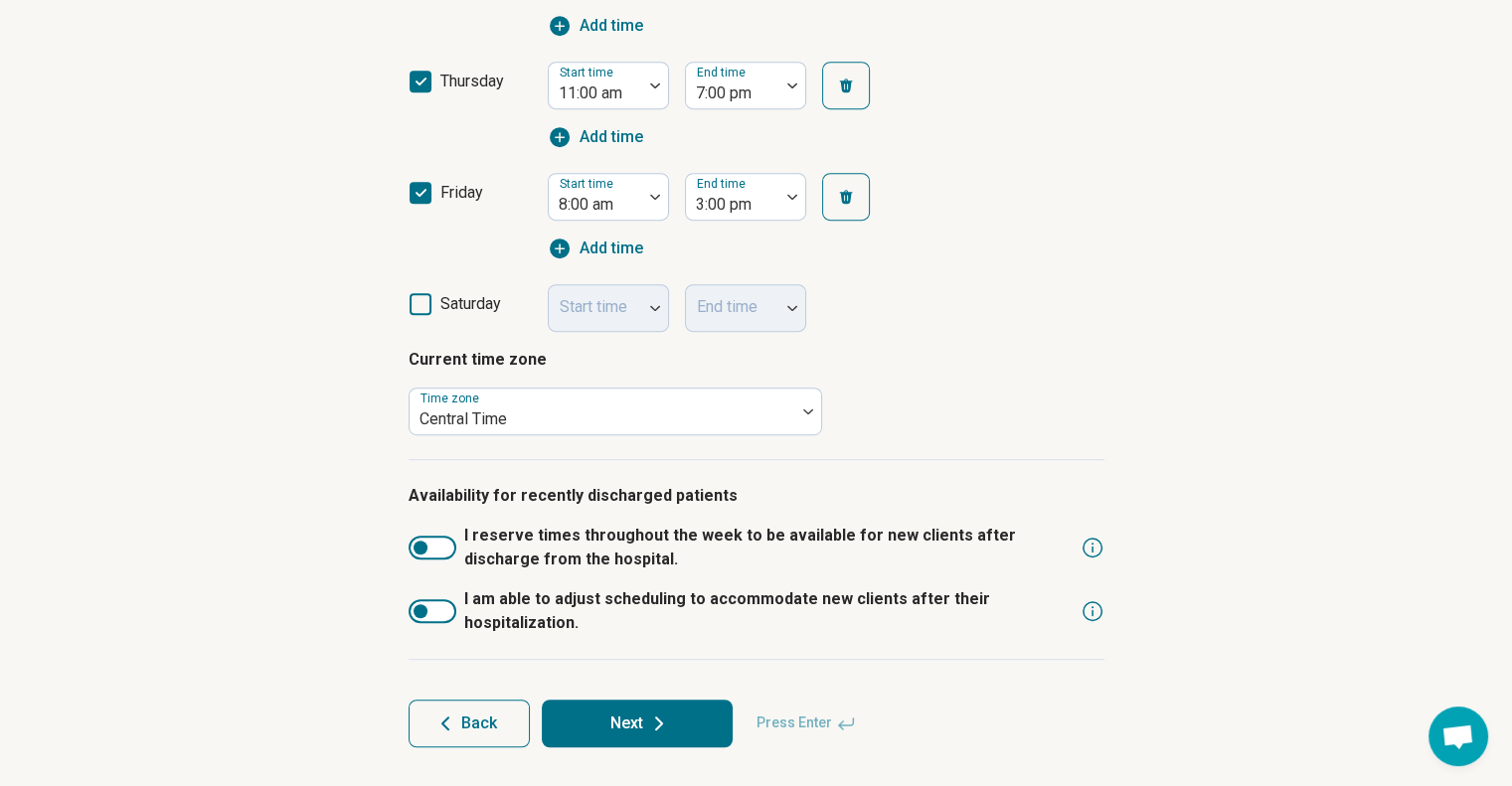 click at bounding box center [420, 611] 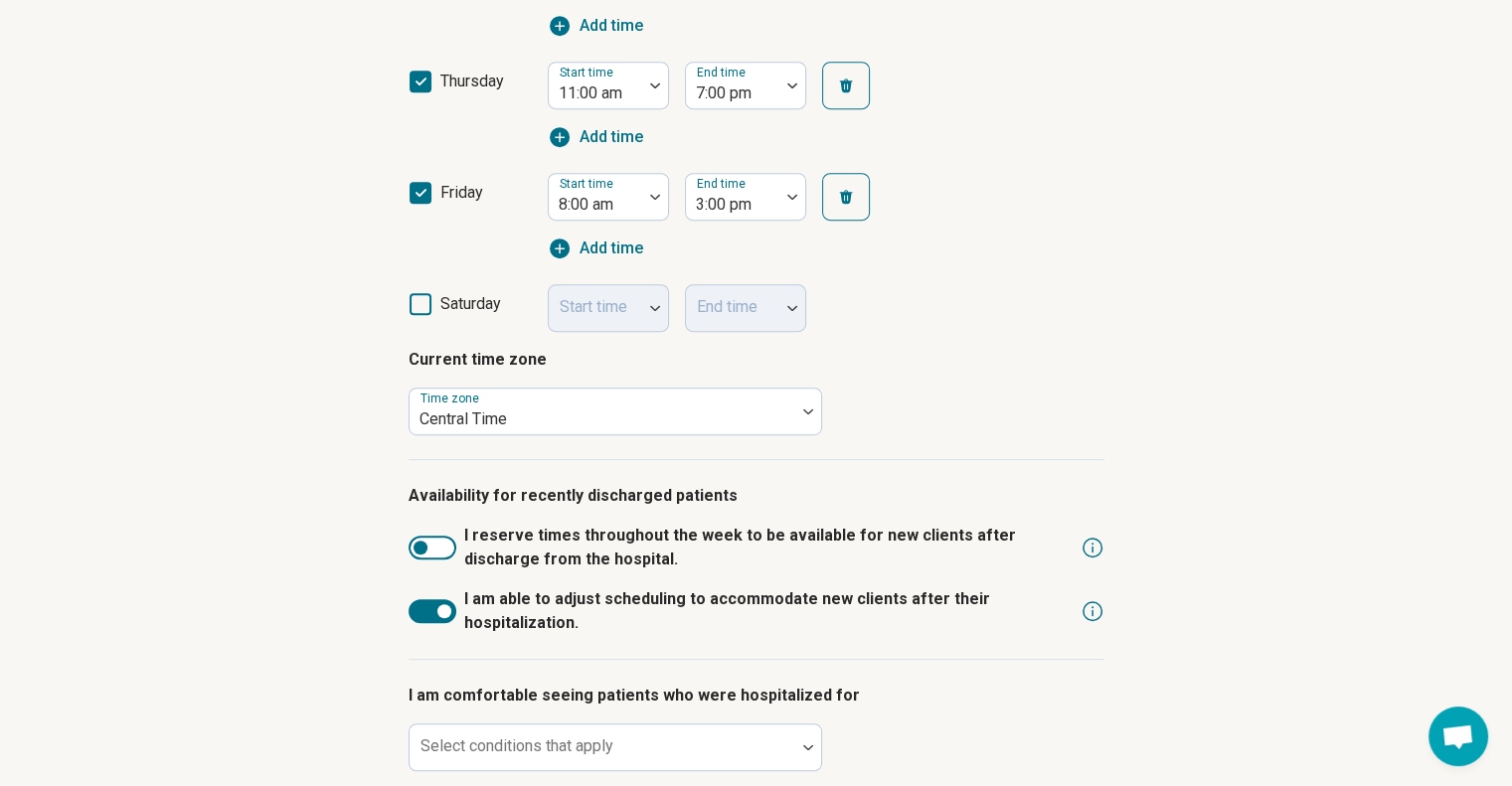 scroll, scrollTop: 10, scrollLeft: 0, axis: vertical 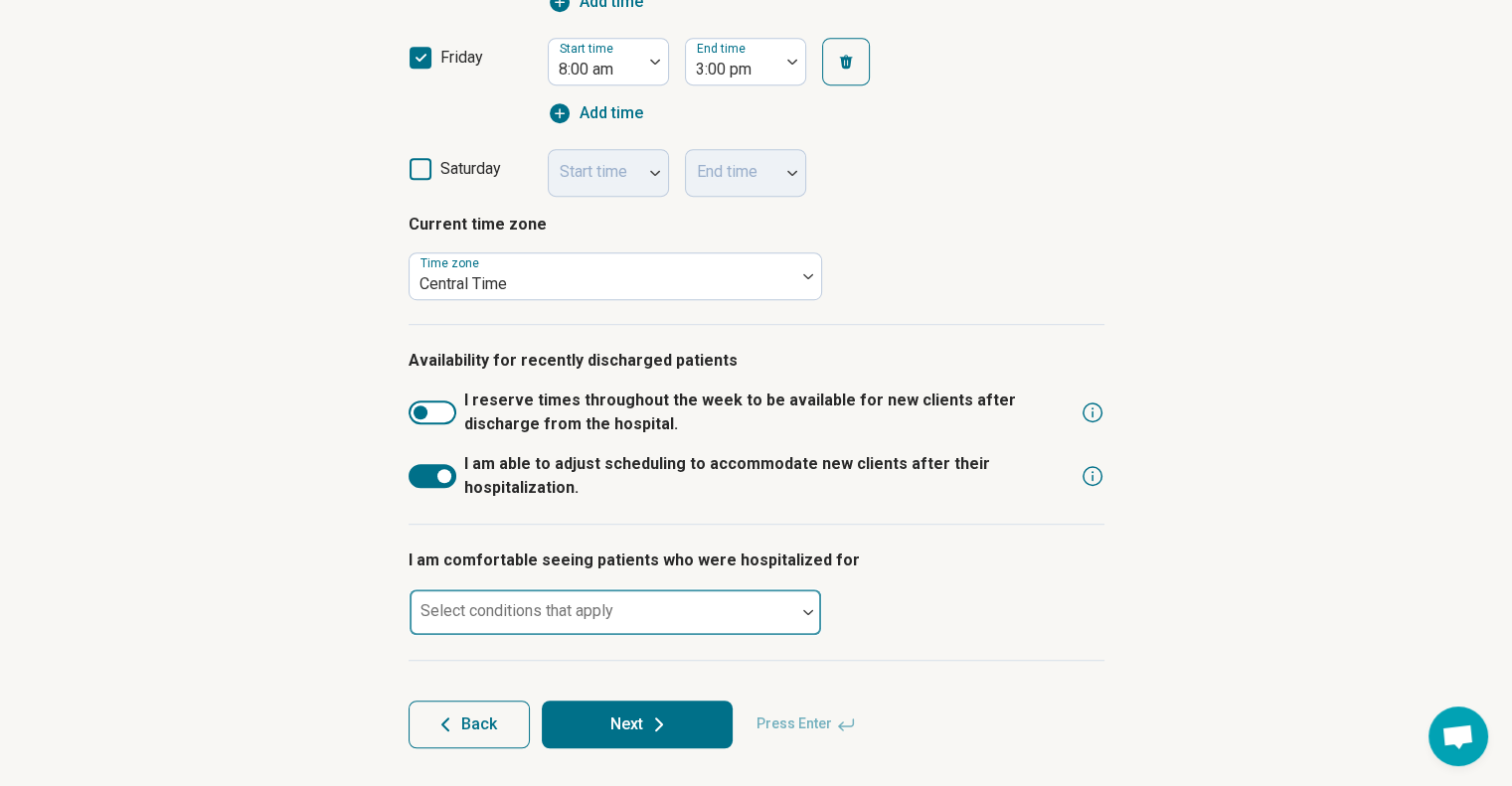 click on "Select conditions that apply" at bounding box center (615, 612) 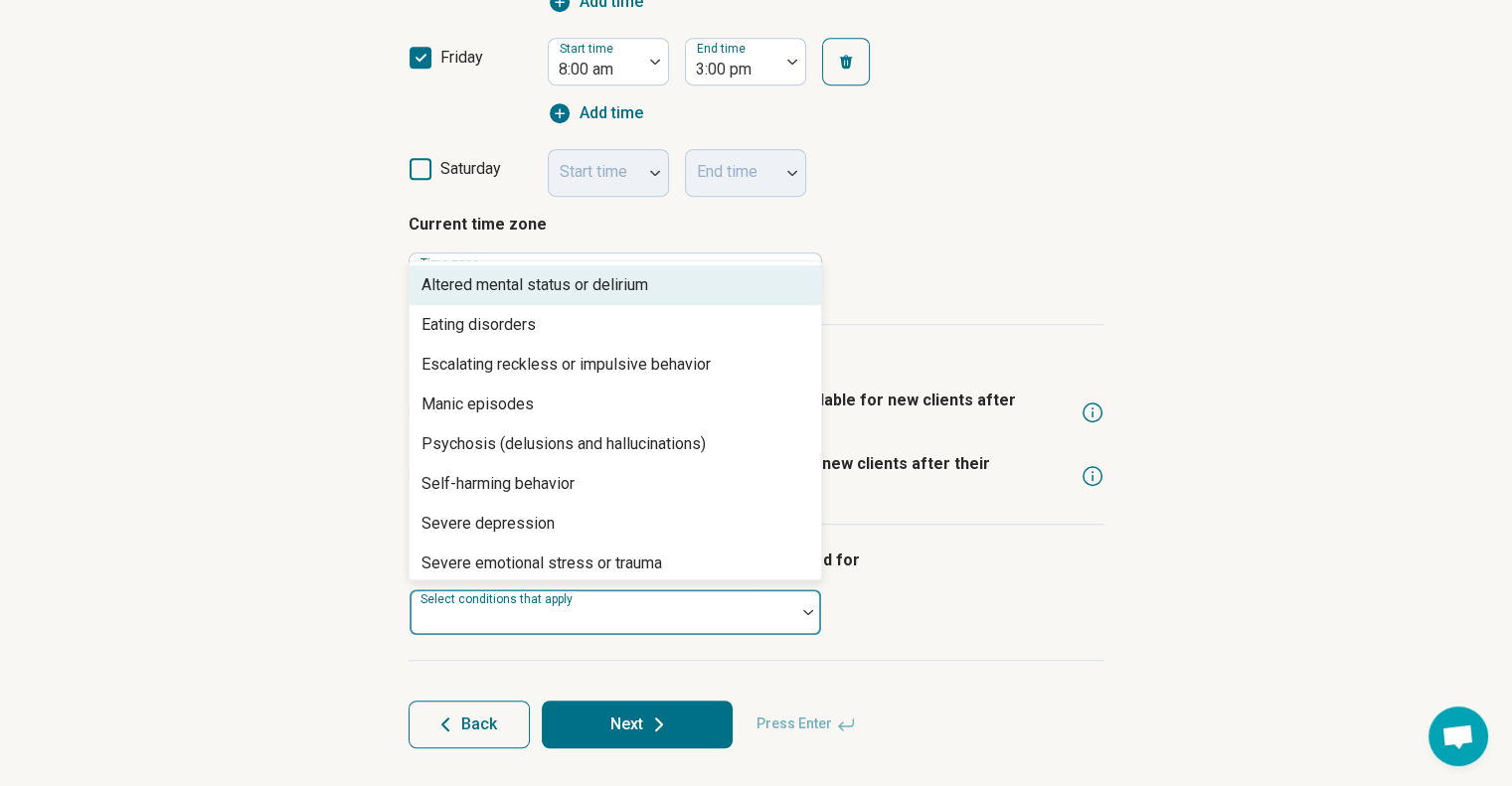 click on "Altered mental status or delirium" at bounding box center [535, 285] 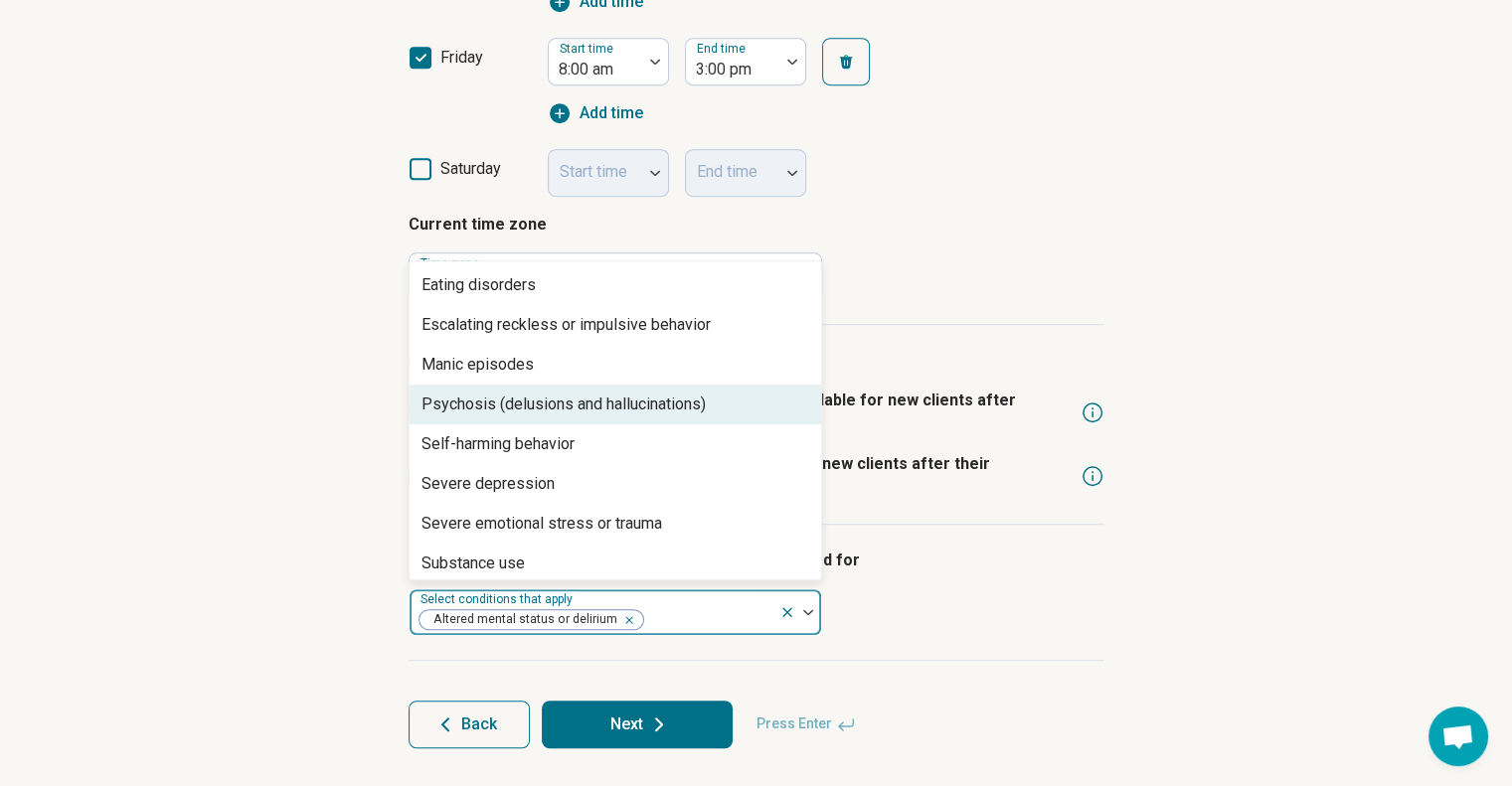 click on "Psychosis (delusions and hallucinations)" at bounding box center [564, 404] 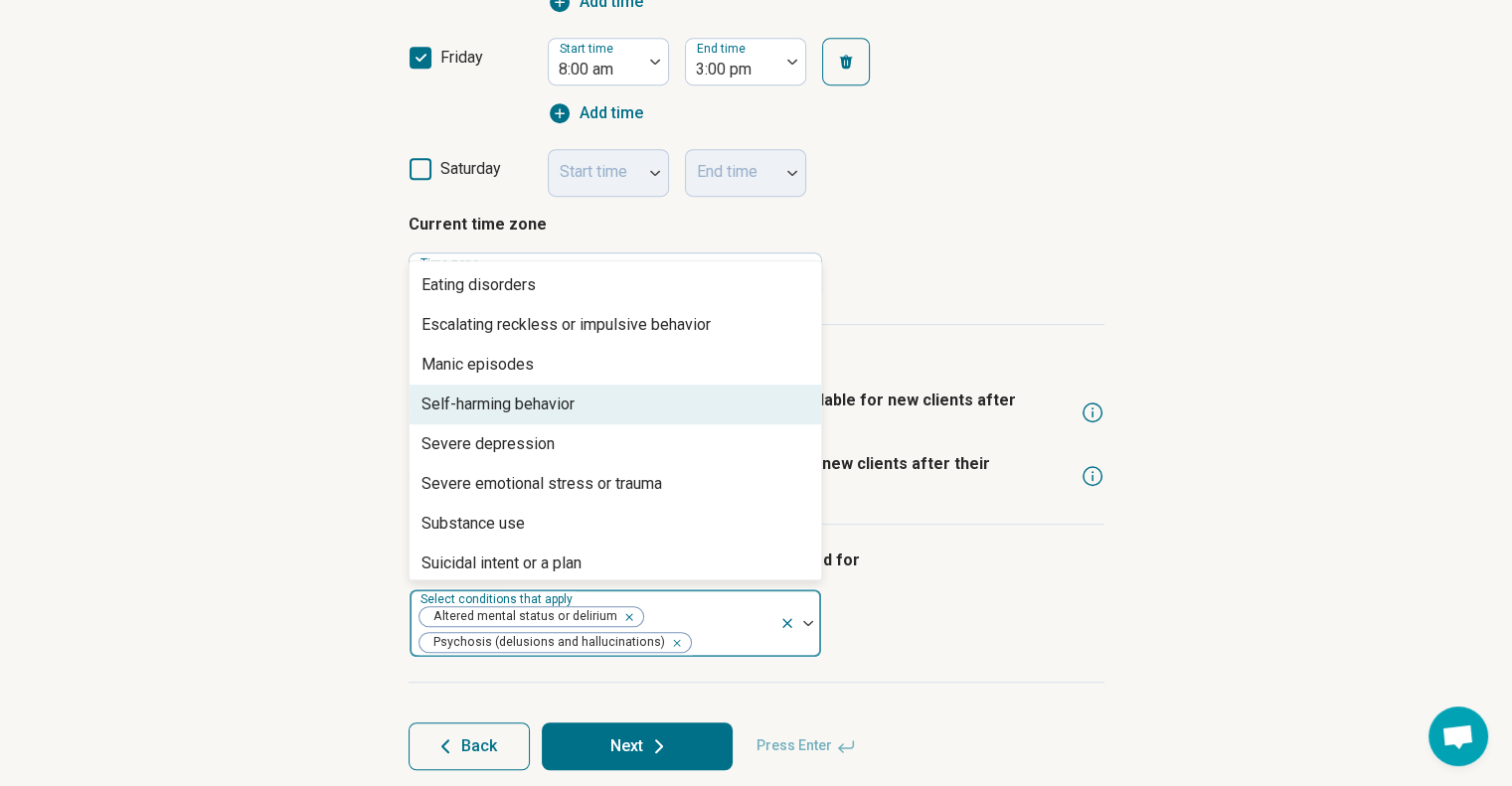 click on "Self-harming behavior" at bounding box center (498, 404) 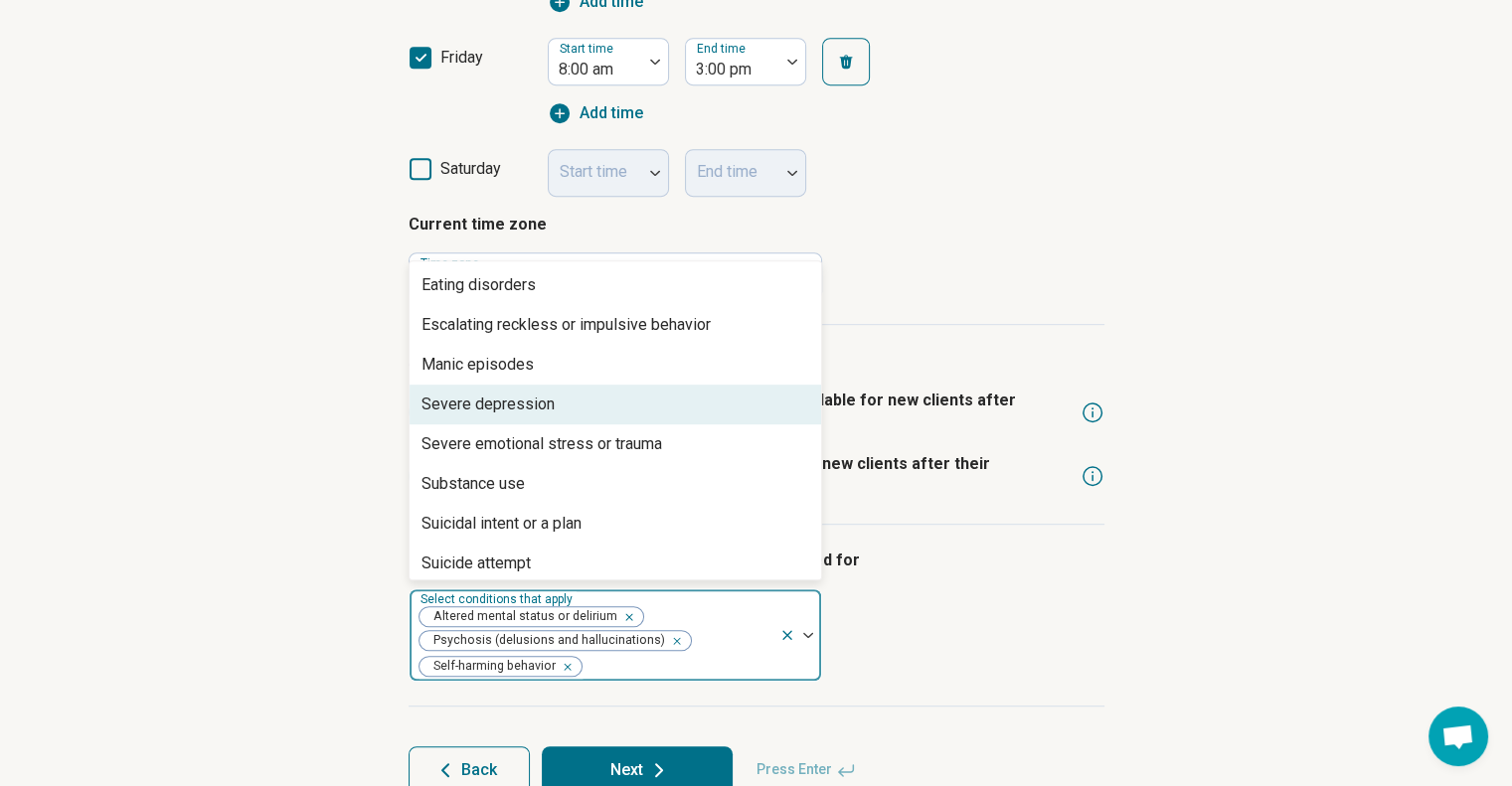 click on "Severe depression" at bounding box center [488, 404] 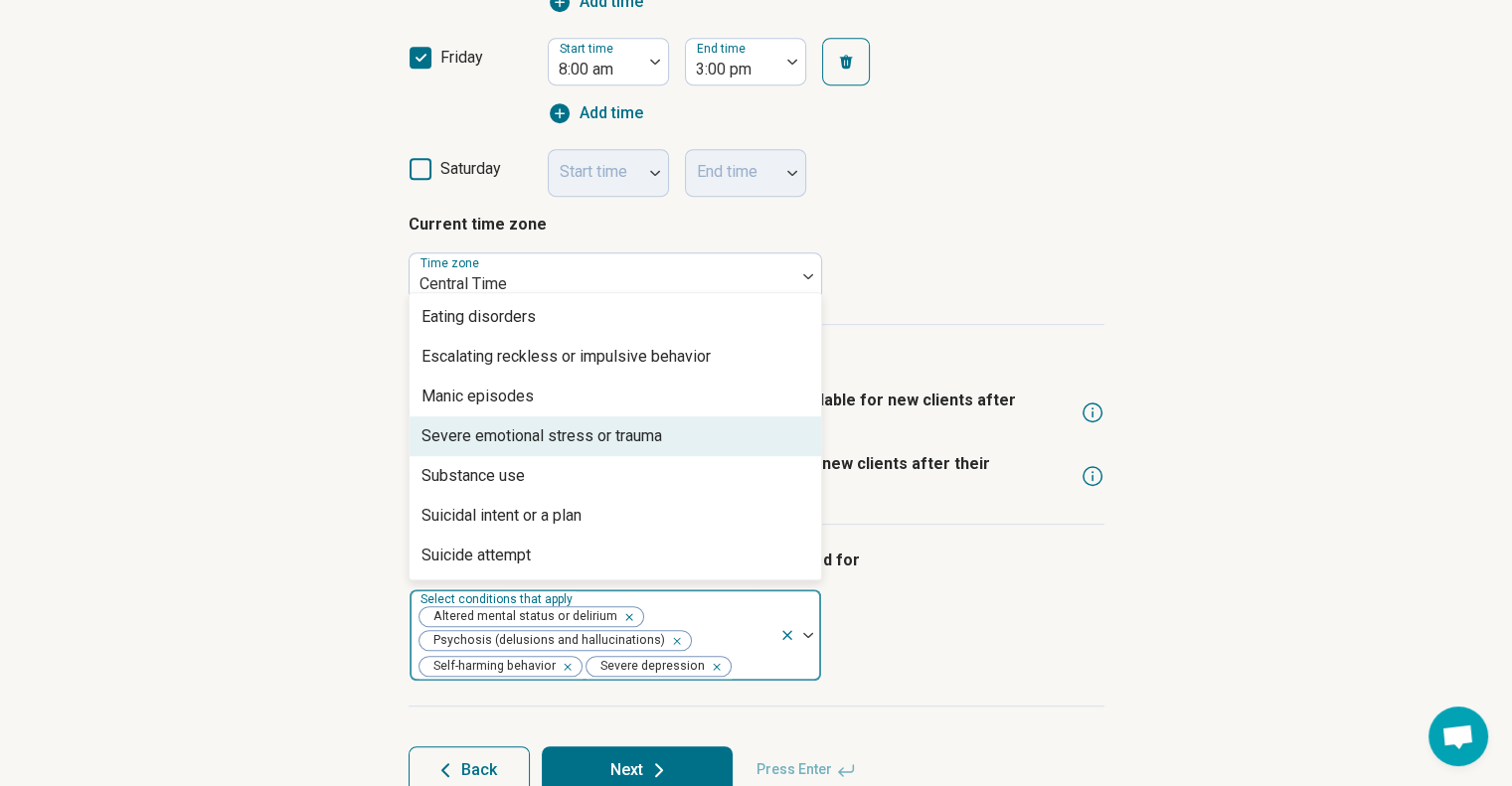 click on "Severe emotional stress or trauma" at bounding box center [542, 436] 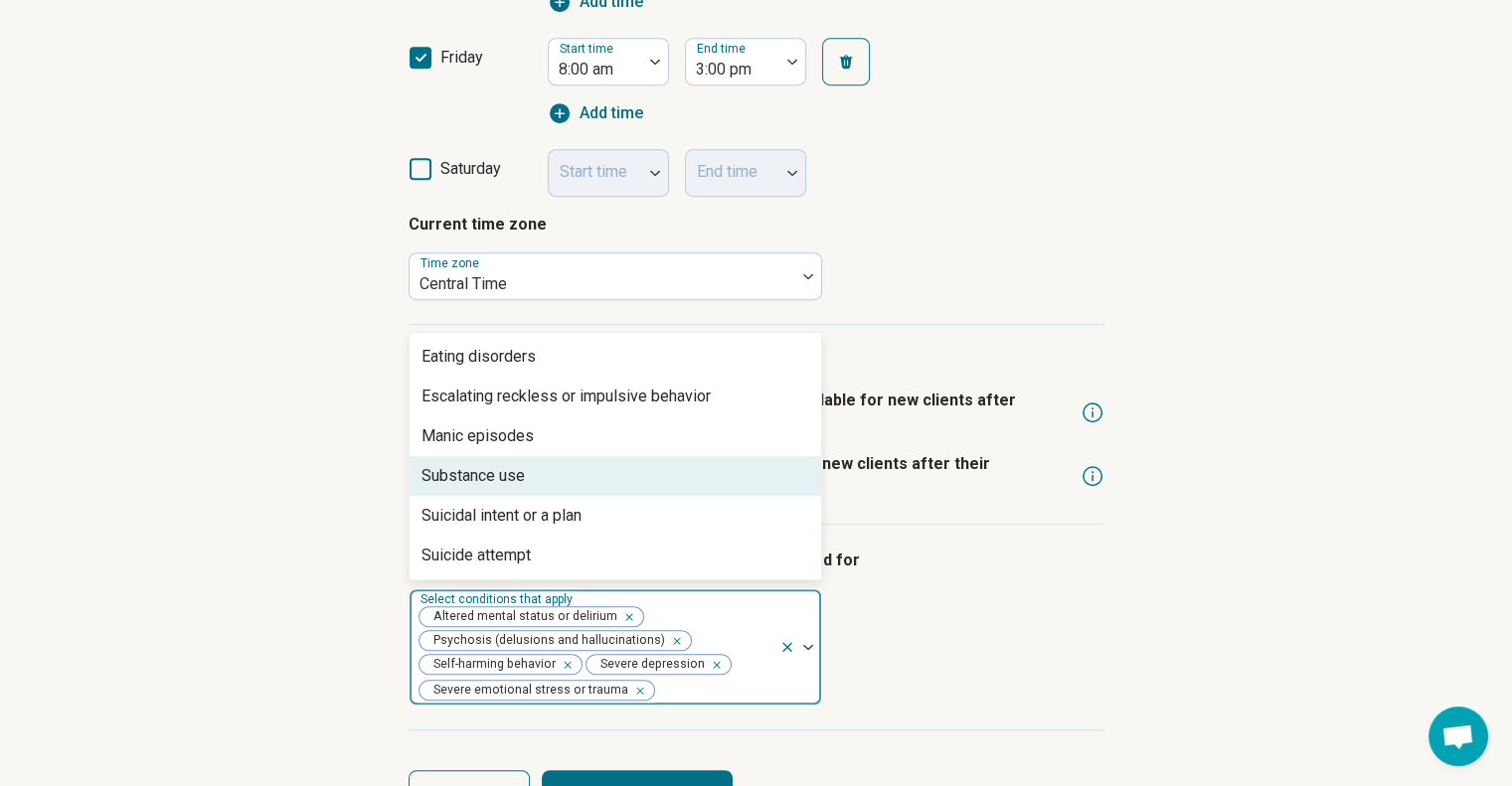 click on "Substance use" at bounding box center (473, 476) 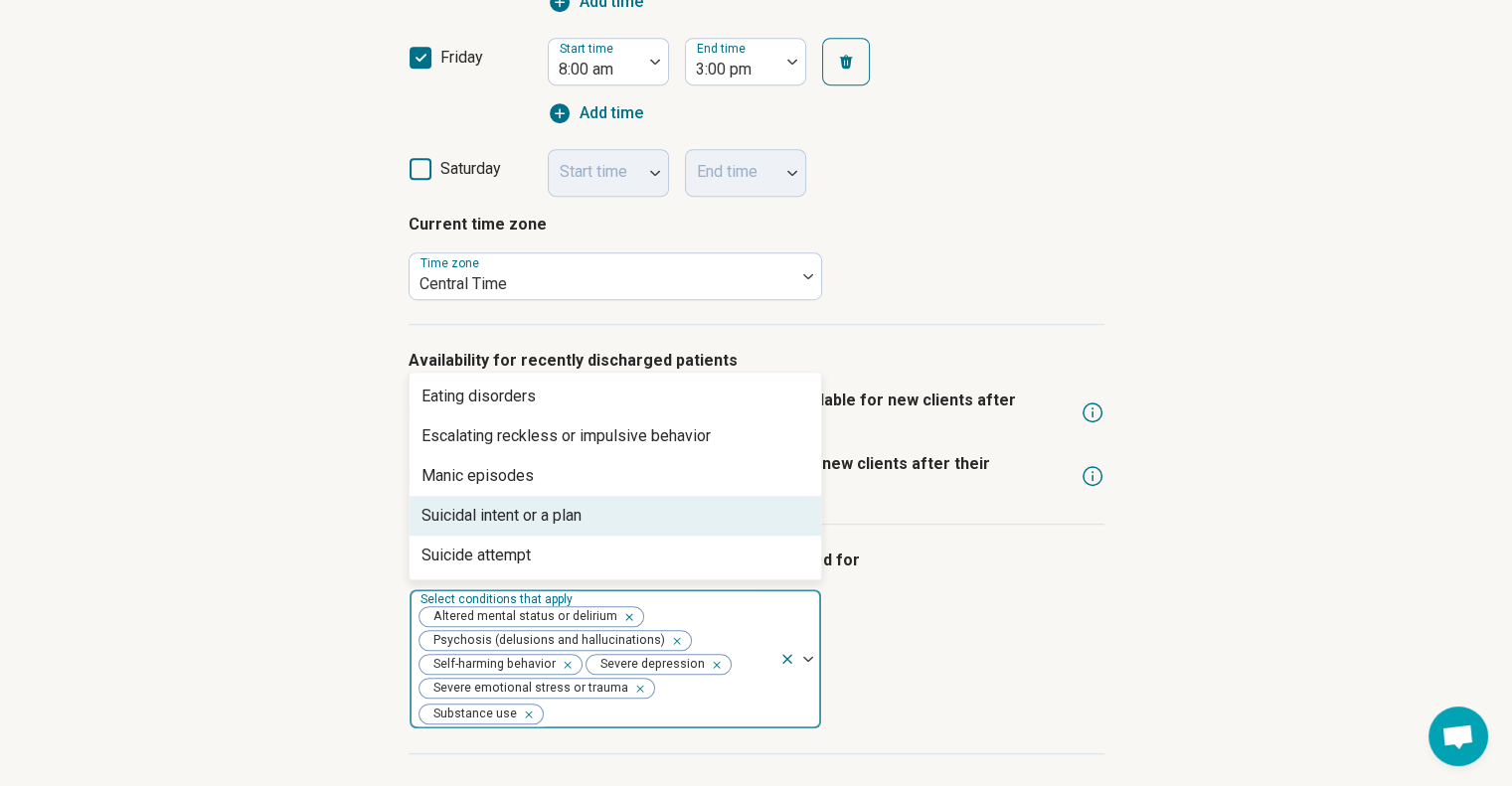 click on "Suicidal intent or a plan" at bounding box center [501, 516] 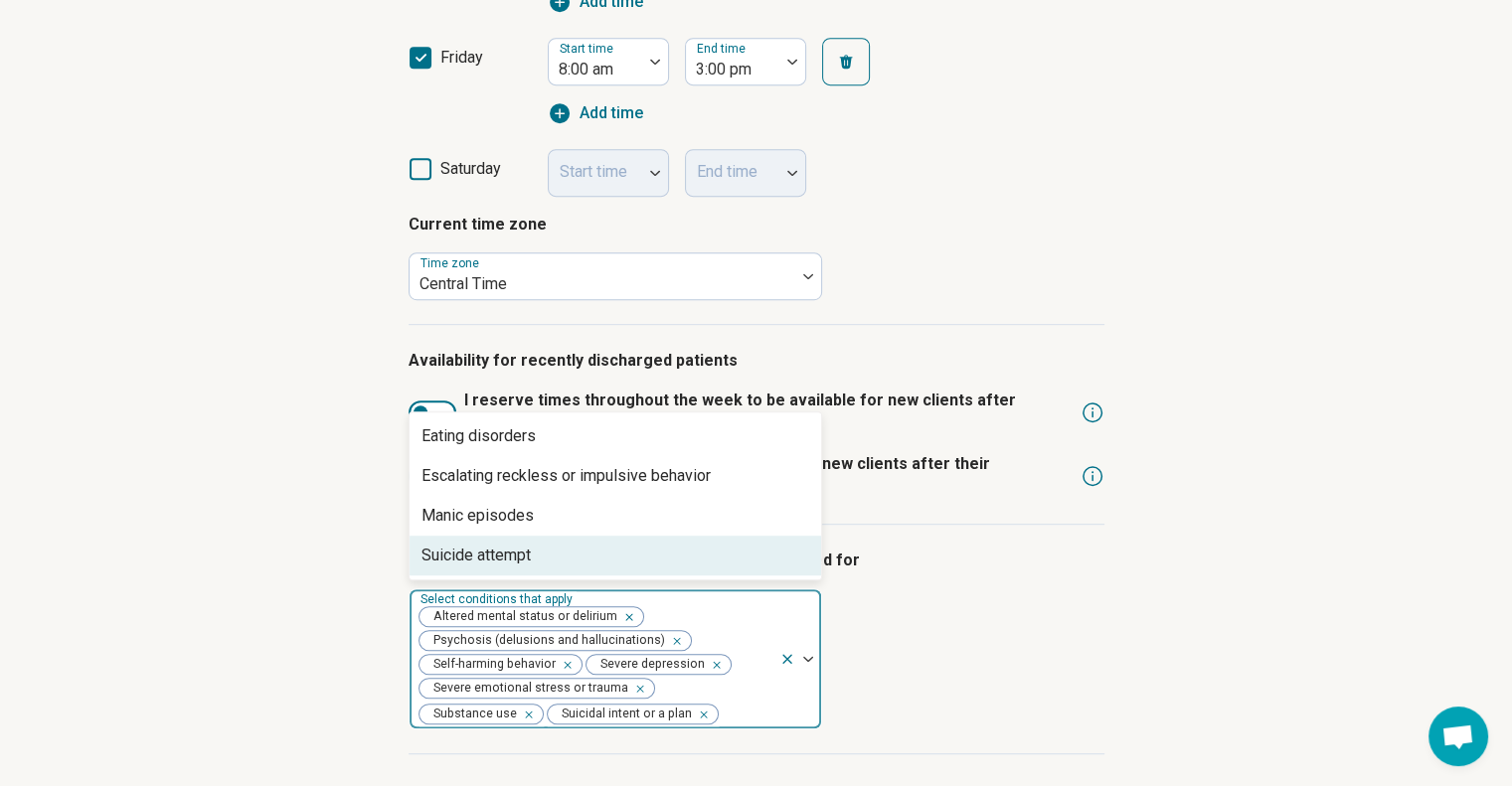 click on "Suicide attempt" at bounding box center [476, 555] 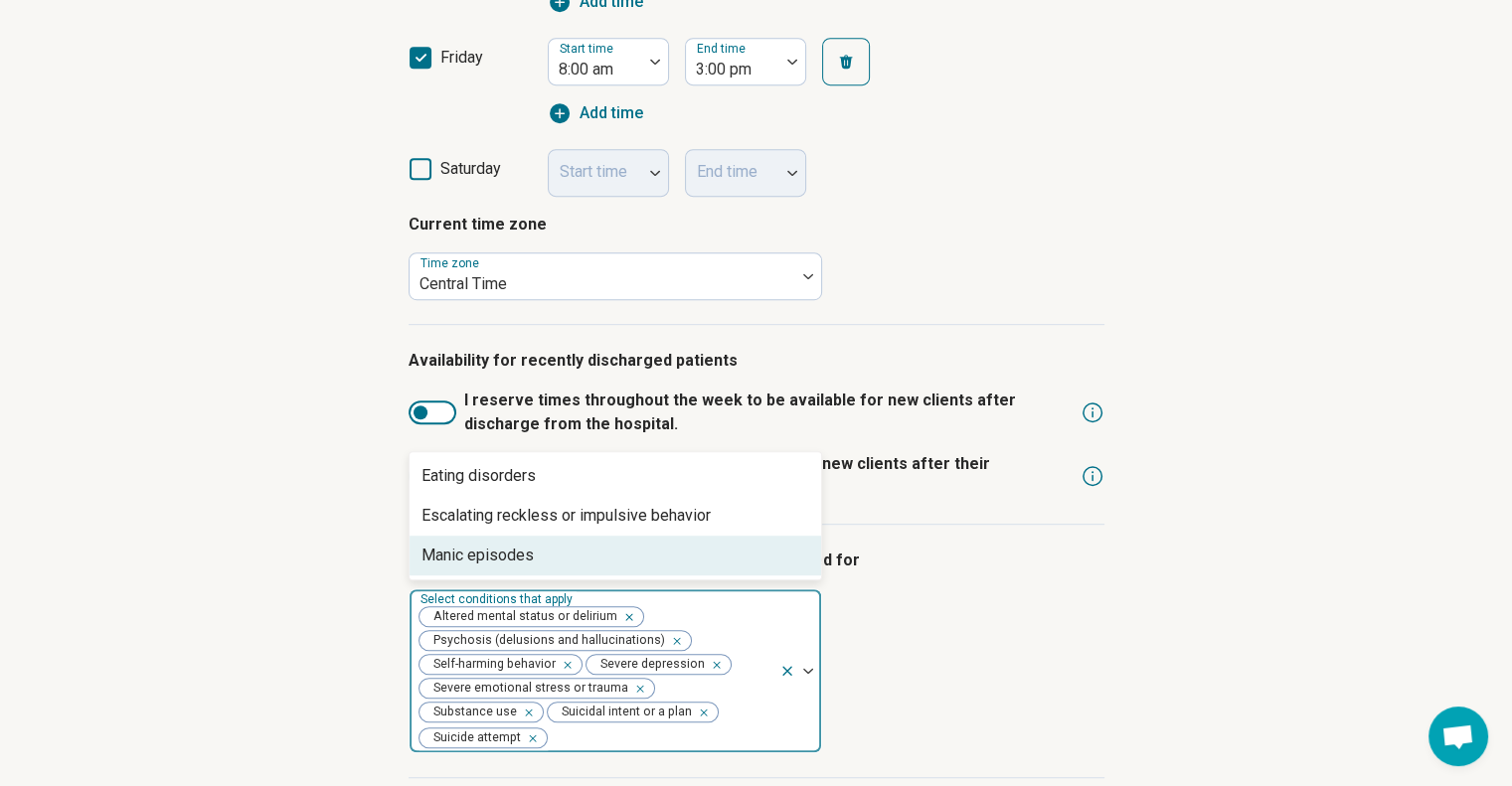 scroll, scrollTop: 1223, scrollLeft: 0, axis: vertical 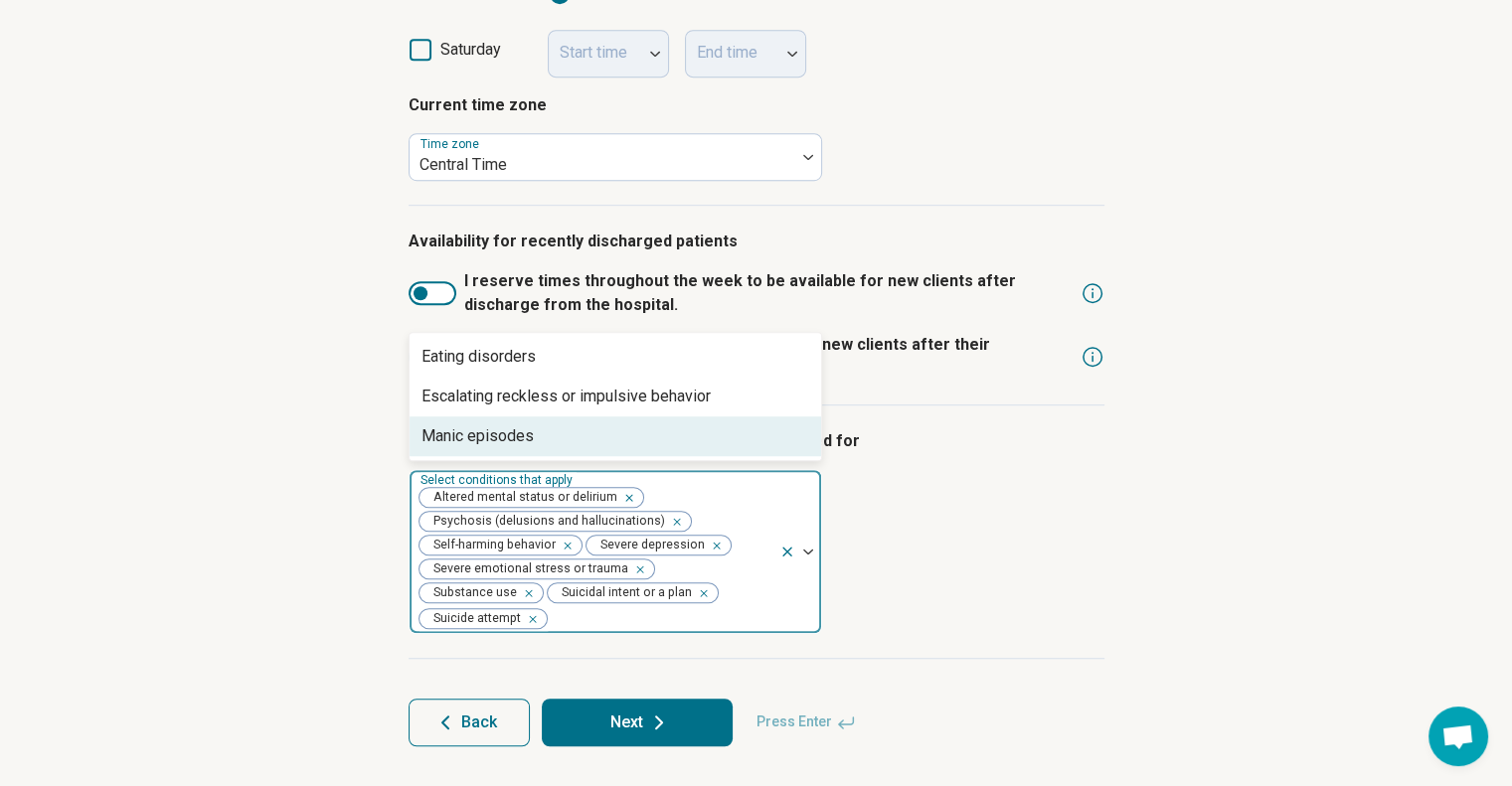 click on "Next" at bounding box center [637, 722] 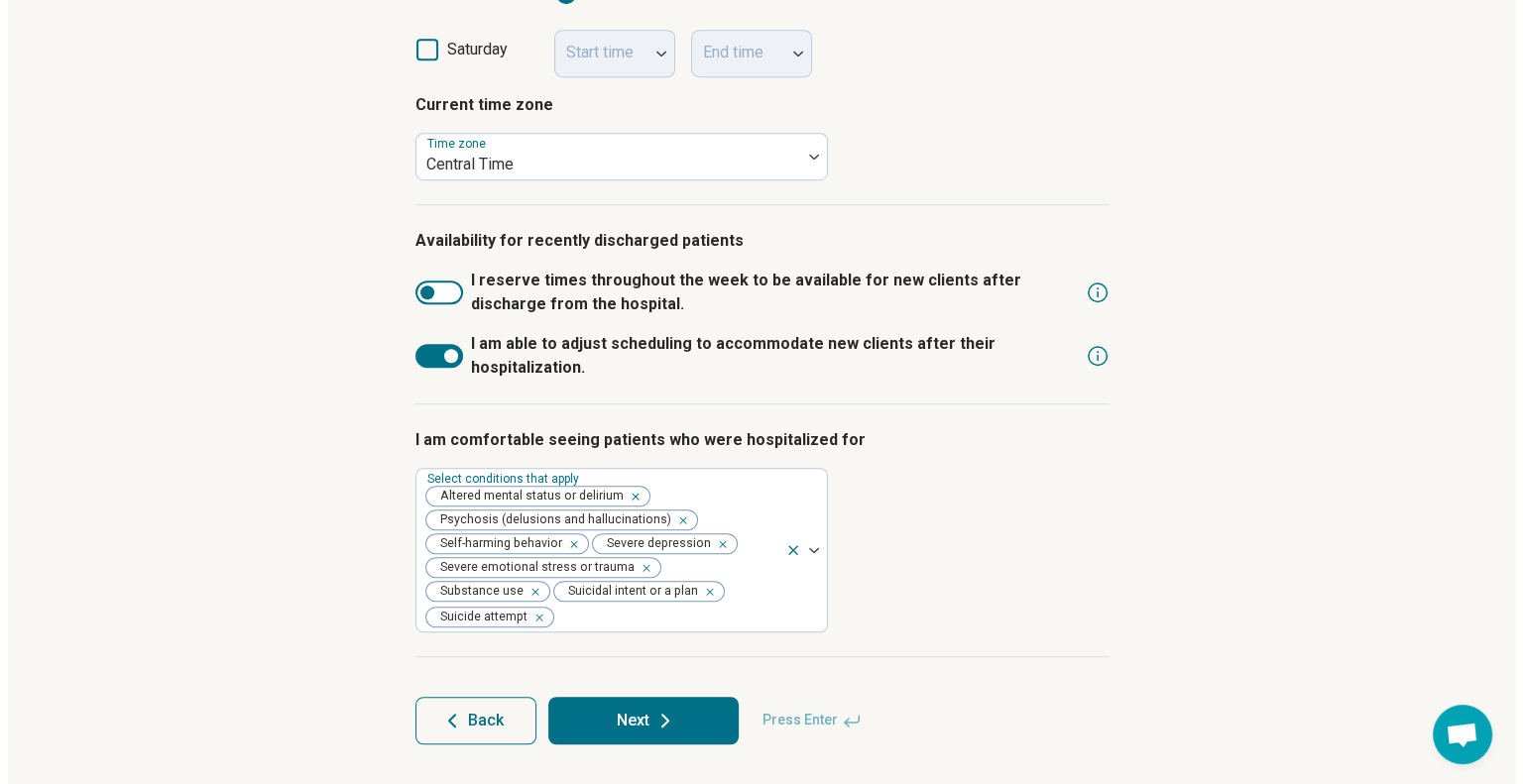 scroll, scrollTop: 0, scrollLeft: 0, axis: both 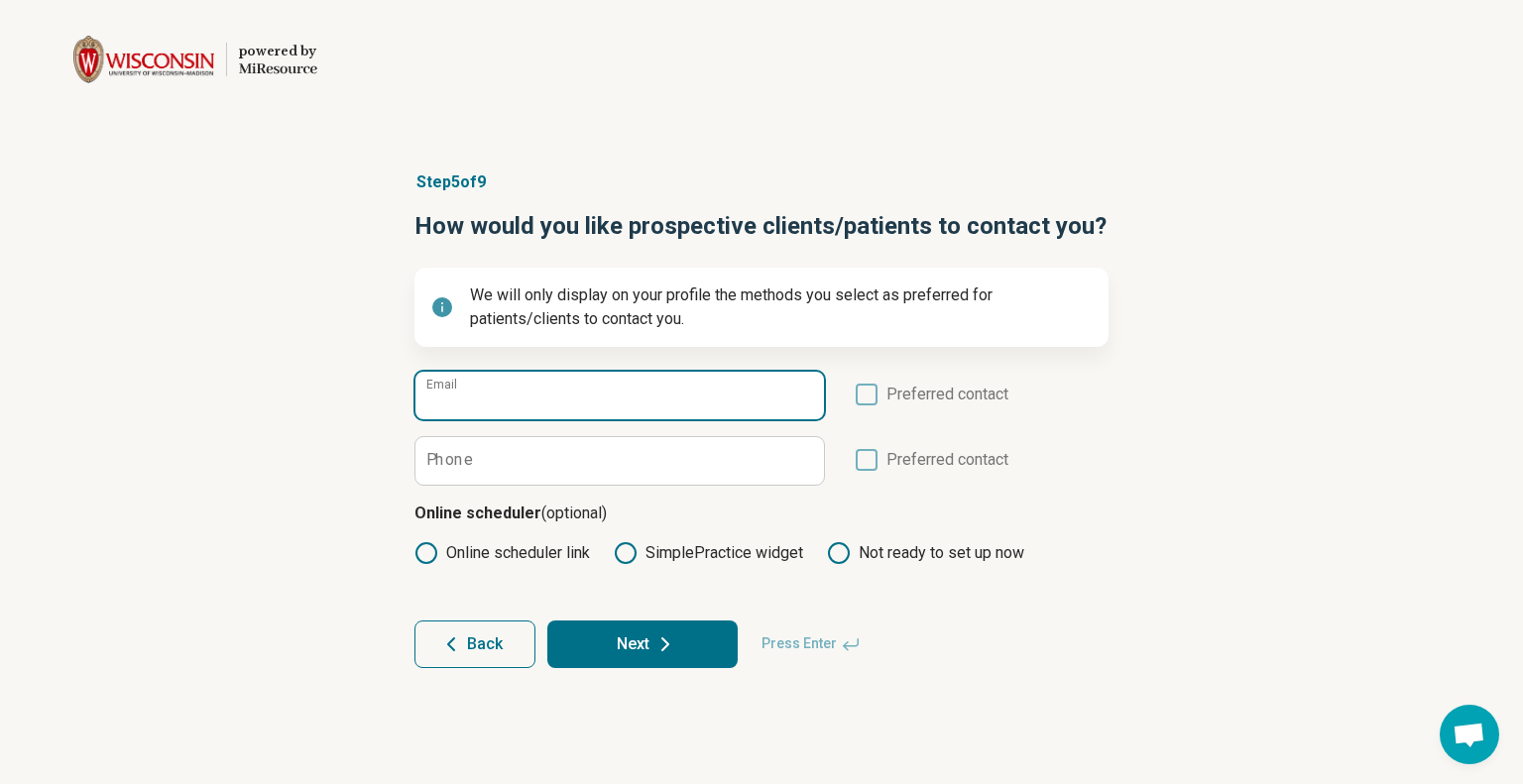 click on "Email" at bounding box center (620, 395) 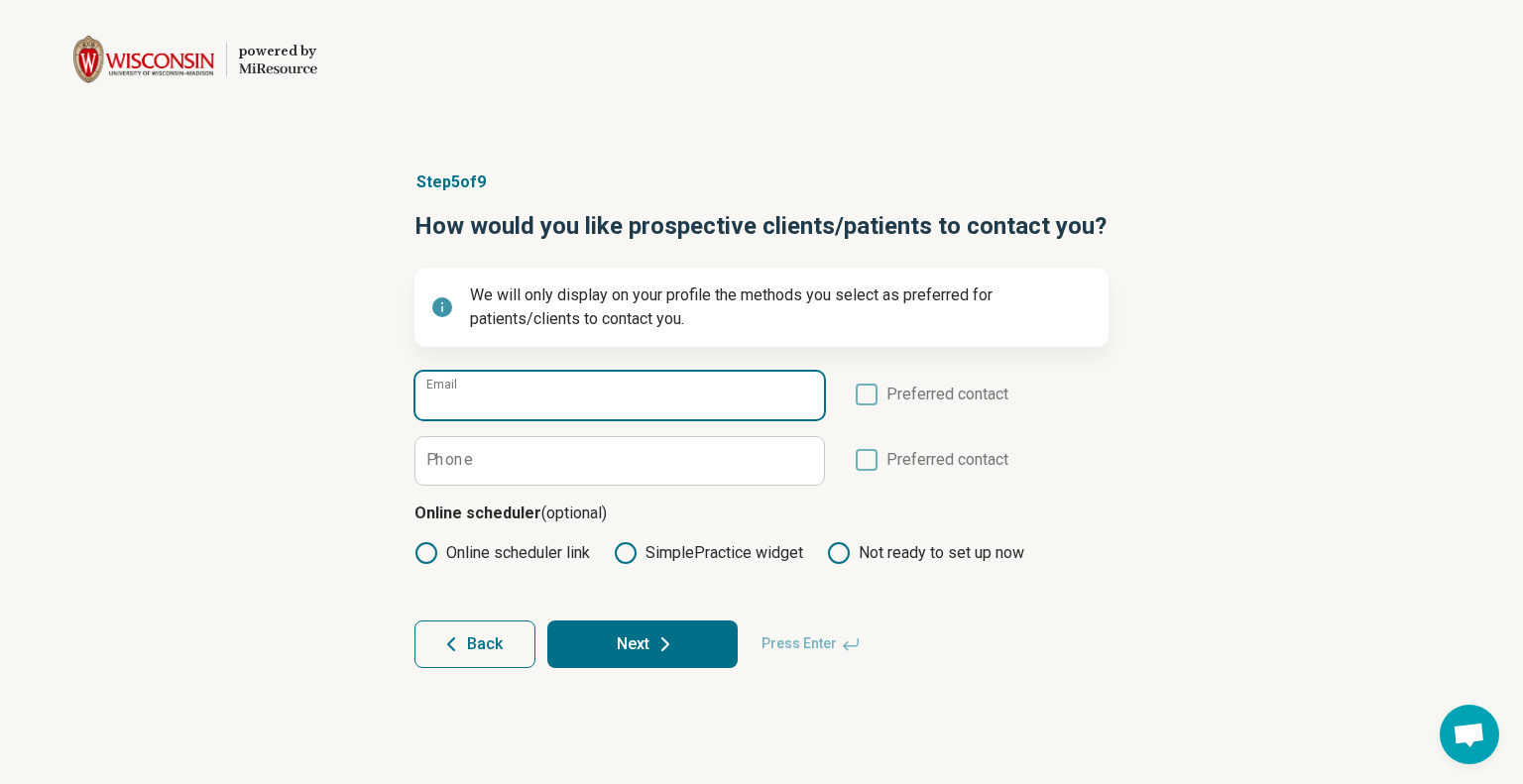 click on "Email" at bounding box center (620, 395) 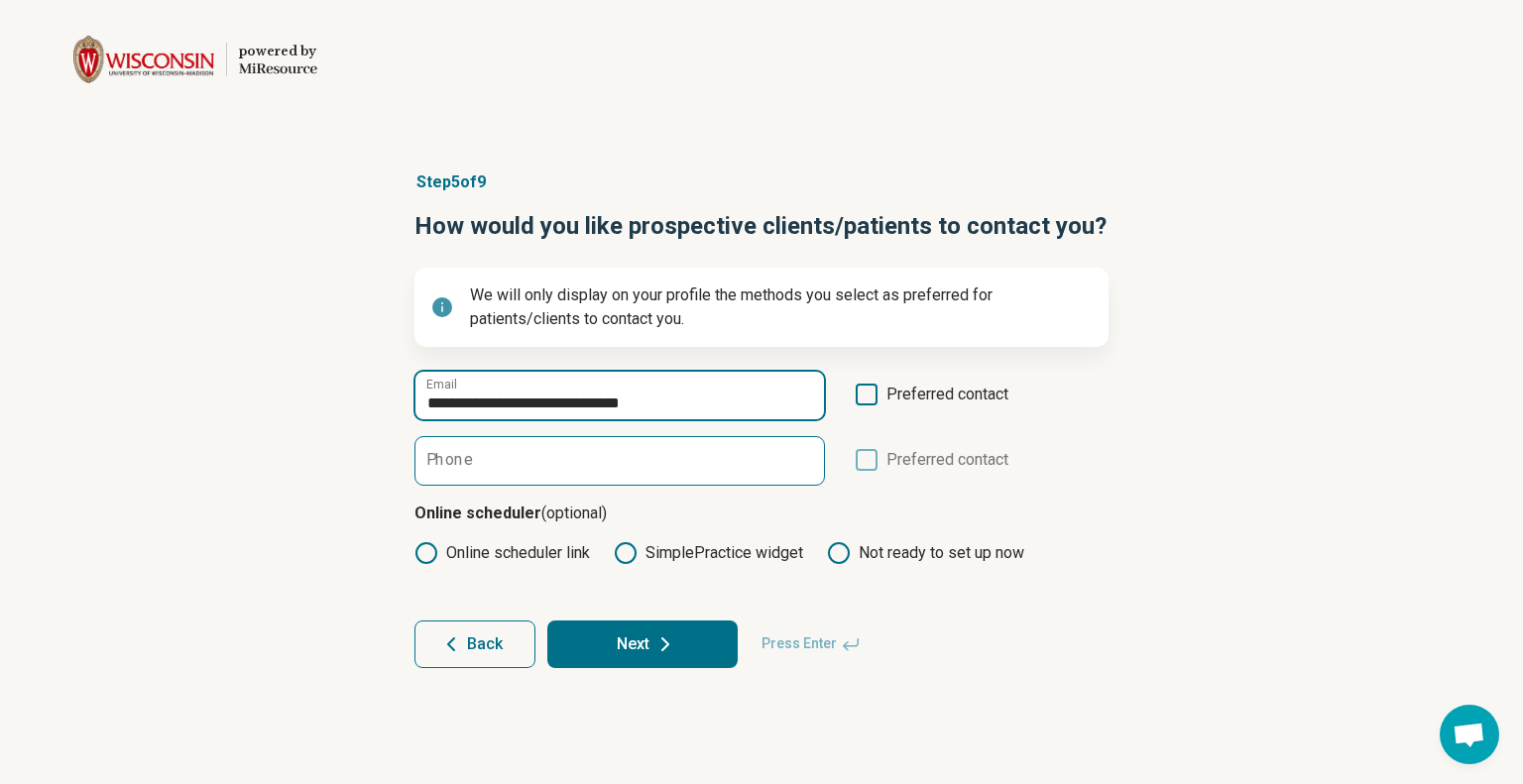 type on "**********" 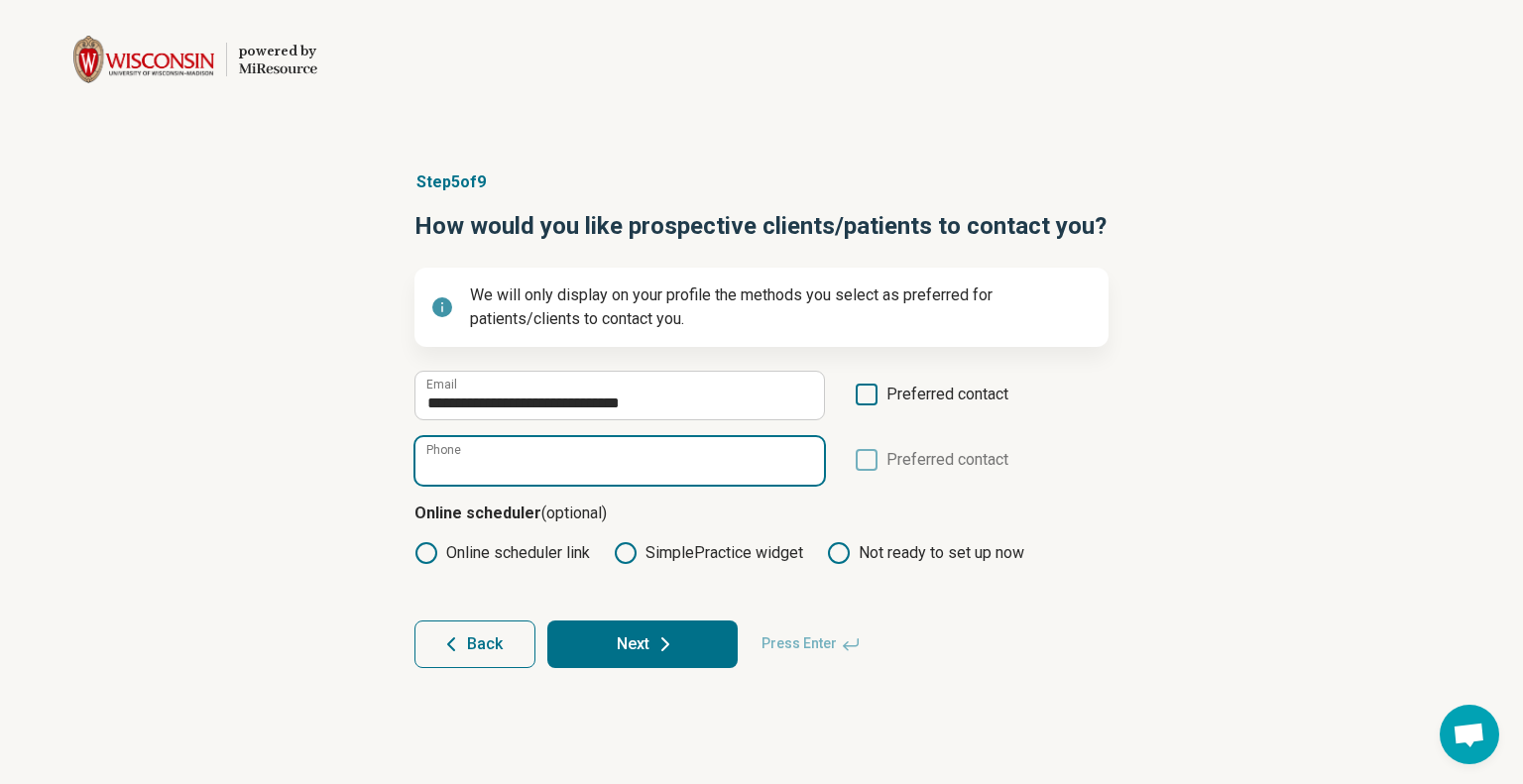 click on "Phone" at bounding box center (620, 461) 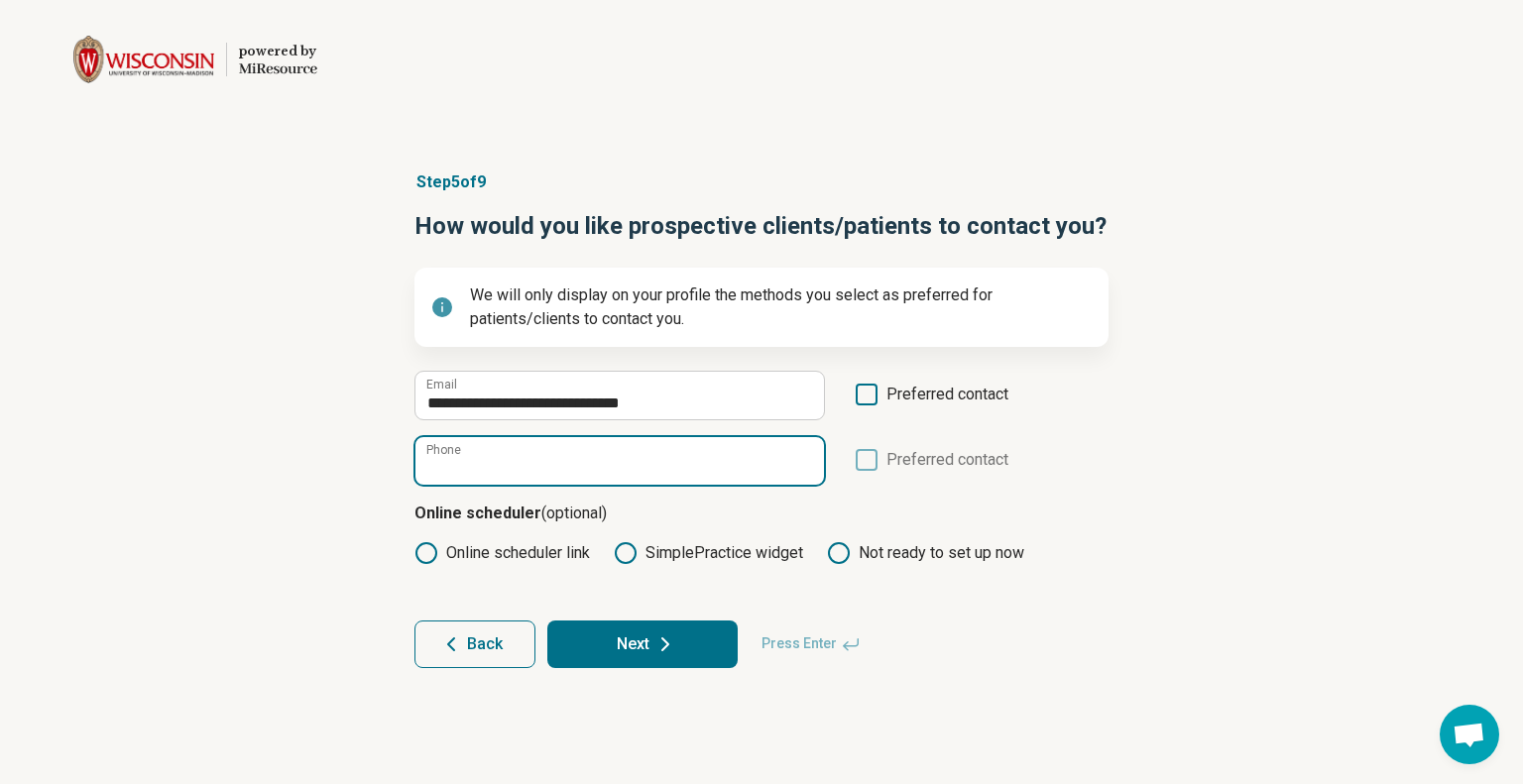 paste on "**********" 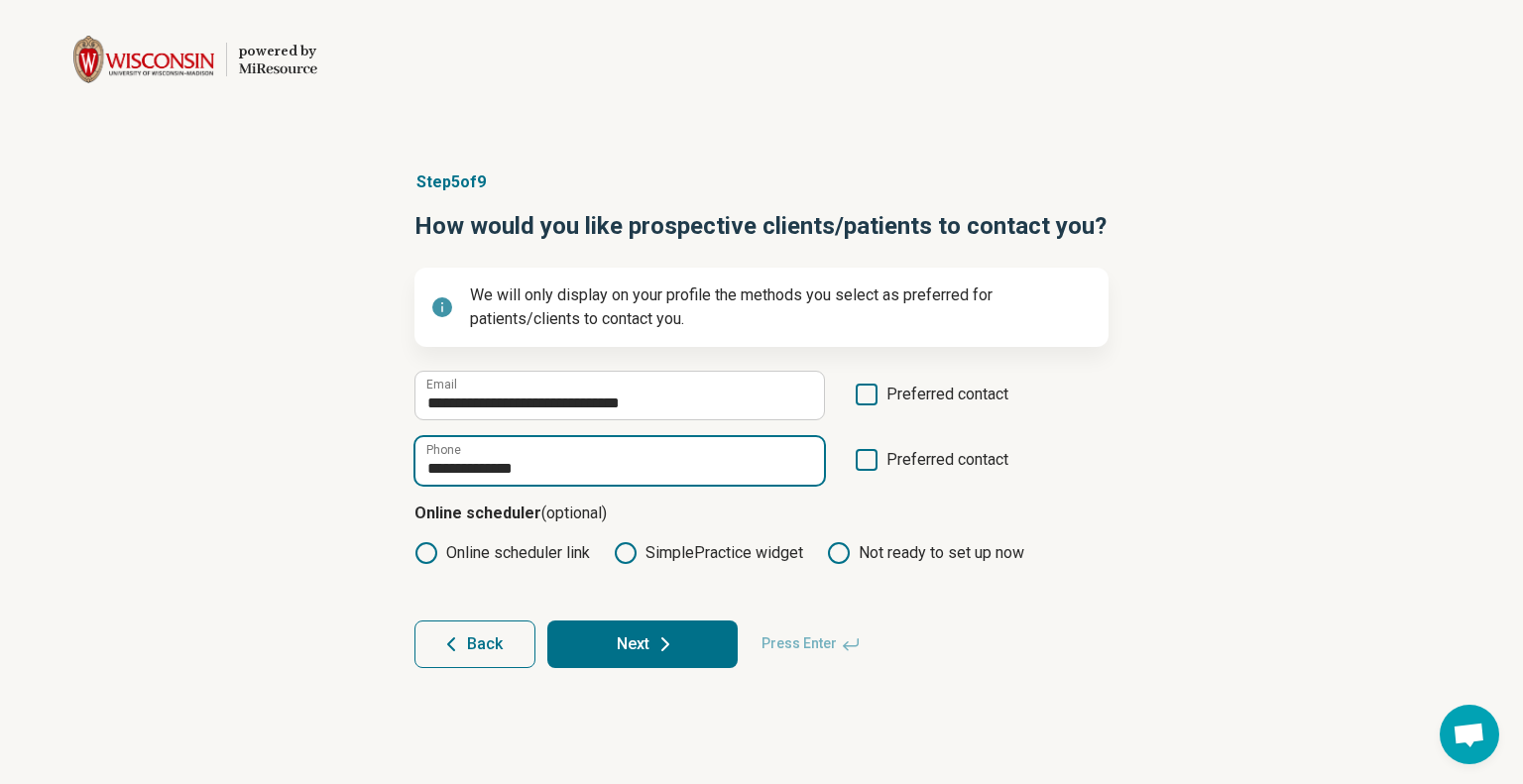 click on "**********" at bounding box center [620, 461] 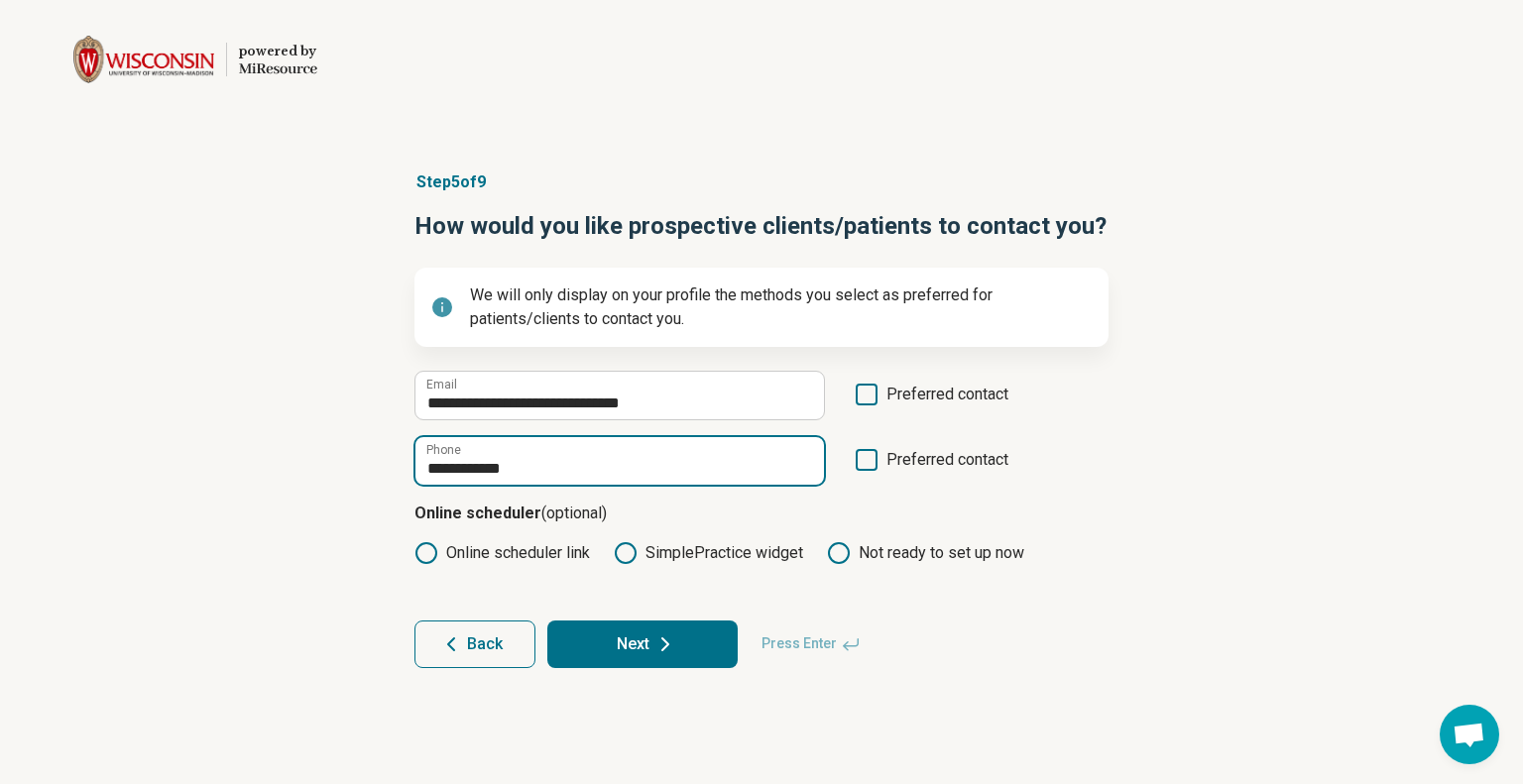 type on "**********" 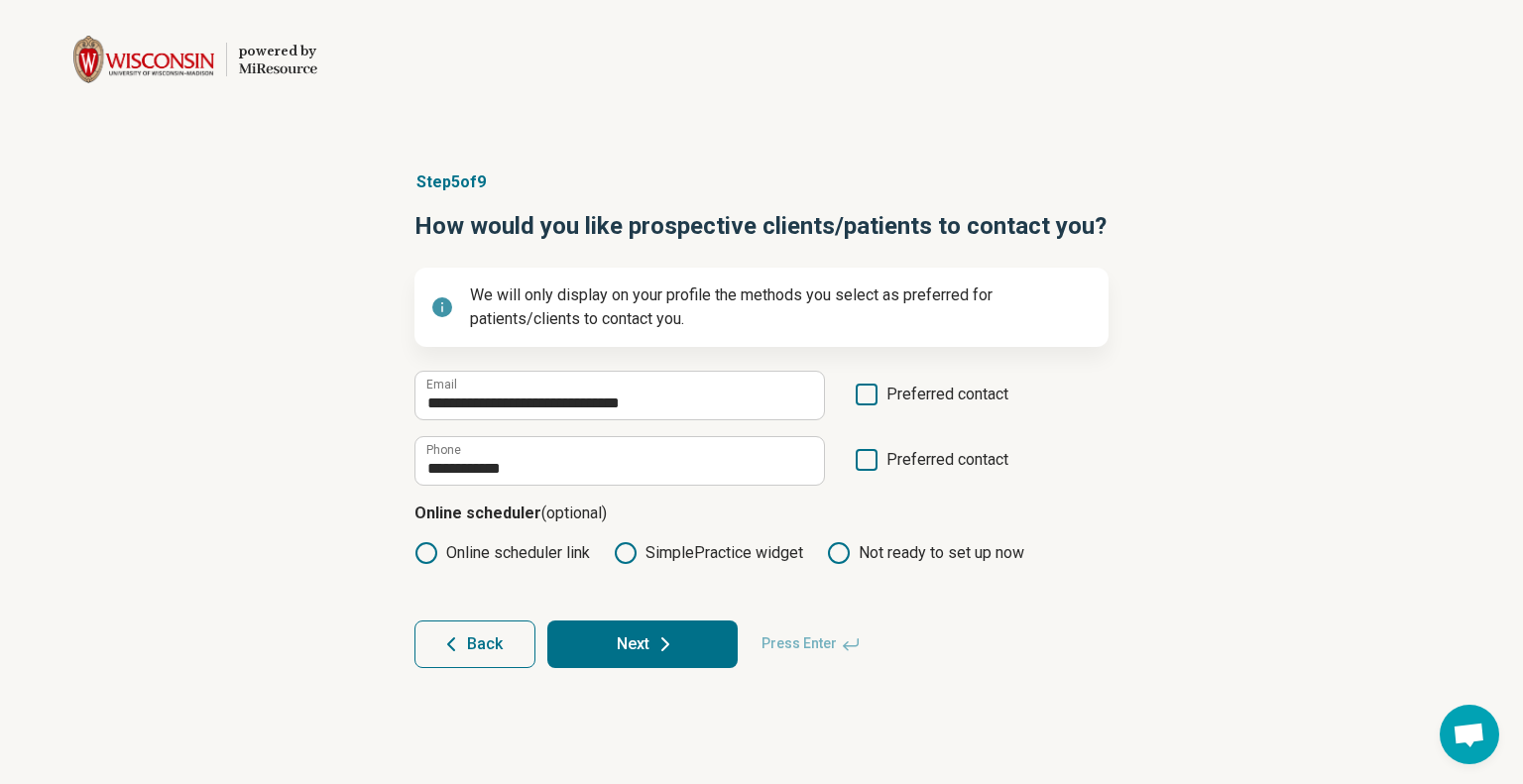 click on "**********" at bounding box center [762, 419] 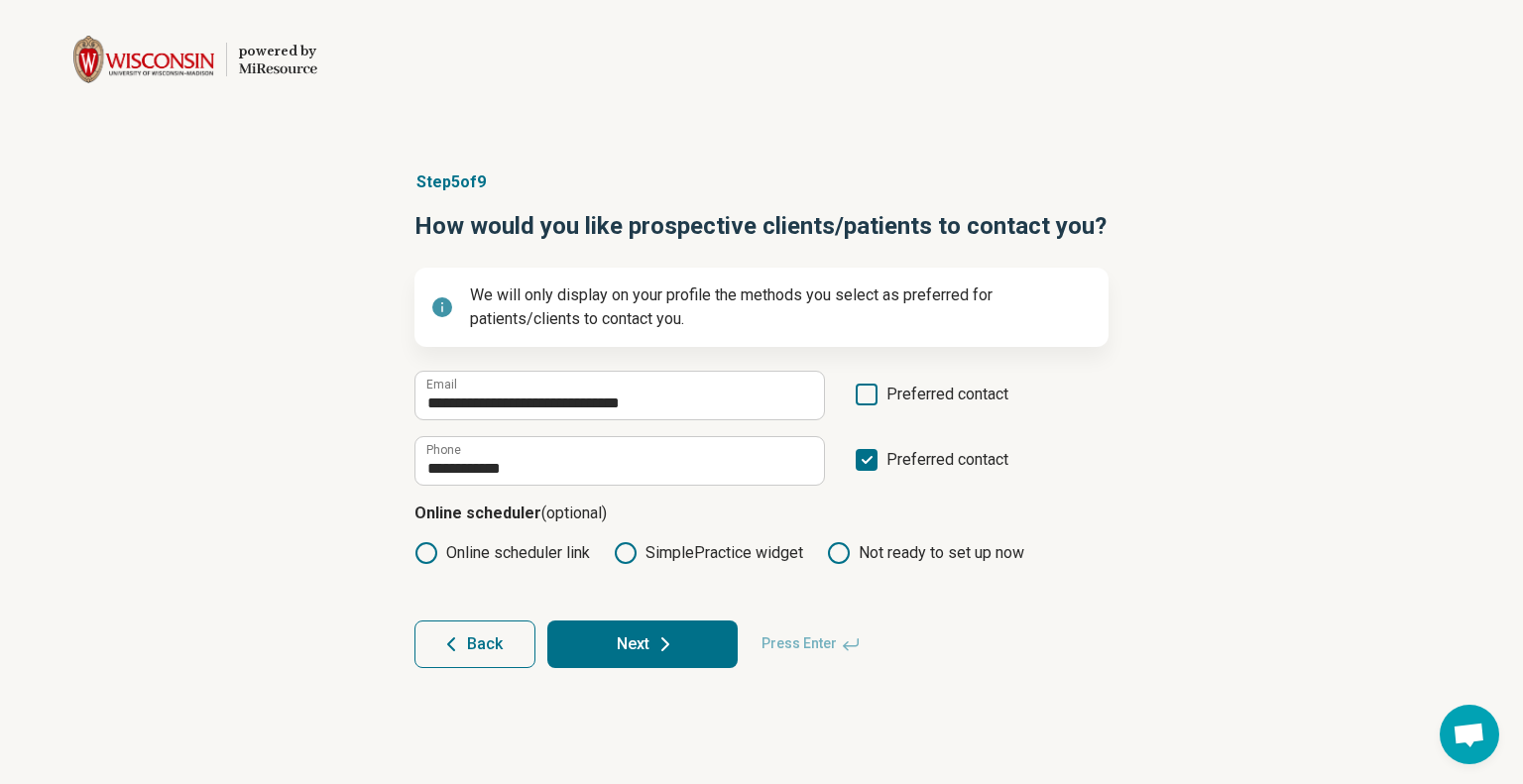 click 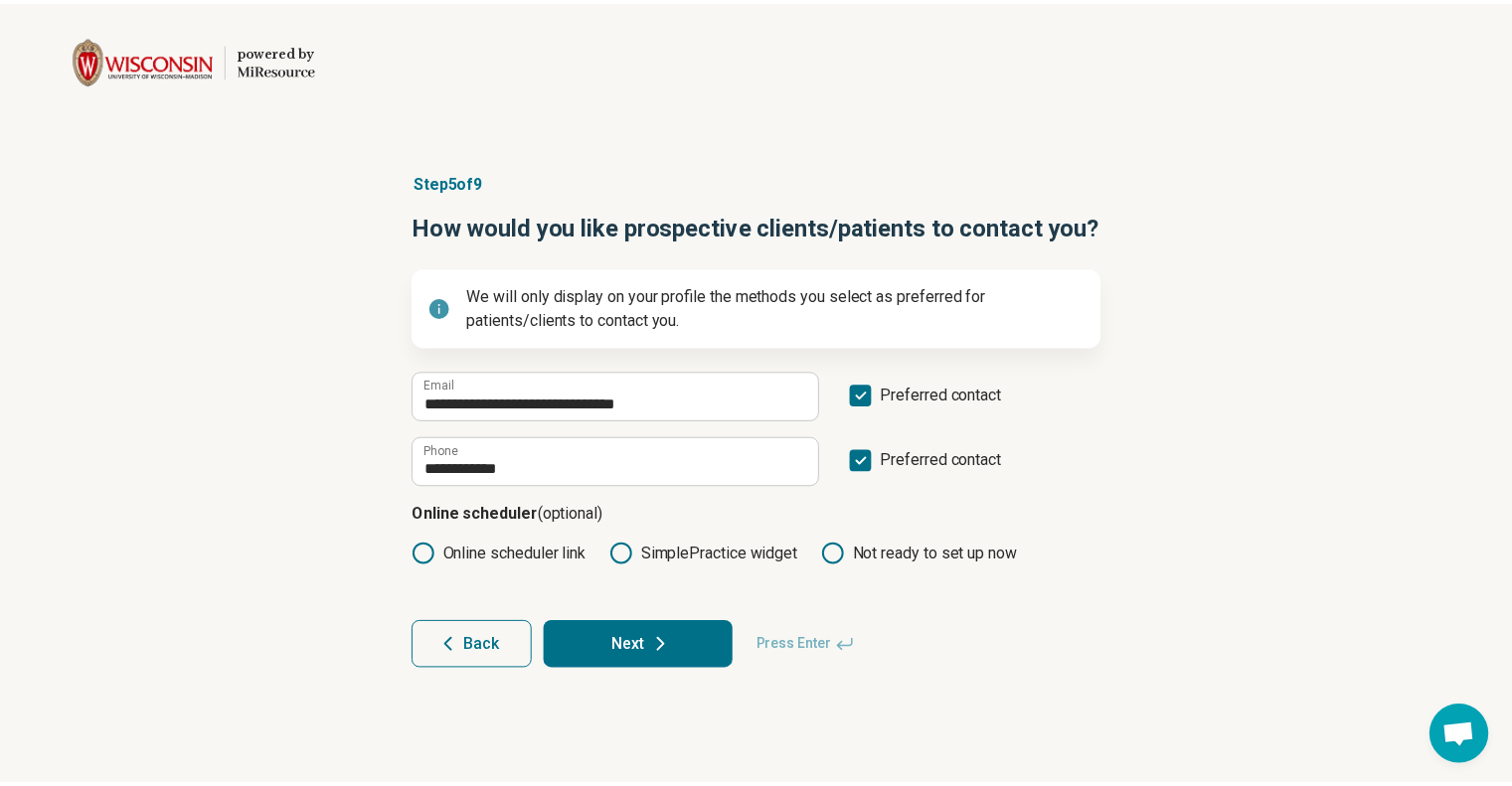 scroll, scrollTop: 10, scrollLeft: 0, axis: vertical 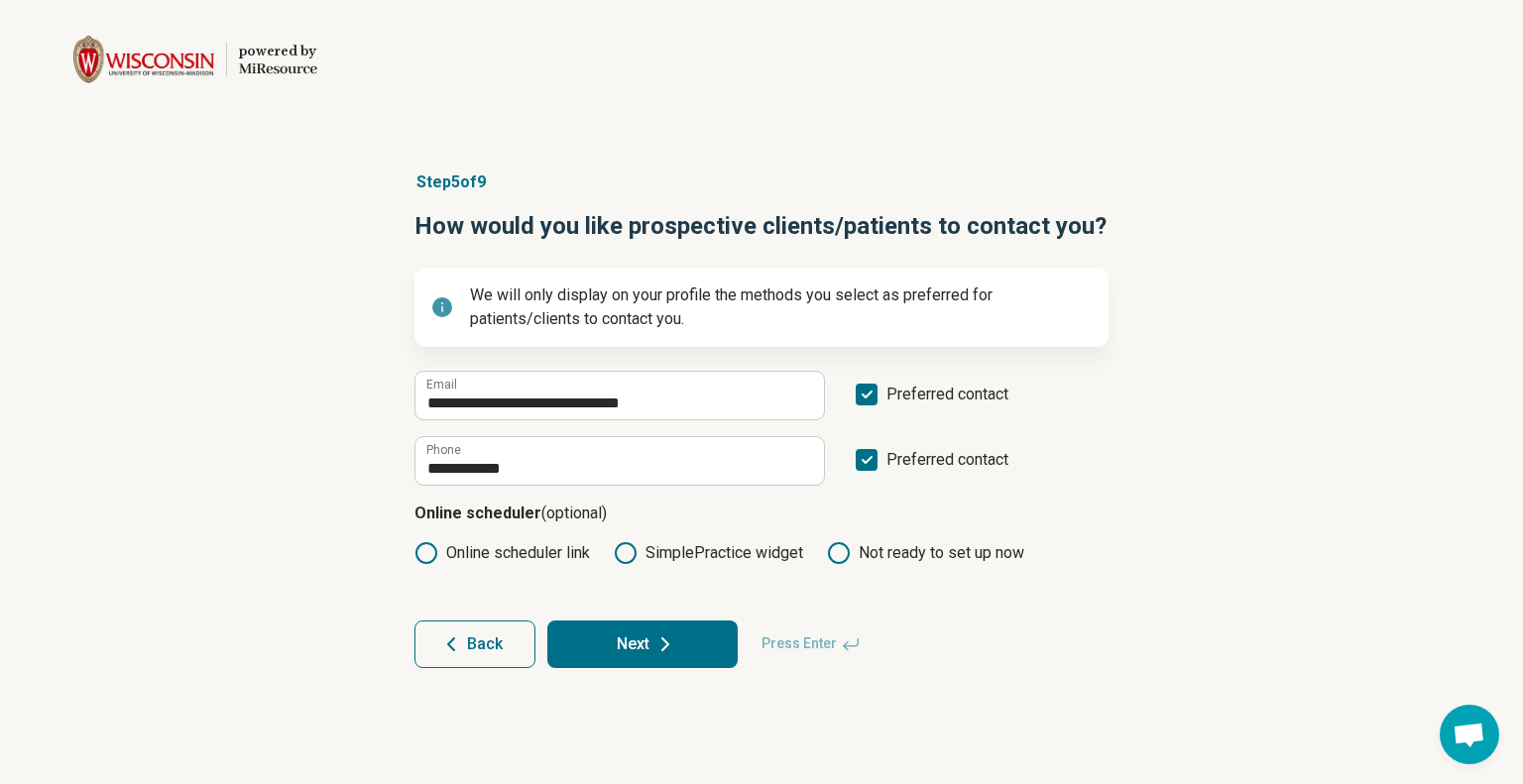click on "SimplePractice widget" at bounding box center (708, 553) 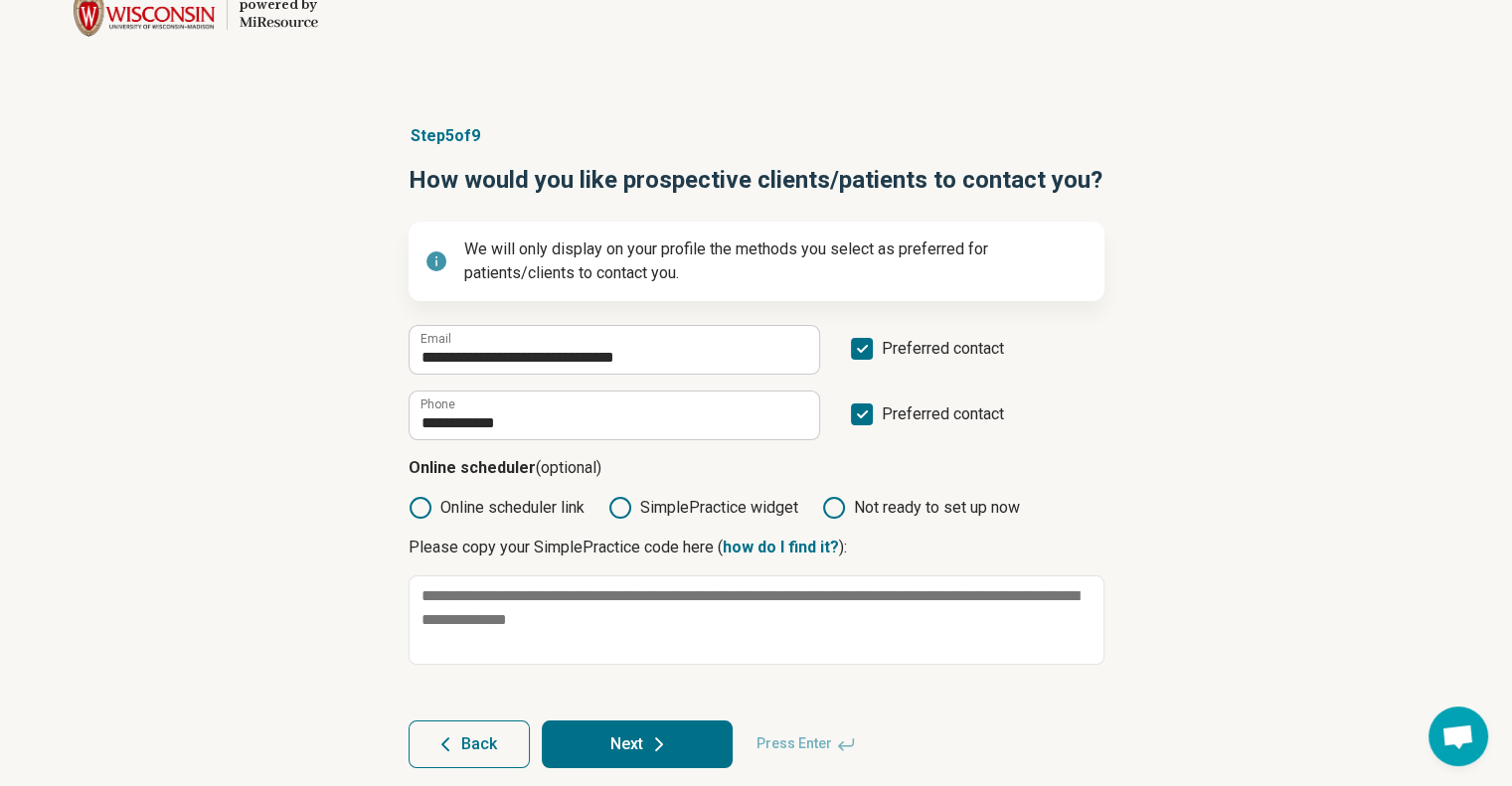 scroll, scrollTop: 68, scrollLeft: 0, axis: vertical 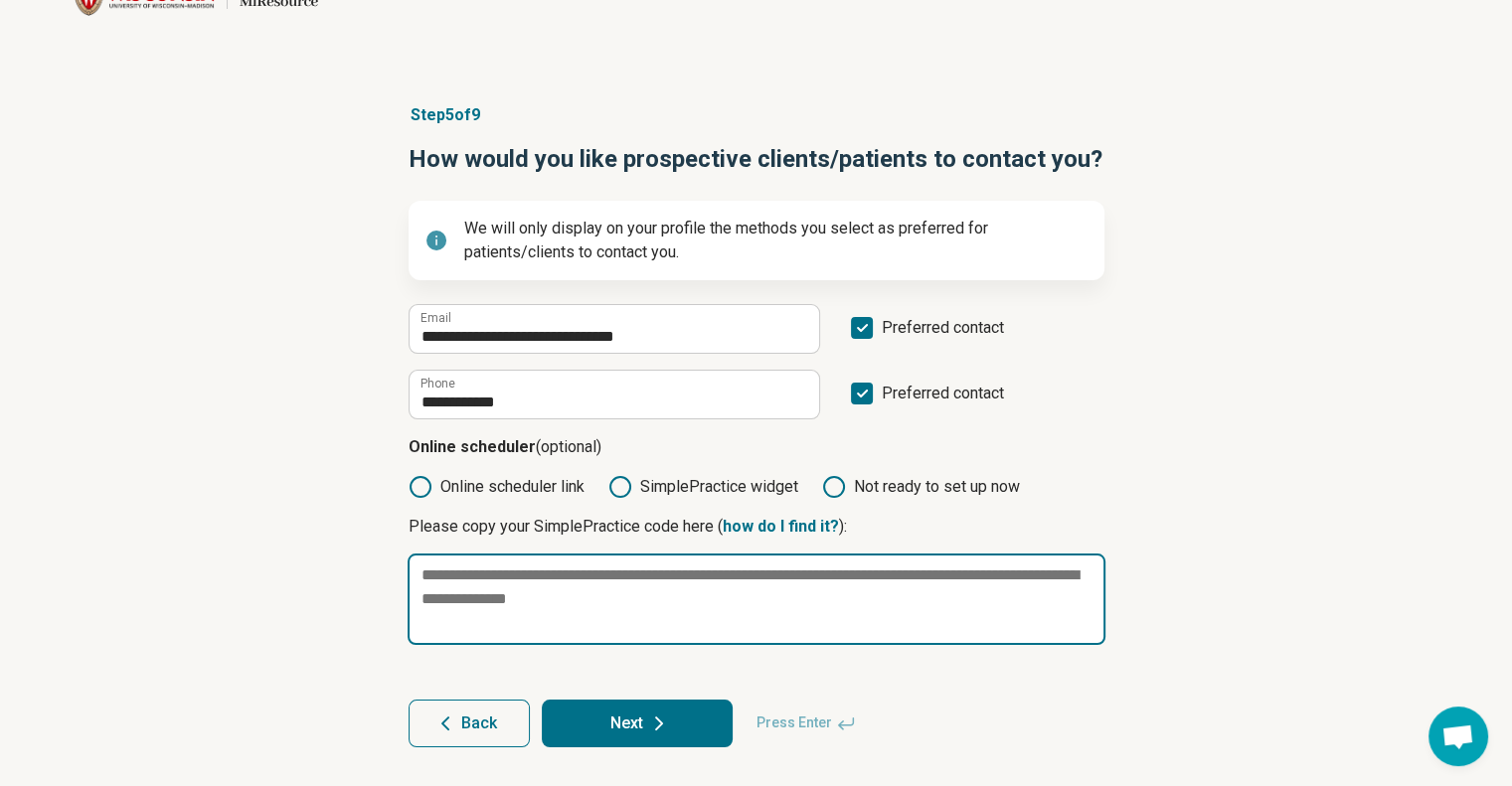 click at bounding box center [756, 599] 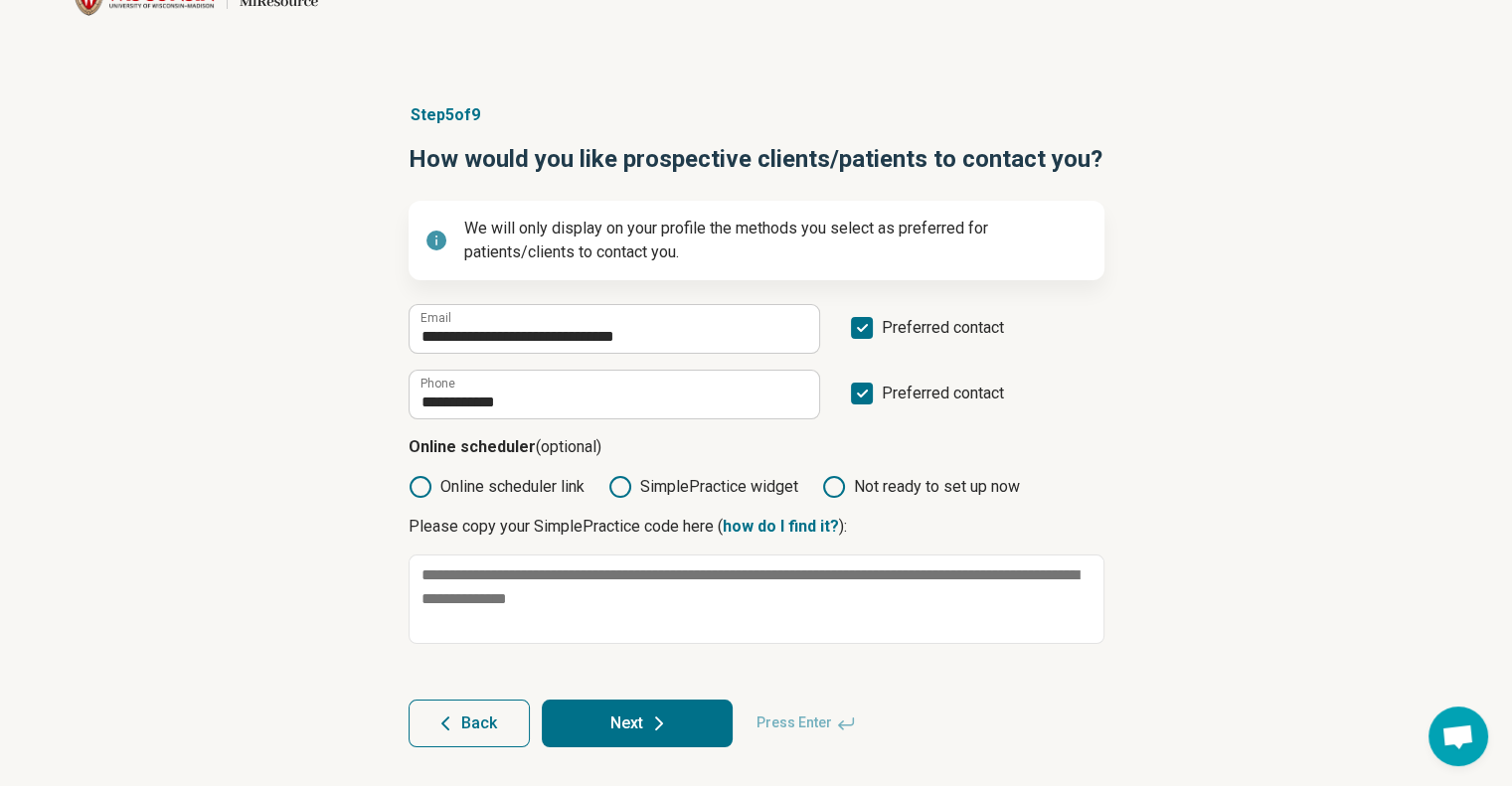 click on "Not ready to set up now" at bounding box center (921, 487) 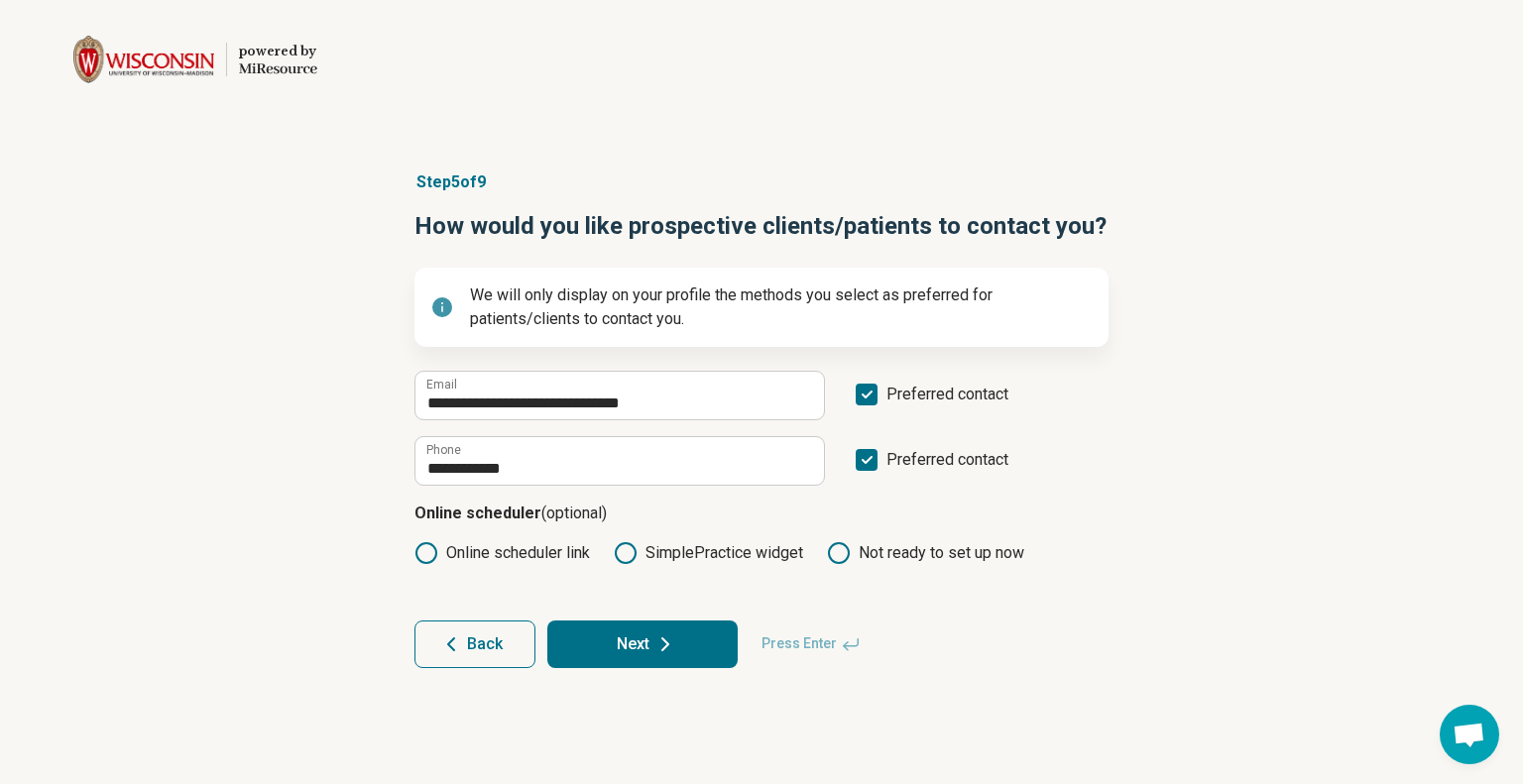 click on "Next" at bounding box center (643, 644) 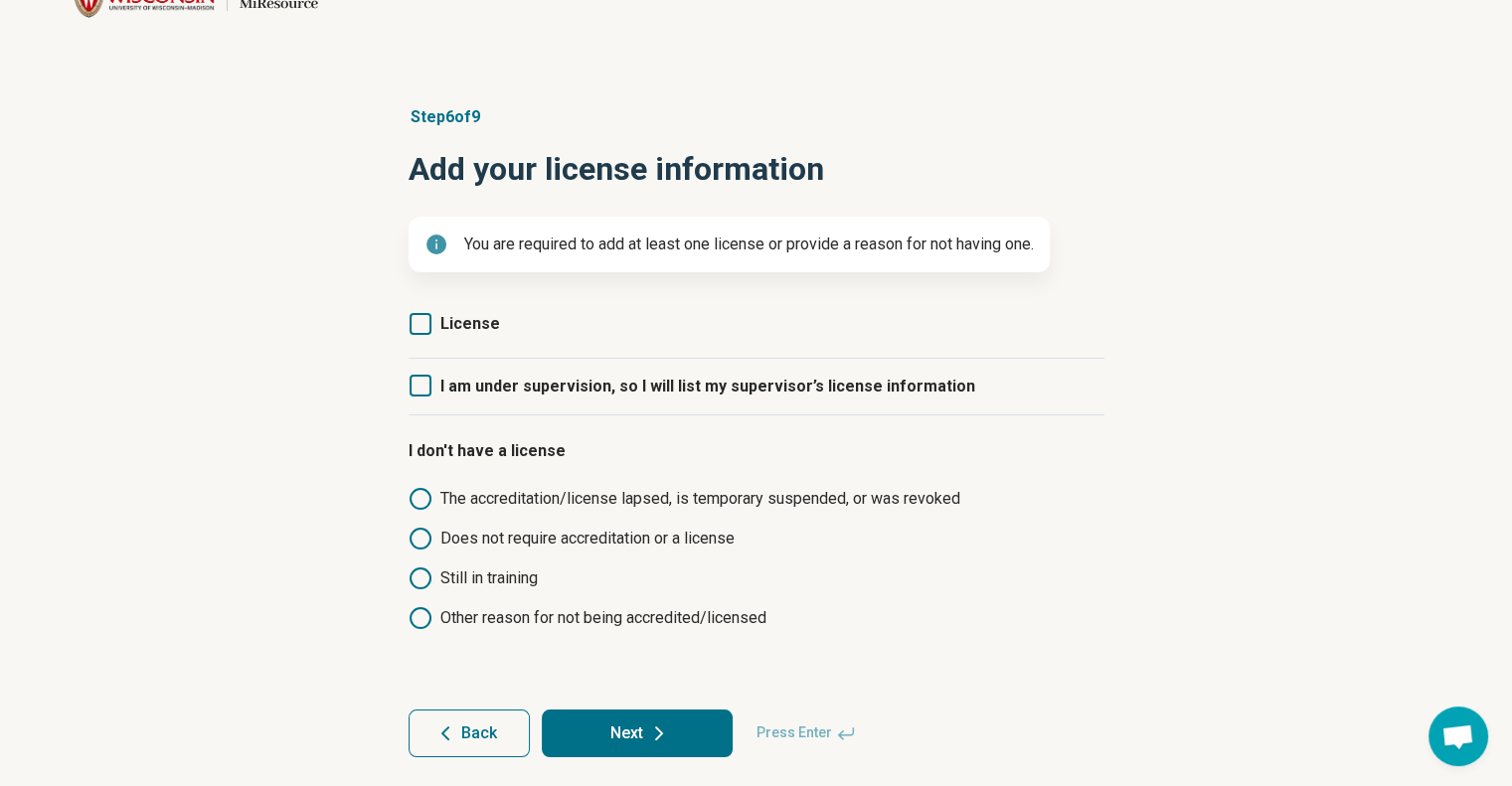 scroll, scrollTop: 72, scrollLeft: 0, axis: vertical 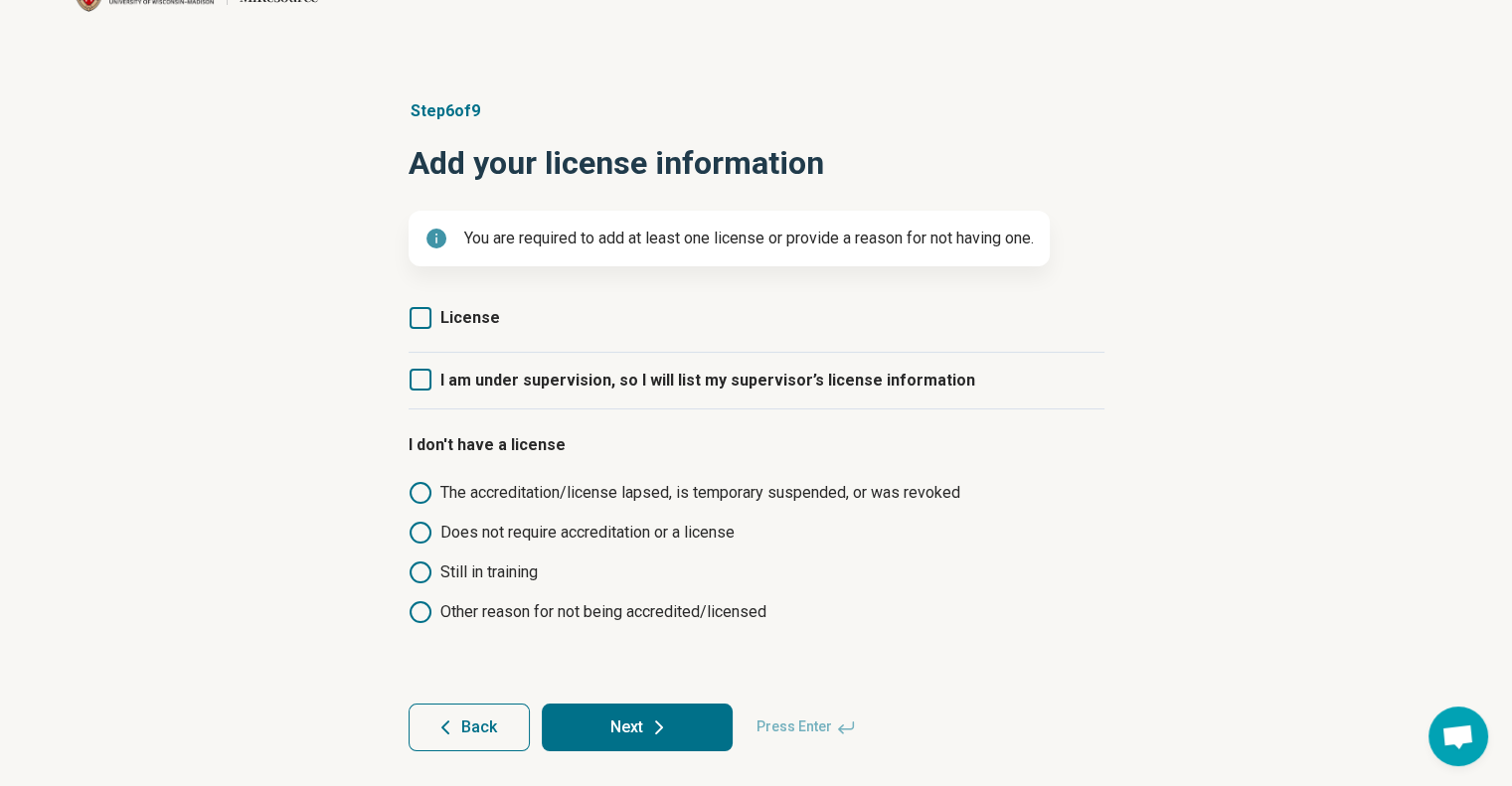 click 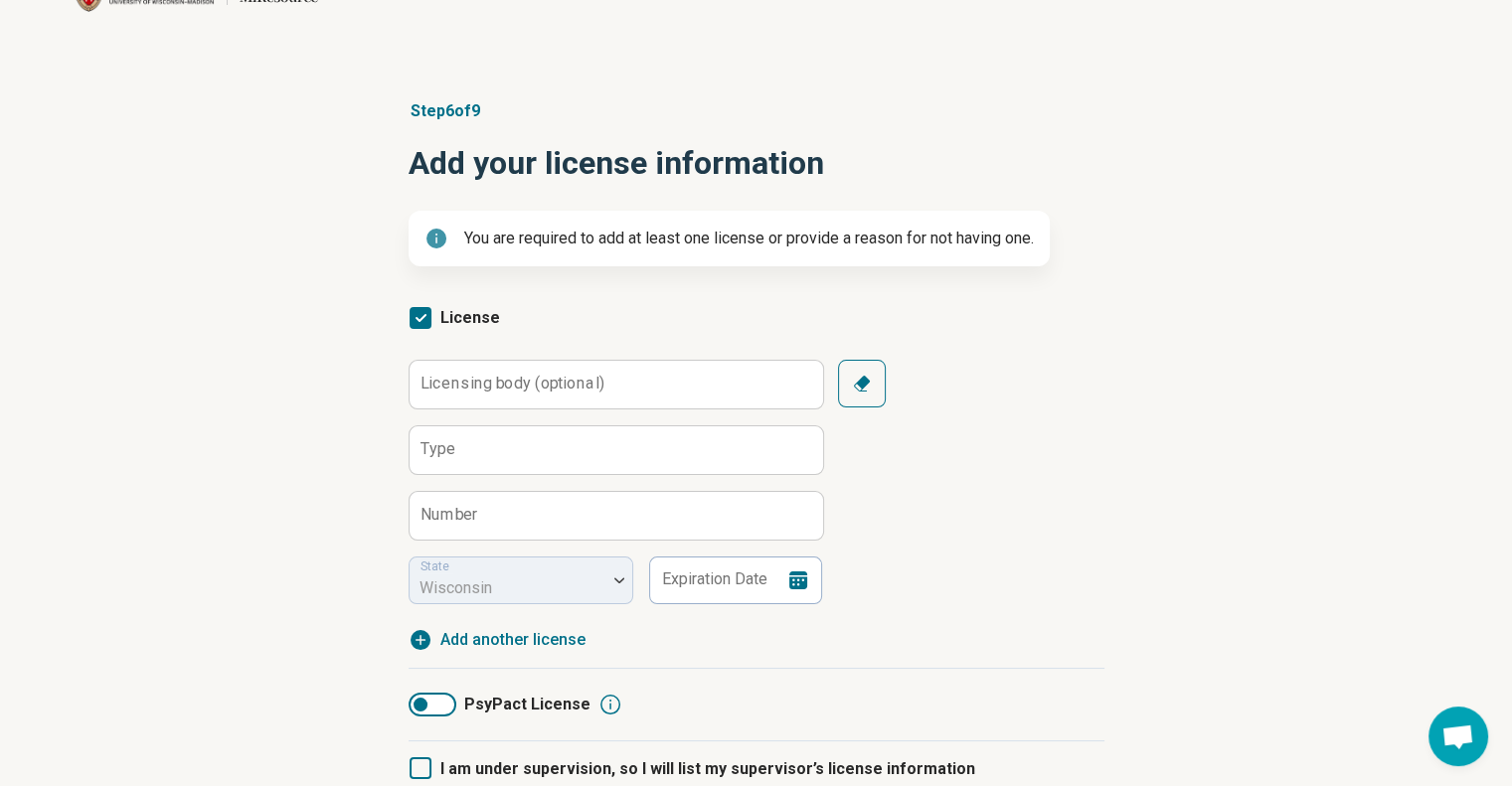 scroll, scrollTop: 10, scrollLeft: 0, axis: vertical 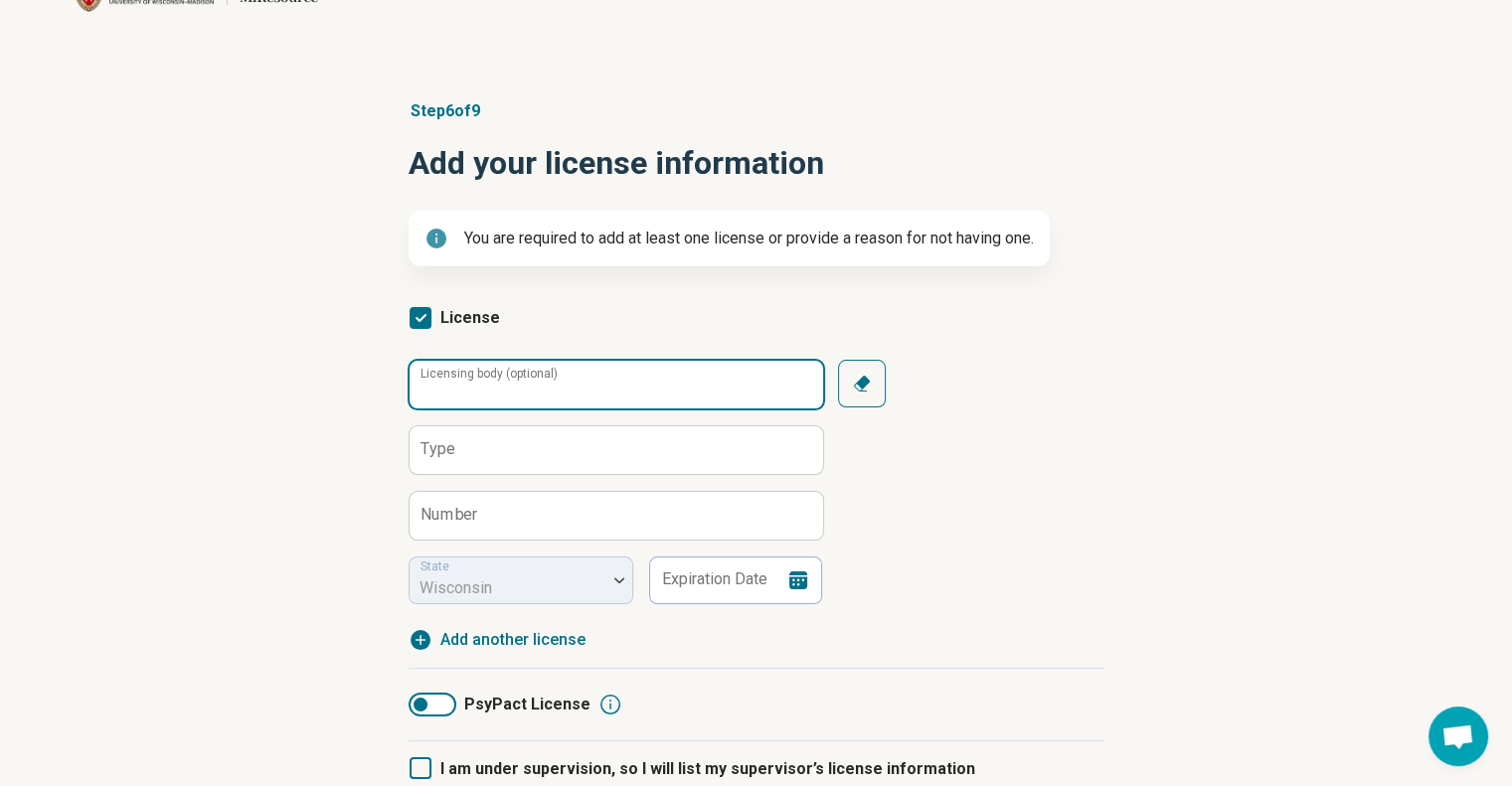 click on "Licensing body (optional)" at bounding box center (616, 385) 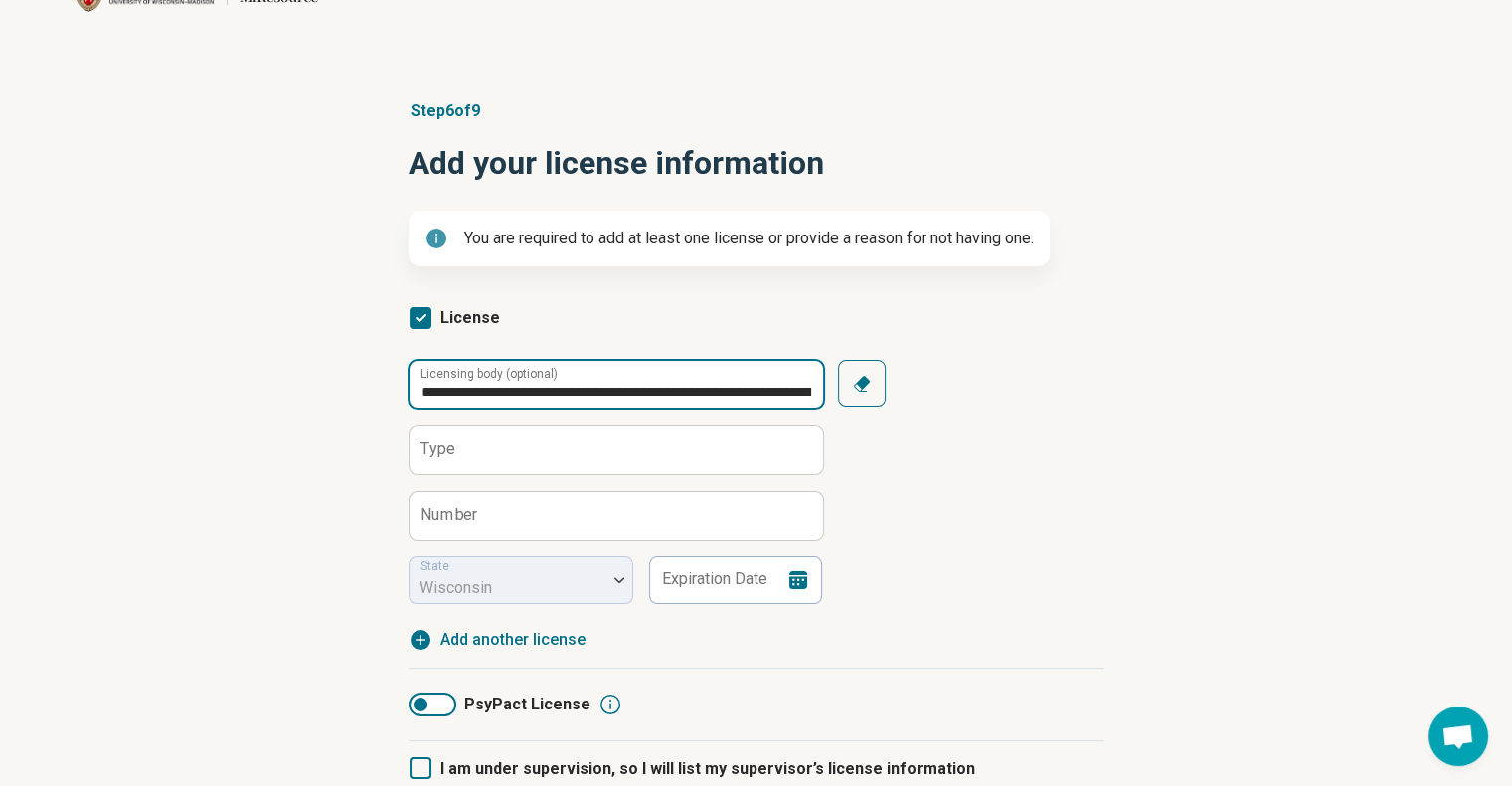 scroll, scrollTop: 0, scrollLeft: 88, axis: horizontal 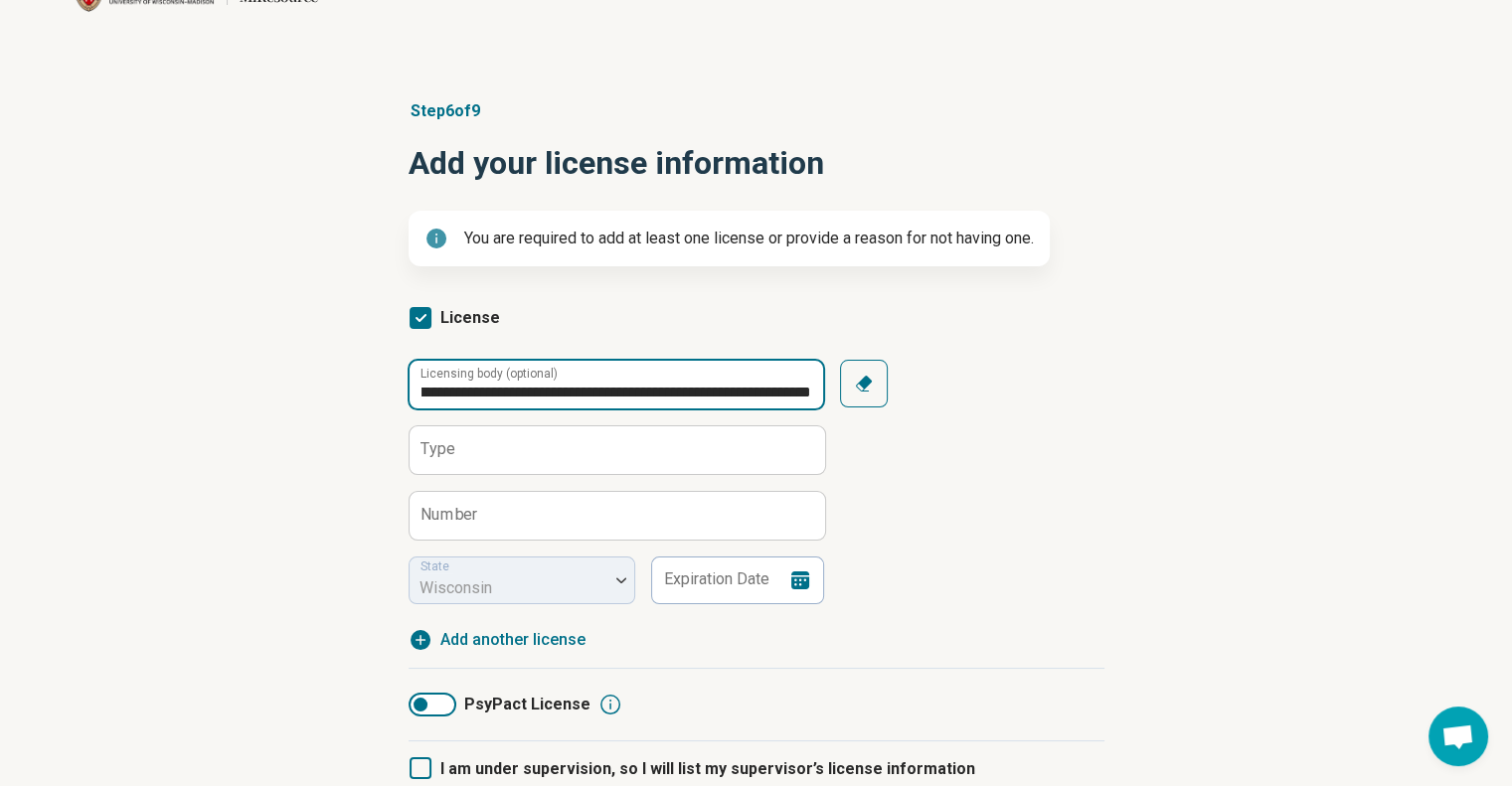 click on "**********" at bounding box center [616, 385] 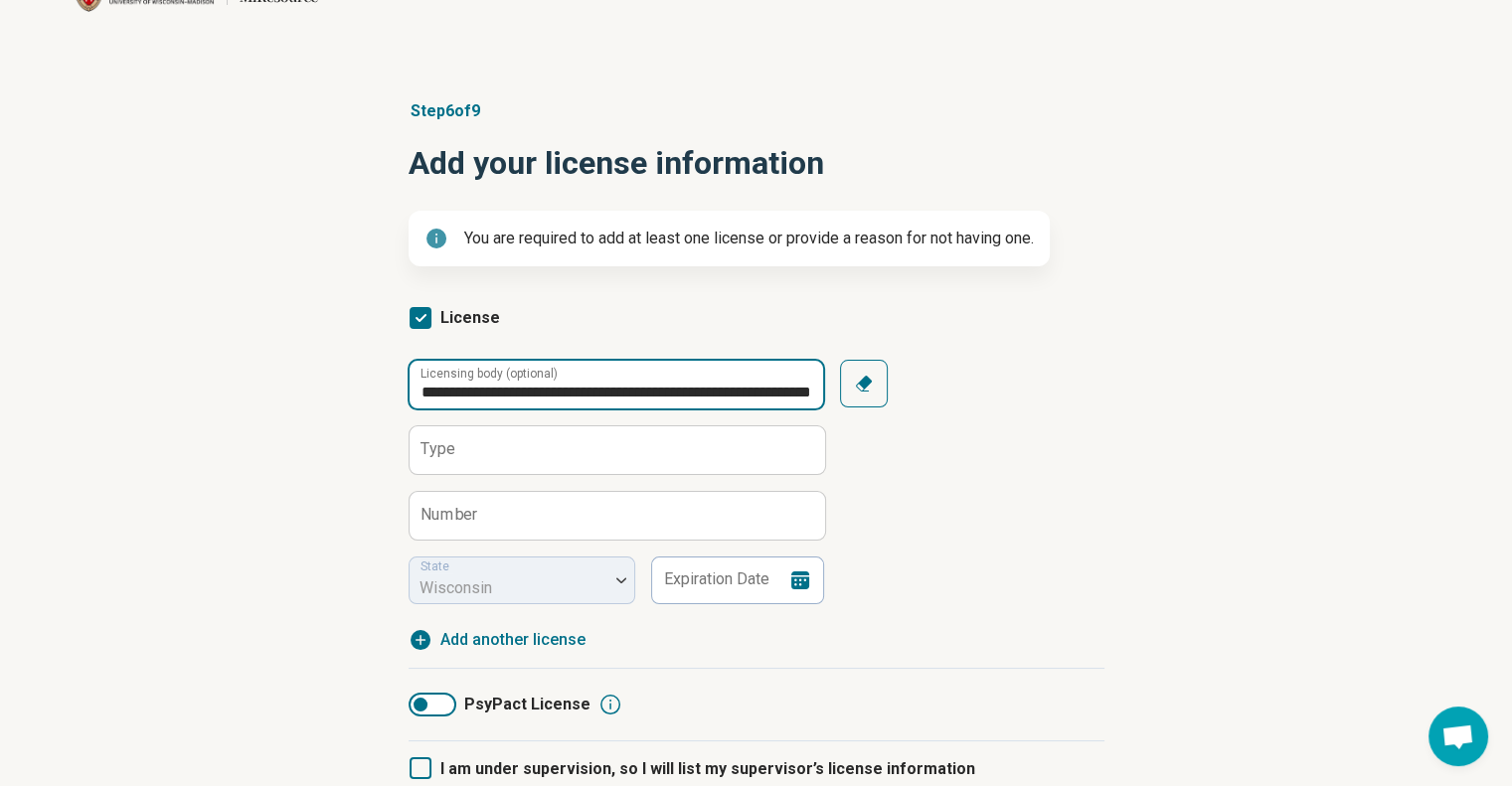 scroll, scrollTop: 0, scrollLeft: 84, axis: horizontal 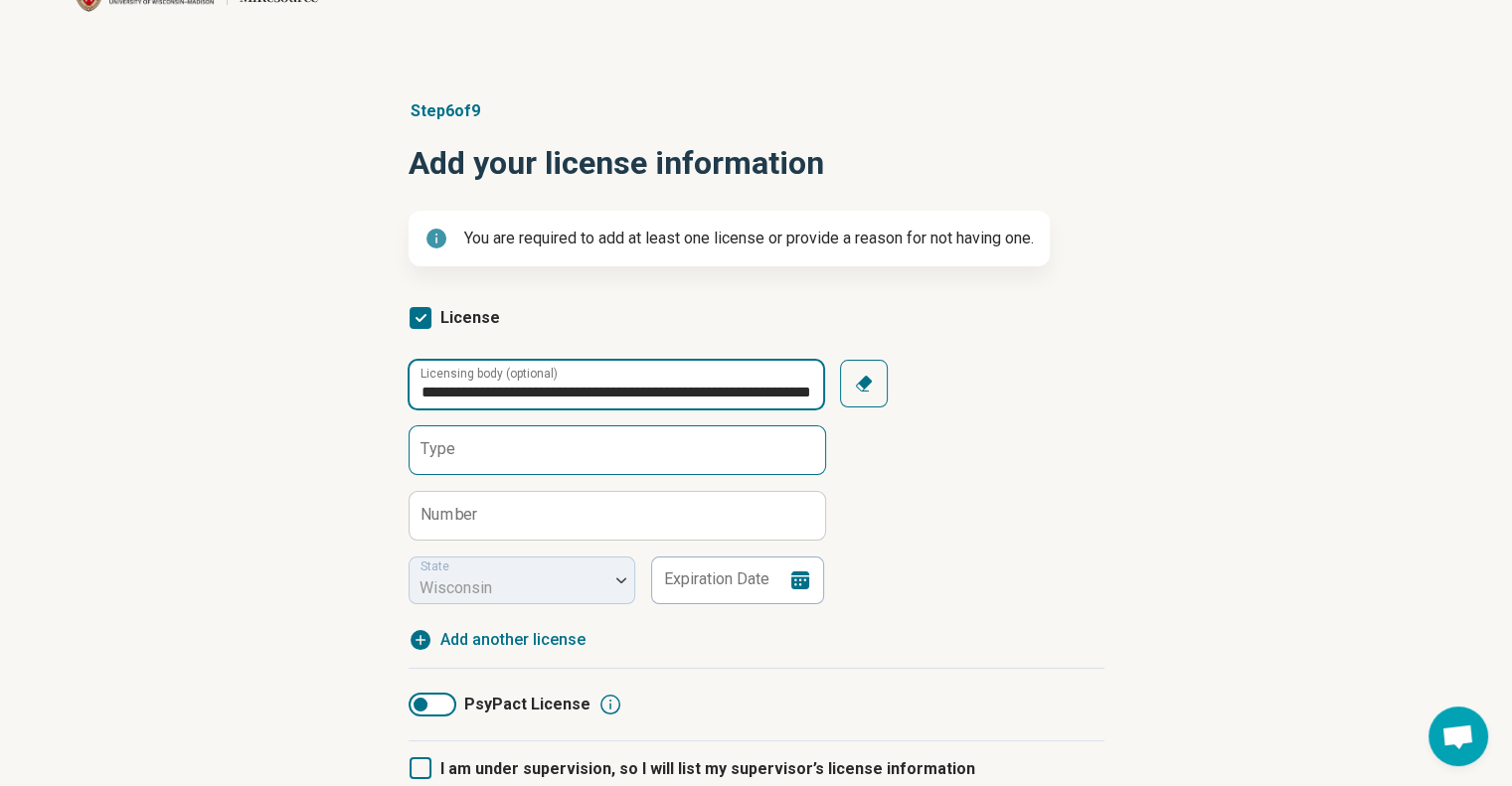 type on "**********" 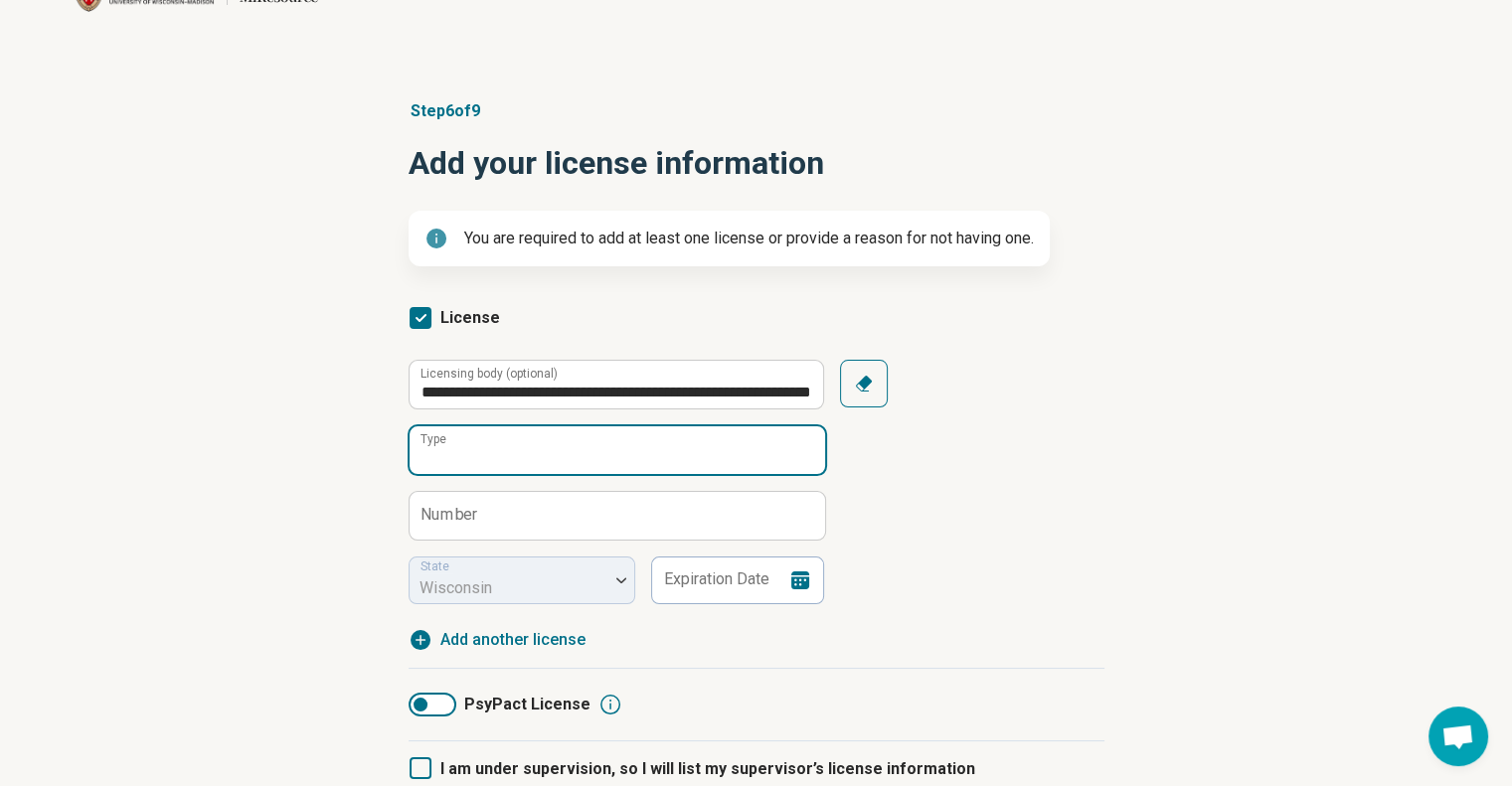 click on "Type" at bounding box center [617, 450] 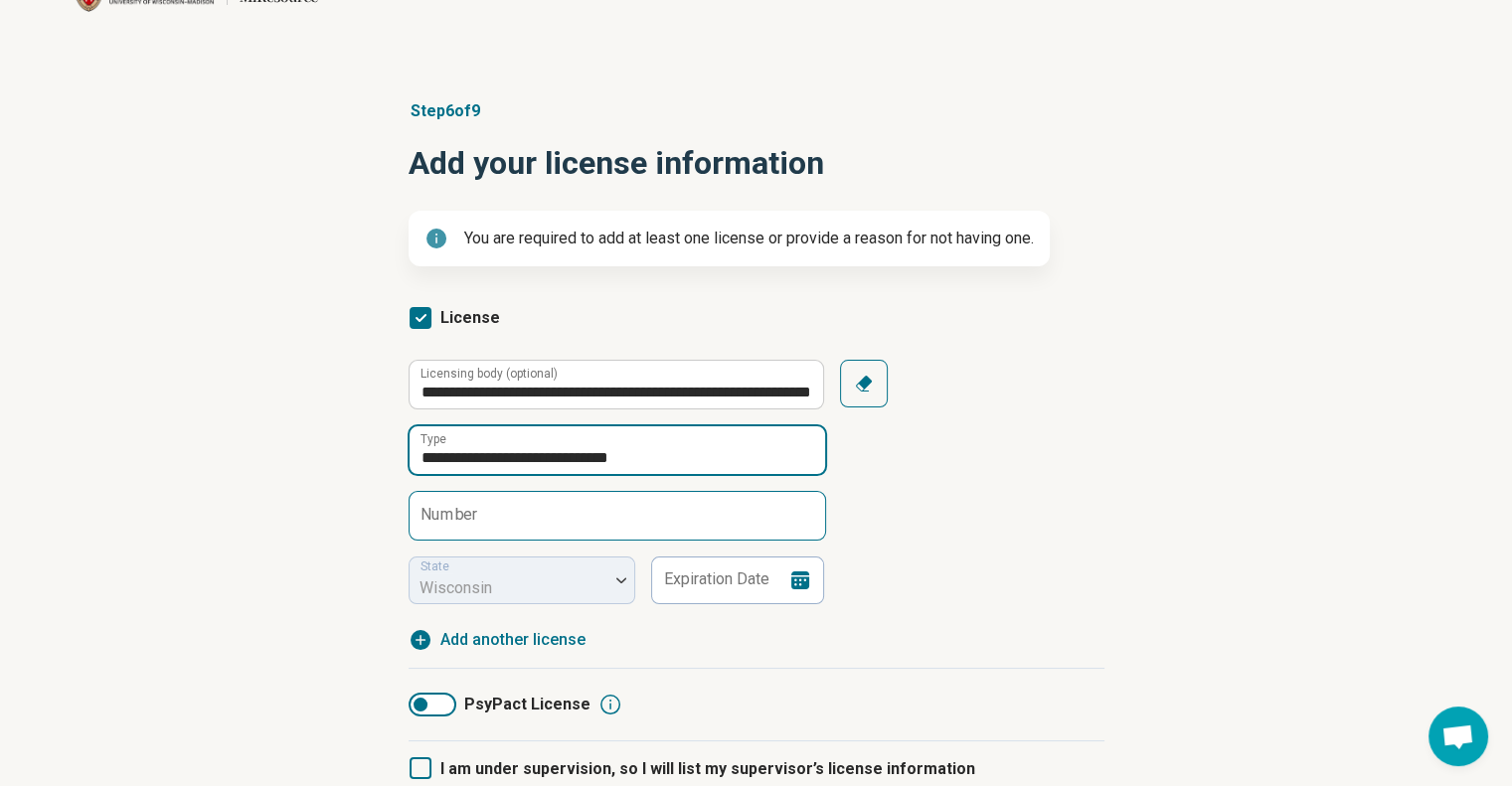 type on "**********" 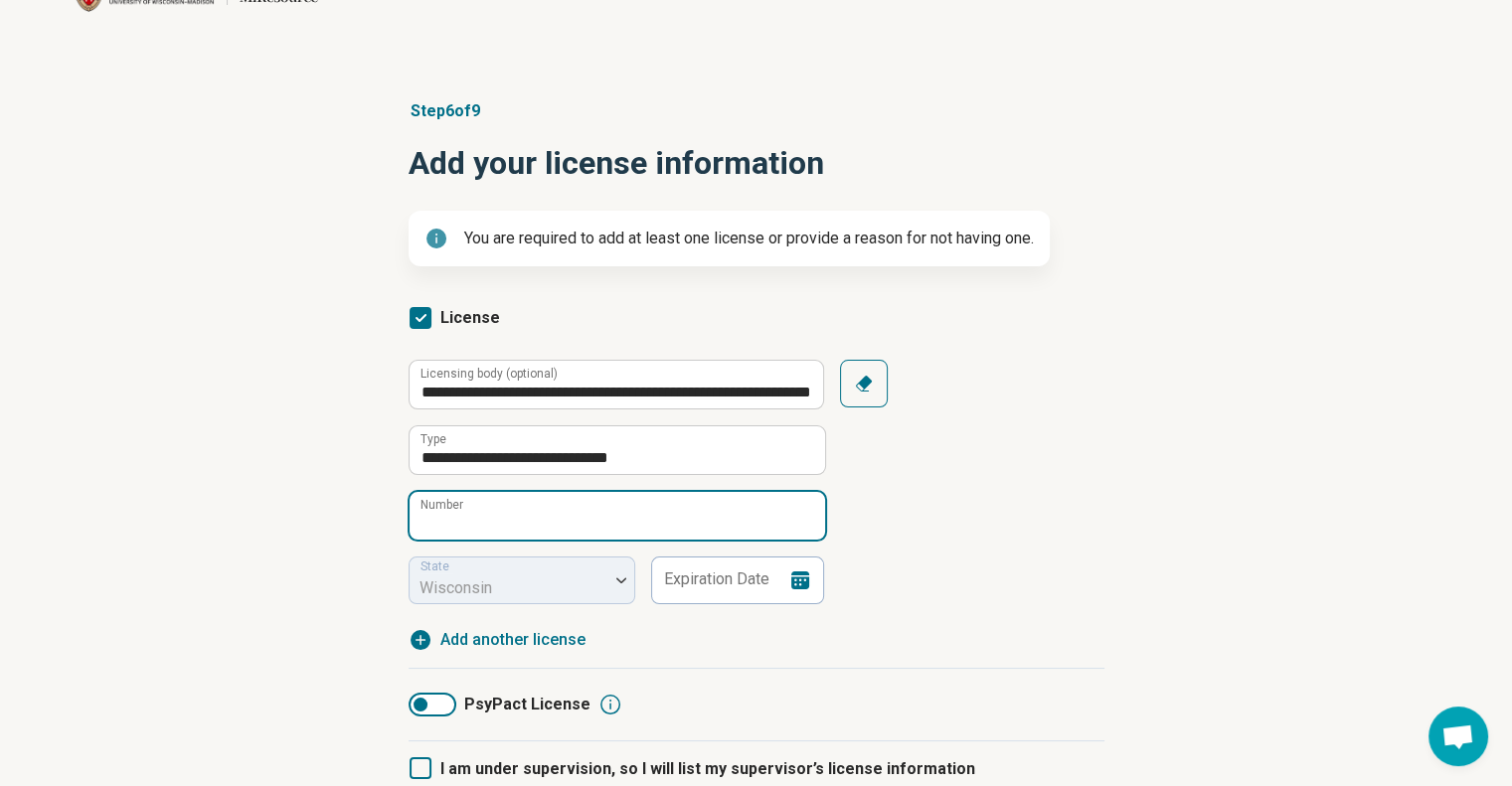 click on "Number" at bounding box center [617, 516] 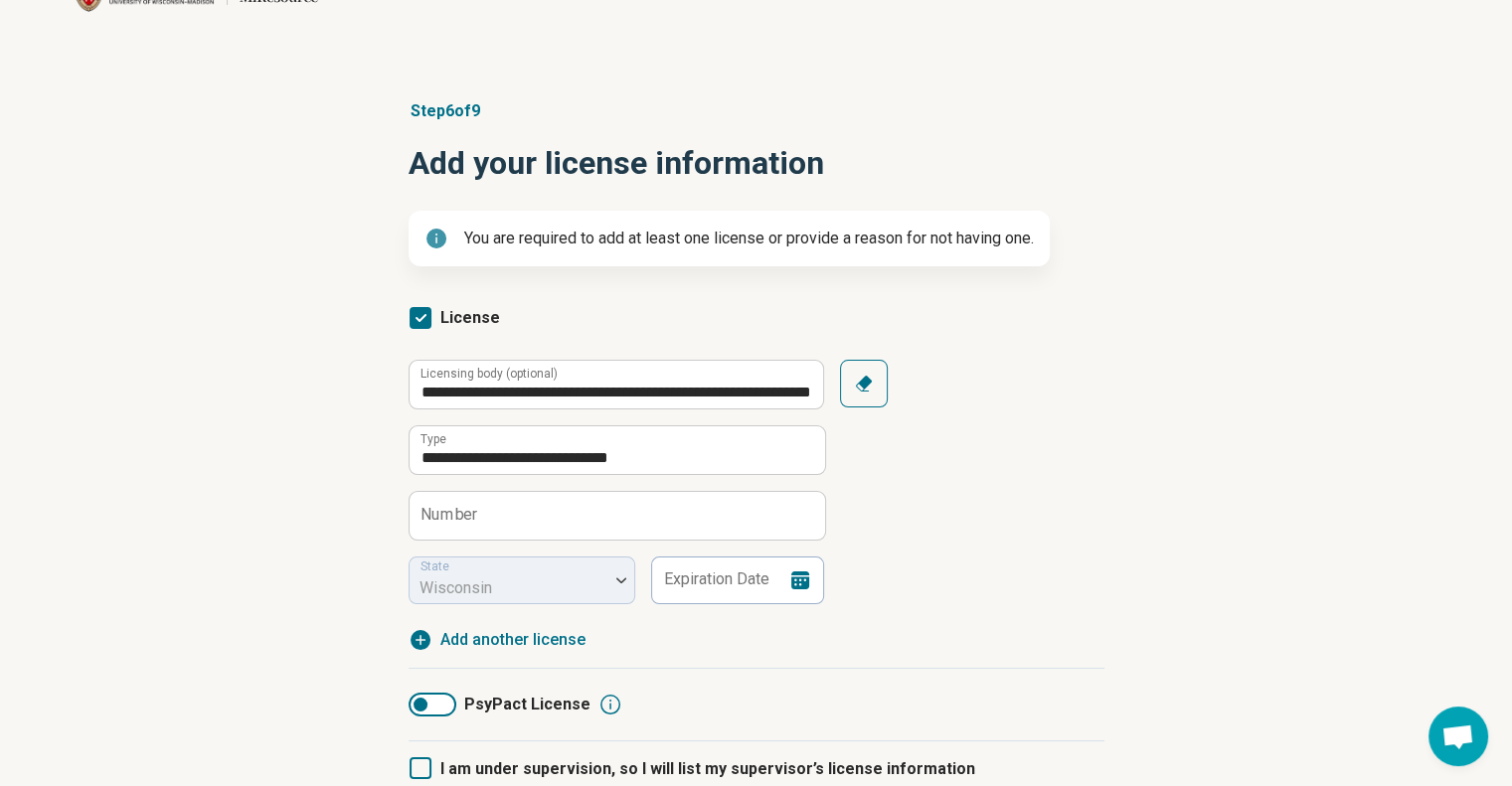 click on "**********" at bounding box center (756, 512) 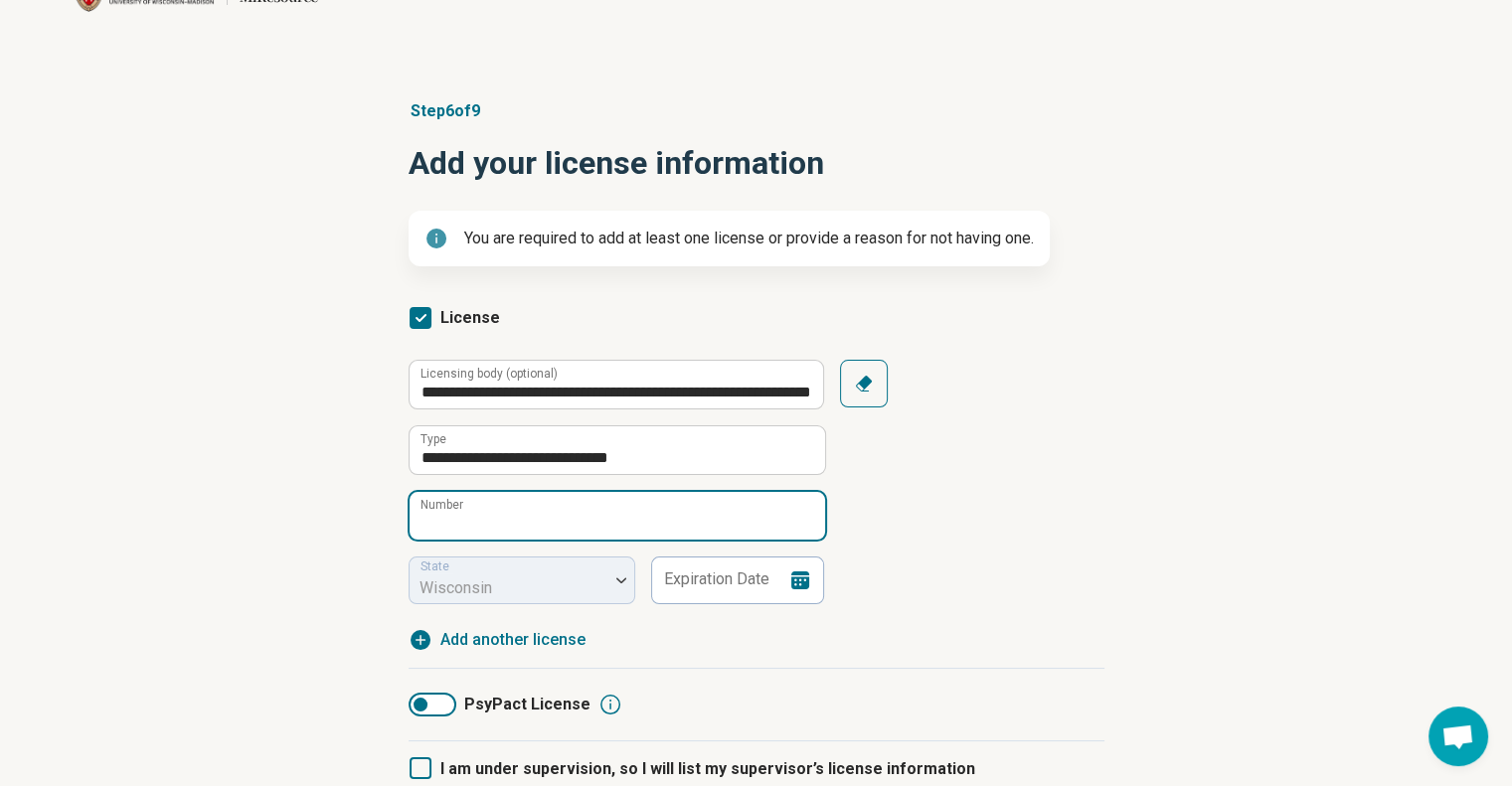 click on "Number" at bounding box center (617, 516) 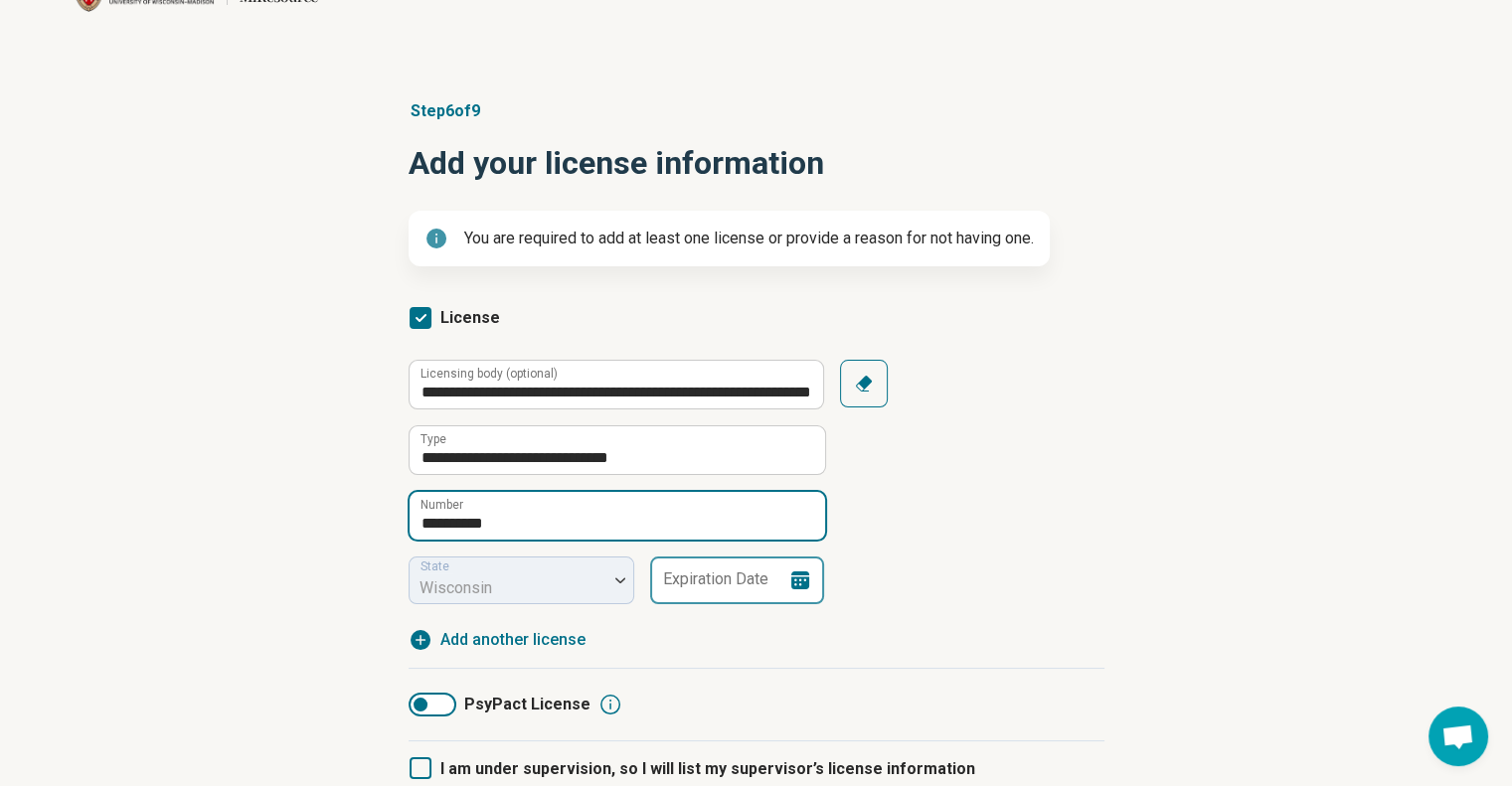 type on "**********" 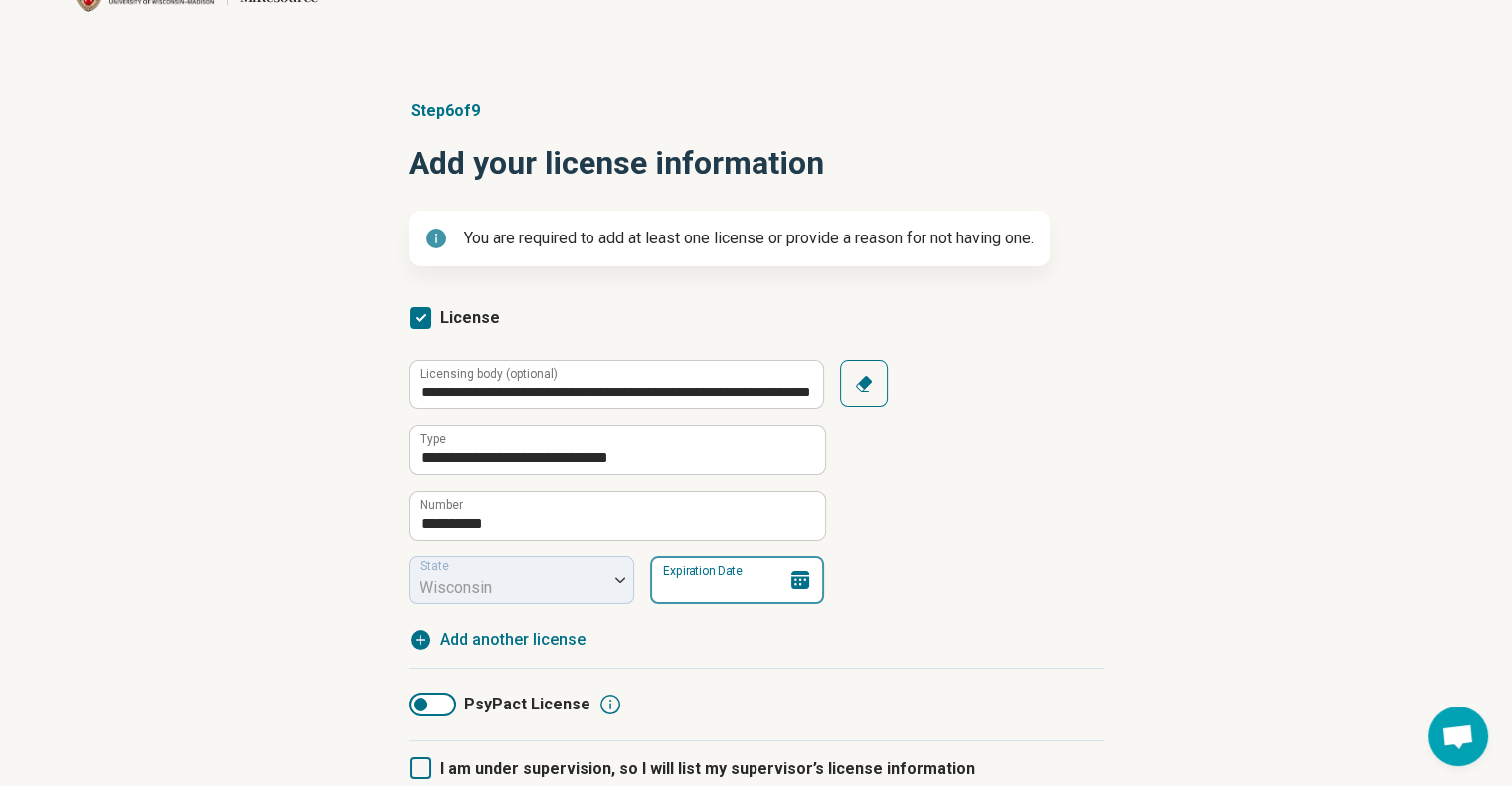 click on "Expiration Date" at bounding box center [737, 580] 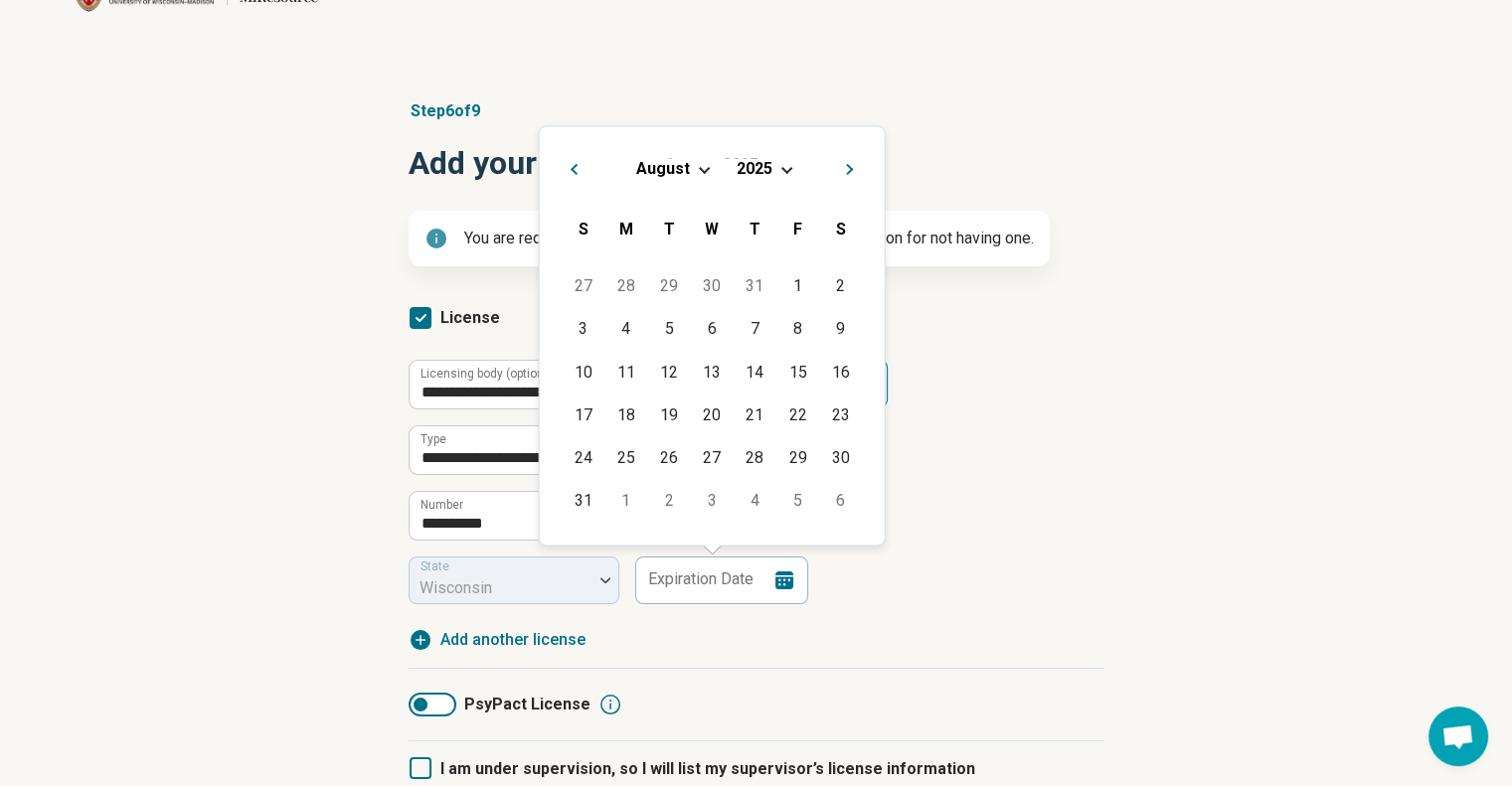 click on "August 2025" at bounding box center [712, 168] 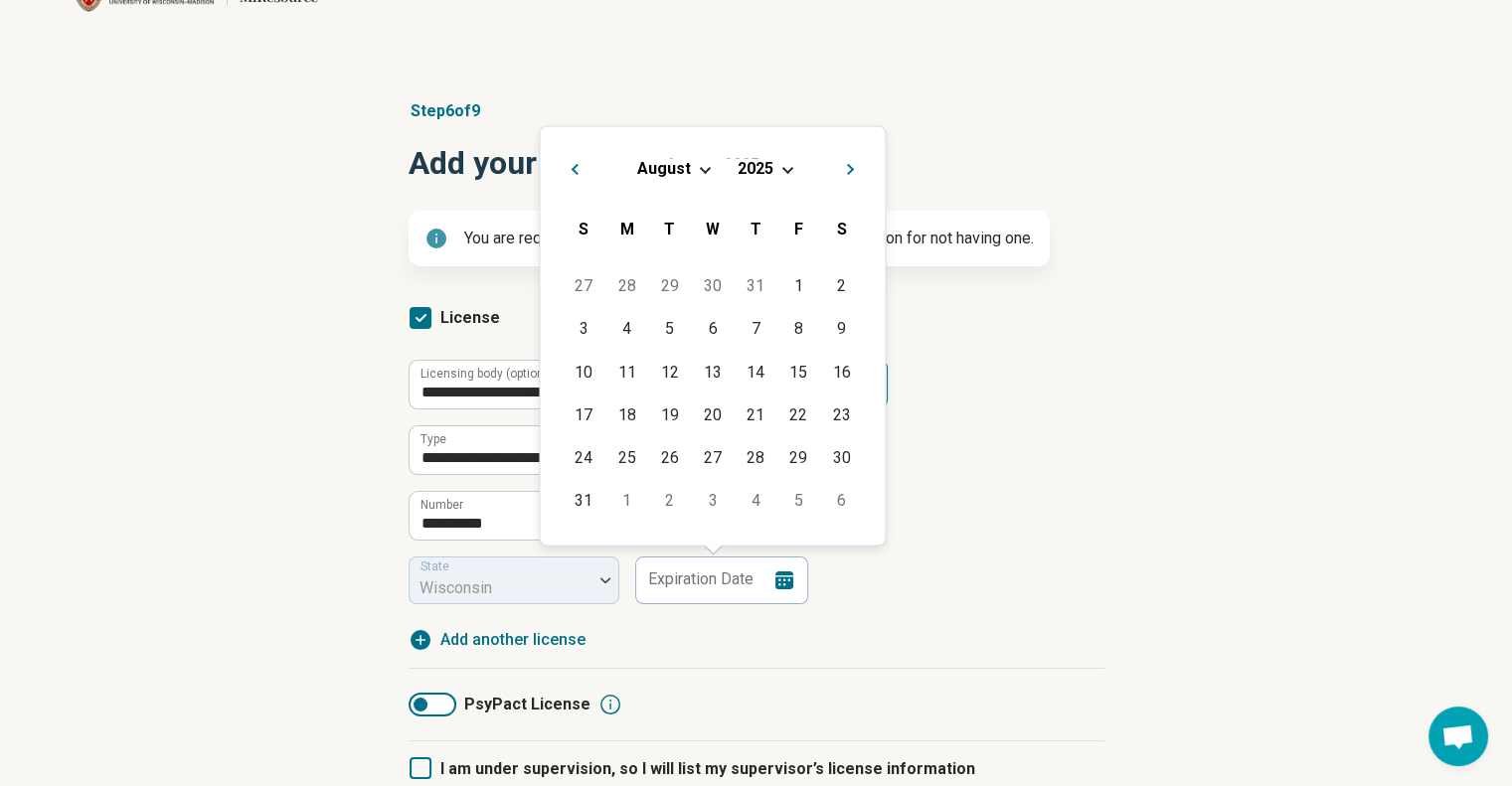 click on "August 2025" at bounding box center (712, 168) 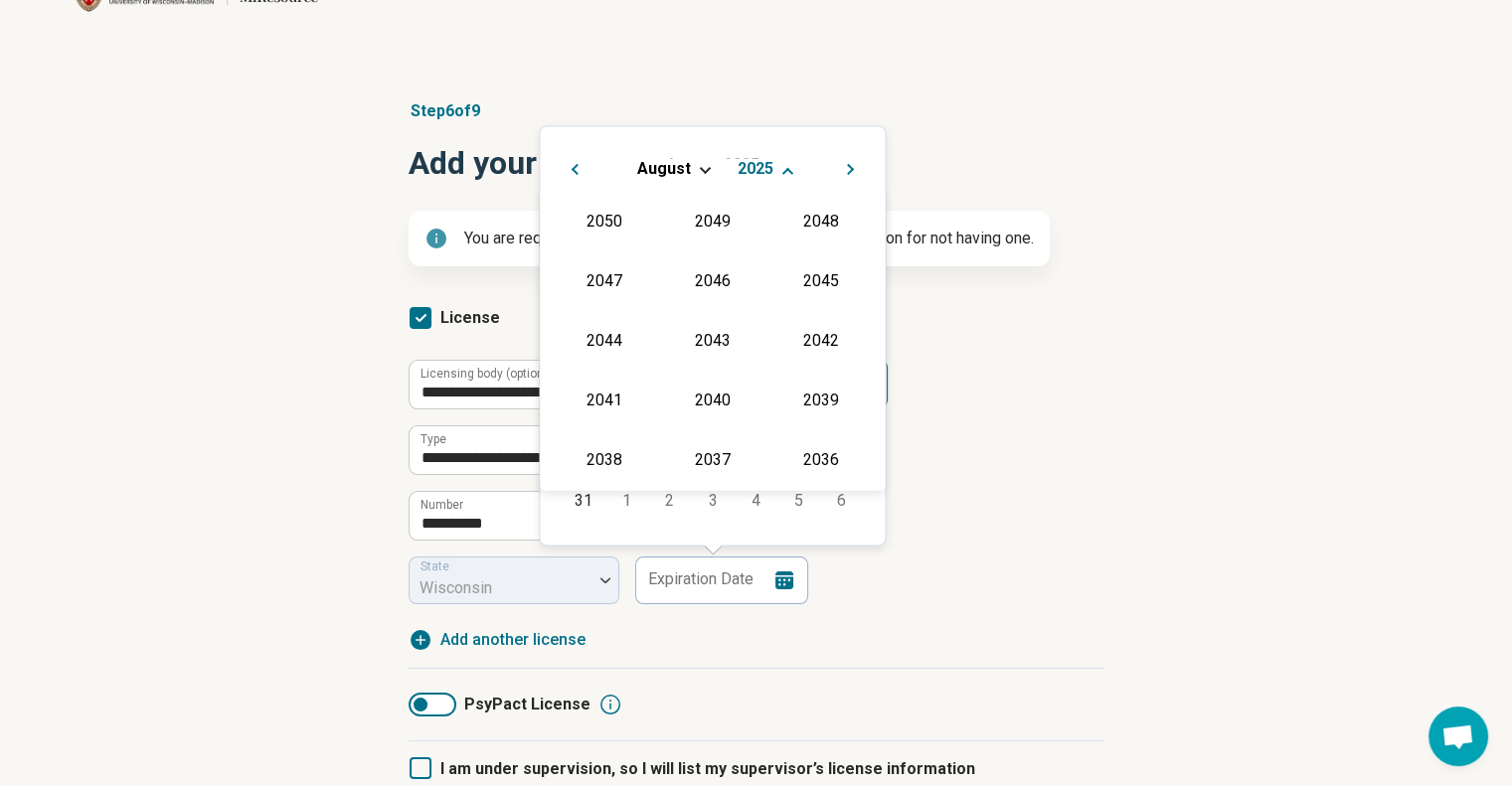 scroll, scrollTop: 360, scrollLeft: 0, axis: vertical 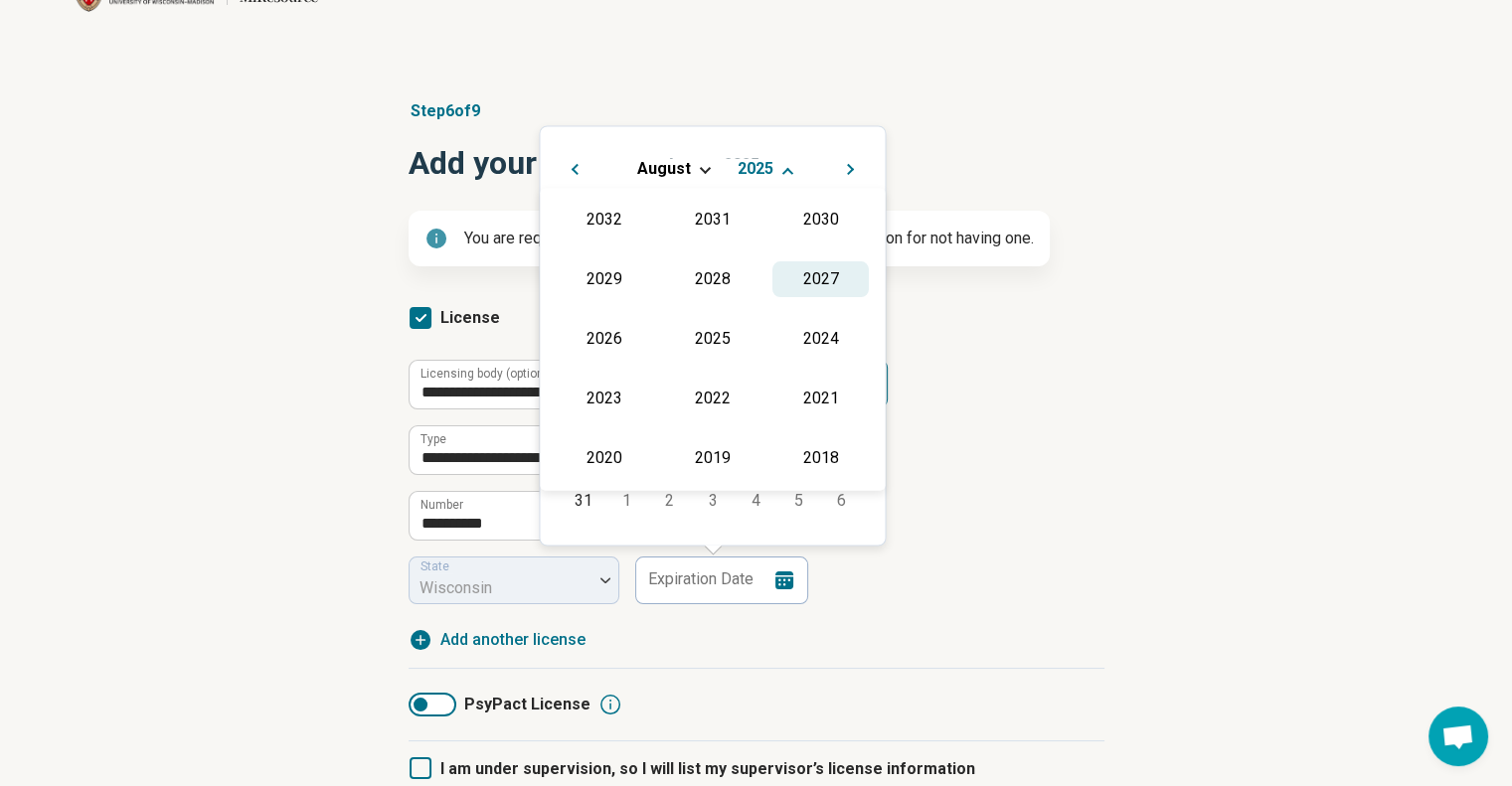 click on "2027" at bounding box center [820, 279] 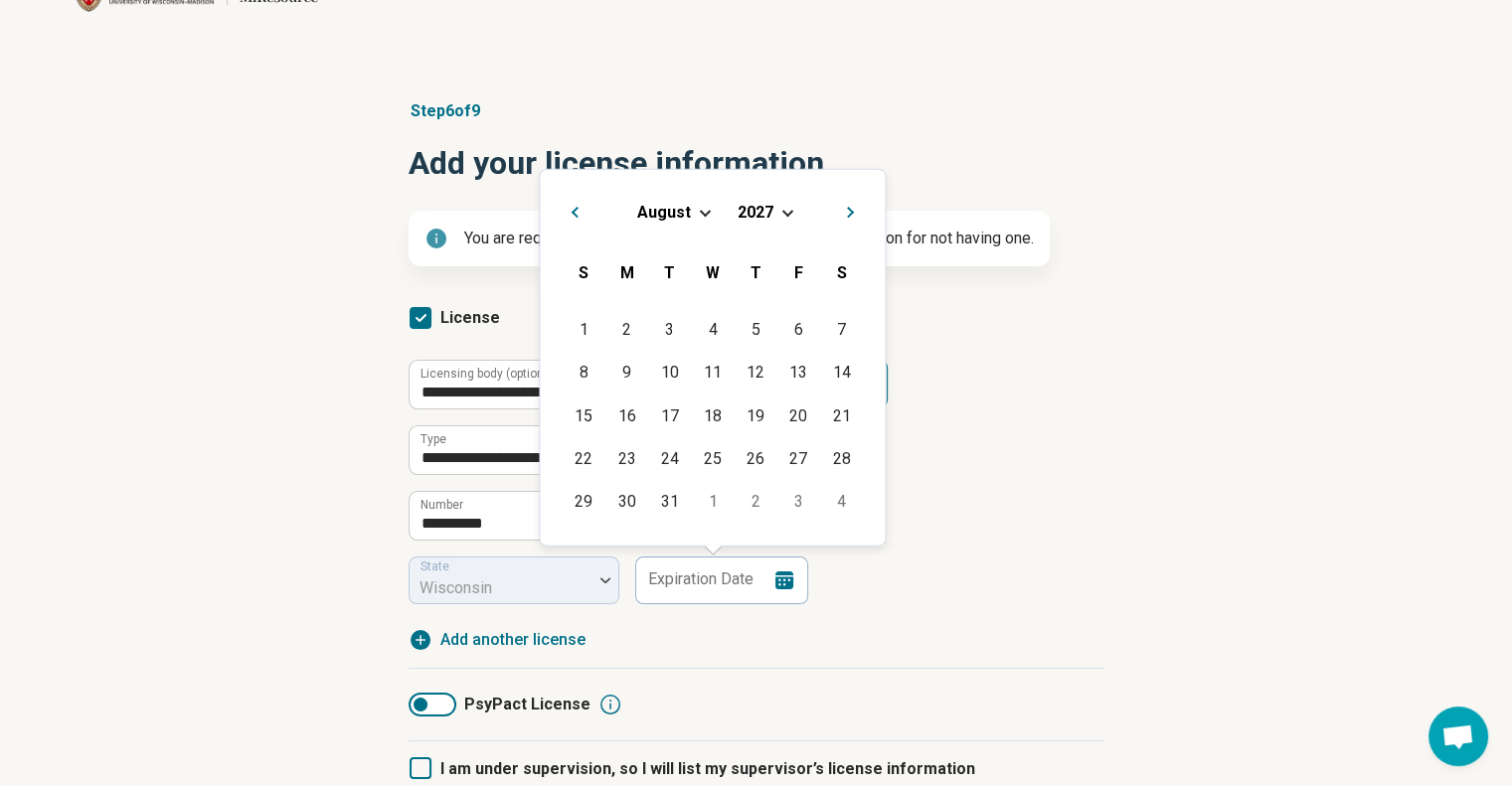 click on "August 2027" at bounding box center (712, 208) 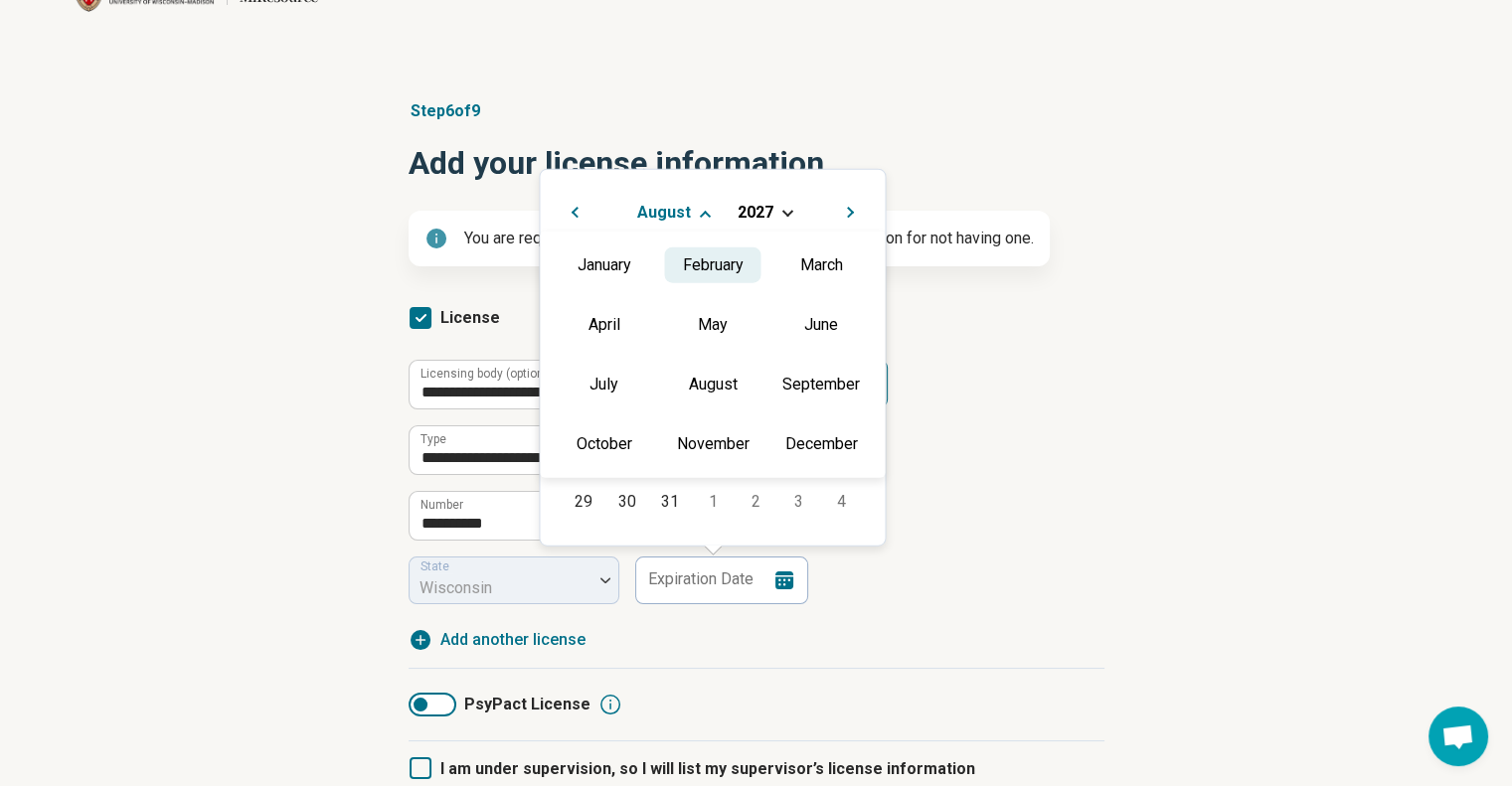 click on "February" at bounding box center [712, 264] 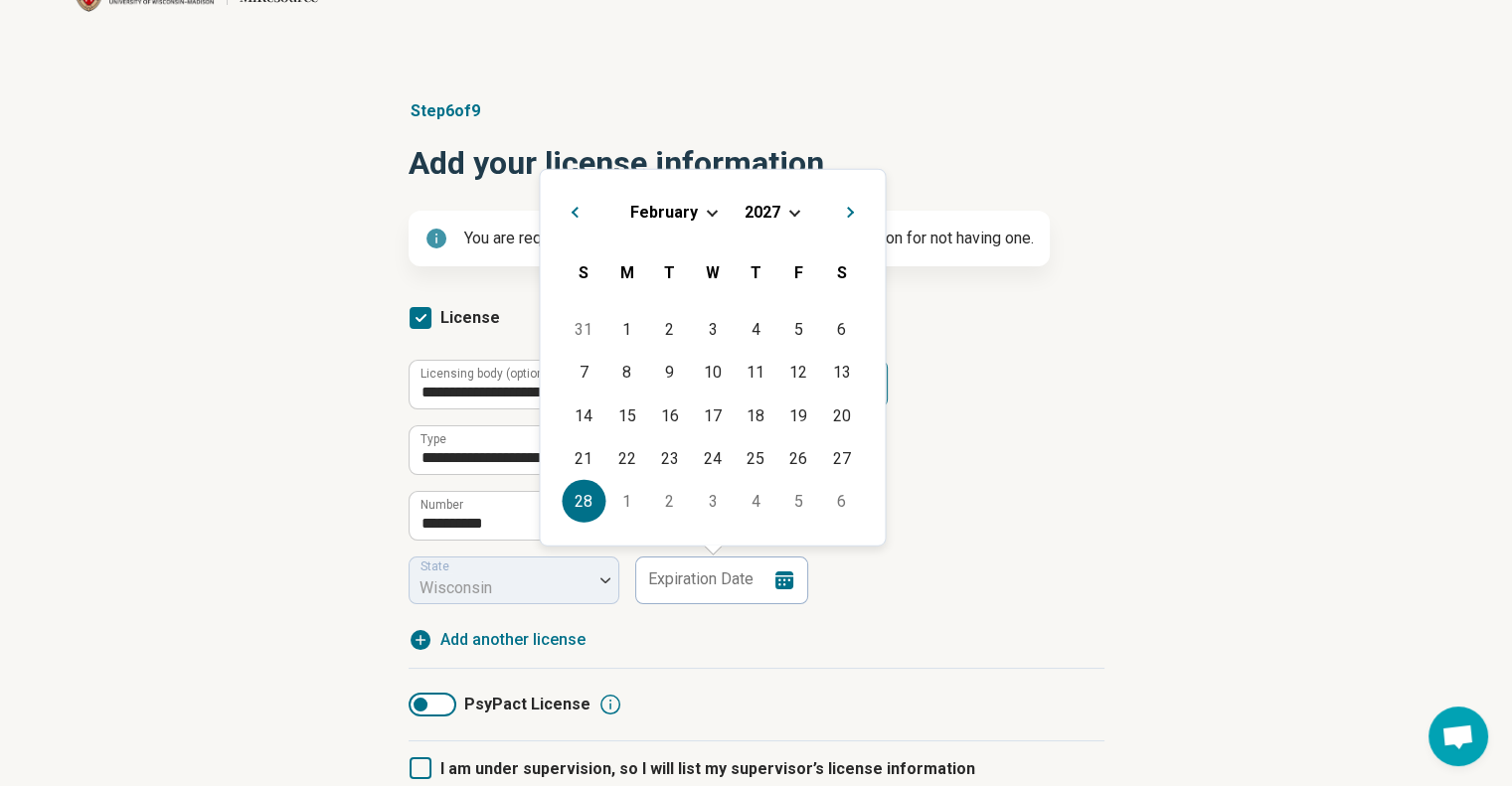 click on "28" at bounding box center [584, 501] 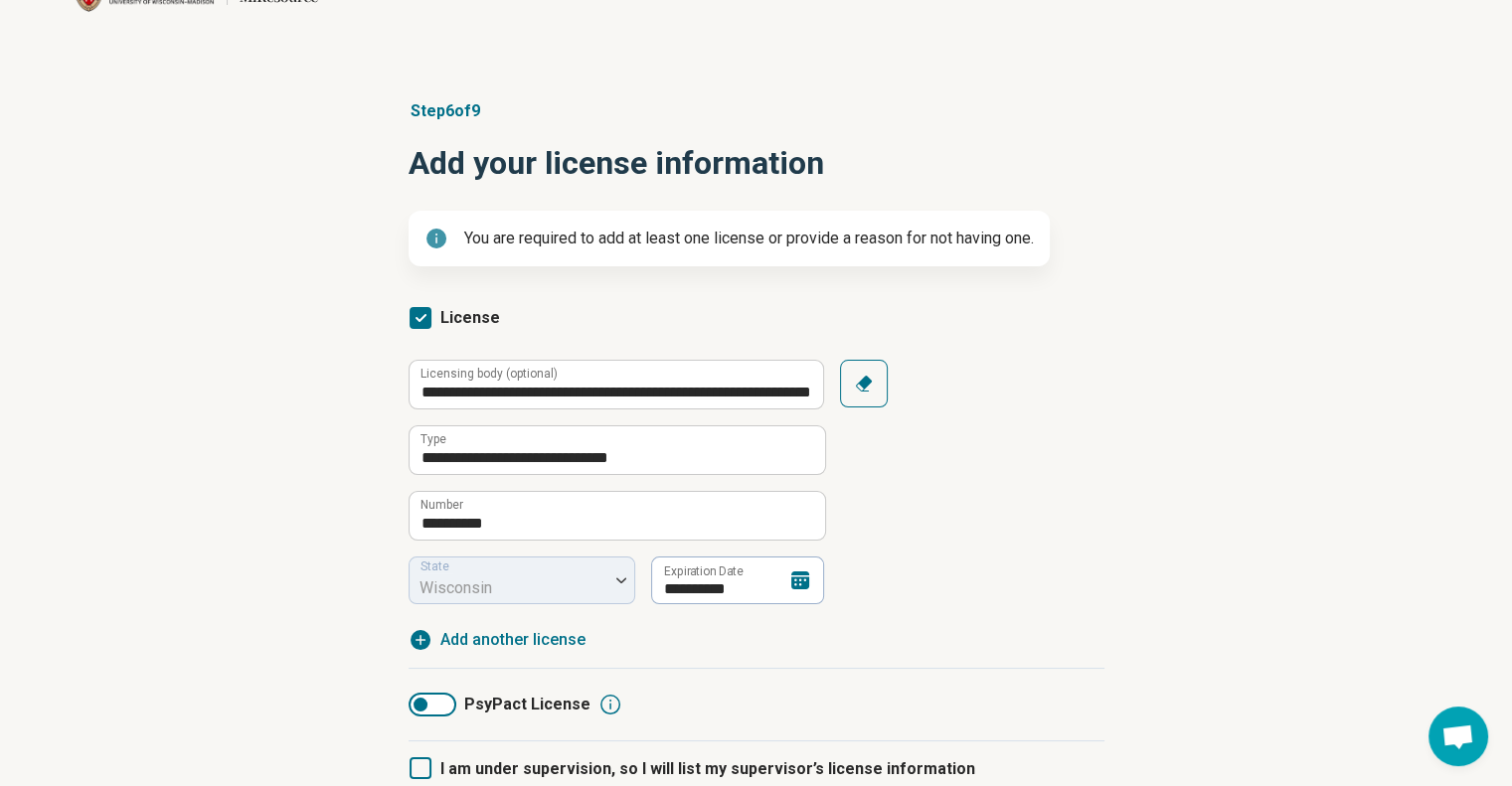 type on "**********" 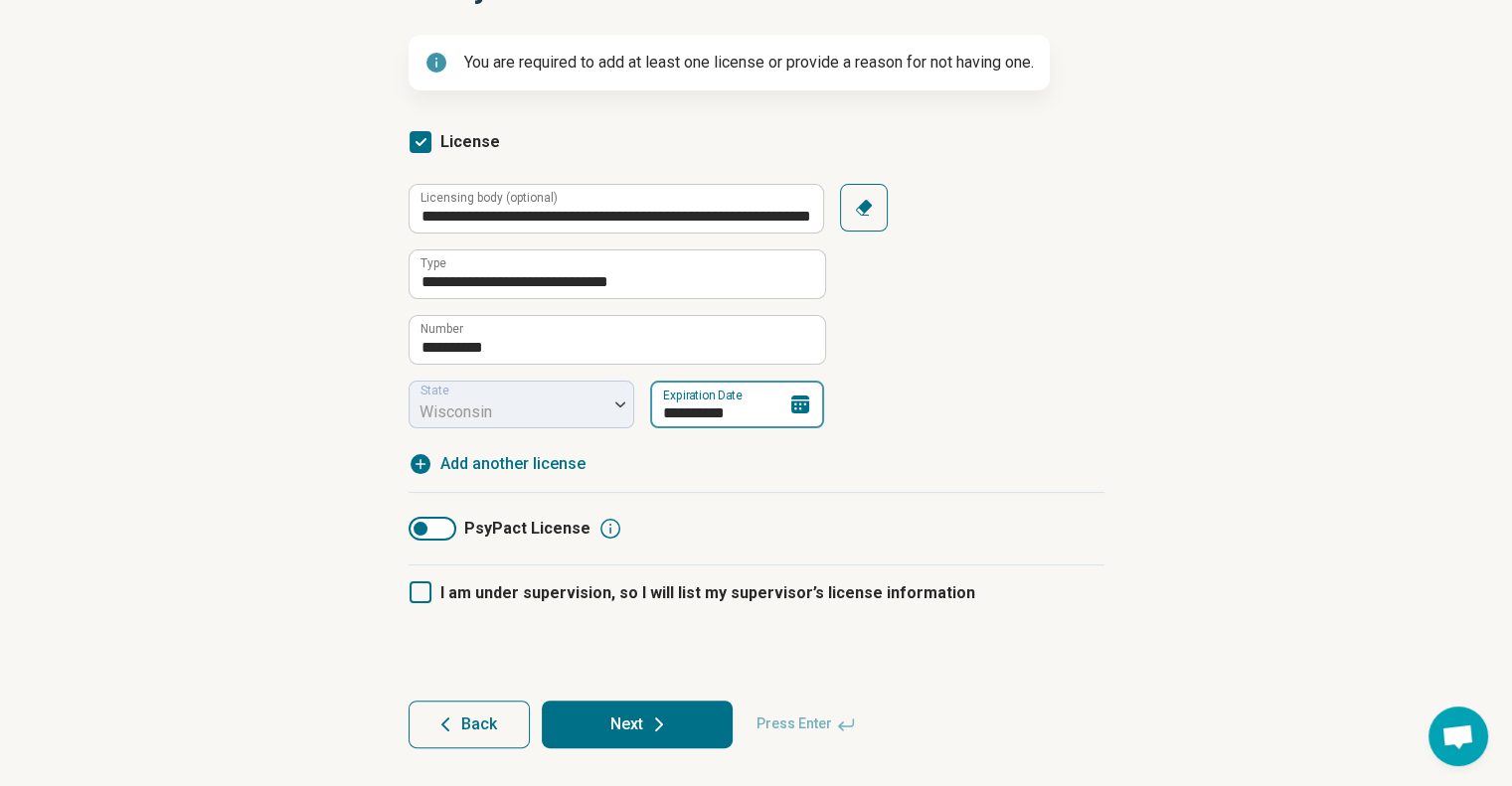 scroll, scrollTop: 246, scrollLeft: 0, axis: vertical 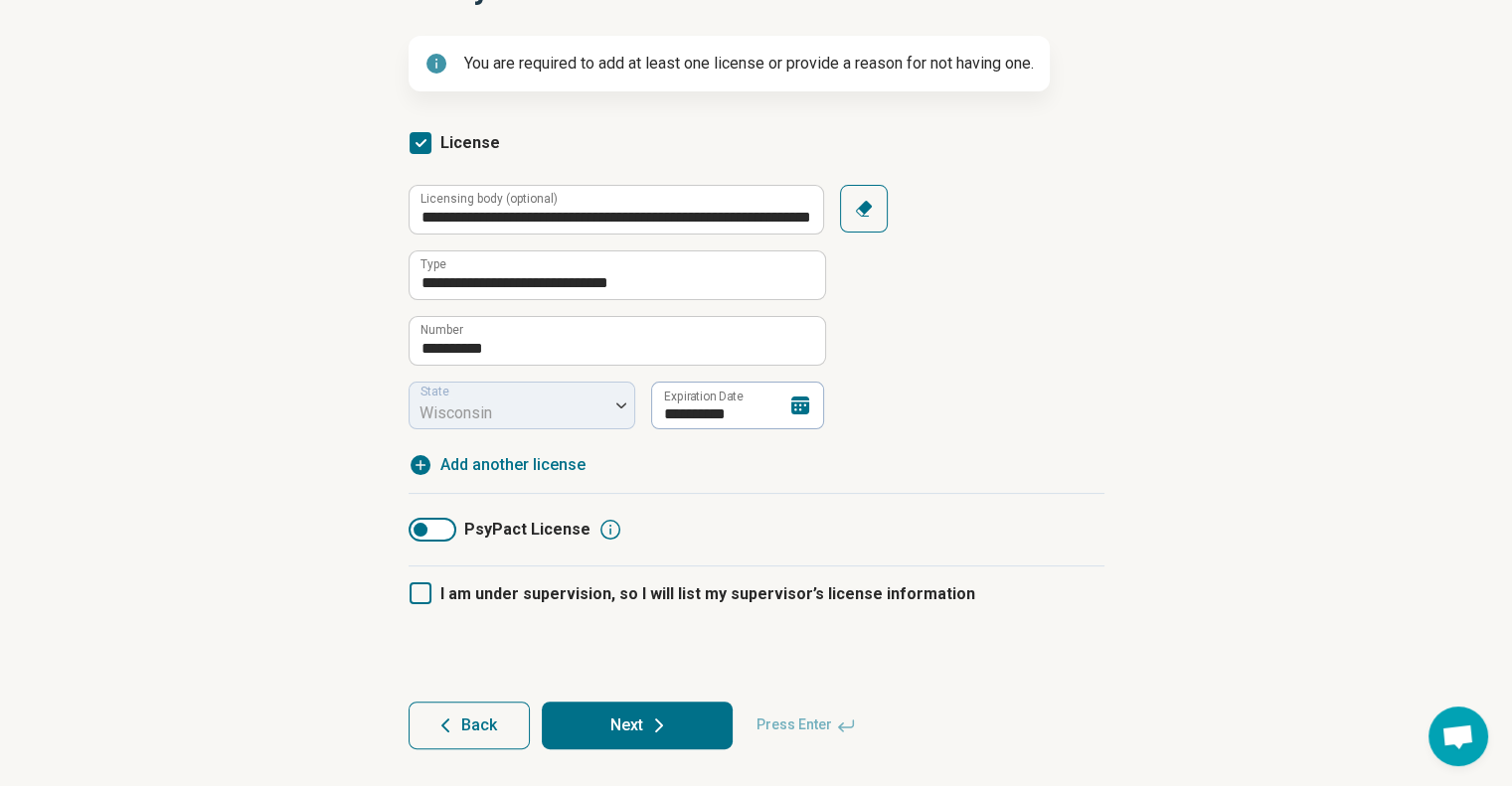 click 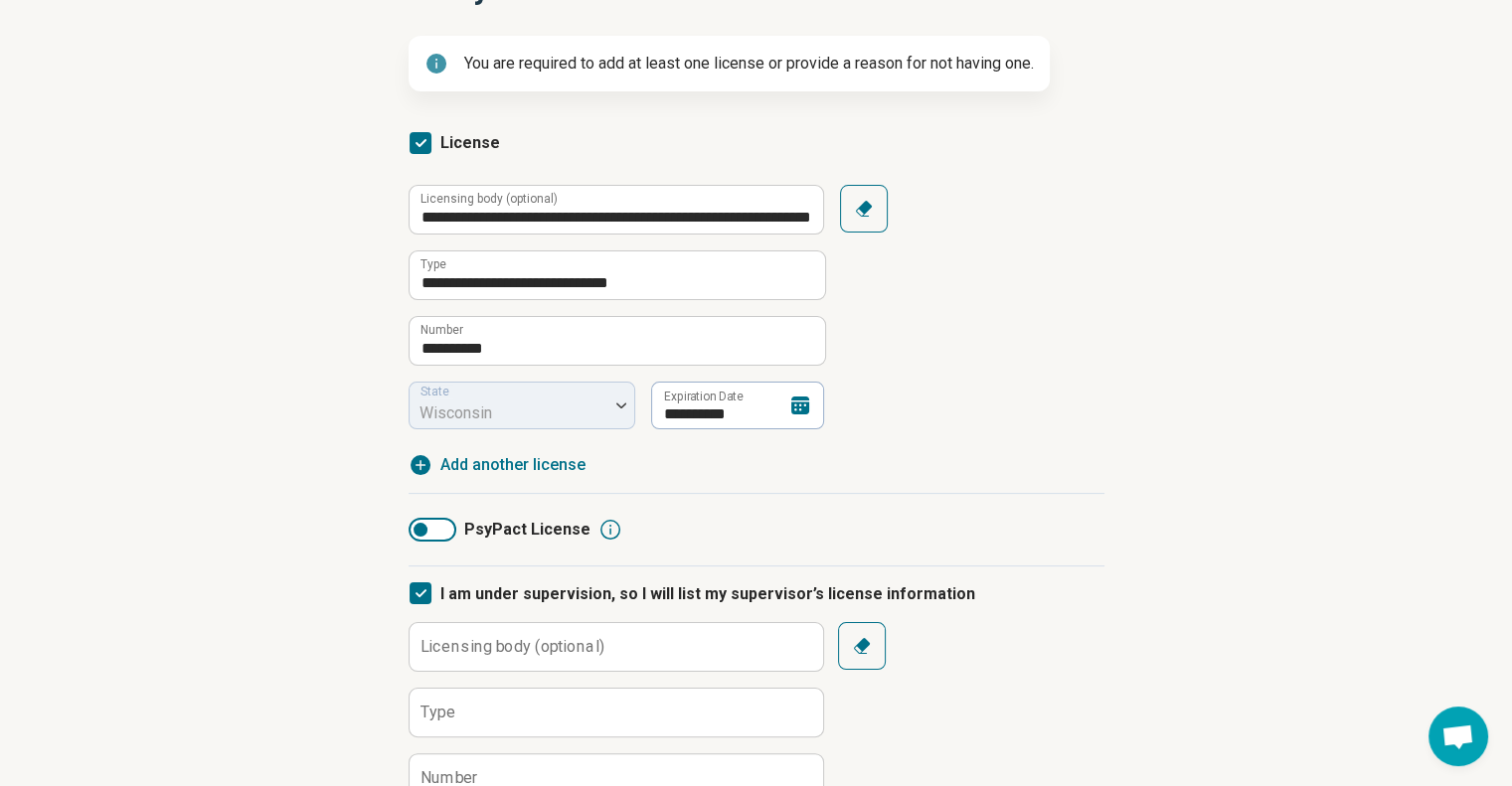 scroll, scrollTop: 10, scrollLeft: 0, axis: vertical 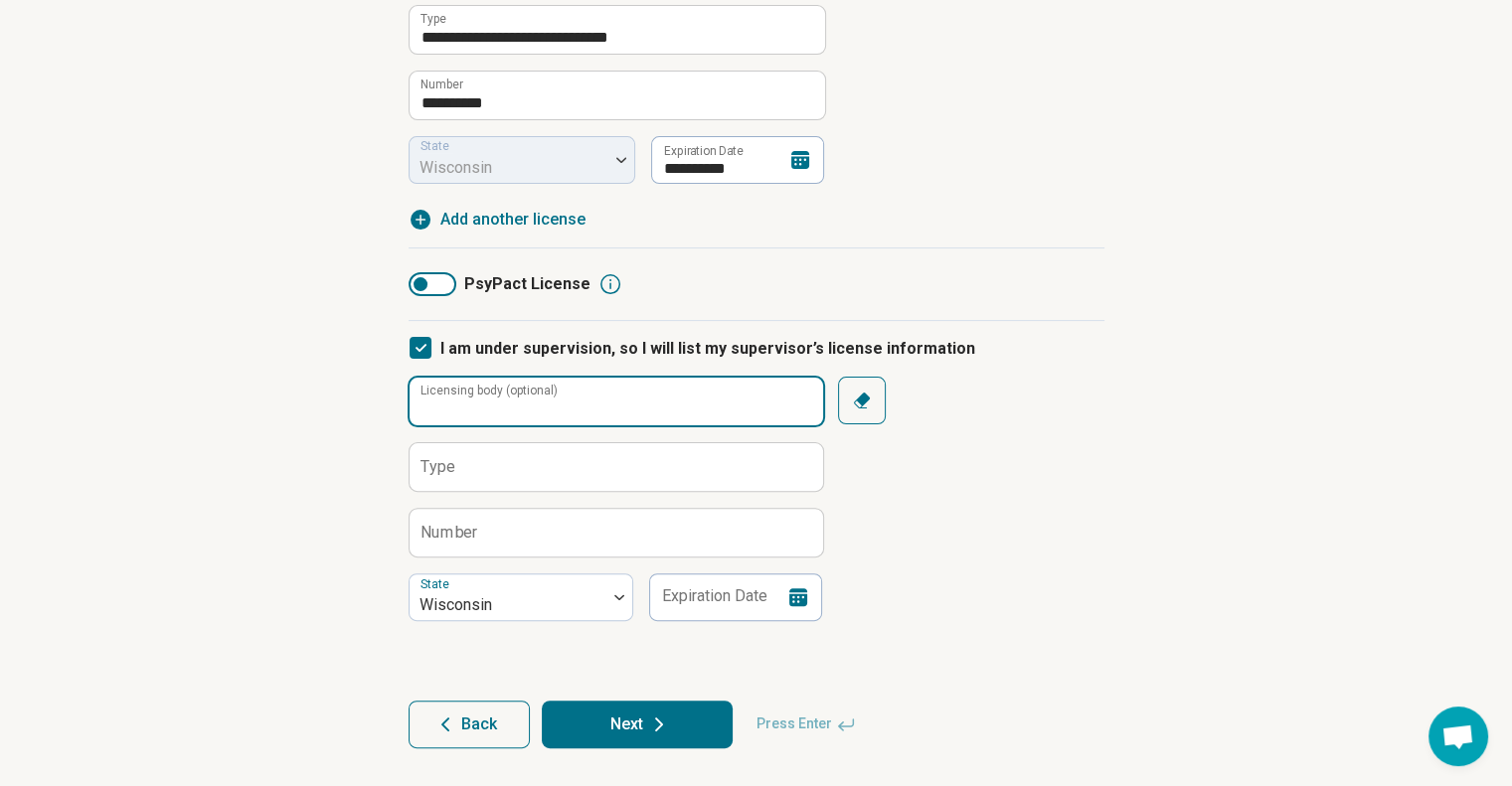 click on "Licensing body (optional)" at bounding box center (616, 401) 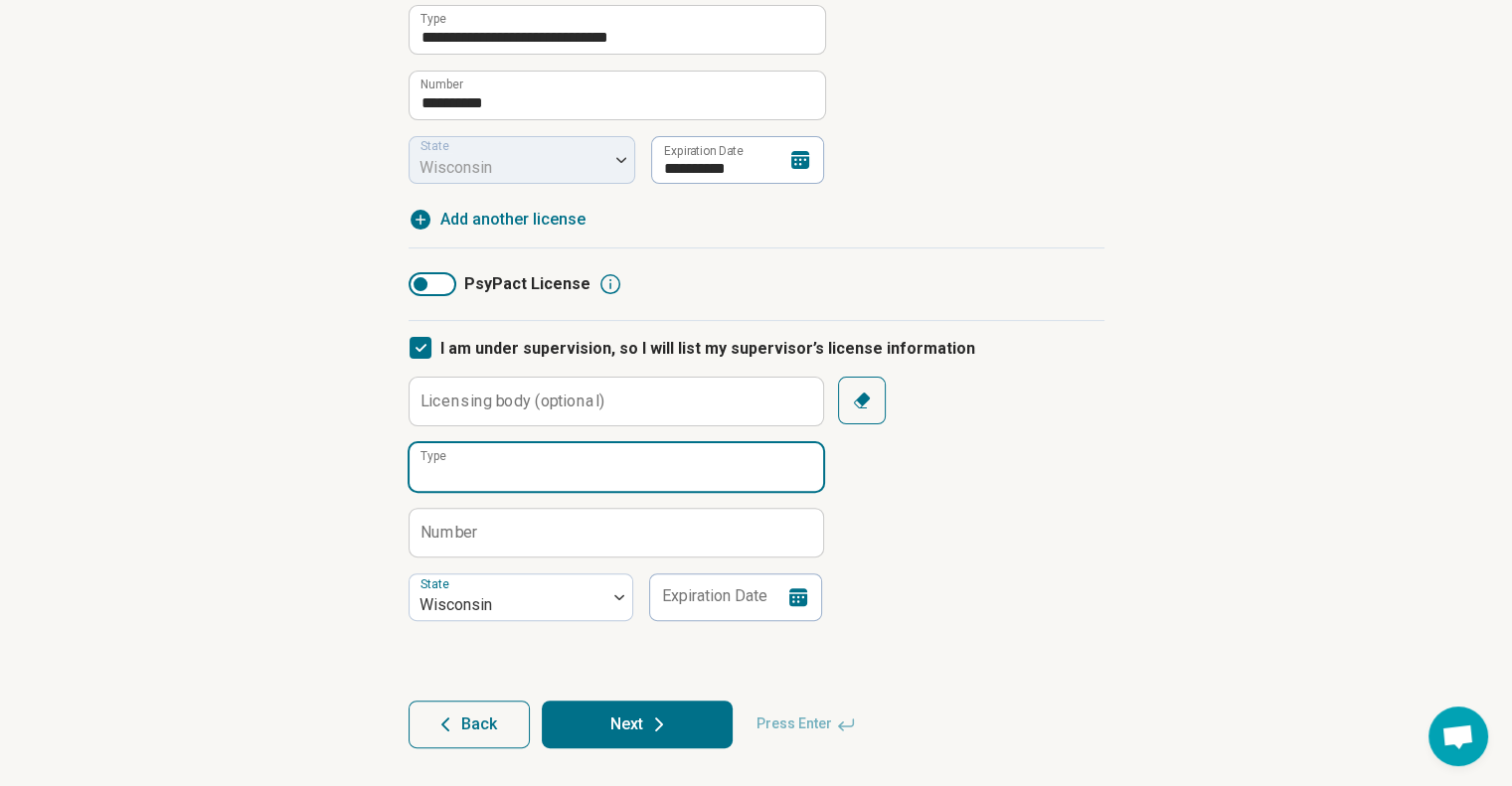 click on "Type" at bounding box center (616, 467) 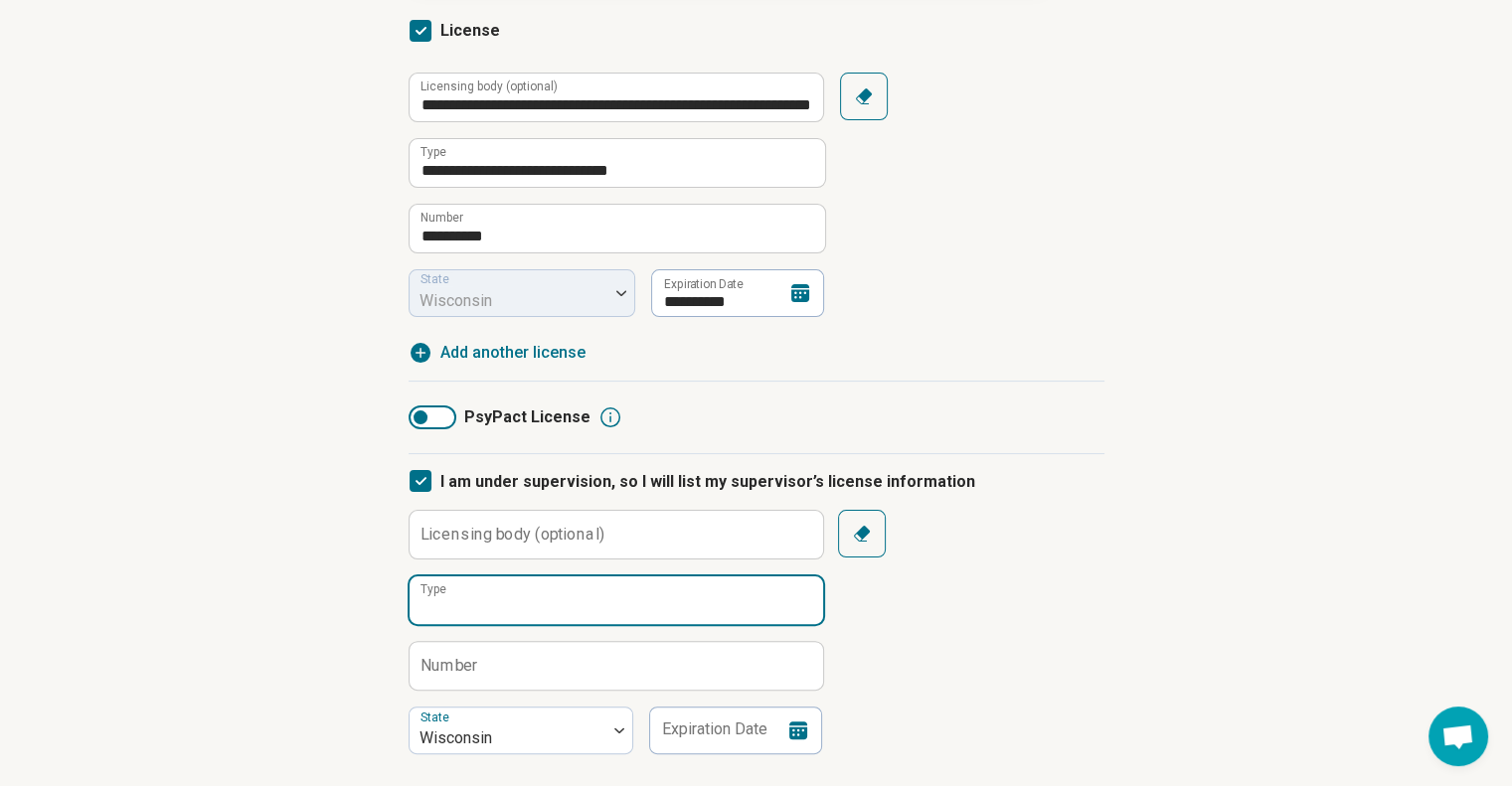 scroll, scrollTop: 393, scrollLeft: 0, axis: vertical 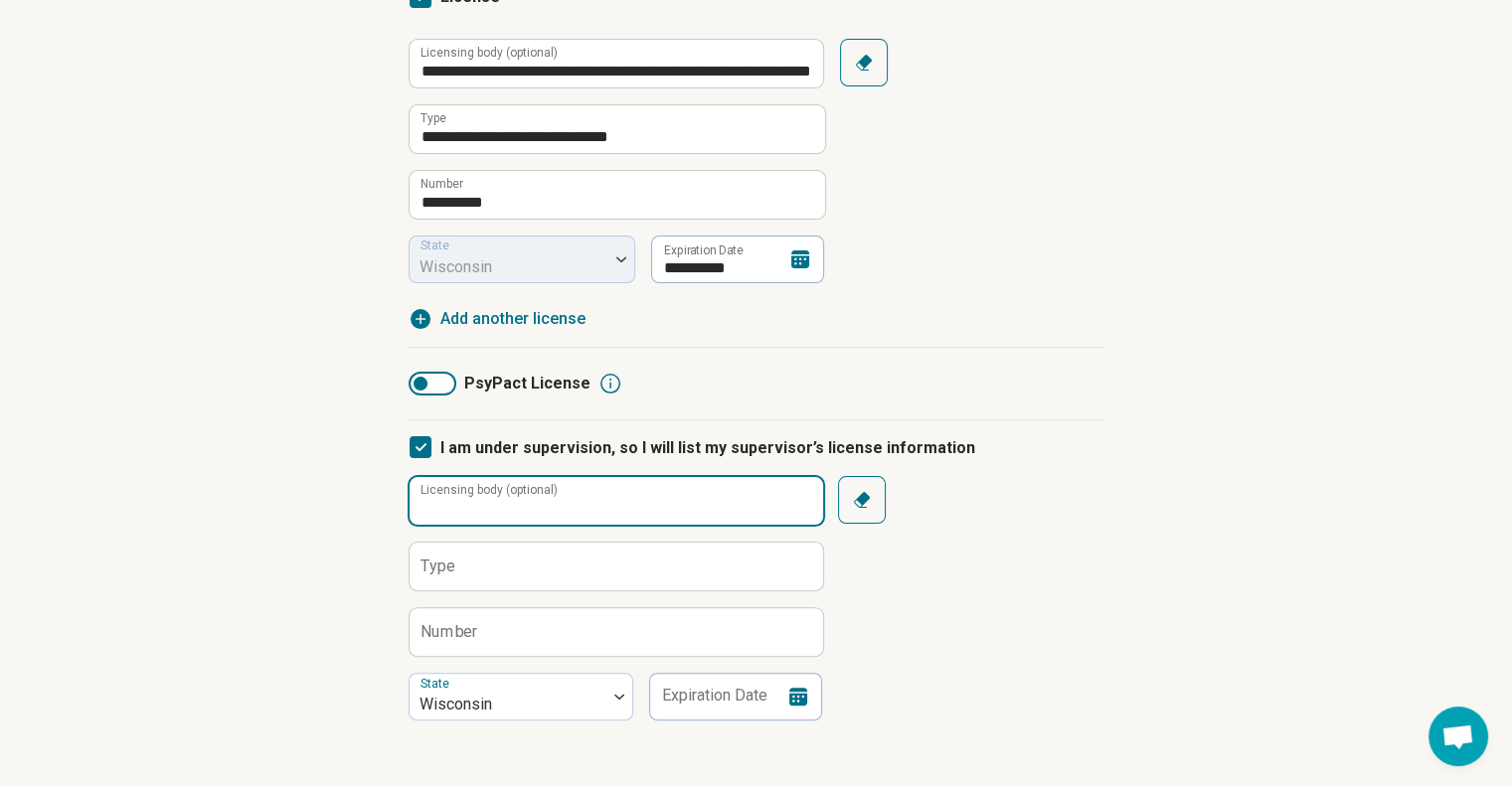 click on "Licensing body (optional)" at bounding box center (489, 490) 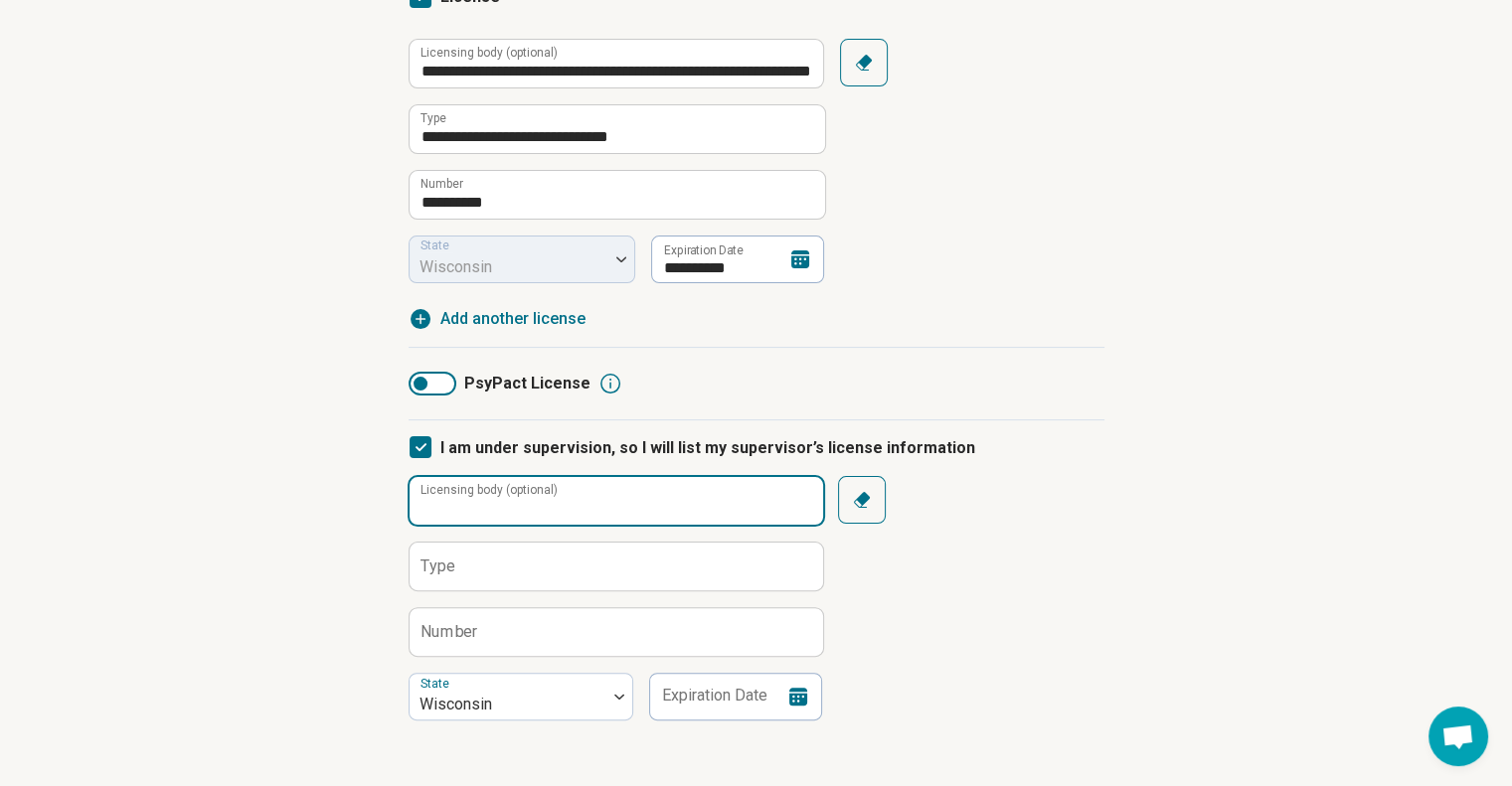 paste on "**********" 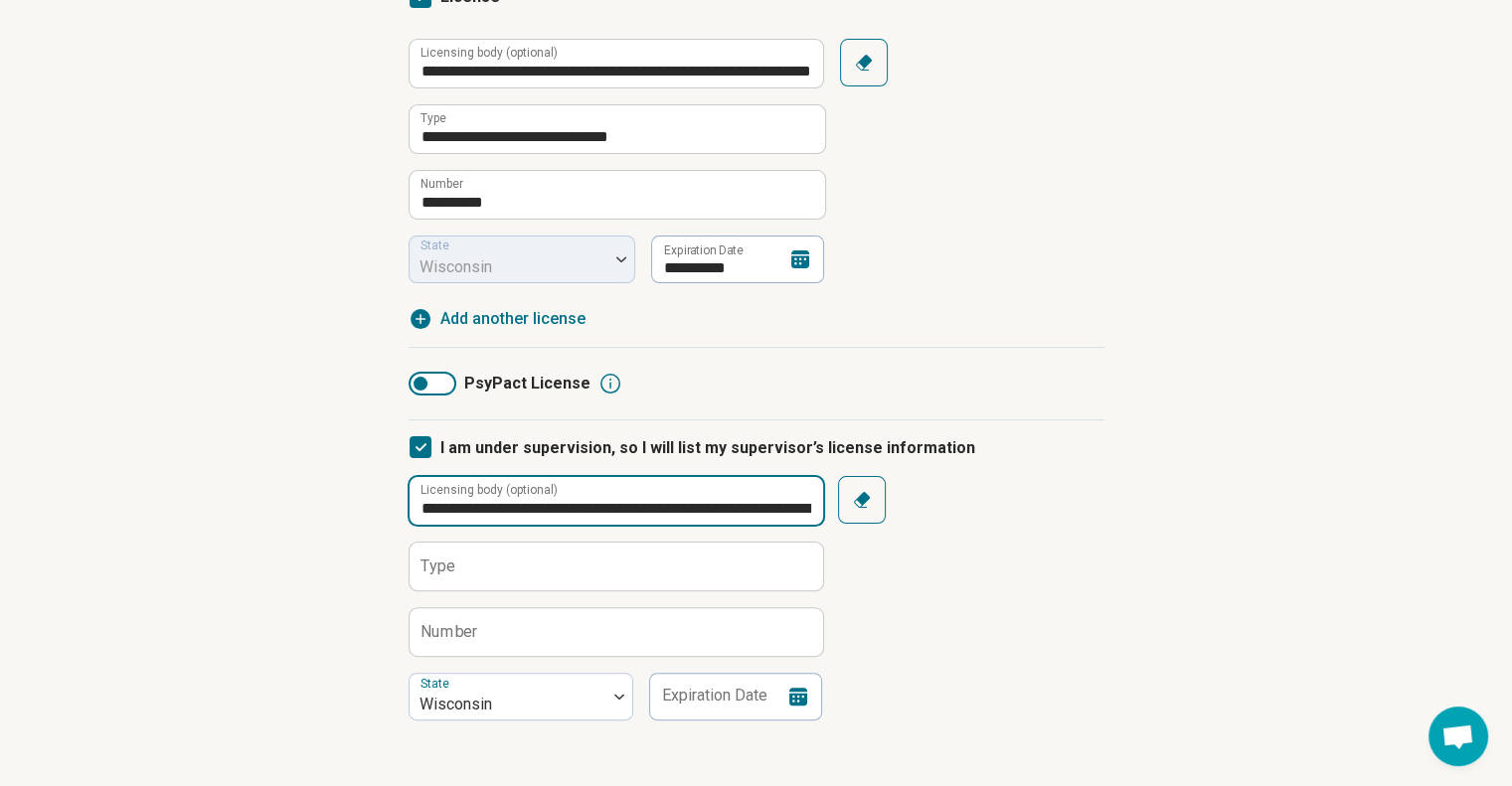 scroll, scrollTop: 0, scrollLeft: 88, axis: horizontal 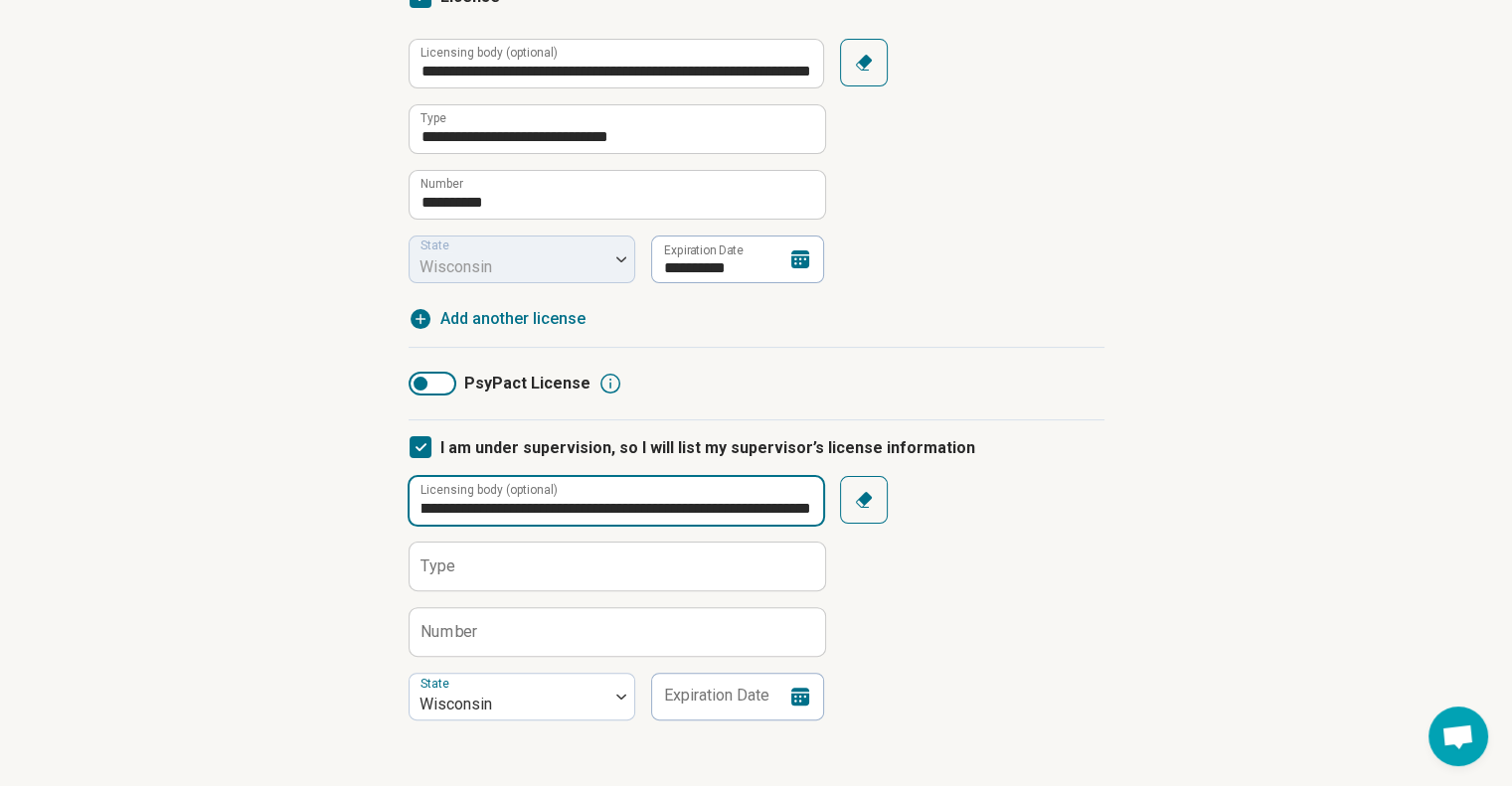 click on "**********" at bounding box center [616, 501] 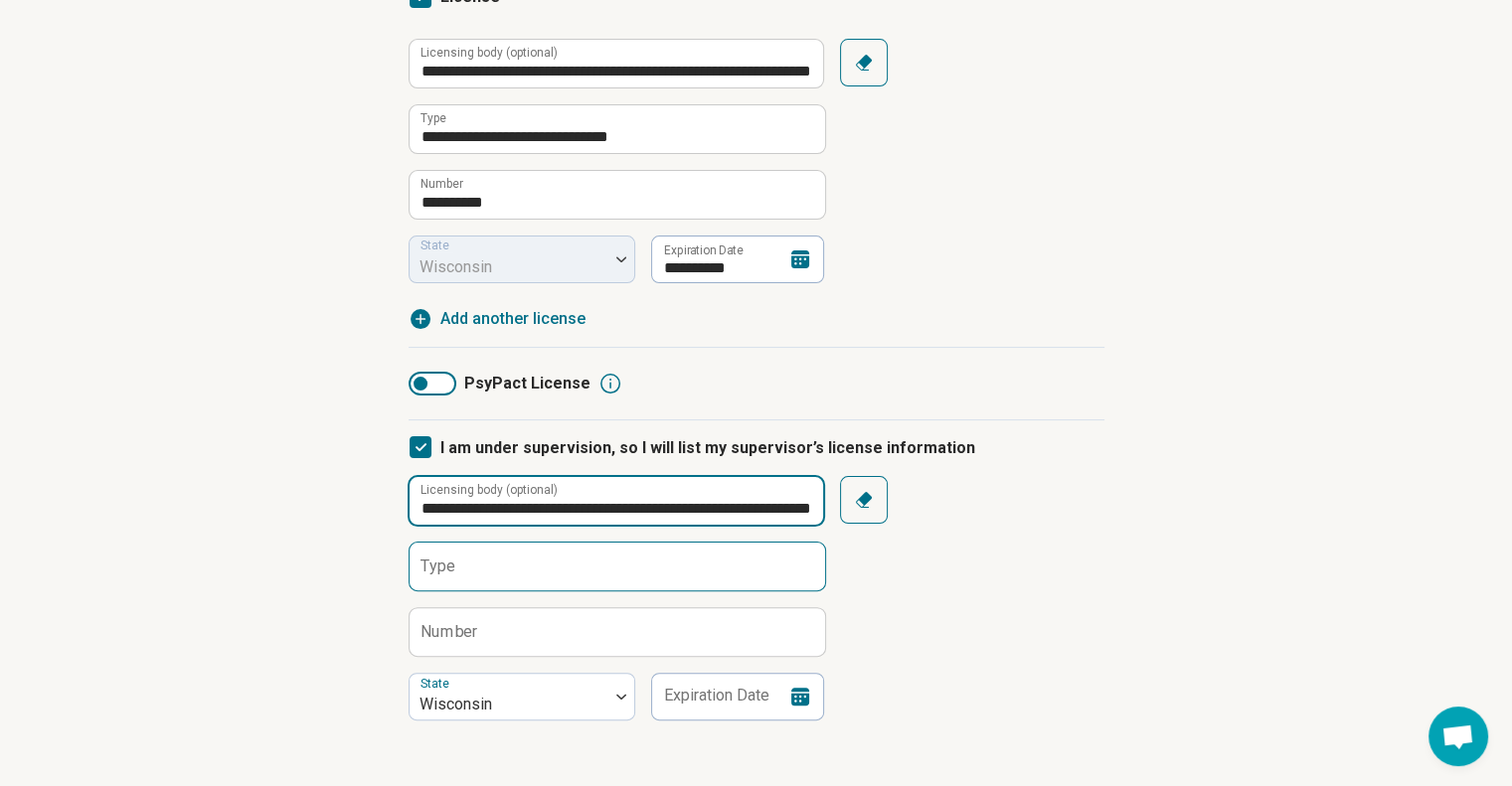 scroll, scrollTop: 0, scrollLeft: 84, axis: horizontal 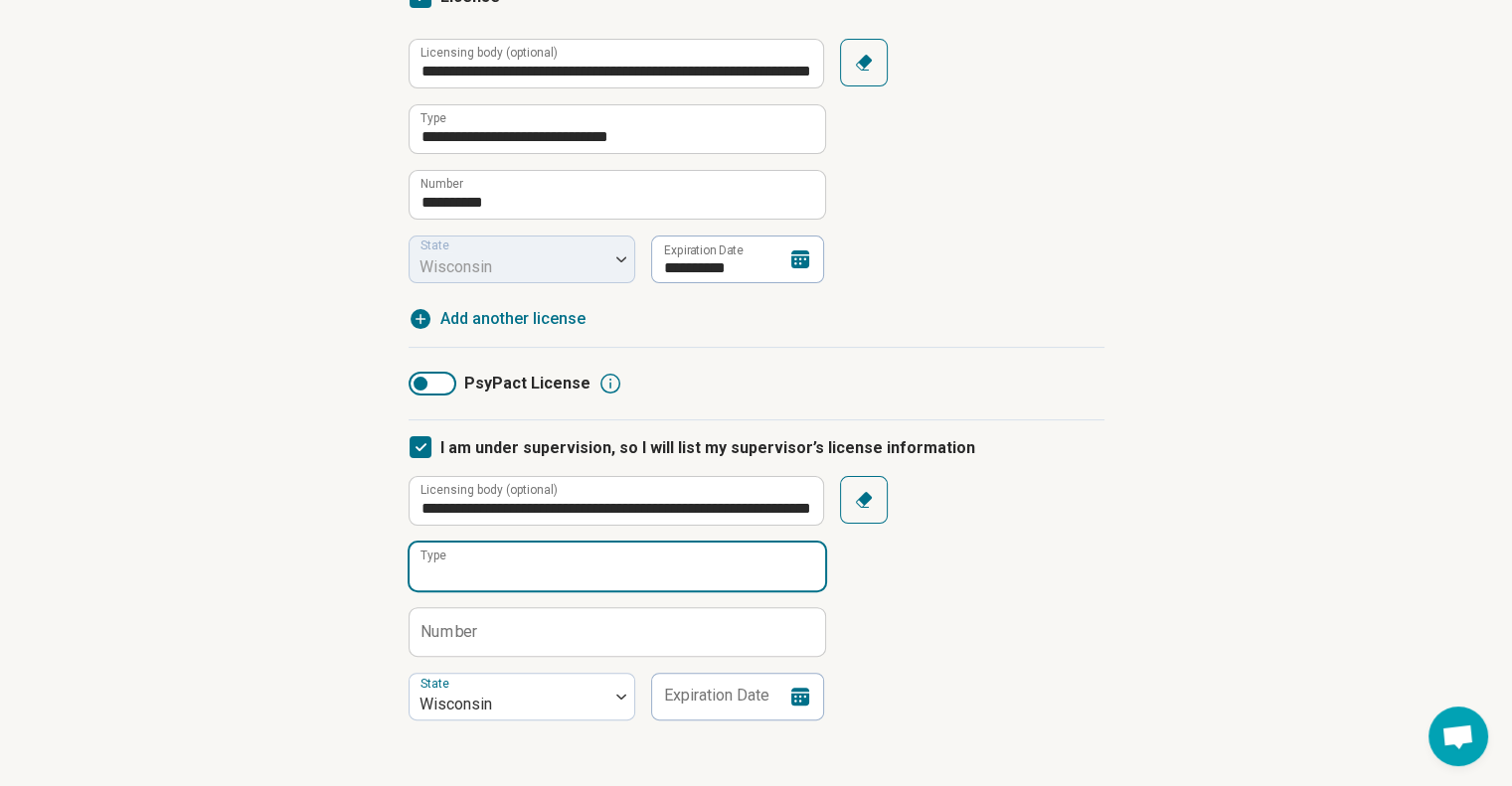 click on "Type" at bounding box center [617, 566] 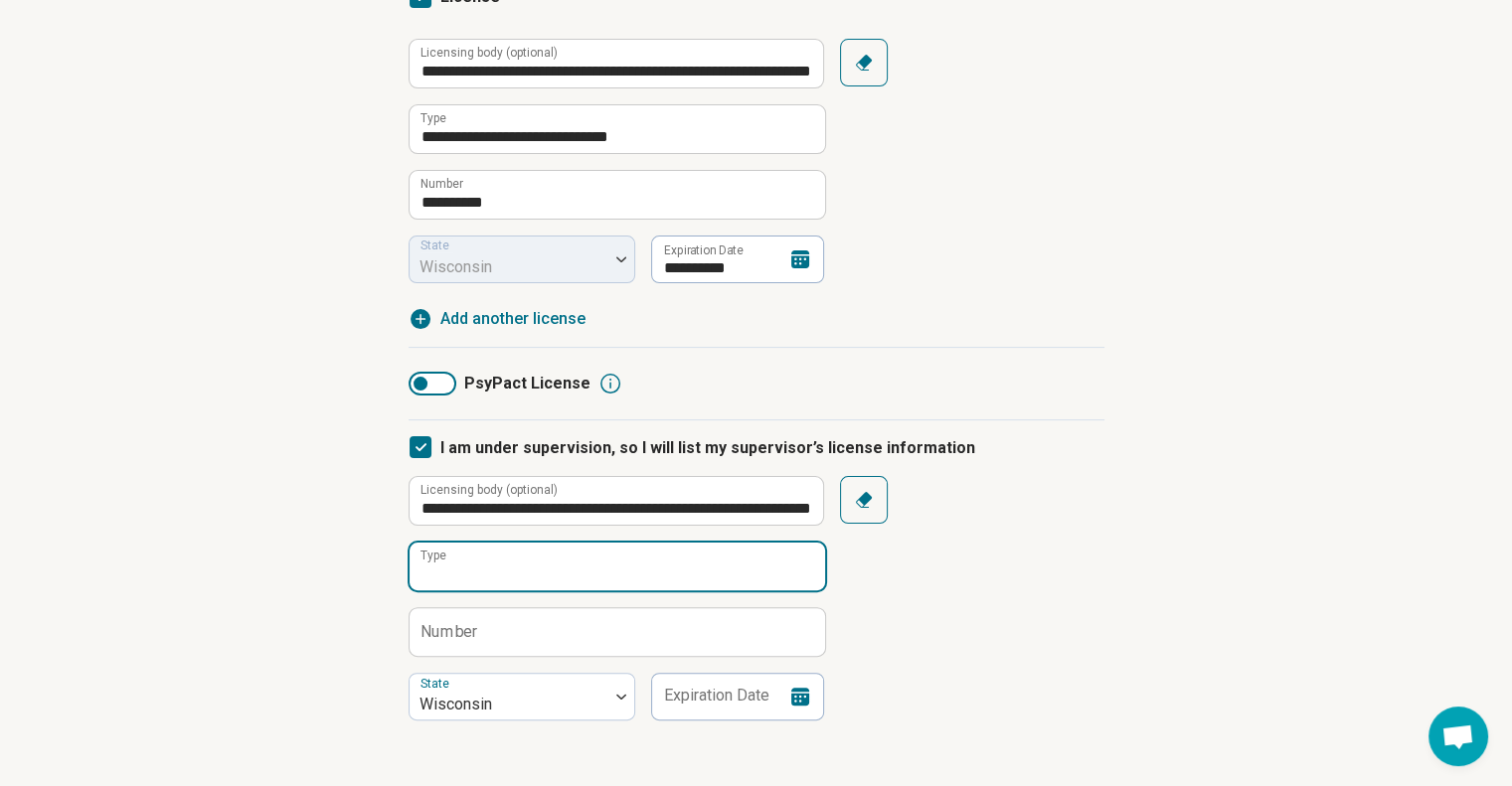 paste on "**********" 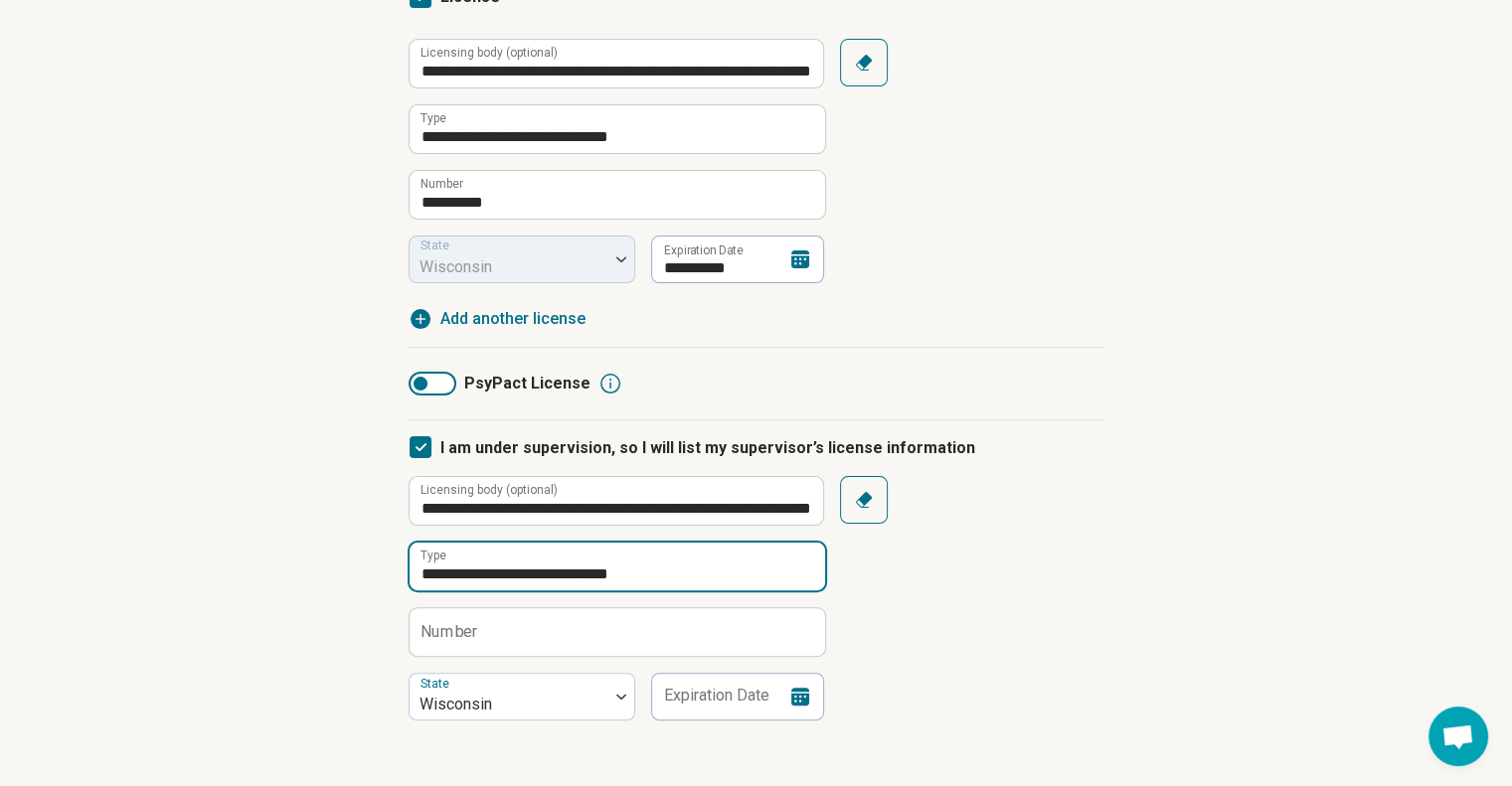 type on "**********" 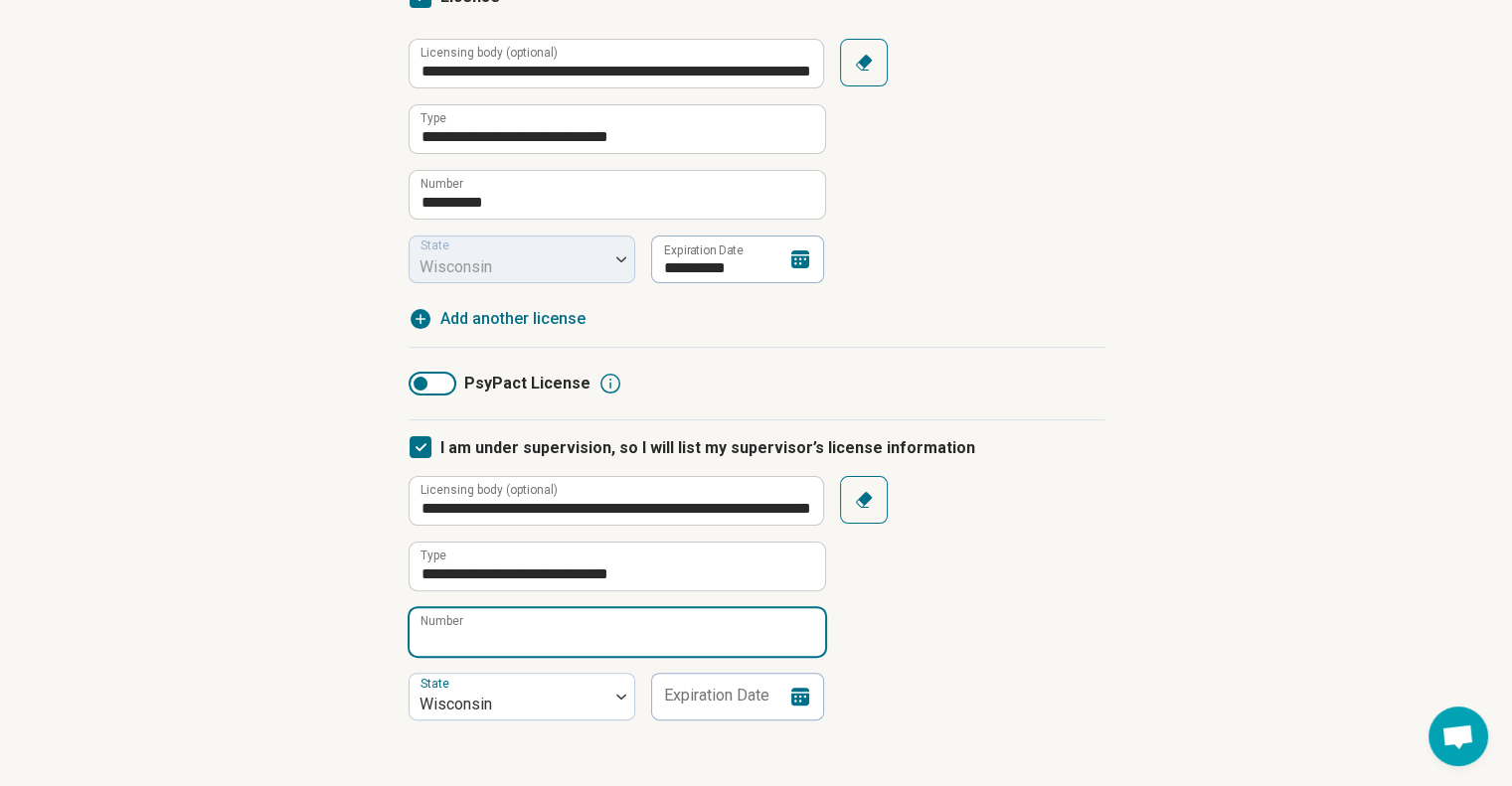 click on "Number" at bounding box center [617, 632] 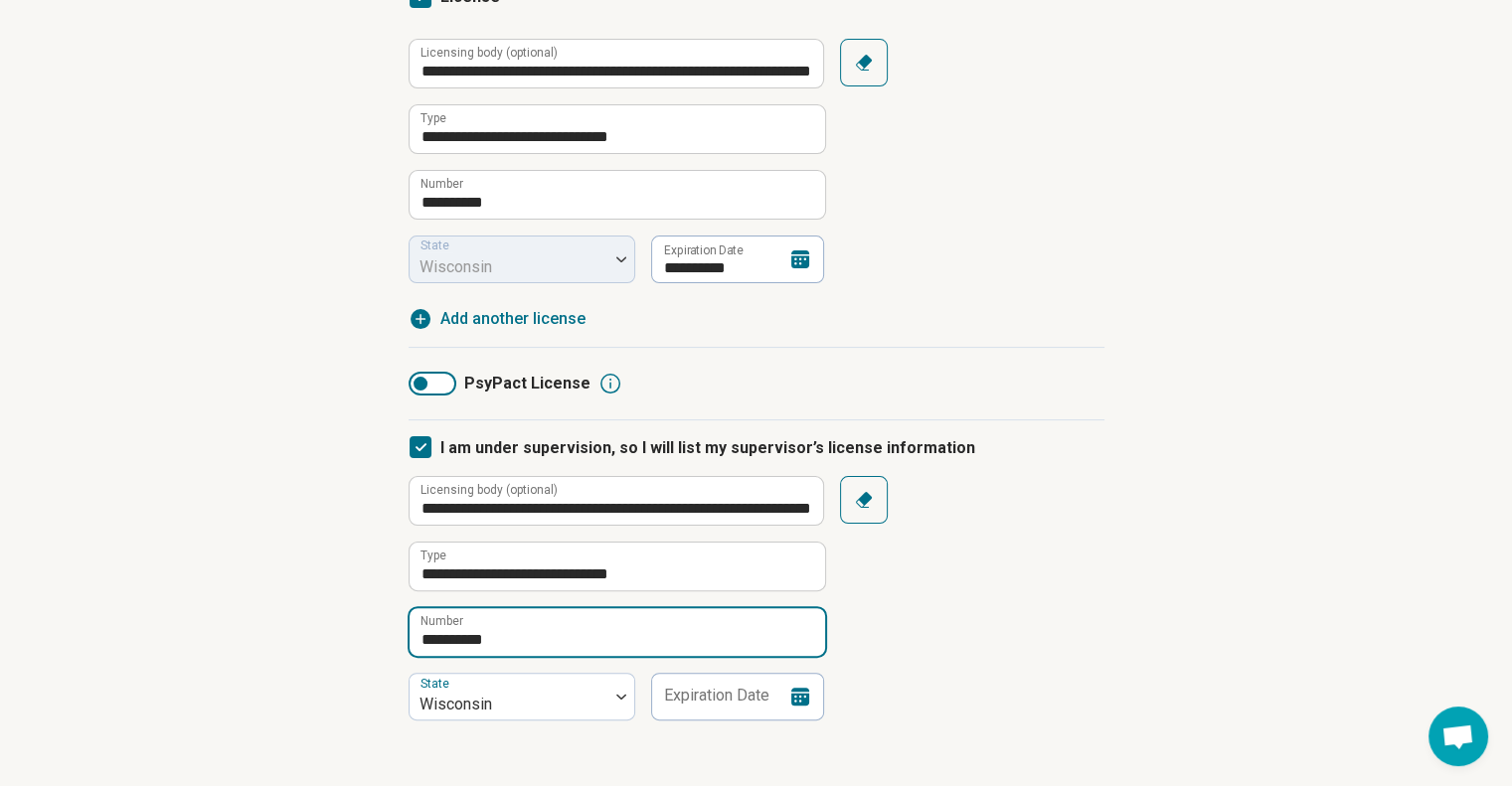 drag, startPoint x: 469, startPoint y: 643, endPoint x: 506, endPoint y: 639, distance: 37.215588 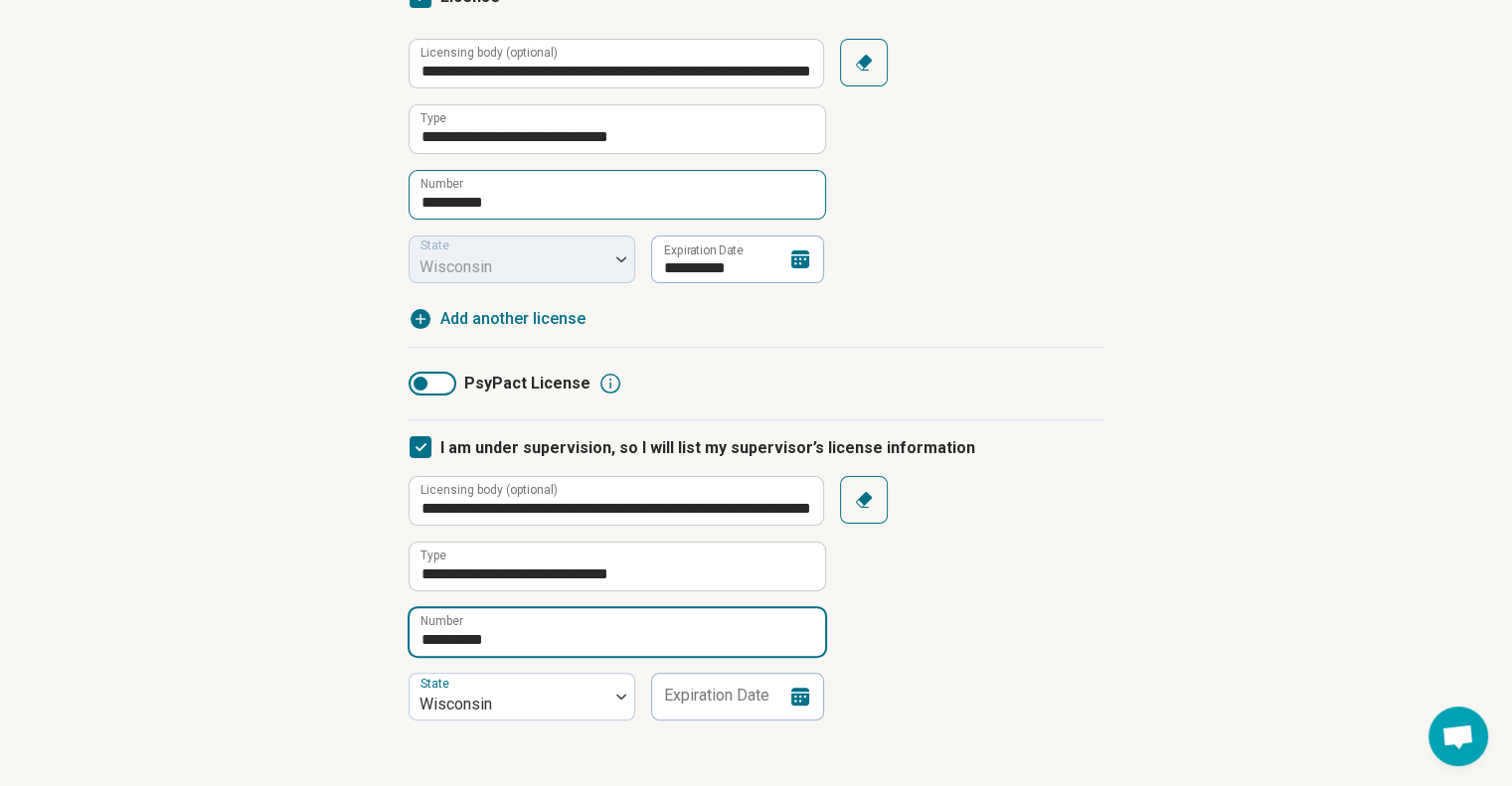type on "**********" 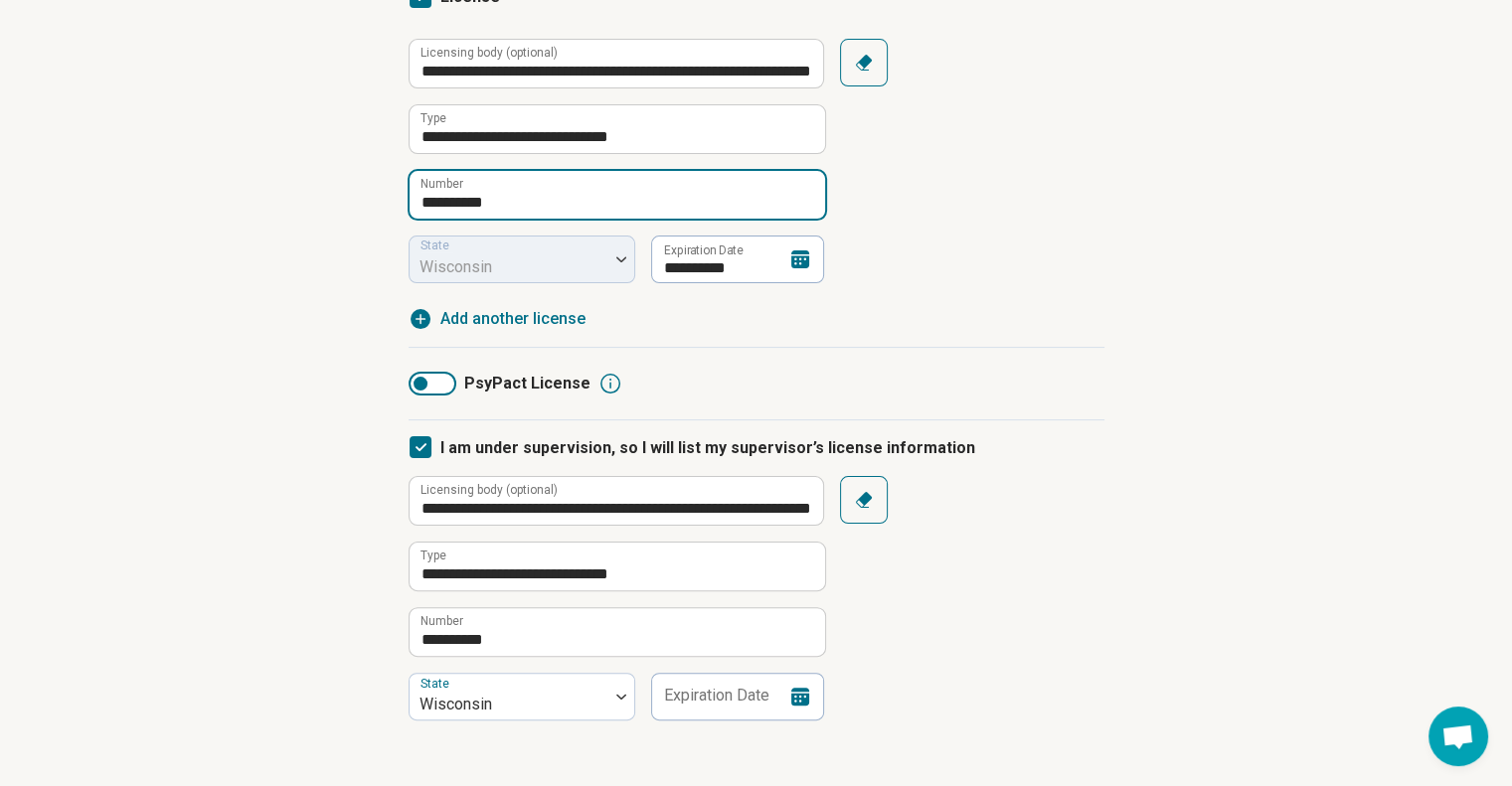click on "**********" at bounding box center [617, 195] 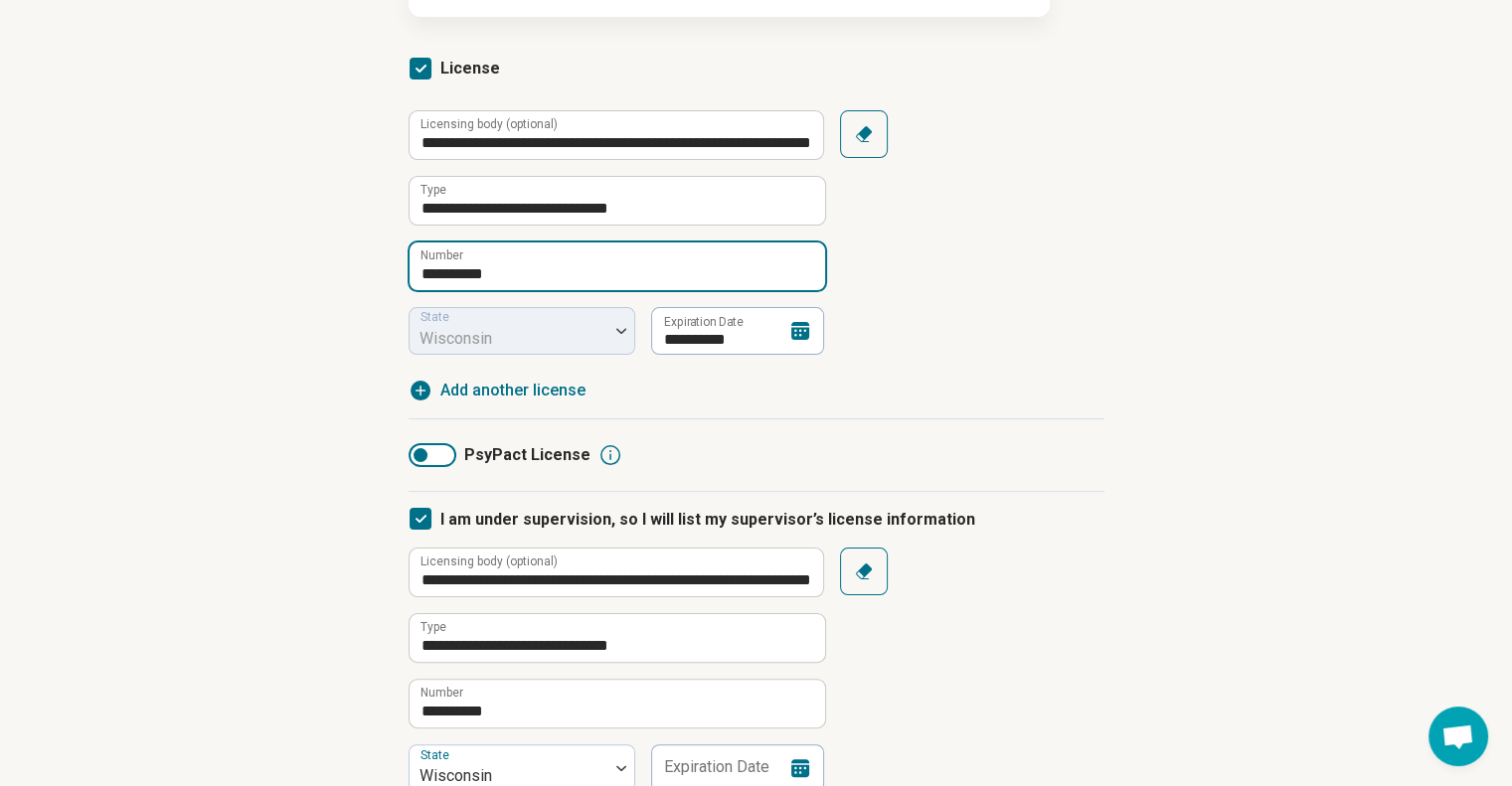 scroll, scrollTop: 194, scrollLeft: 0, axis: vertical 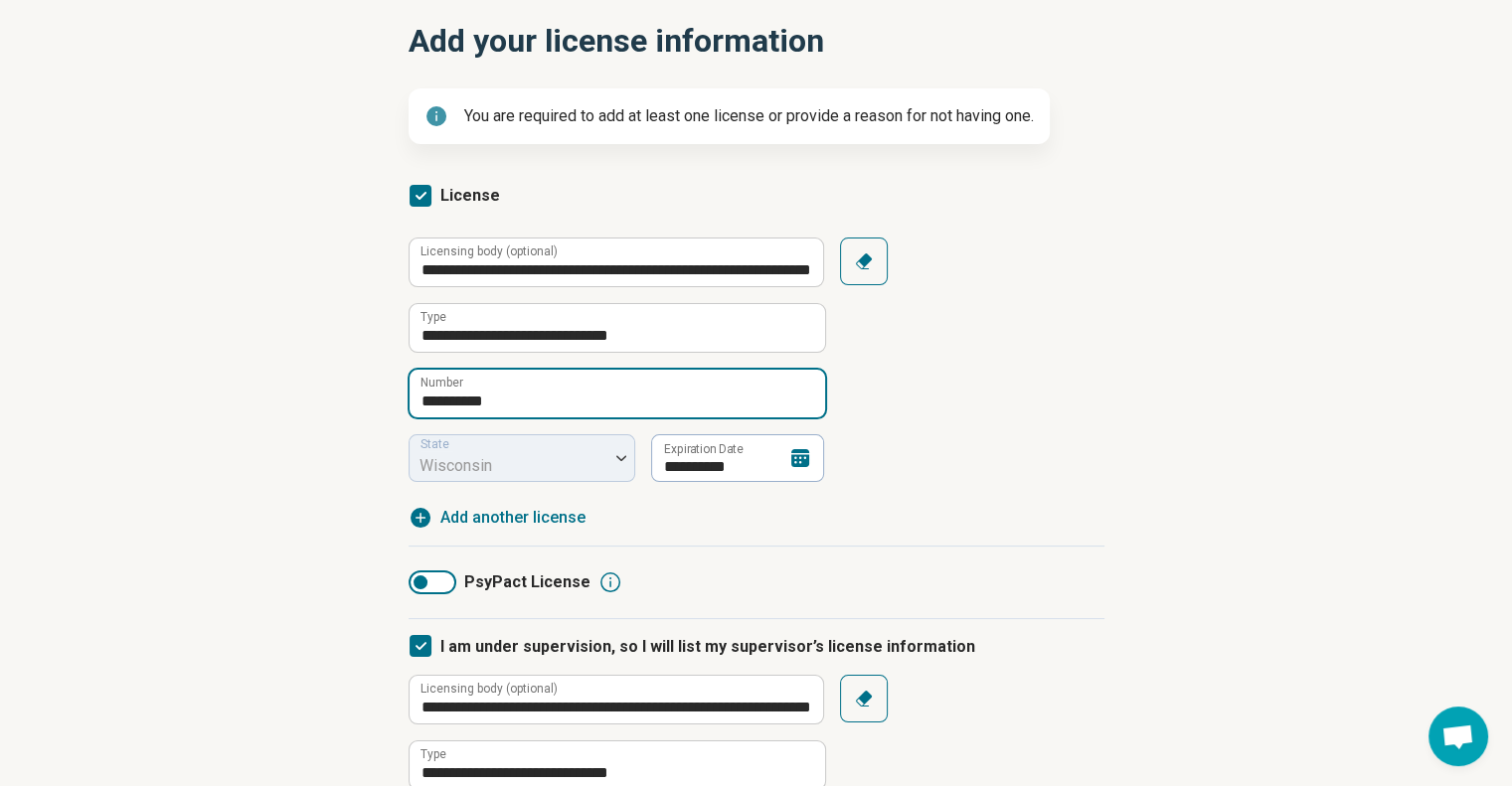click on "**********" at bounding box center [617, 393] 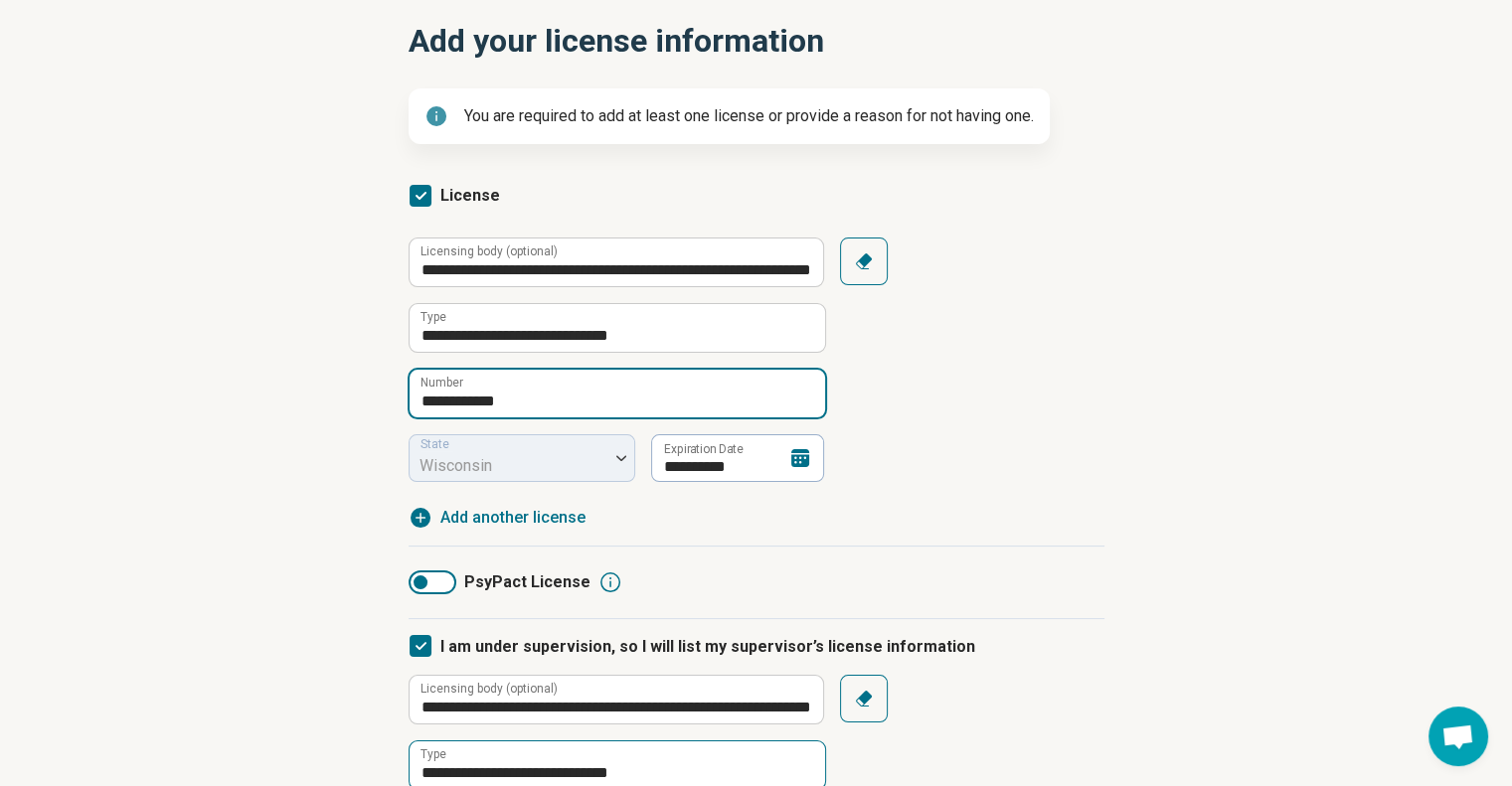 type on "**********" 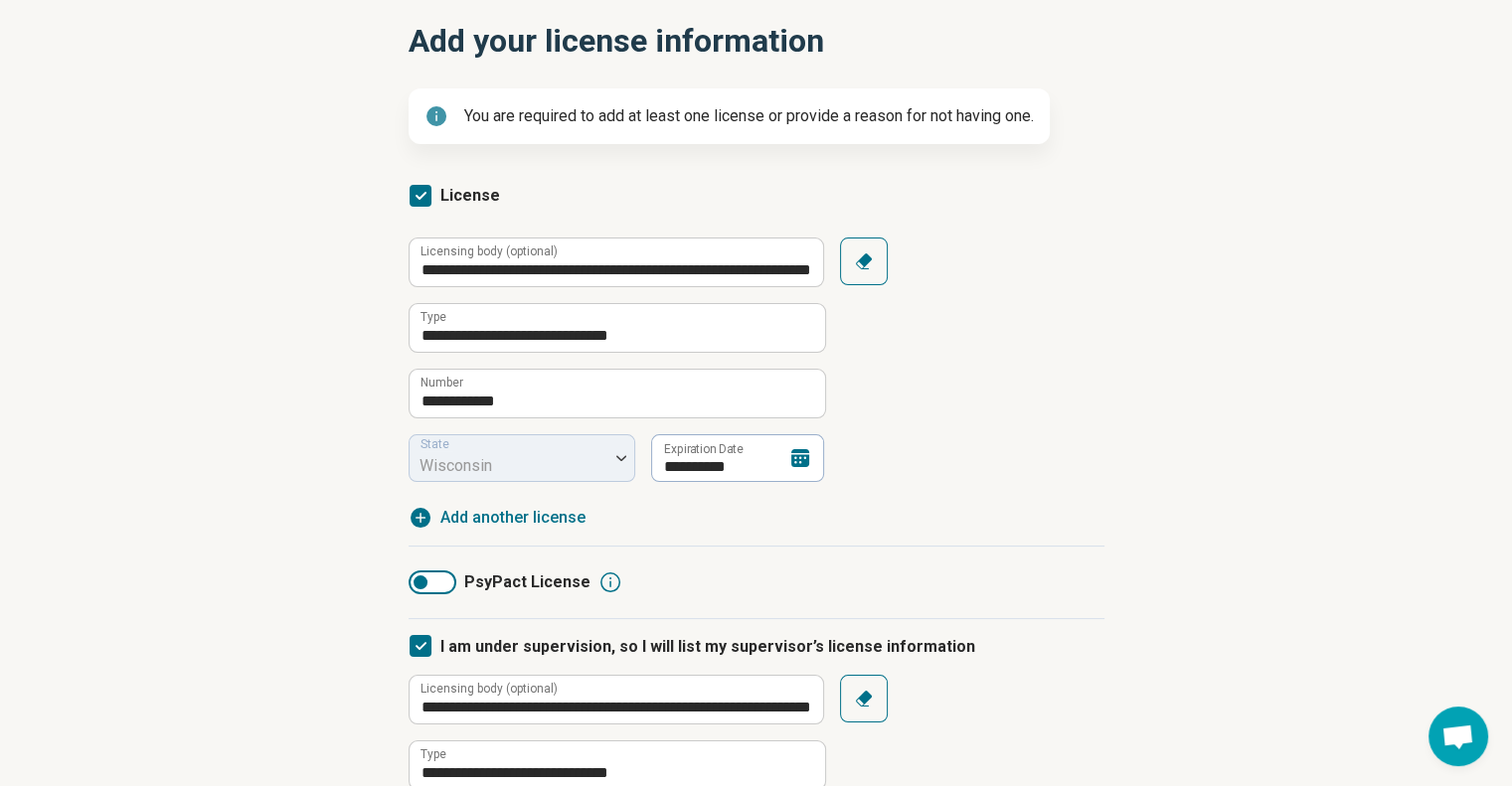 click on "**********" at bounding box center (756, 512) 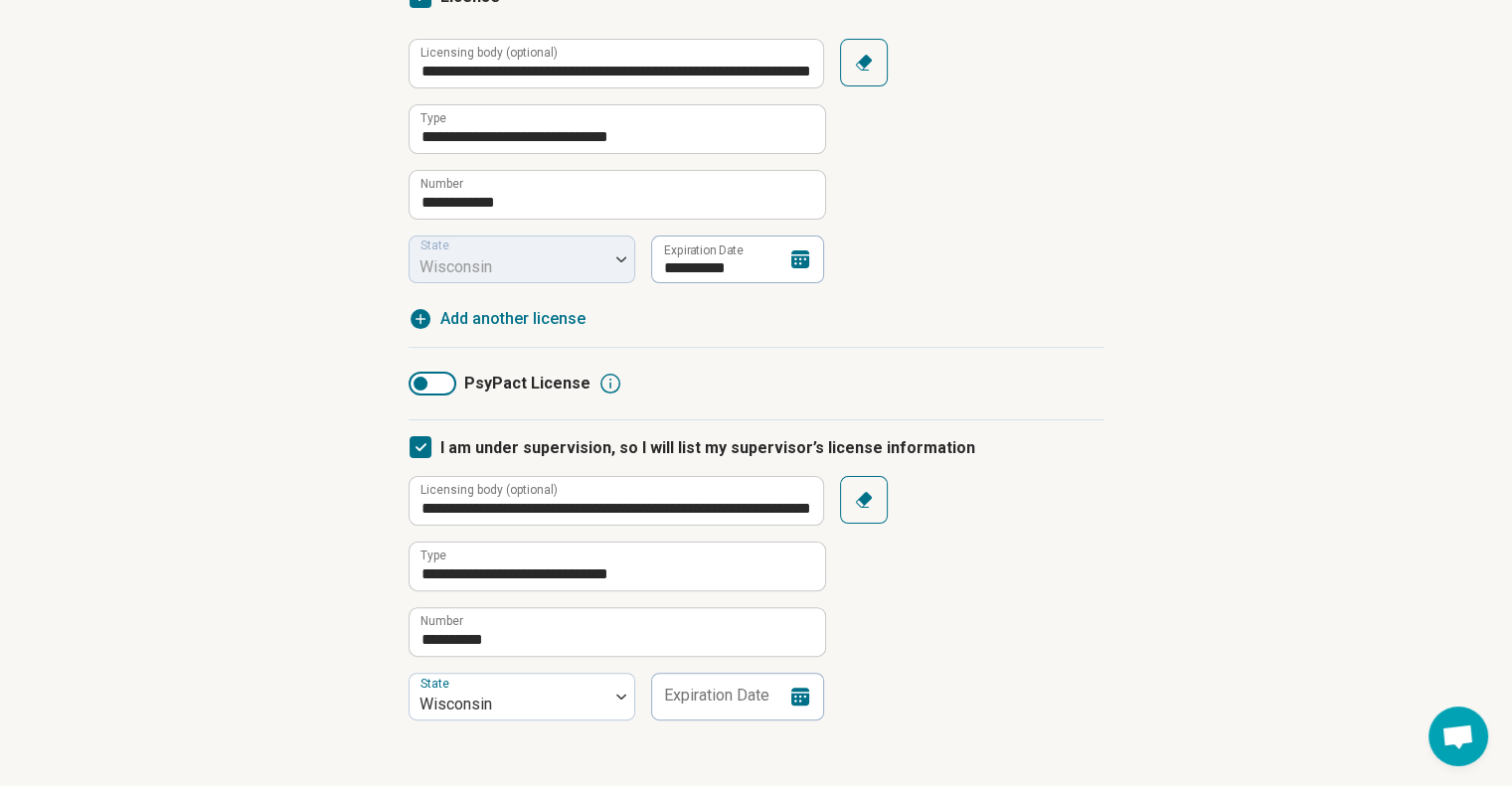 scroll, scrollTop: 492, scrollLeft: 0, axis: vertical 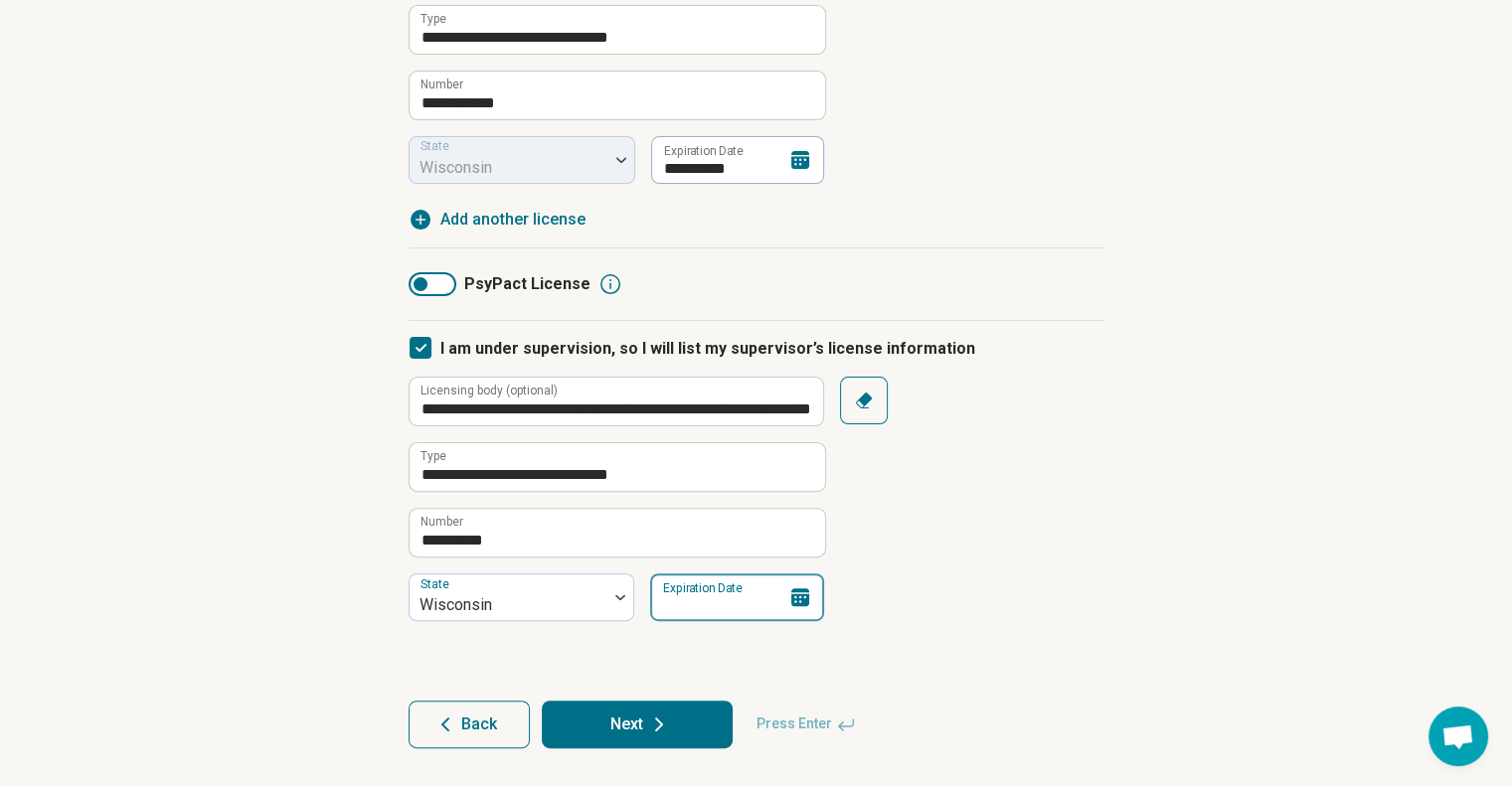 click on "Expiration Date" at bounding box center (737, 597) 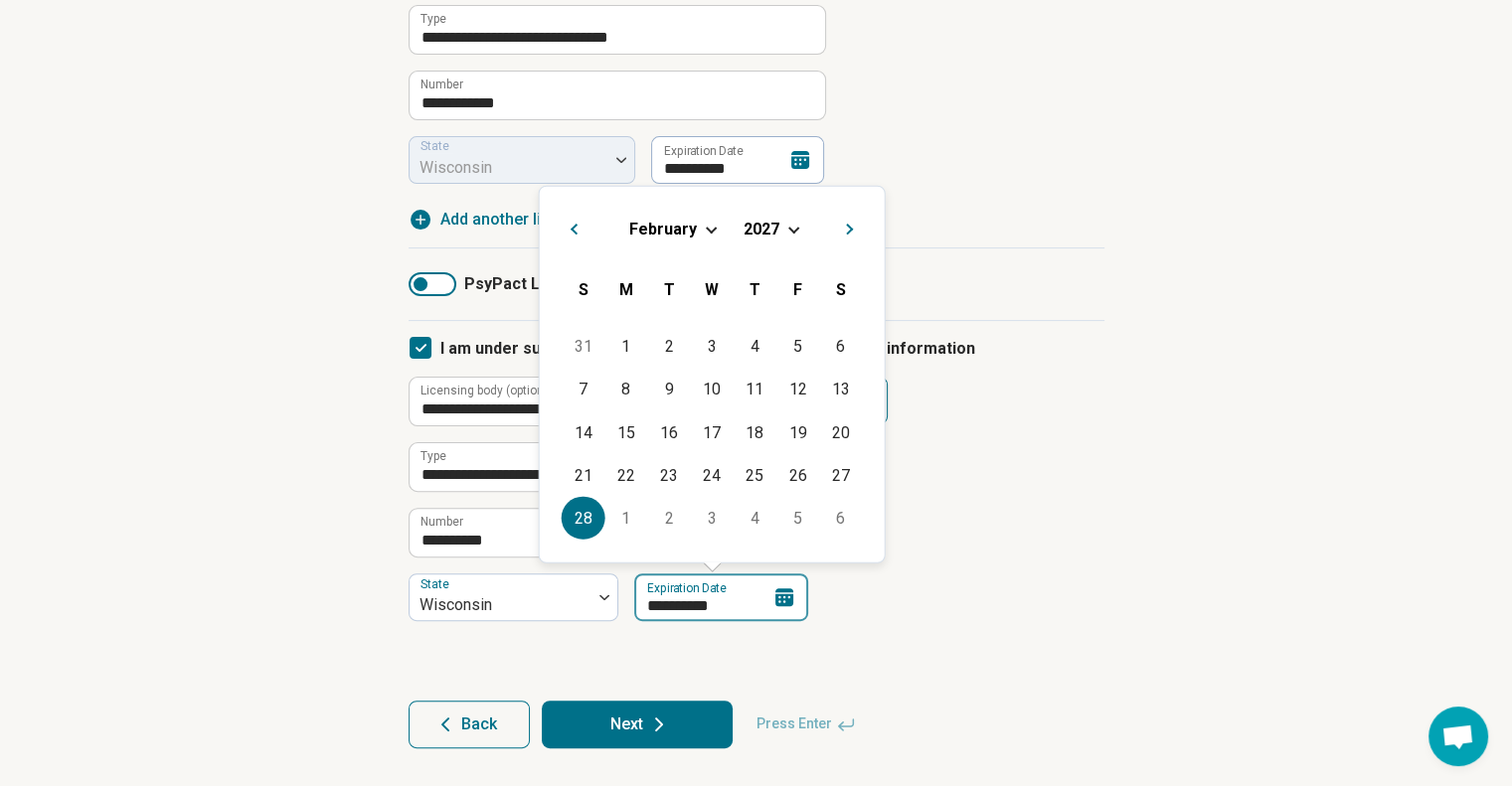type on "**********" 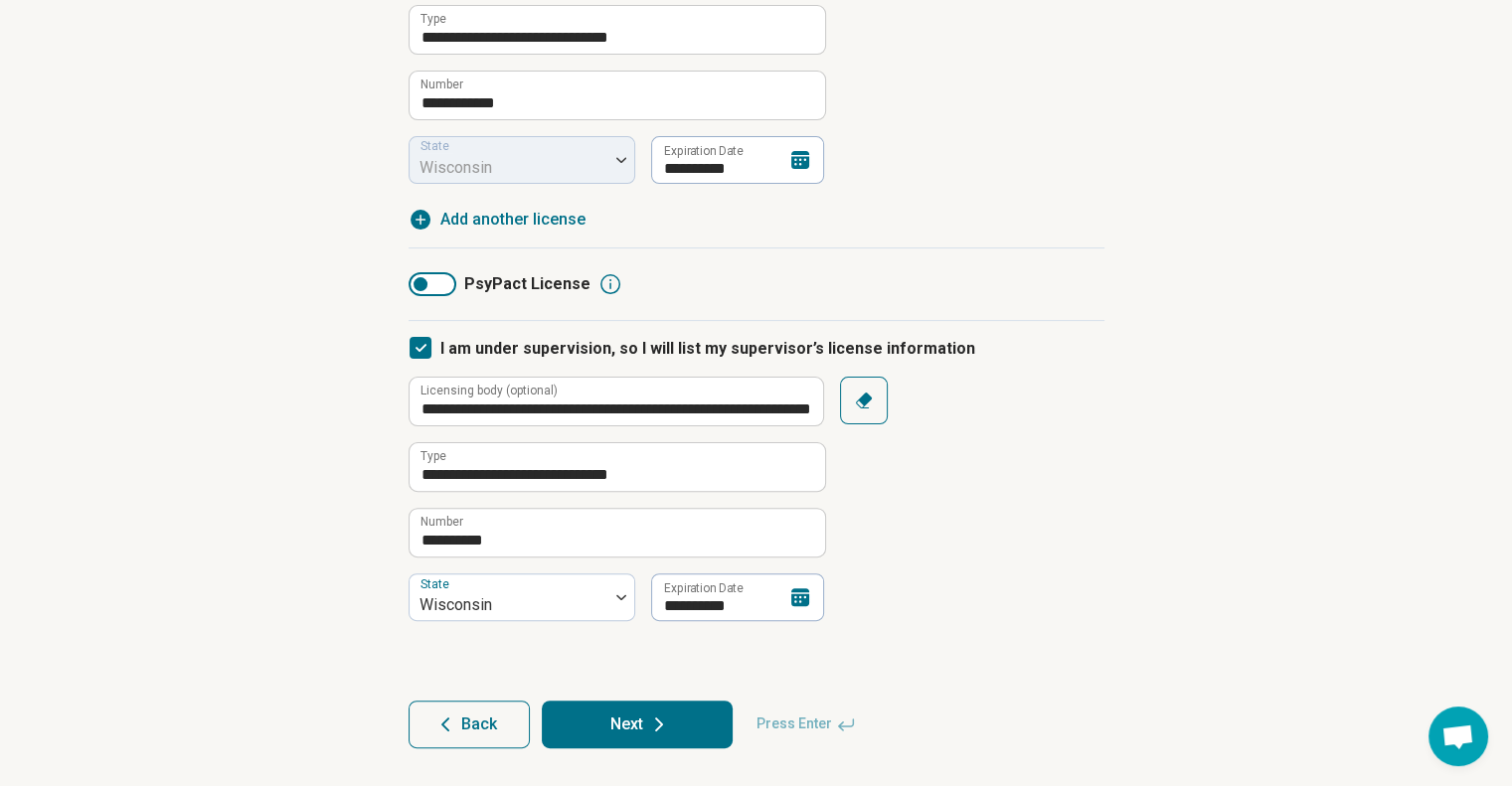 click on "Licensing body (optional) Type Number State Wisconsin Number Expiration Date Clear" at bounding box center [756, 499] 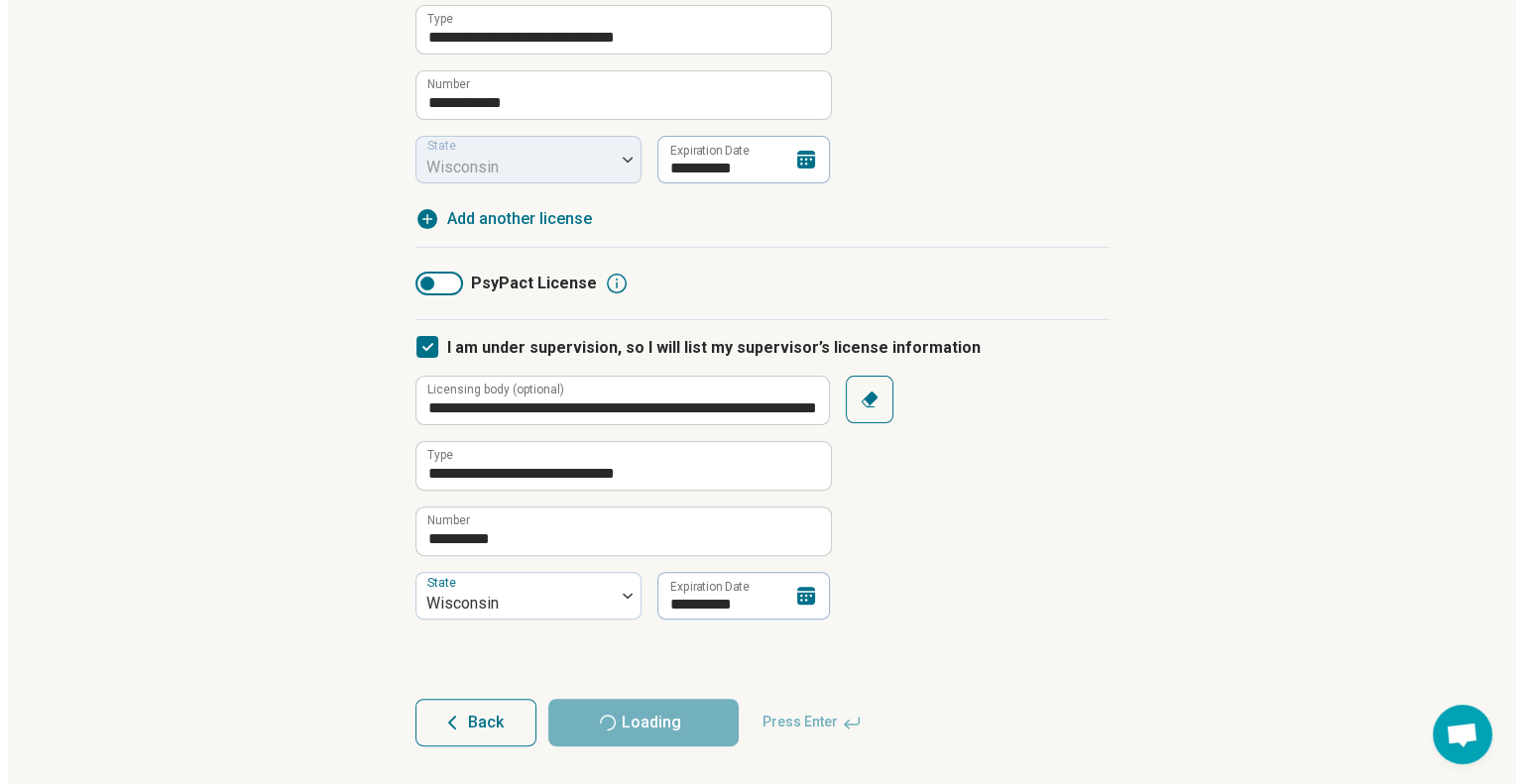 scroll, scrollTop: 0, scrollLeft: 0, axis: both 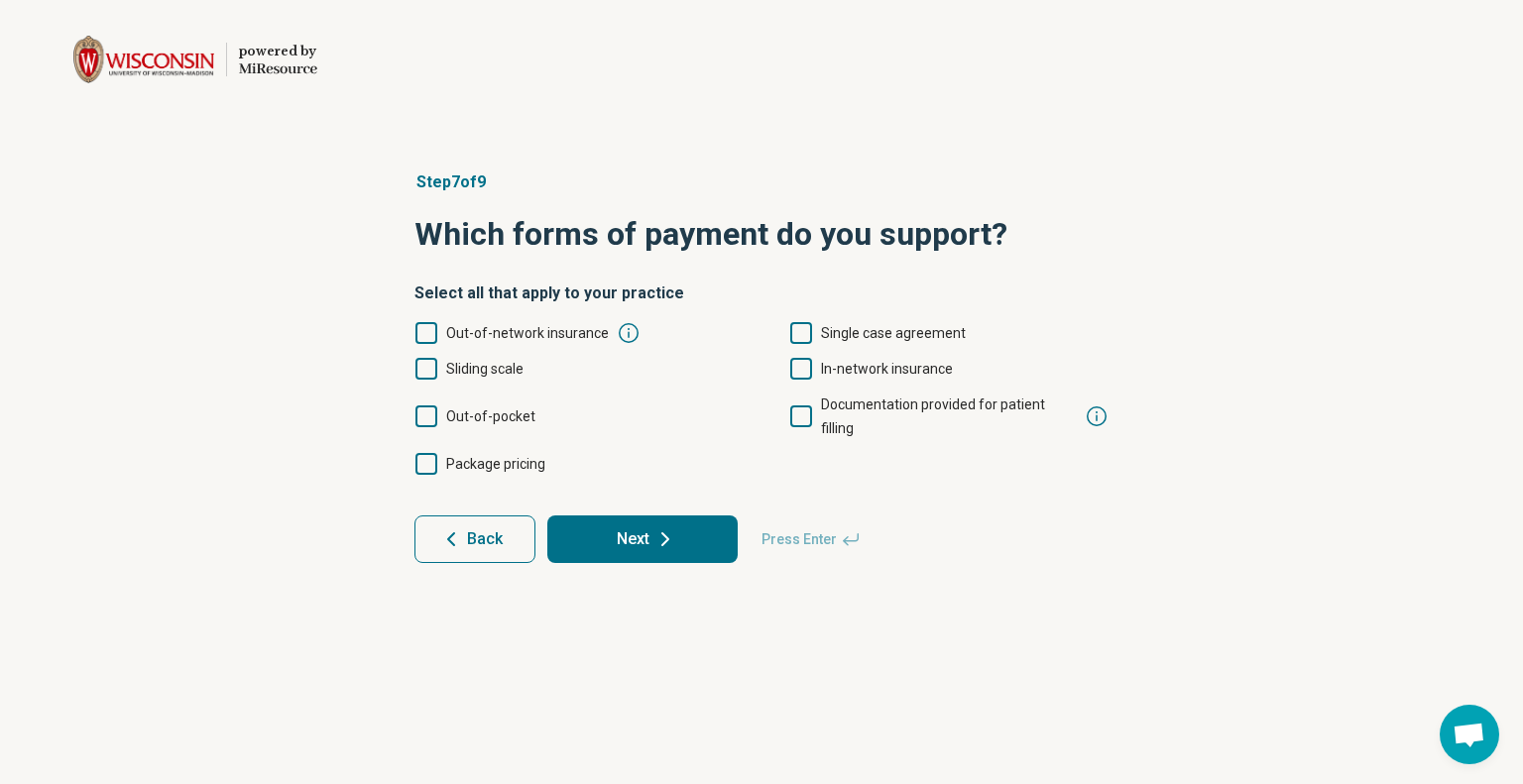 click 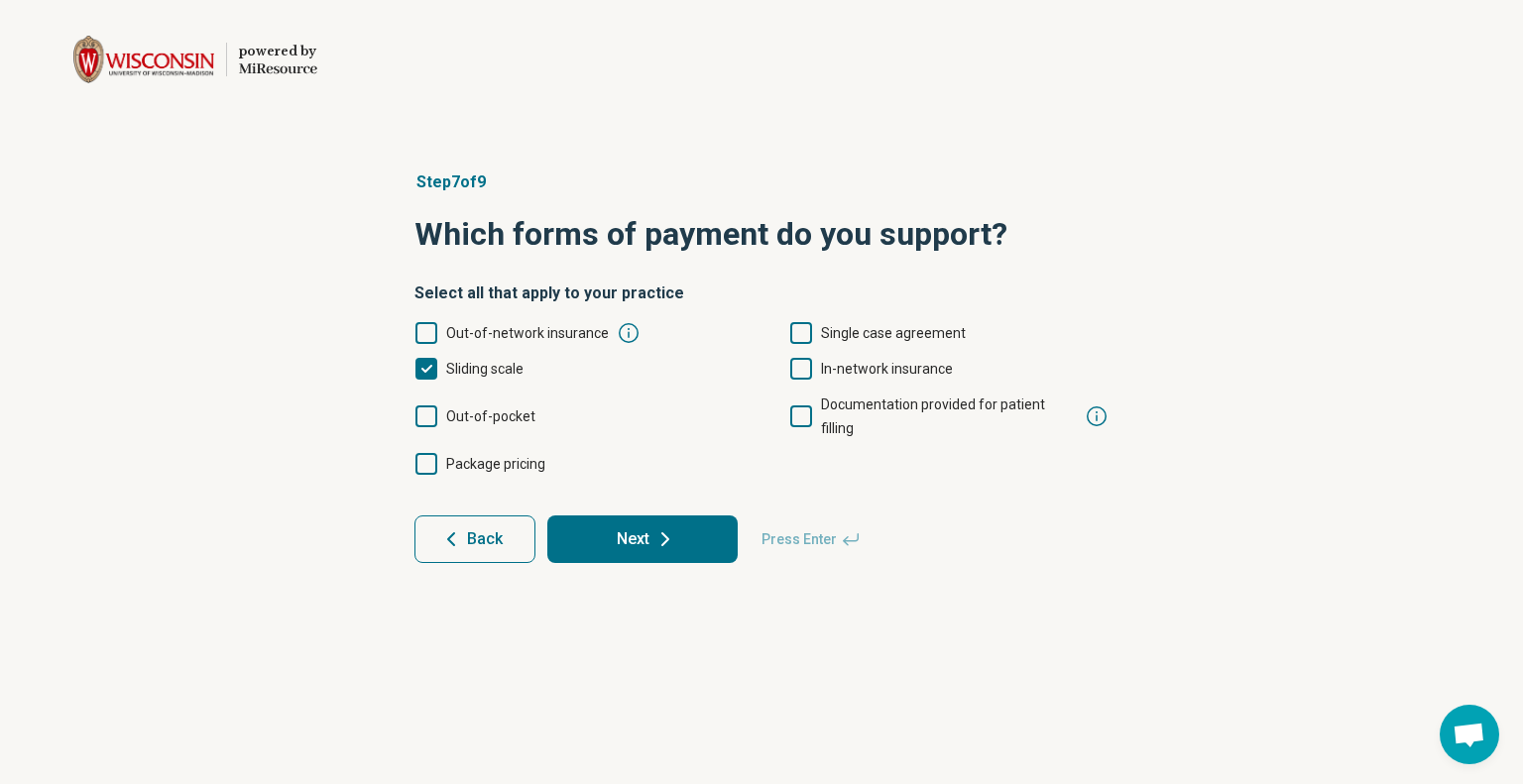 click 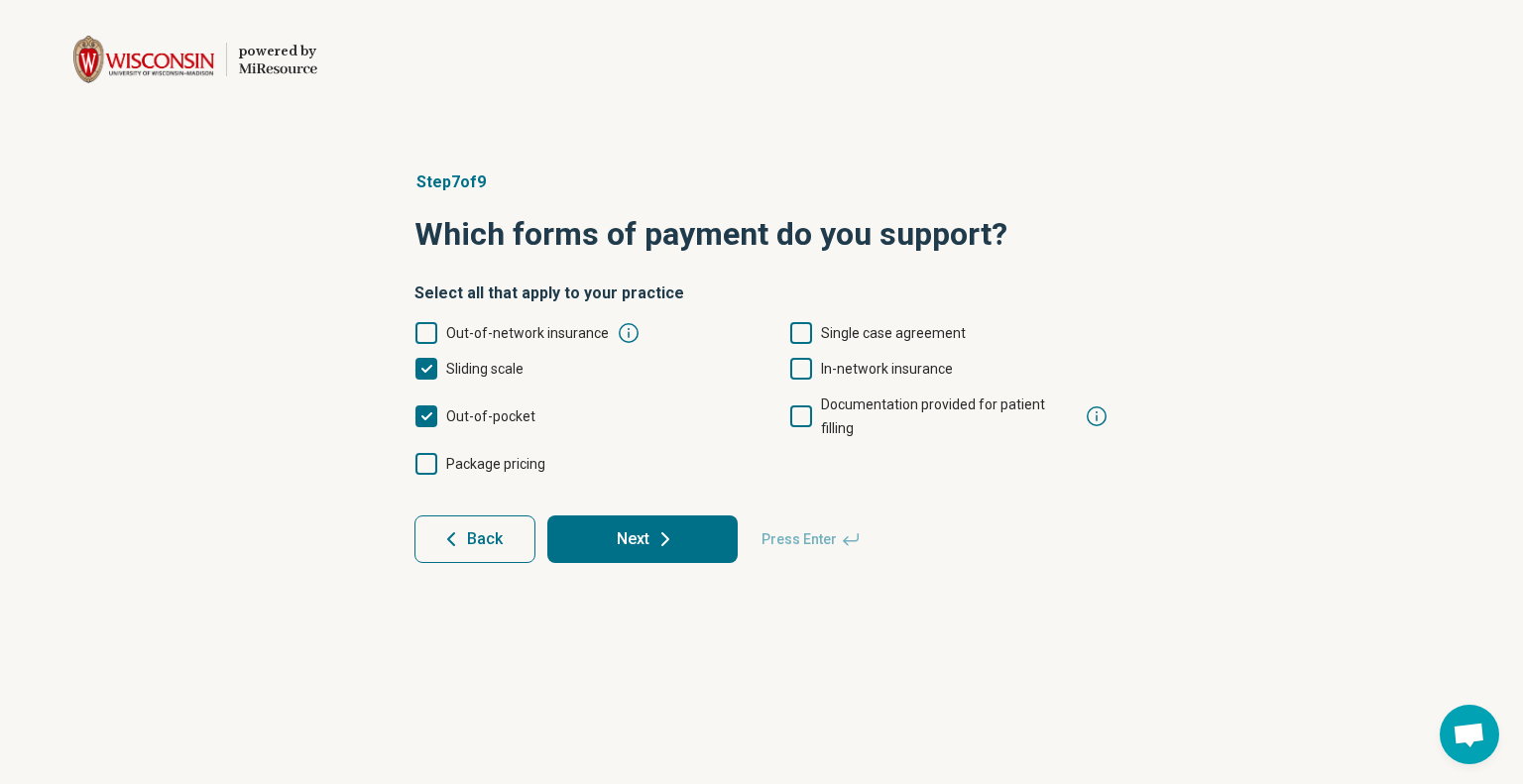 scroll, scrollTop: 10, scrollLeft: 0, axis: vertical 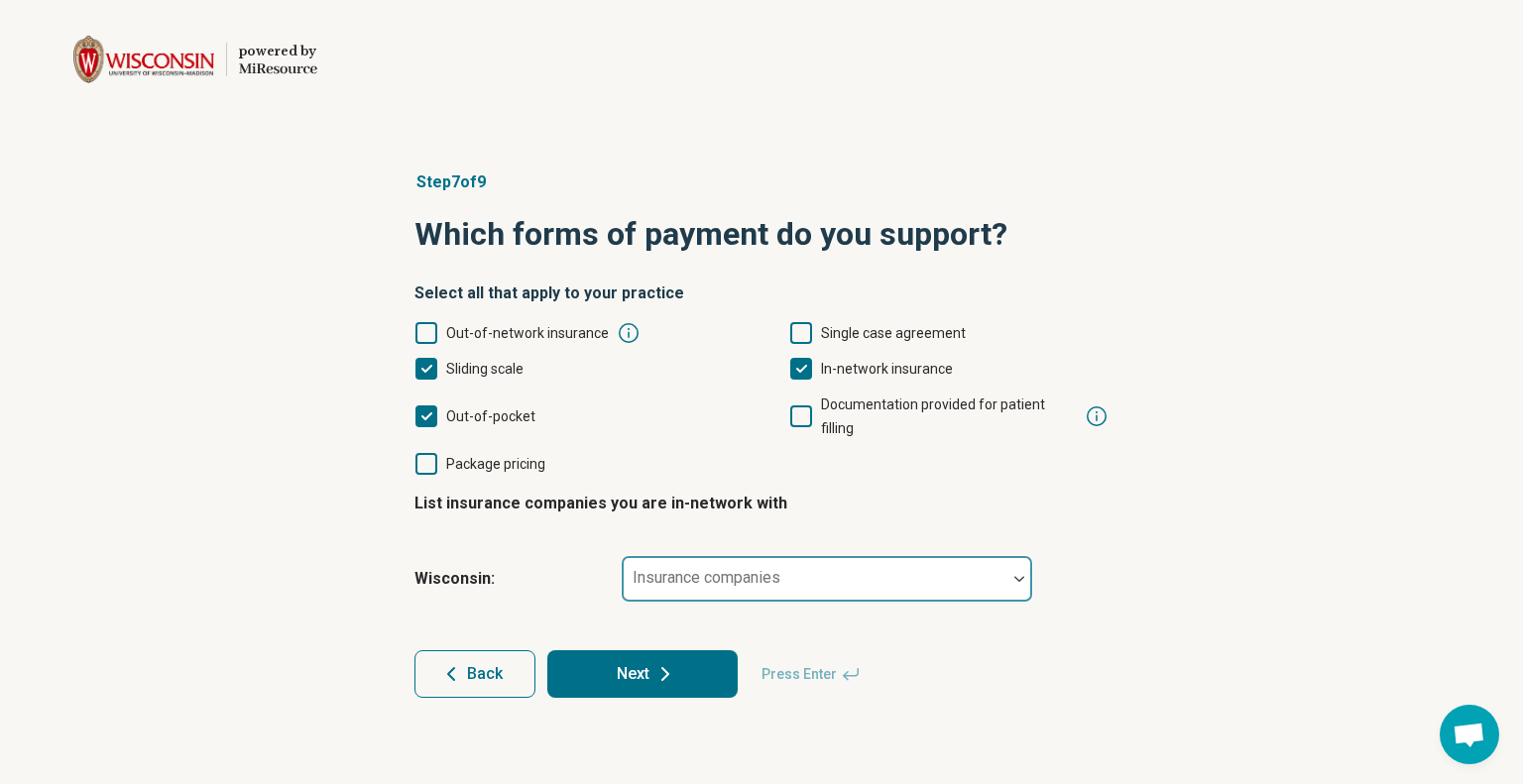 click on "Insurance companies" at bounding box center [827, 579] 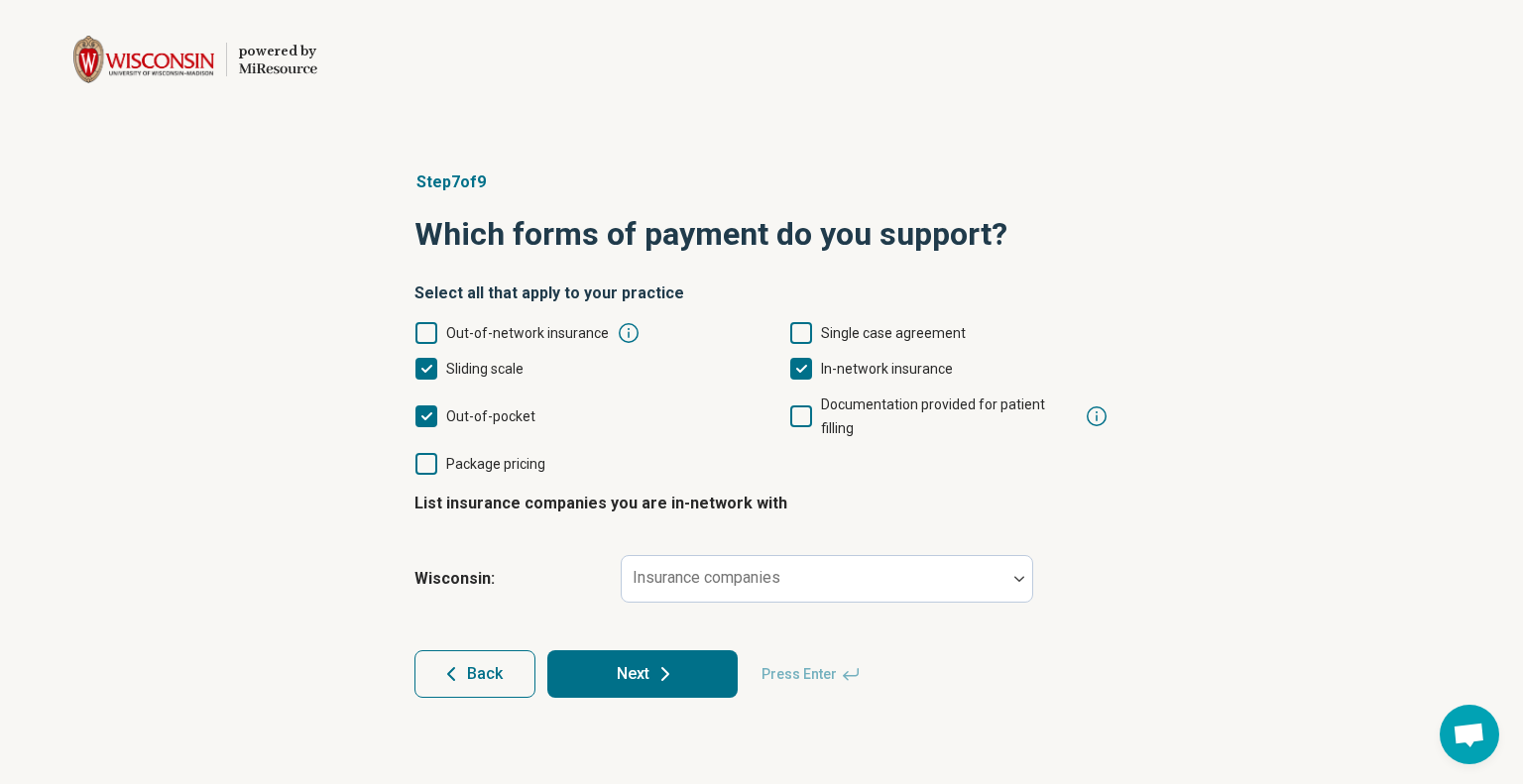 click on "Step 7 of 9 Which forms of payment do you support? Select all that apply to your practice Out-of-network insurance Single case agreement Sliding scale In-network insurance Out-of-pocket Documentation provided for patient filling Package pricing List insurance companies you are in-network with [STATE] : Insurance companies Back Next Press Enter" at bounding box center (762, 434) 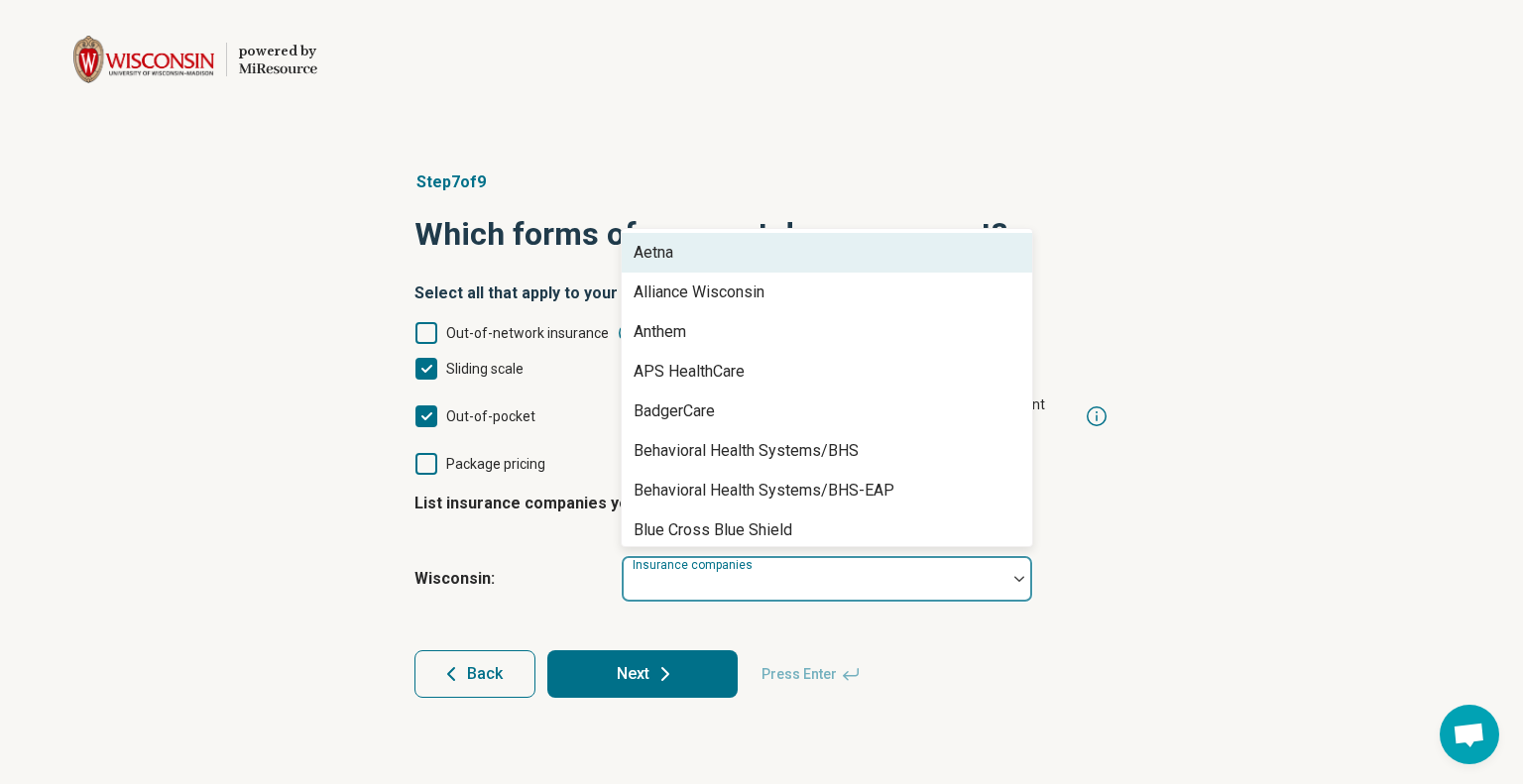 click at bounding box center (814, 587) 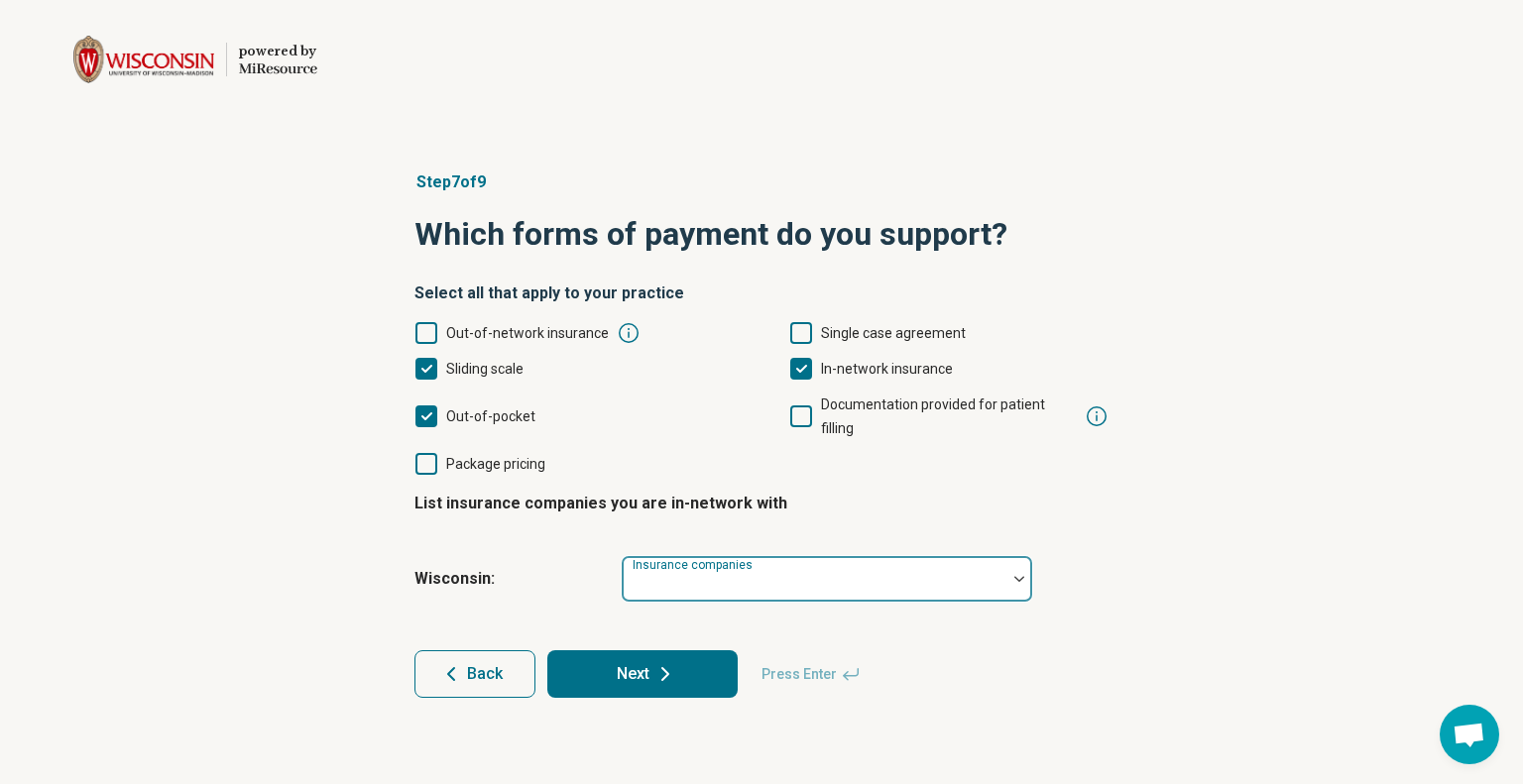 click on "Insurance companies" at bounding box center [694, 565] 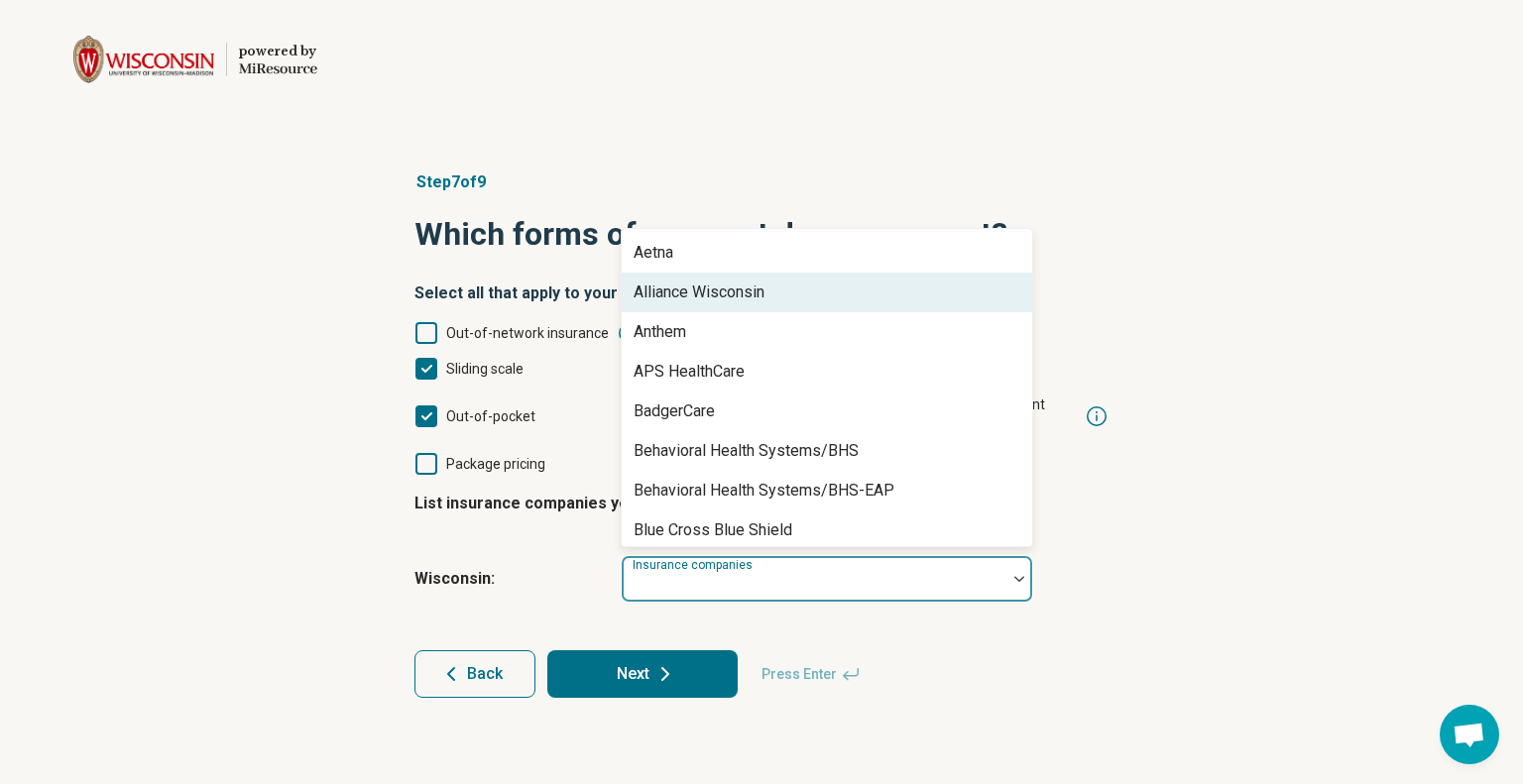 click on "Alliance Wisconsin" at bounding box center (699, 292) 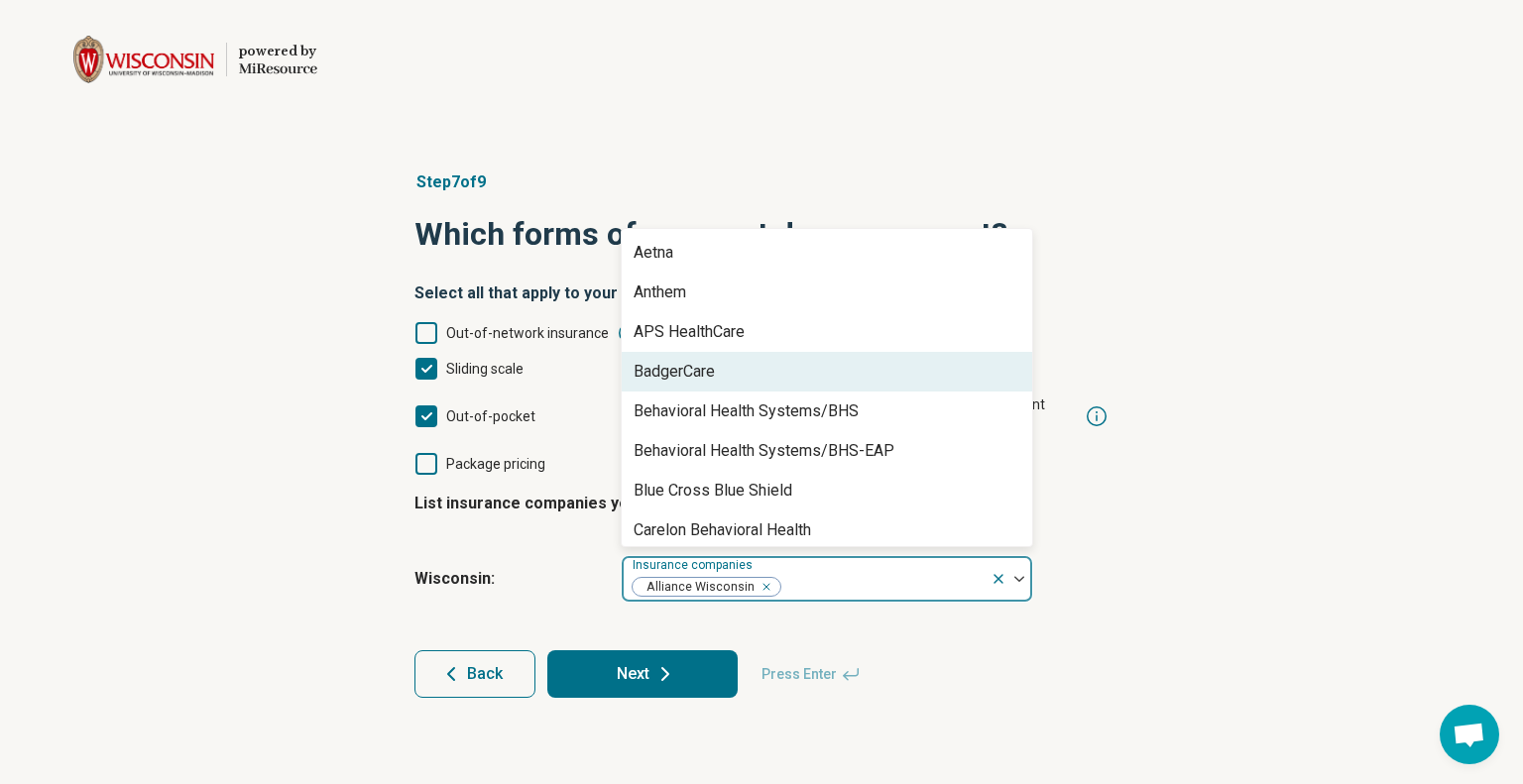 click on "BadgerCare" at bounding box center (827, 372) 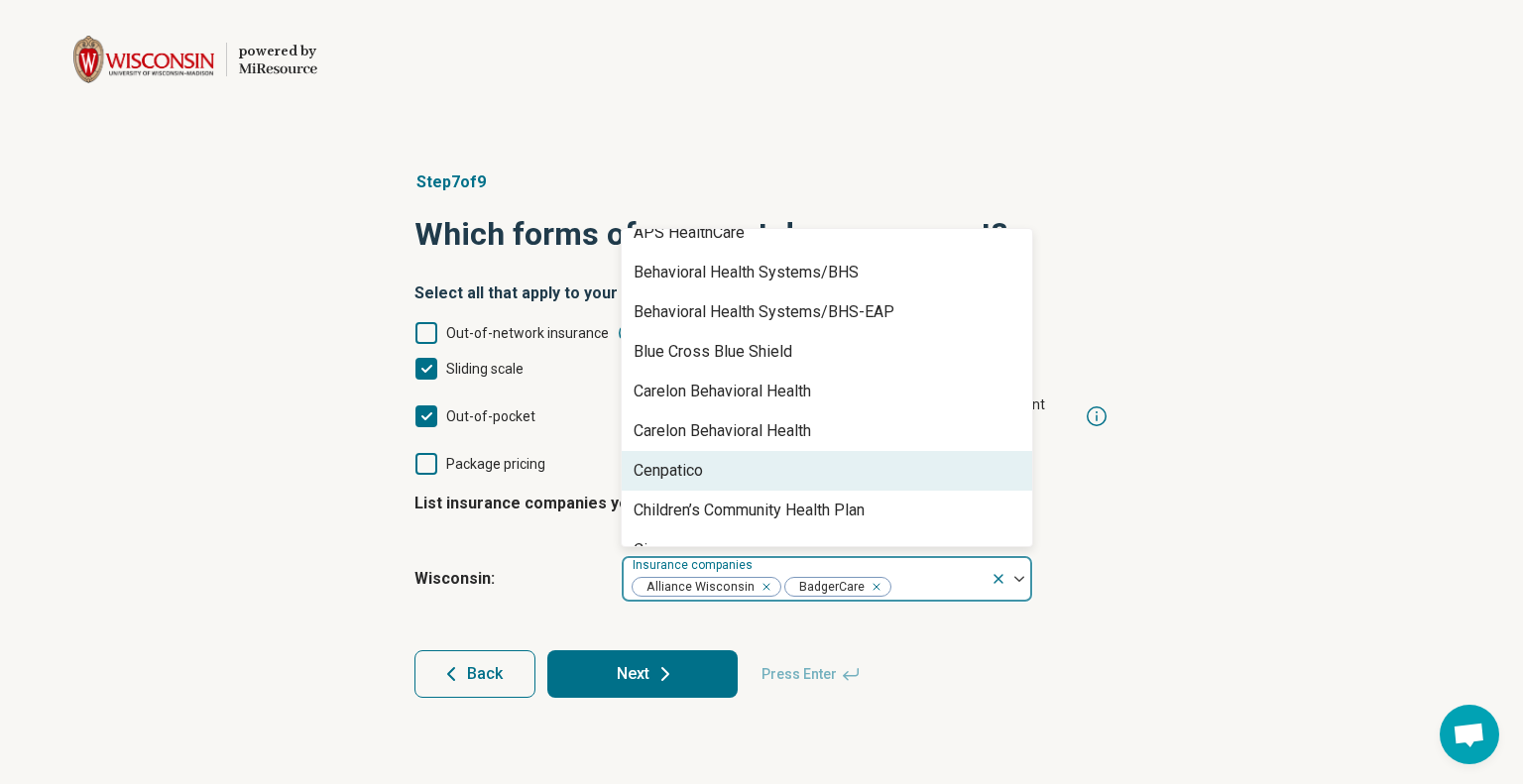 scroll, scrollTop: 198, scrollLeft: 0, axis: vertical 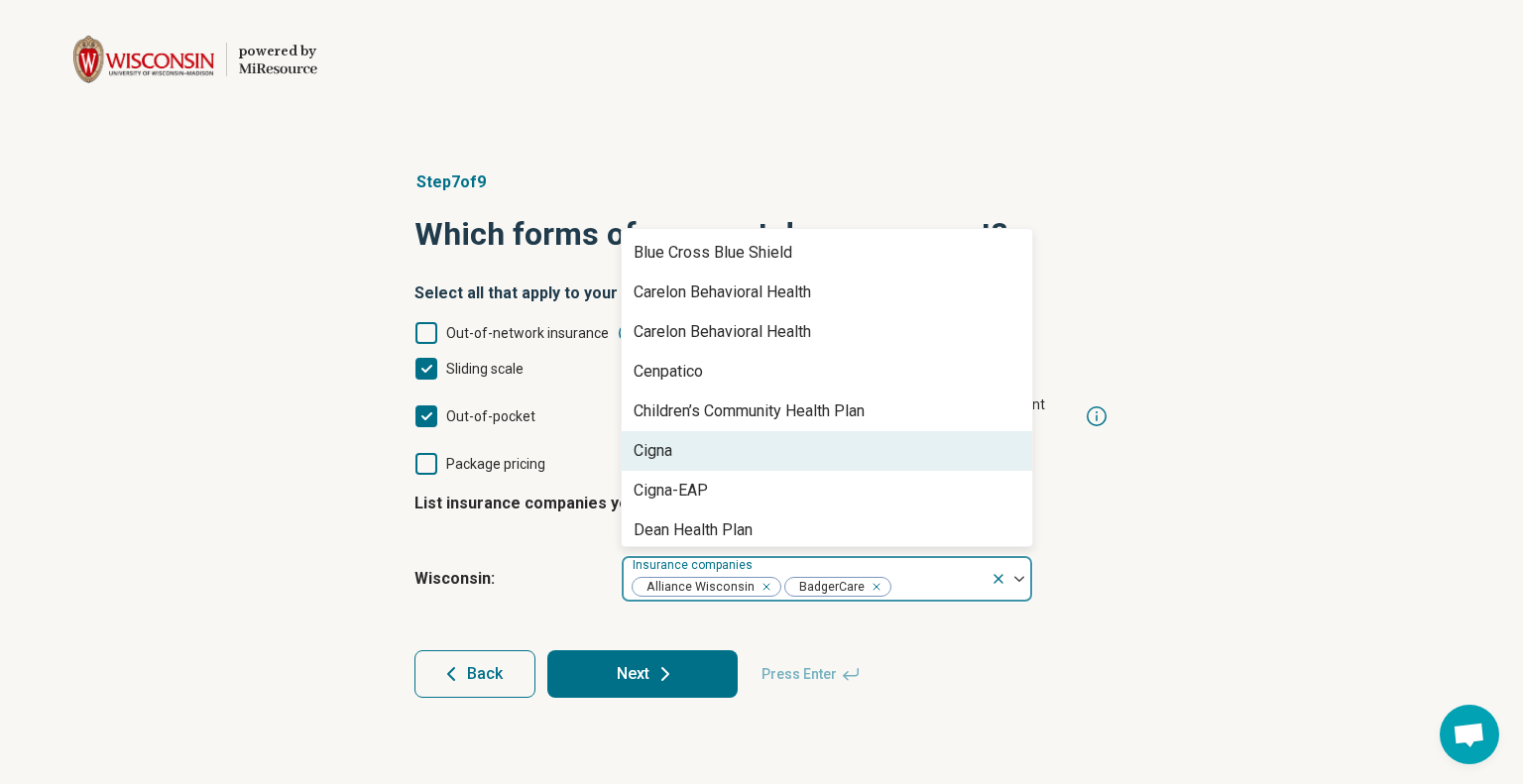 click on "Cigna" at bounding box center [827, 451] 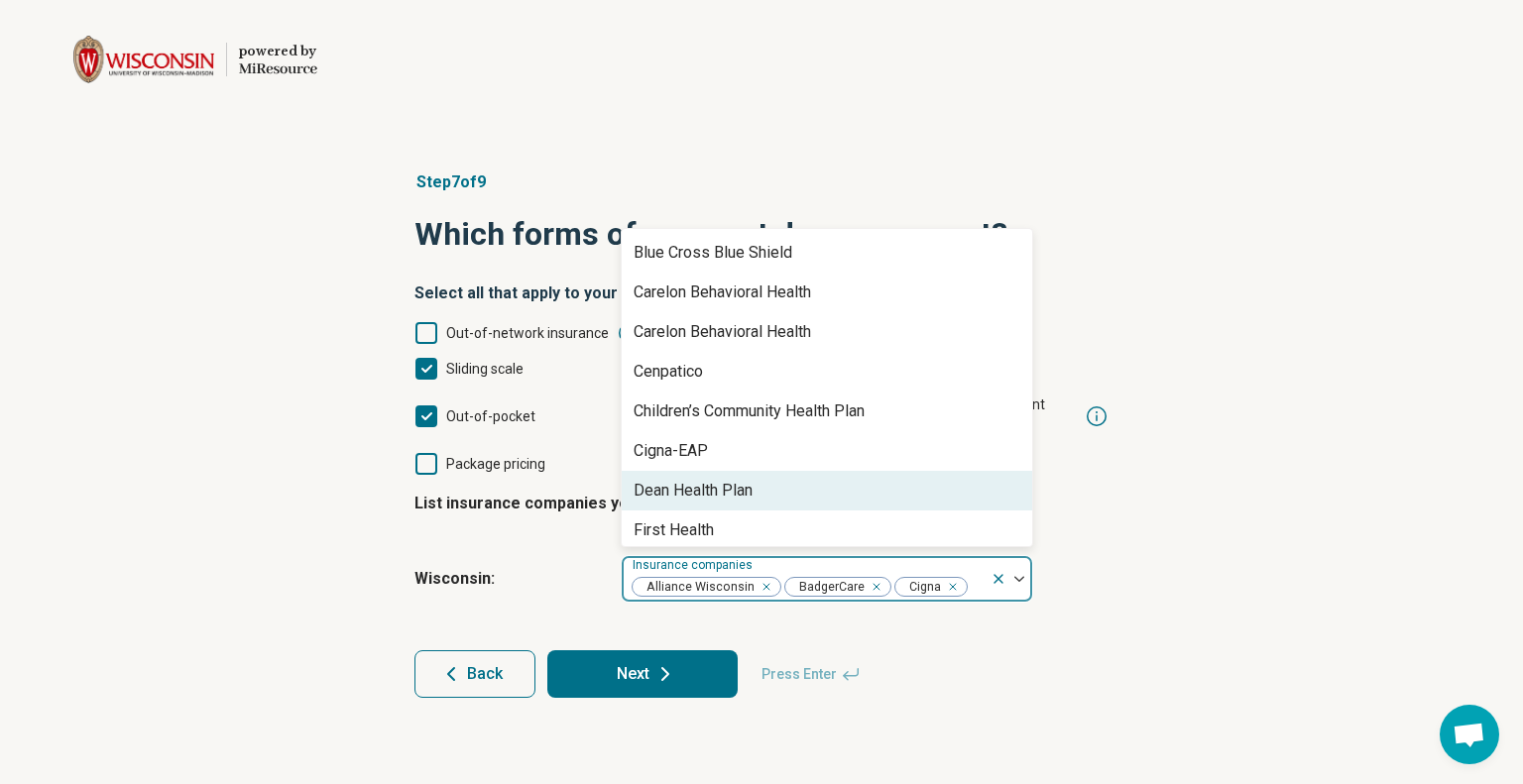 click on "Dean Health Plan" at bounding box center [693, 491] 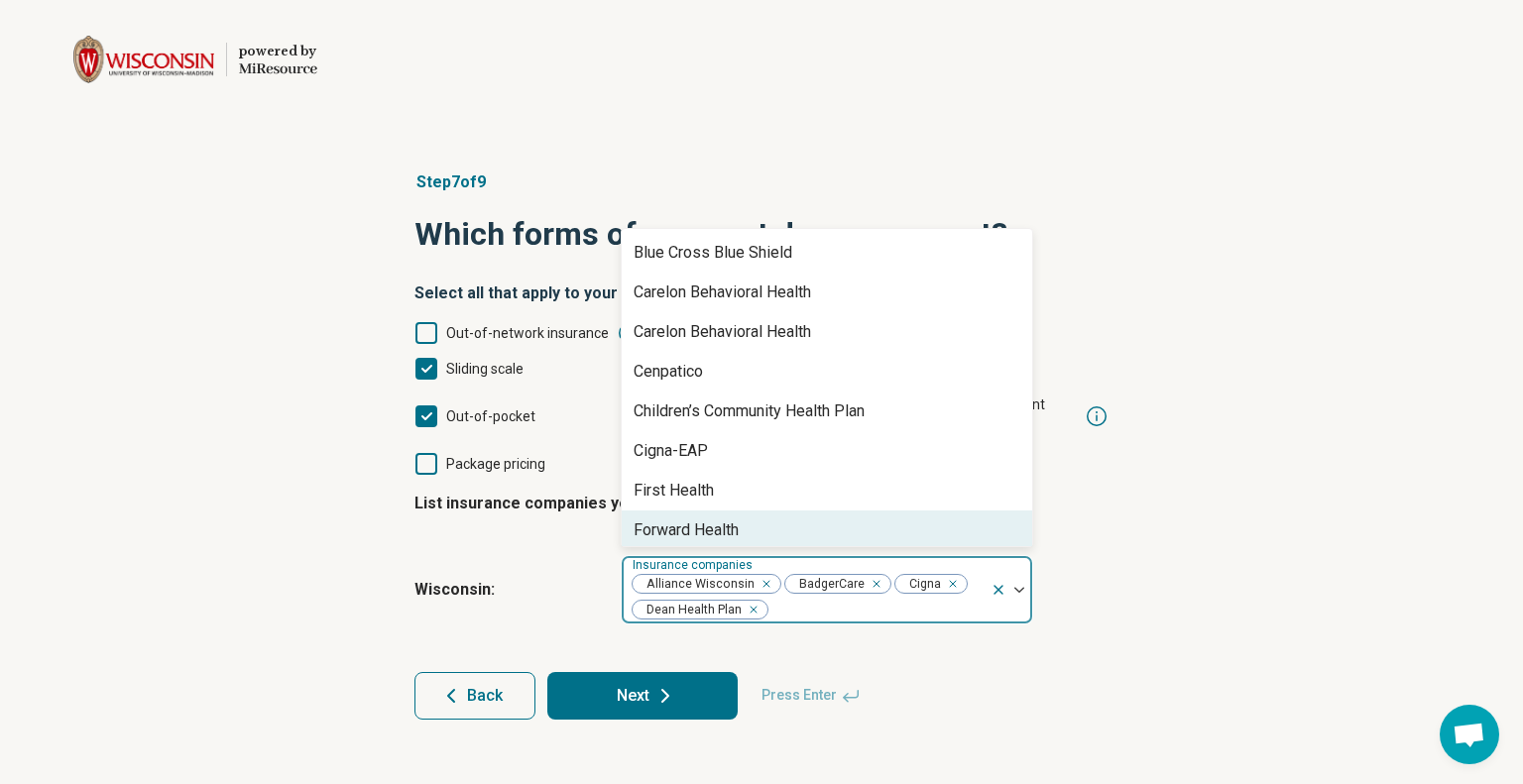 click on "Forward Health" at bounding box center (686, 530) 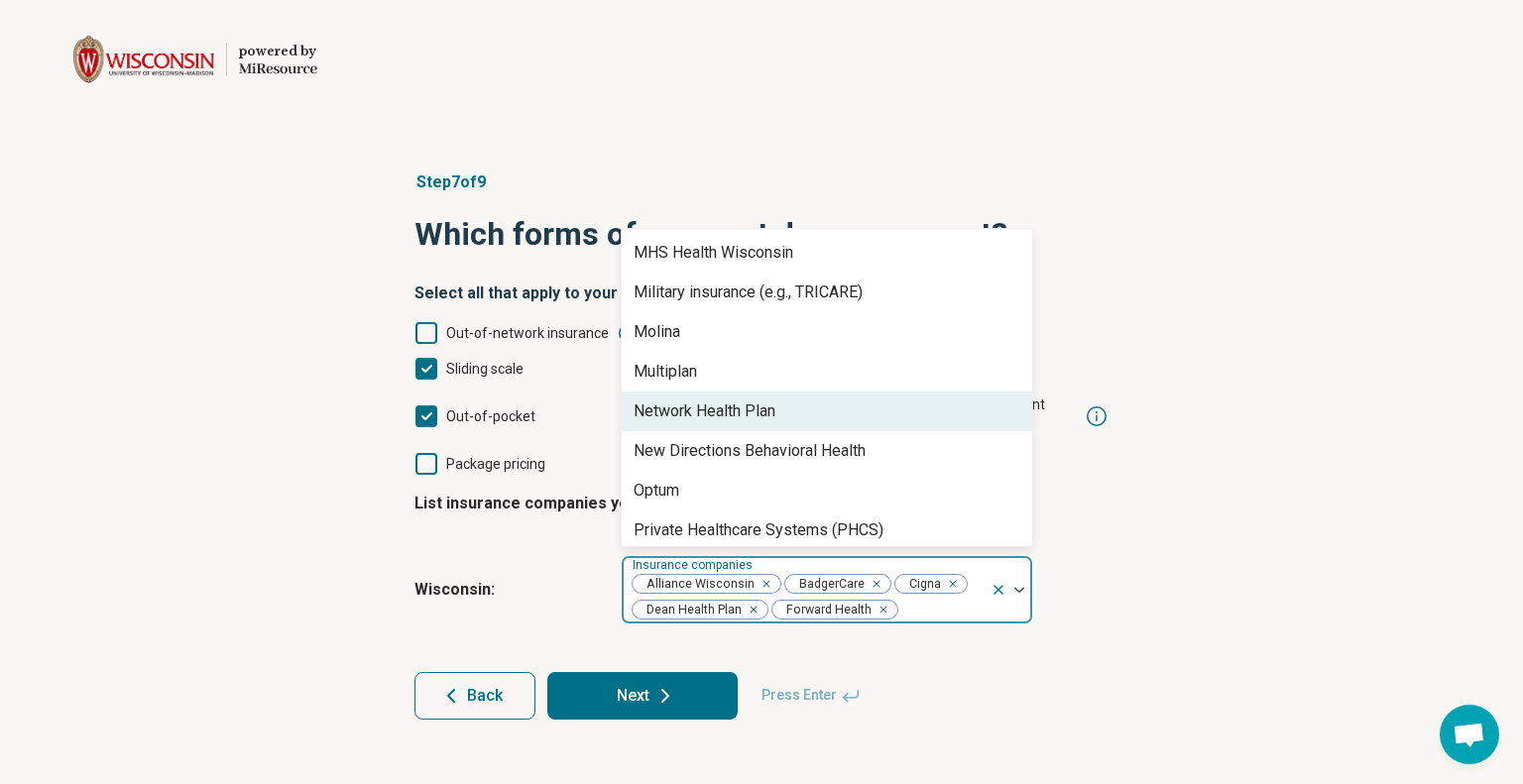 scroll, scrollTop: 892, scrollLeft: 0, axis: vertical 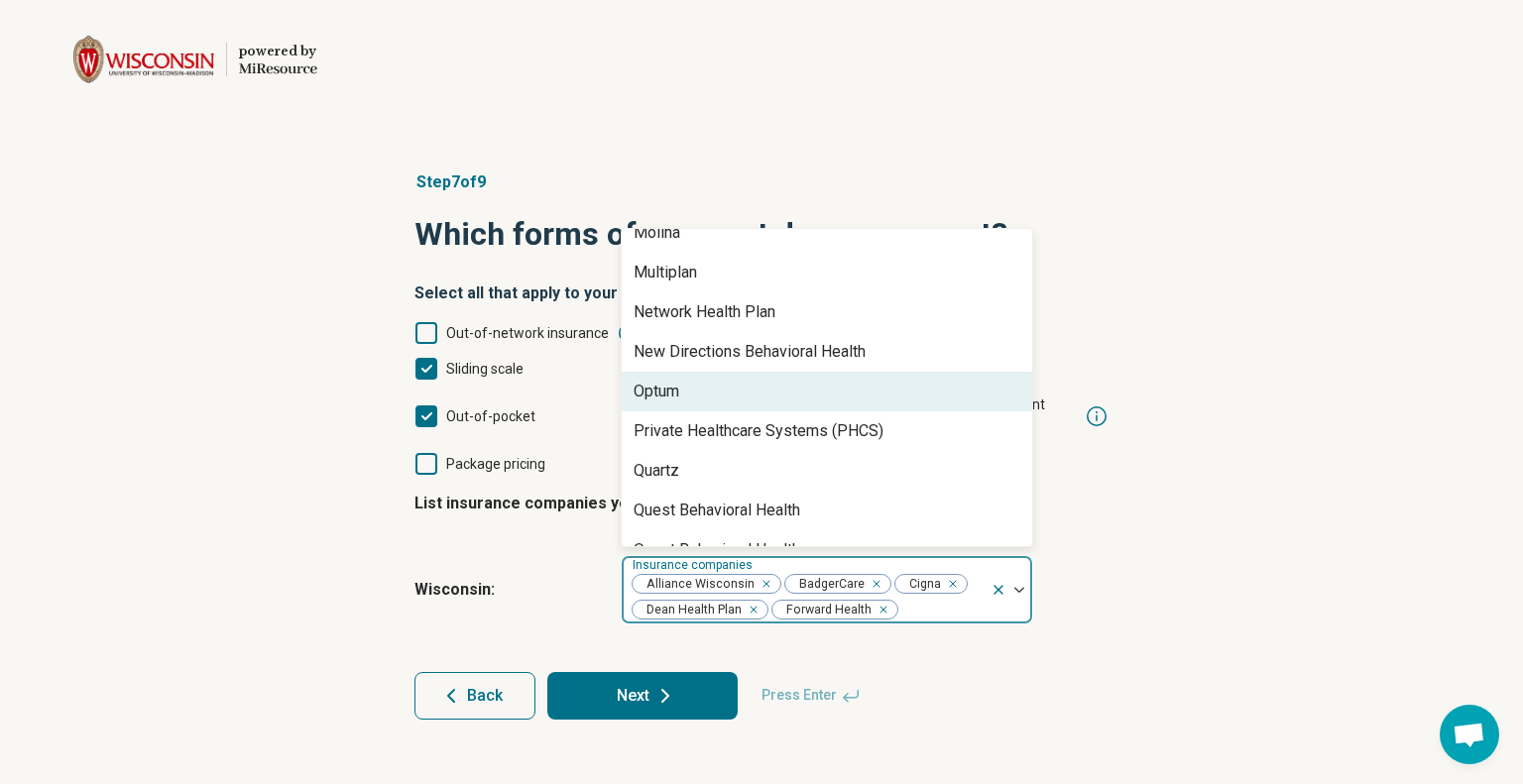 click on "Optum" at bounding box center (827, 392) 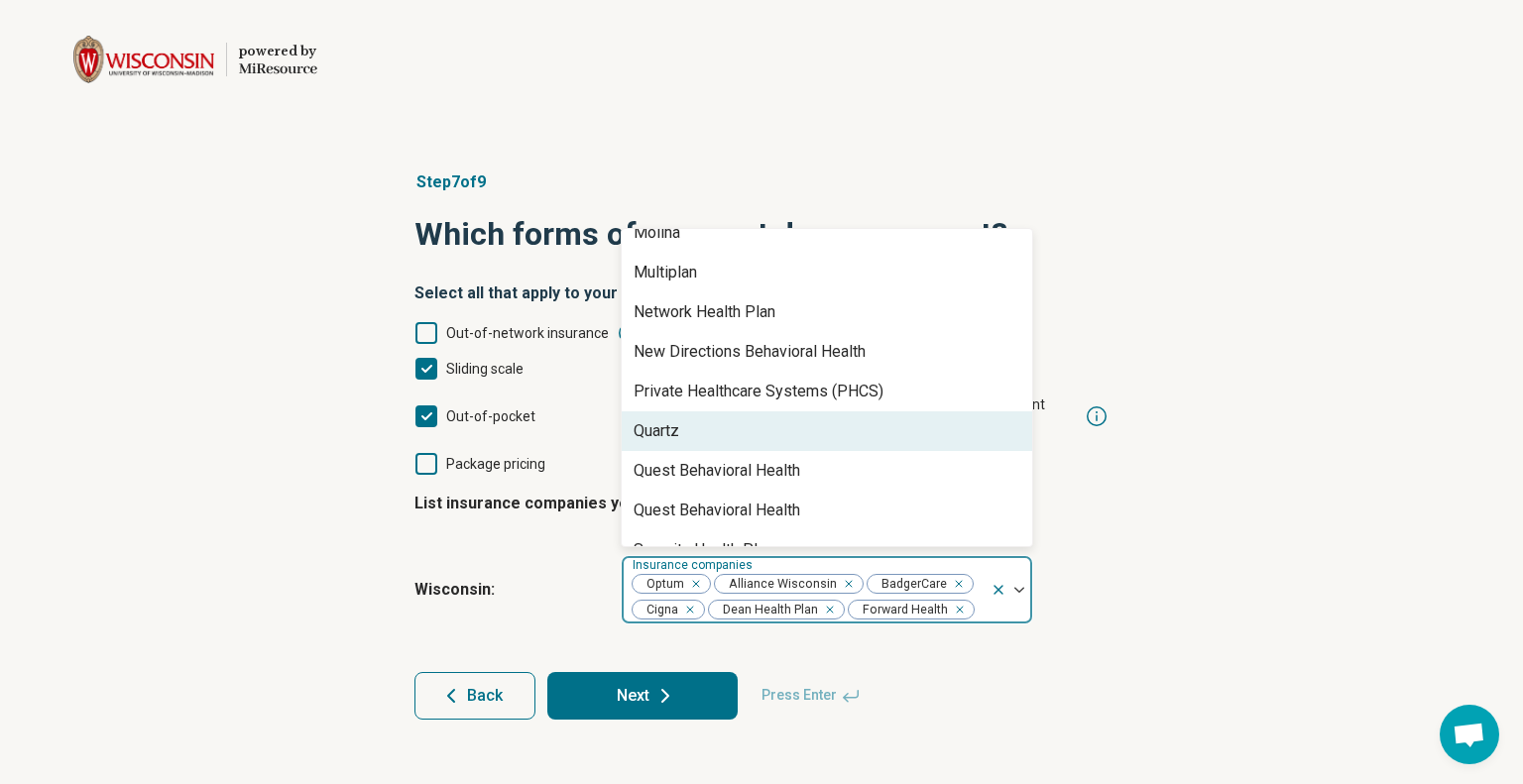 click on "Quartz" at bounding box center (827, 431) 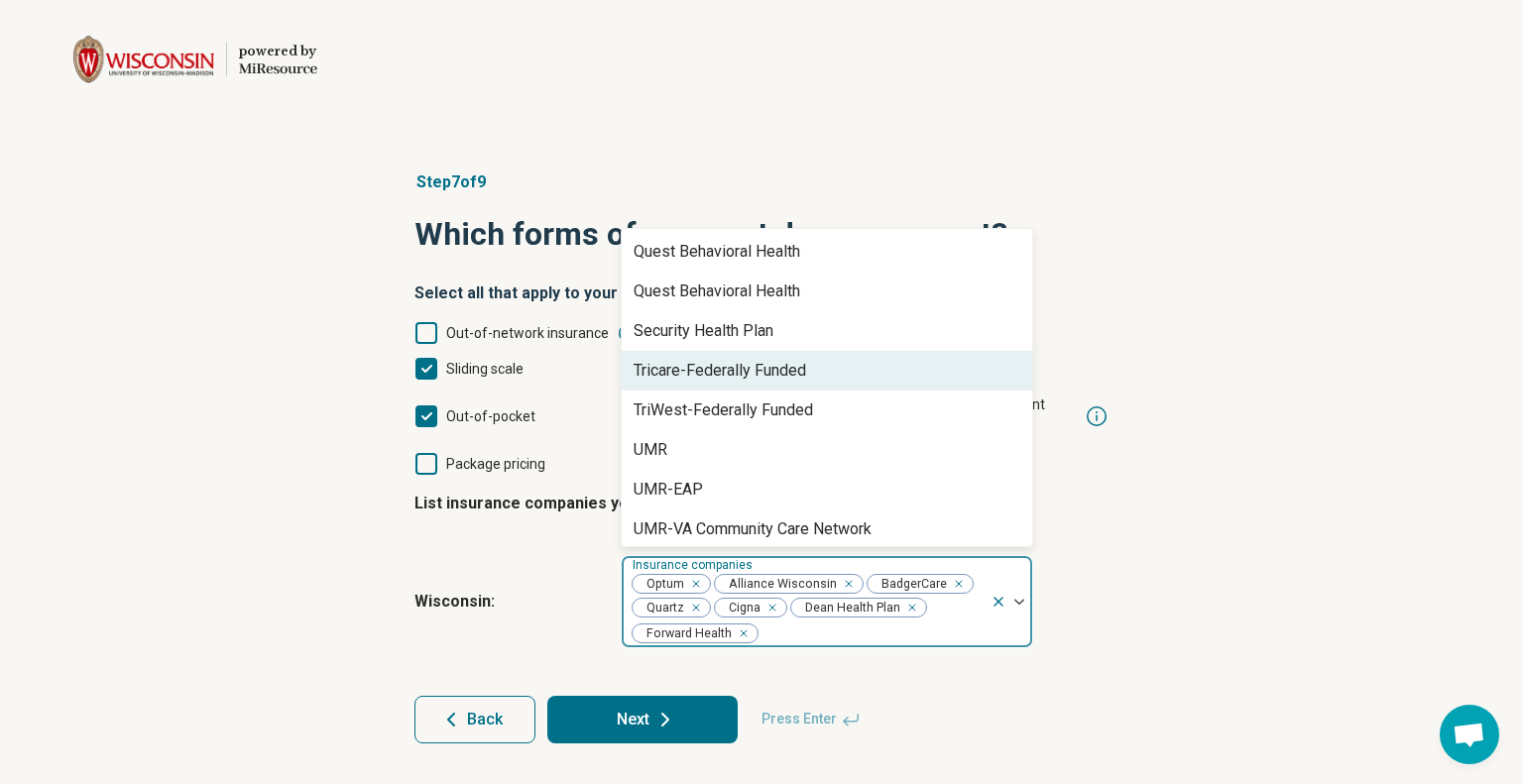 scroll, scrollTop: 1090, scrollLeft: 0, axis: vertical 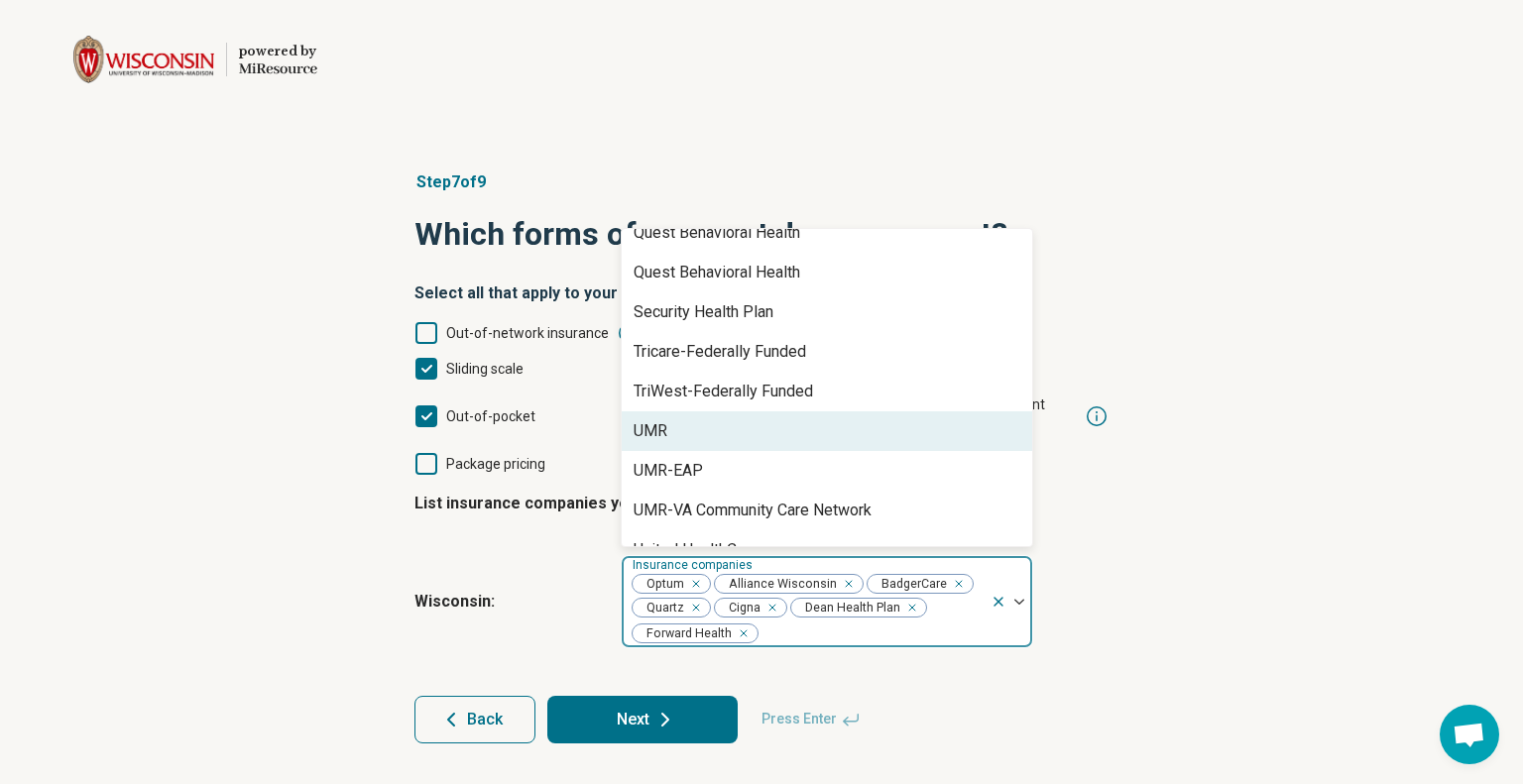 click on "UMR" at bounding box center [827, 431] 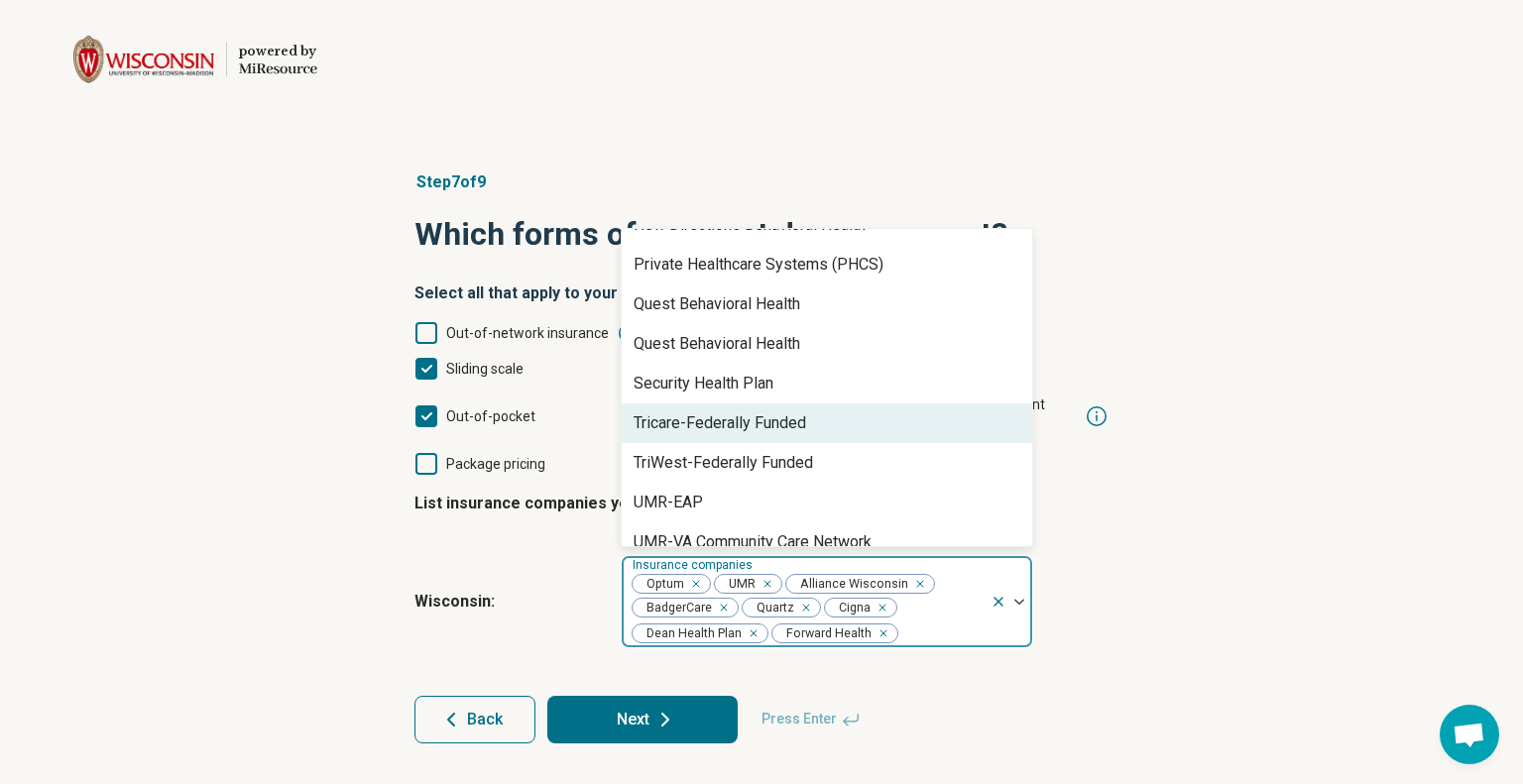 scroll, scrollTop: 1118, scrollLeft: 0, axis: vertical 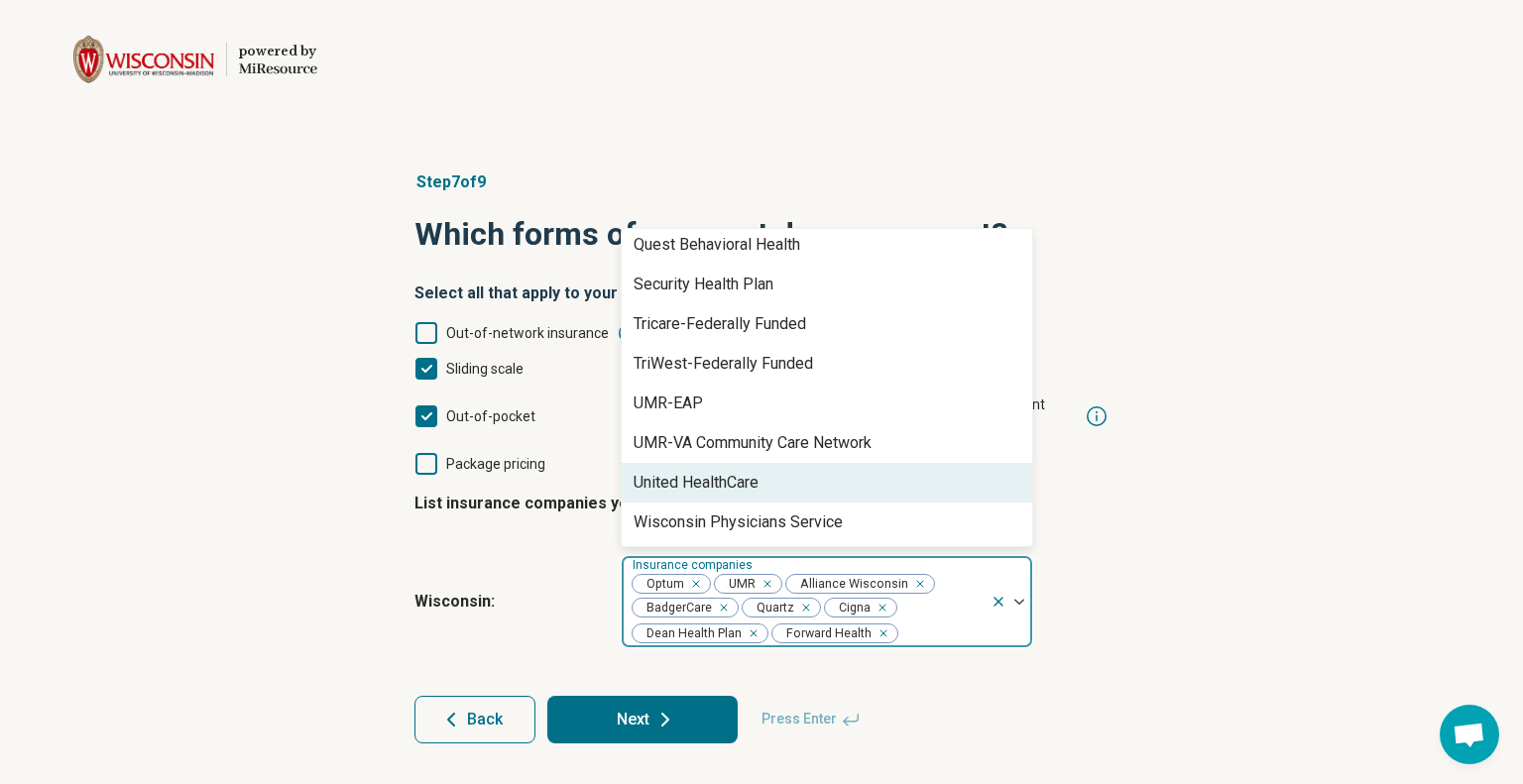 click on "United HealthCare" at bounding box center (696, 483) 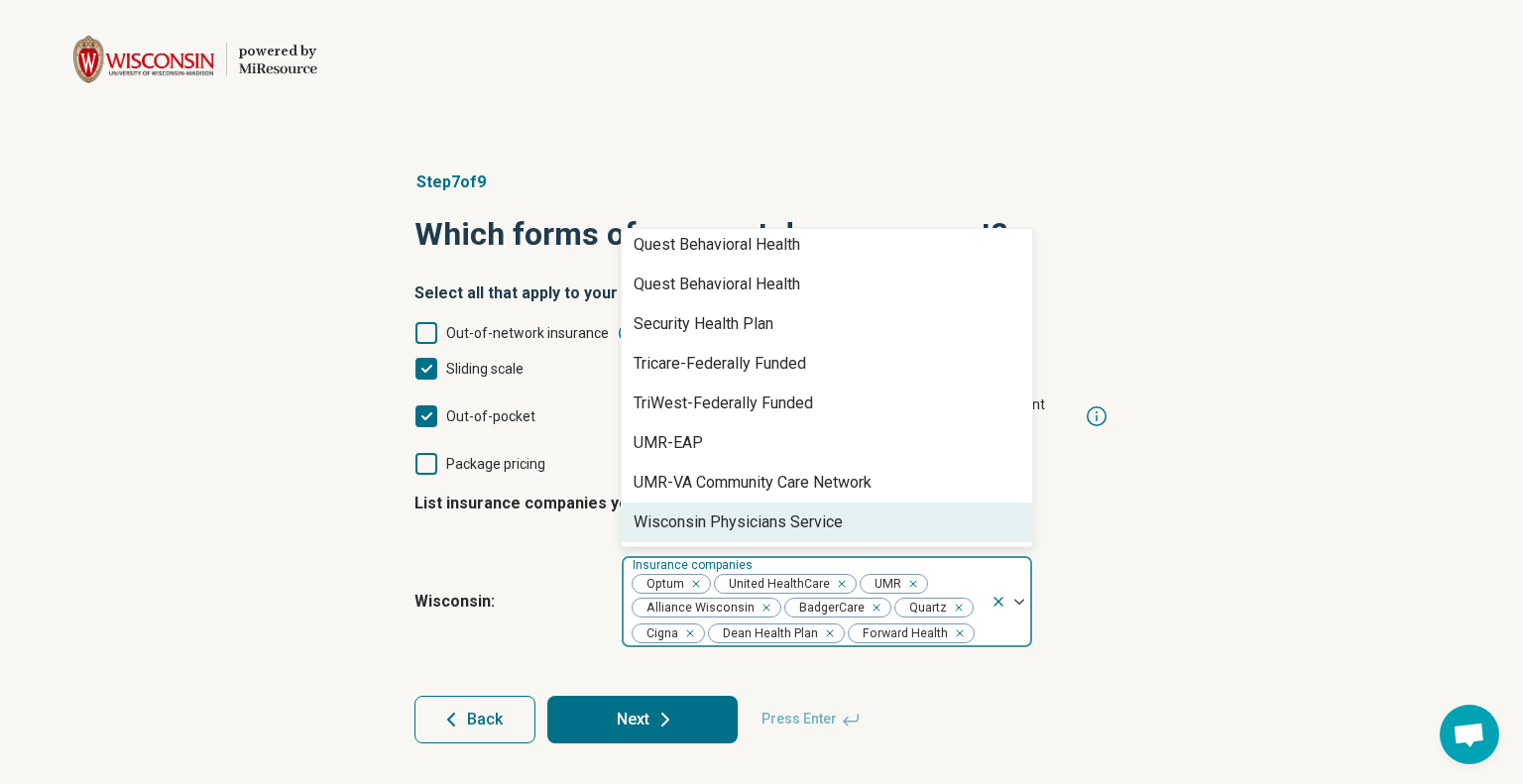 click on "Step  7  of  9 Which forms of payment do you support? Select all that apply to your practice Out-of-network insurance Single case agreement Sliding scale In-network insurance Out-of-pocket Documentation provided for patient filling Package pricing List insurance companies you are in-network with Wisconsin : option United HealthCare, selected. 35 results available. Use Up and Down to choose options, press Enter to select the currently focused option, press Escape to exit the menu, press Tab to select the option and exit the menu. Insurance companies Optum United HealthCare UMR Alliance Wisconsin BadgerCare Quartz Cigna Dean Health Plan Forward Health Aetna Anthem APS HealthCare Behavioral Health Systems/BHS Behavioral Health Systems/BHS-EAP Blue Cross Blue Shield Carelon Behavioral Health Carelon Behavioral Health Cenpatico Children’s Community Health Plan Cigna-EAP First Health Group Health Cooperative (GHC) Health EOS Healthpartners Humana Independent Care Interplan Health Group Medica MHS Health Wisconsin" at bounding box center [762, 457] 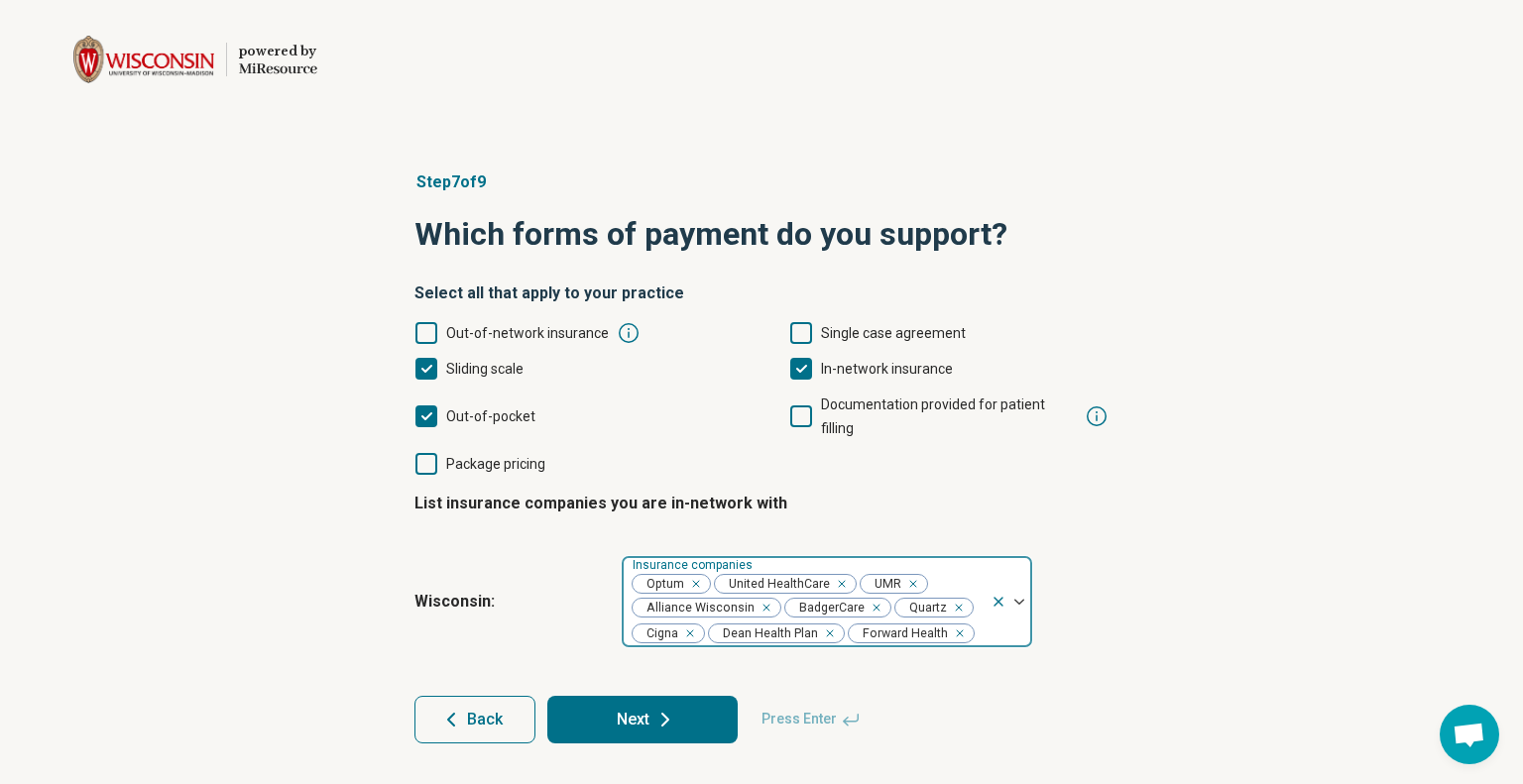 click at bounding box center [1011, 602] 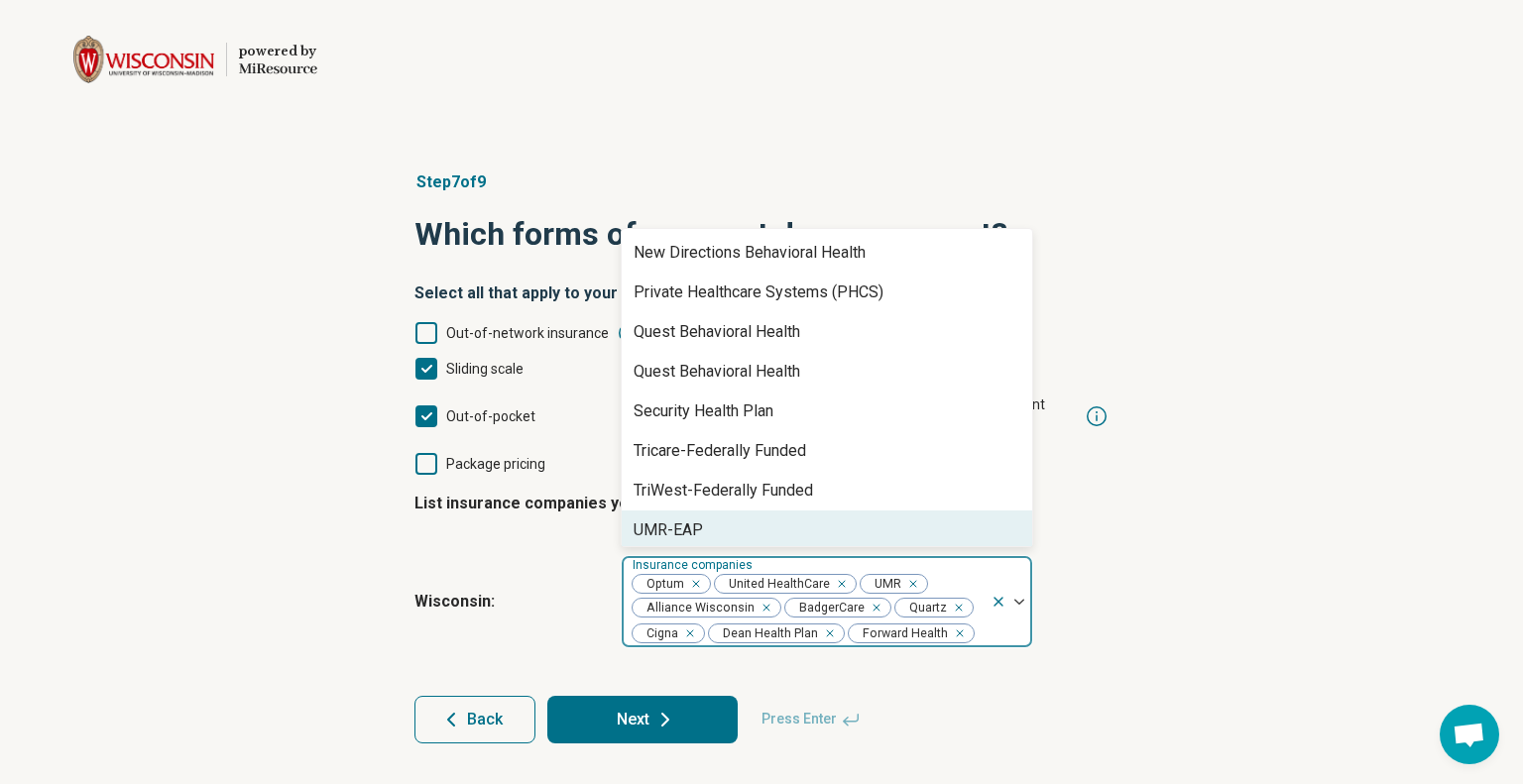 scroll, scrollTop: 1078, scrollLeft: 0, axis: vertical 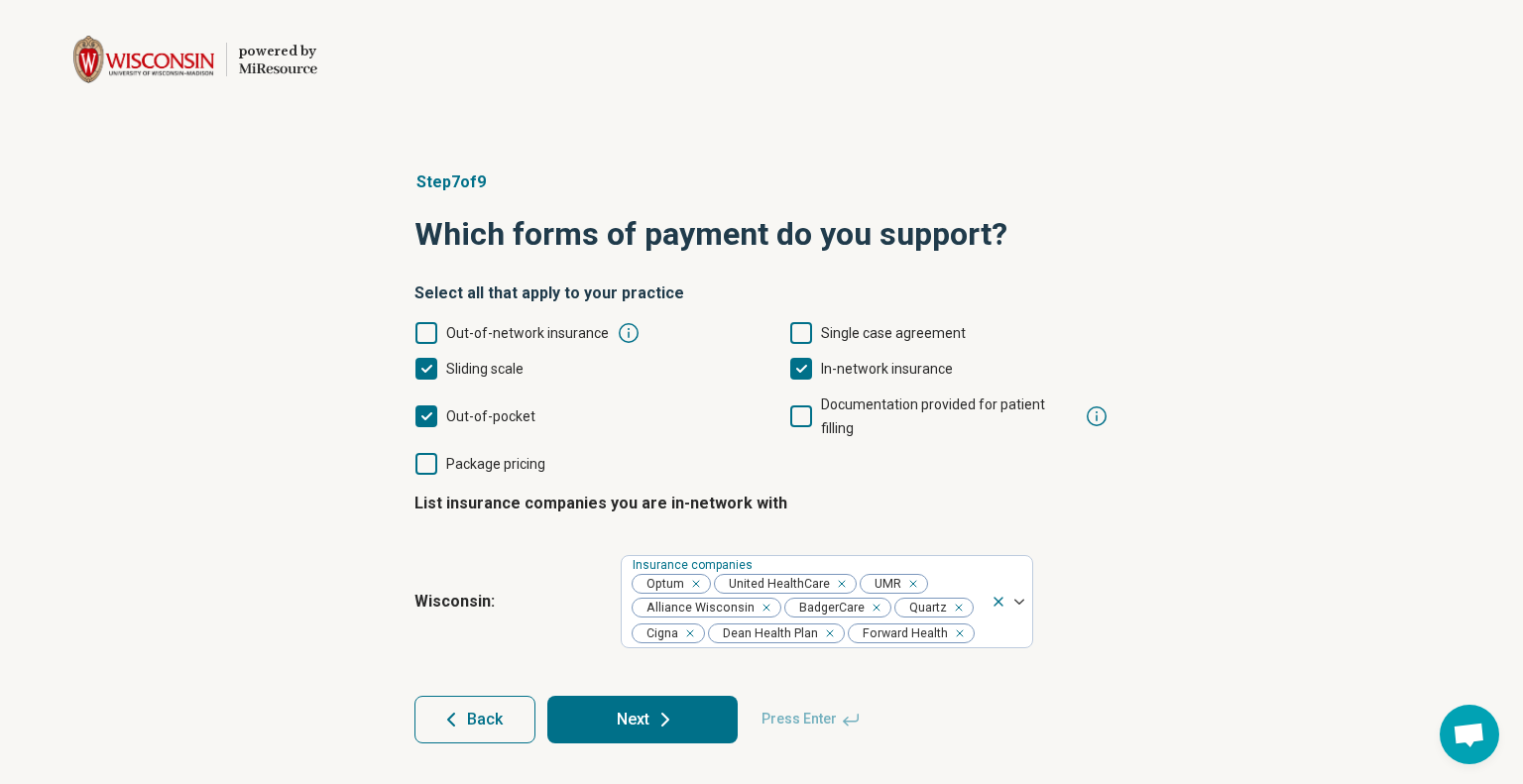 click 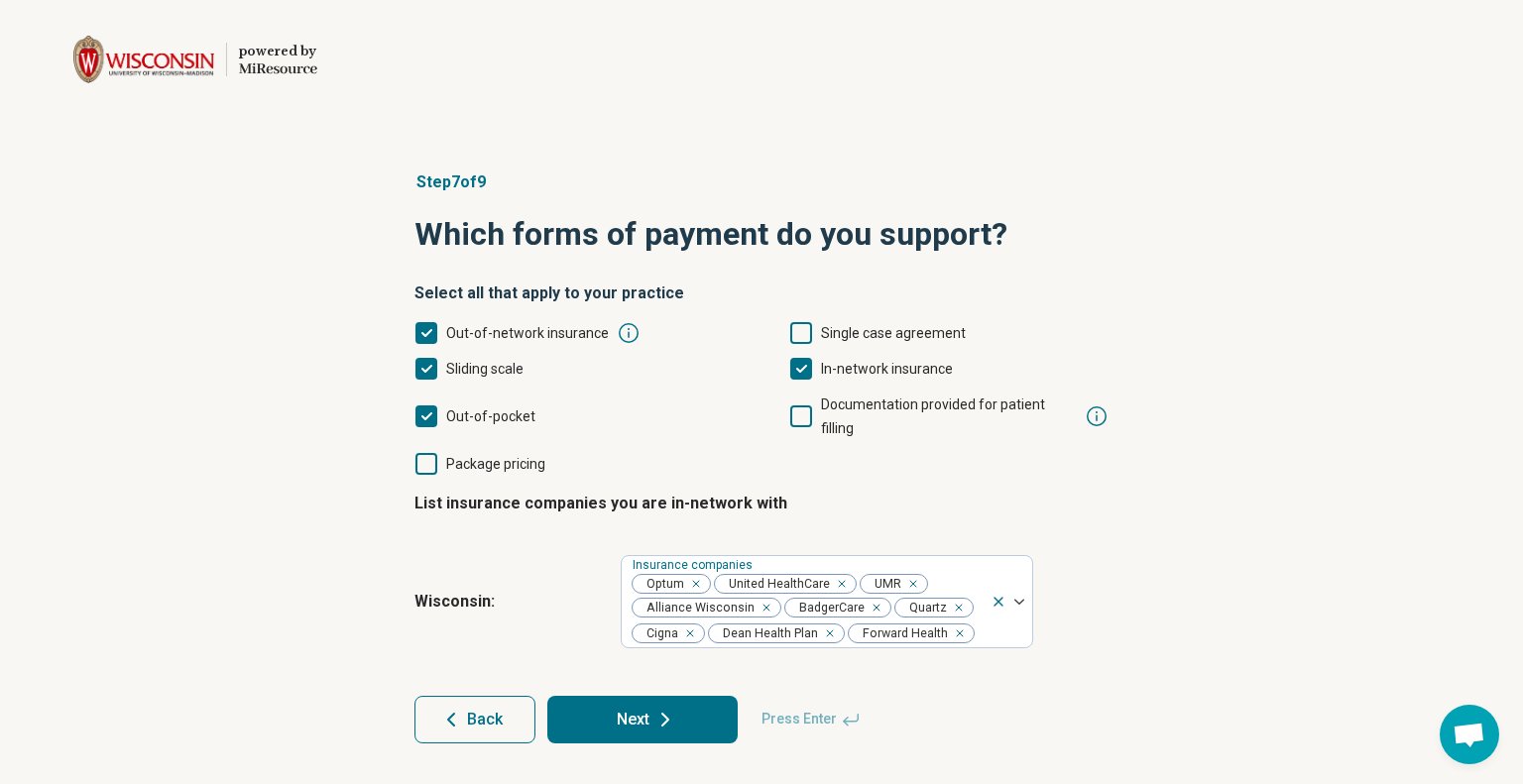 click on "[STATE] : Insurance companies Optum United HealthCare UMR Alliance [STATE] BadgerCare Cigna Dean Health Plan Forward Health" at bounding box center [762, 602] 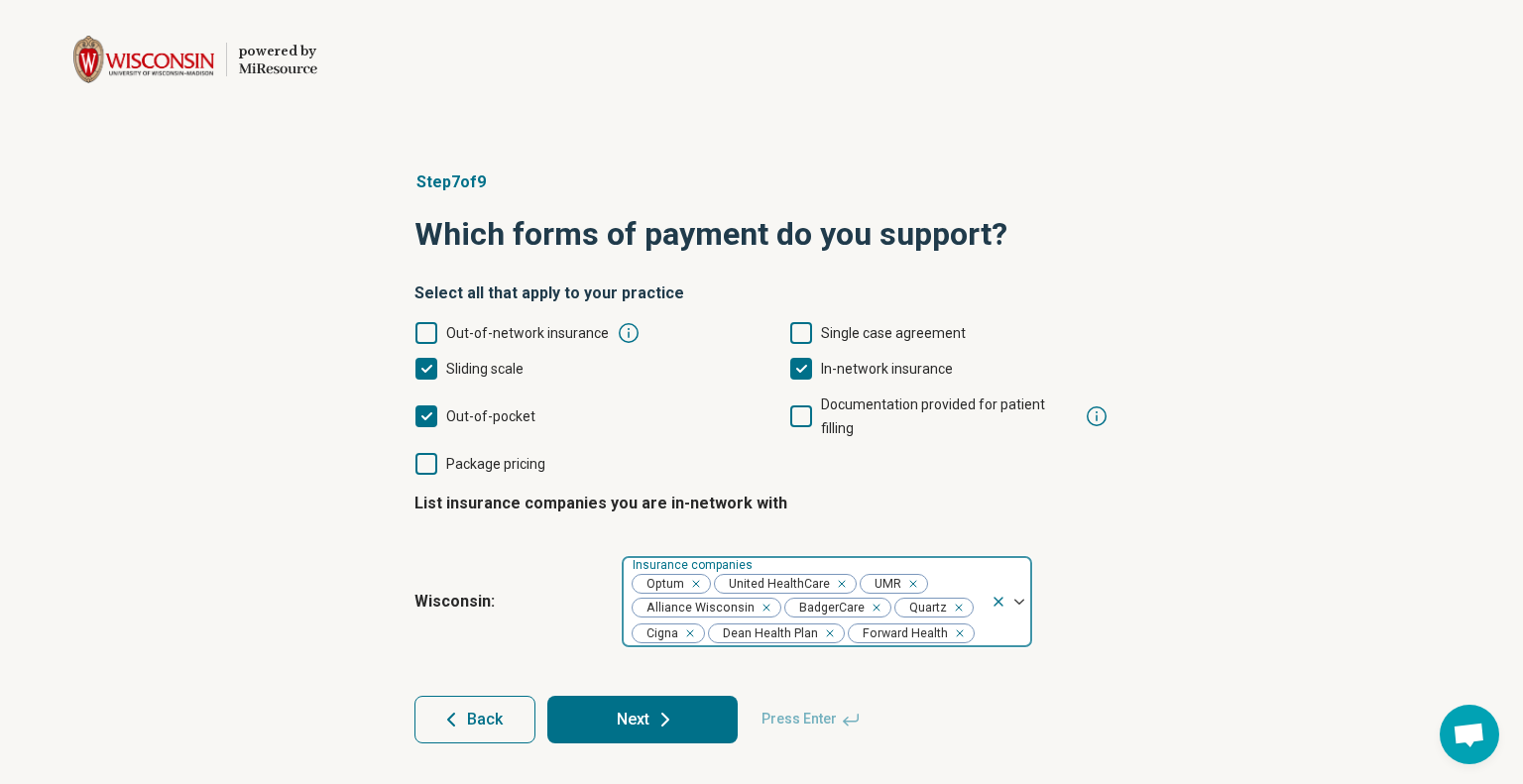 click at bounding box center [1011, 602] 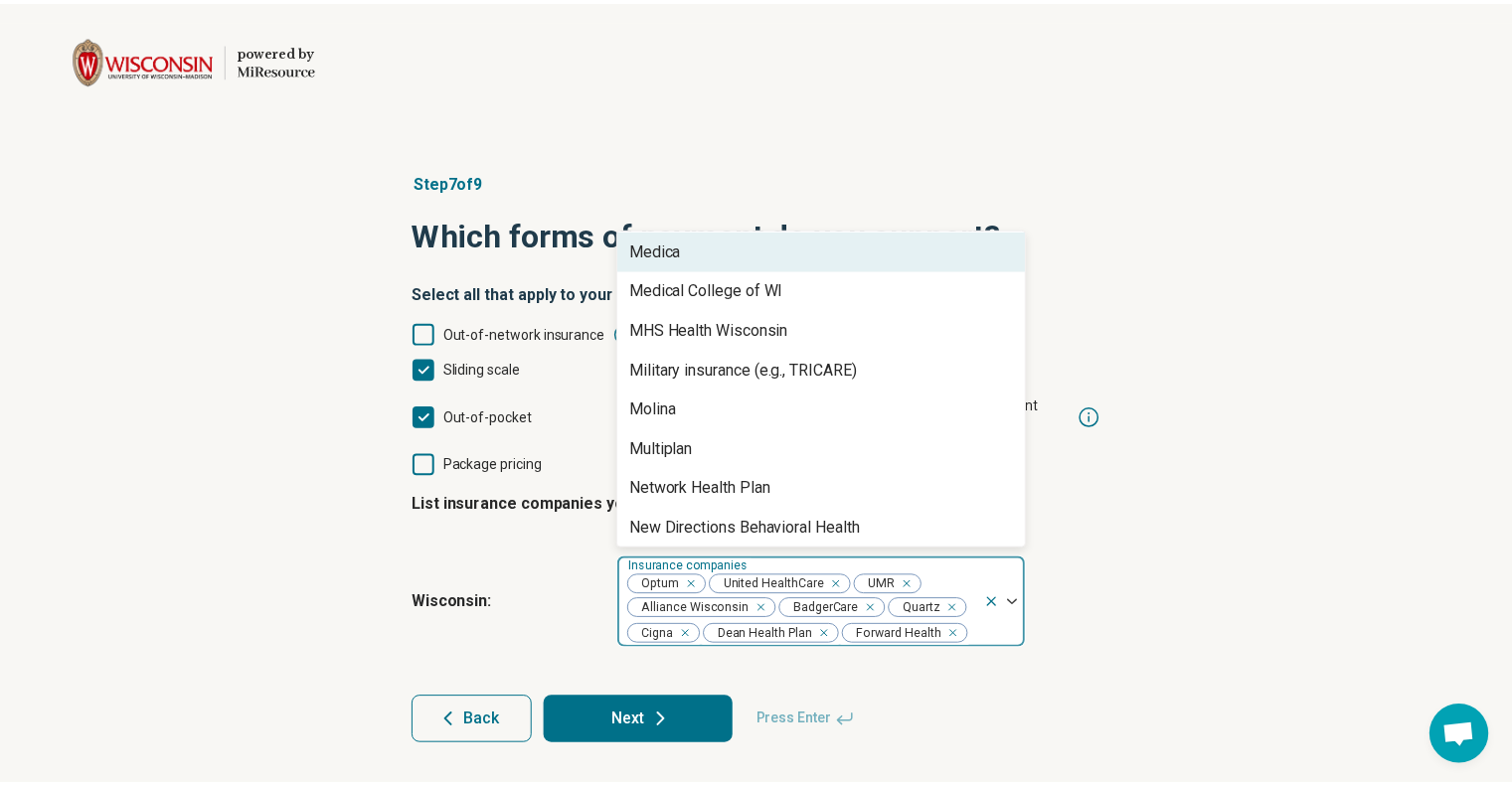 scroll, scrollTop: 1081, scrollLeft: 0, axis: vertical 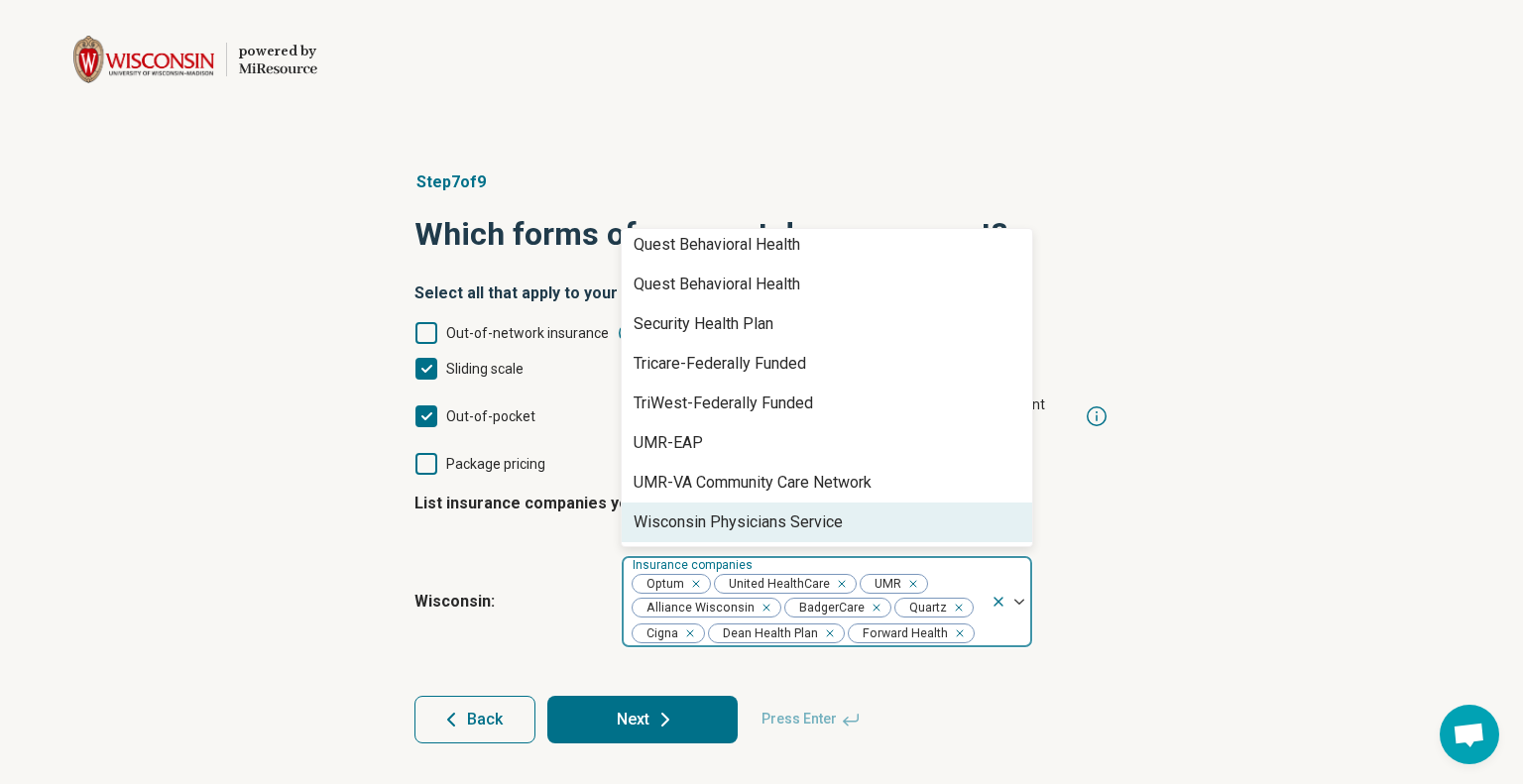 click on "Next" at bounding box center (643, 720) 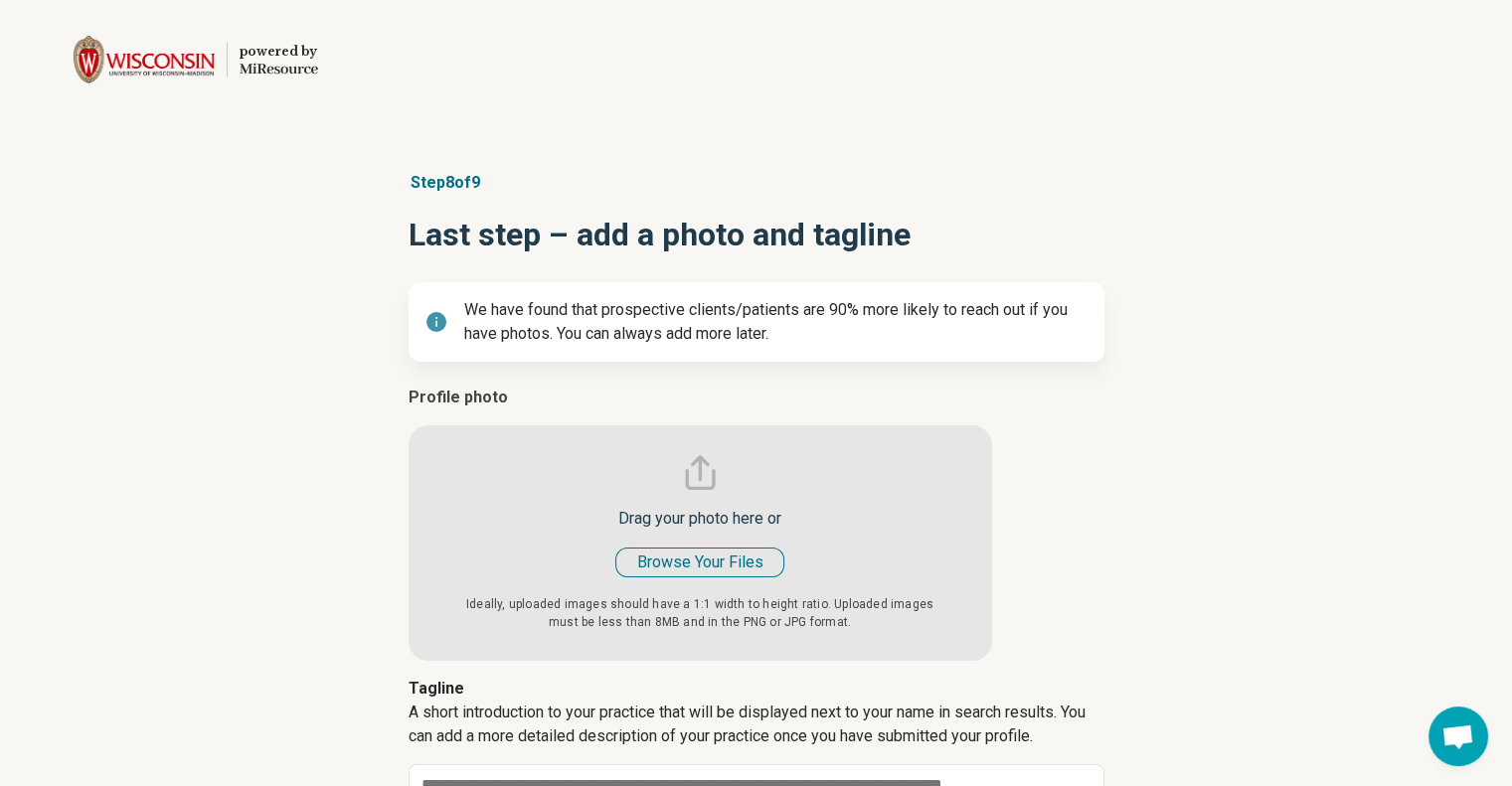 type on "*" 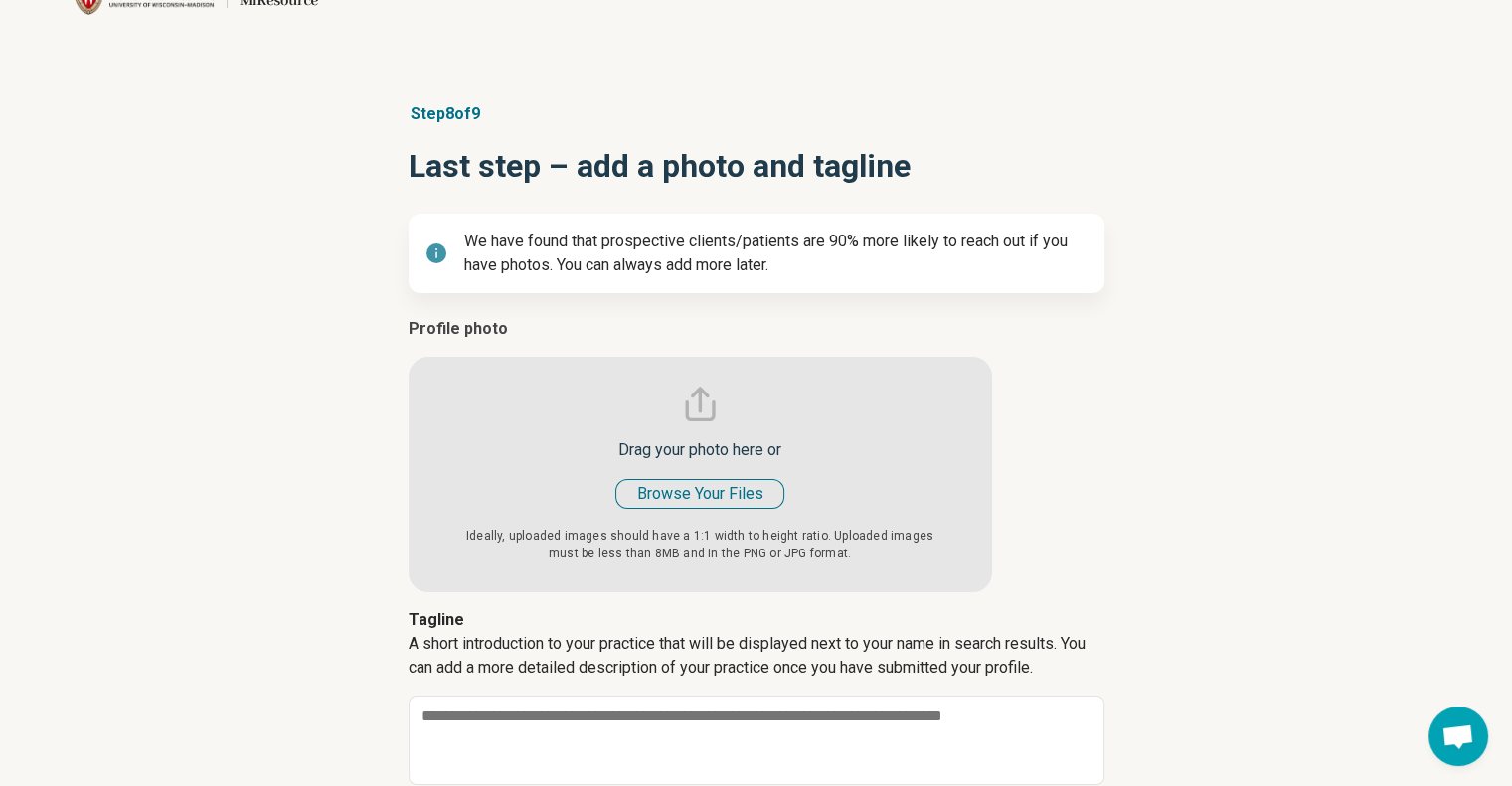 scroll, scrollTop: 199, scrollLeft: 0, axis: vertical 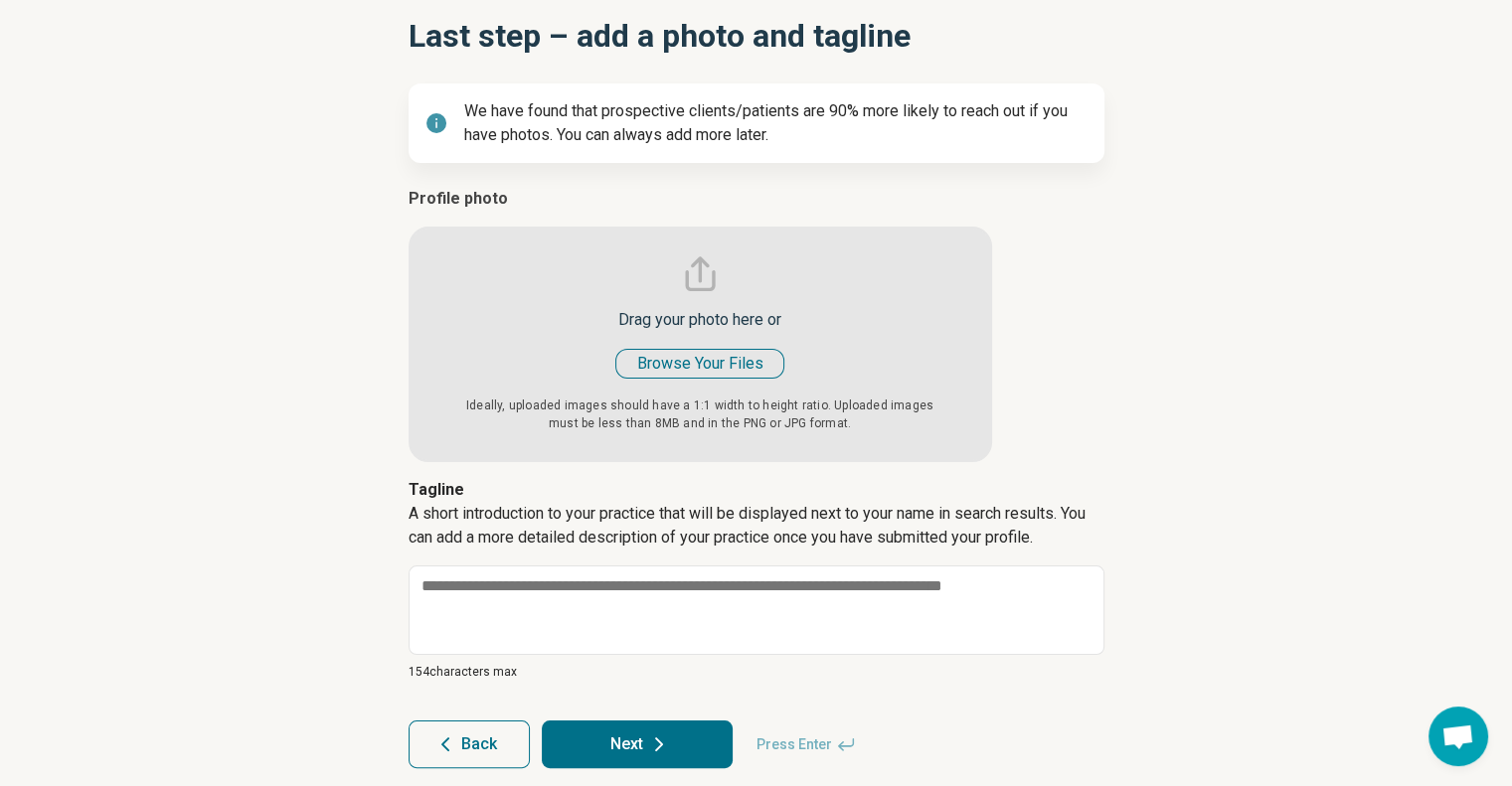 click at bounding box center [700, 324] 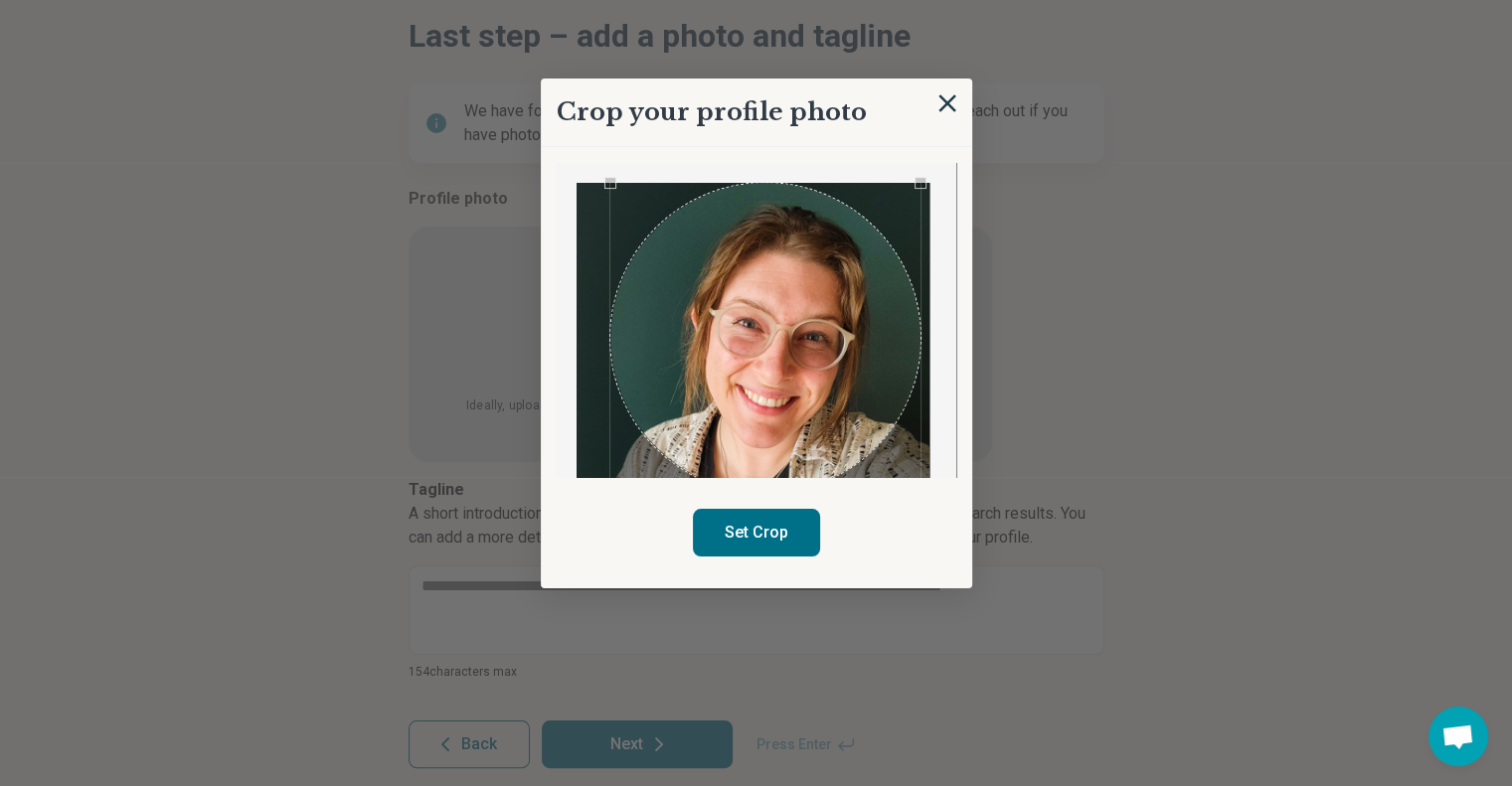 click on "Crop your profile photo Set Crop" at bounding box center (756, 462) 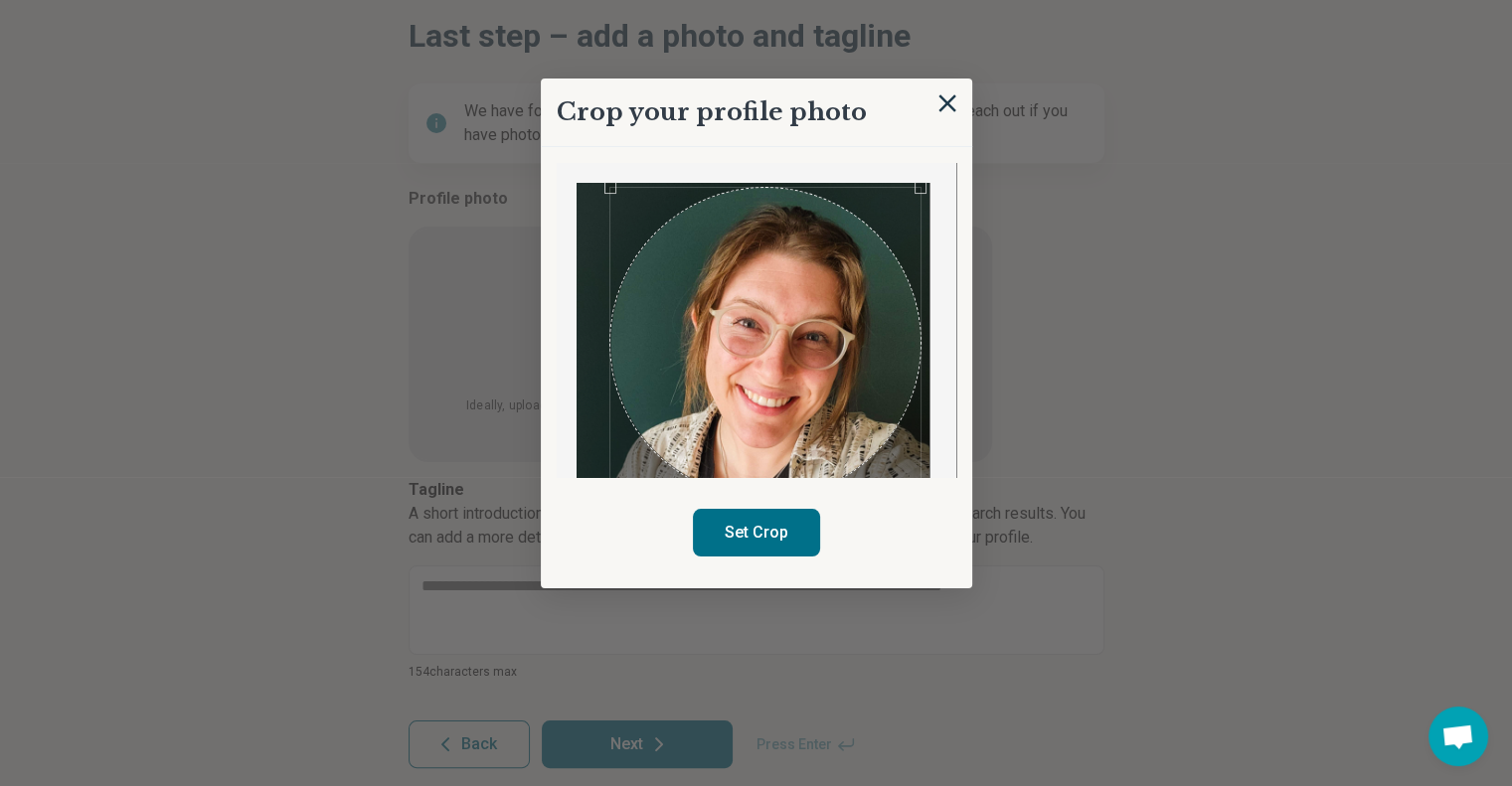 click at bounding box center [765, 343] 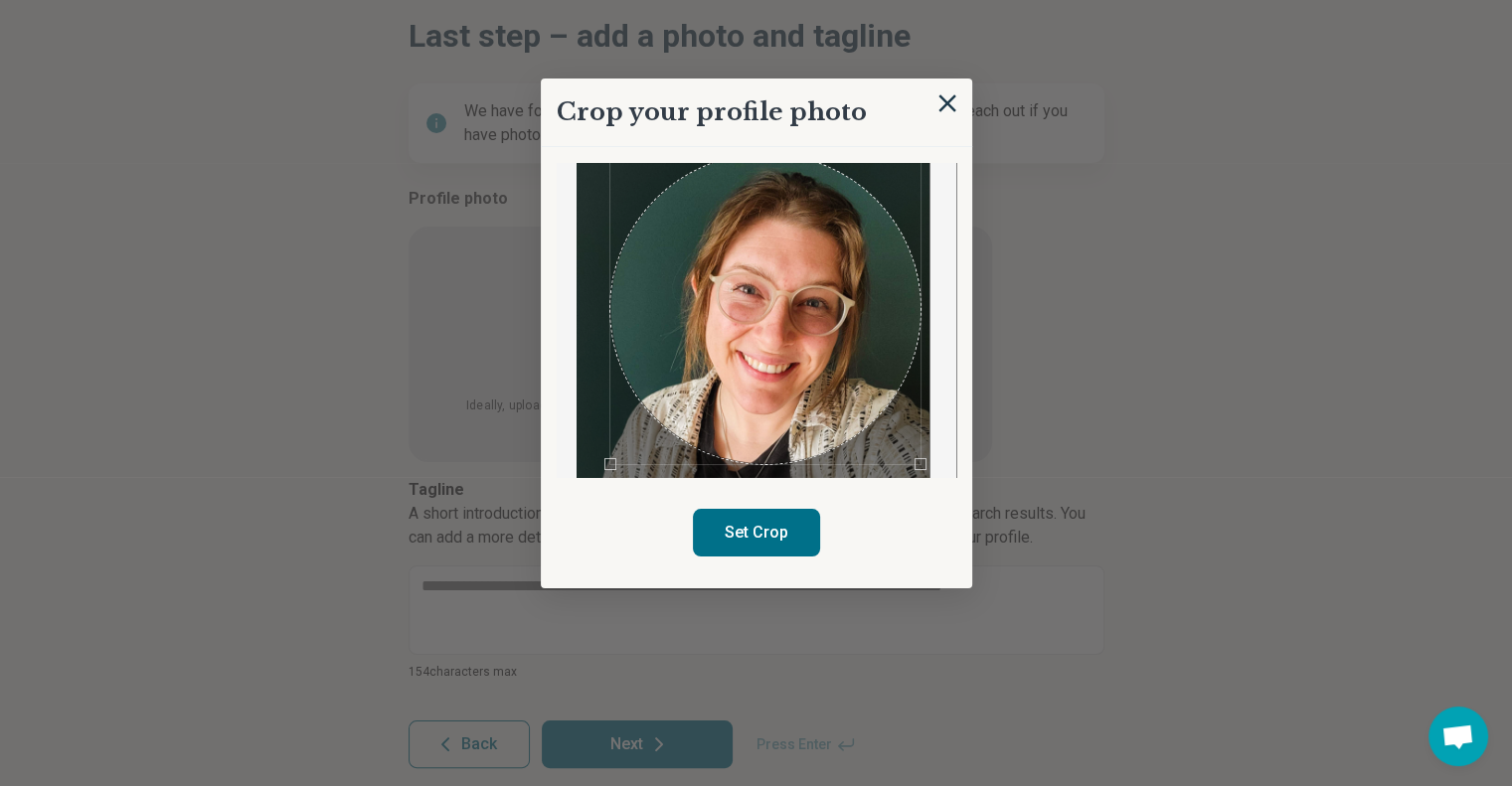scroll, scrollTop: 0, scrollLeft: 0, axis: both 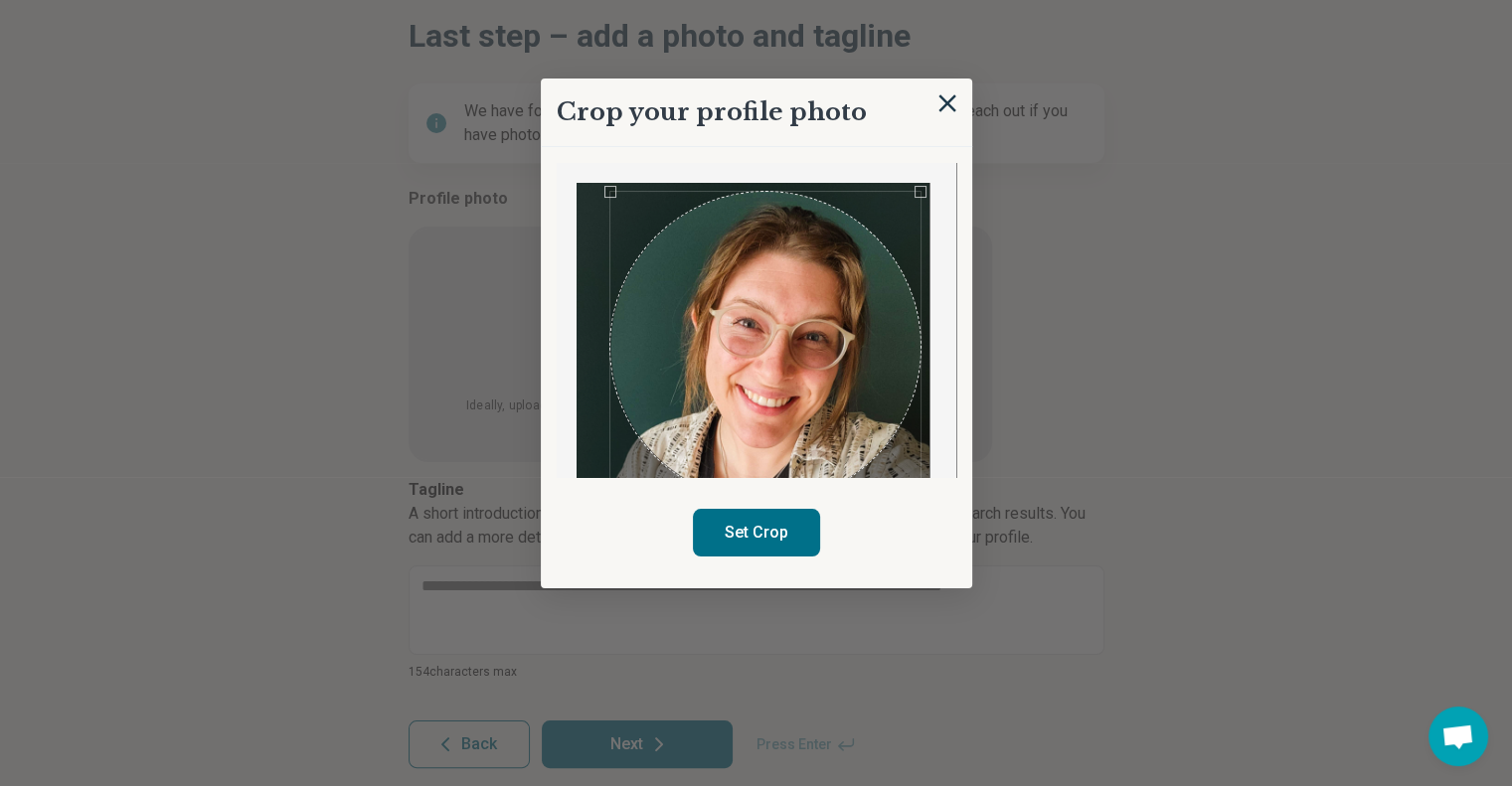 click at bounding box center (765, 347) 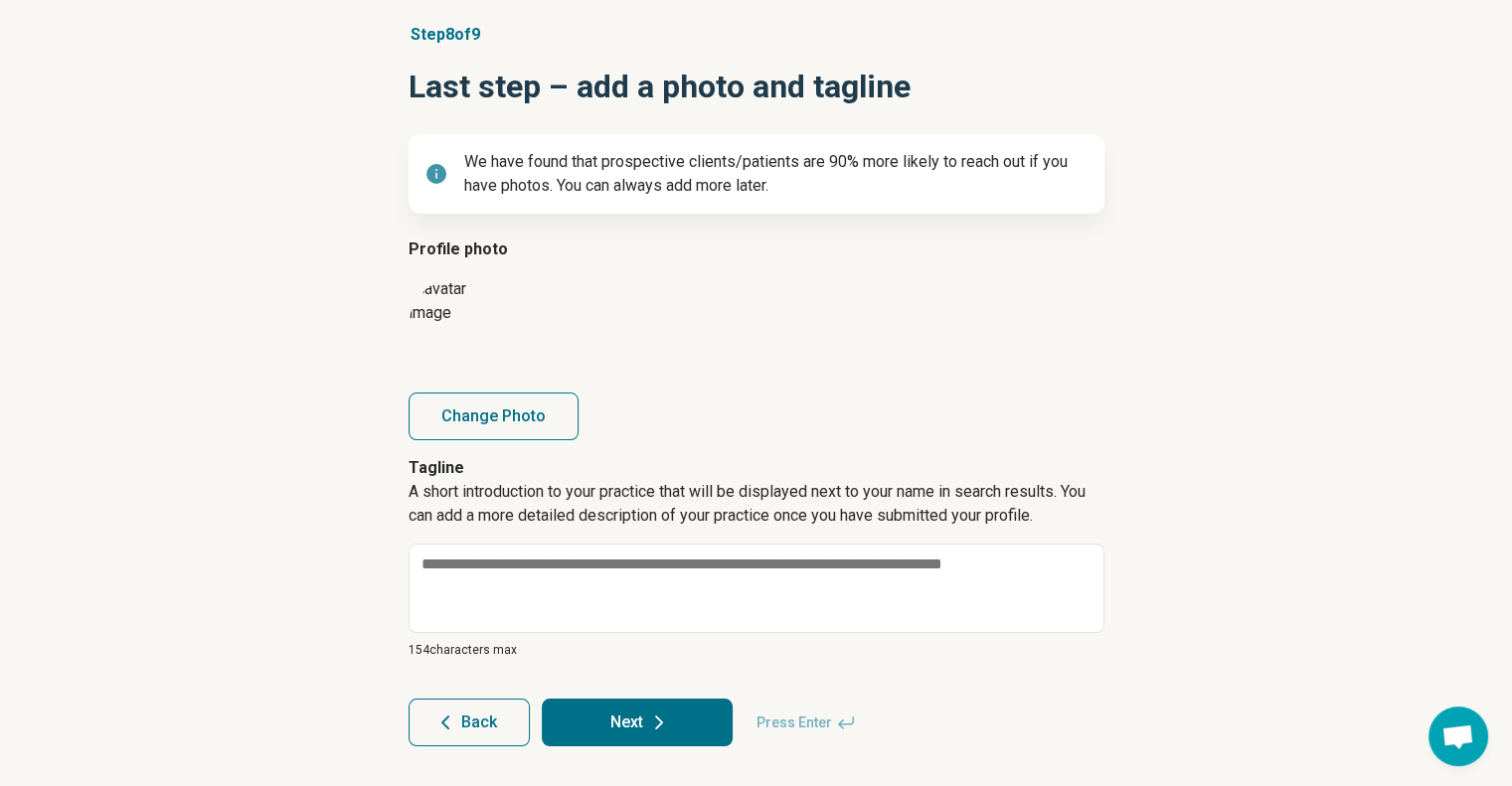 scroll, scrollTop: 147, scrollLeft: 0, axis: vertical 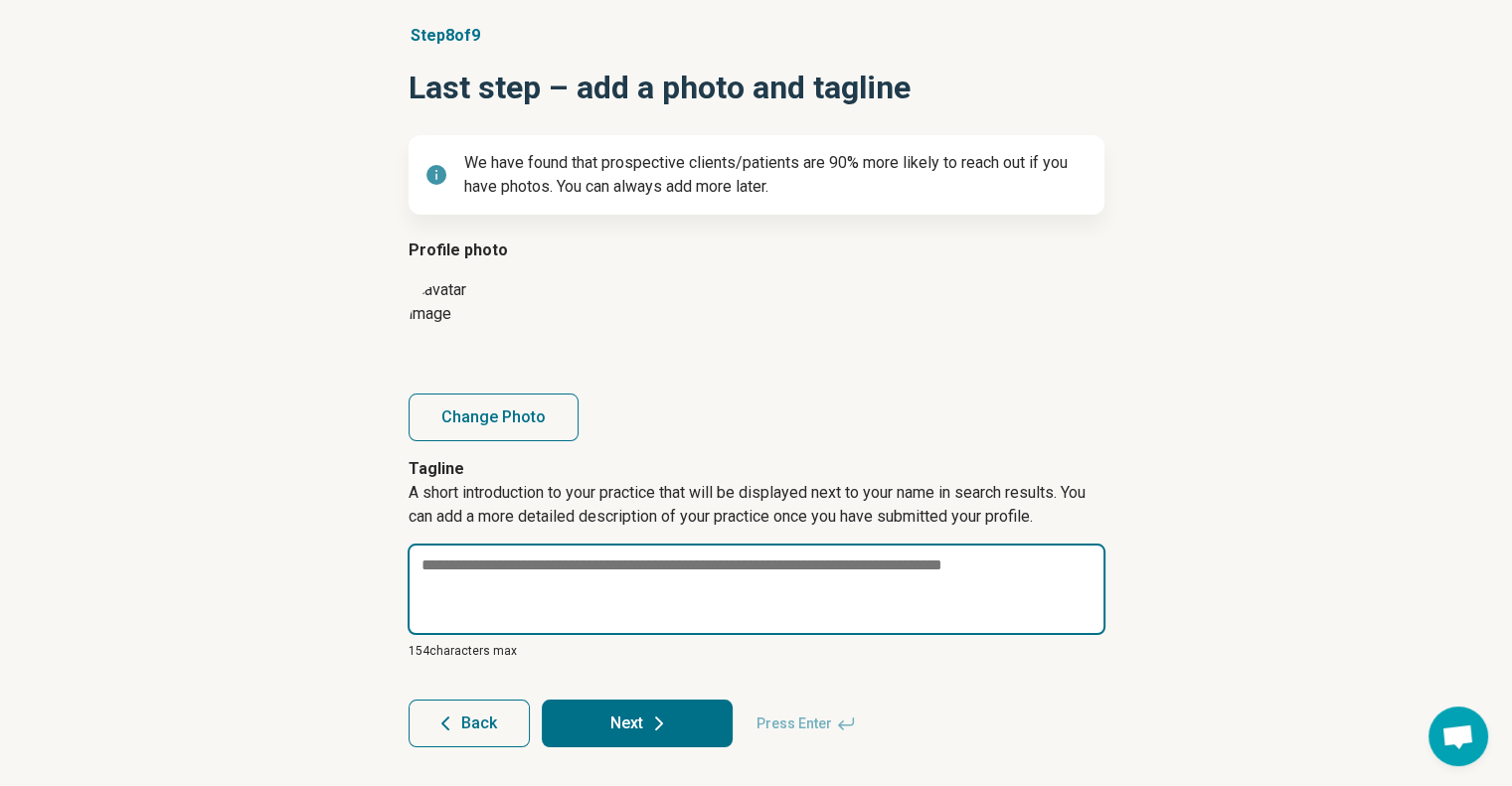 click at bounding box center (756, 589) 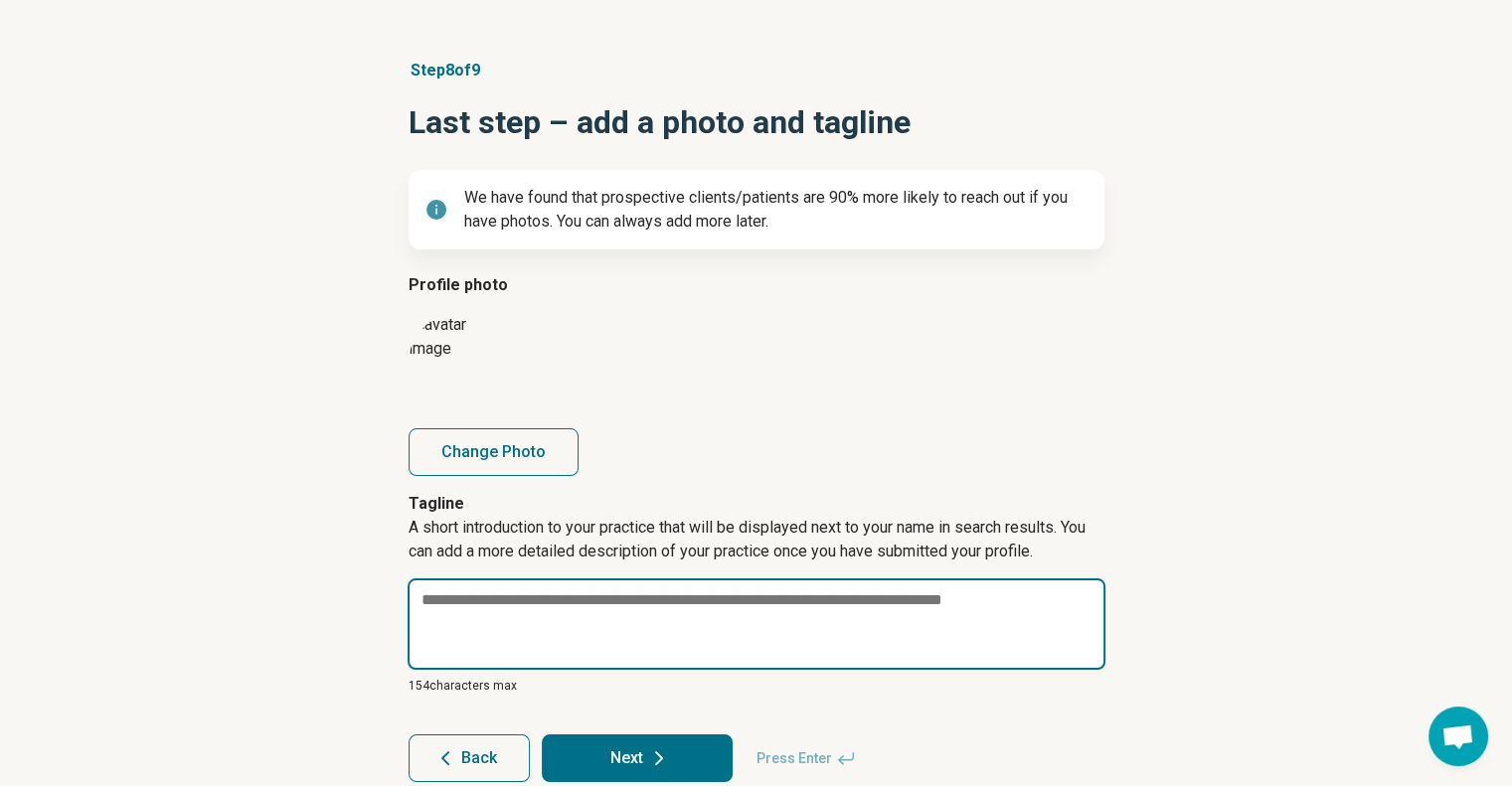 scroll, scrollTop: 147, scrollLeft: 0, axis: vertical 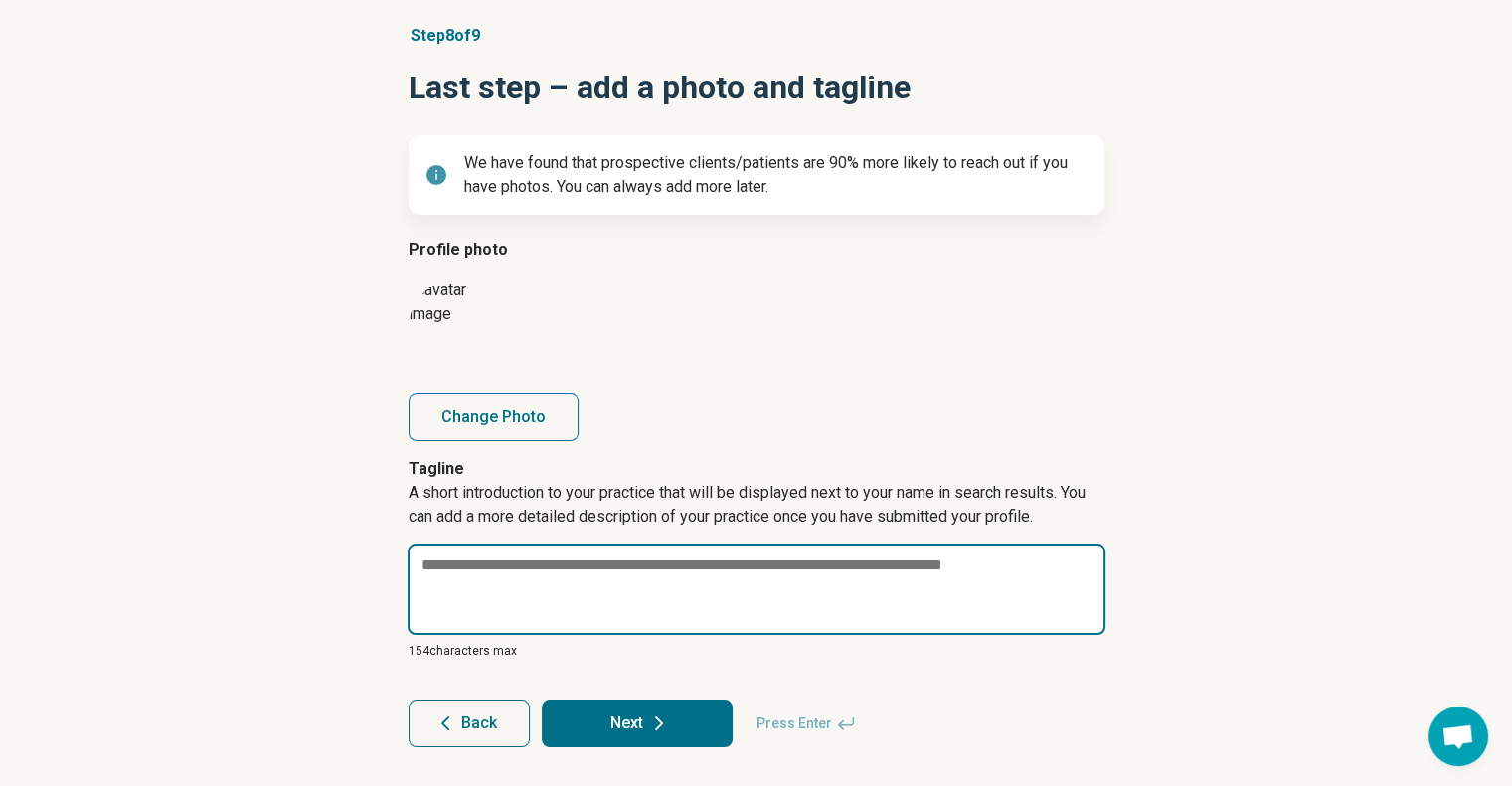 click at bounding box center (756, 589) 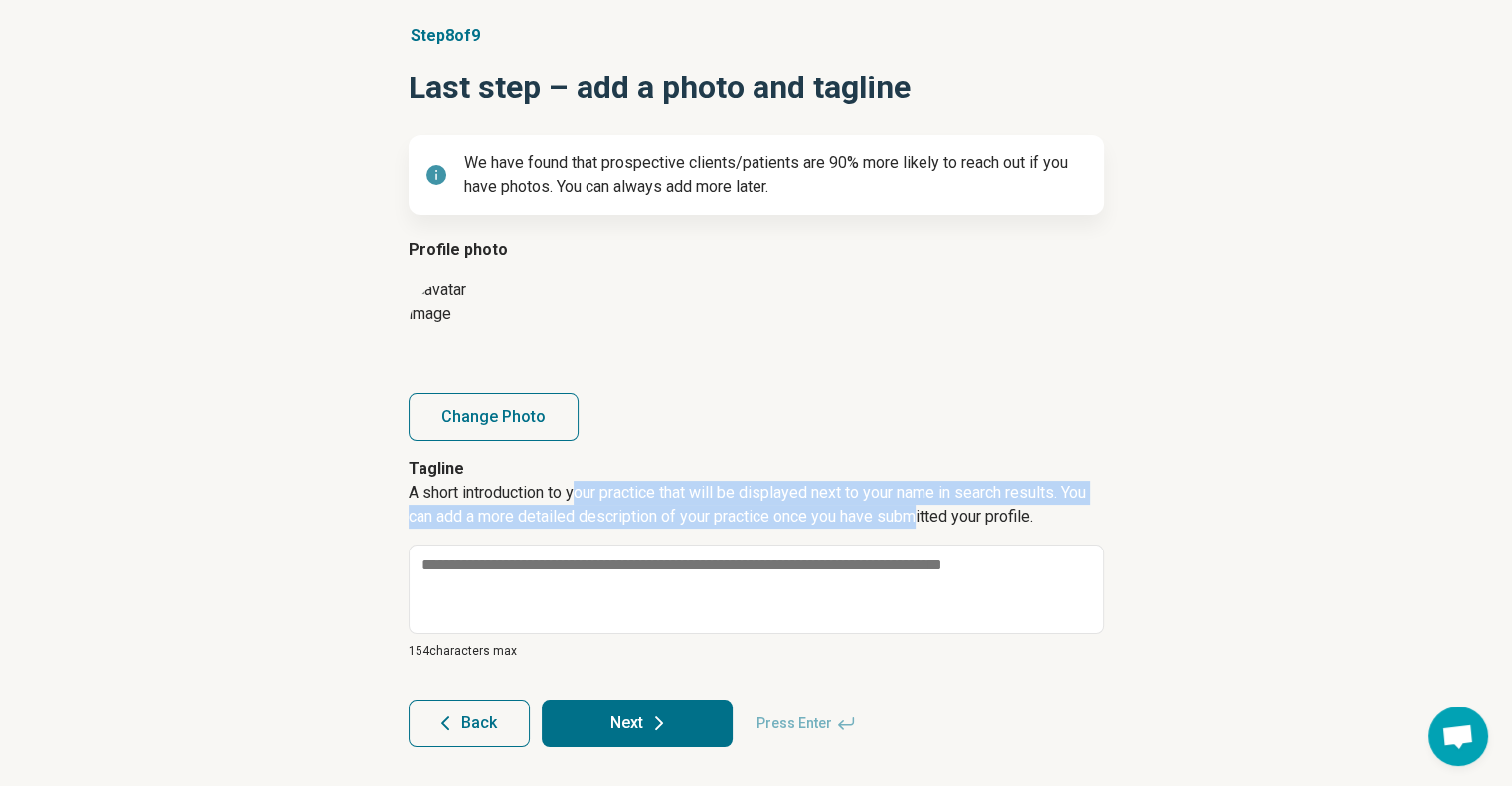 drag, startPoint x: 628, startPoint y: 499, endPoint x: 924, endPoint y: 505, distance: 296.0608 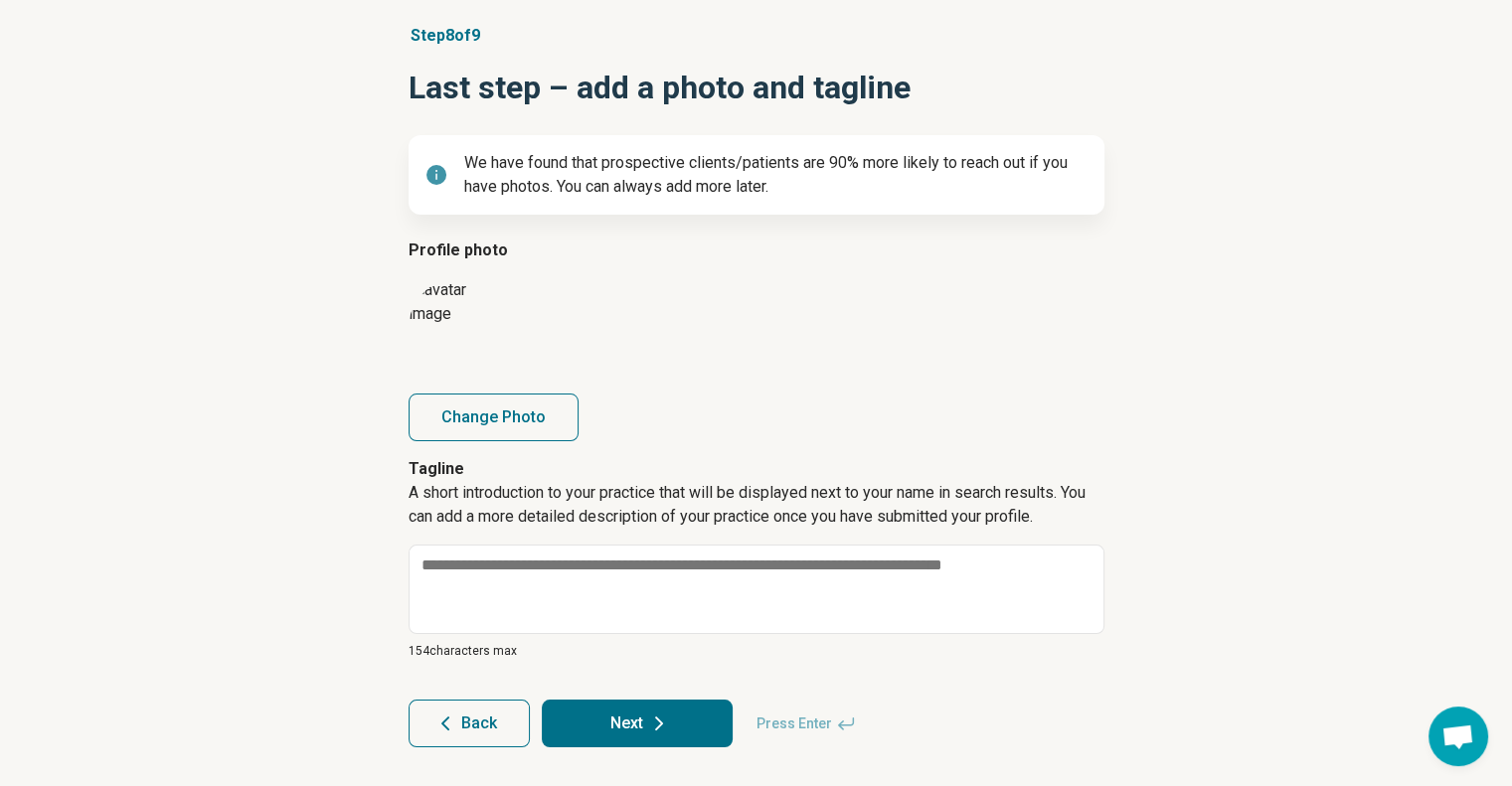 click on "A short introduction to your practice that will be displayed next to your name in search results. You can add a more detailed description of your practice once you have submitted your profile." at bounding box center [756, 513] 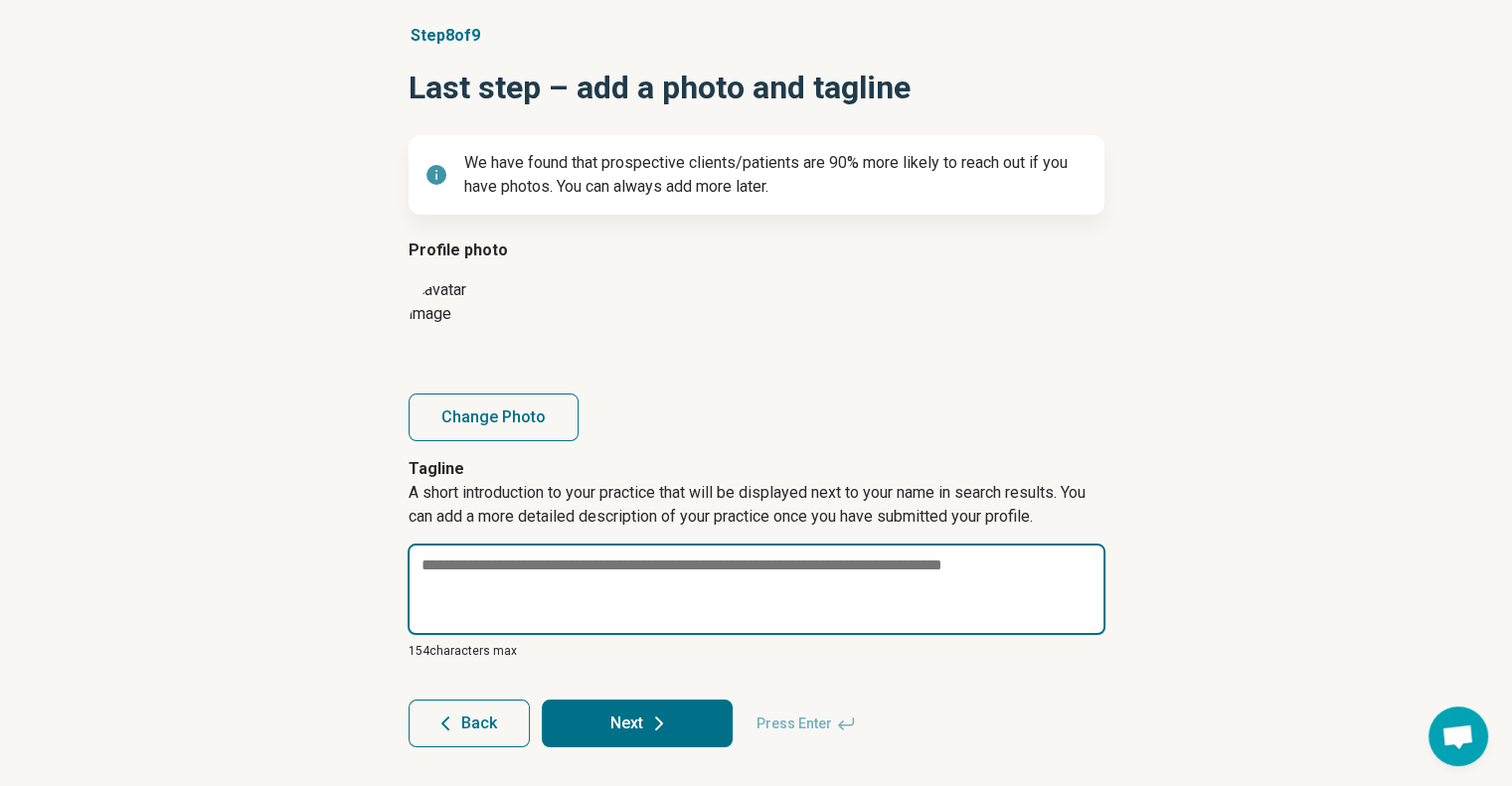 click at bounding box center [756, 589] 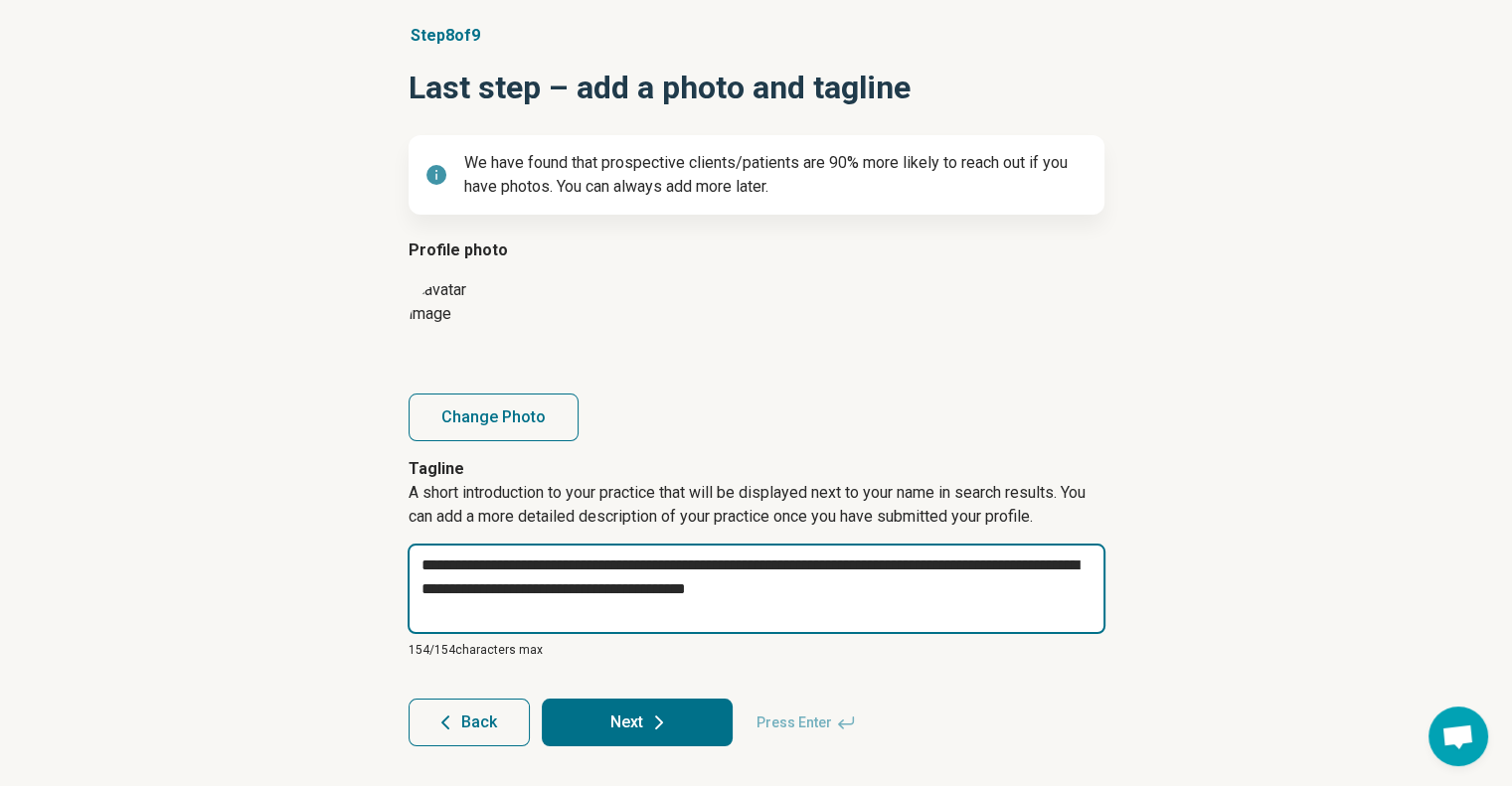 click on "**********" at bounding box center [756, 588] 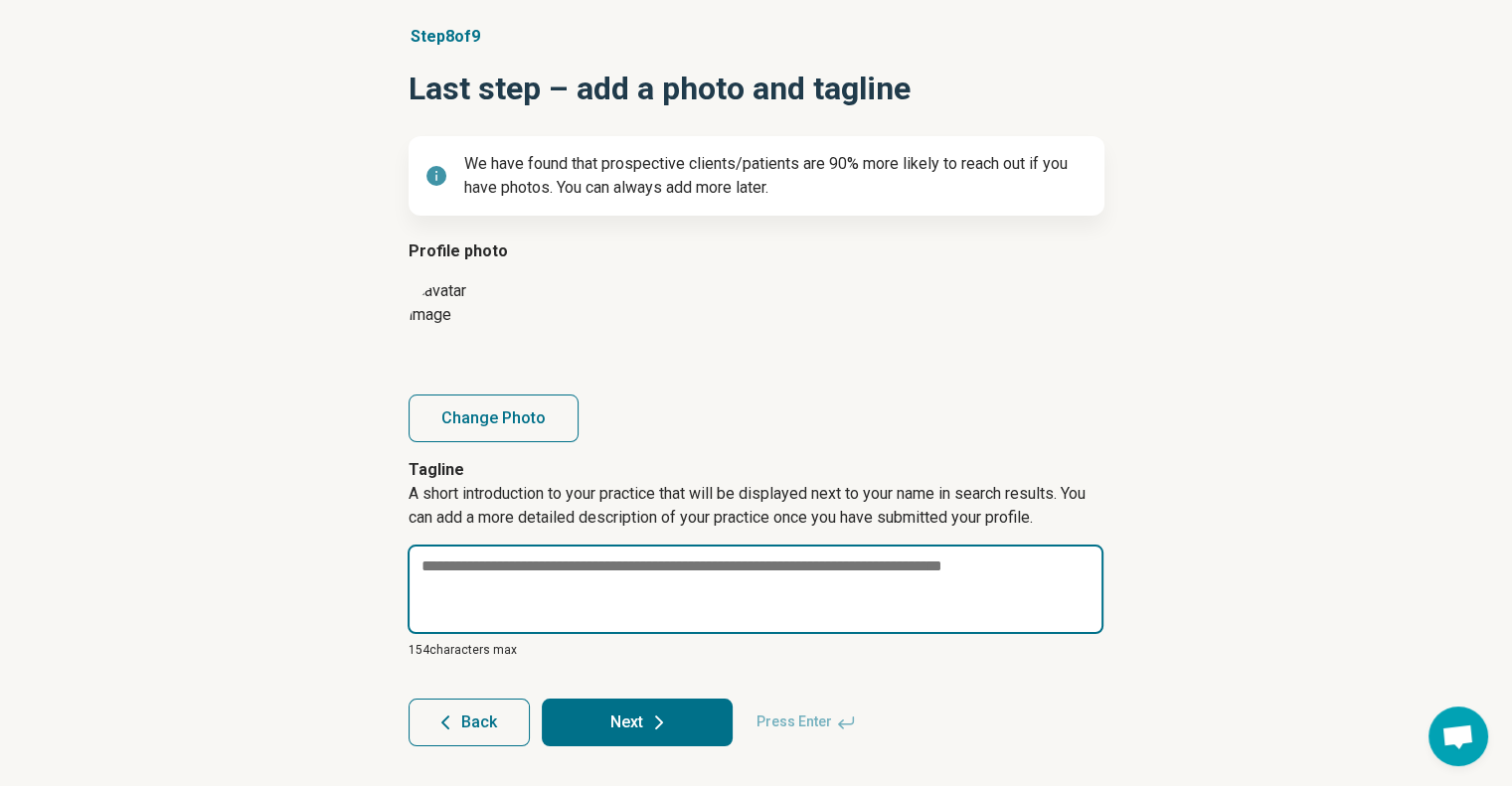 click at bounding box center (756, 589) 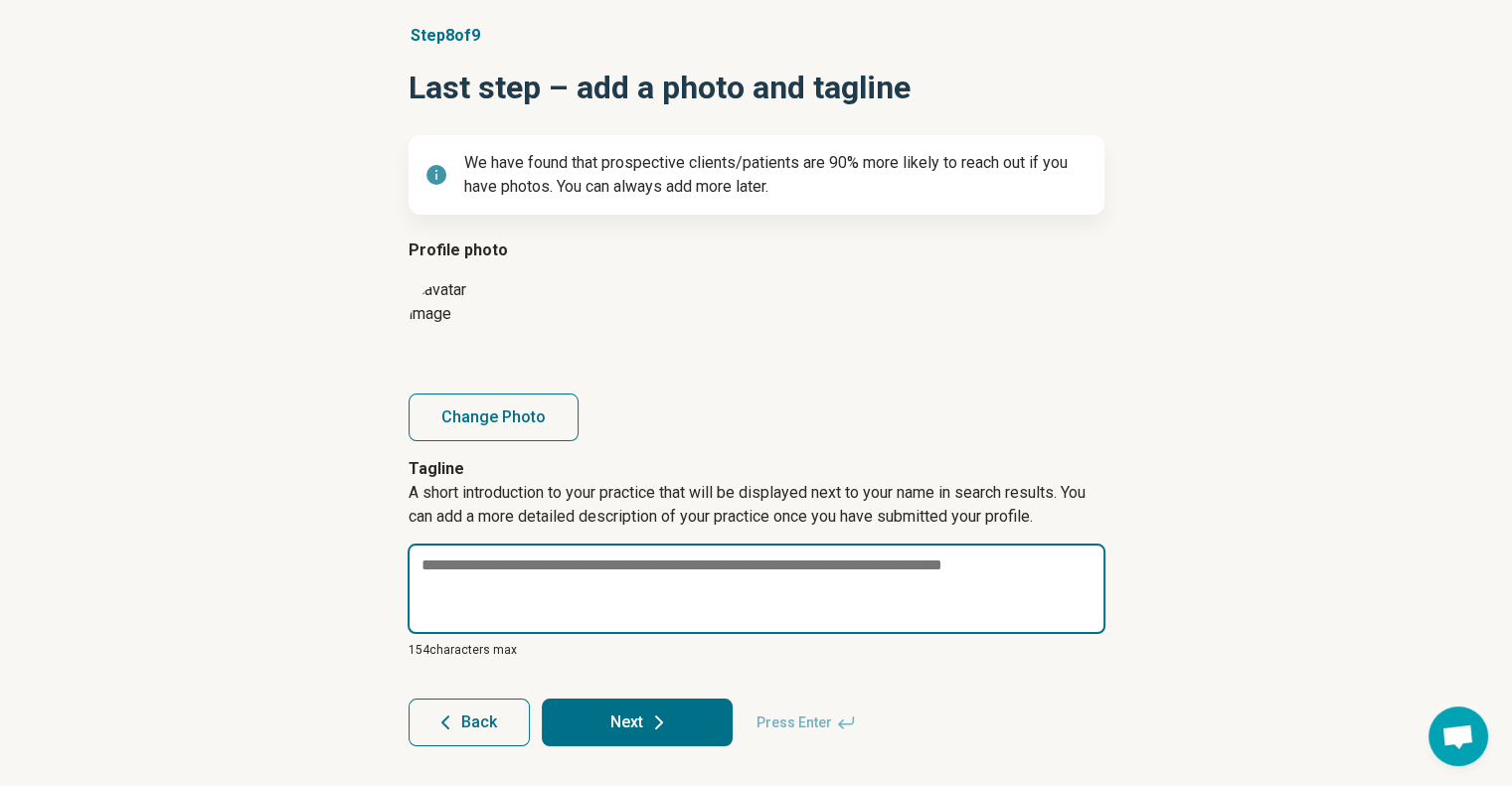 paste on "**********" 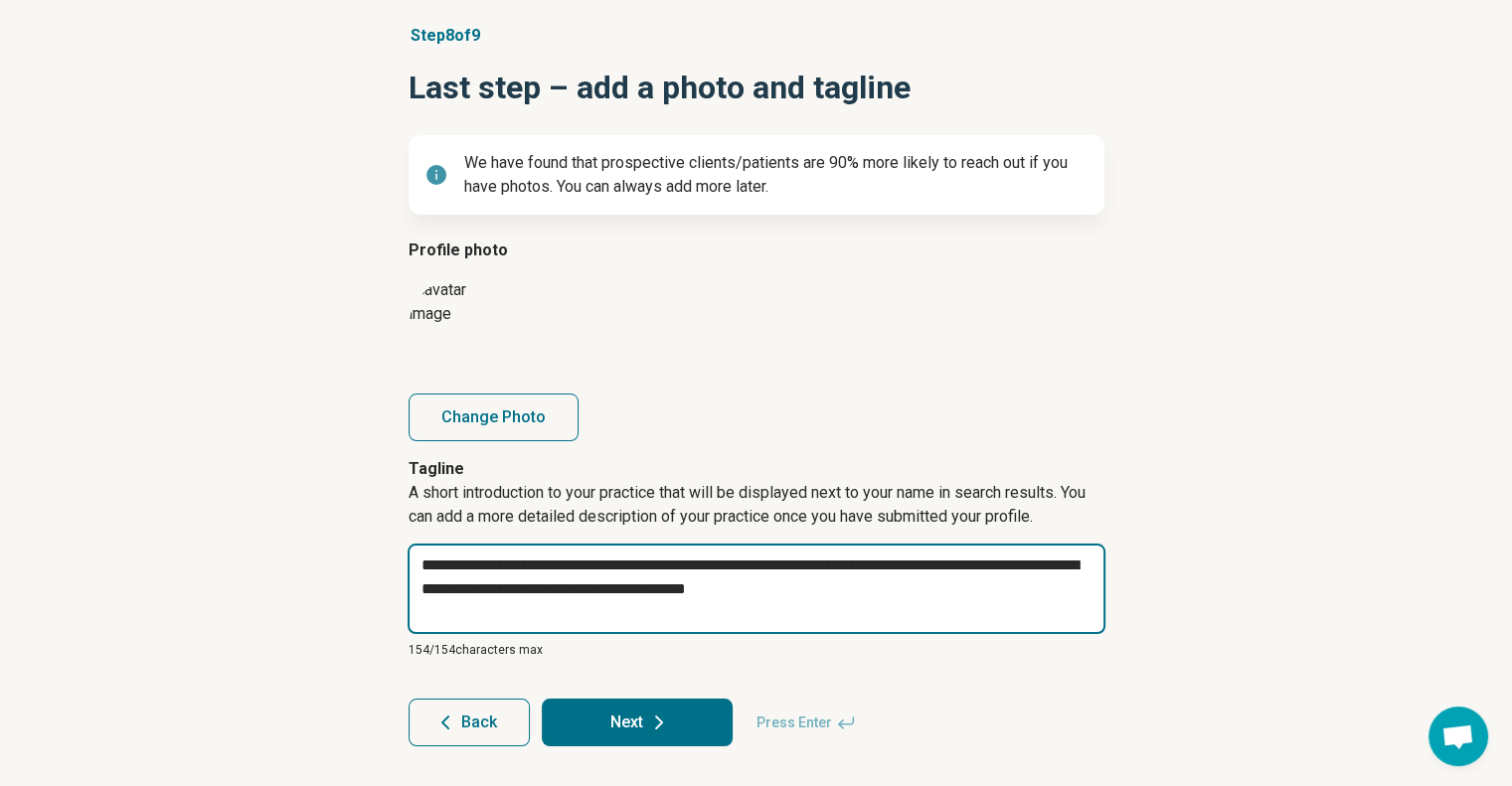 click on "**********" at bounding box center (756, 588) 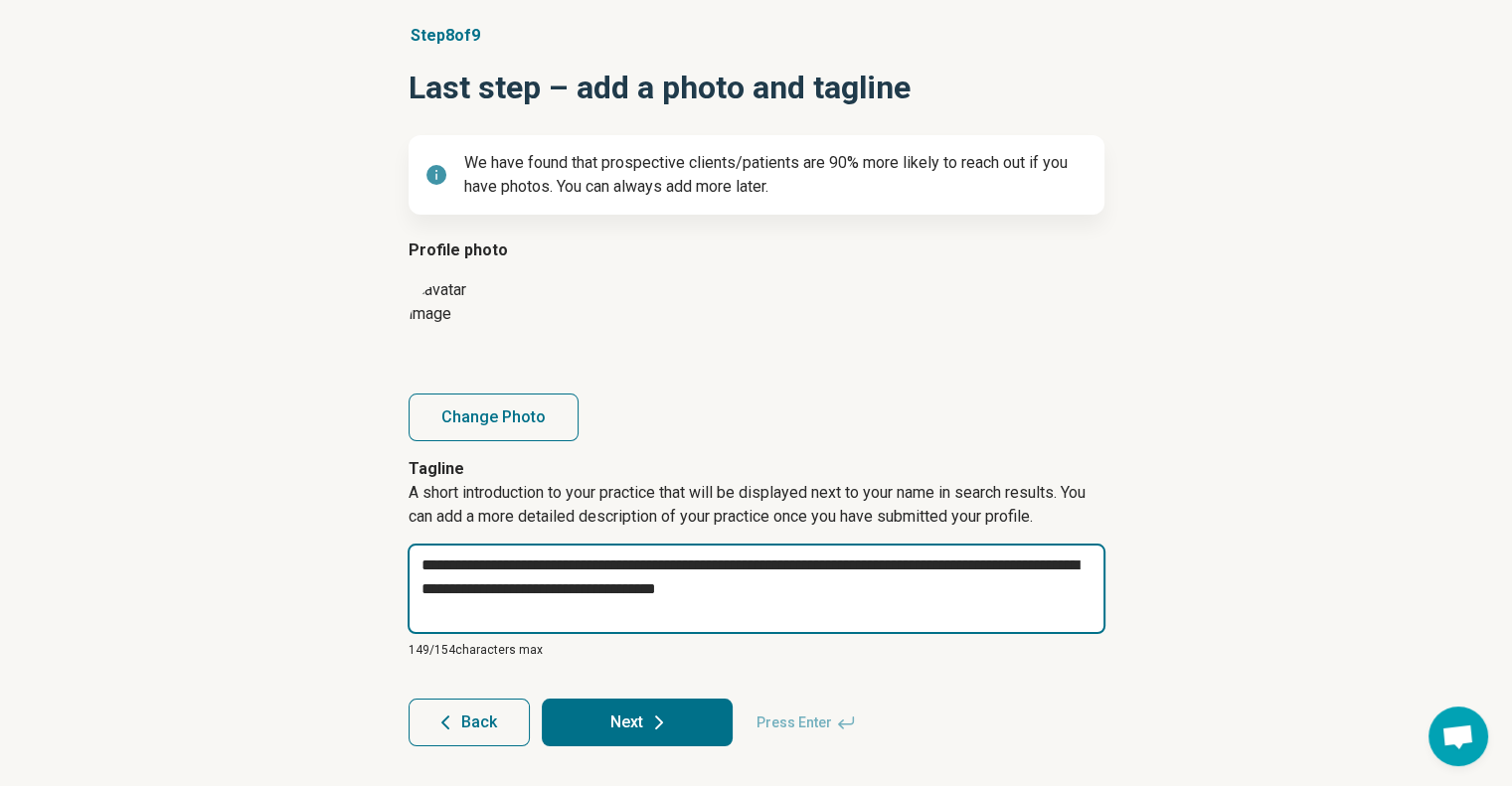 type on "*" 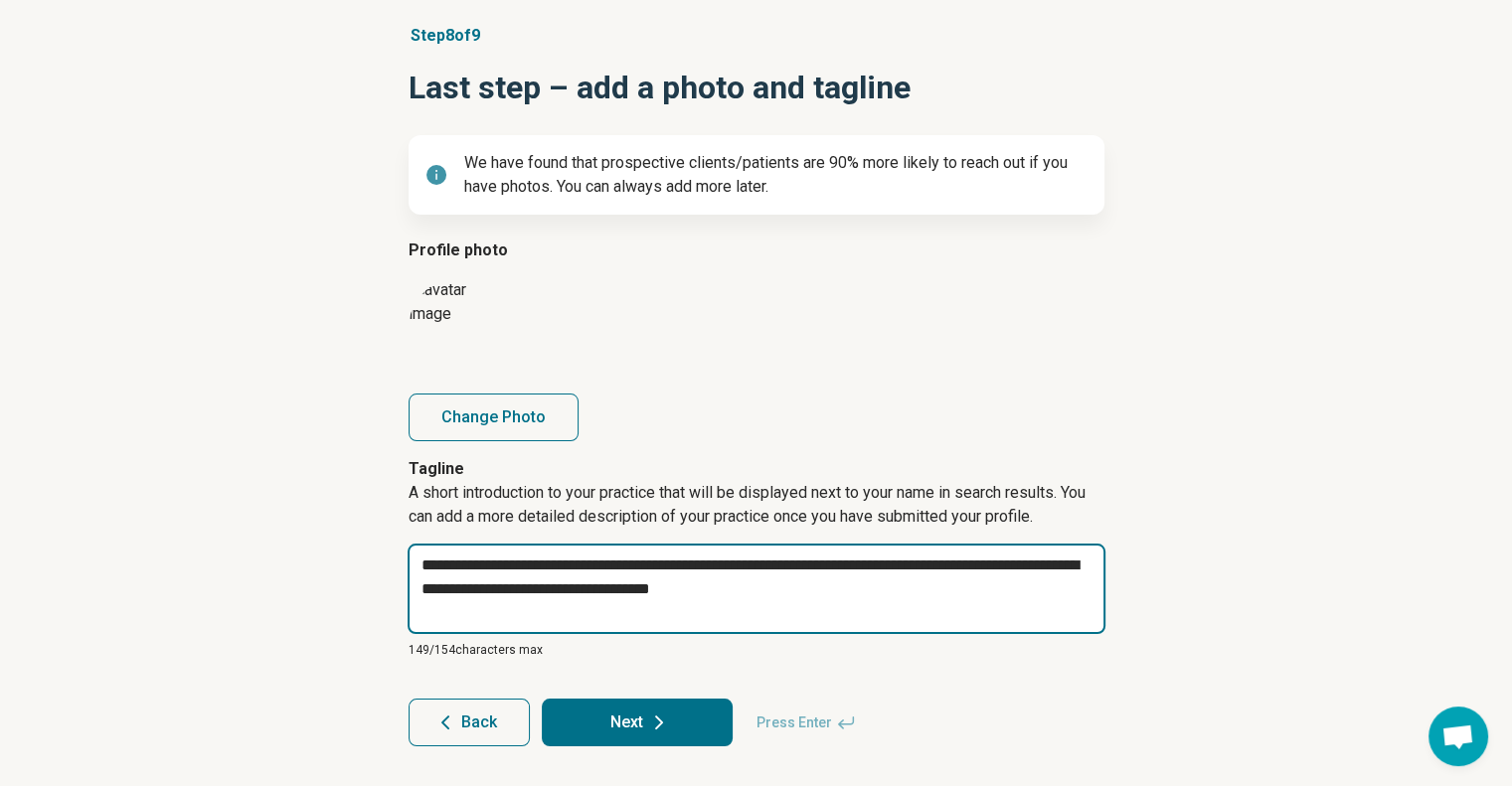 type on "*" 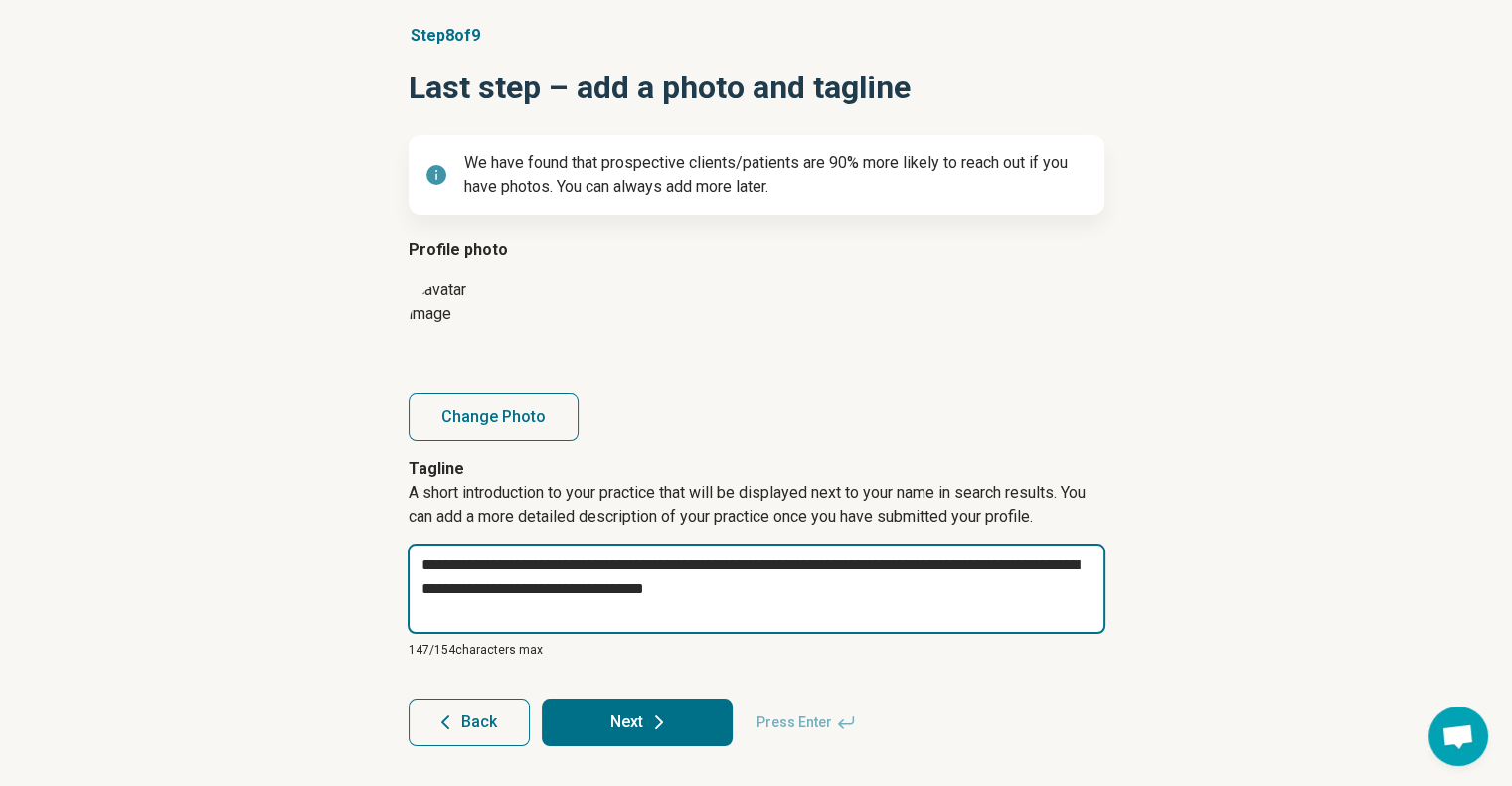 type on "*" 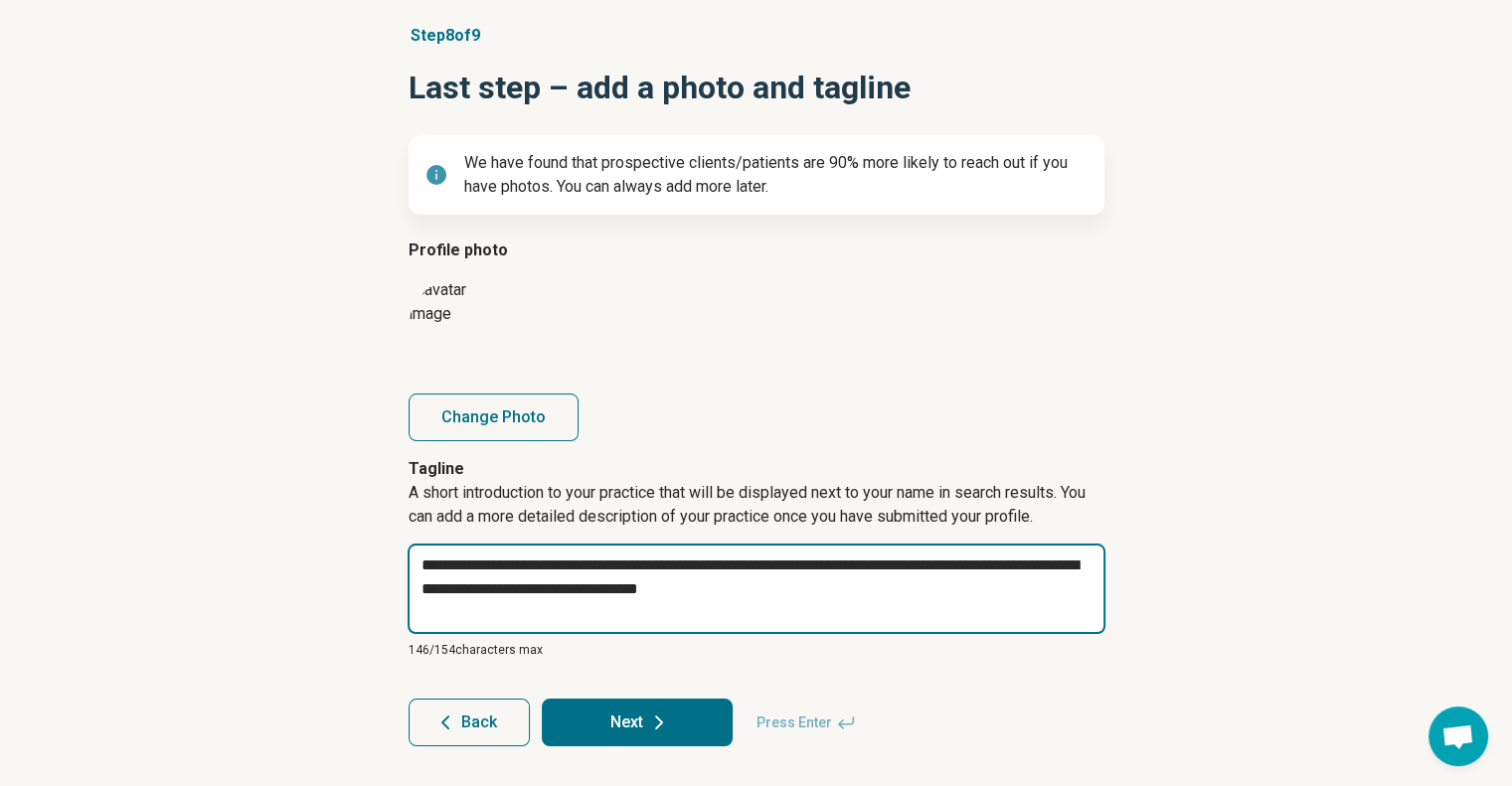 type on "*" 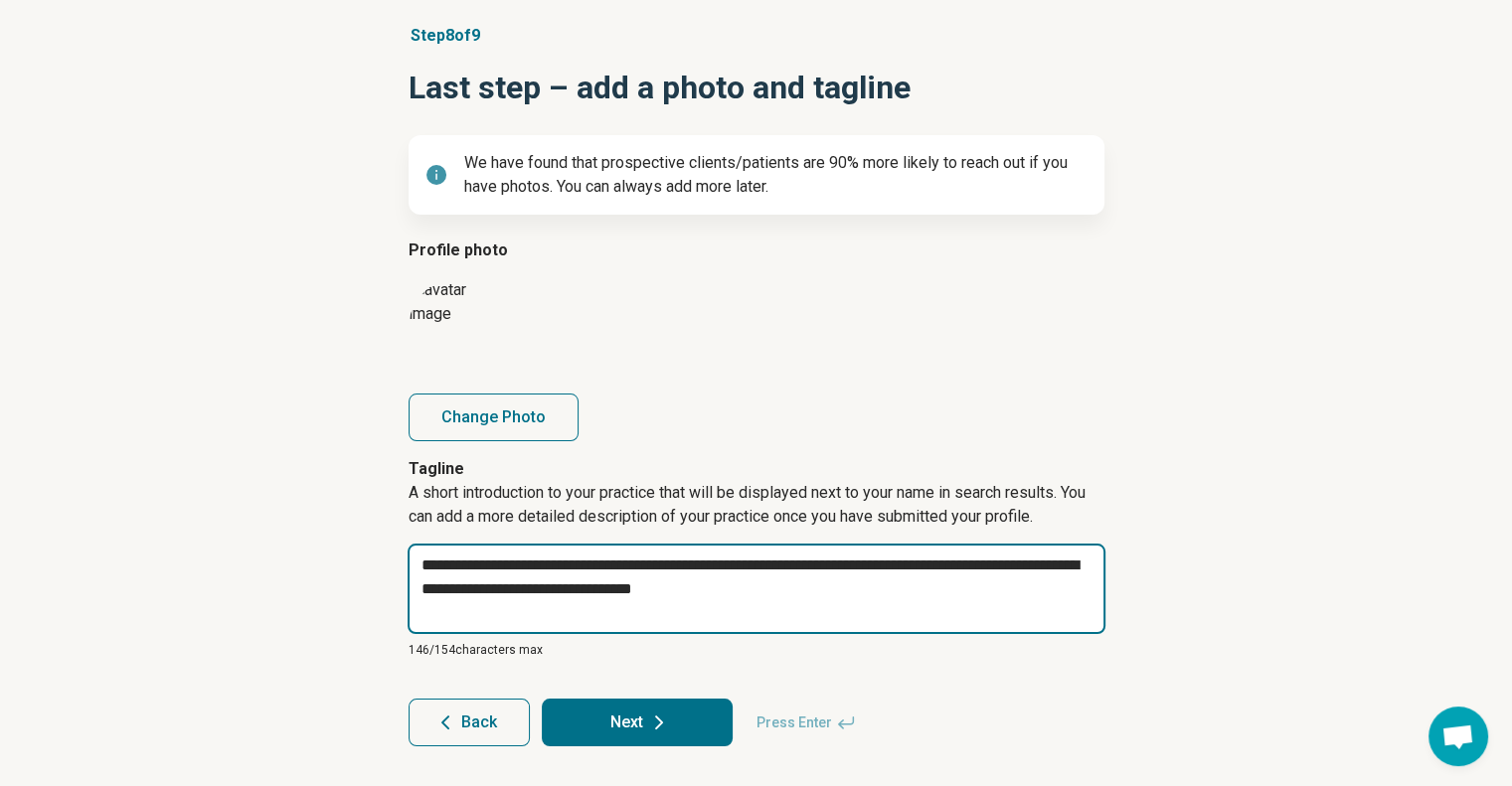 type on "*" 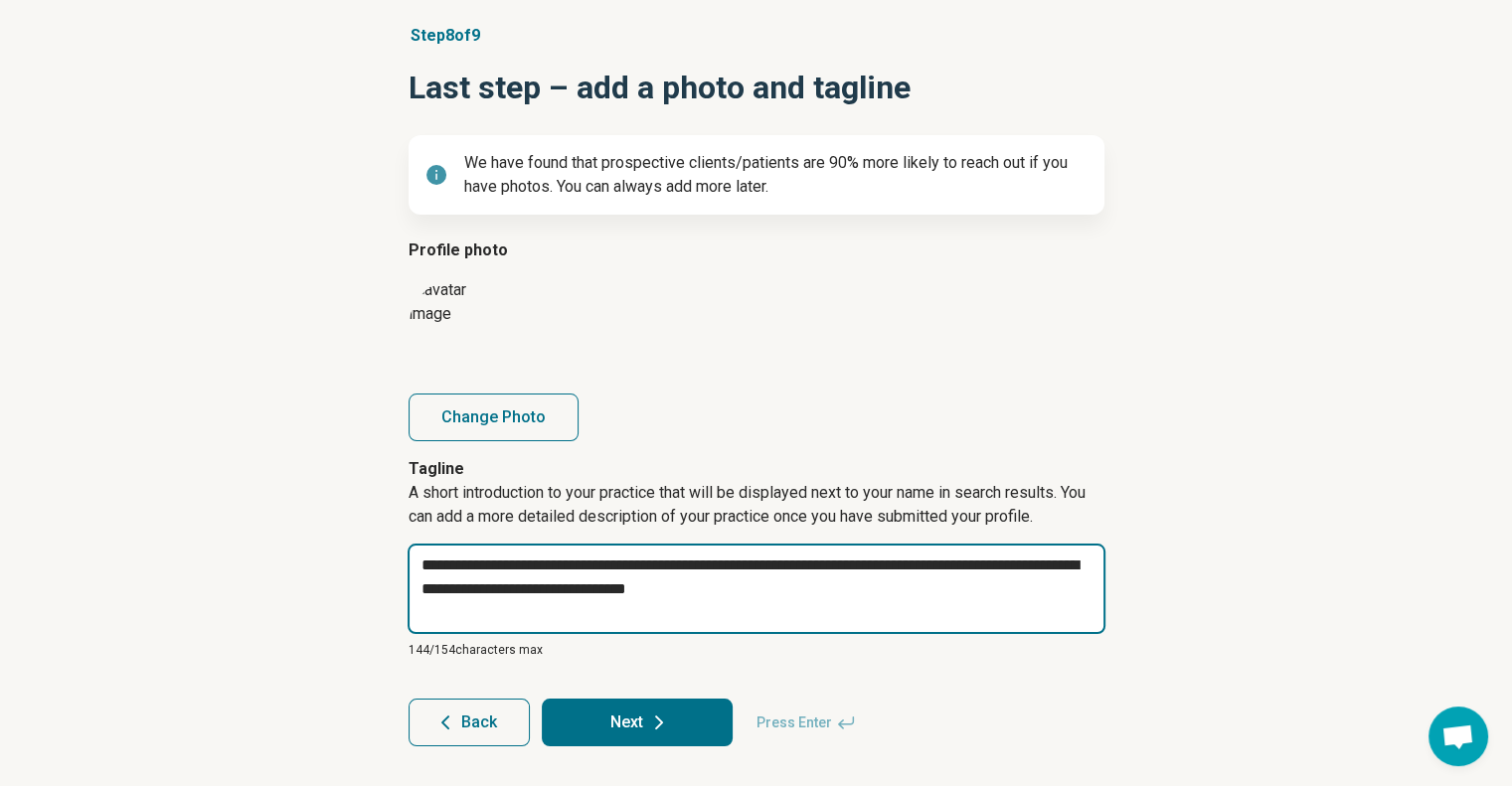 type on "*" 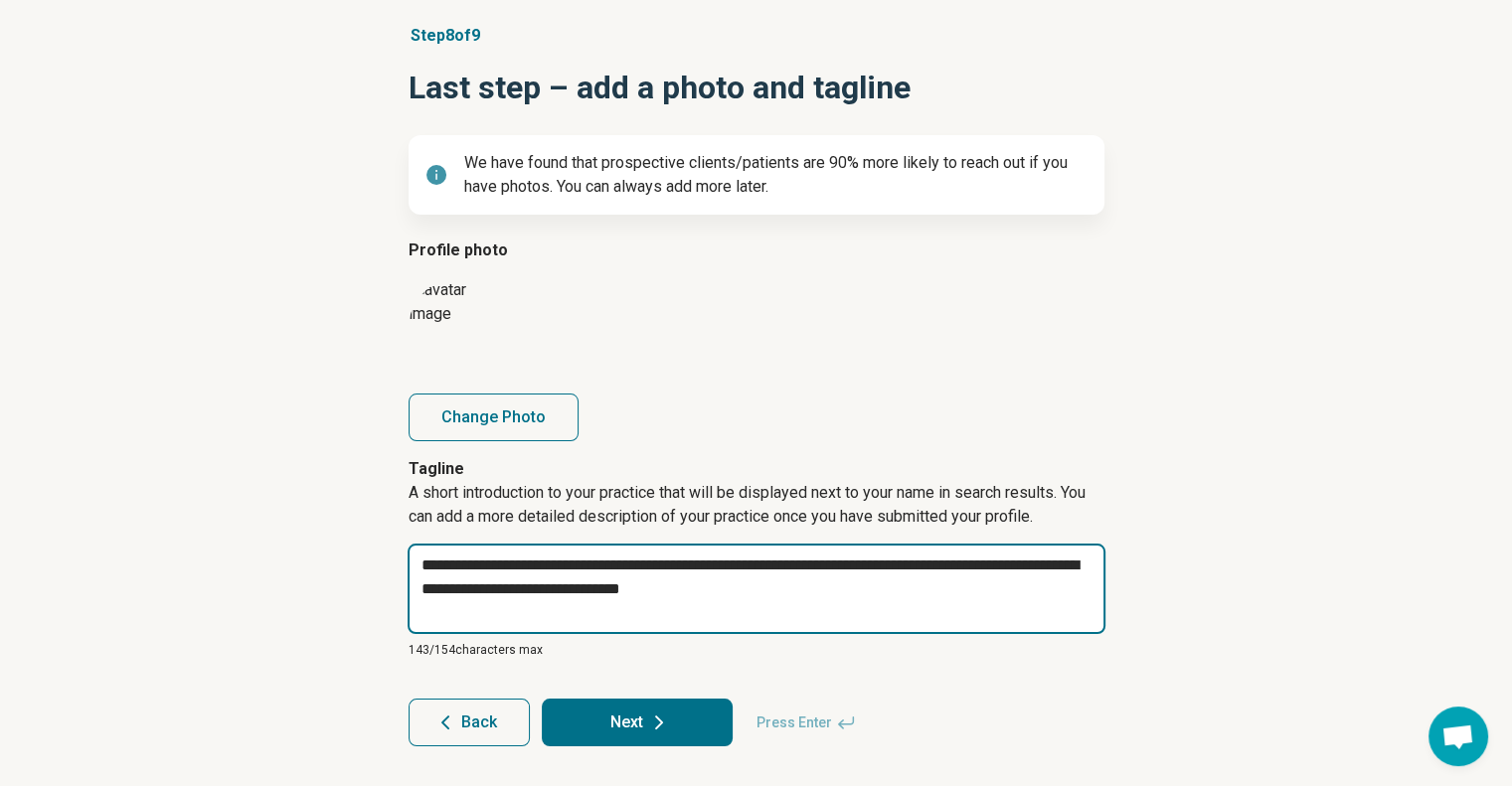 type on "*" 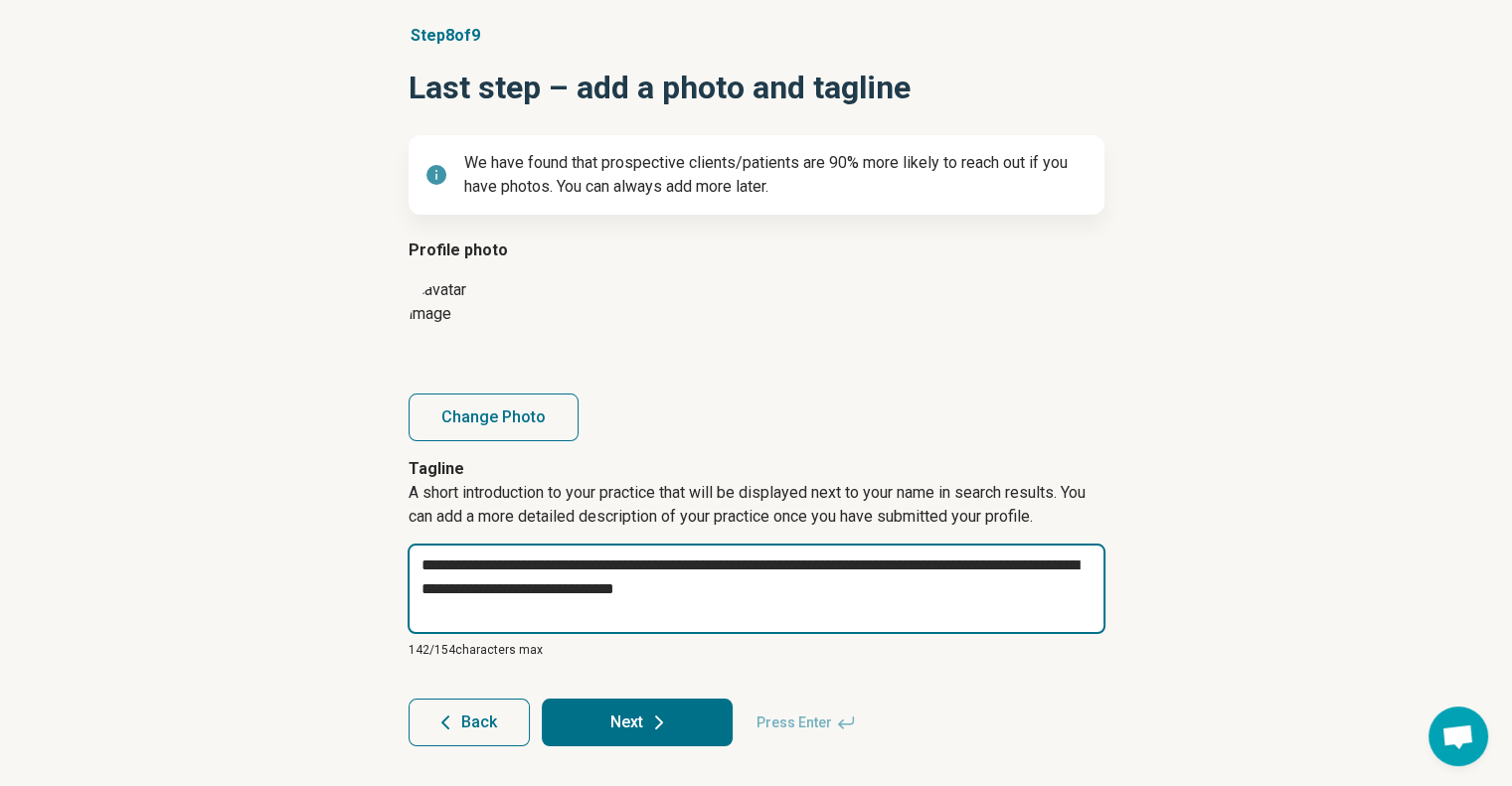 click on "**********" at bounding box center [756, 588] 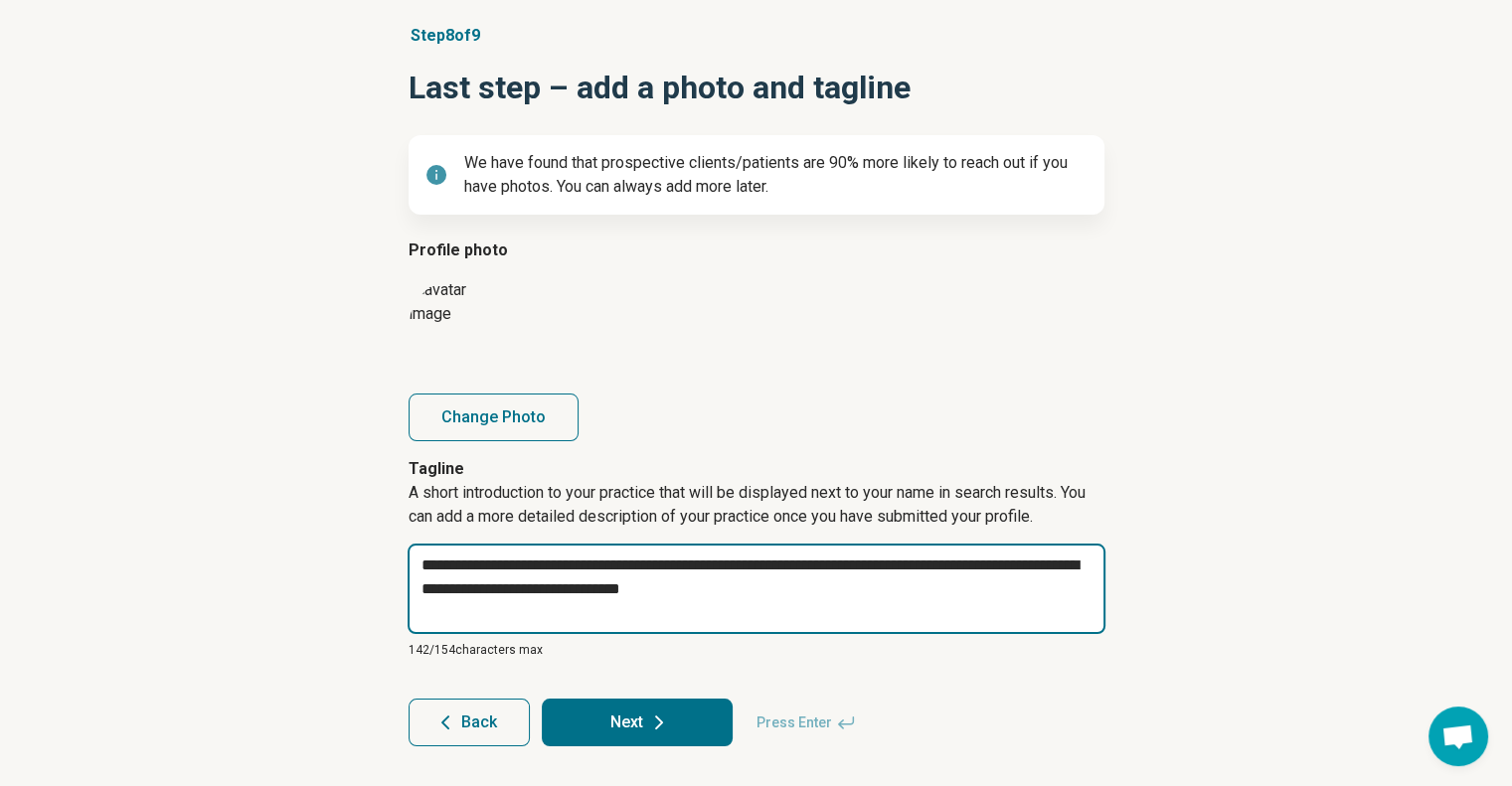 type on "*" 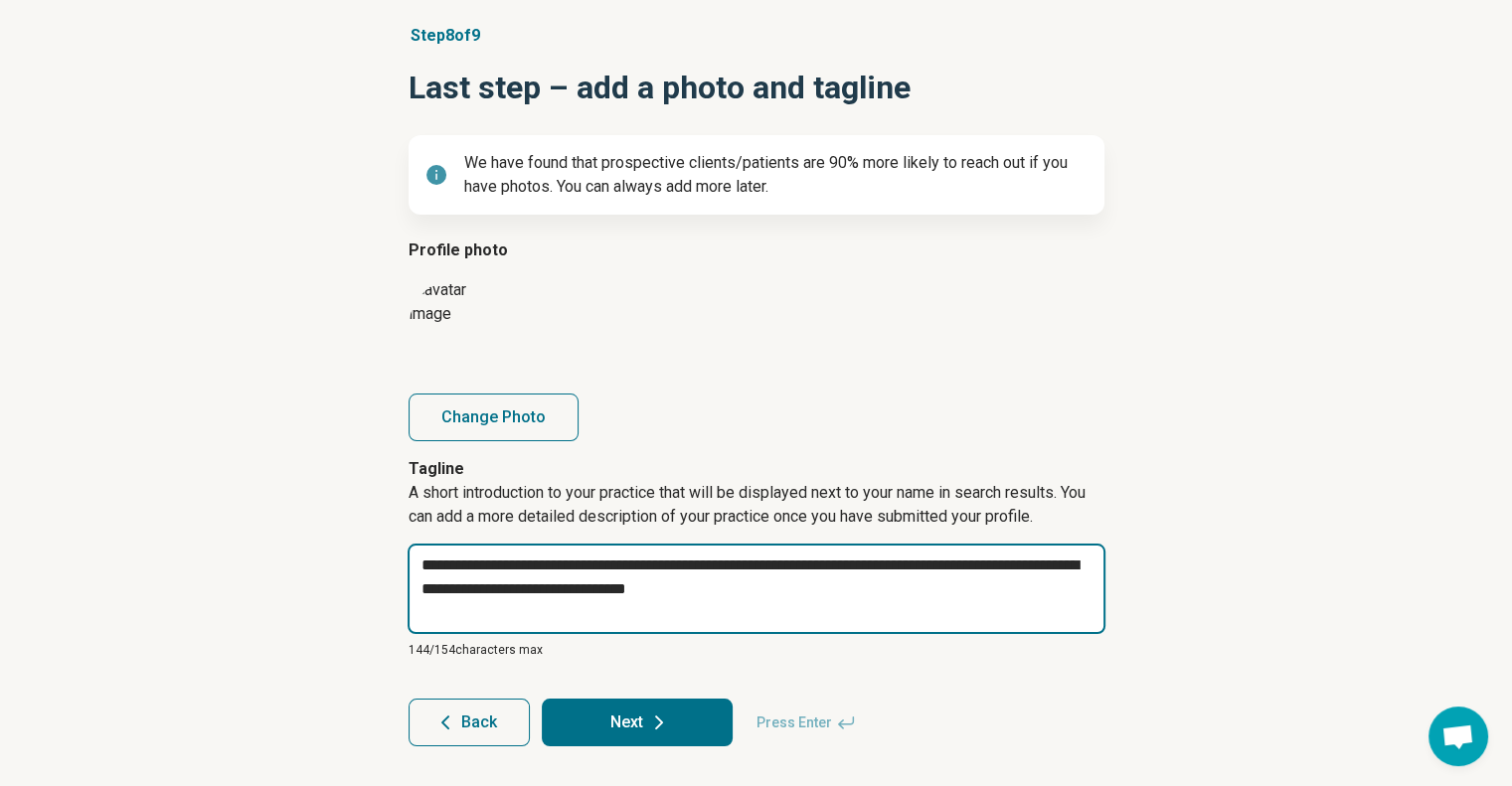 type on "*" 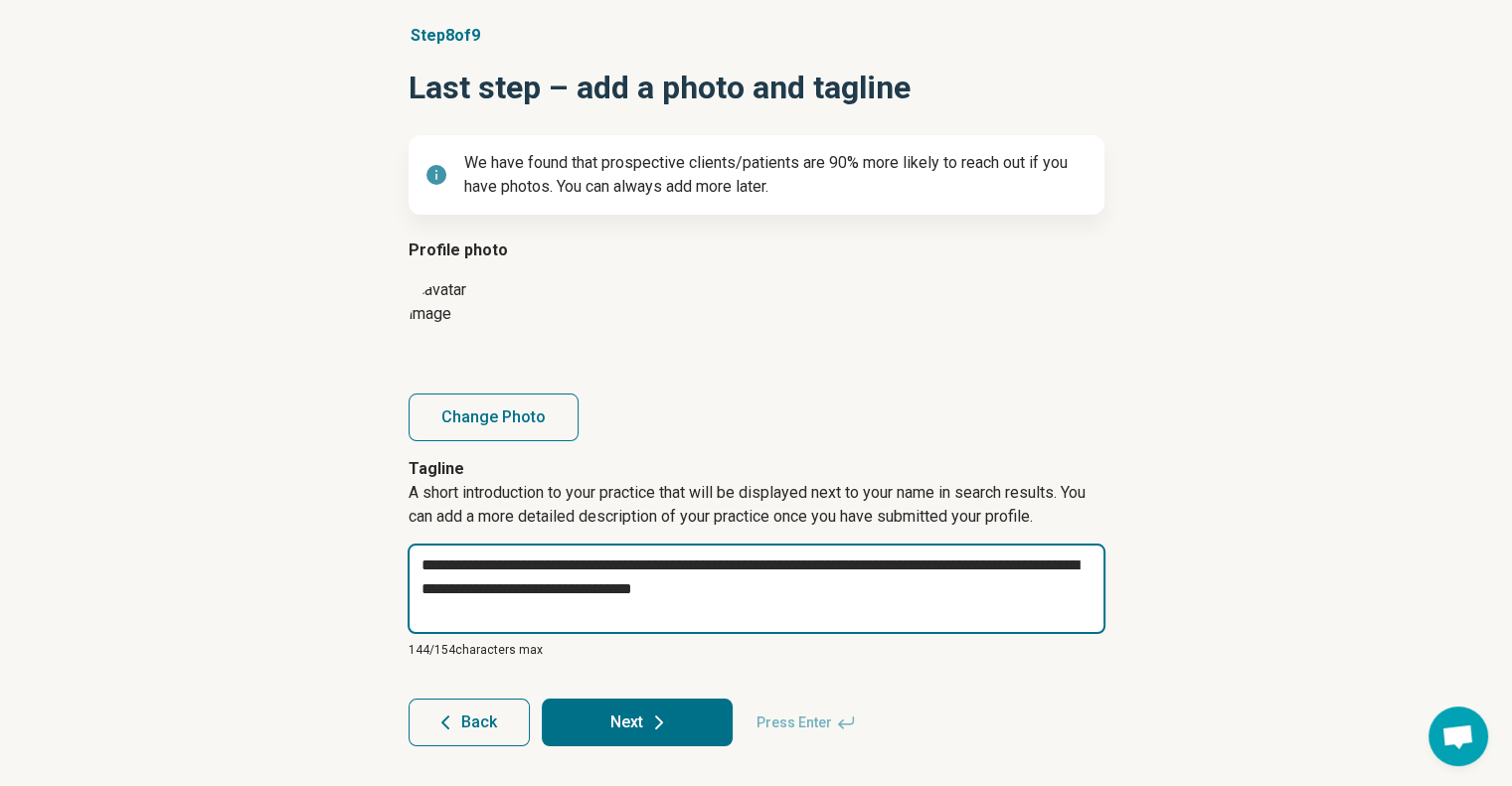 type on "*" 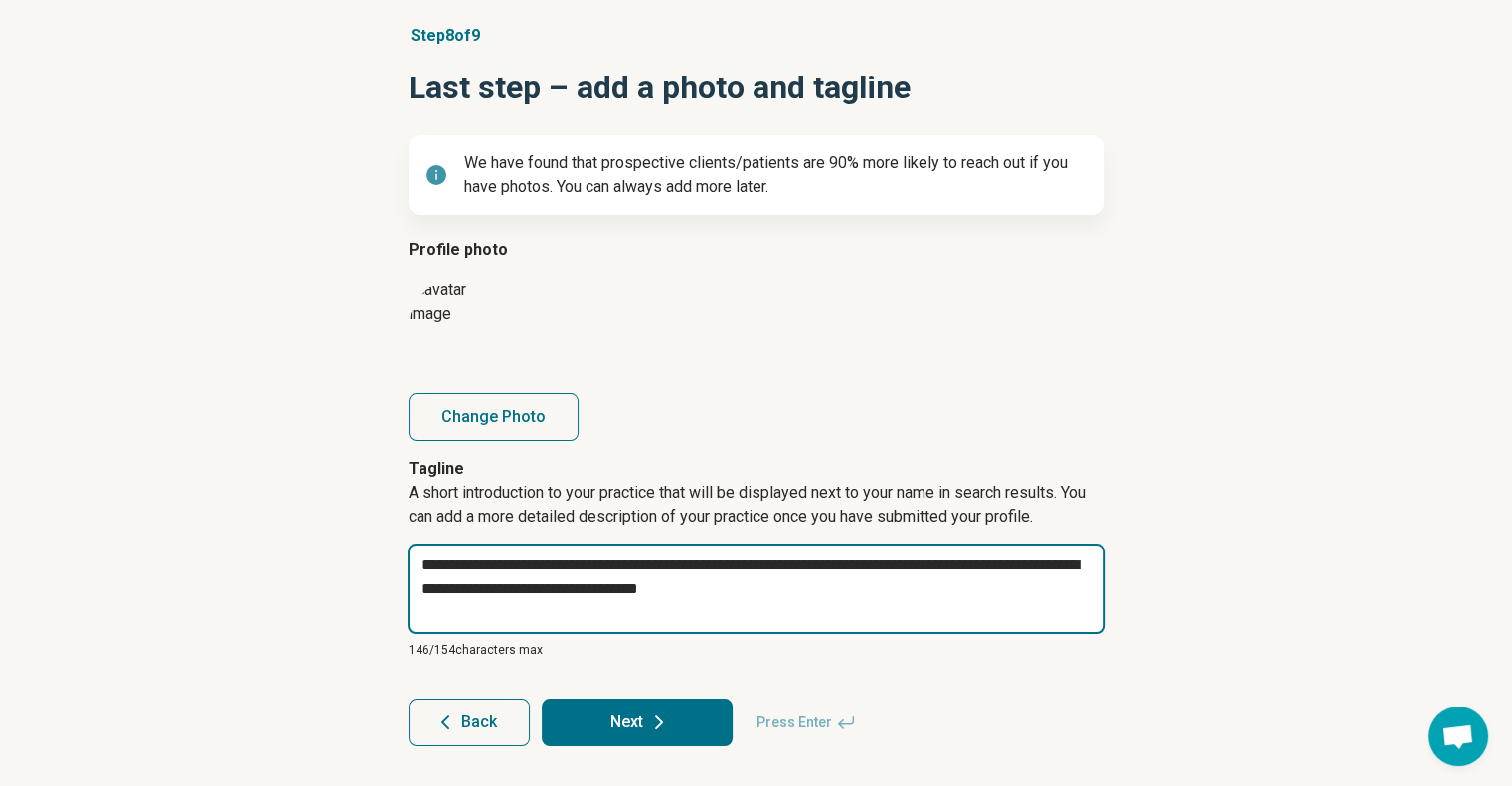 type on "*" 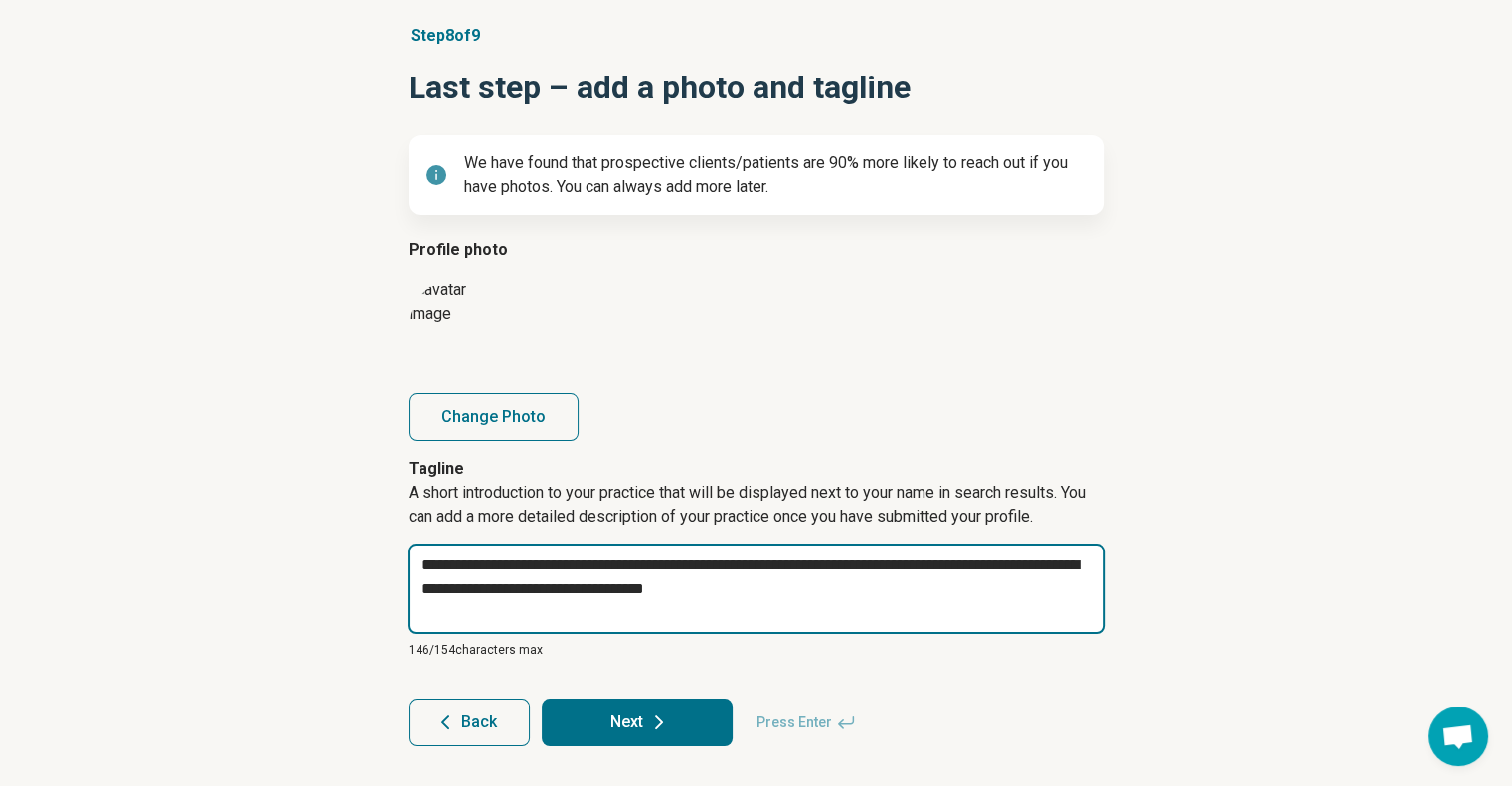 type on "*" 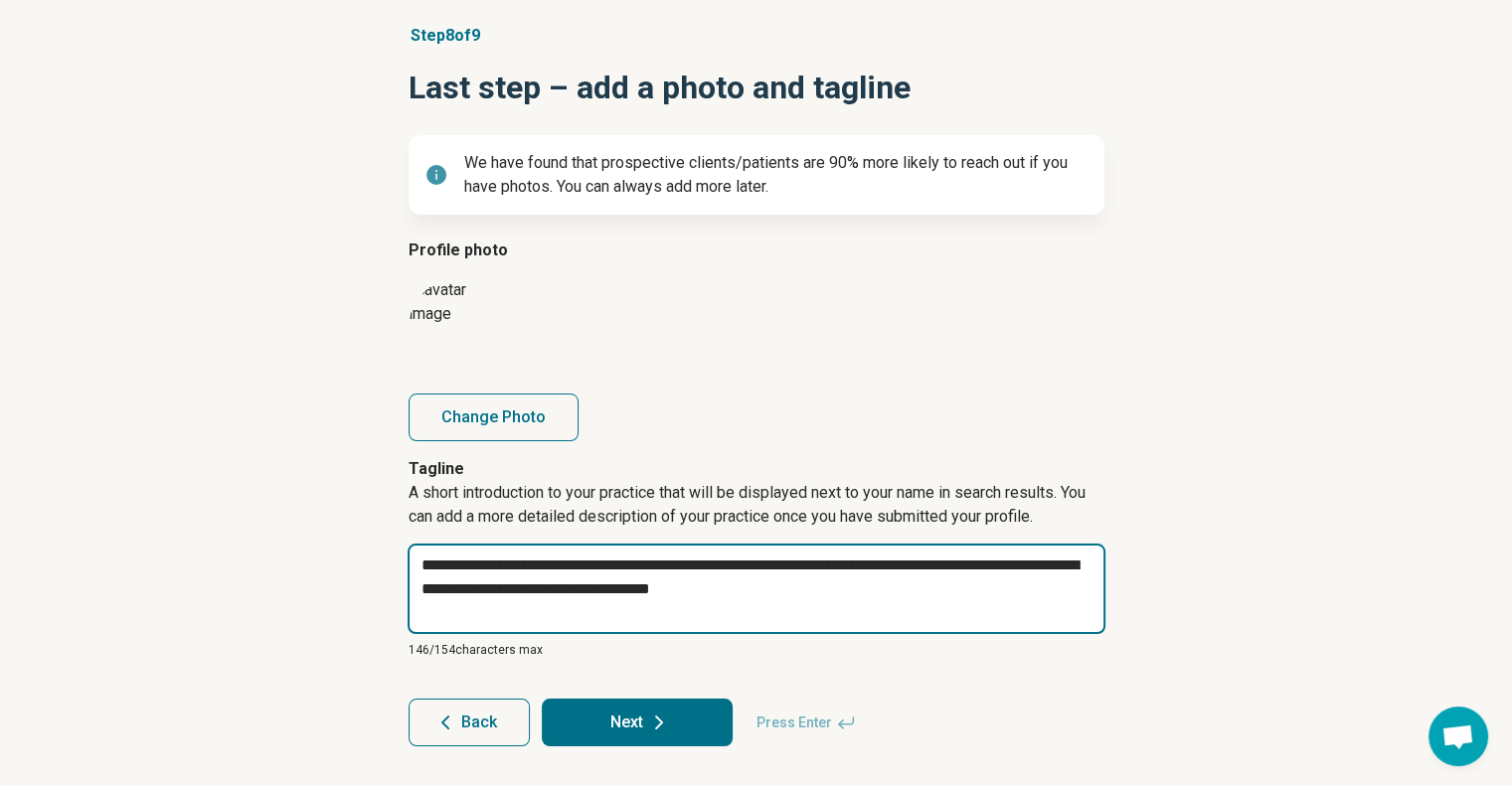 type on "*" 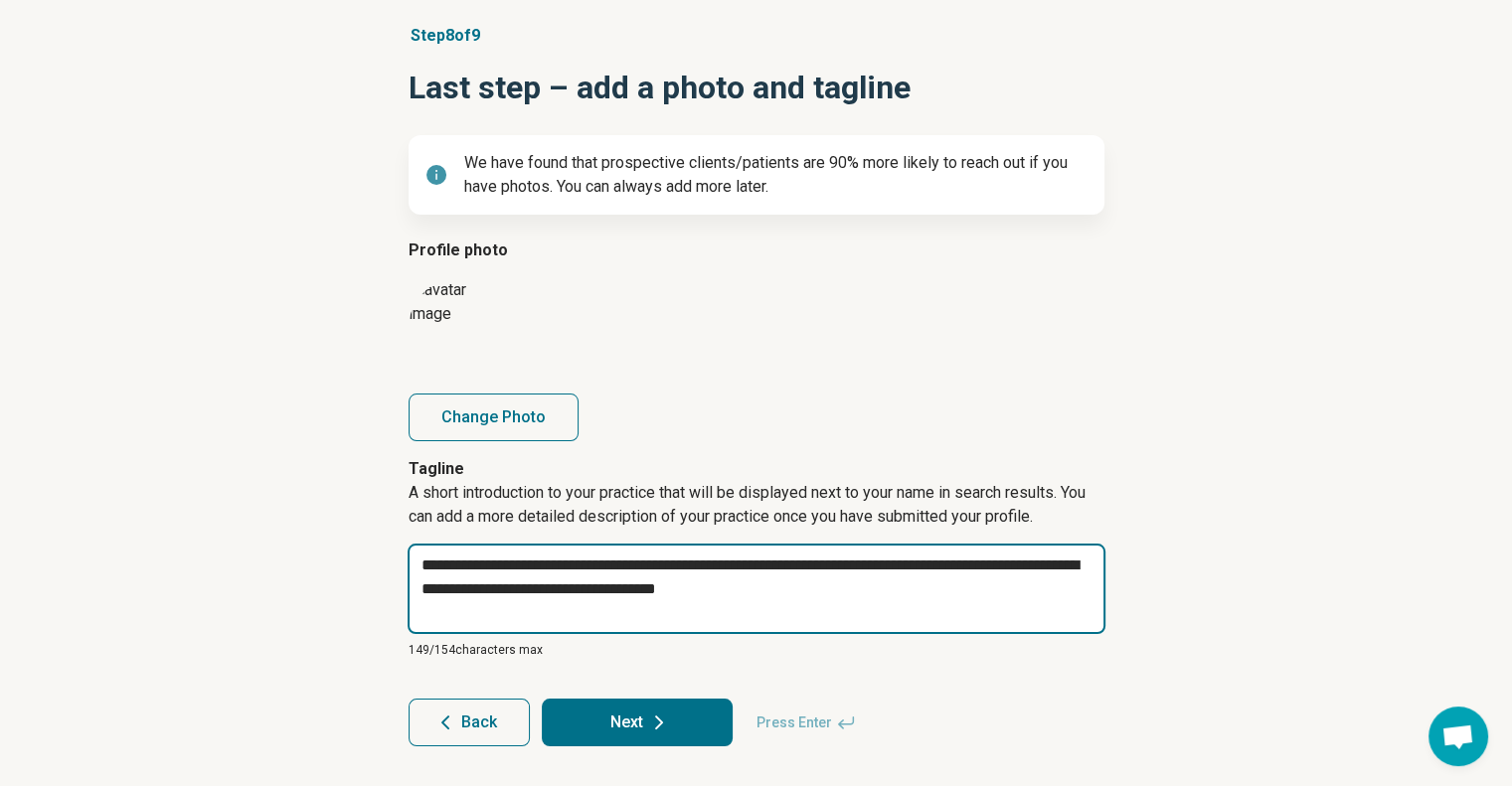 type on "*" 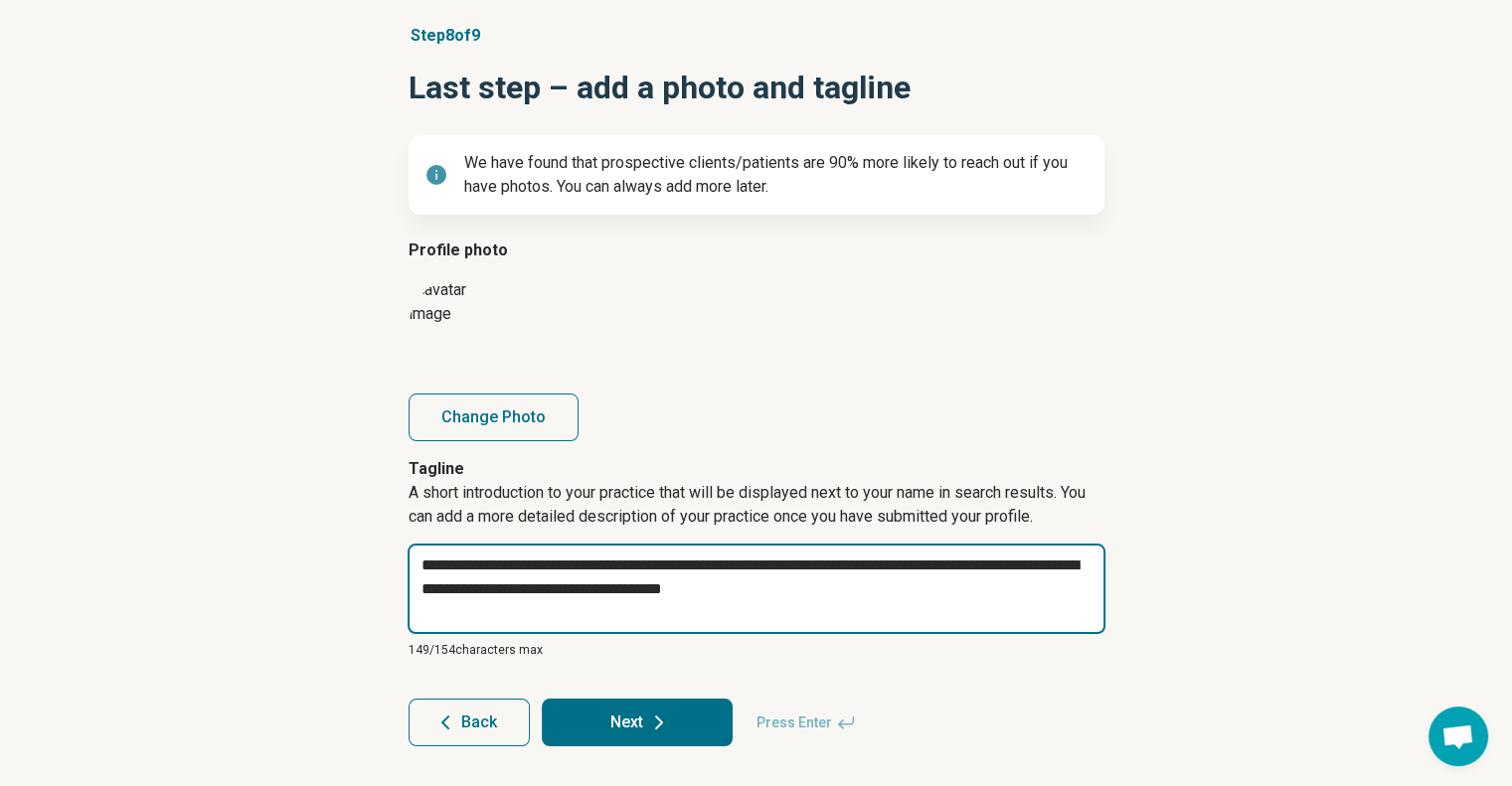 type on "*" 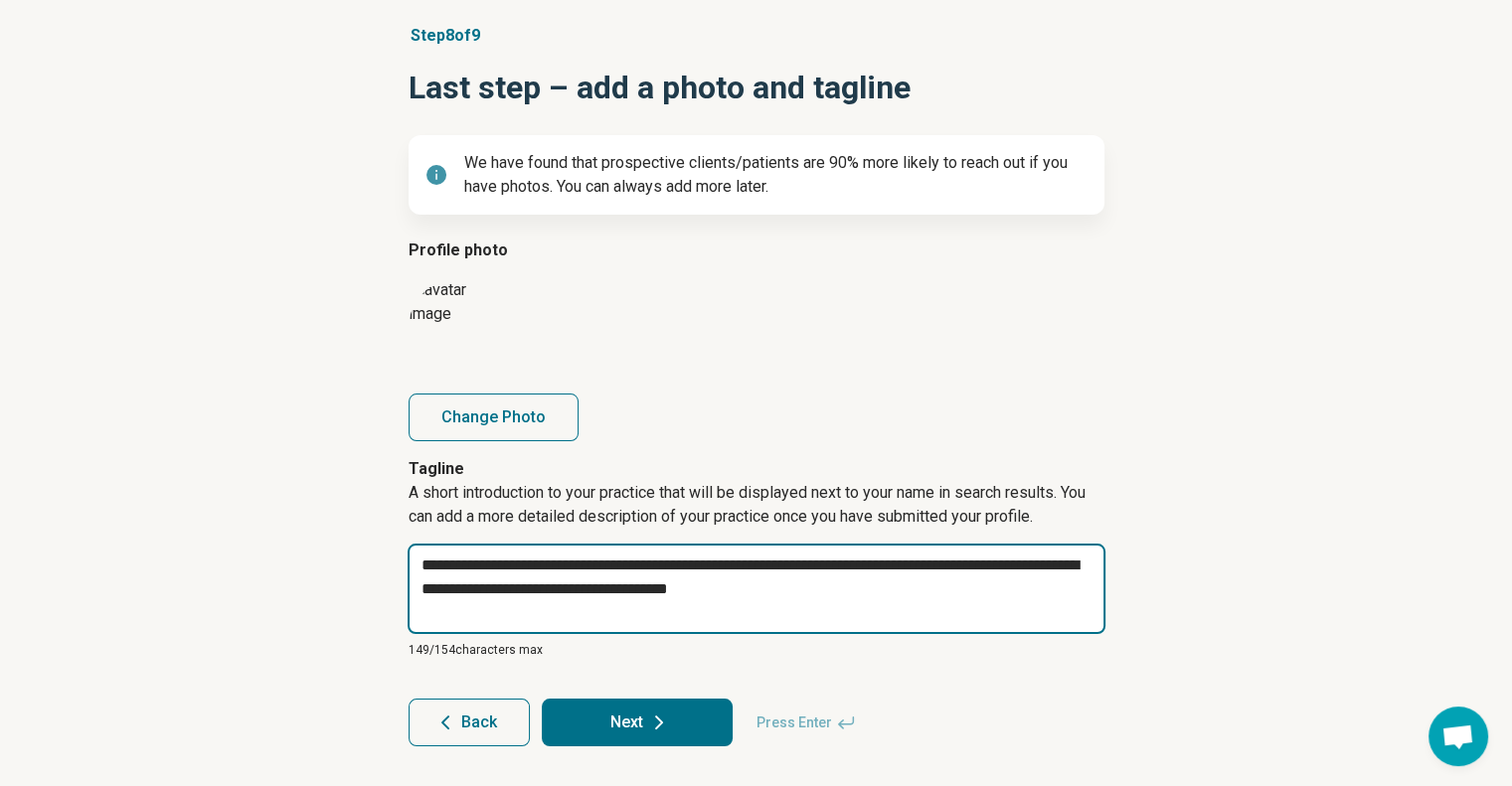 type on "**********" 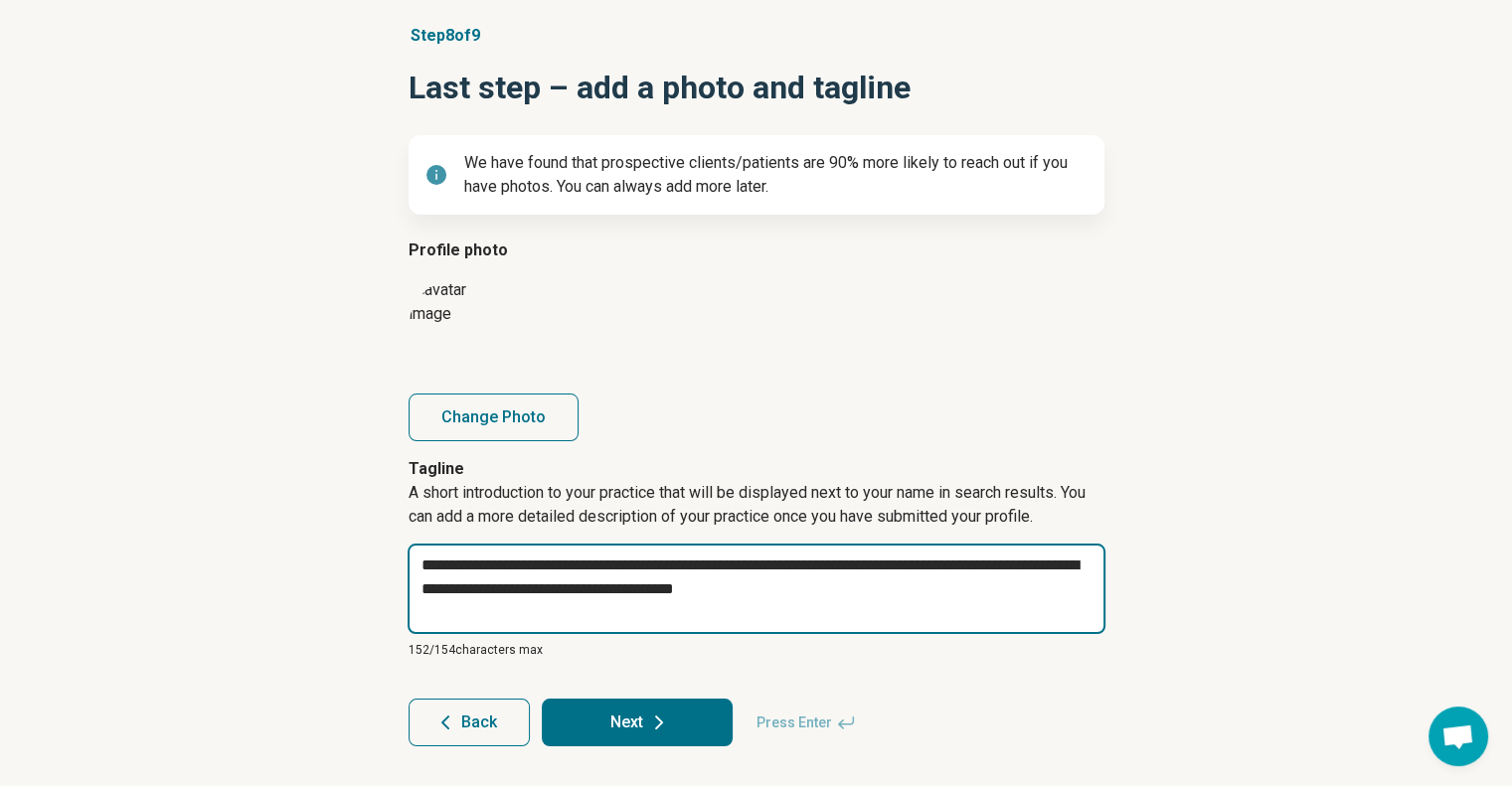 type on "*" 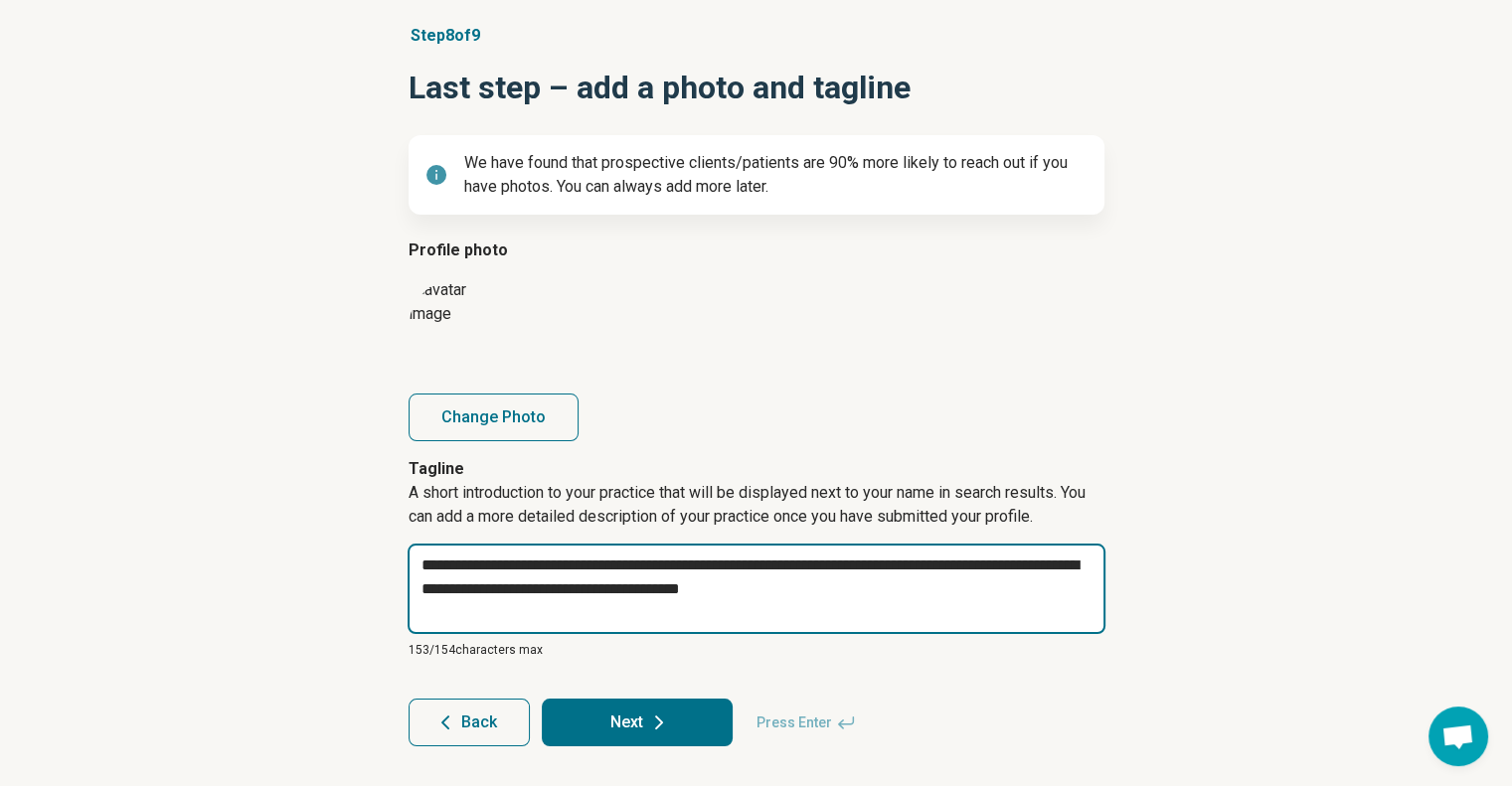 type on "**********" 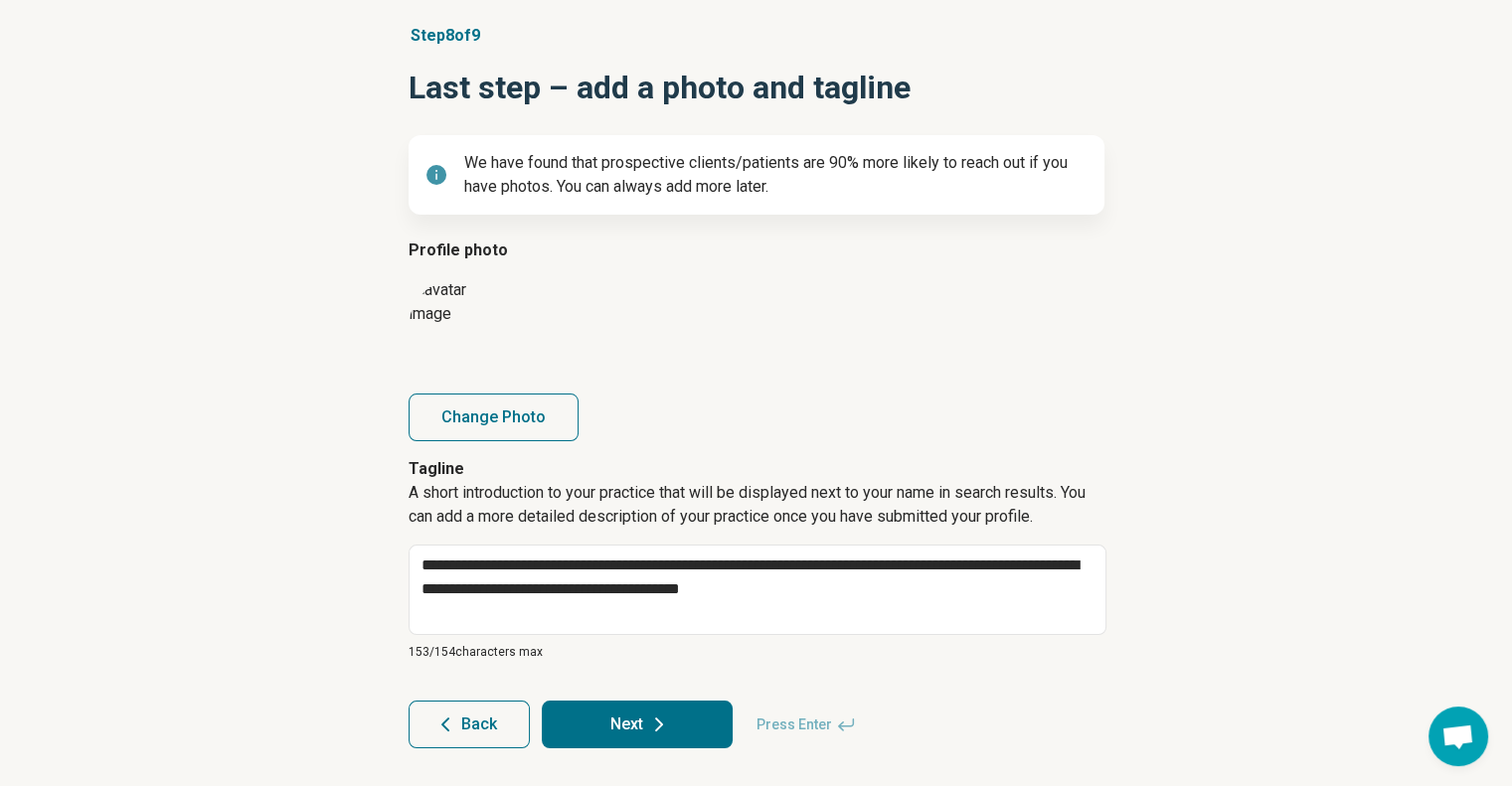 click on "Next" at bounding box center (637, 724) 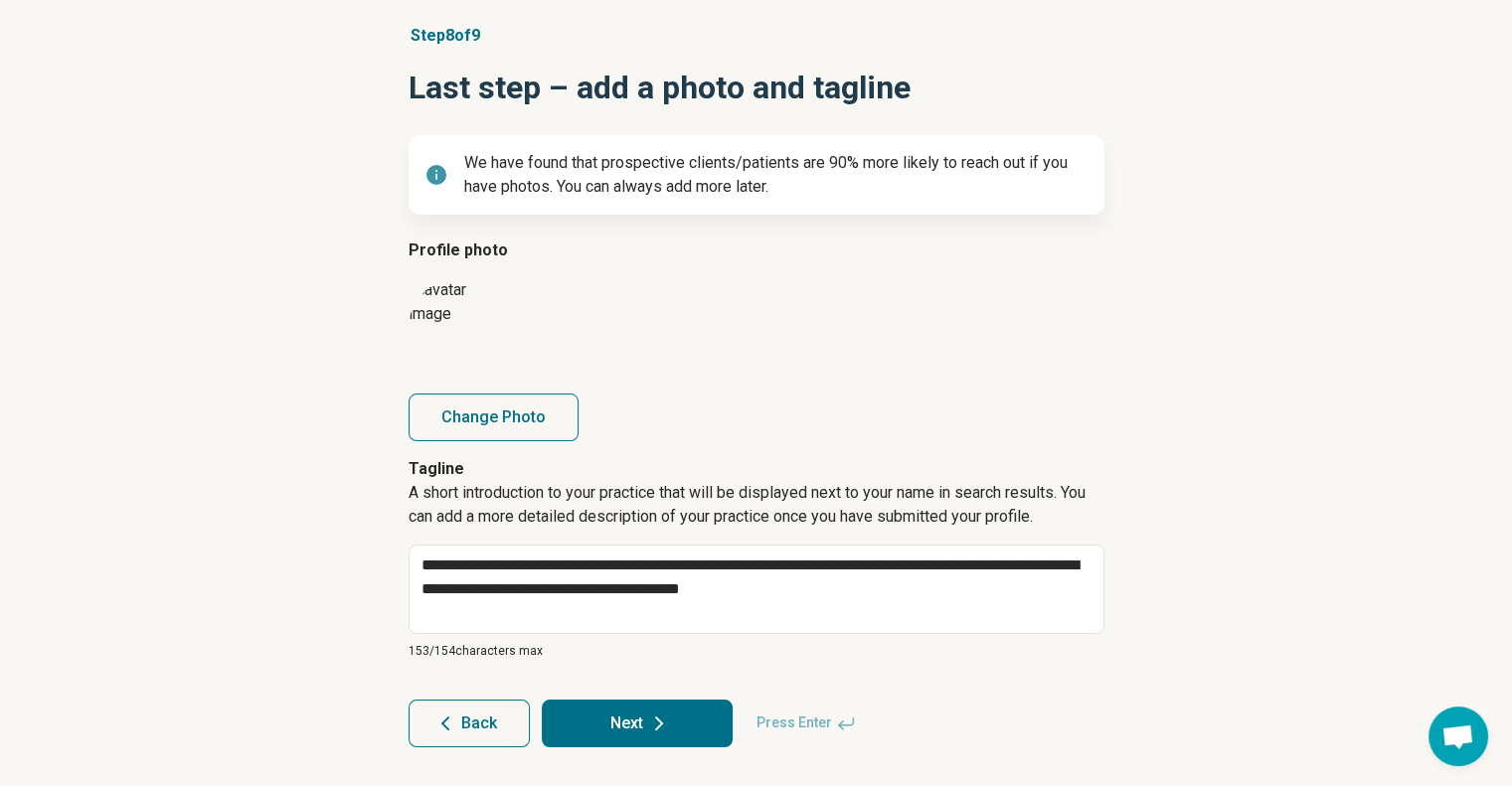 scroll, scrollTop: 60, scrollLeft: 0, axis: vertical 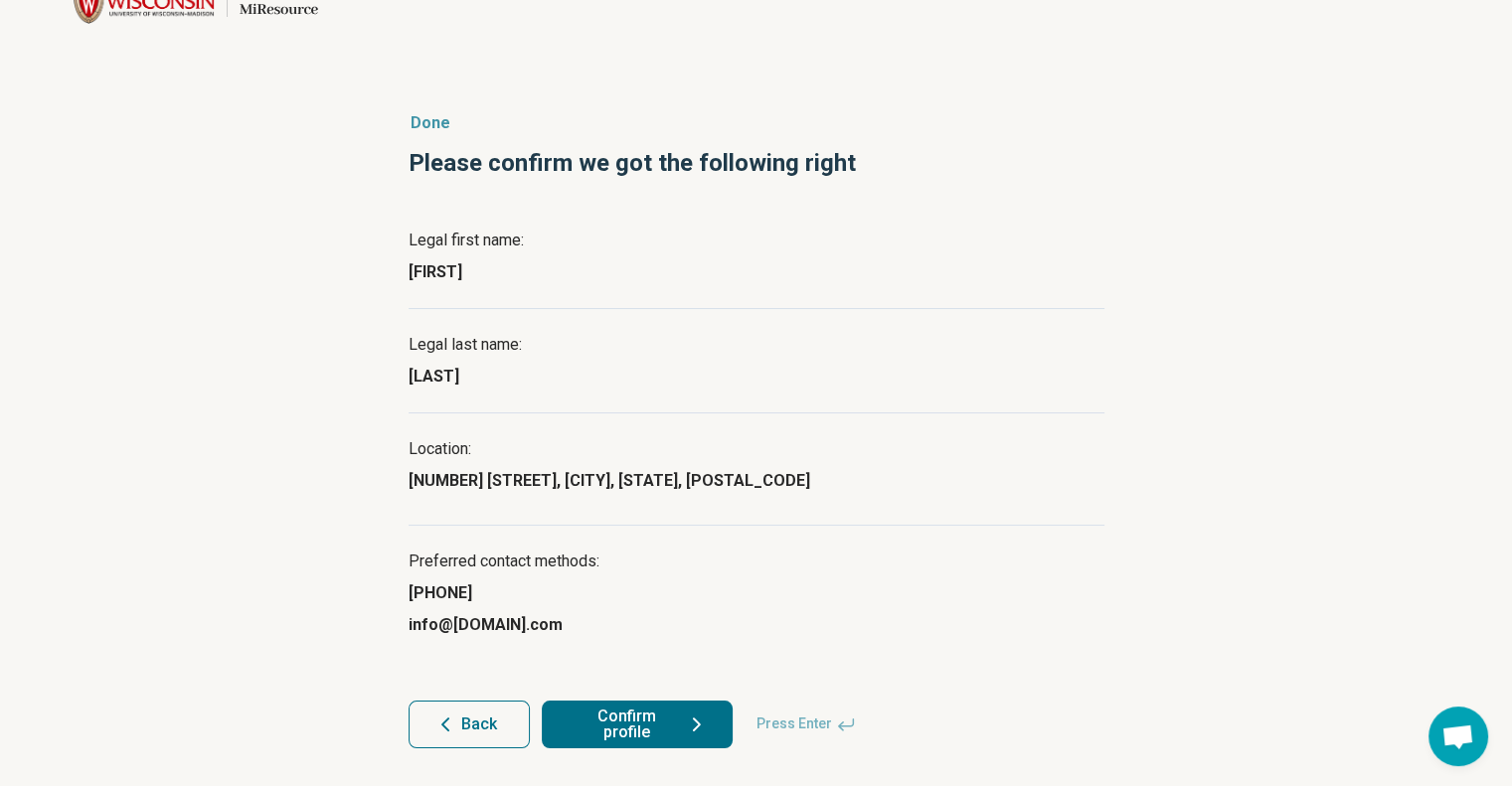 click on "Confirm profile" at bounding box center (637, 724) 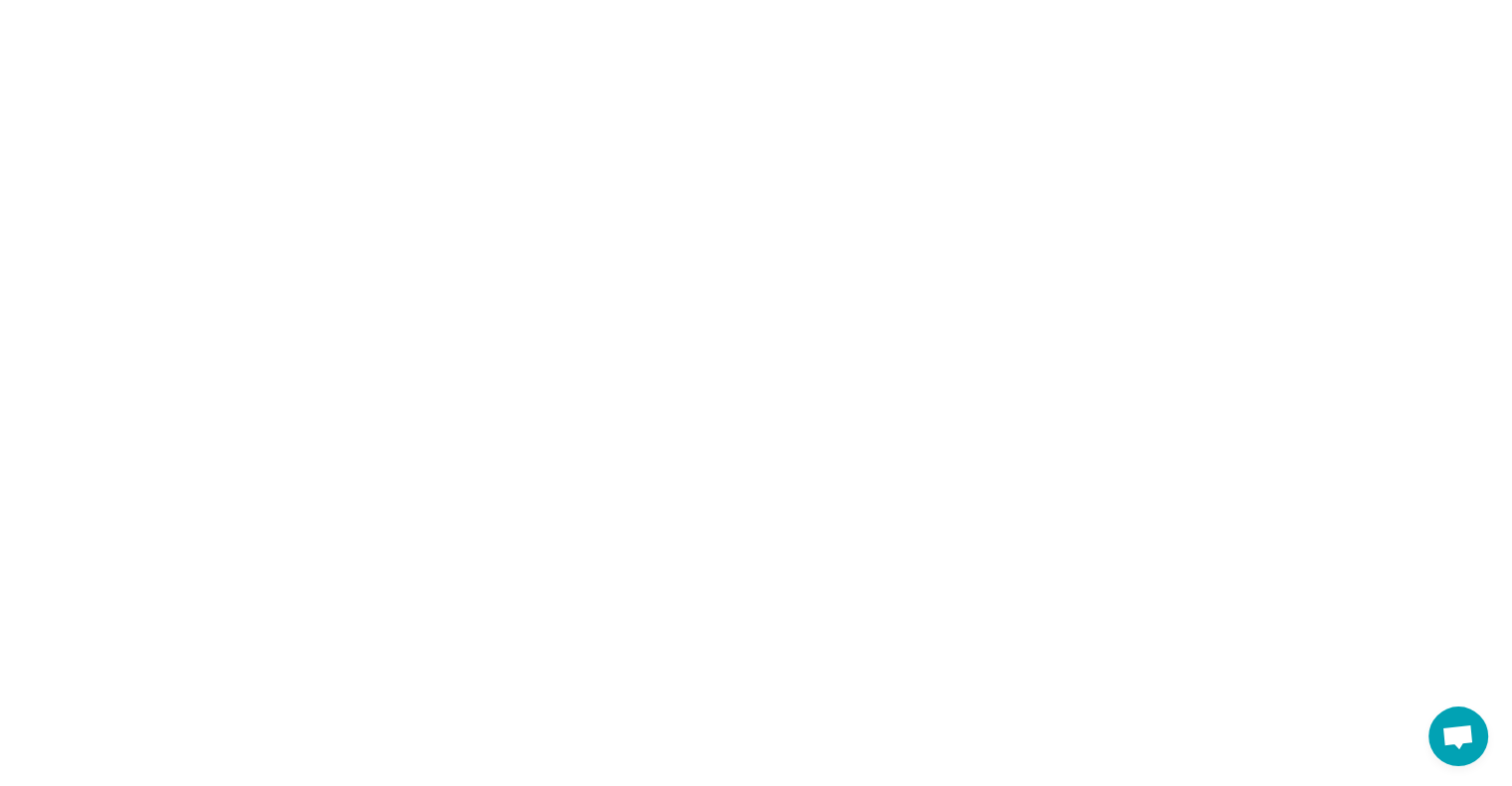 scroll, scrollTop: 0, scrollLeft: 0, axis: both 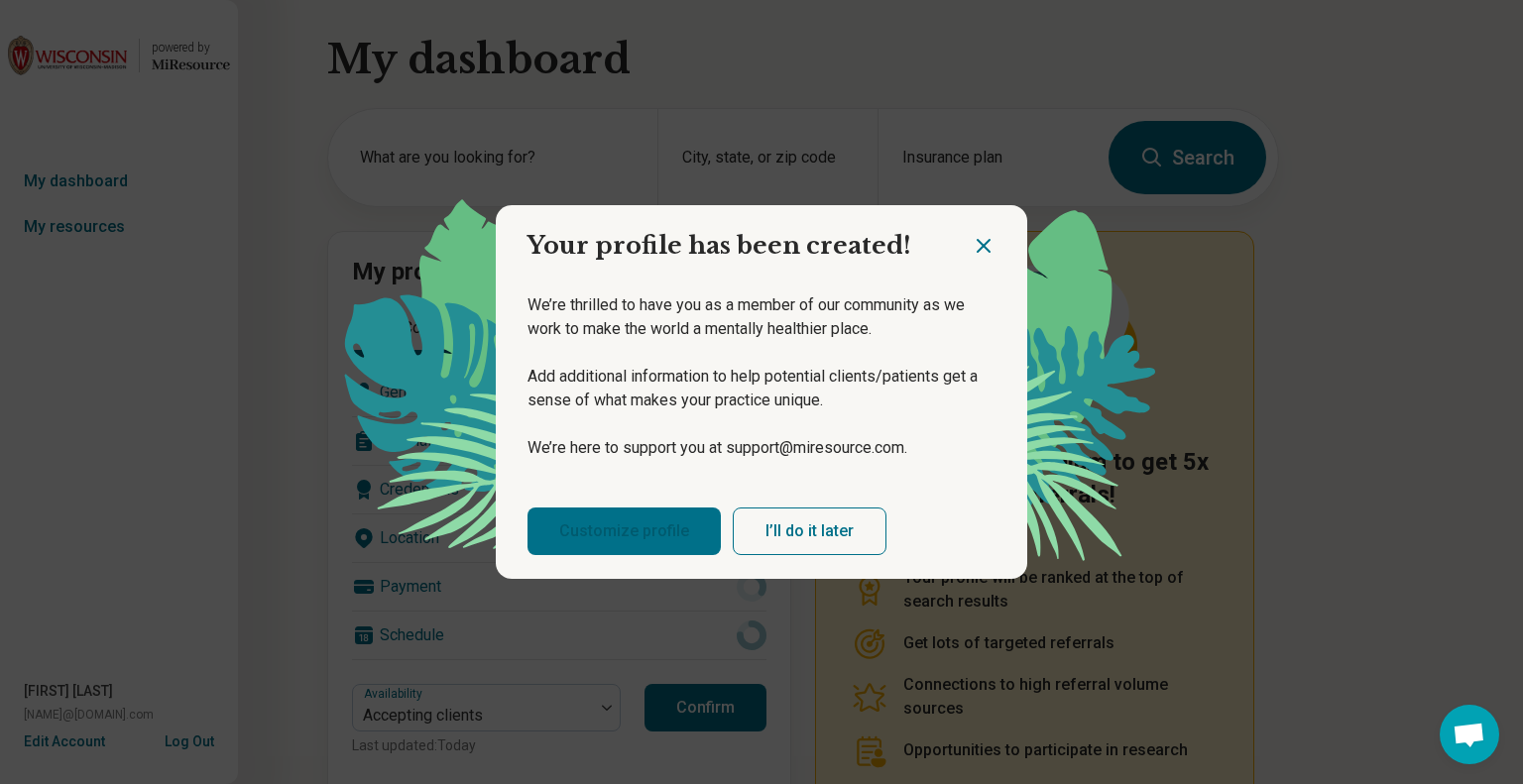 click on "Customize profile" at bounding box center [624, 531] 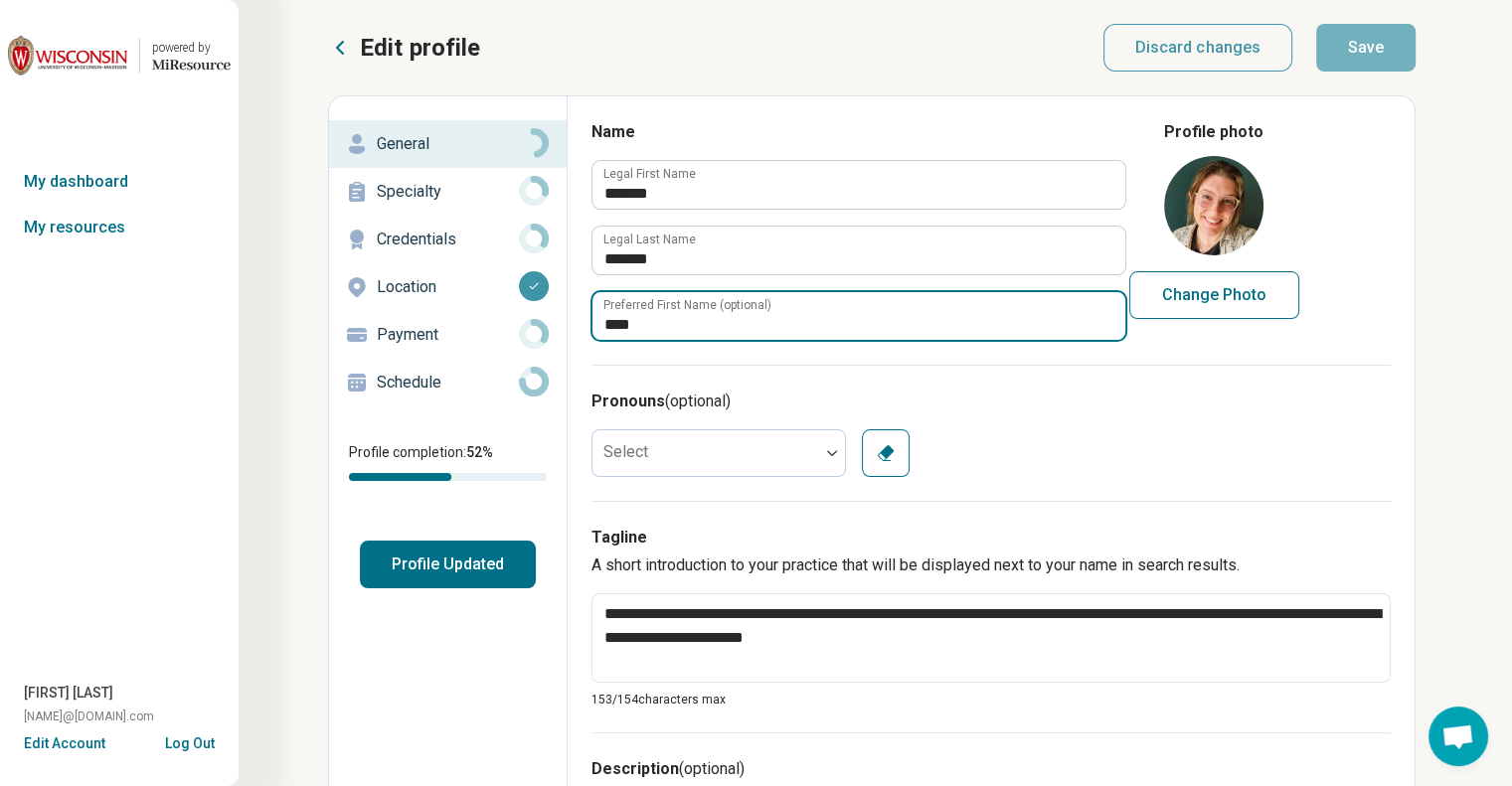 click on "****" at bounding box center [859, 316] 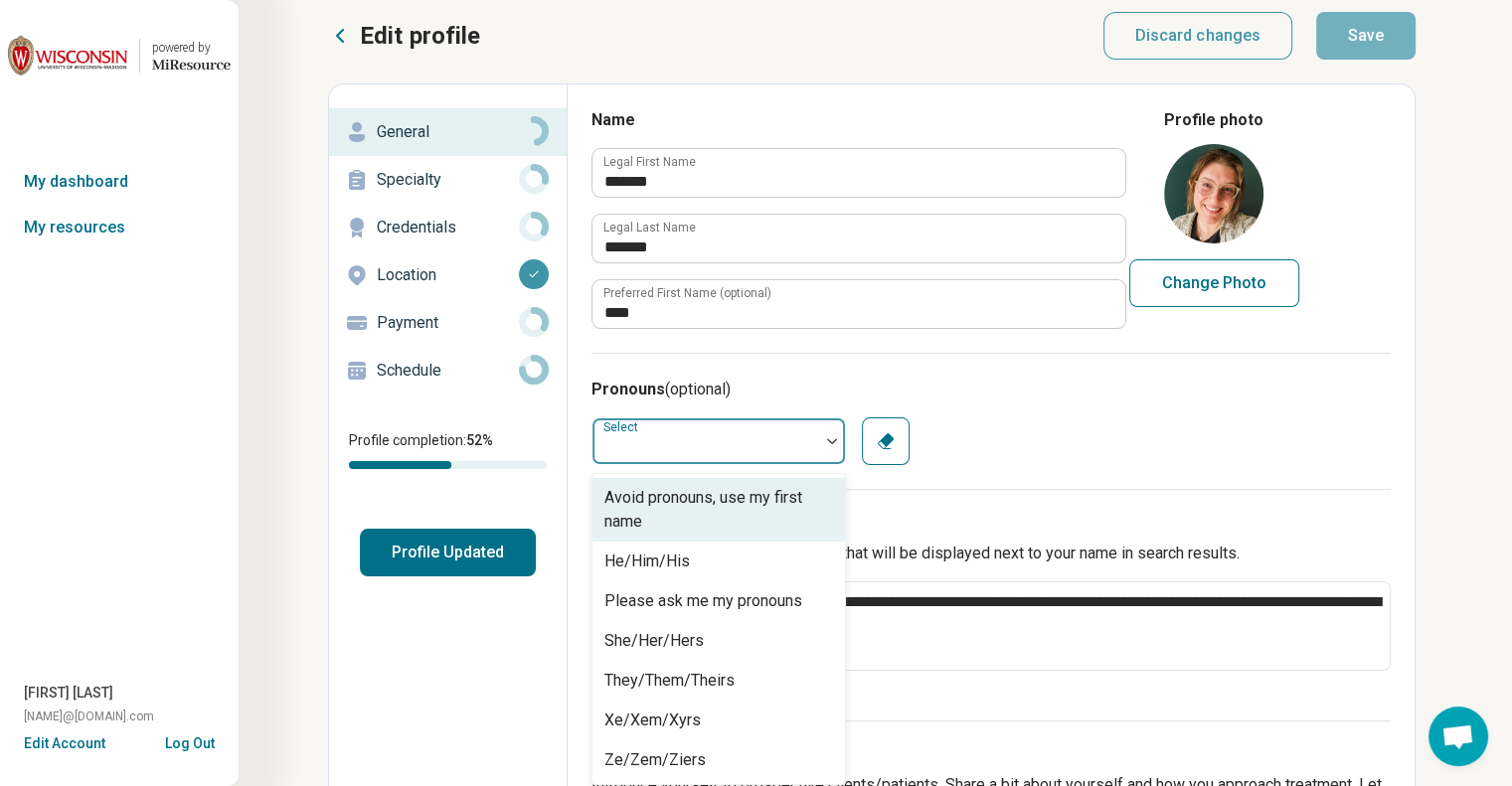 click at bounding box center [706, 441] 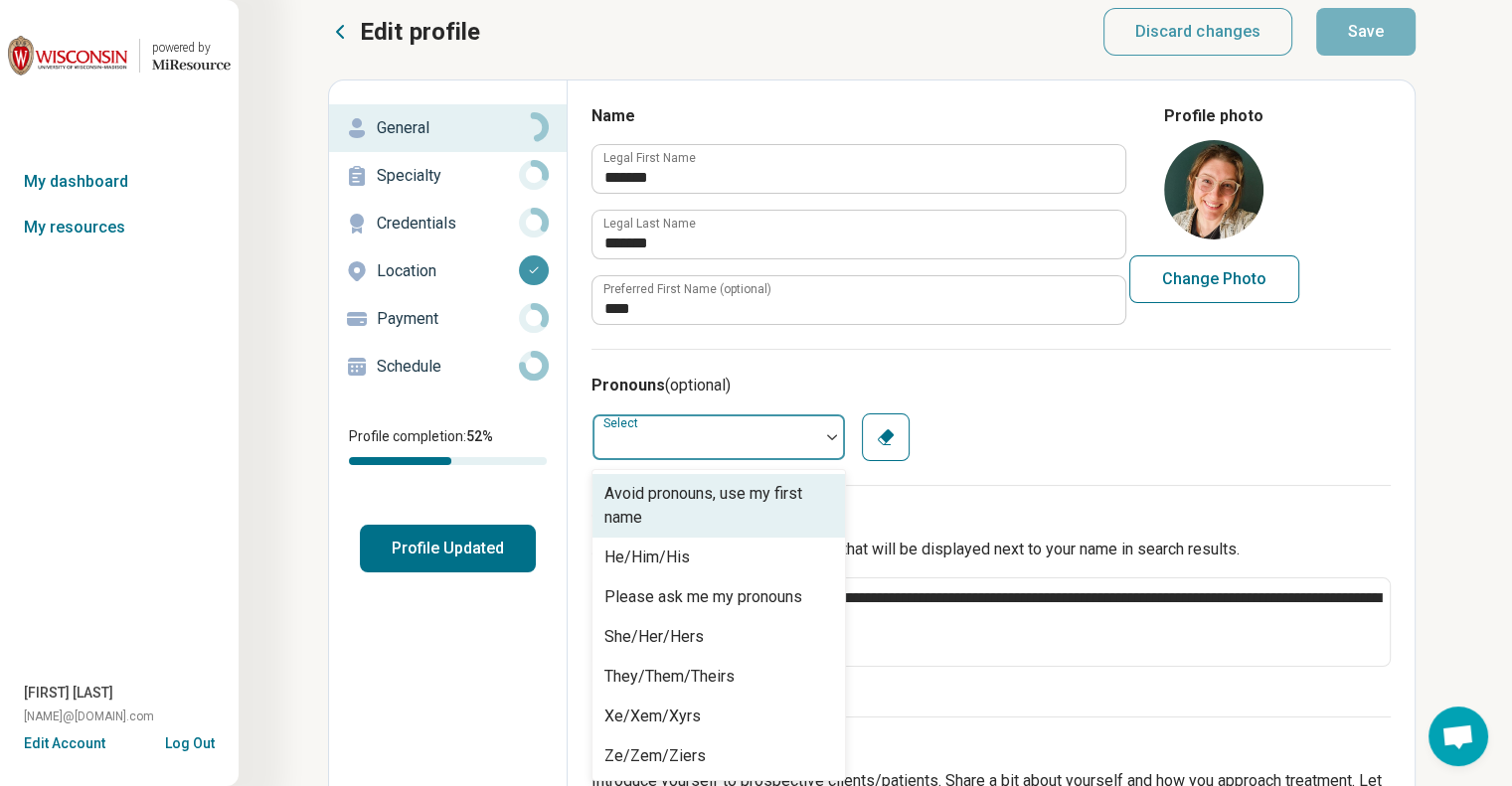 scroll, scrollTop: 18, scrollLeft: 0, axis: vertical 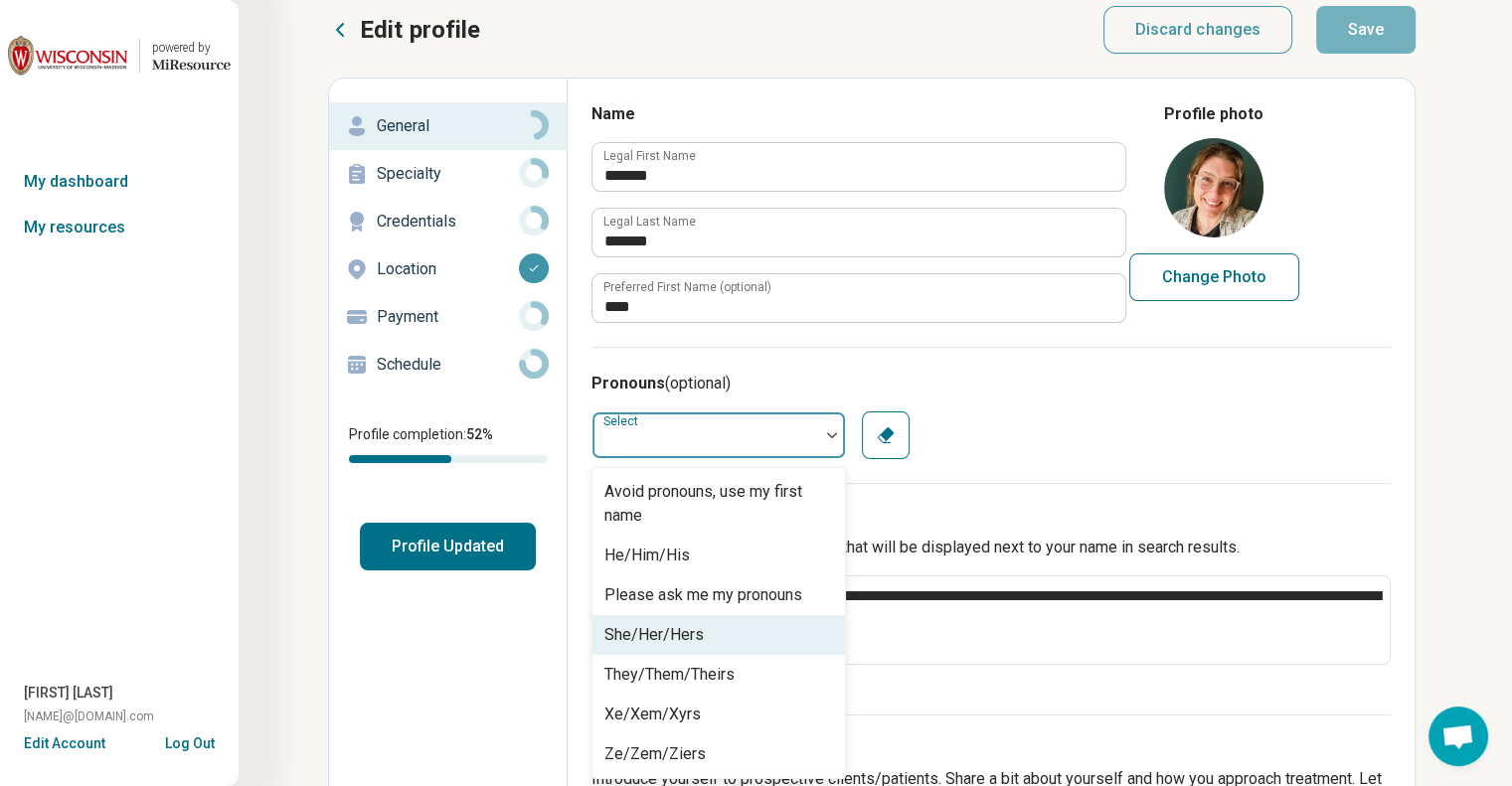 click on "She/Her/Hers" at bounding box center [654, 635] 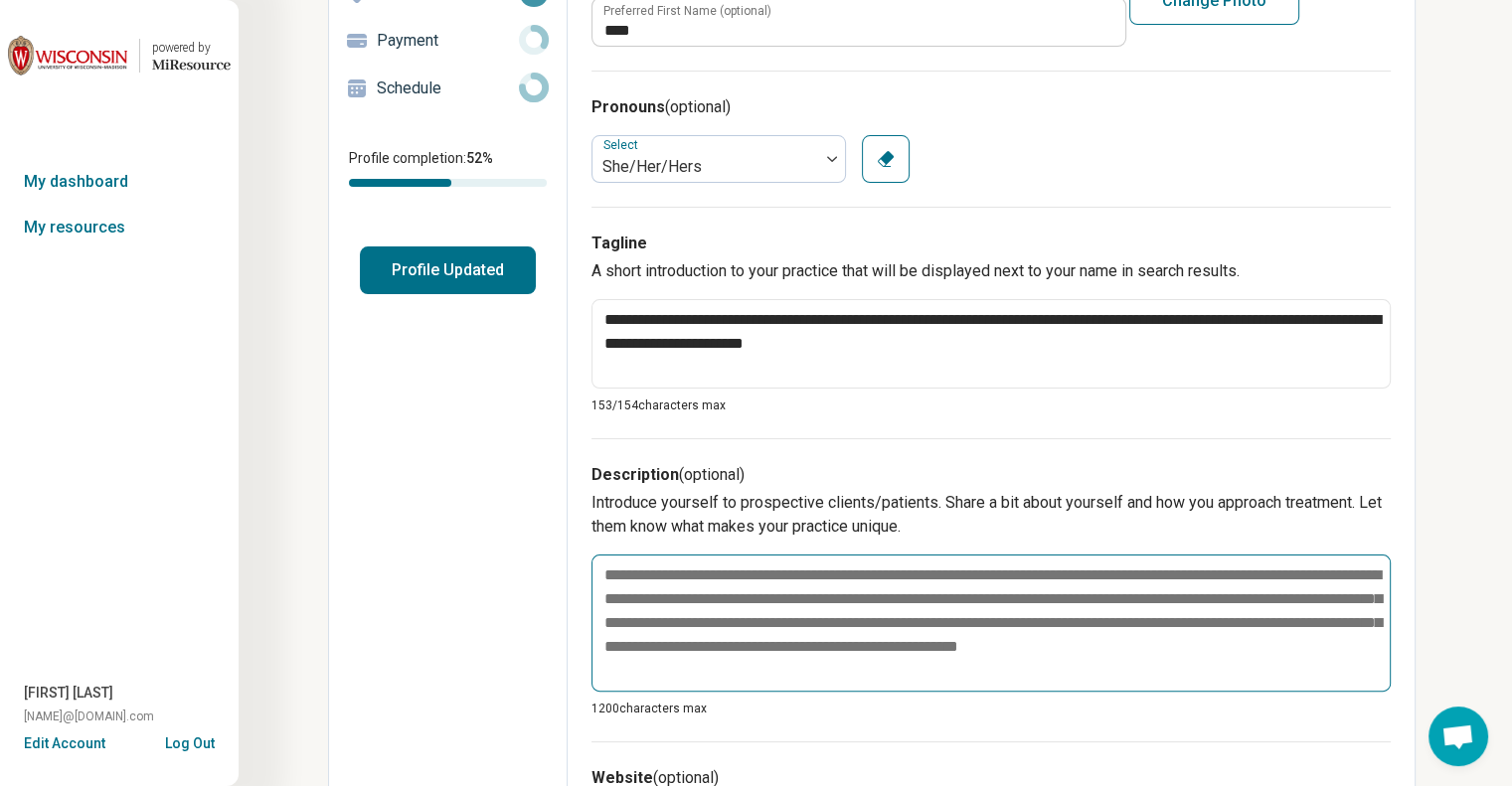 scroll, scrollTop: 316, scrollLeft: 0, axis: vertical 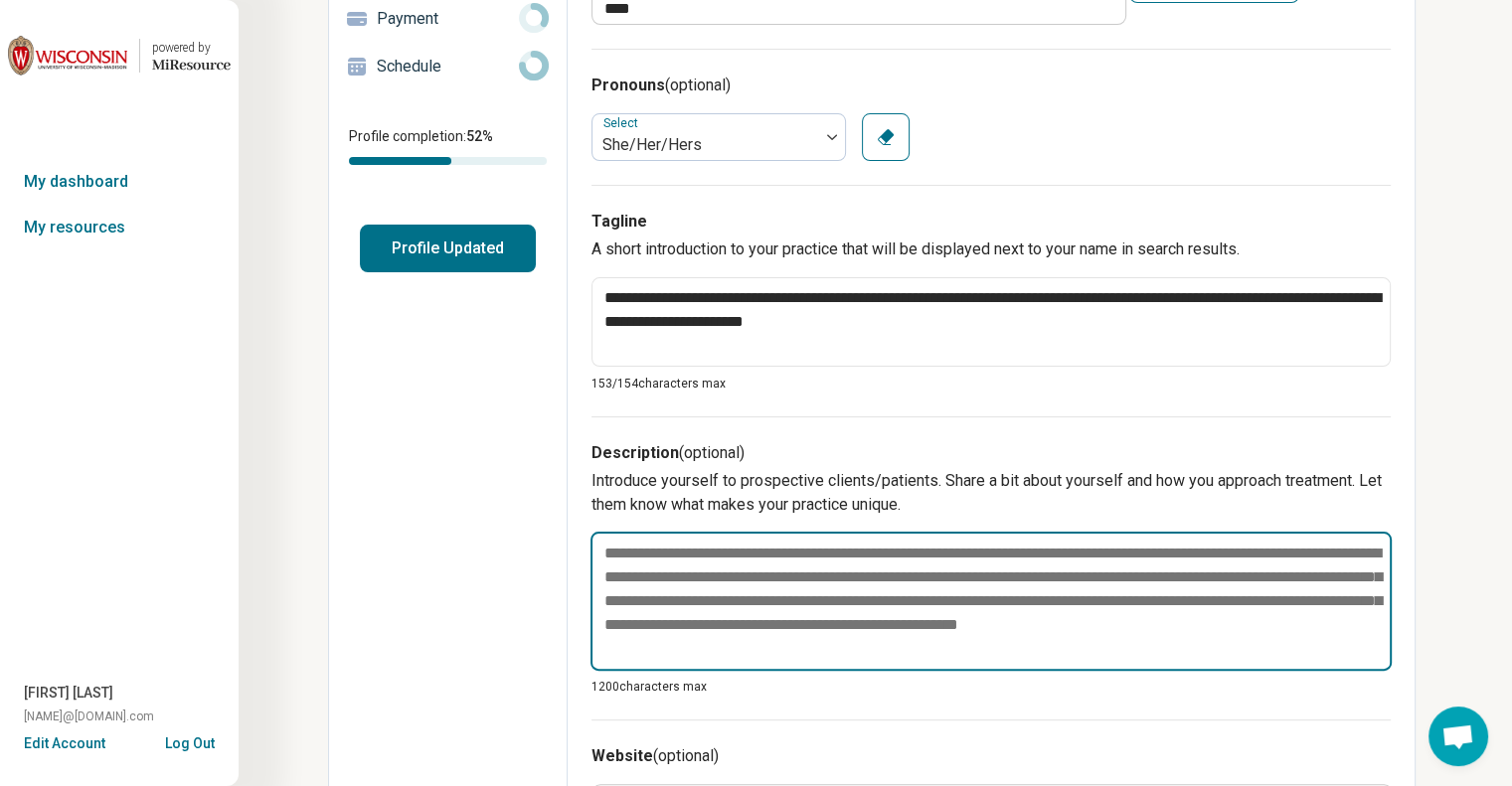 click at bounding box center (991, 601) 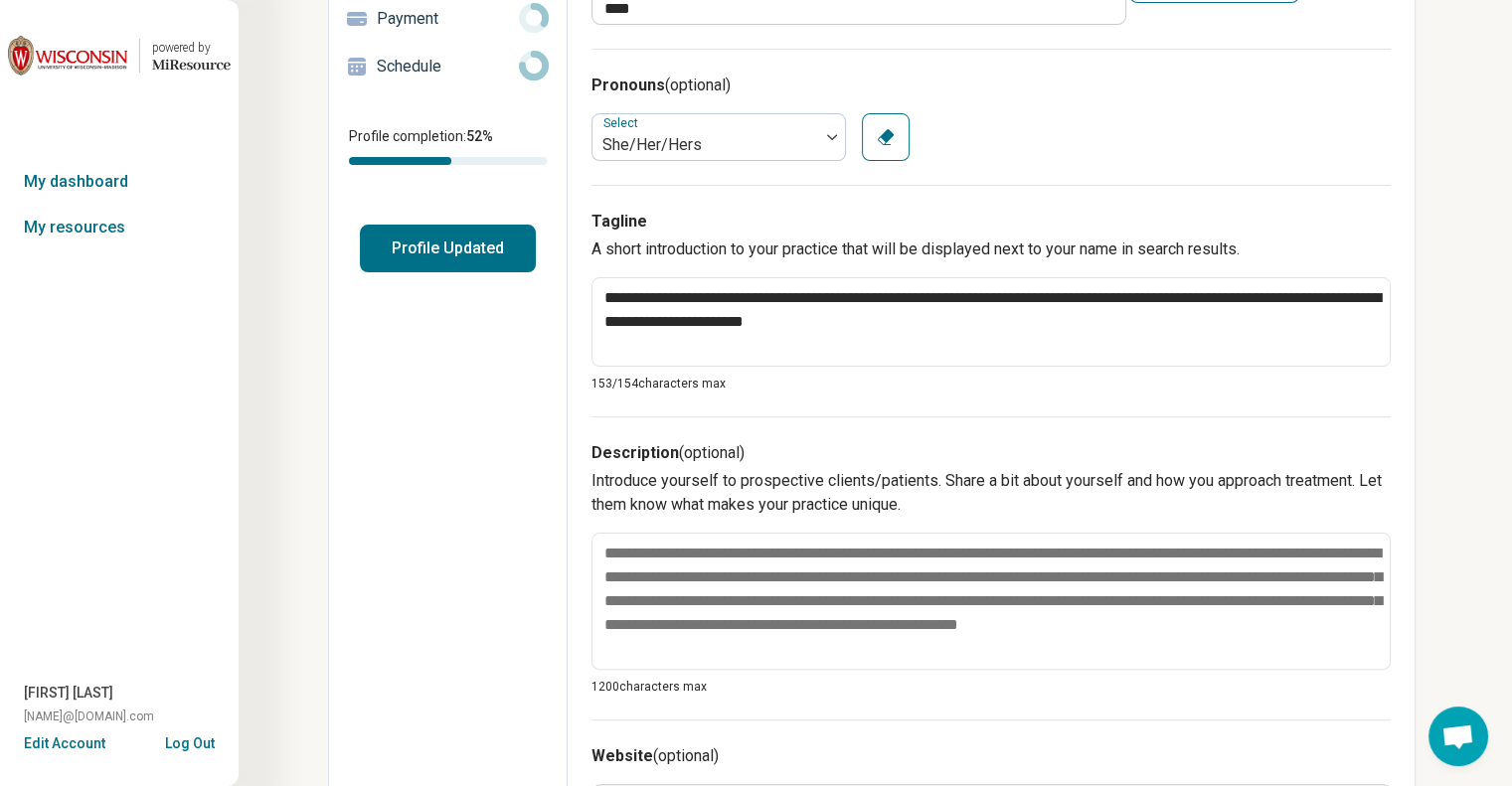click on "Edit profile General Specialty Credentials Location Payment Schedule Profile completion:  52 % Profile Updated" at bounding box center [448, 650] 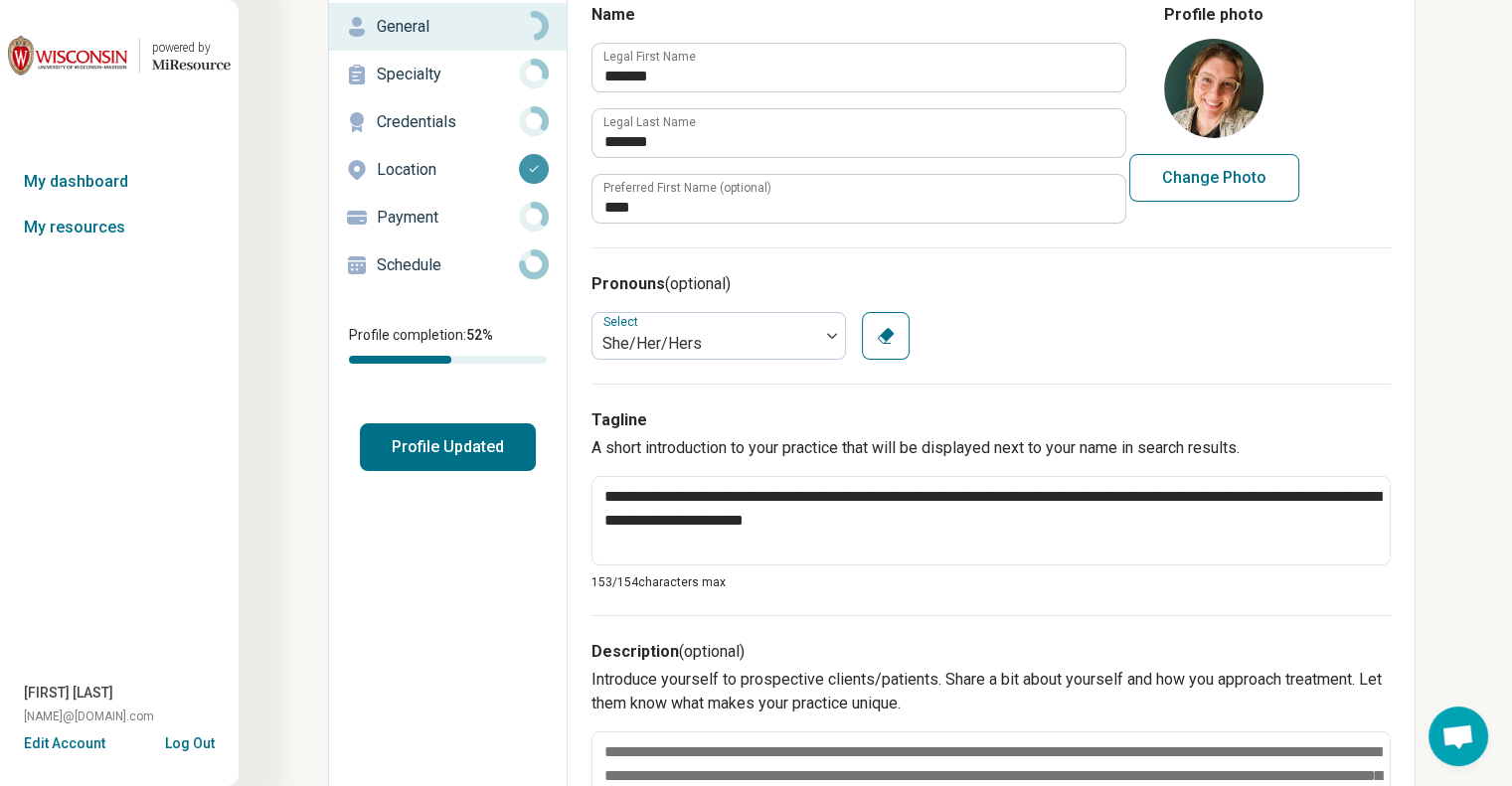 scroll, scrollTop: 0, scrollLeft: 0, axis: both 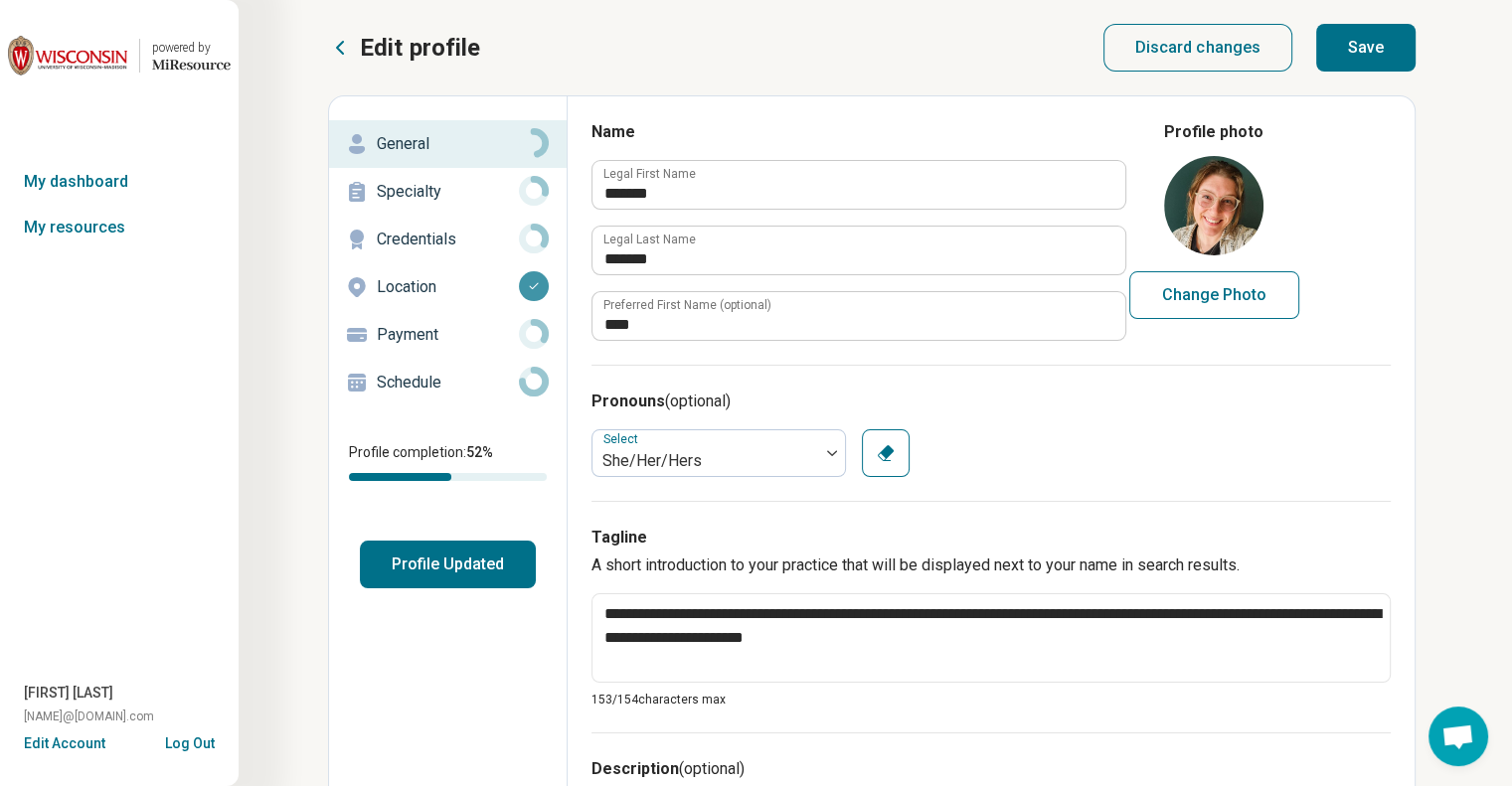 click on "Save" at bounding box center [1366, 48] 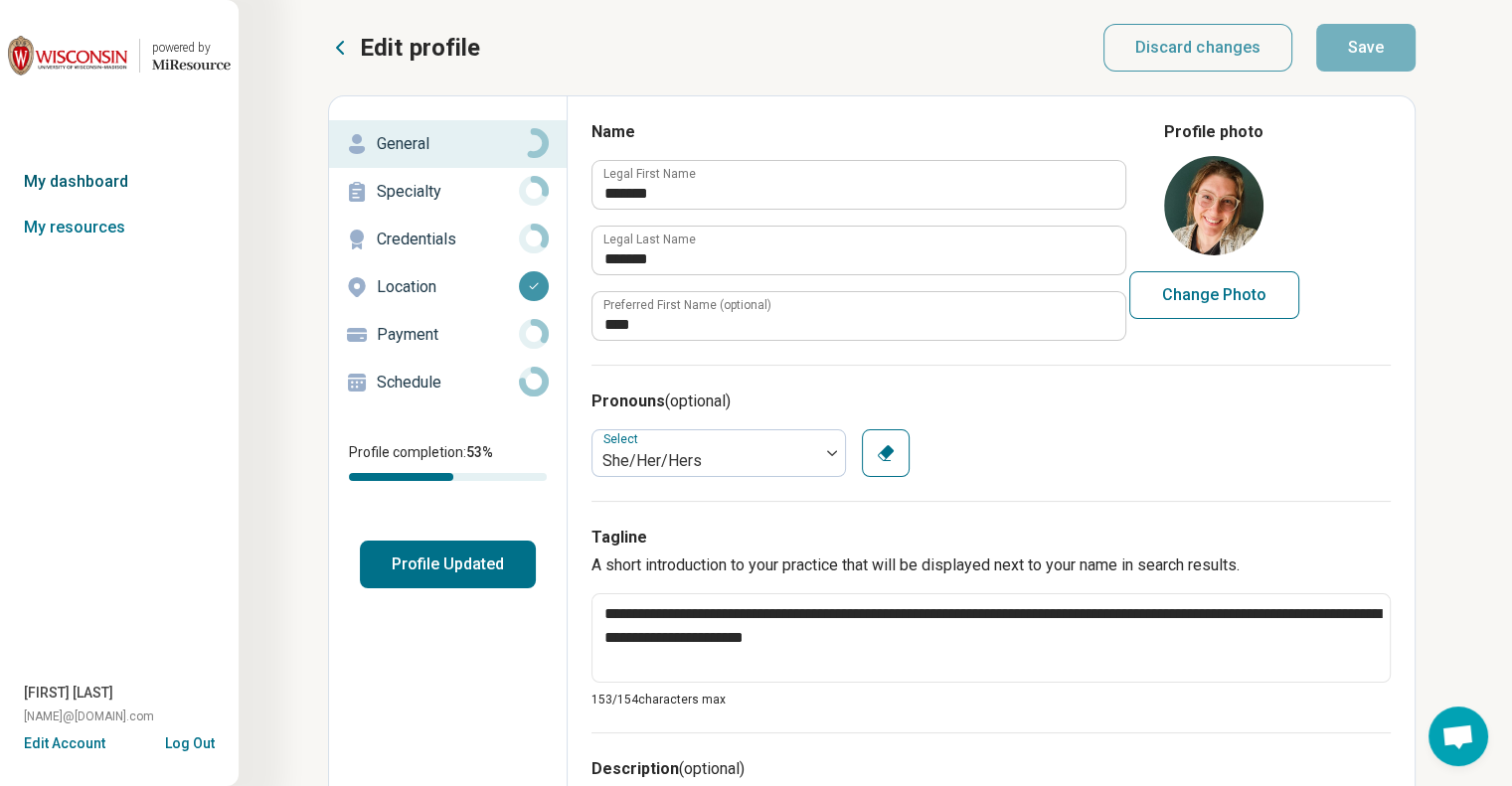 click on "My dashboard" at bounding box center (119, 182) 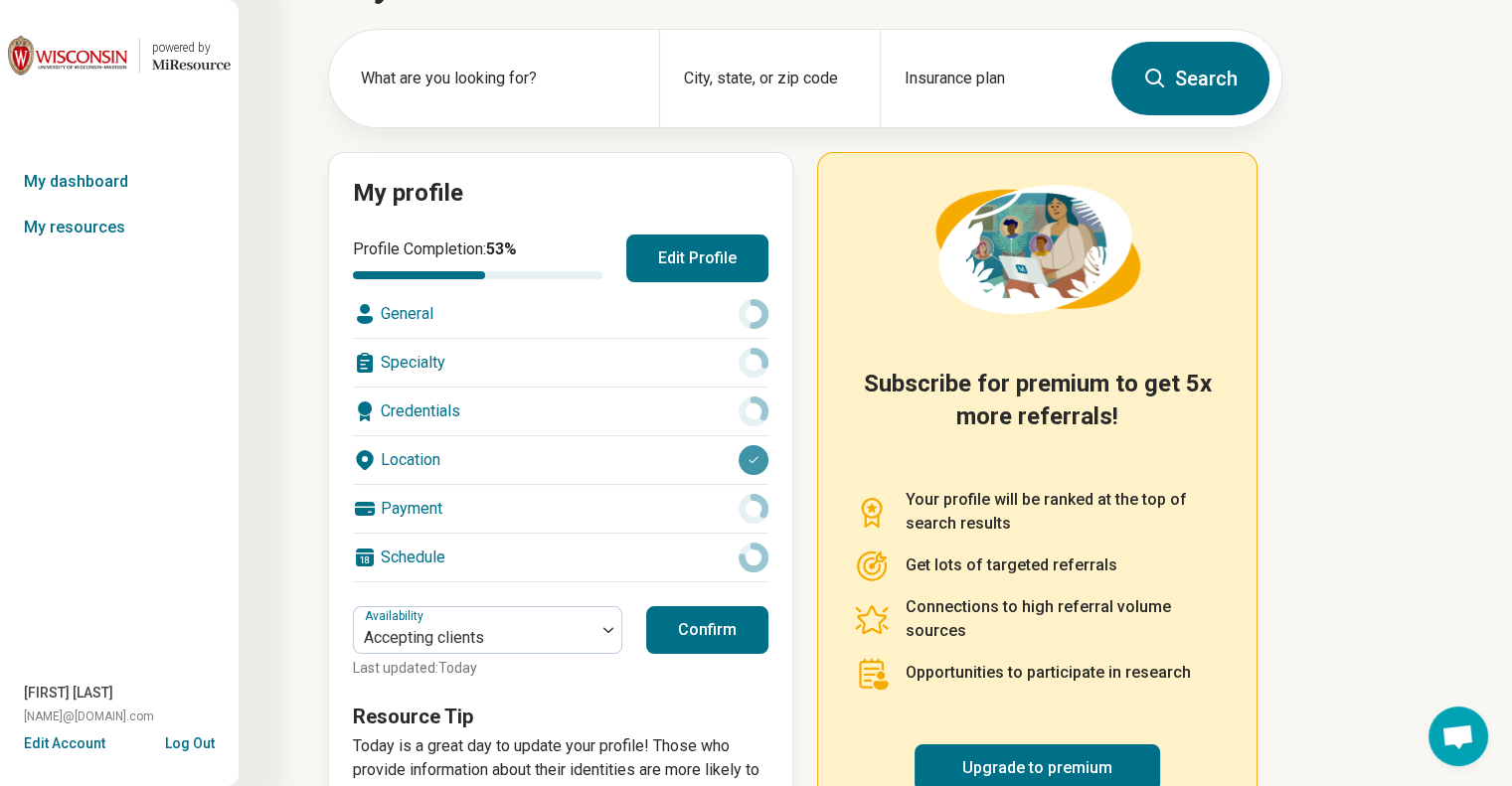 scroll, scrollTop: 0, scrollLeft: 0, axis: both 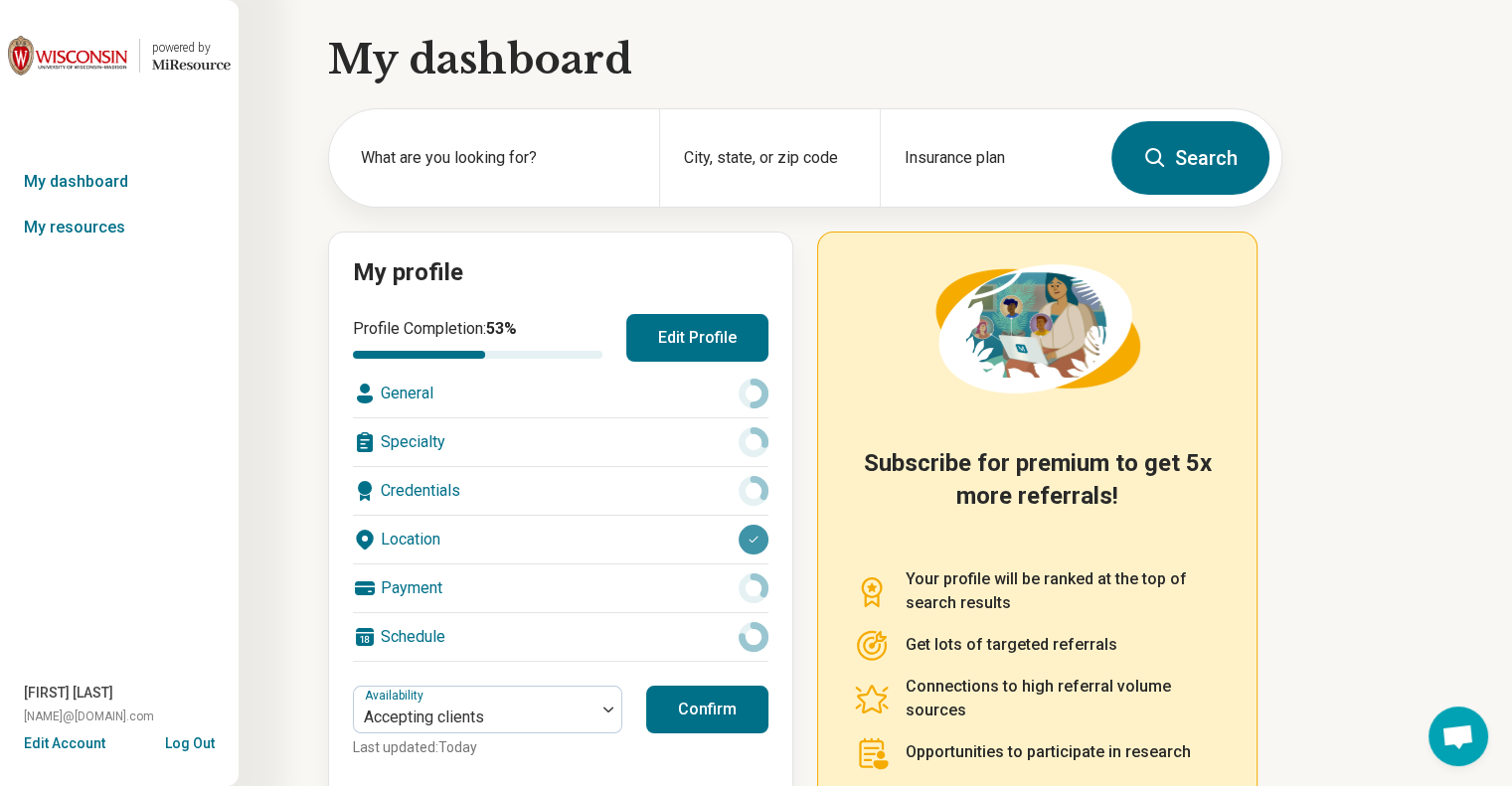 click on "Edit Profile" at bounding box center [697, 338] 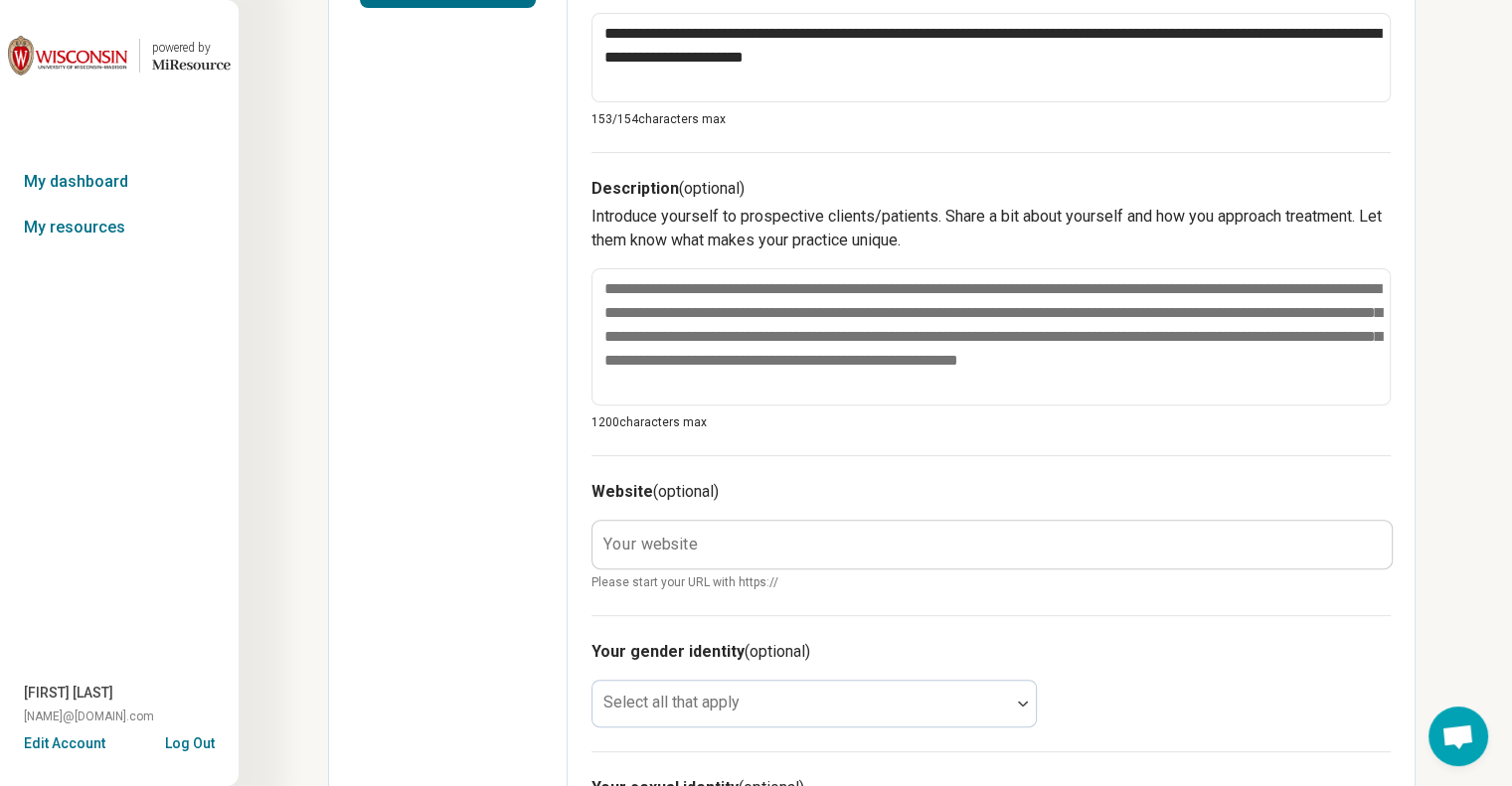 scroll, scrollTop: 596, scrollLeft: 0, axis: vertical 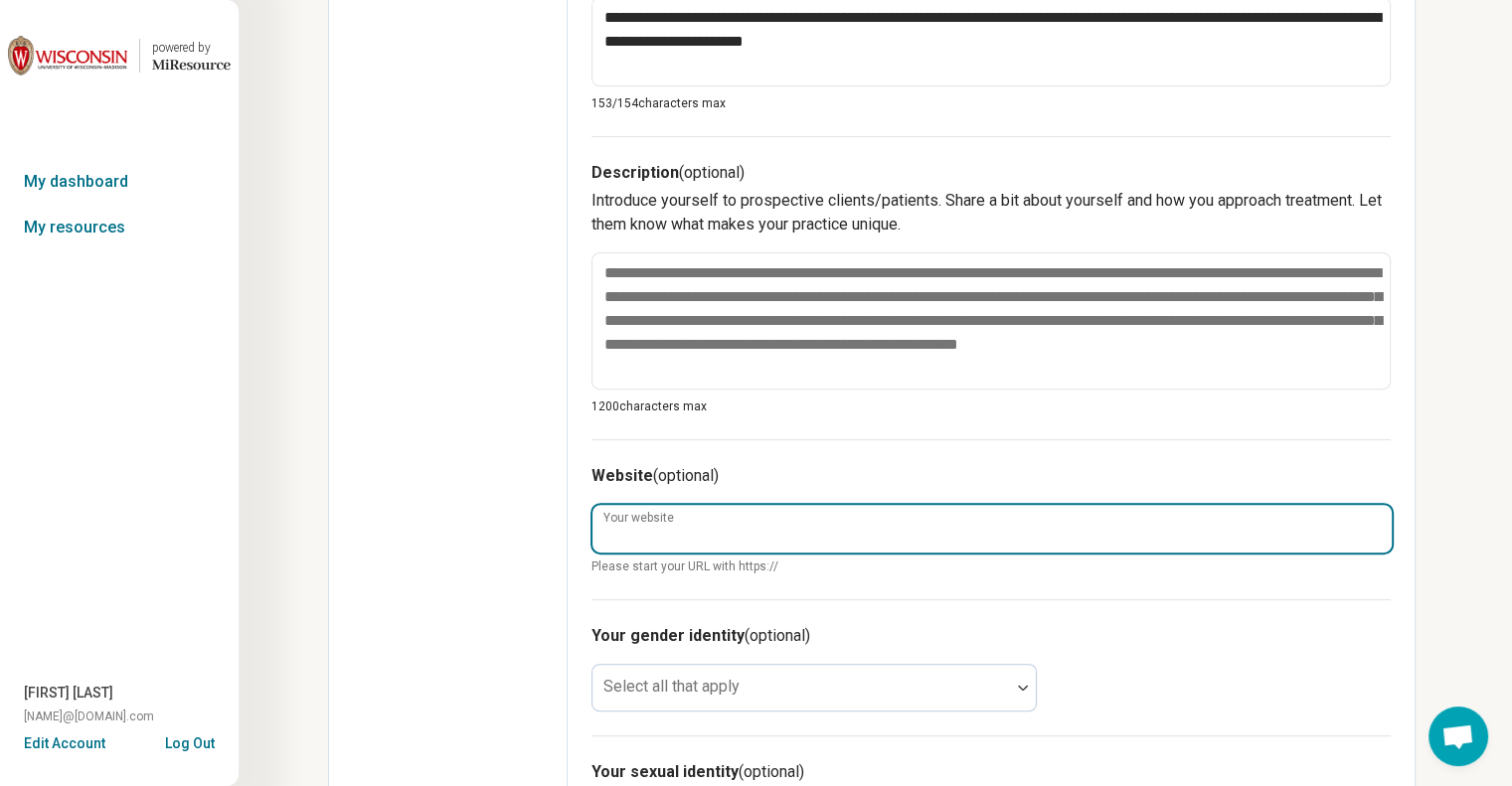click on "Your website" at bounding box center [992, 529] 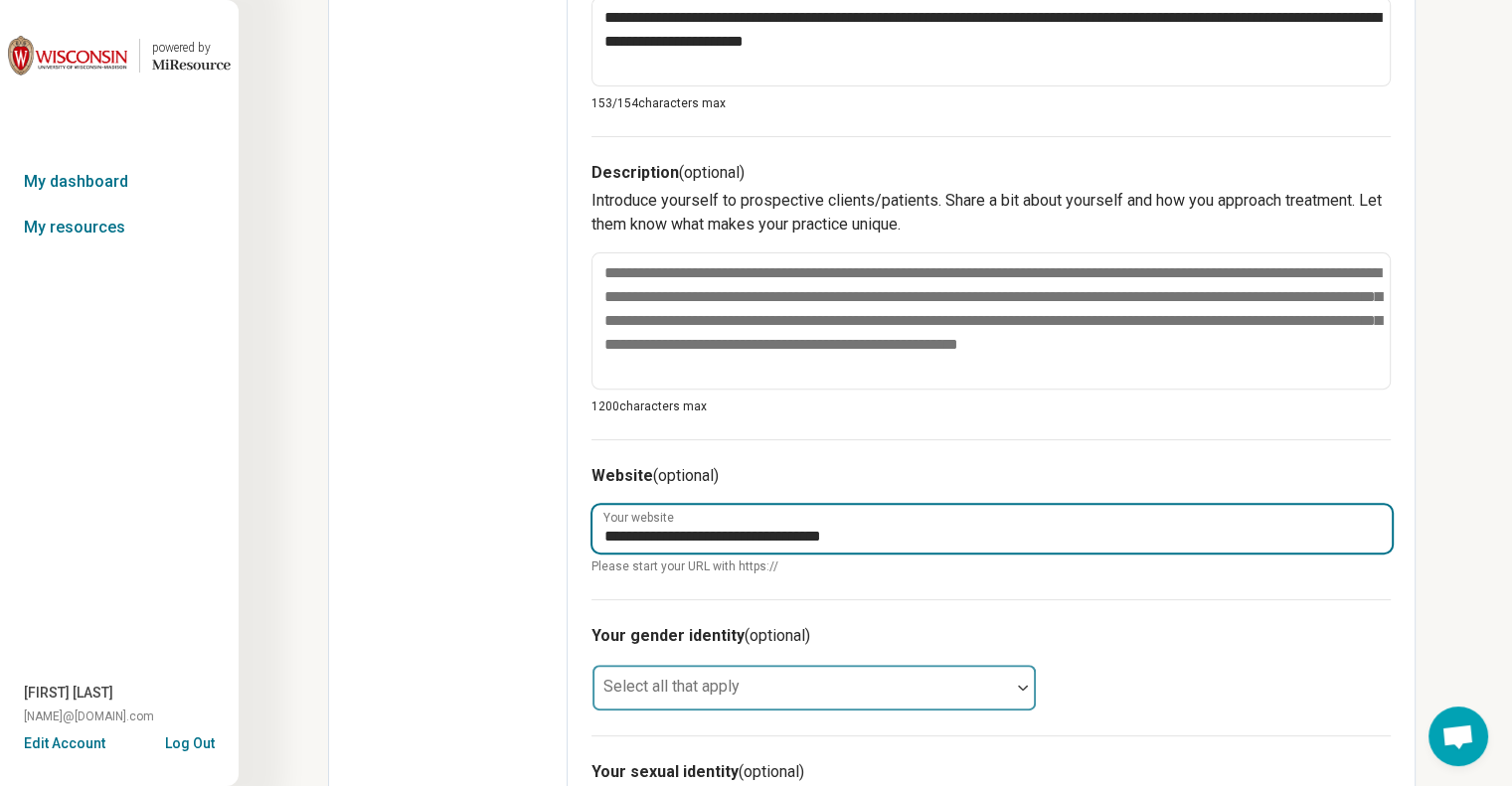 type on "**********" 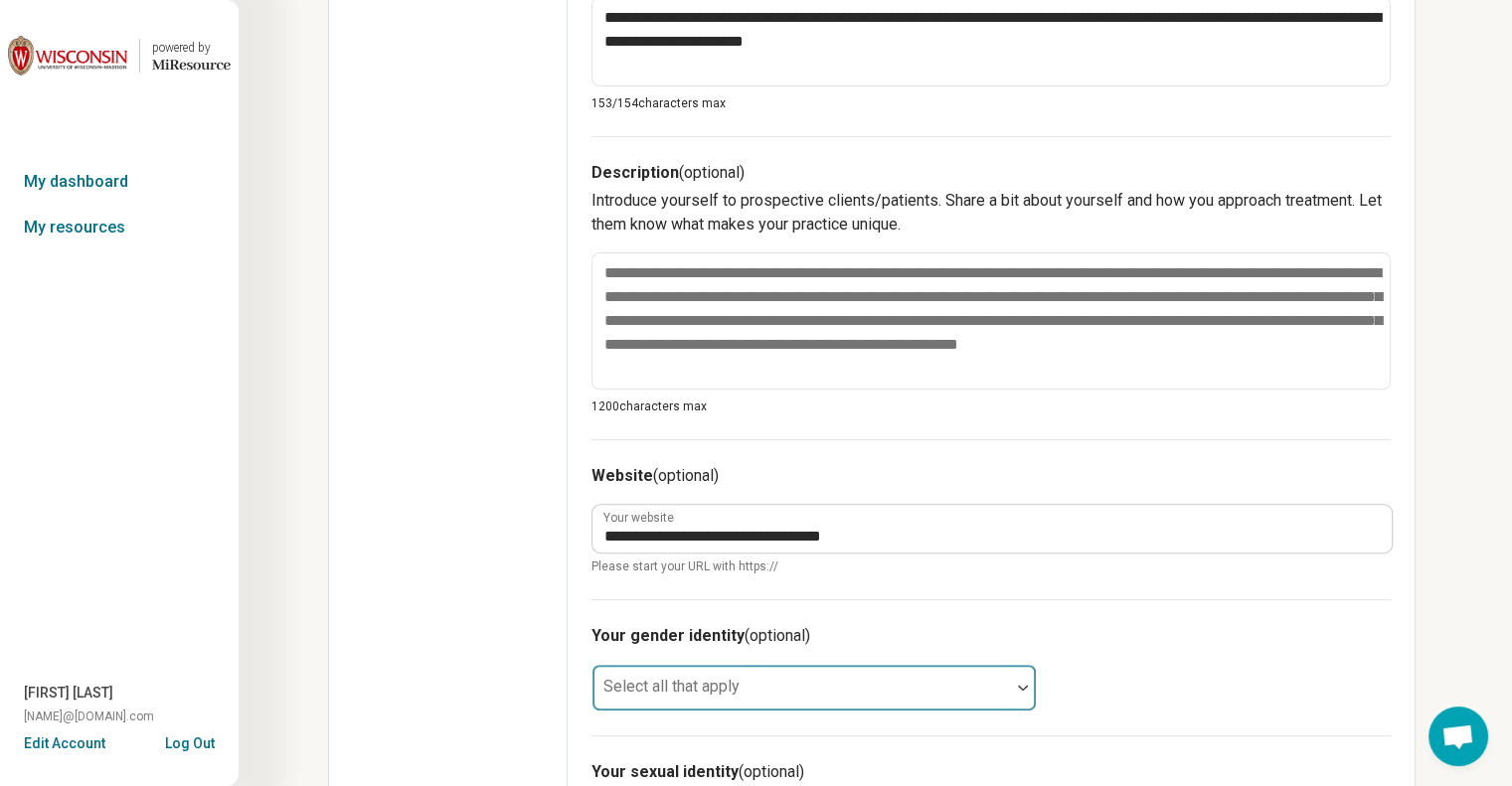 click at bounding box center (801, 696) 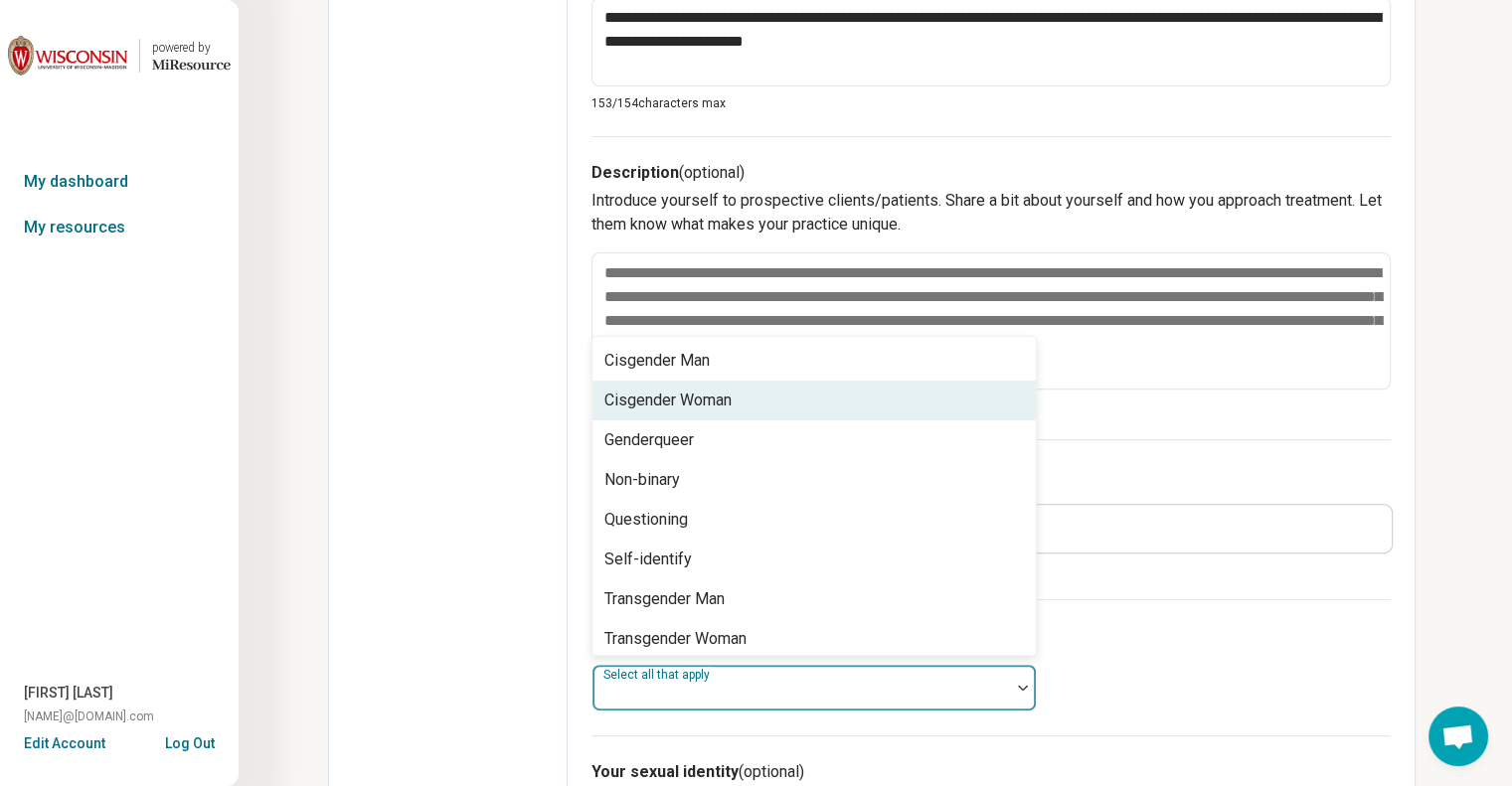 click on "Cisgender Woman" at bounding box center [668, 400] 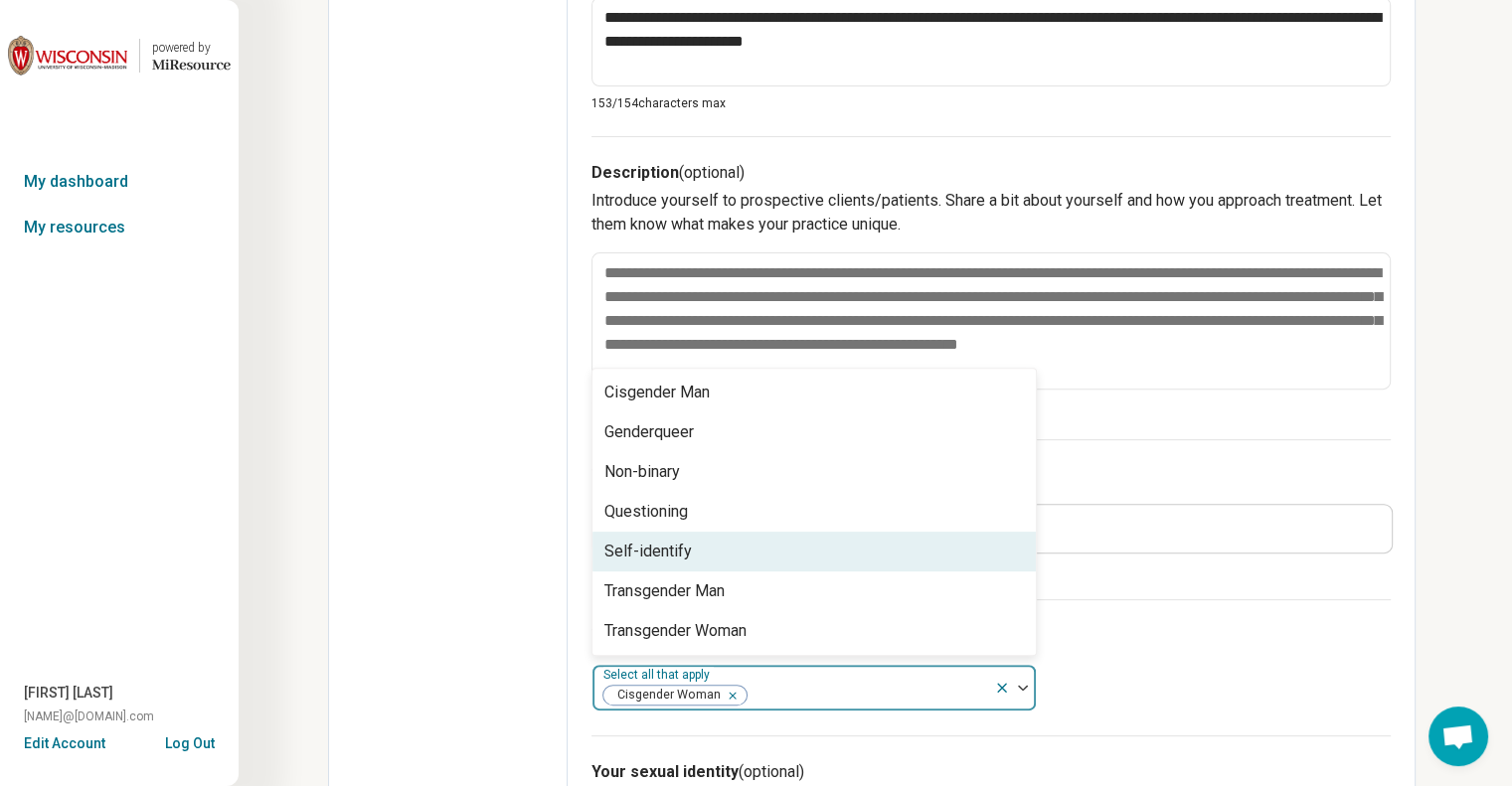 click on "Your gender identity  (optional)" at bounding box center [991, 636] 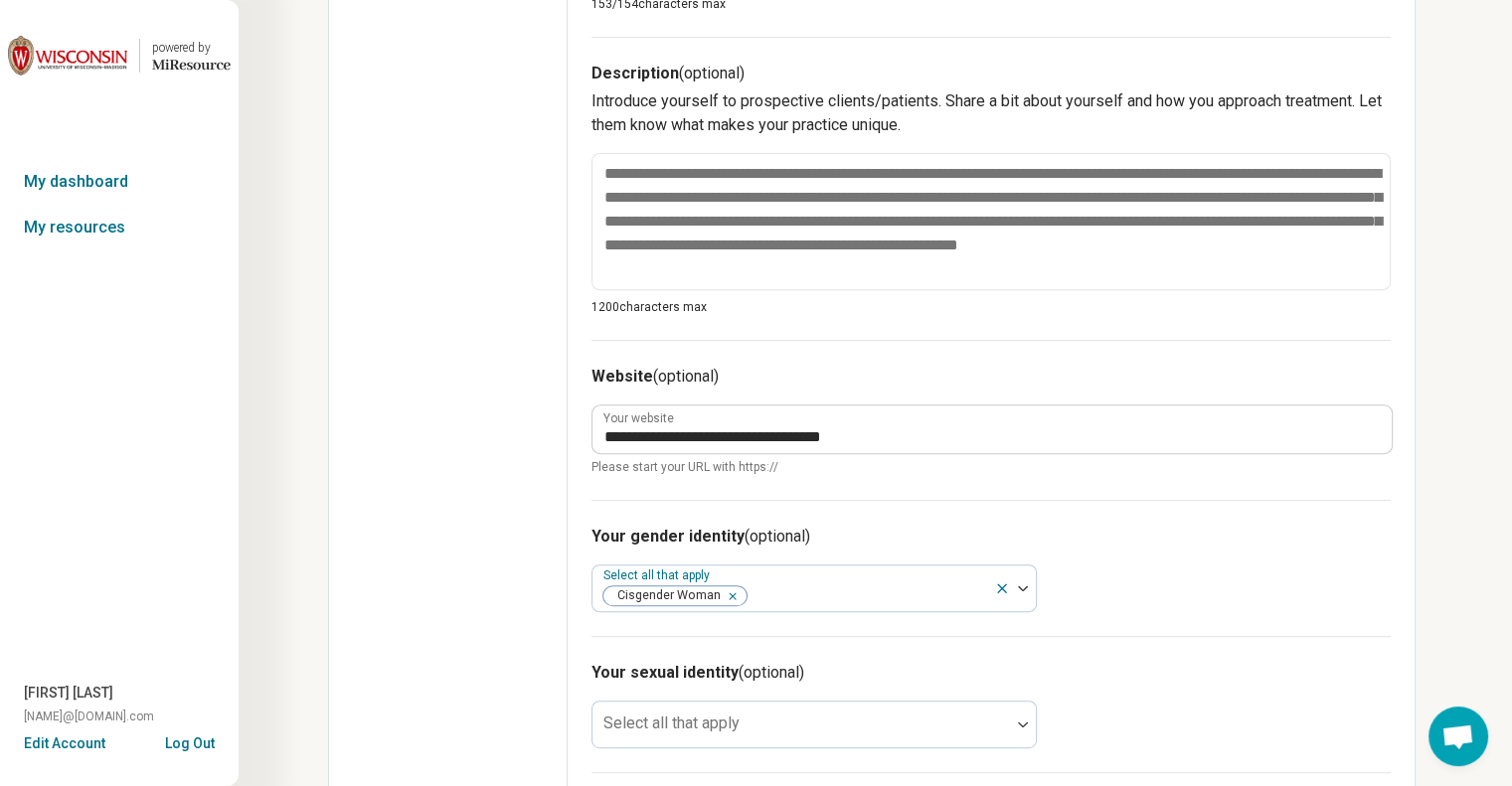 scroll, scrollTop: 894, scrollLeft: 0, axis: vertical 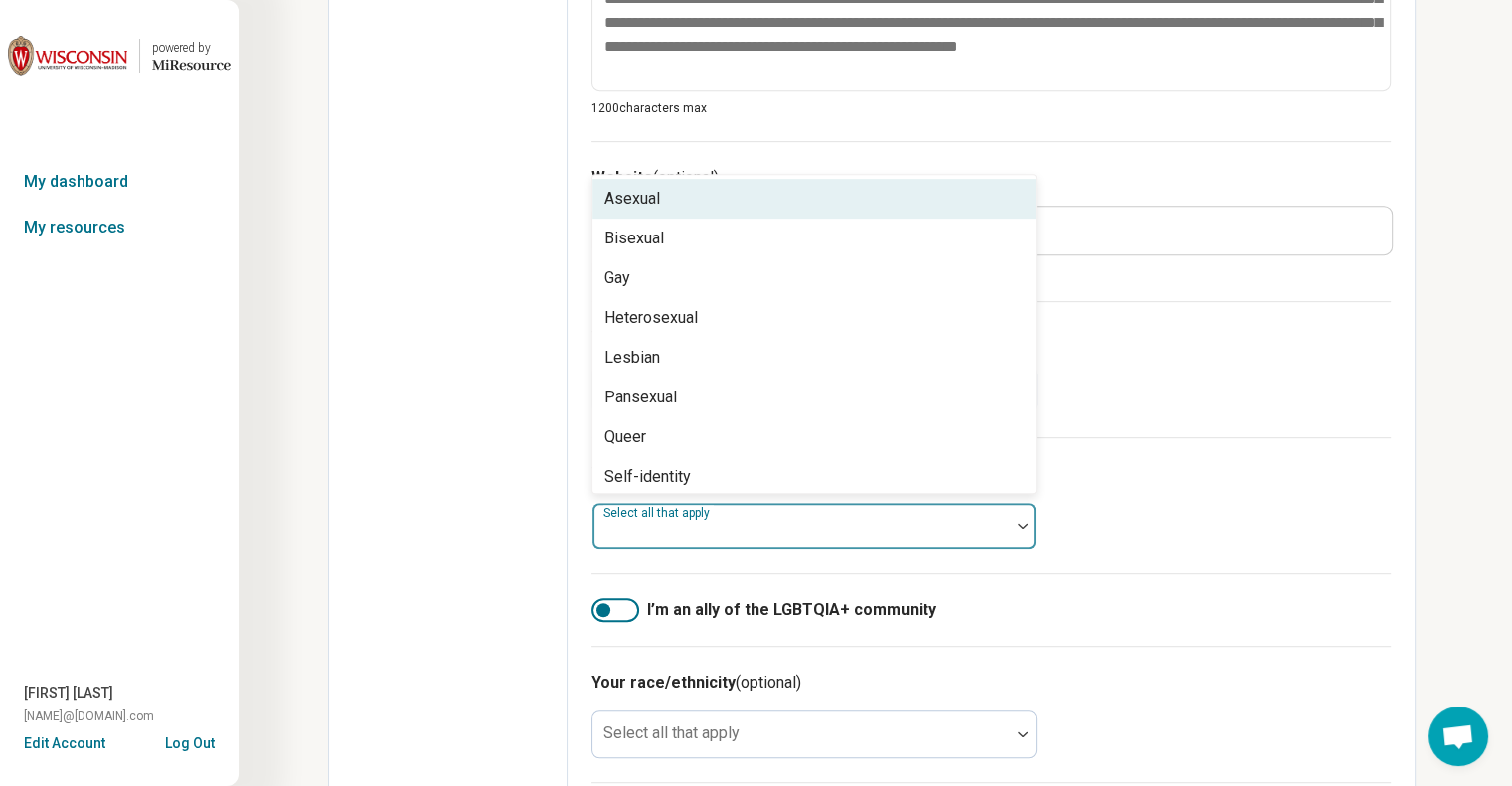 click on "Select all that apply" at bounding box center [814, 526] 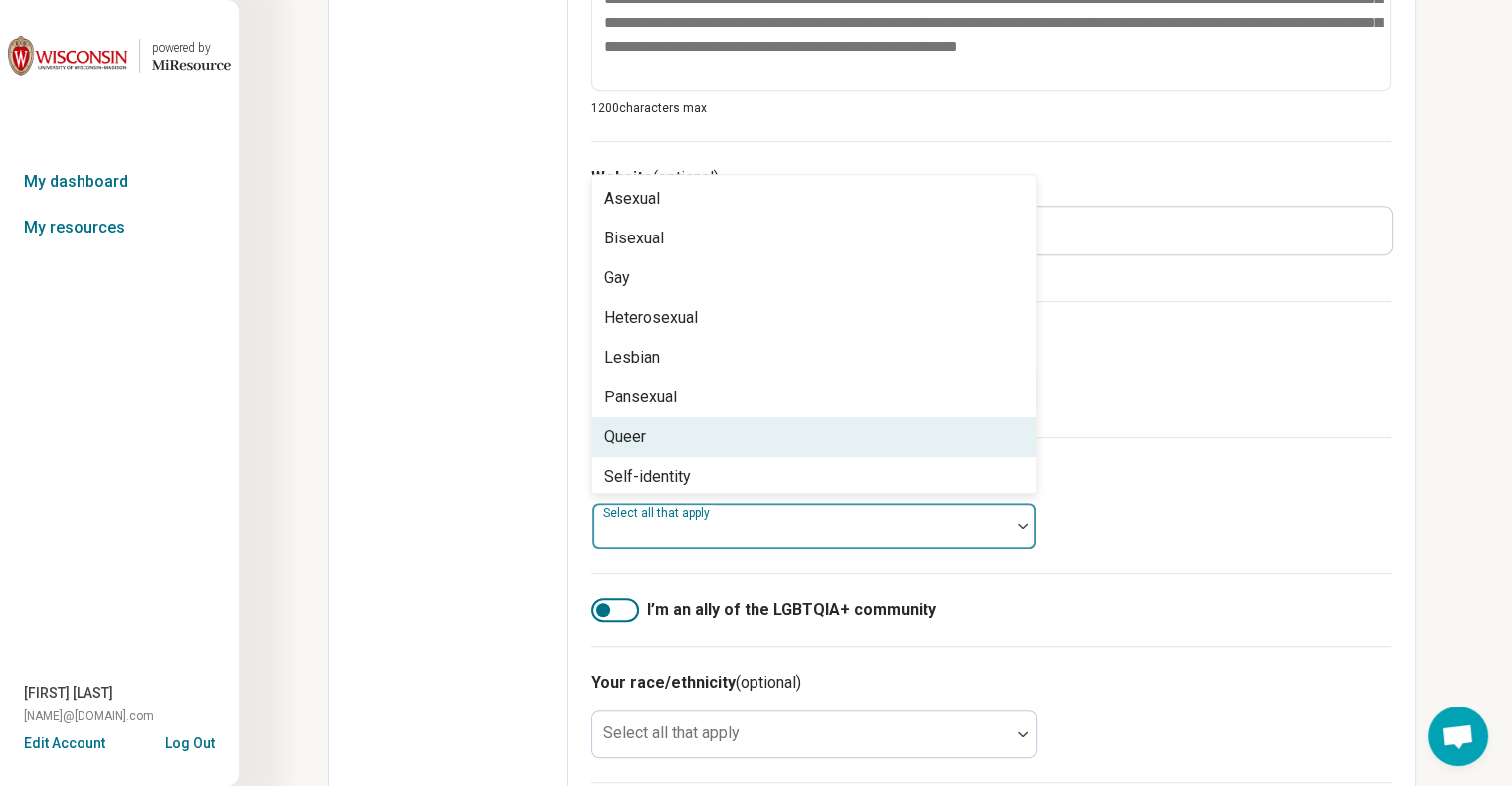 click on "Queer" at bounding box center [814, 437] 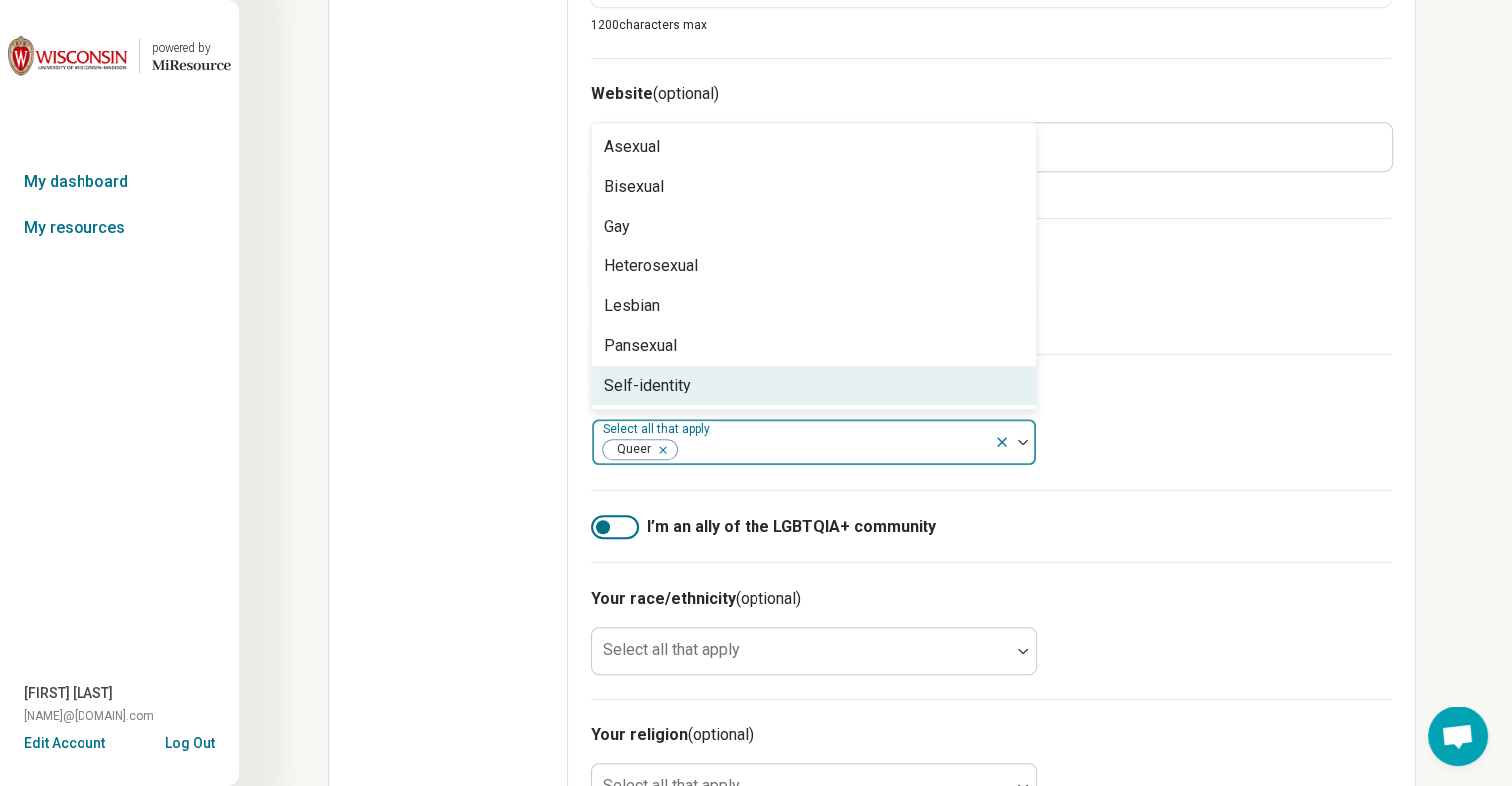 scroll, scrollTop: 1048, scrollLeft: 0, axis: vertical 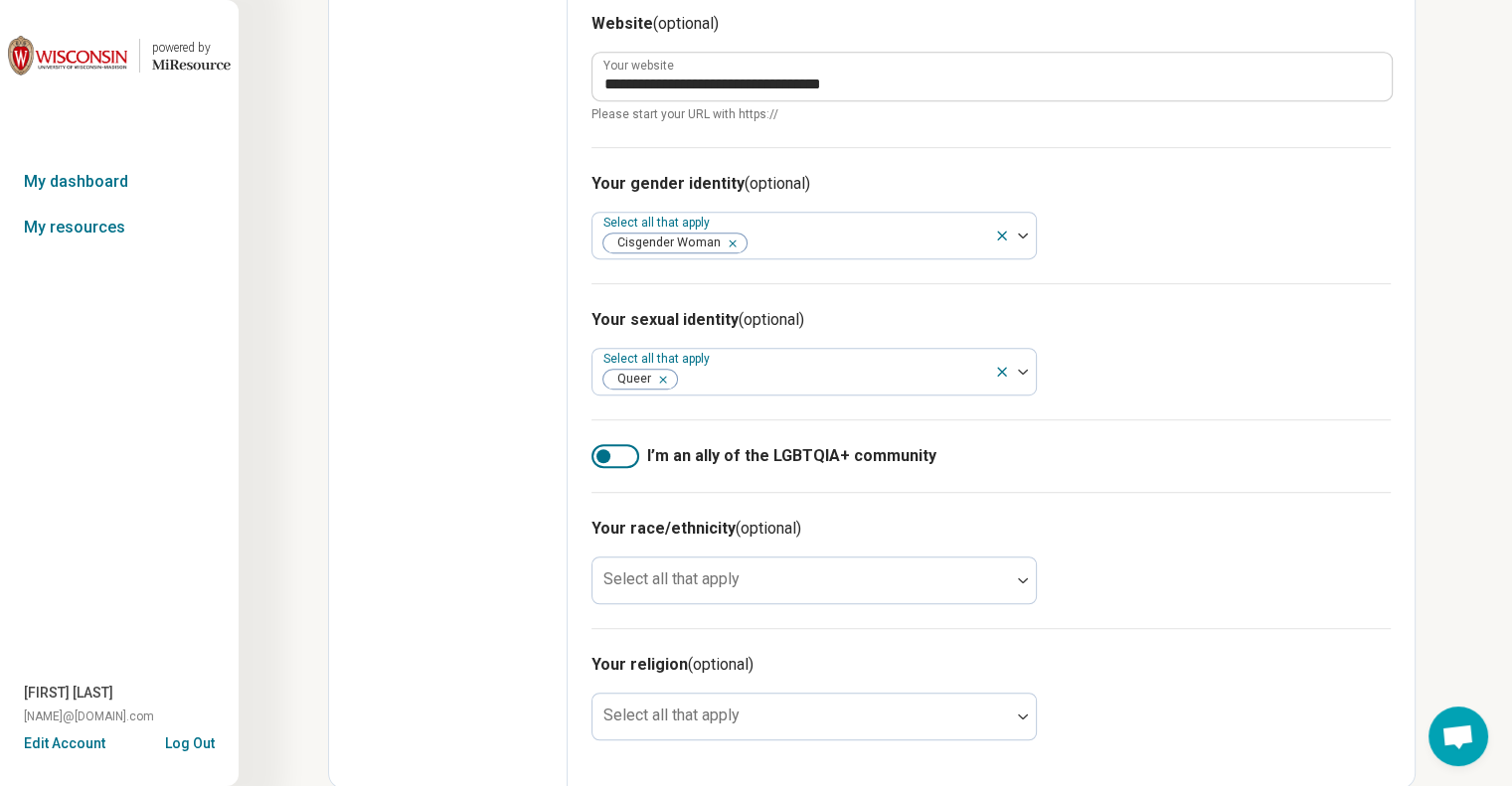 click on "Your race/ethnicity  (optional) Select all that apply" at bounding box center [991, 559] 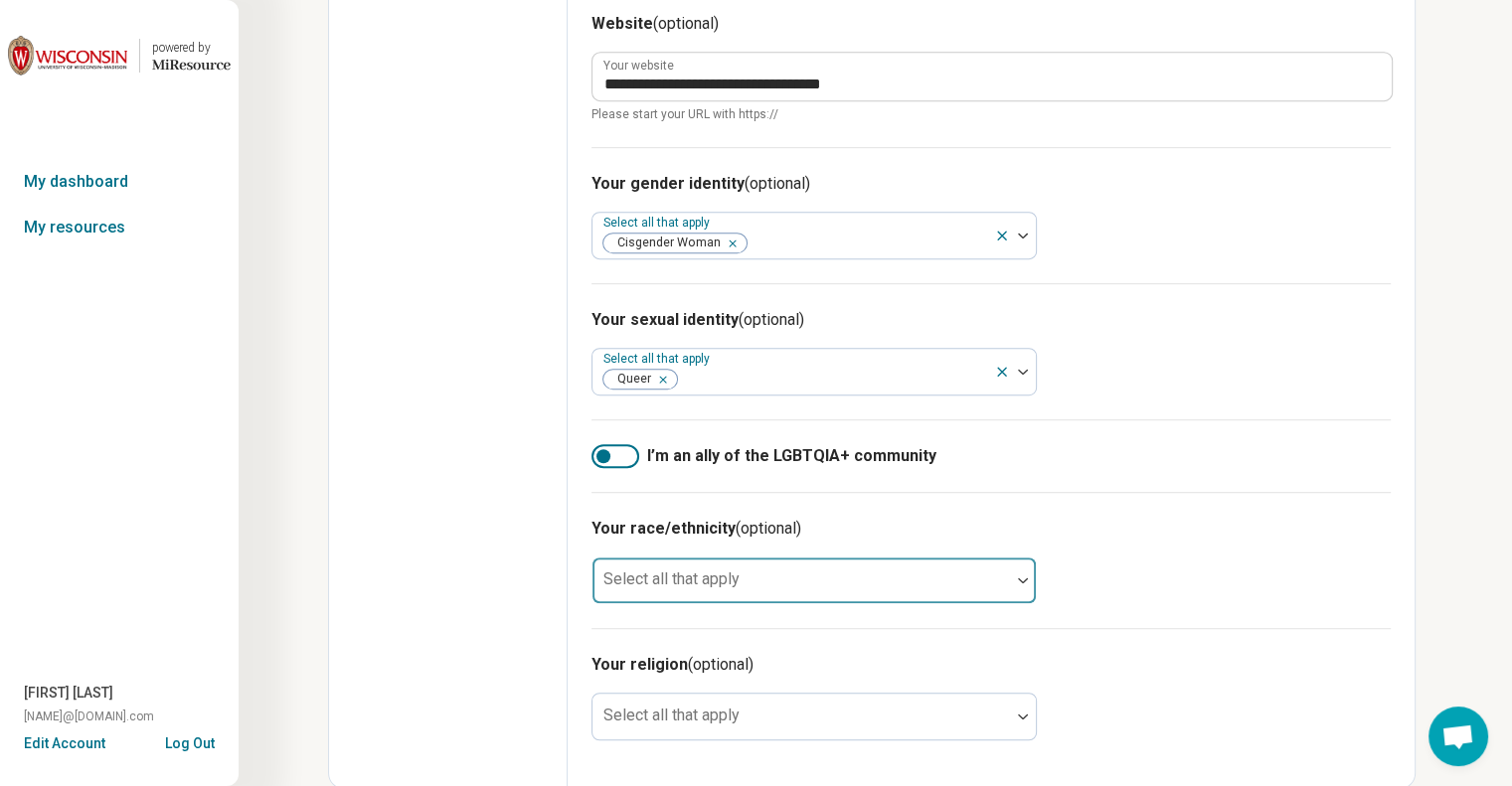 click at bounding box center [801, 588] 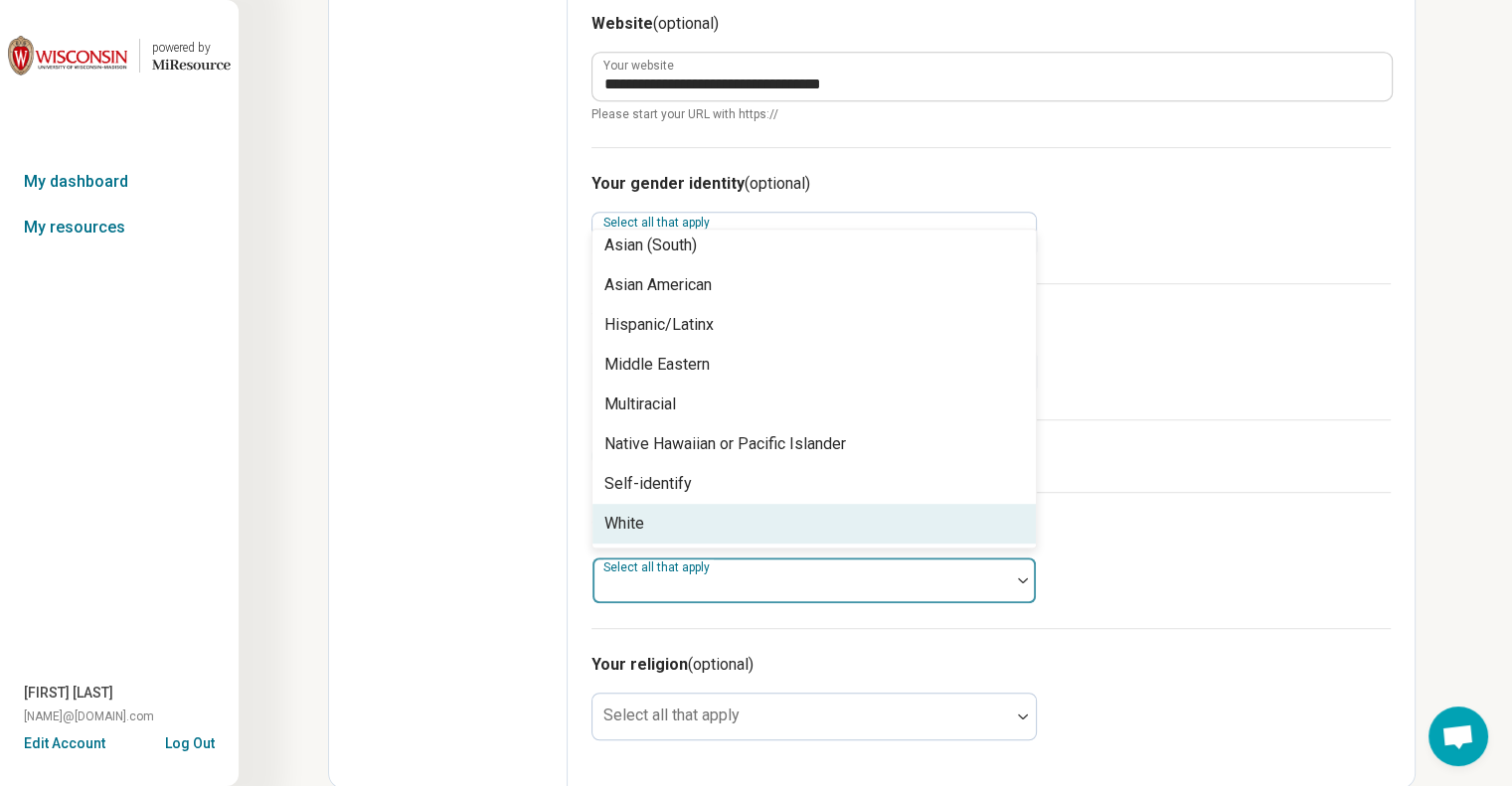 click on "White" at bounding box center (814, 524) 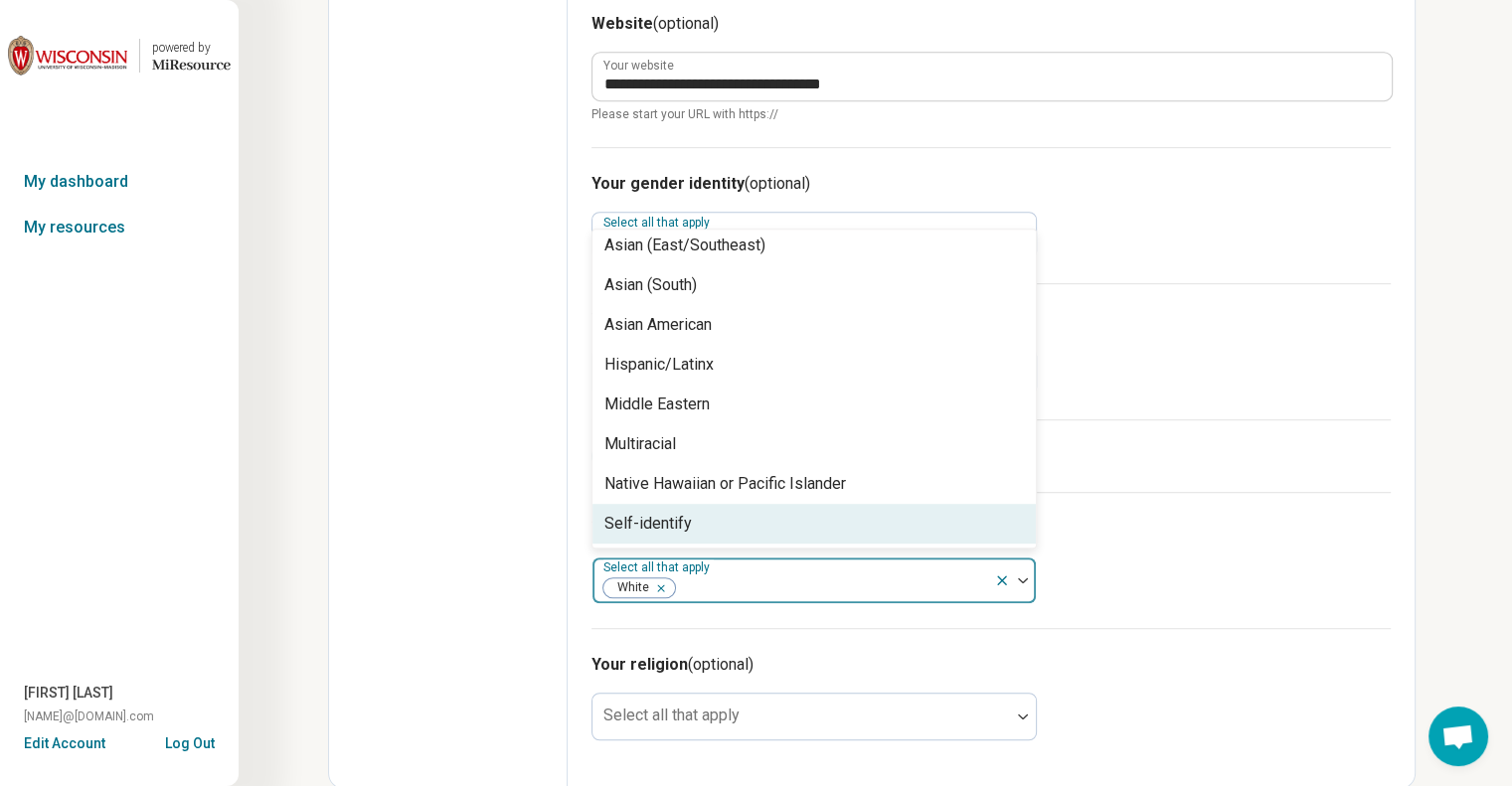 scroll, scrollTop: 87, scrollLeft: 0, axis: vertical 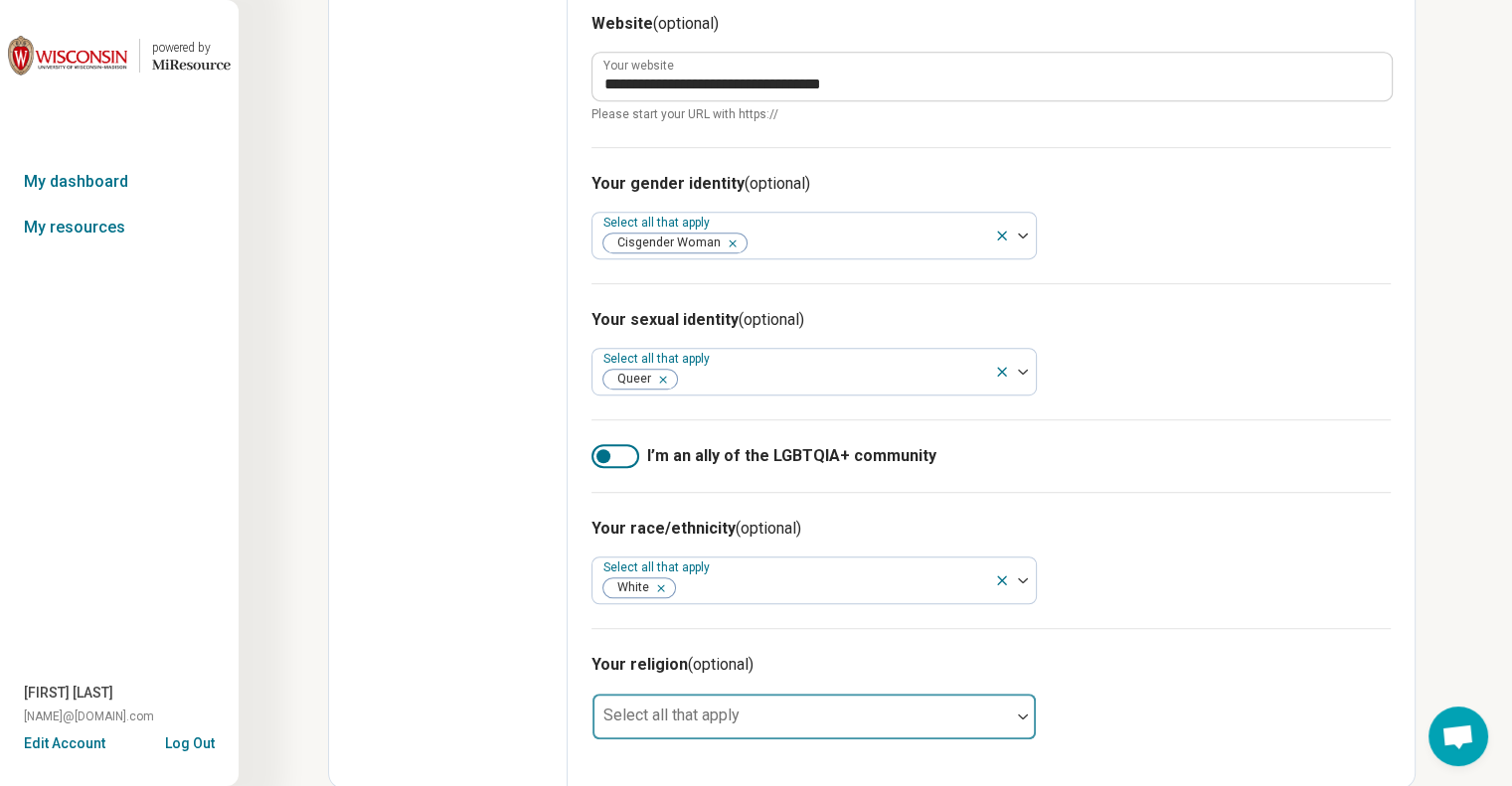 click at bounding box center [801, 724] 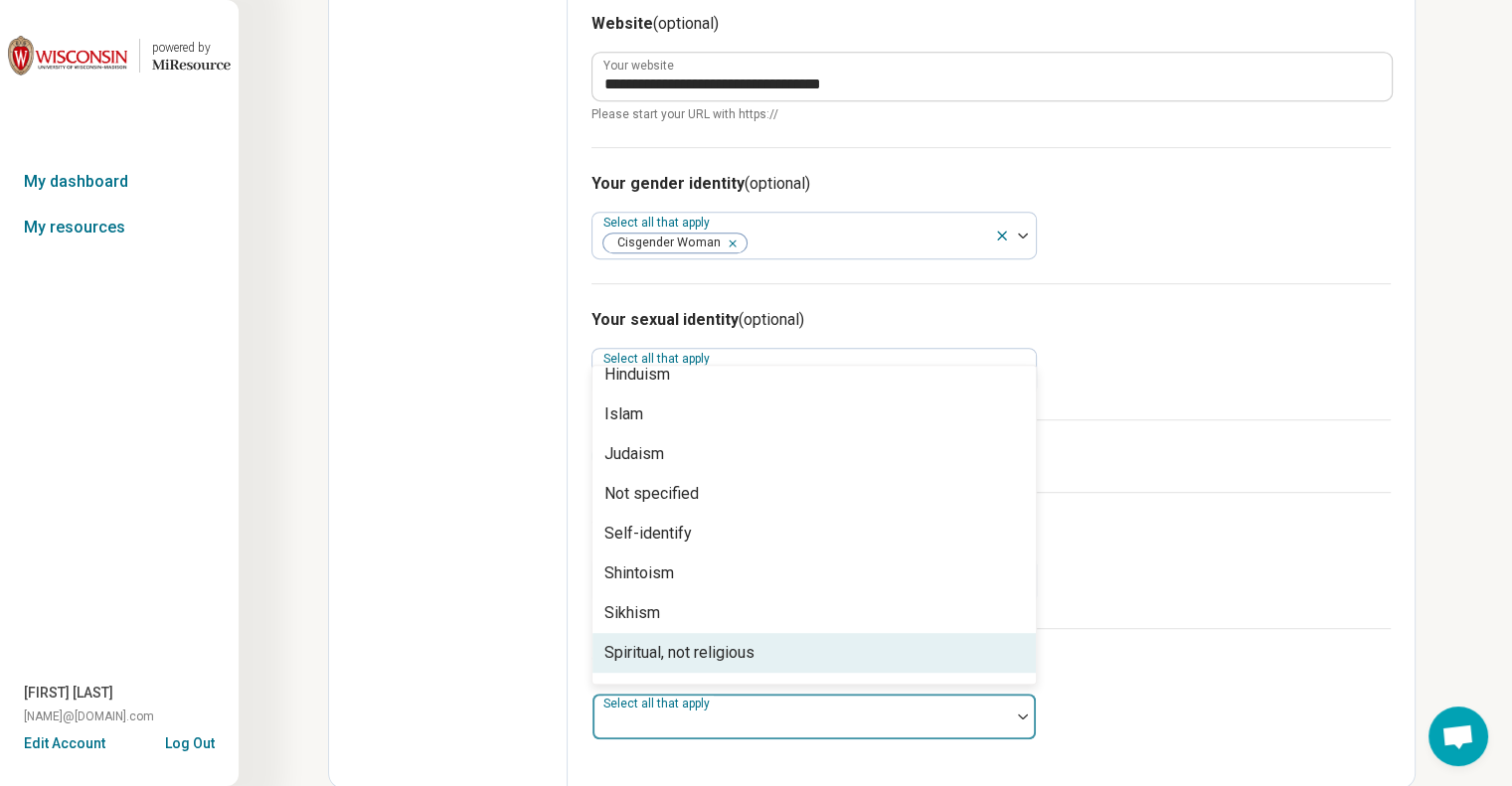 scroll, scrollTop: 286, scrollLeft: 0, axis: vertical 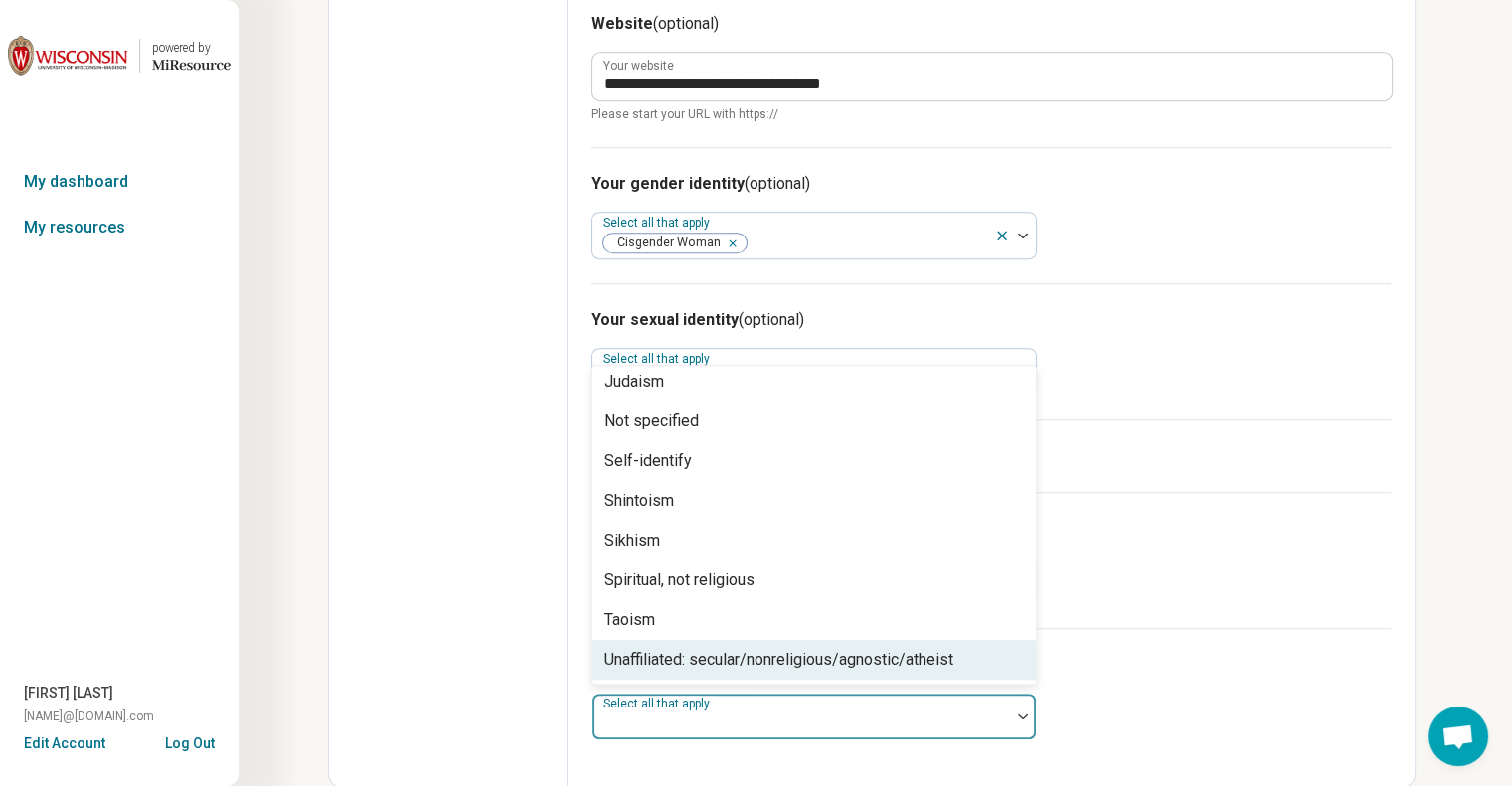 click on "Agnosticism Atheism Buddhism Catholicism Christianity Hinduism Islam Judaism Not specified Self-identify Shintoism Sikhism Spiritual, not religious Taoism Unaffiliated: secular/nonreligious/agnostic/atheist" at bounding box center [814, 525] 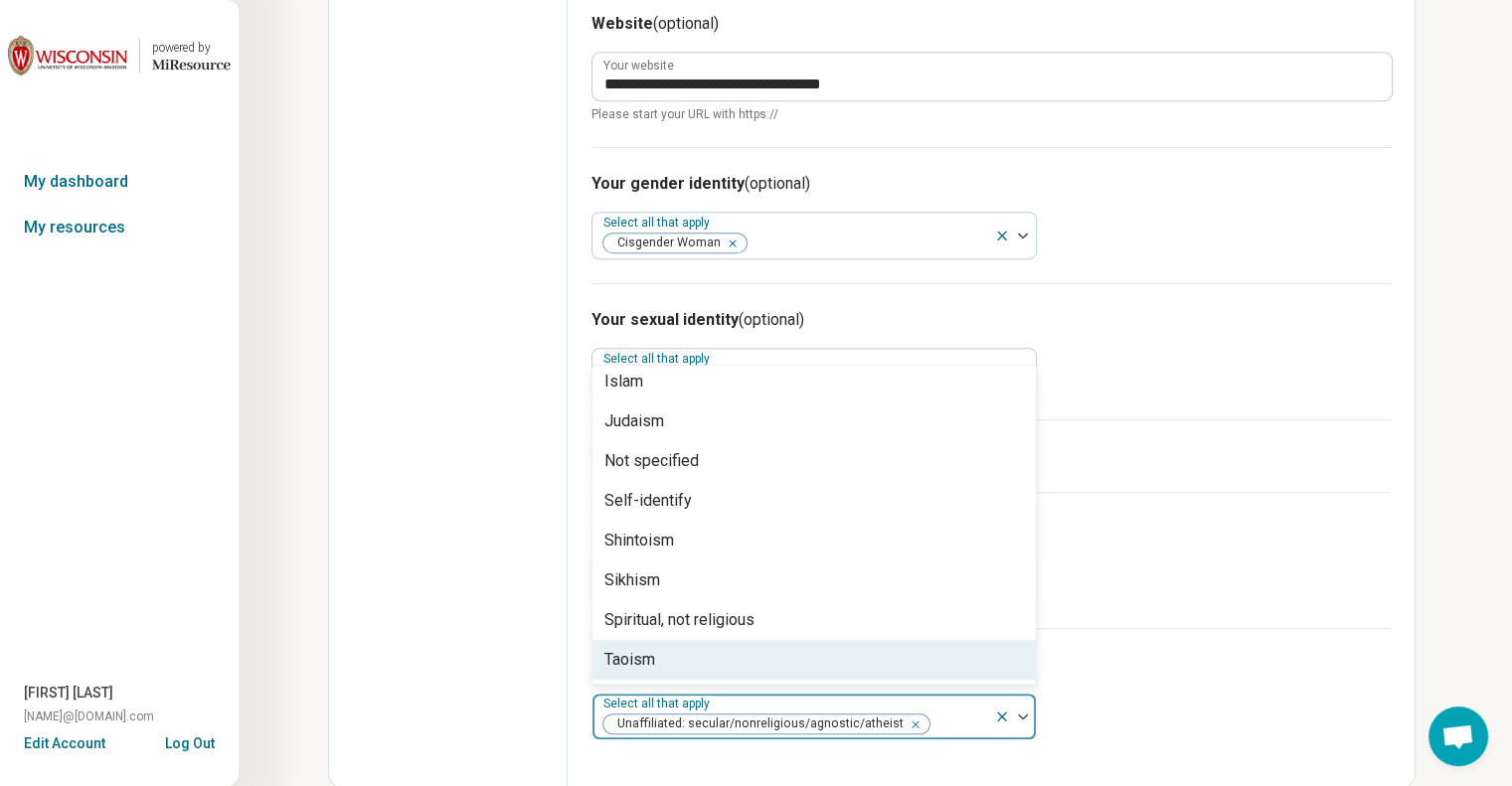scroll, scrollTop: 246, scrollLeft: 0, axis: vertical 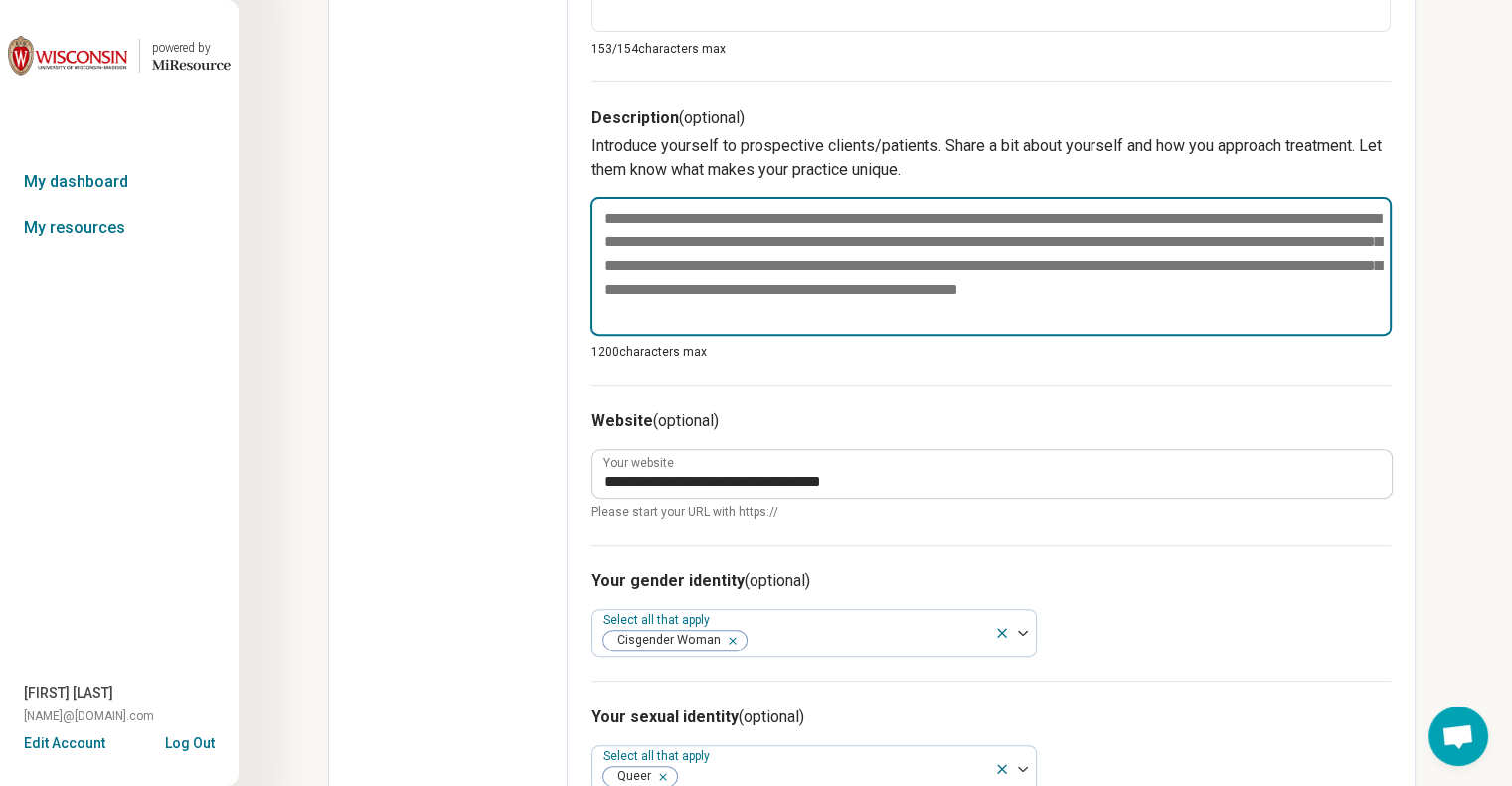 click at bounding box center (991, 266) 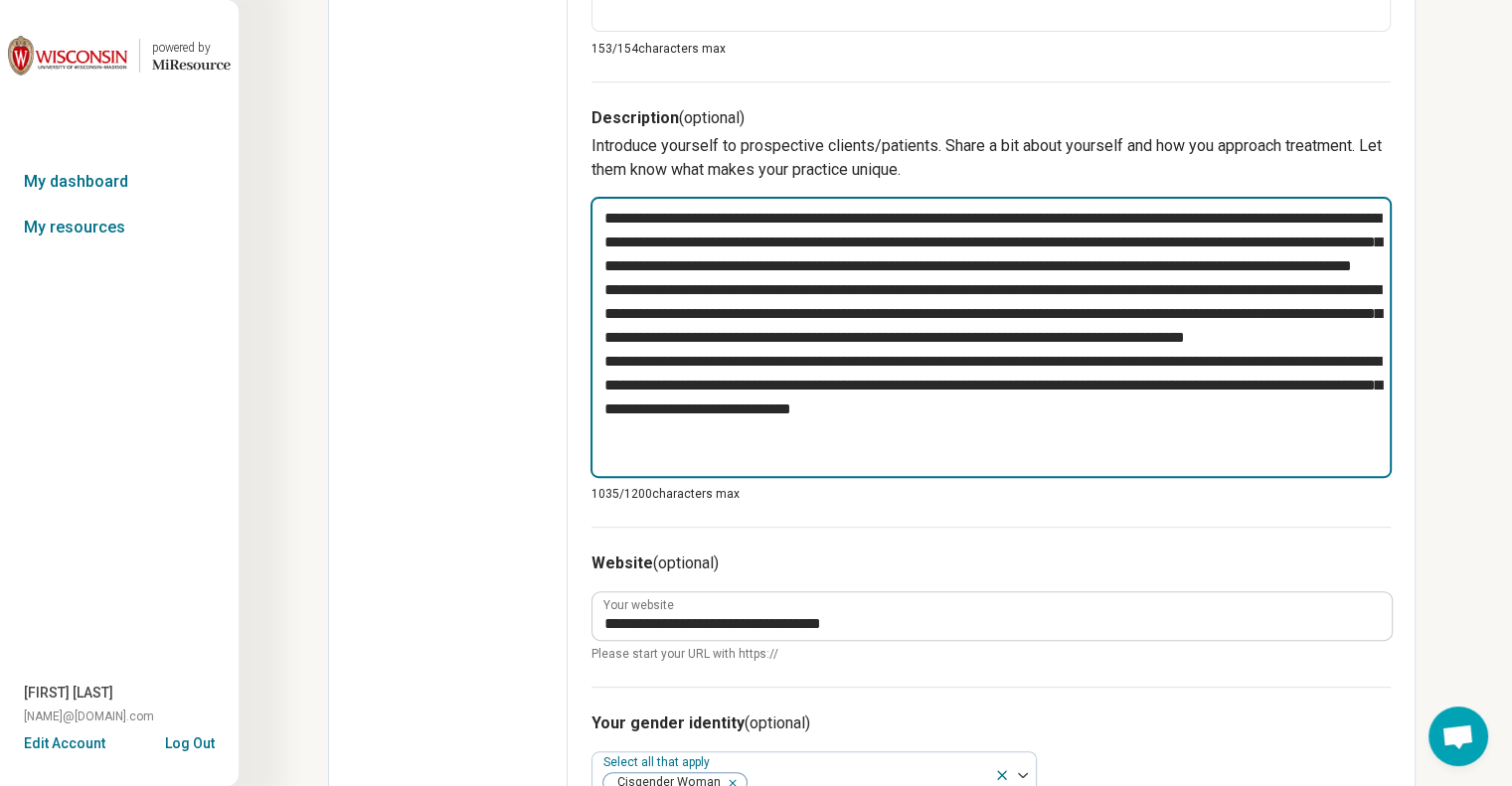 type on "**********" 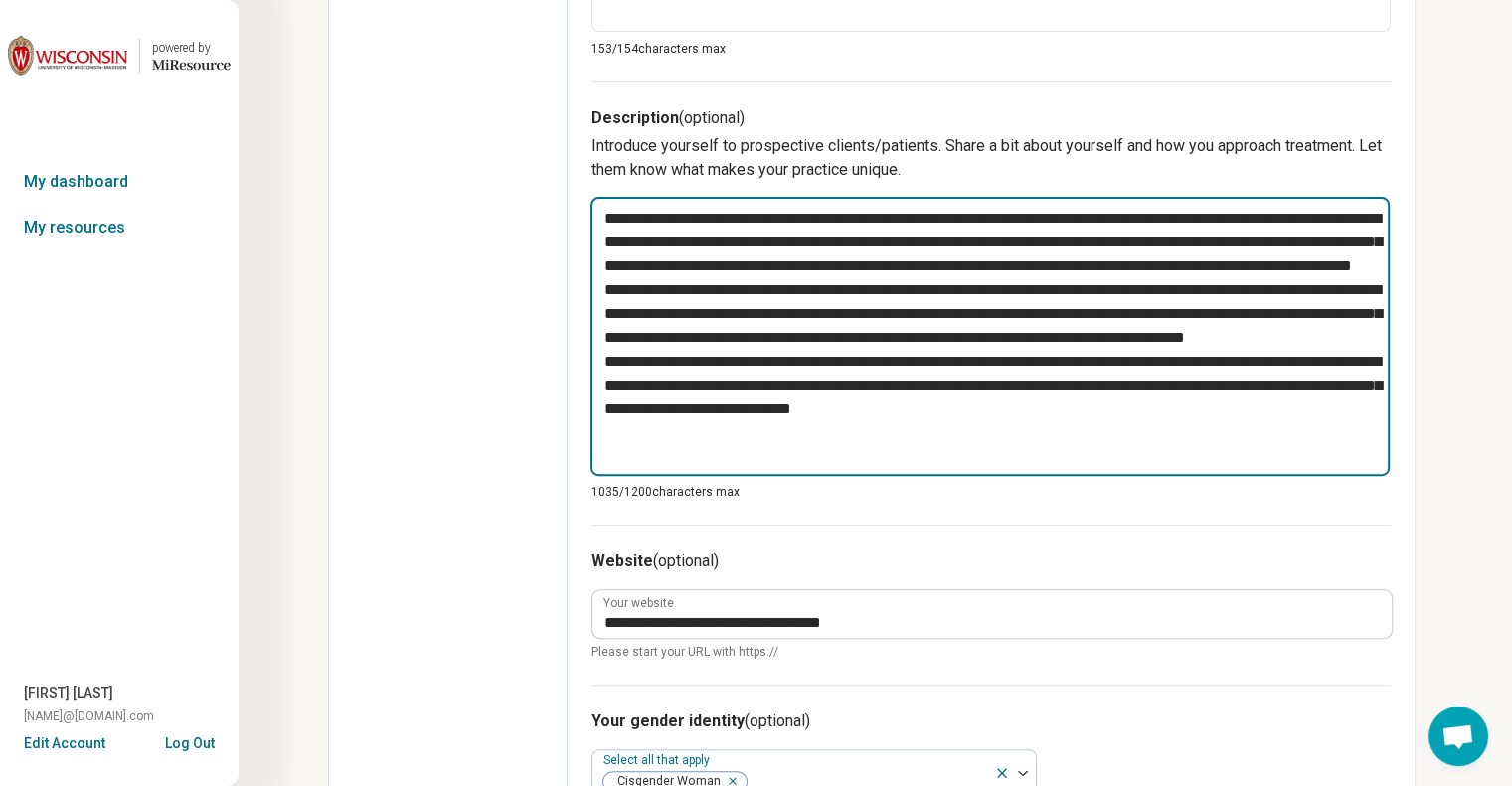 click at bounding box center [990, 337] 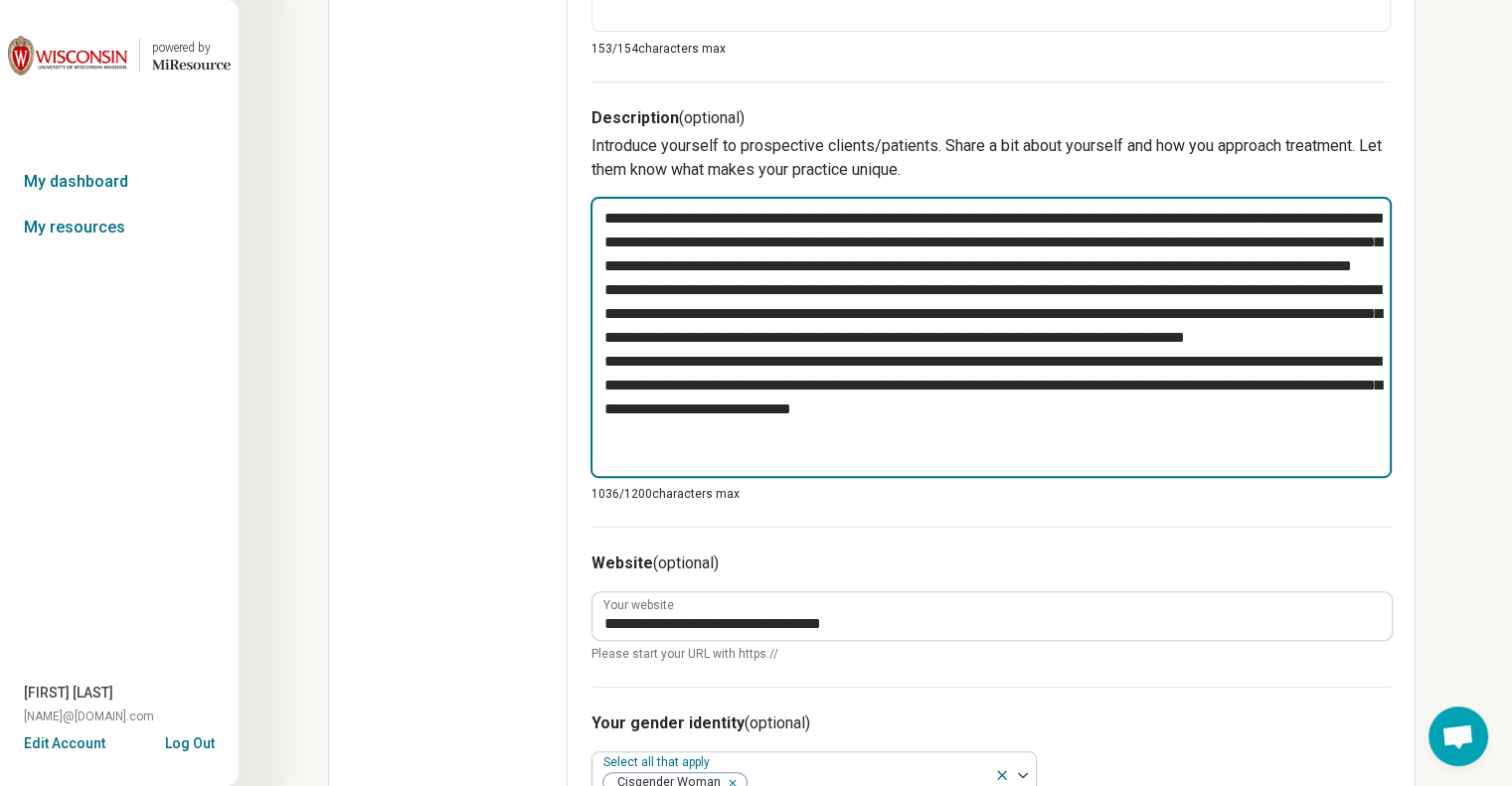type on "*" 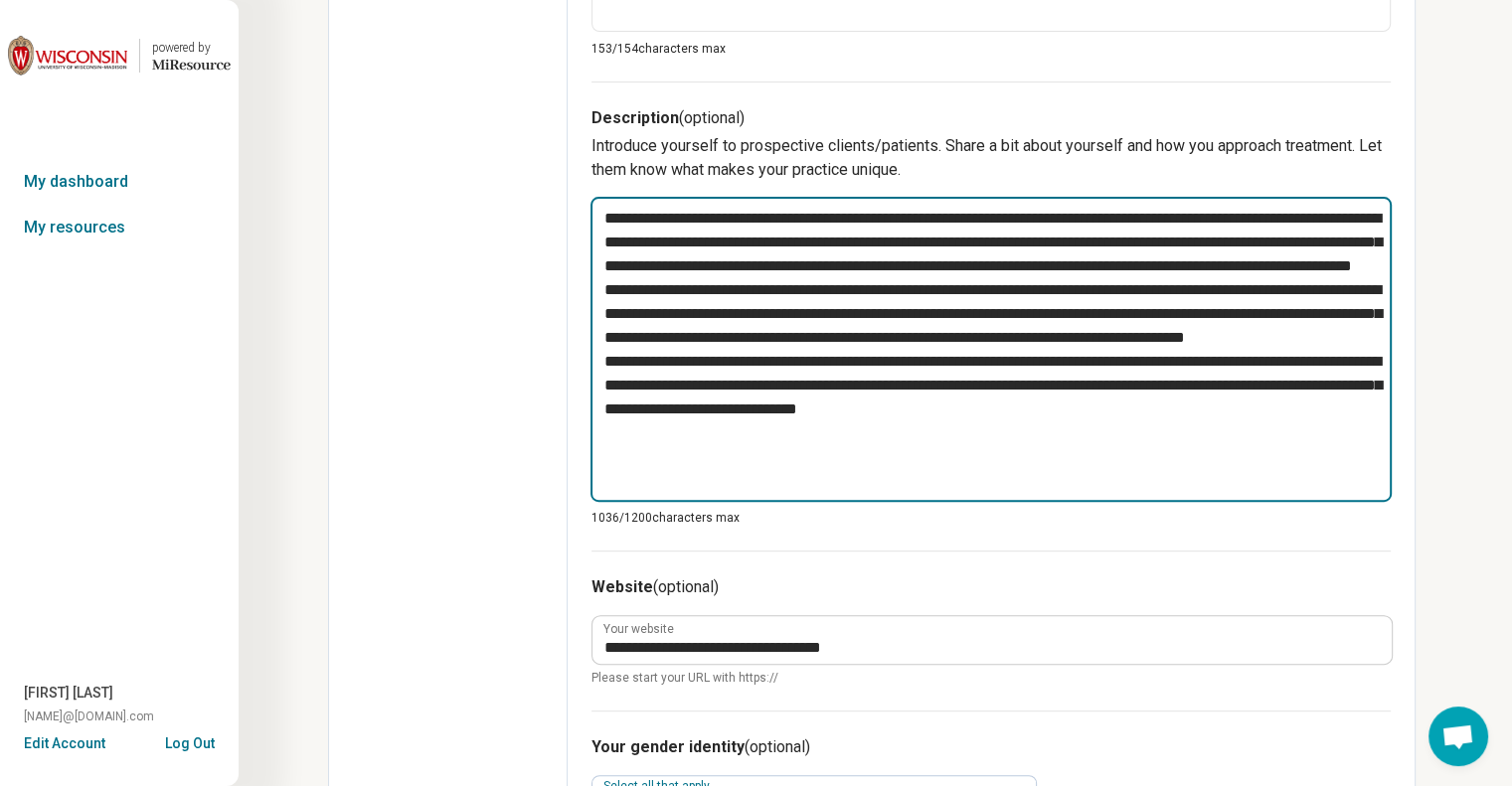 paste on "**********" 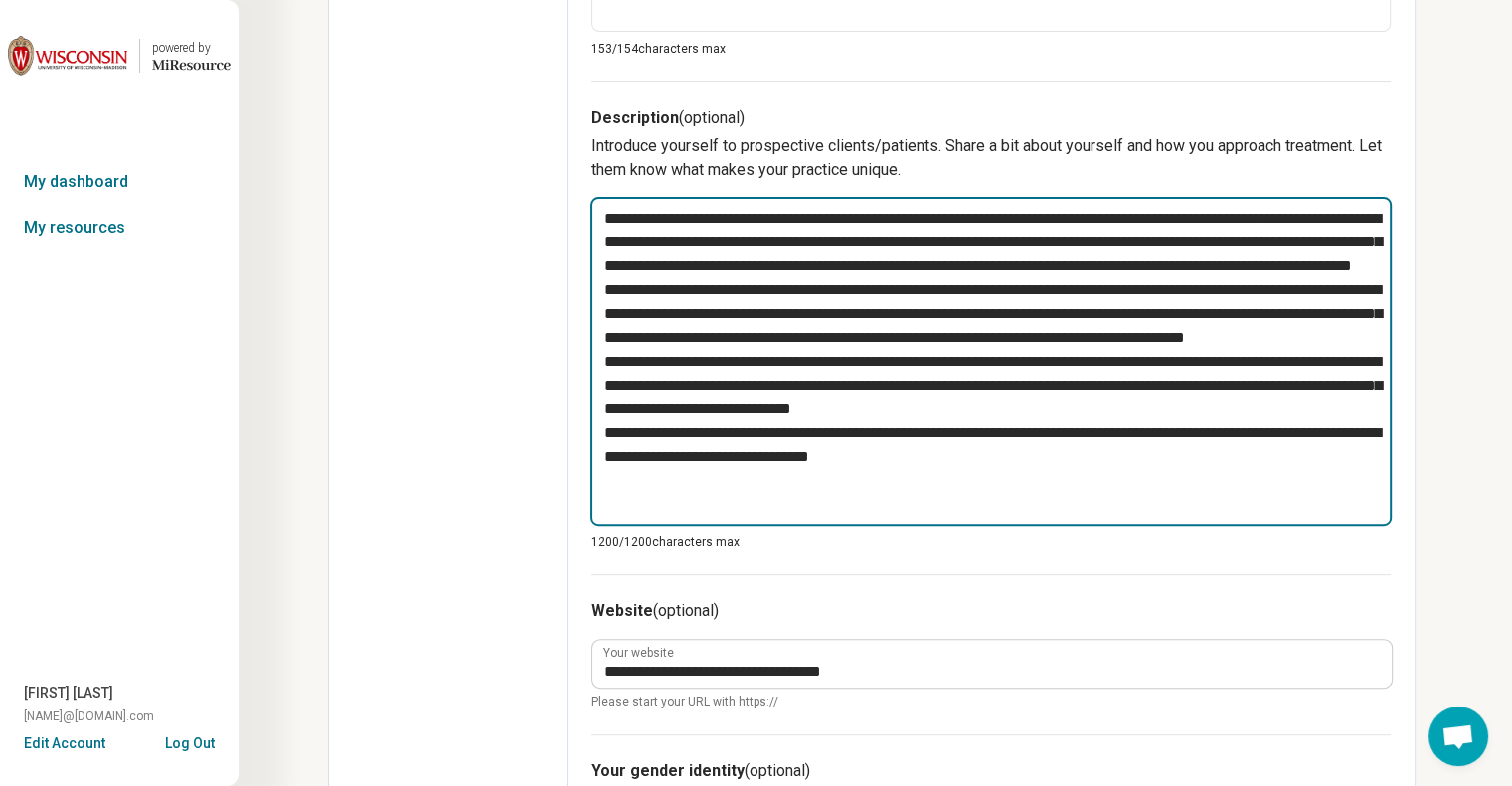 type on "**********" 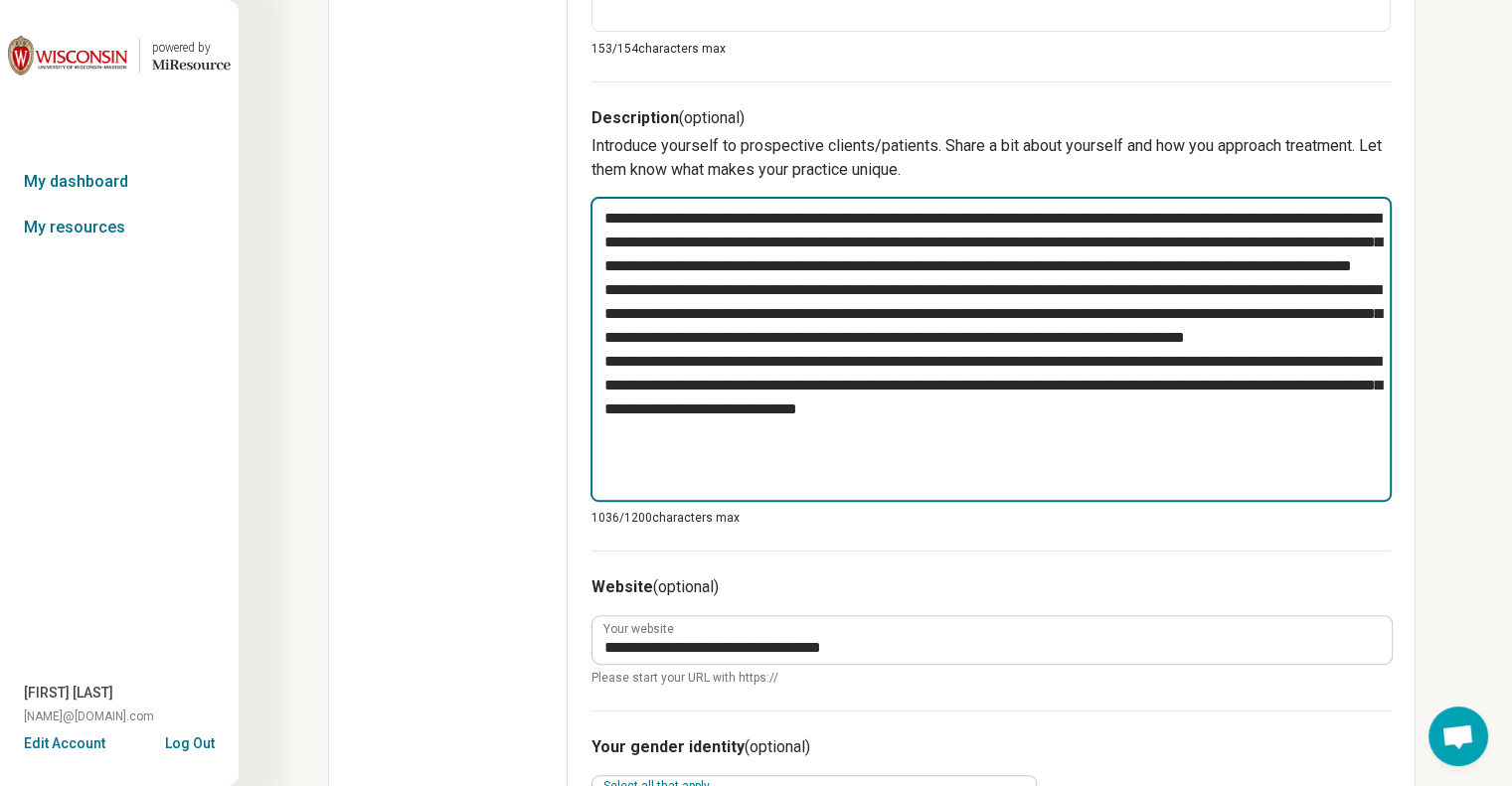 type on "*" 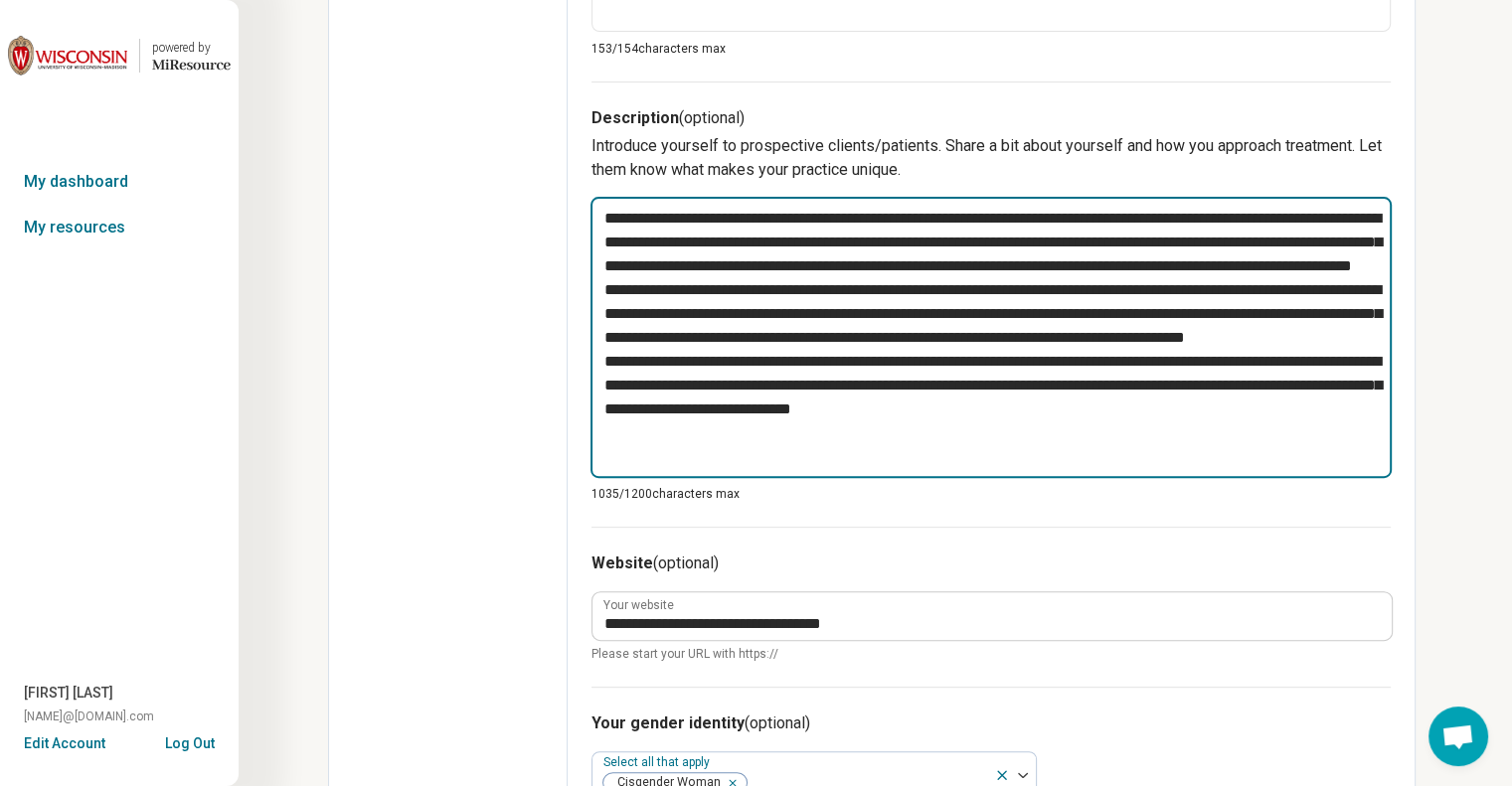 click at bounding box center [991, 337] 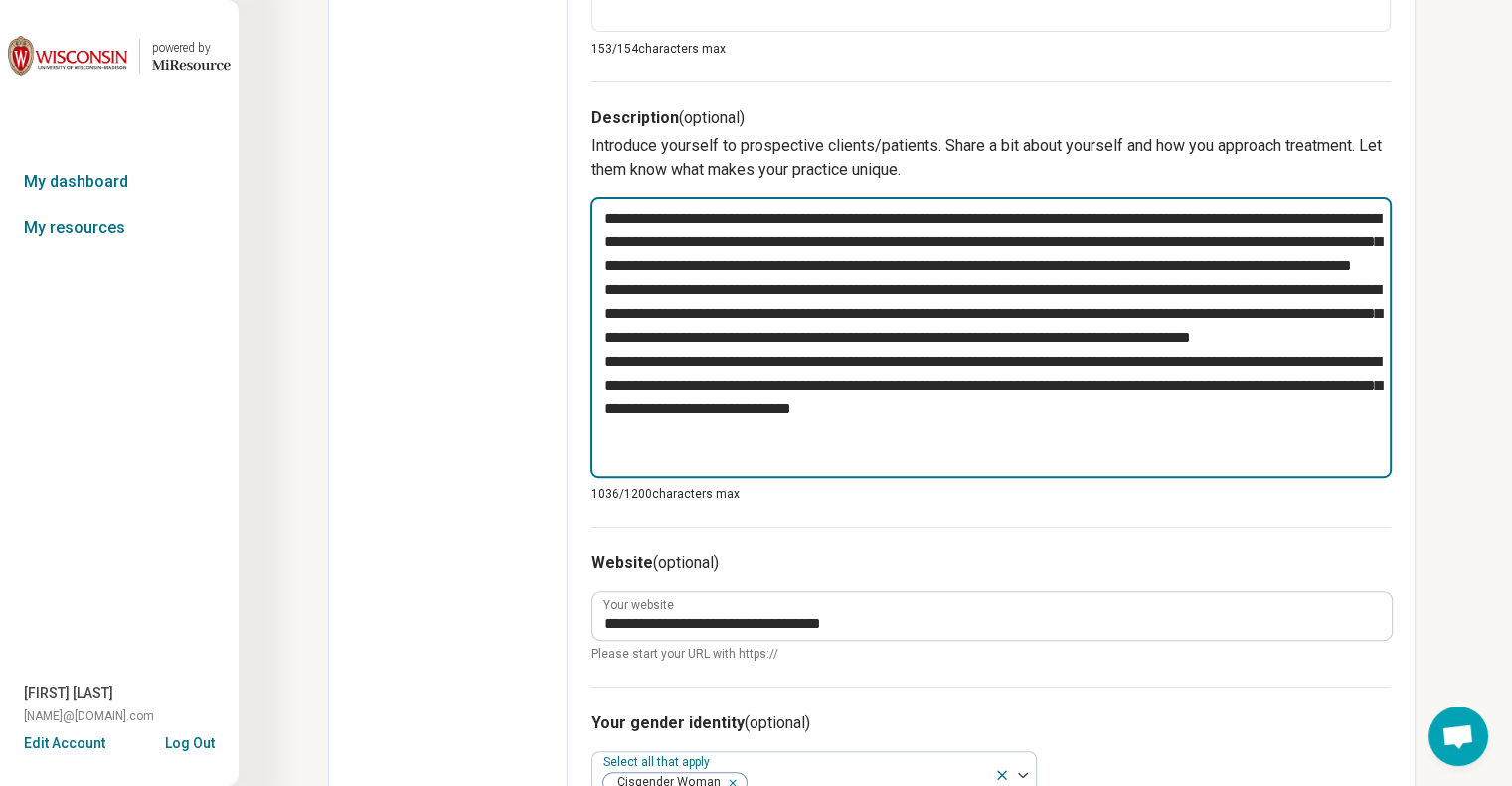 paste on "**********" 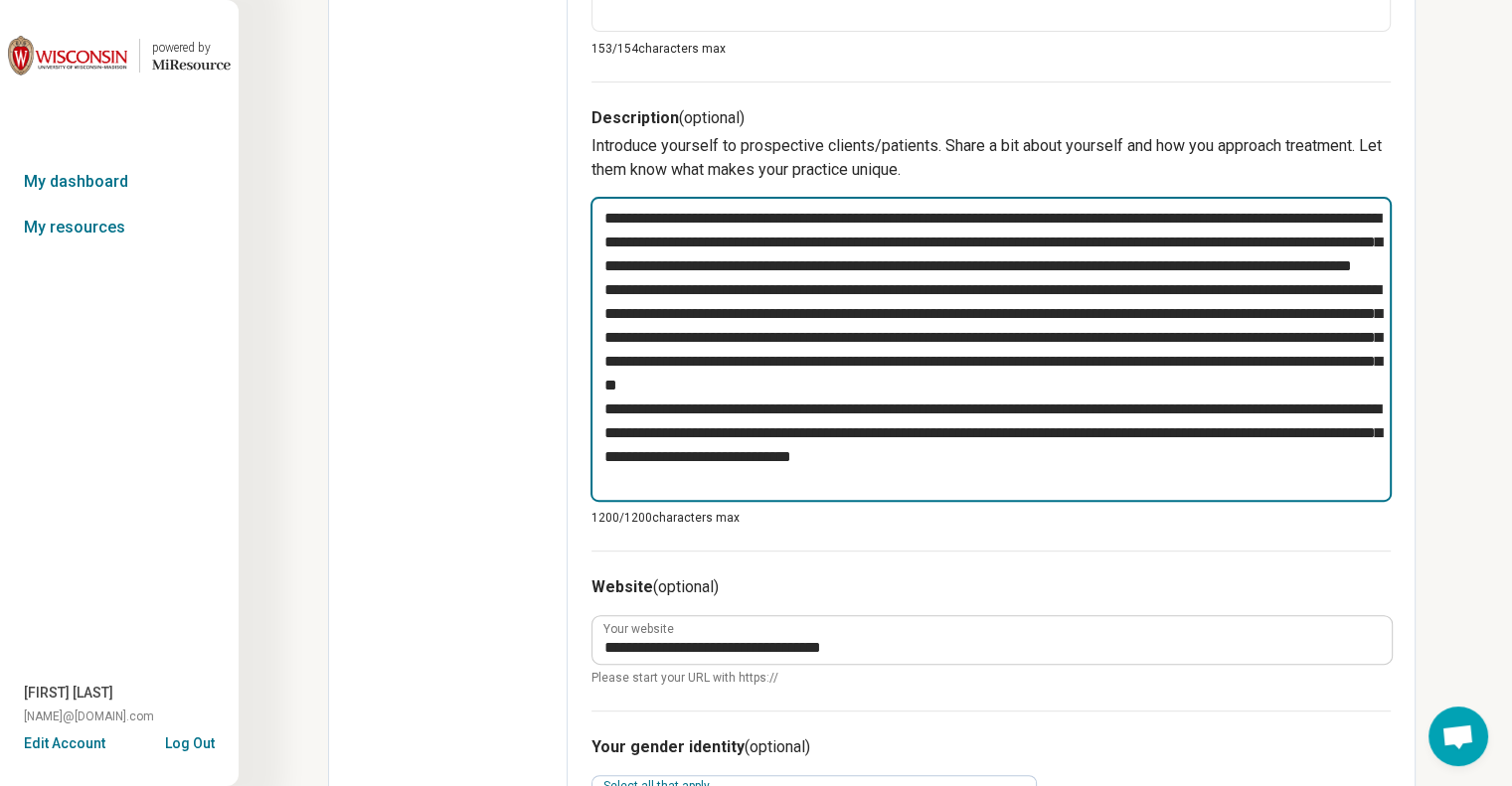 click at bounding box center (991, 349) 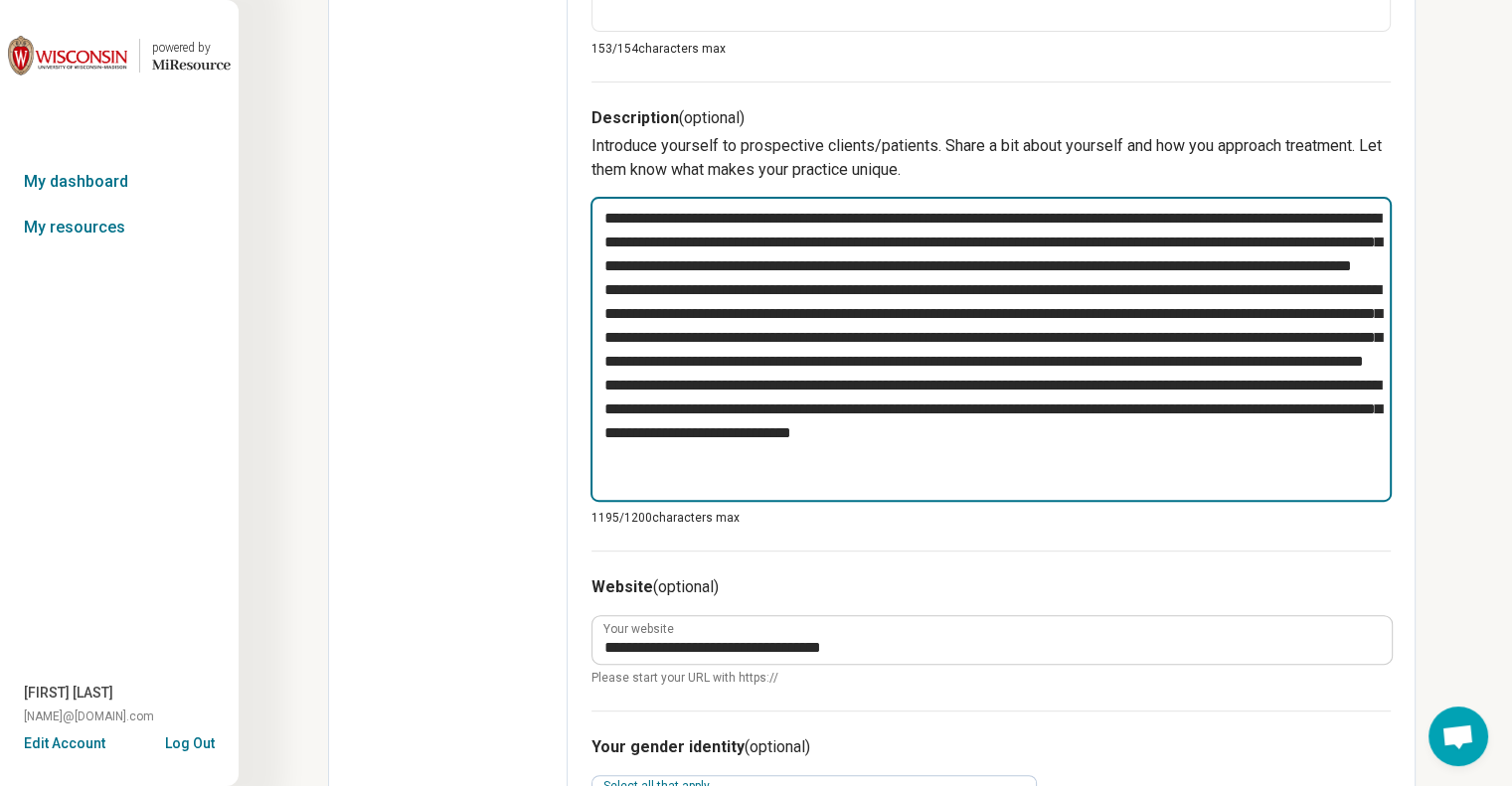 click at bounding box center [991, 349] 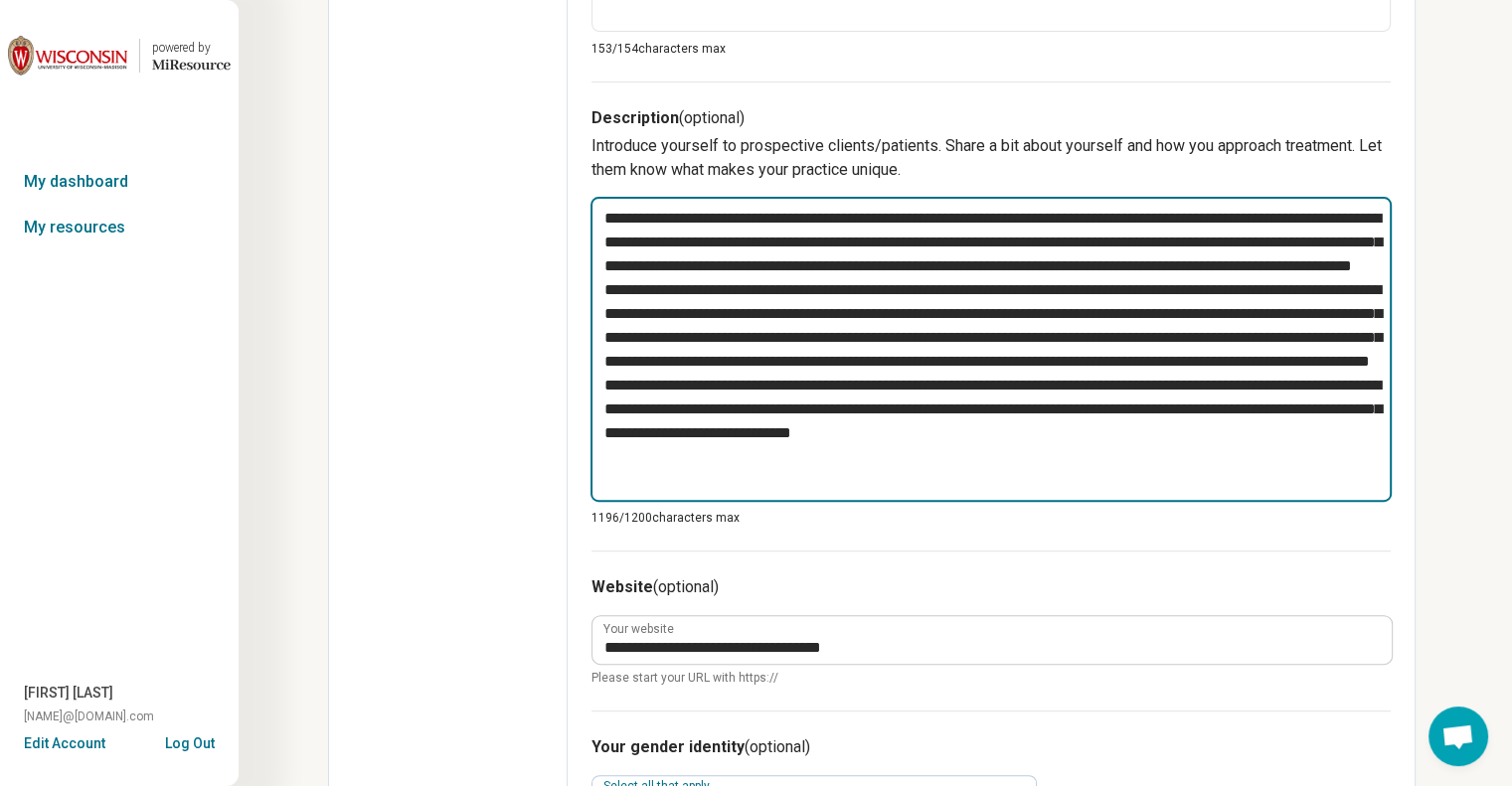 type on "*" 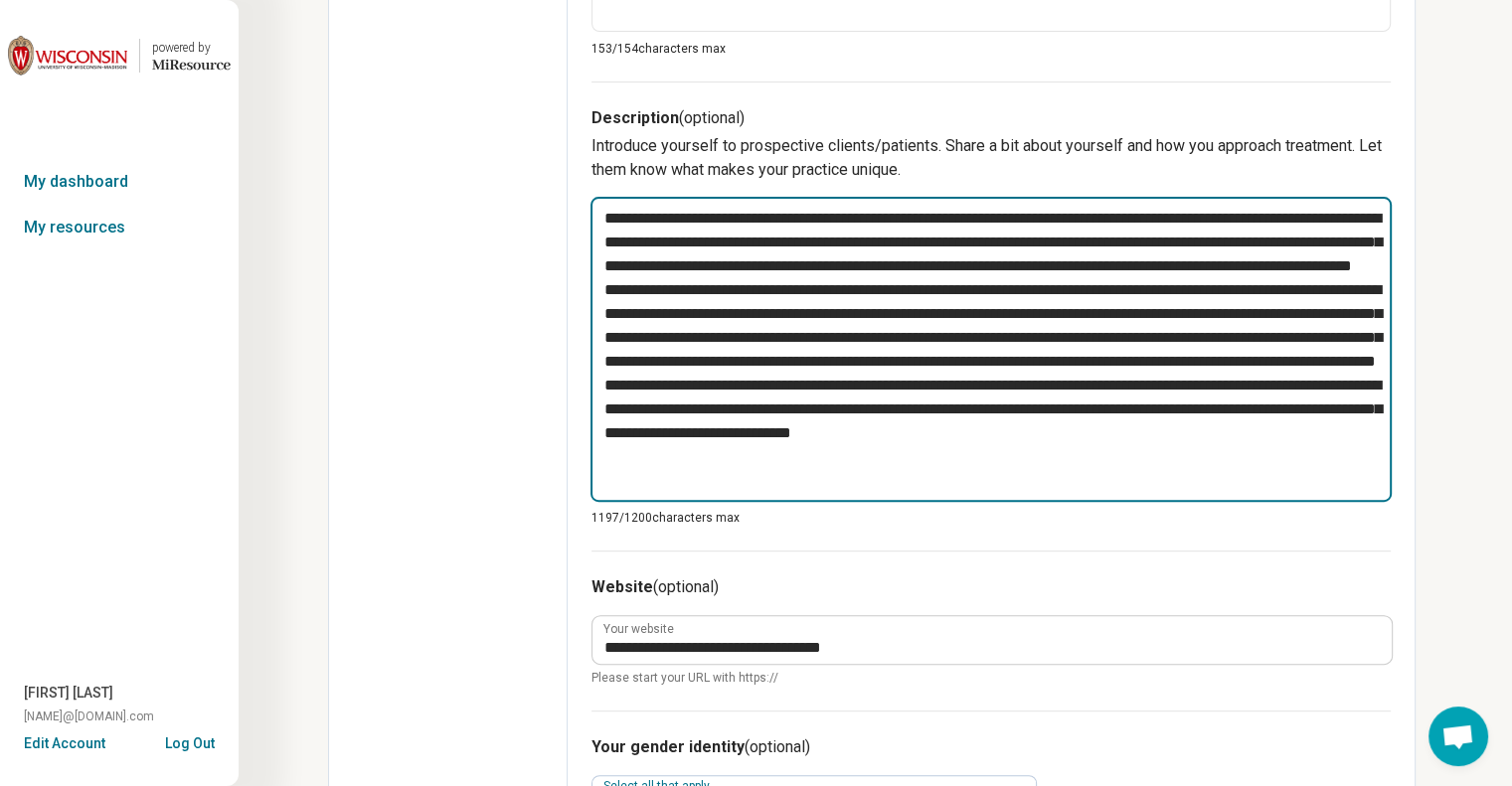 type on "*" 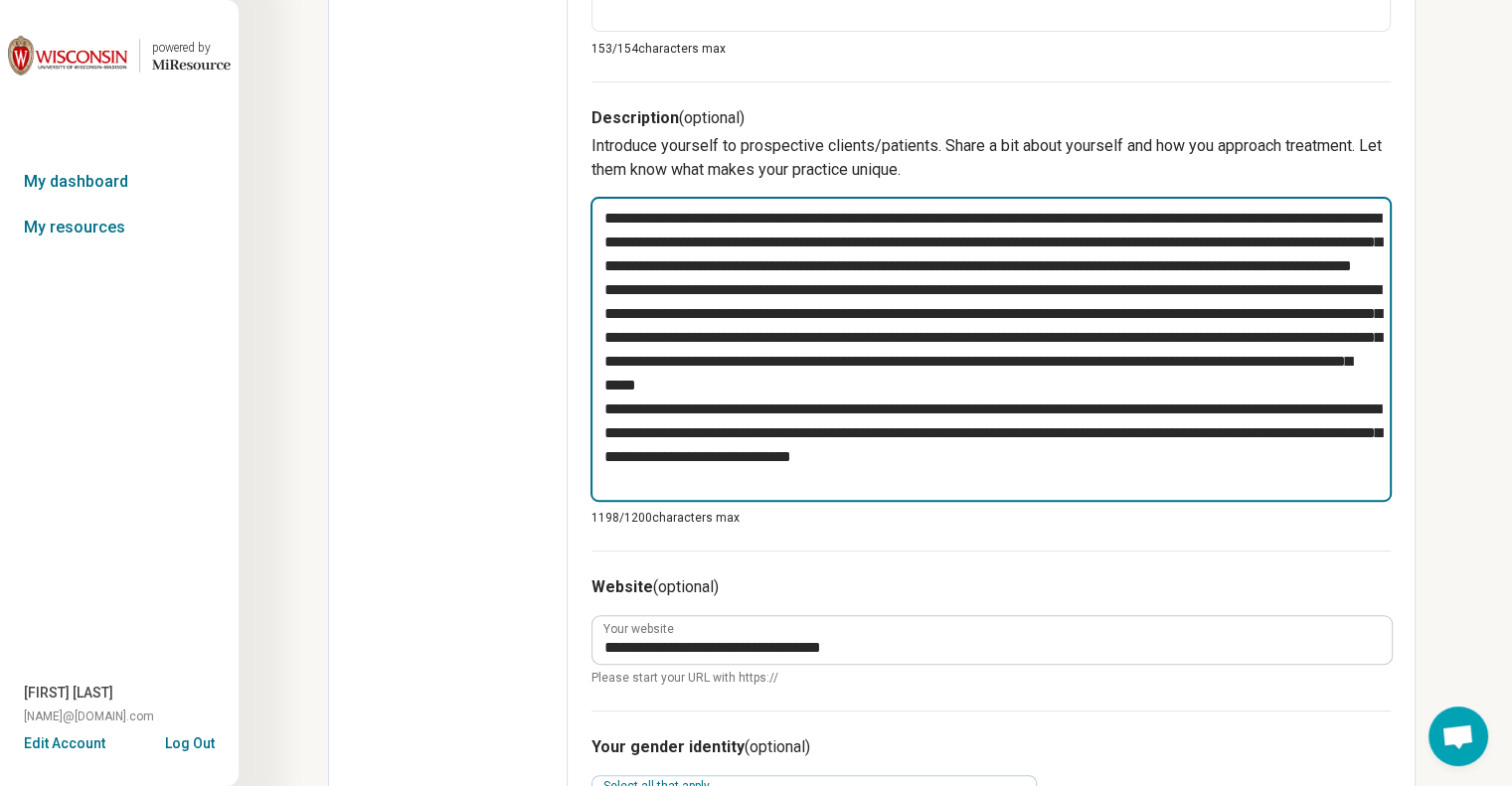 type on "*" 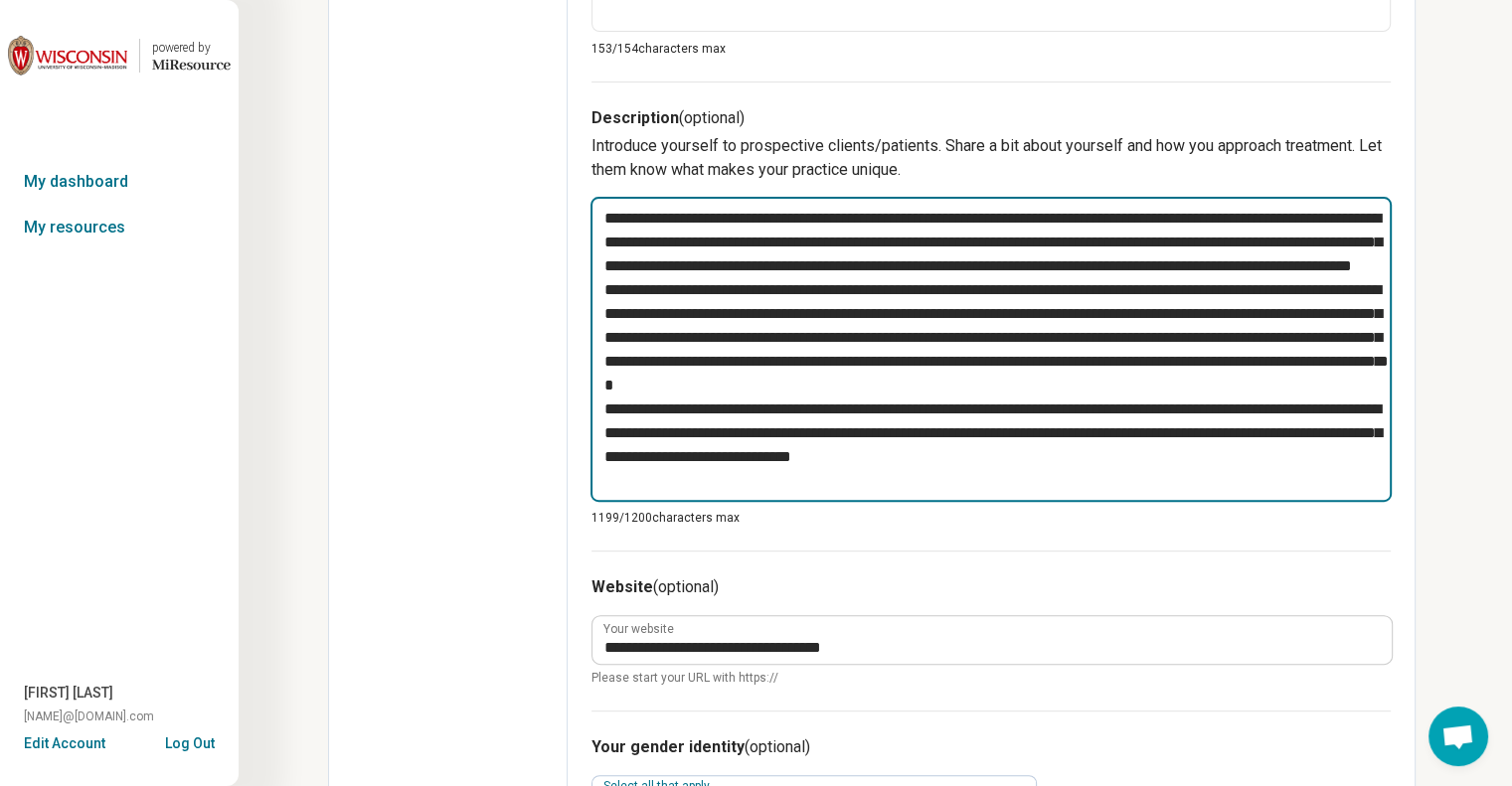 type on "*" 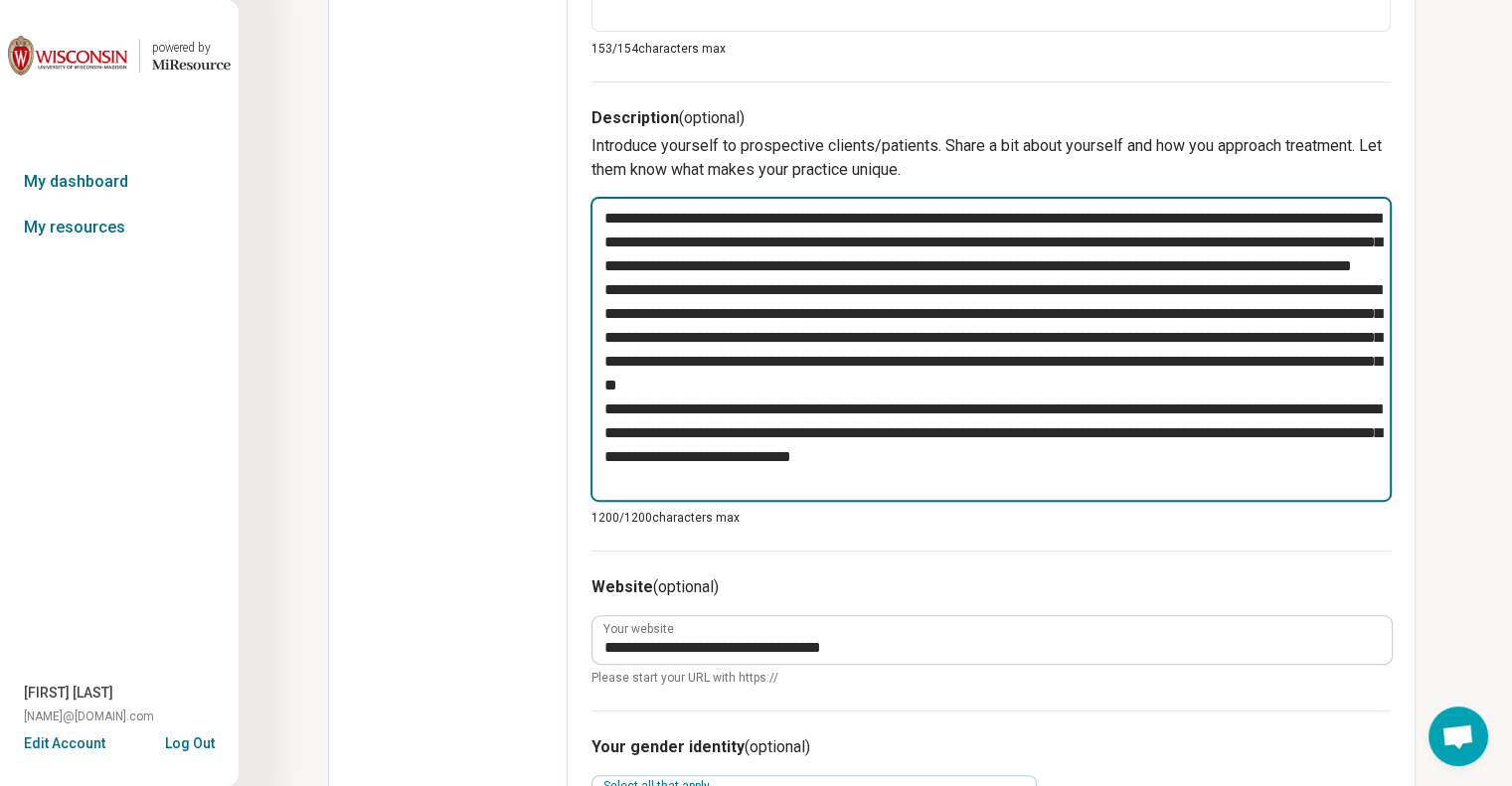 click at bounding box center (991, 349) 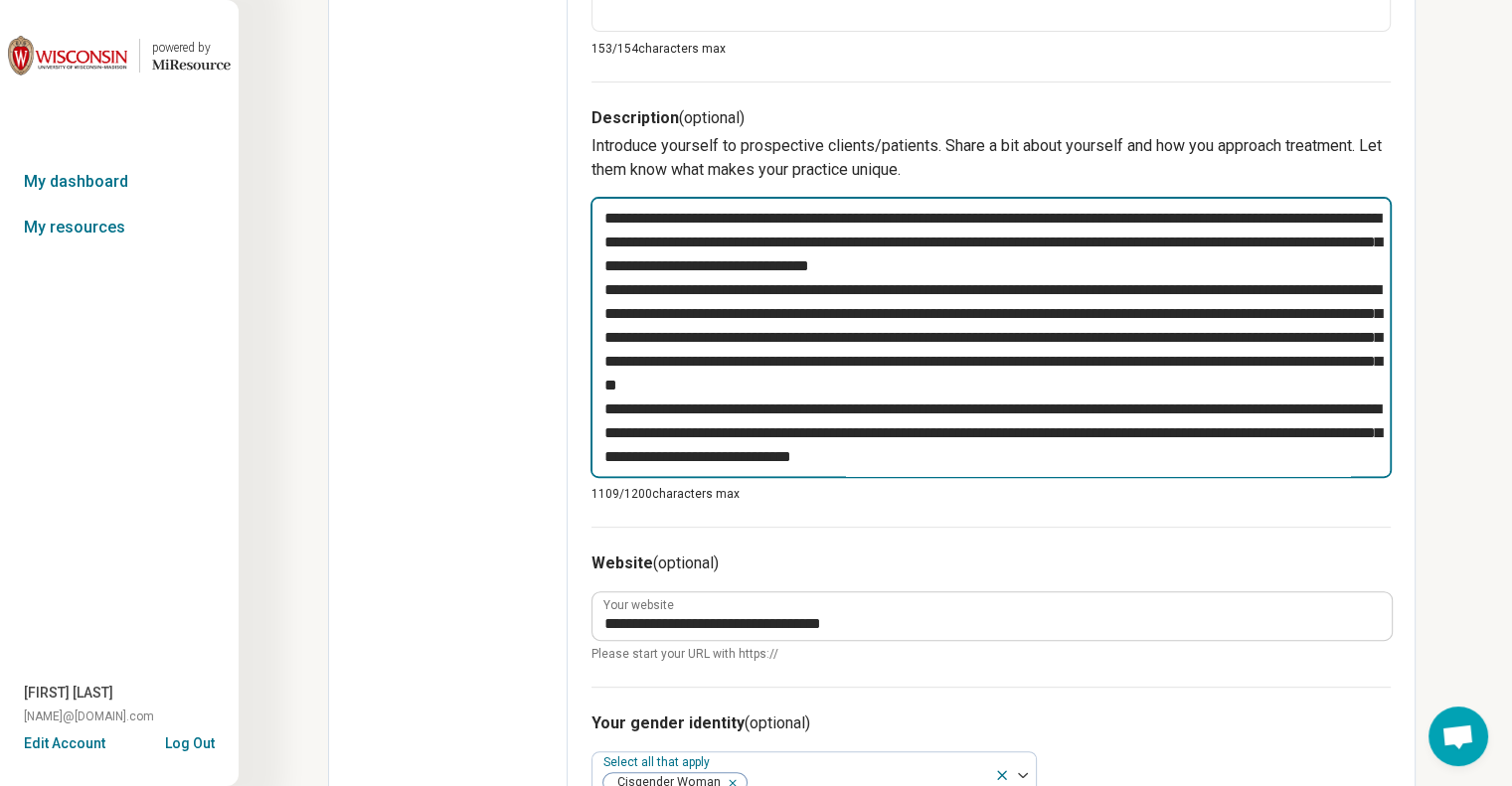 type on "*" 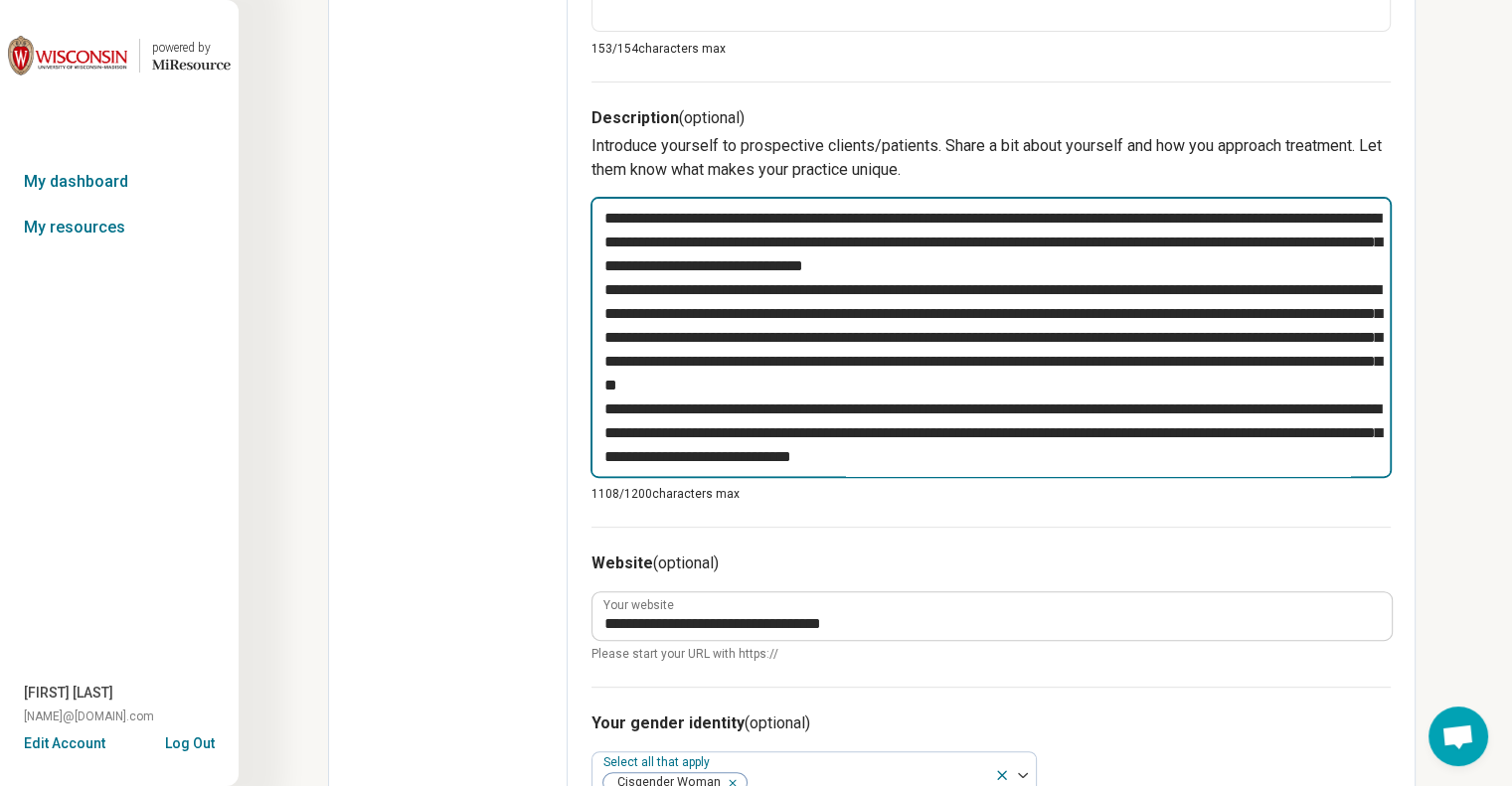 click at bounding box center (991, 337) 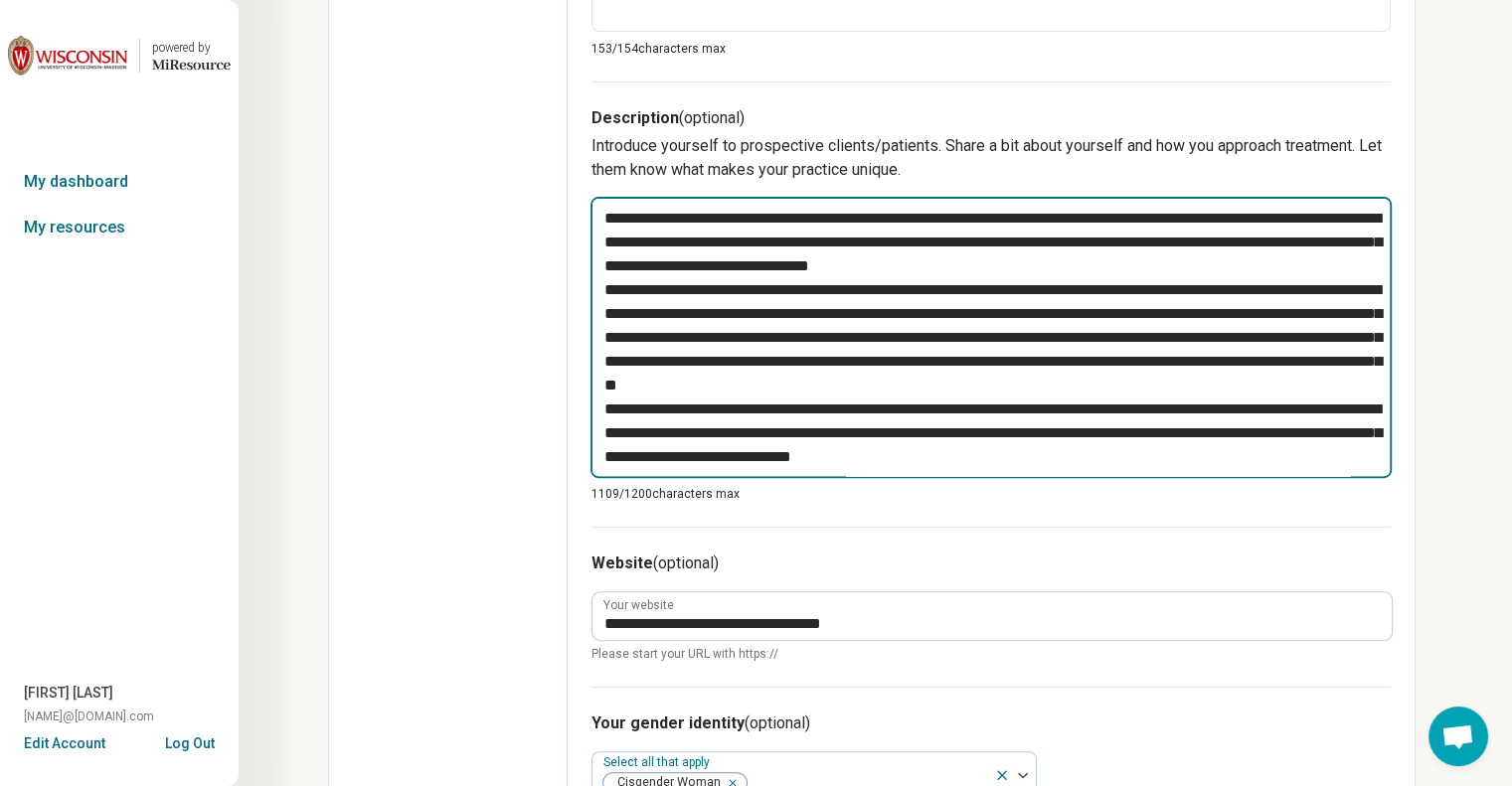 type on "*" 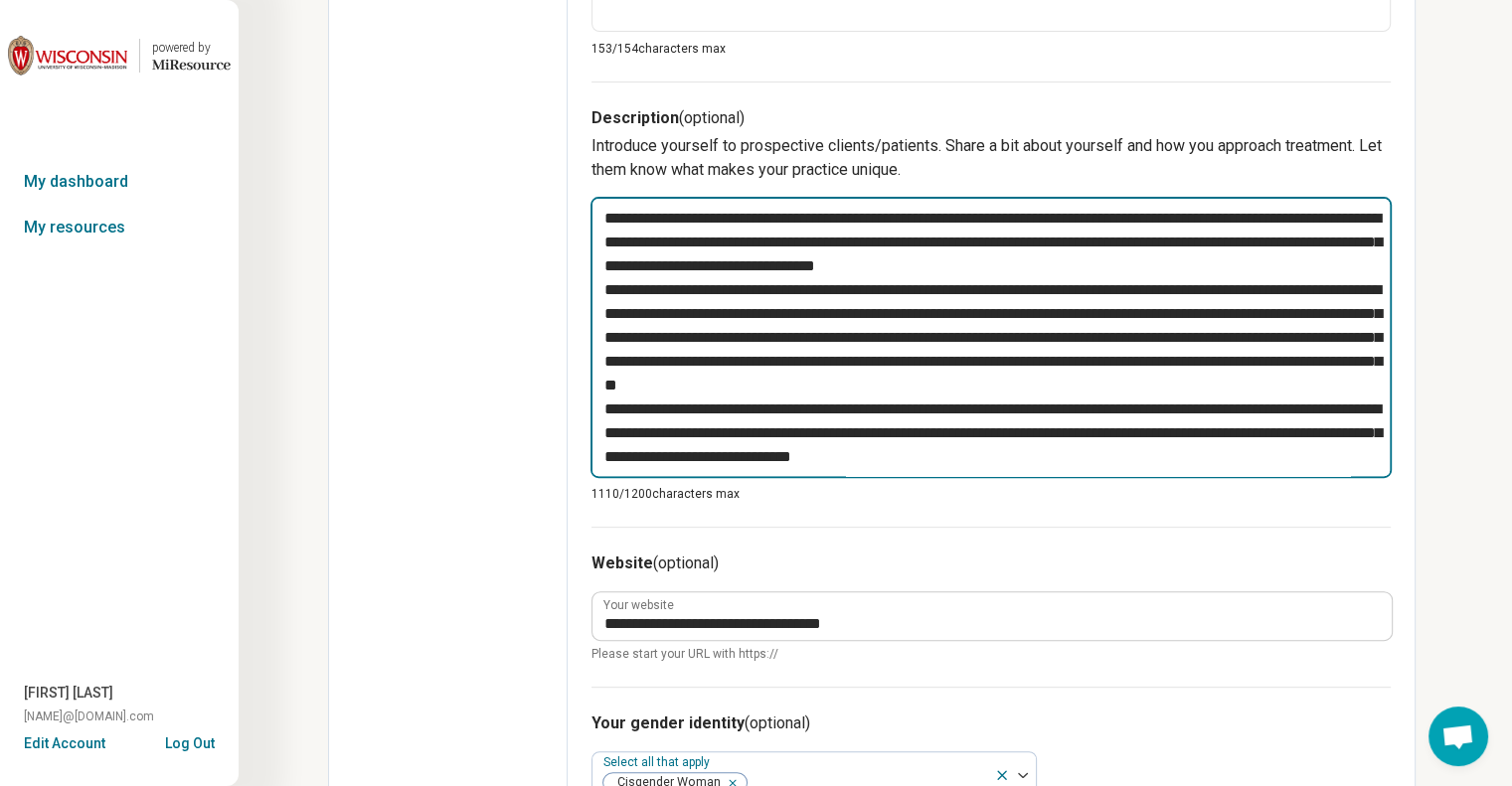 type on "*" 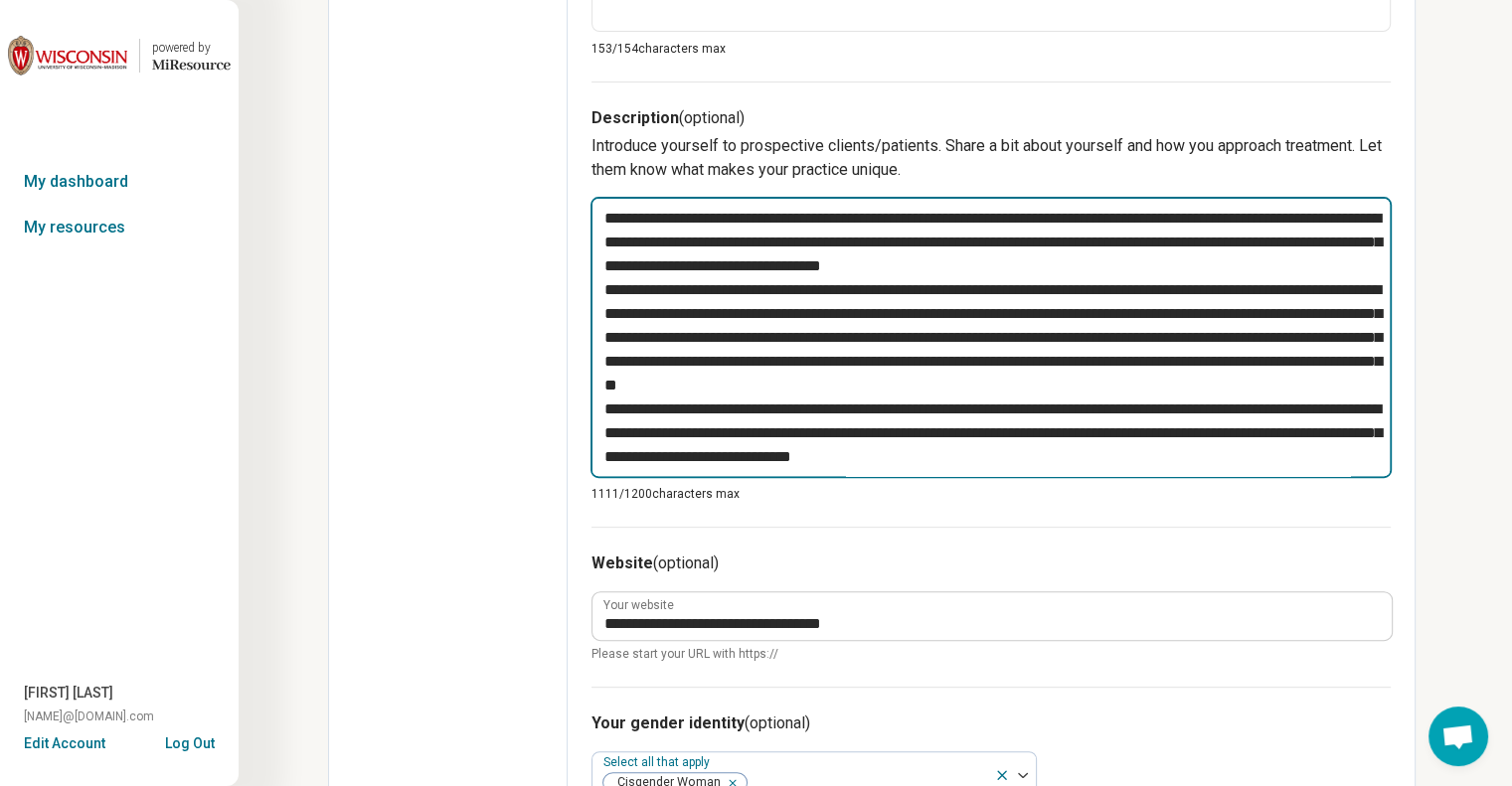 type on "*" 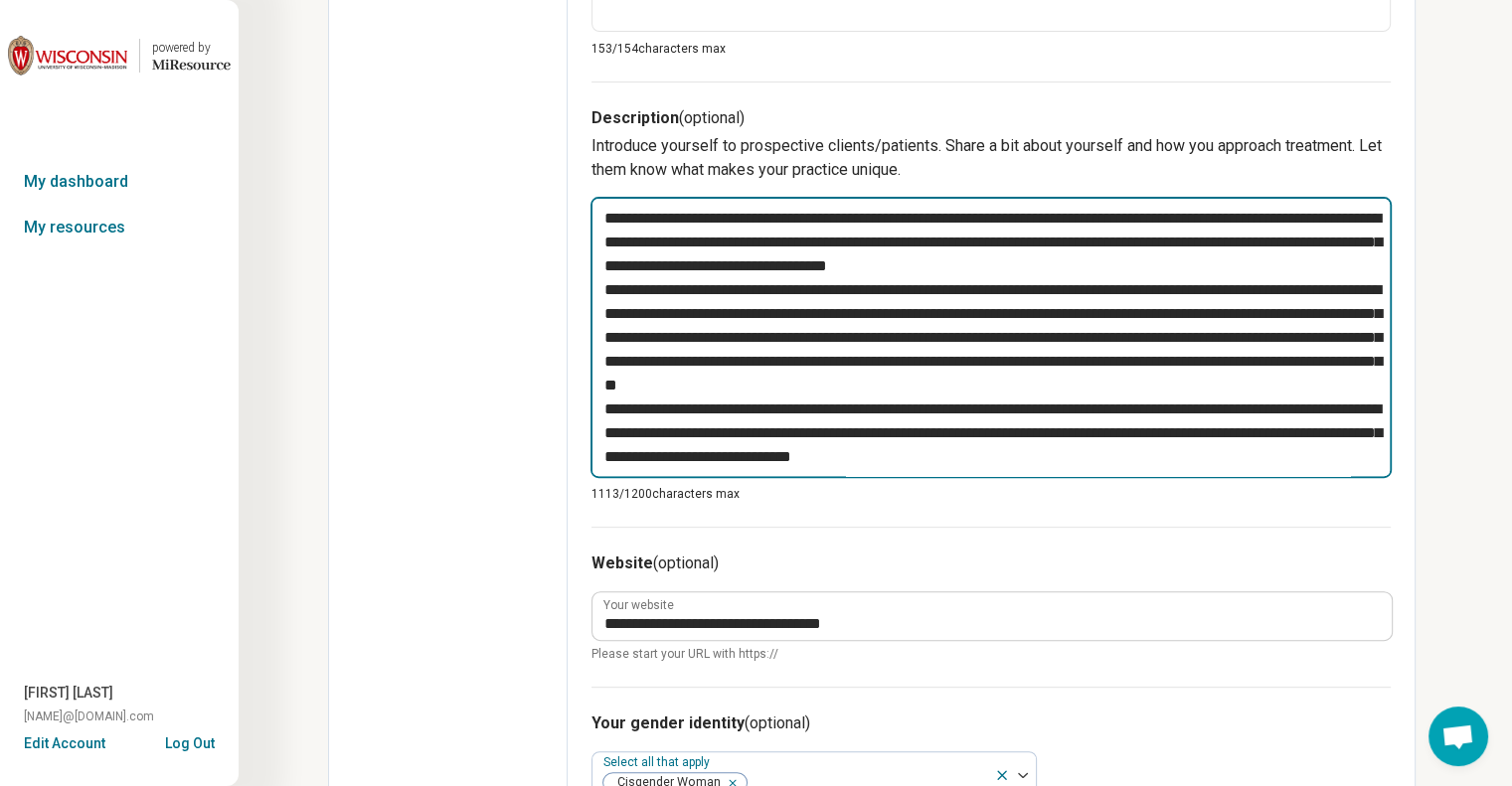 type on "*" 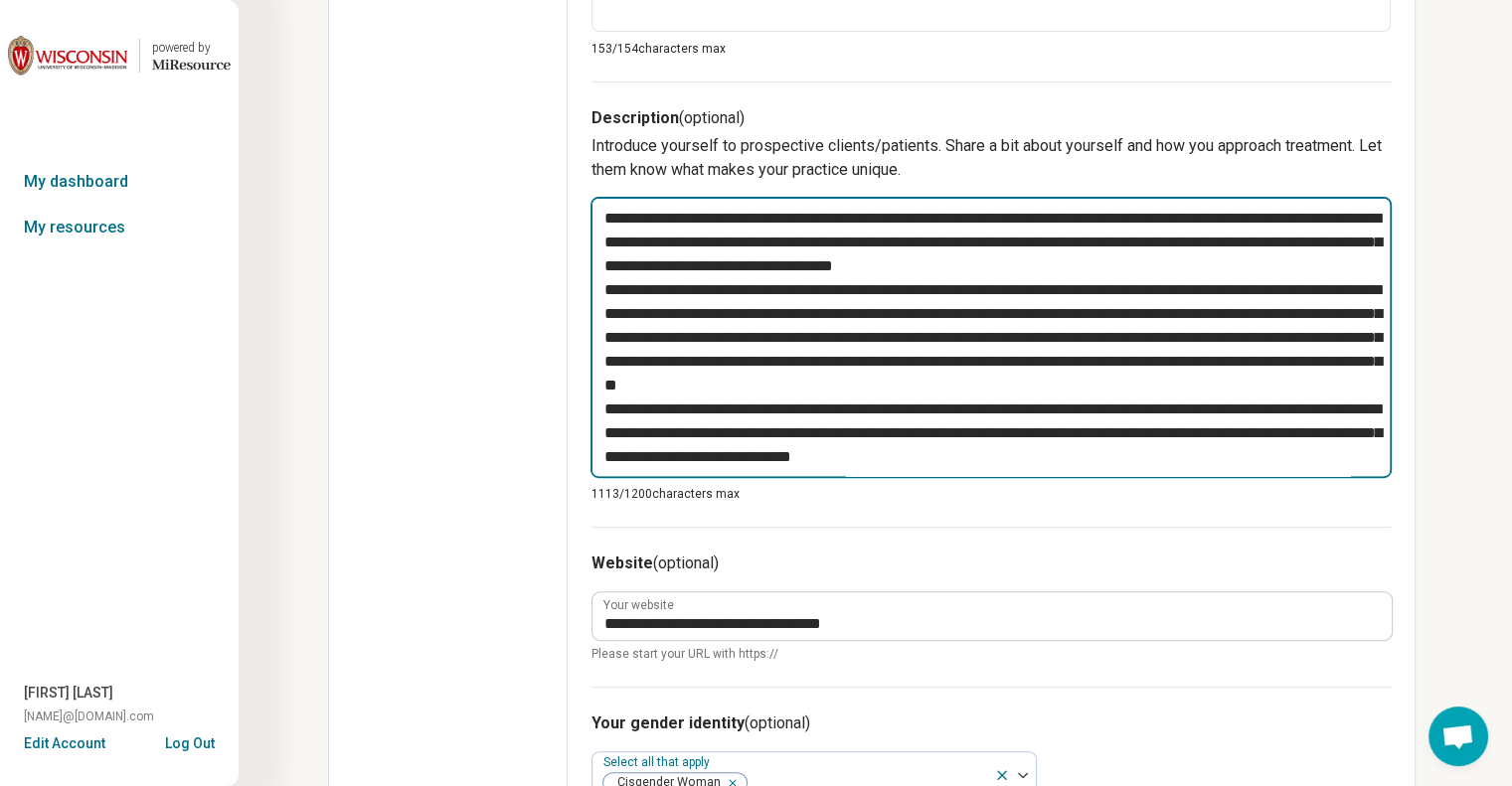 type on "*" 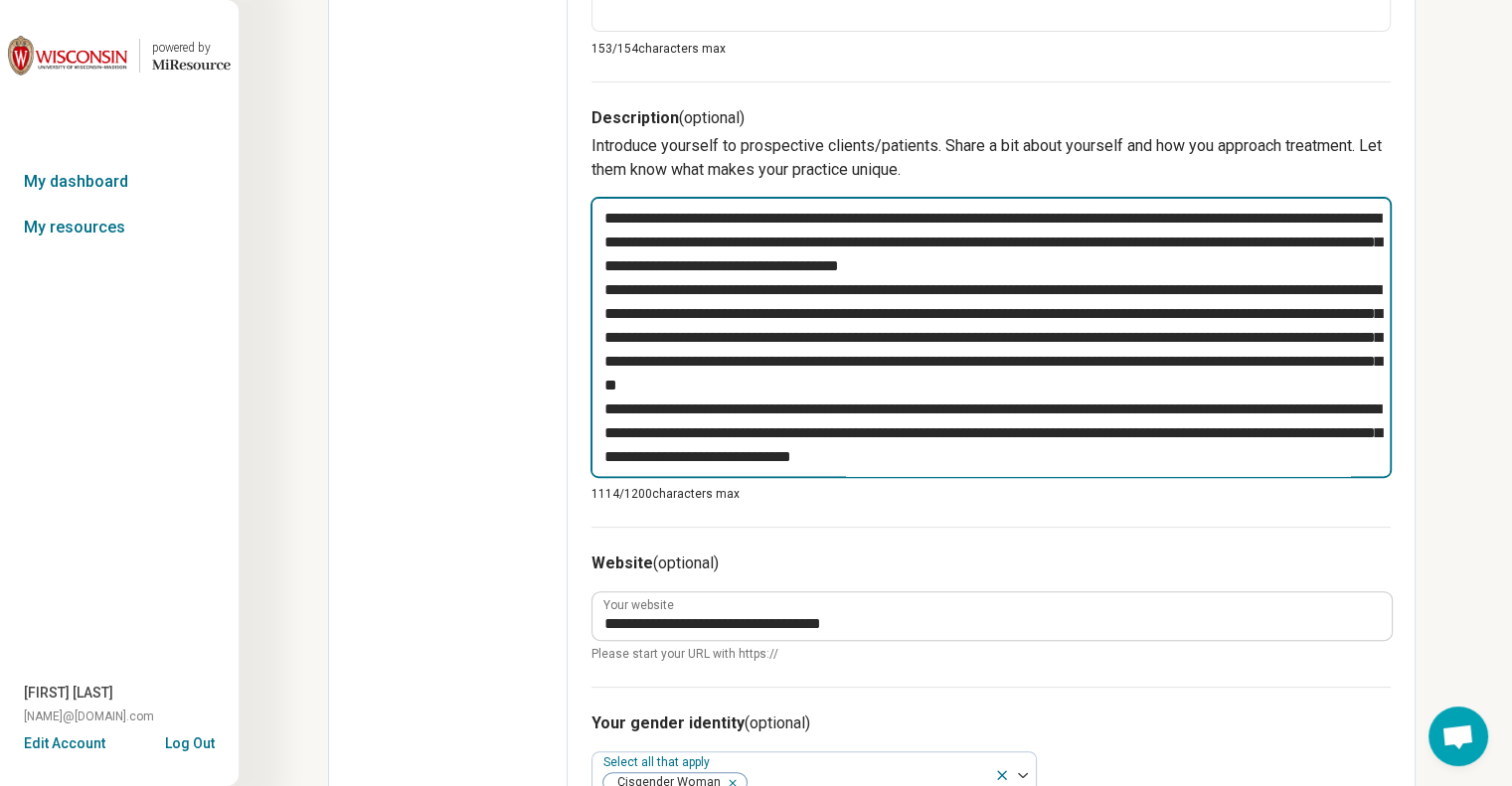type on "*" 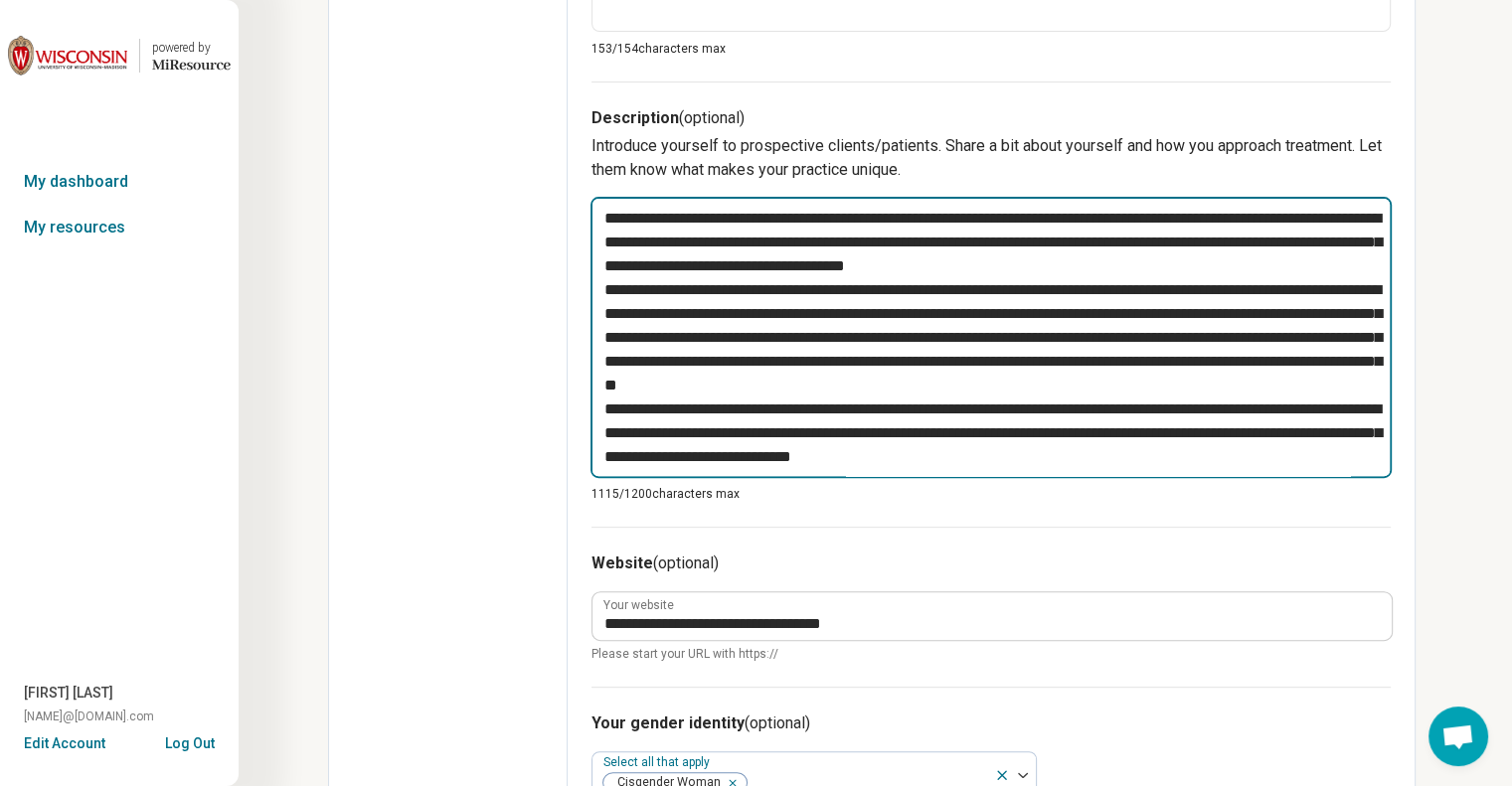 type on "*" 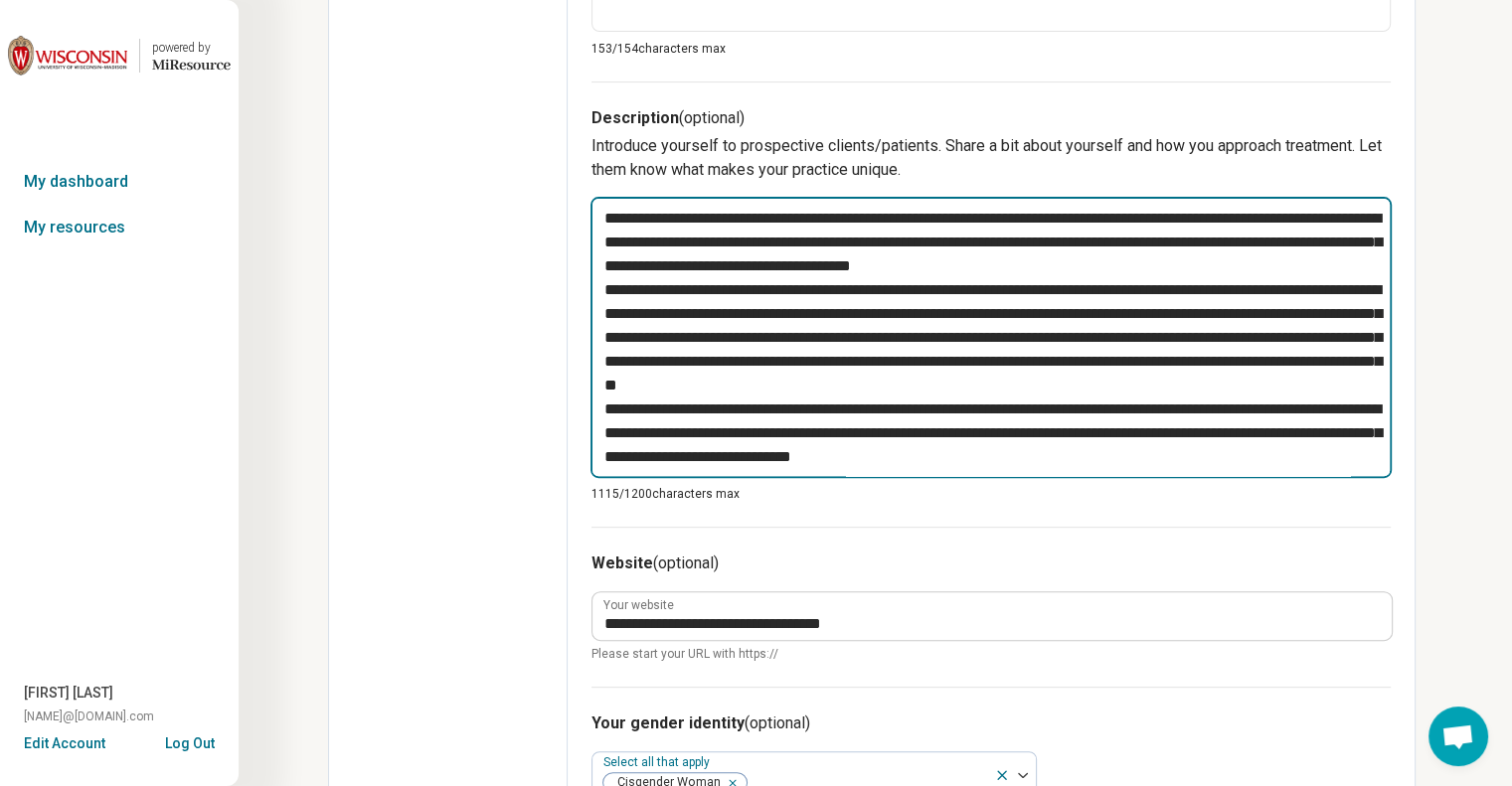 type on "*" 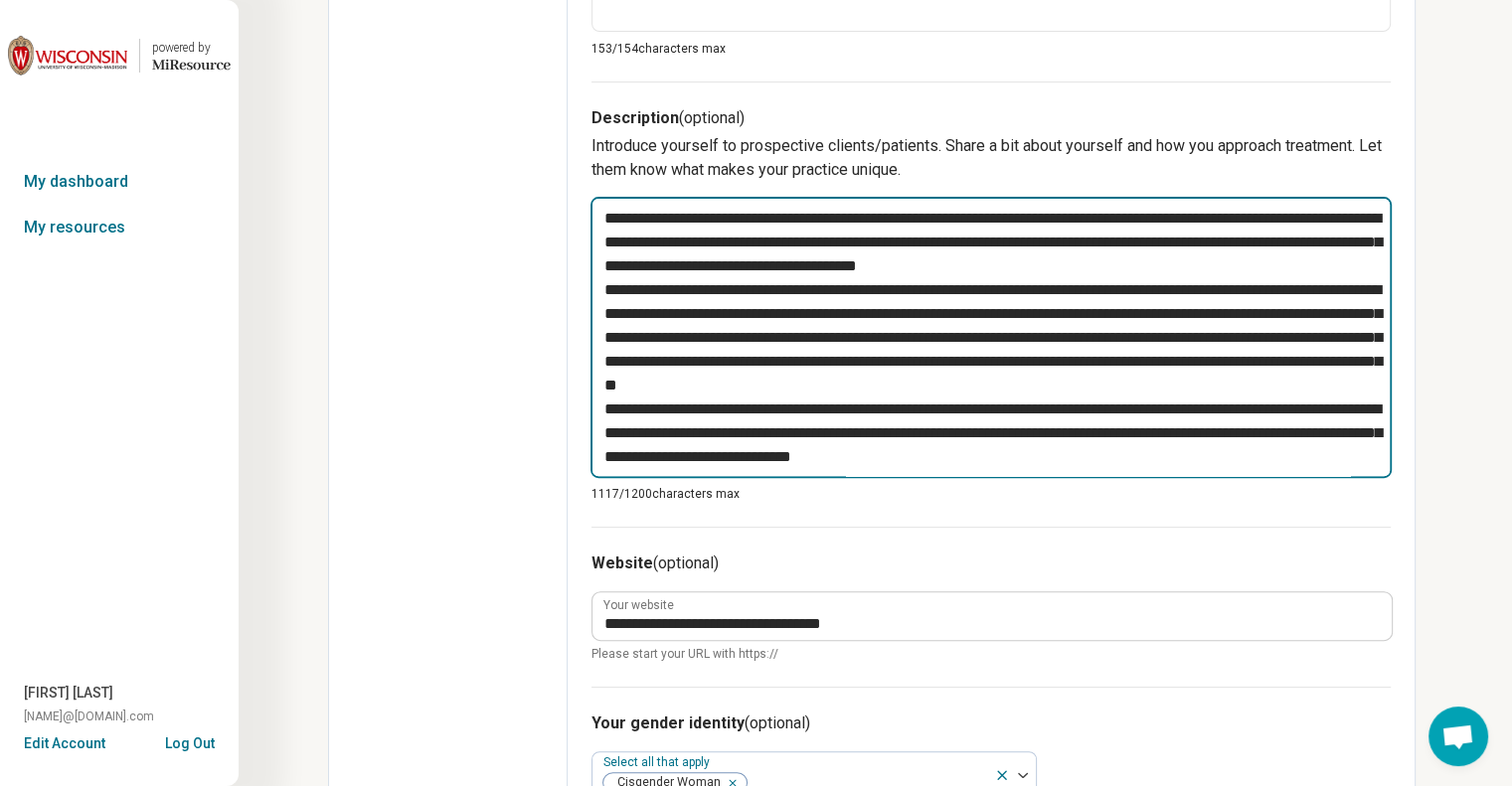 click at bounding box center [991, 337] 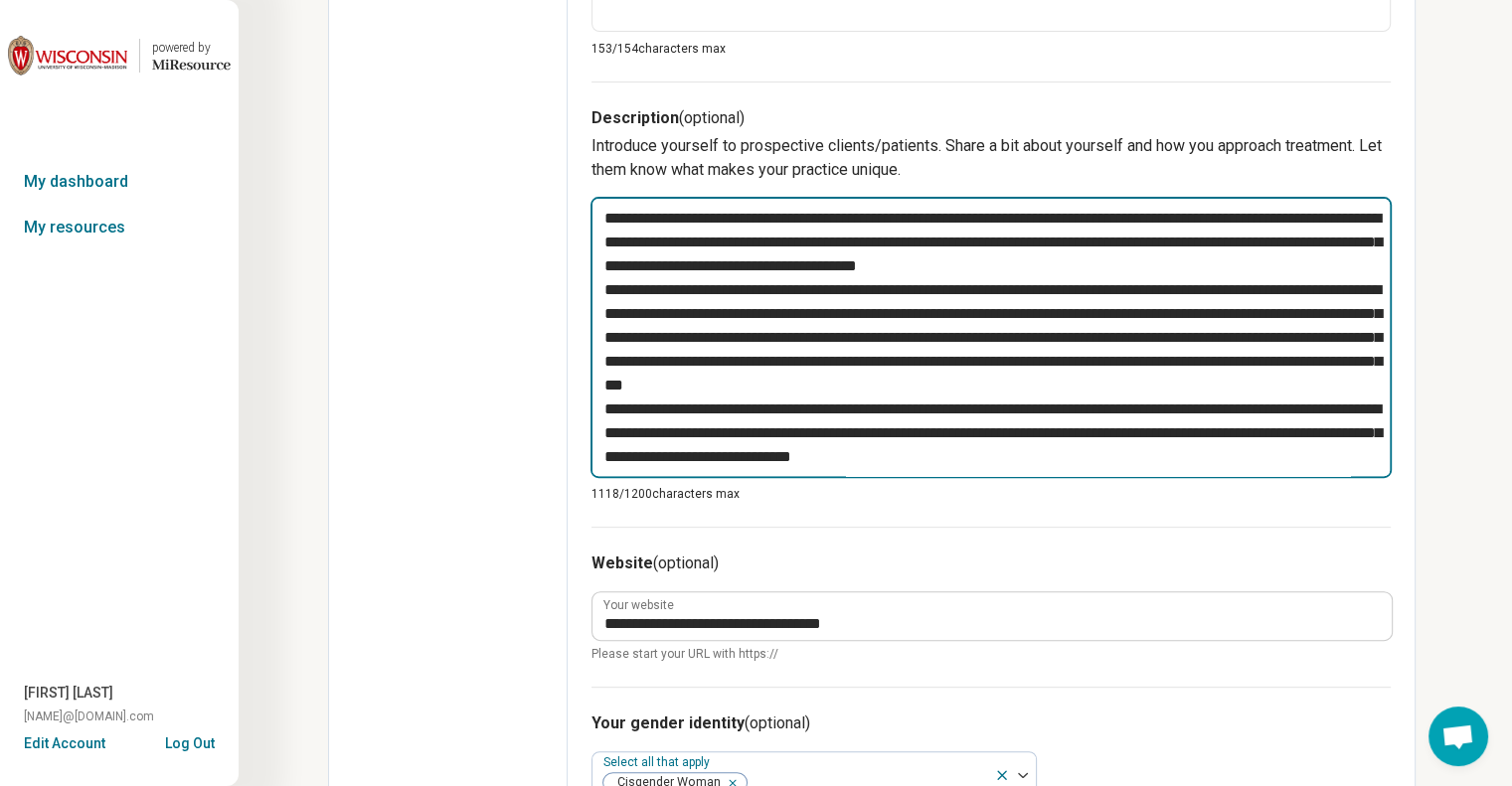 type on "*" 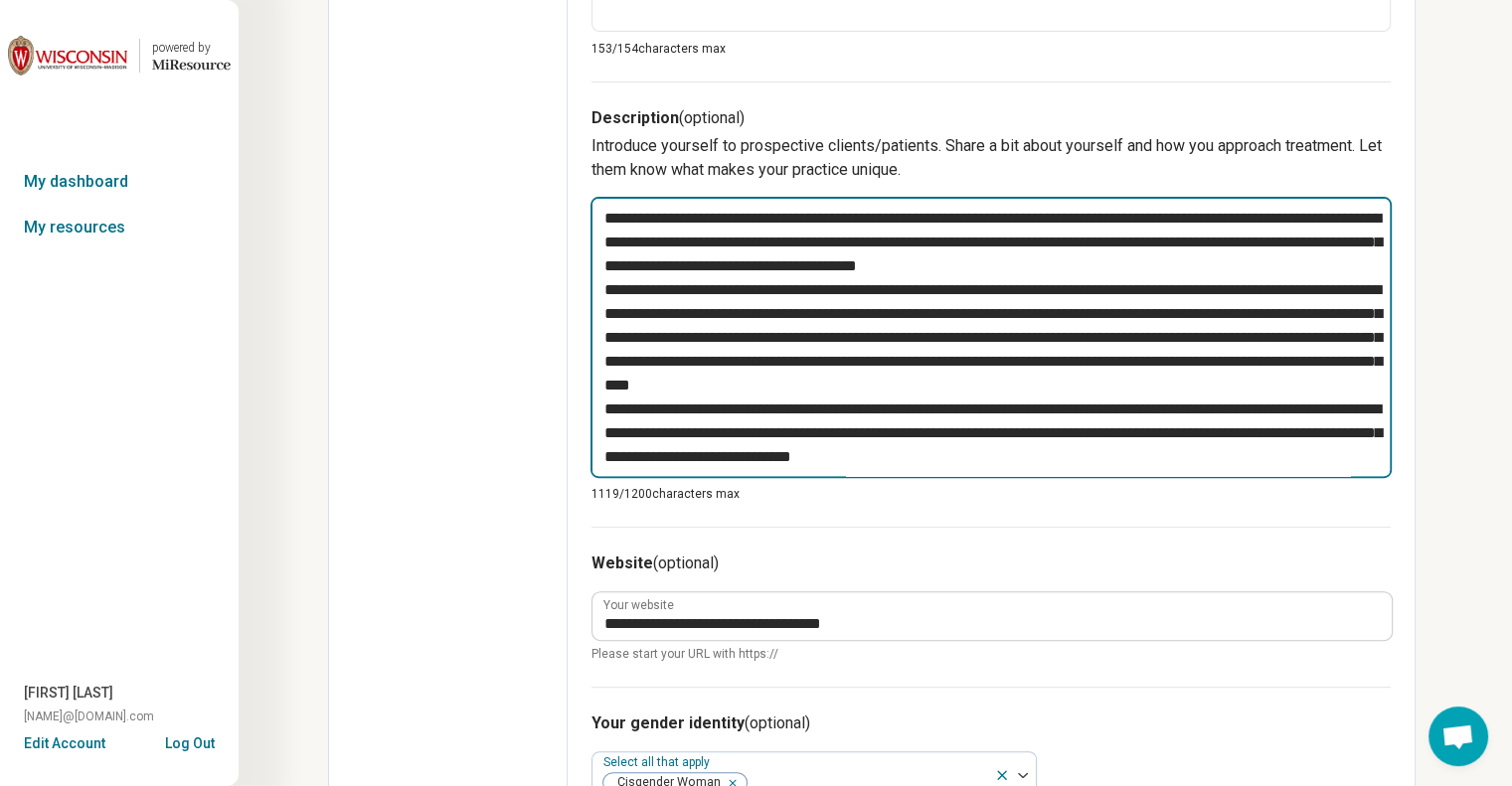 type on "*" 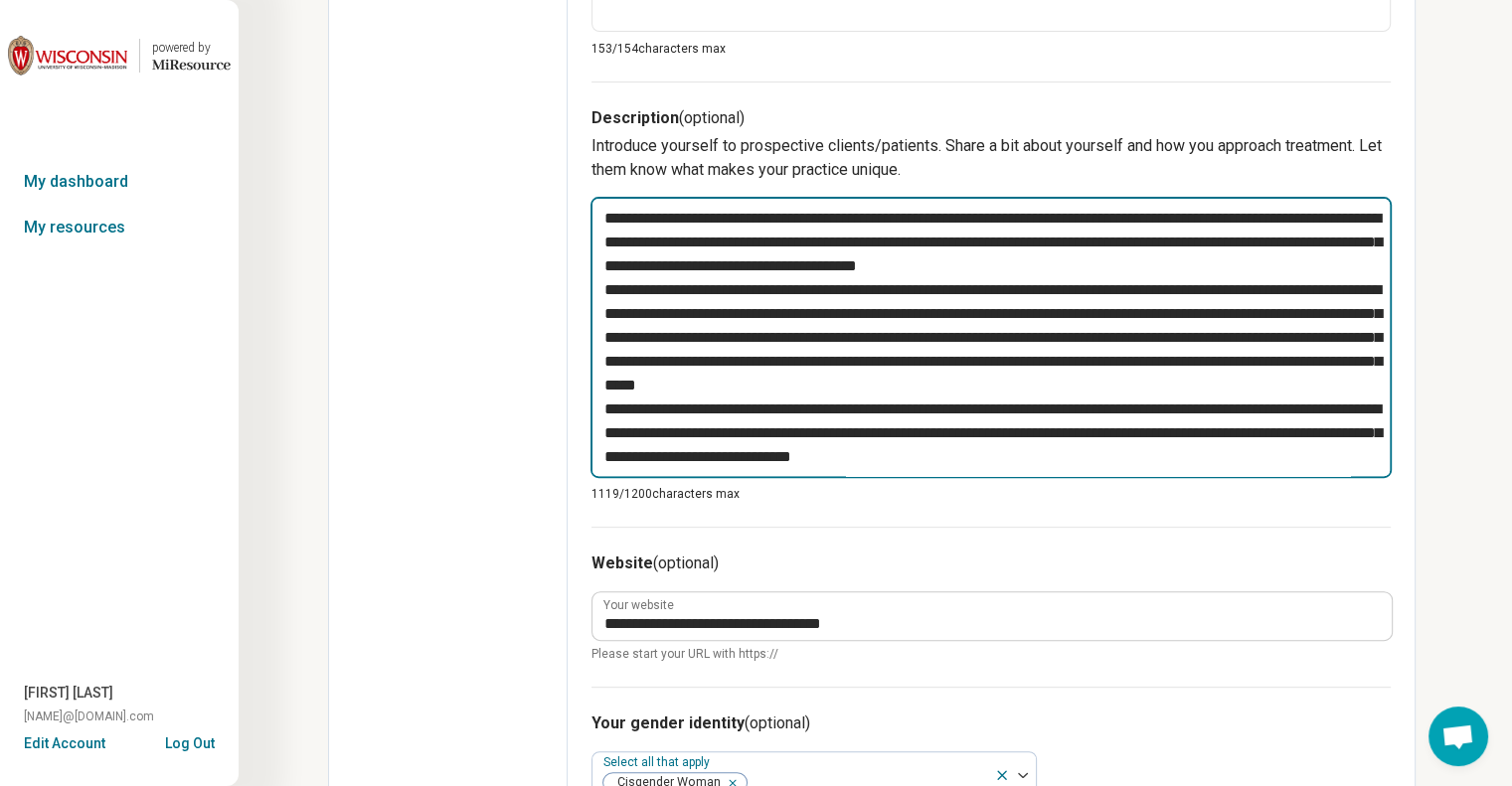 type on "*" 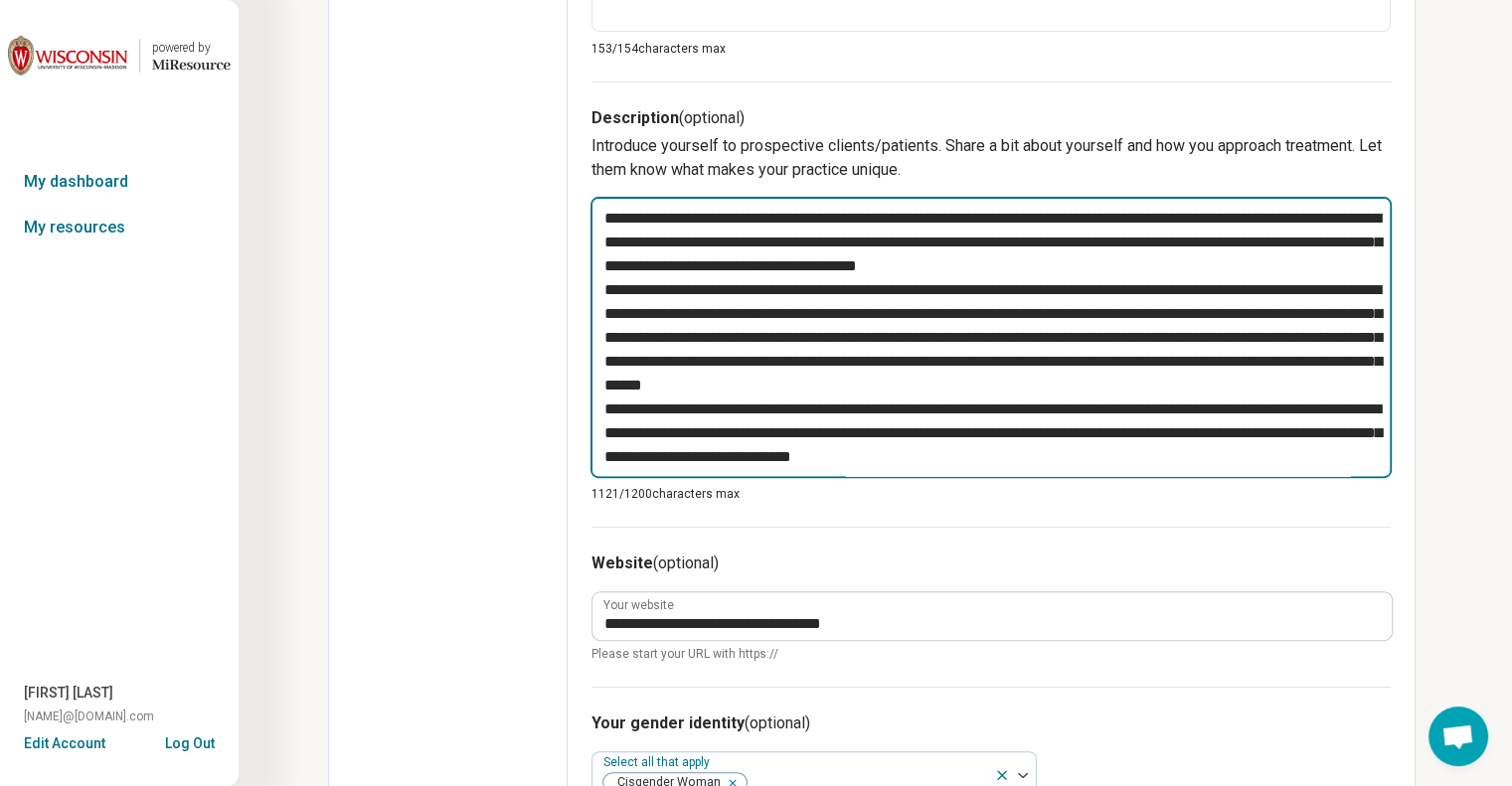 type on "*" 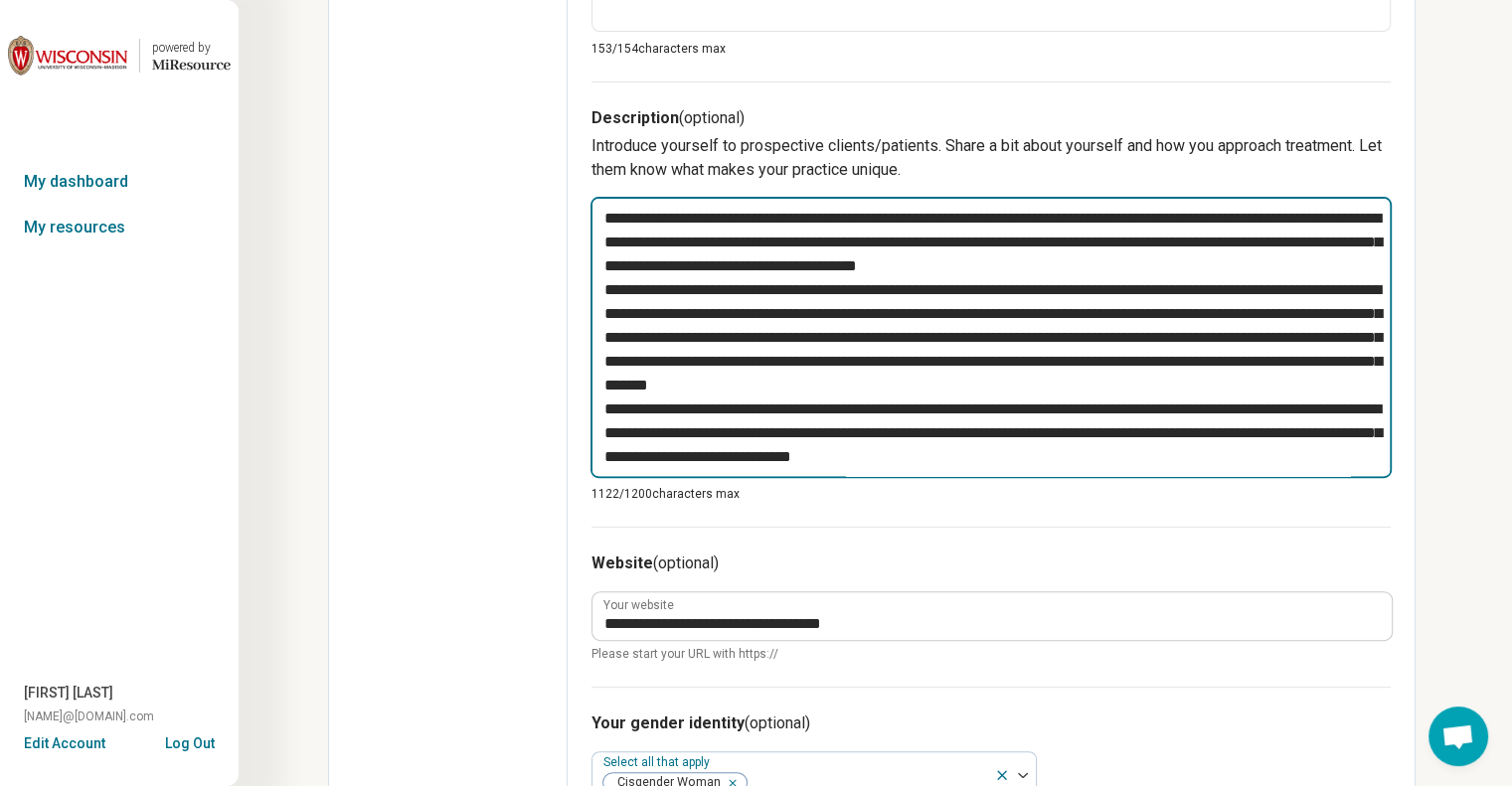type on "*" 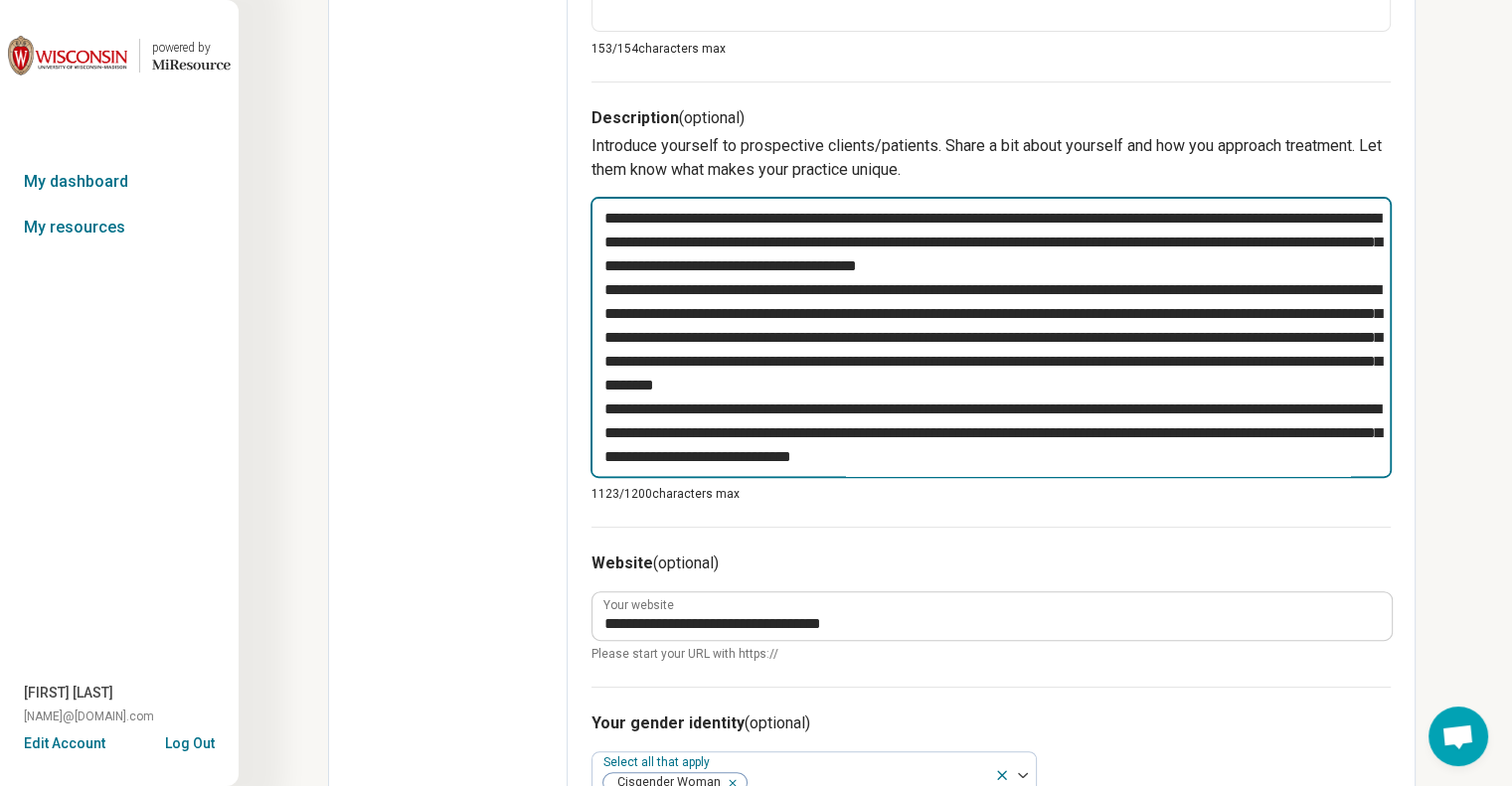 type on "**********" 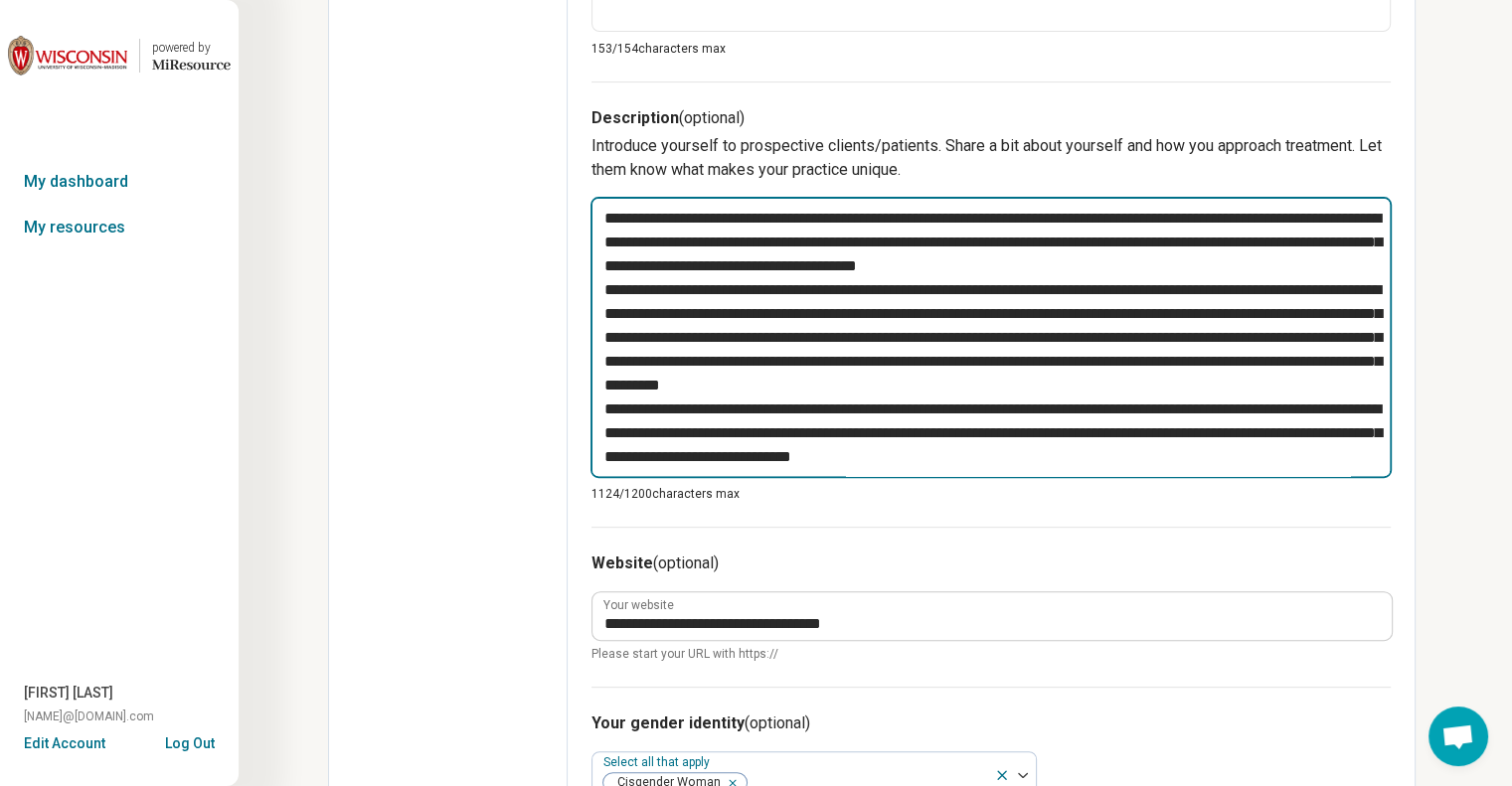 type on "*" 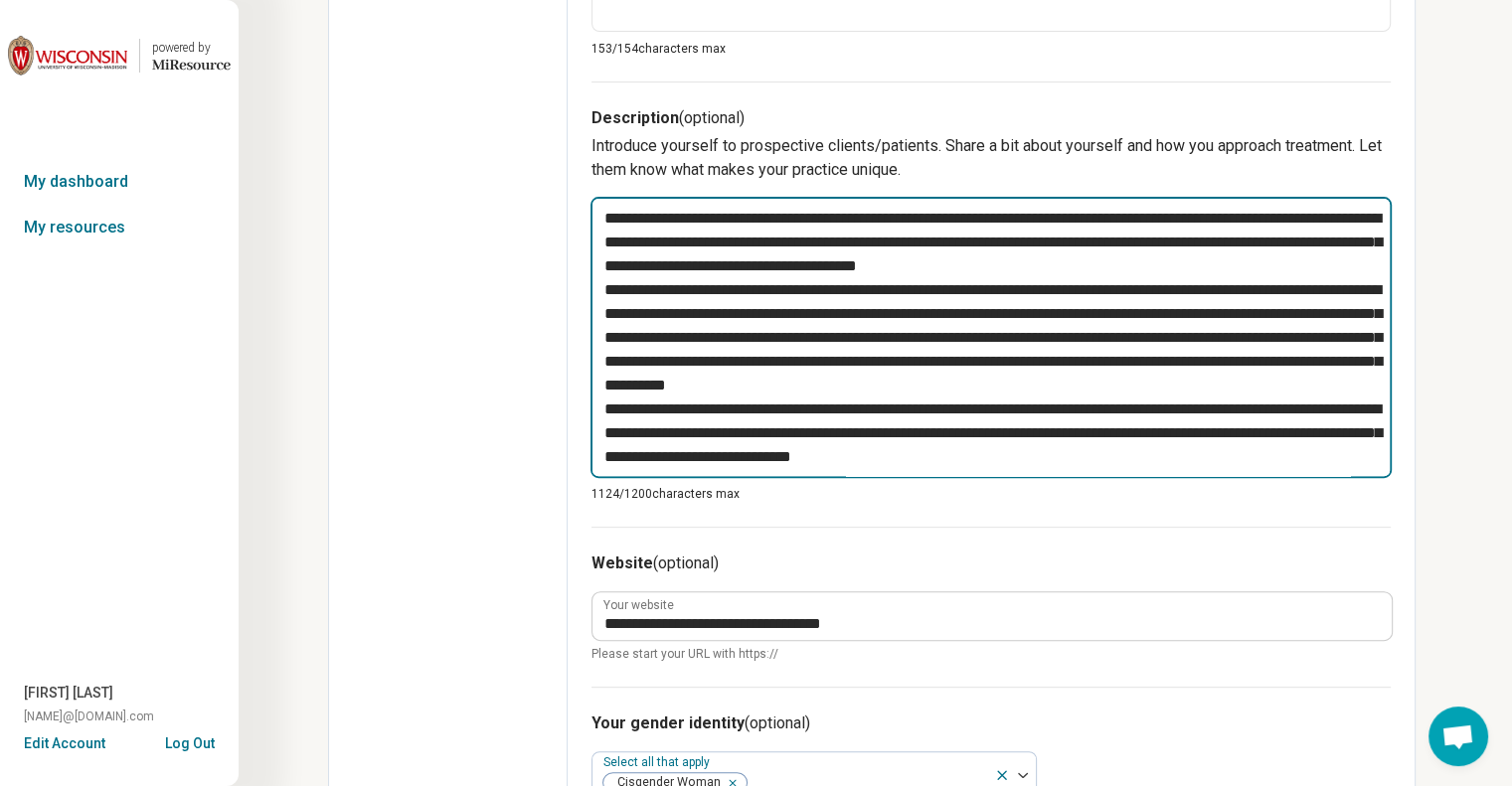 type on "*" 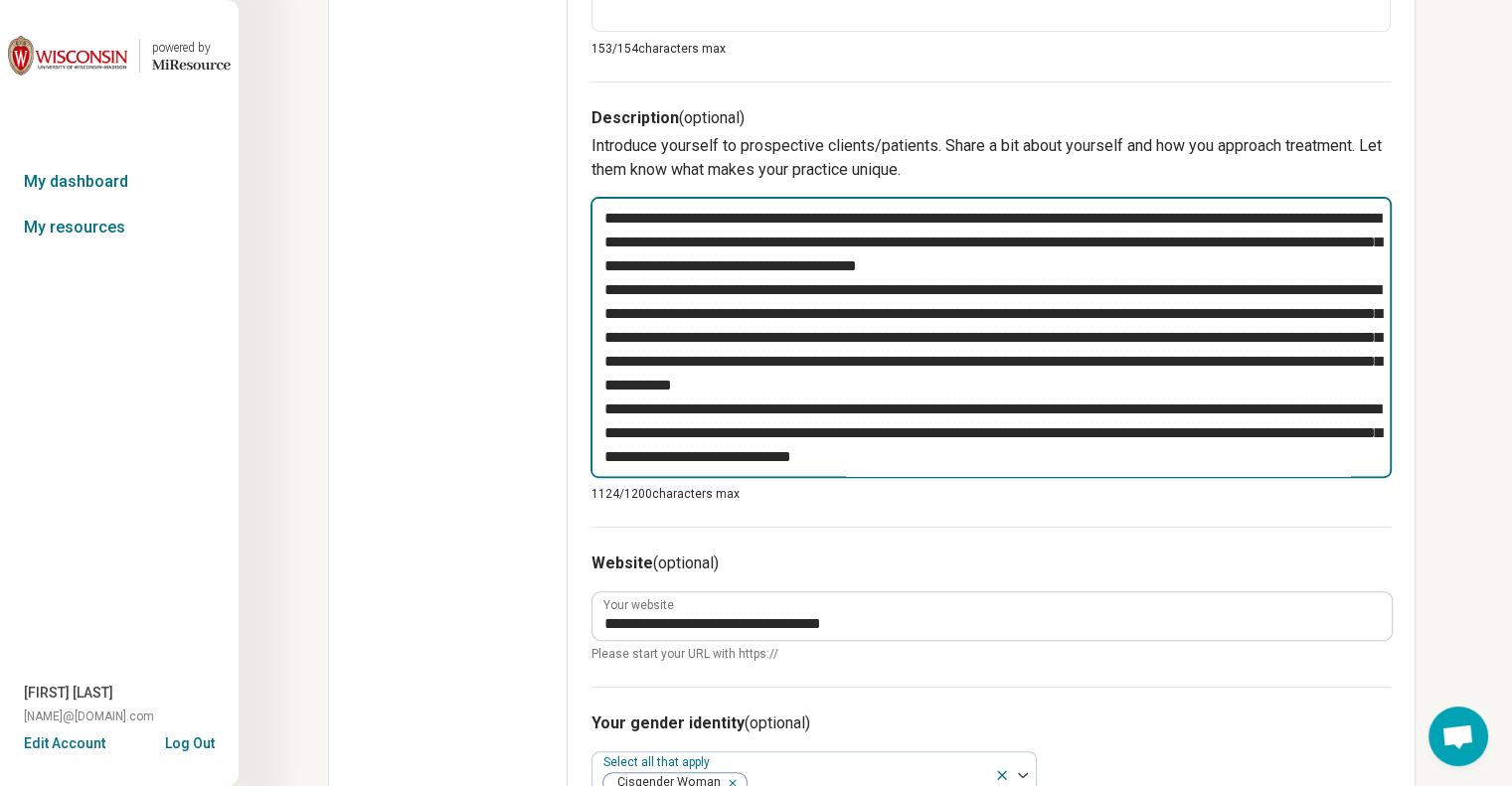 type on "*" 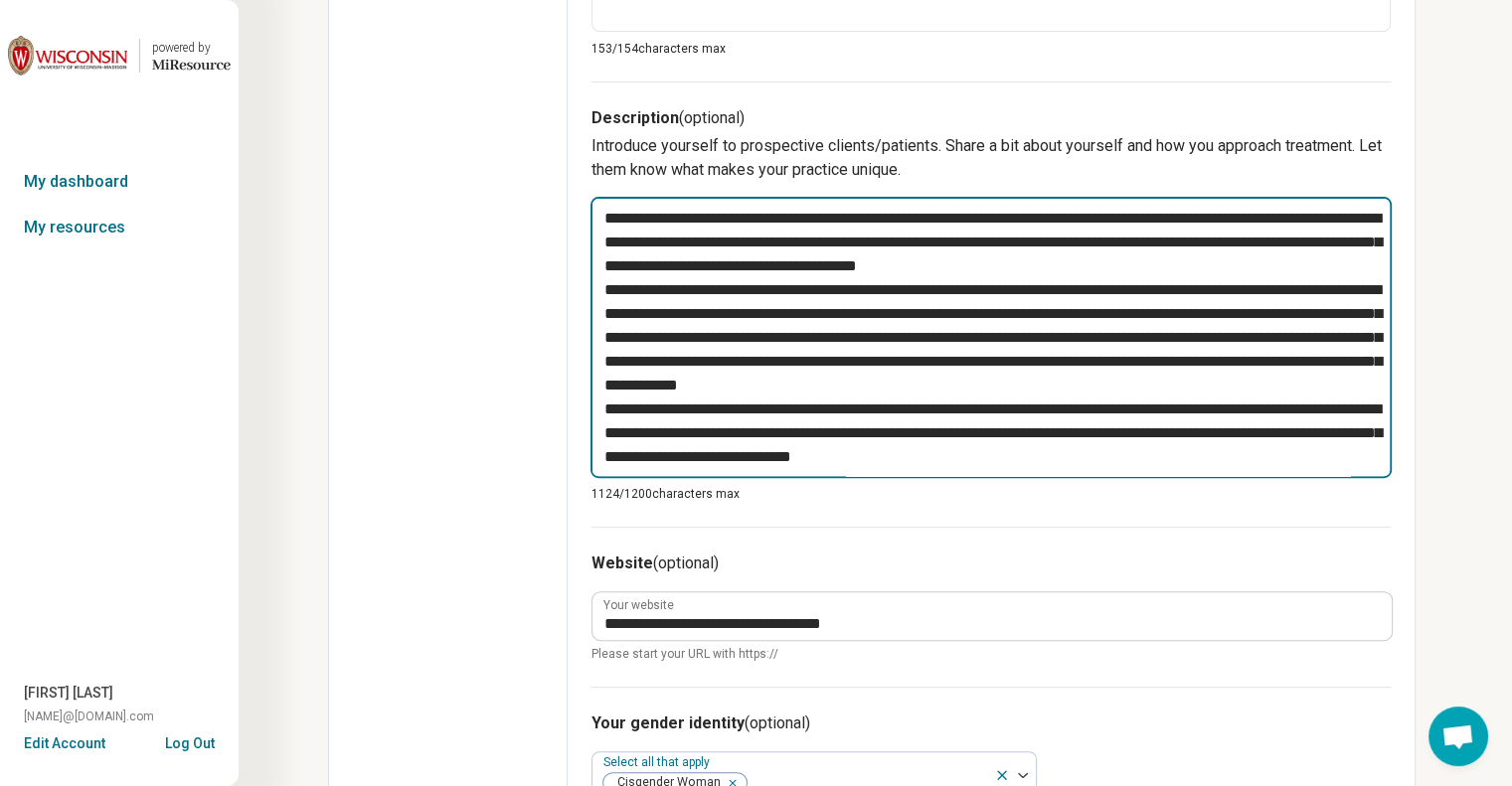 type on "**********" 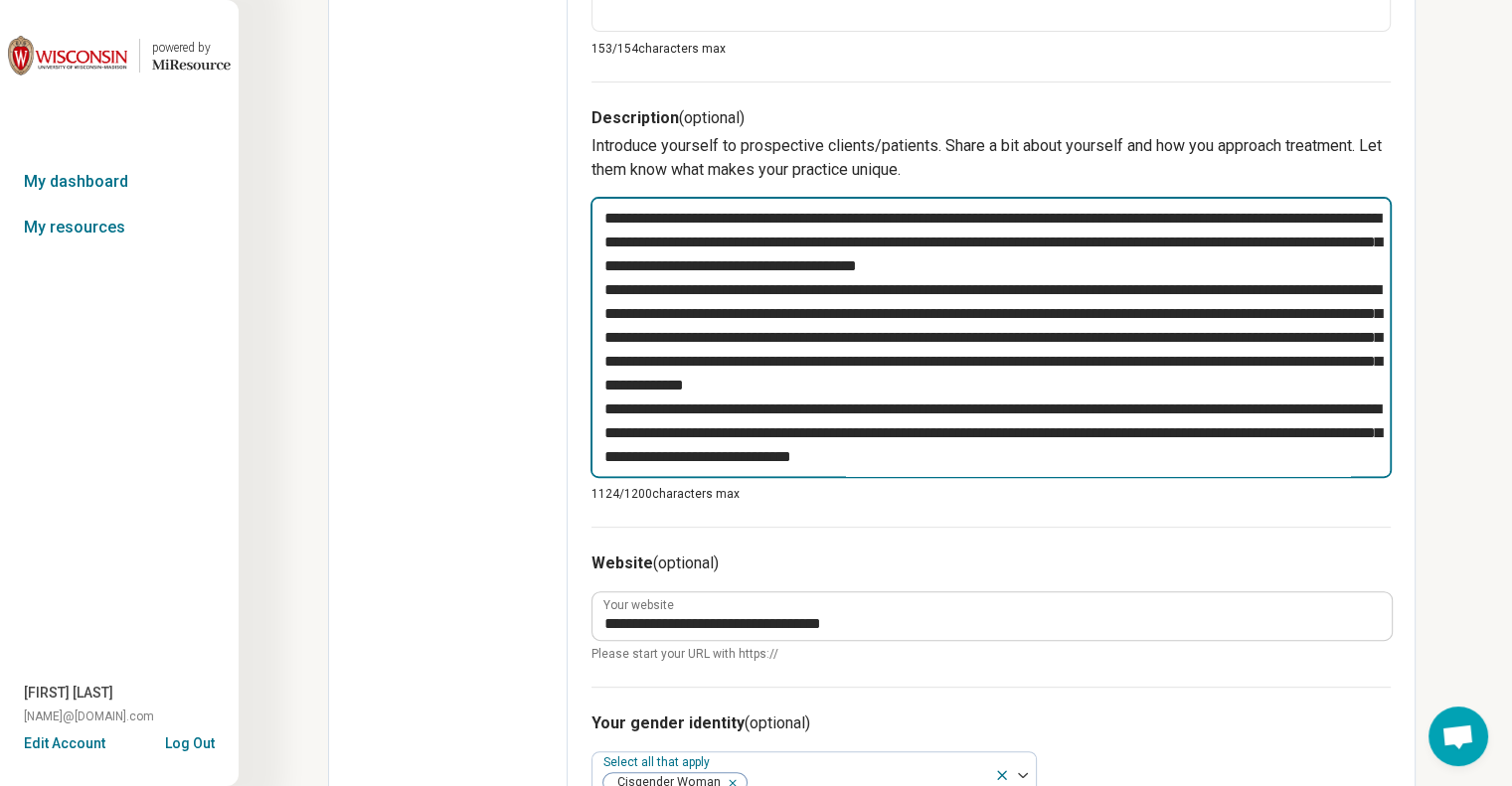 type on "*" 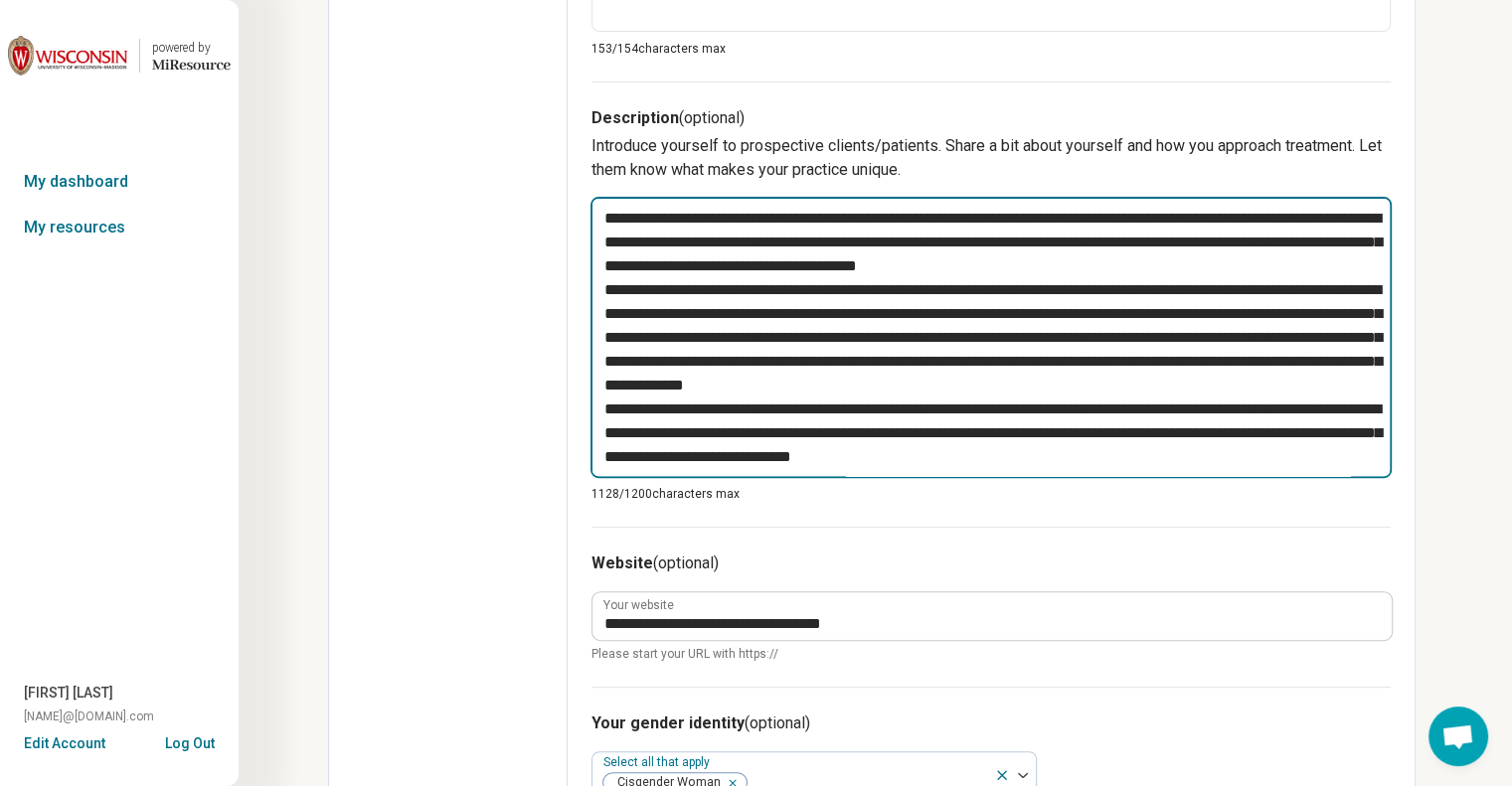 type on "**********" 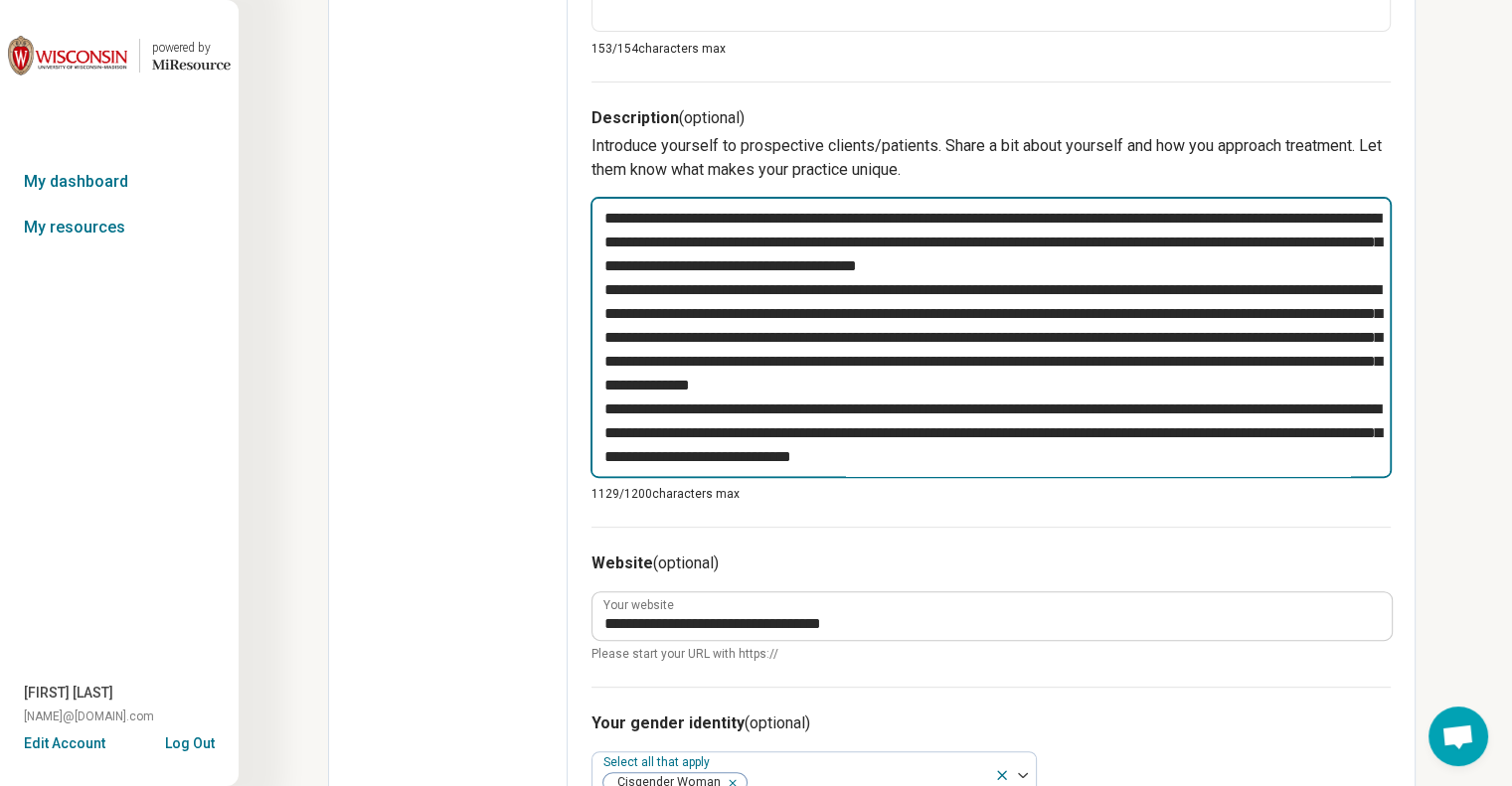 type on "*" 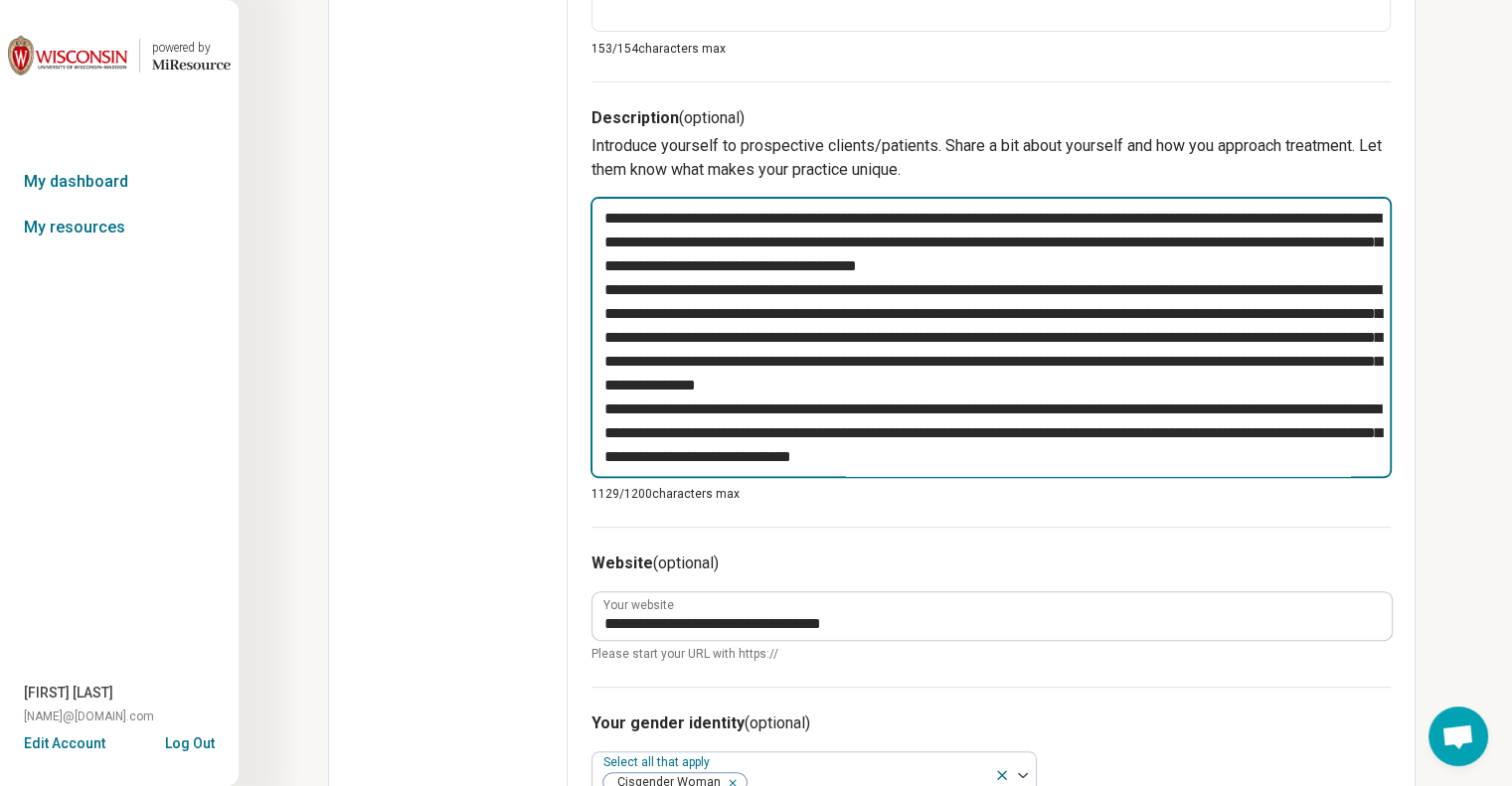 type on "*" 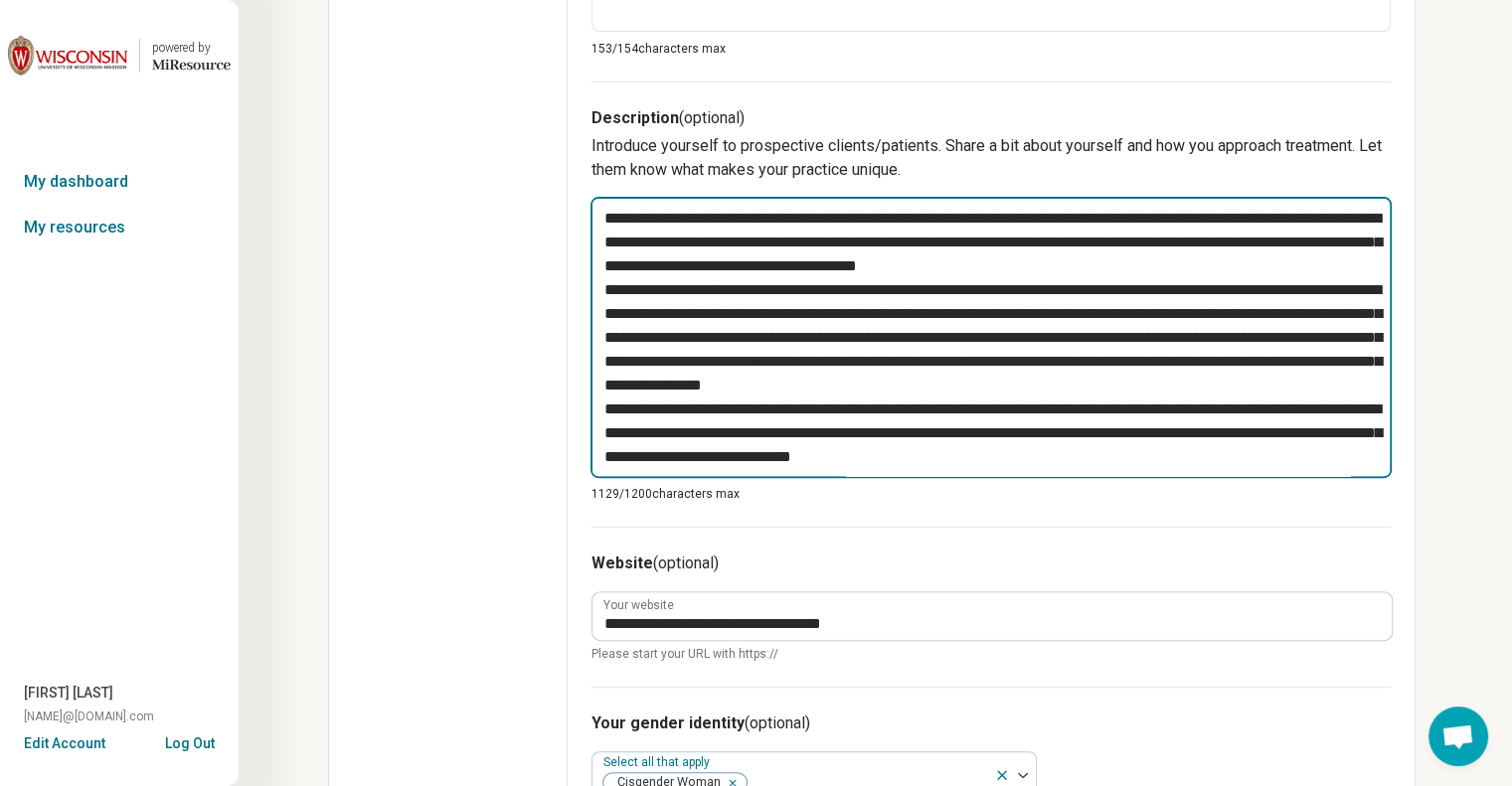 type on "**********" 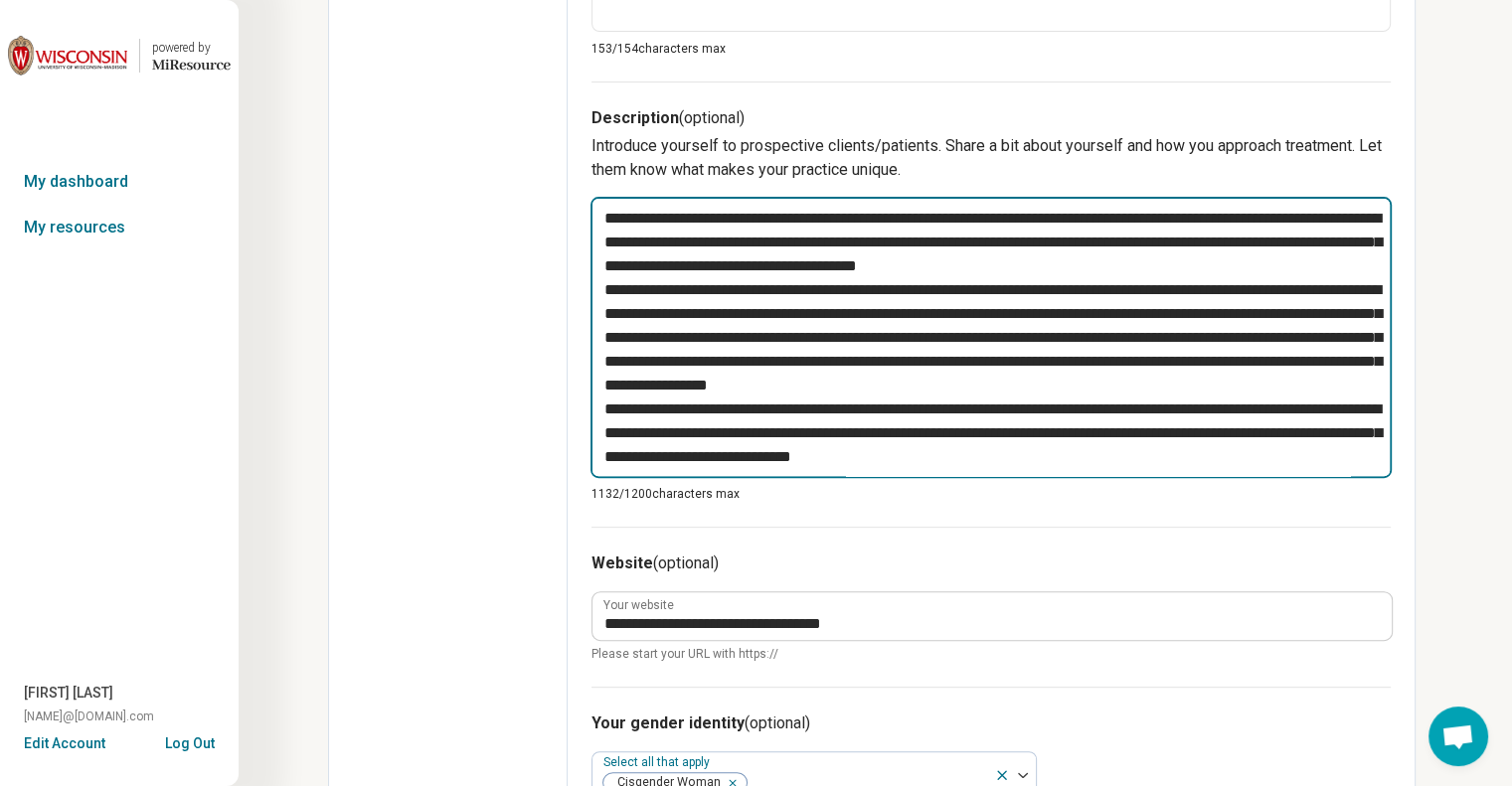type on "*" 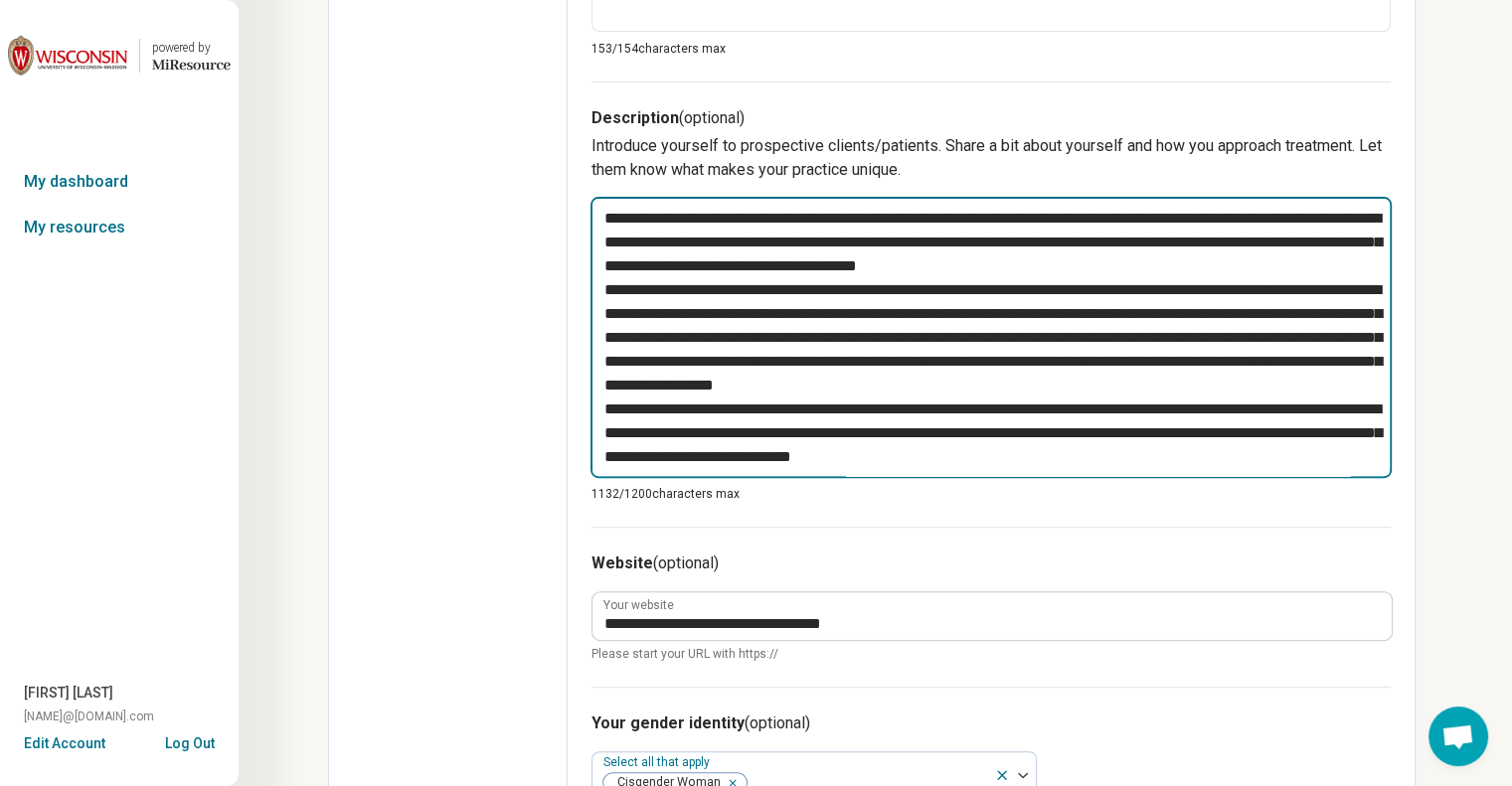 type on "*" 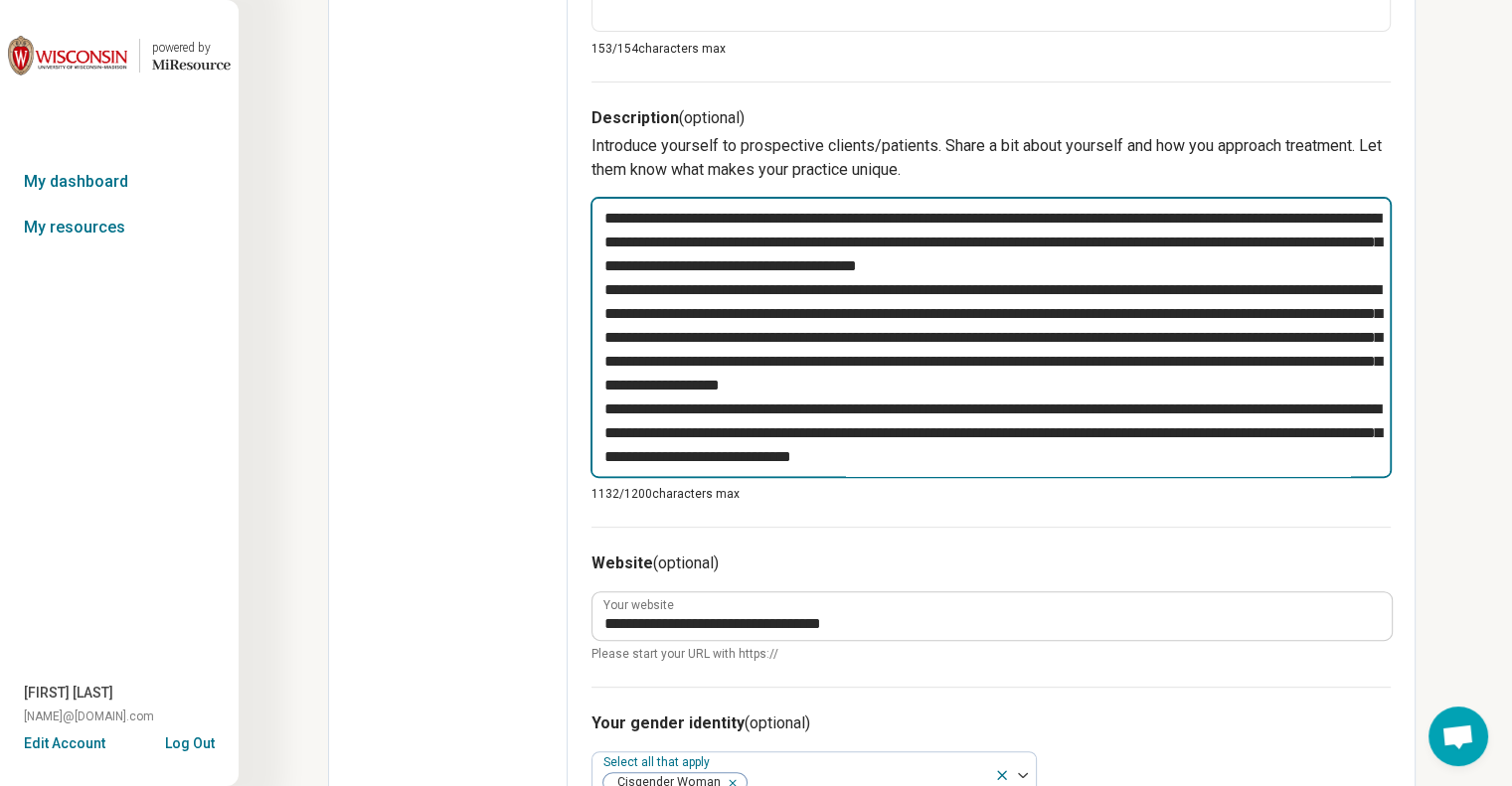 type on "*" 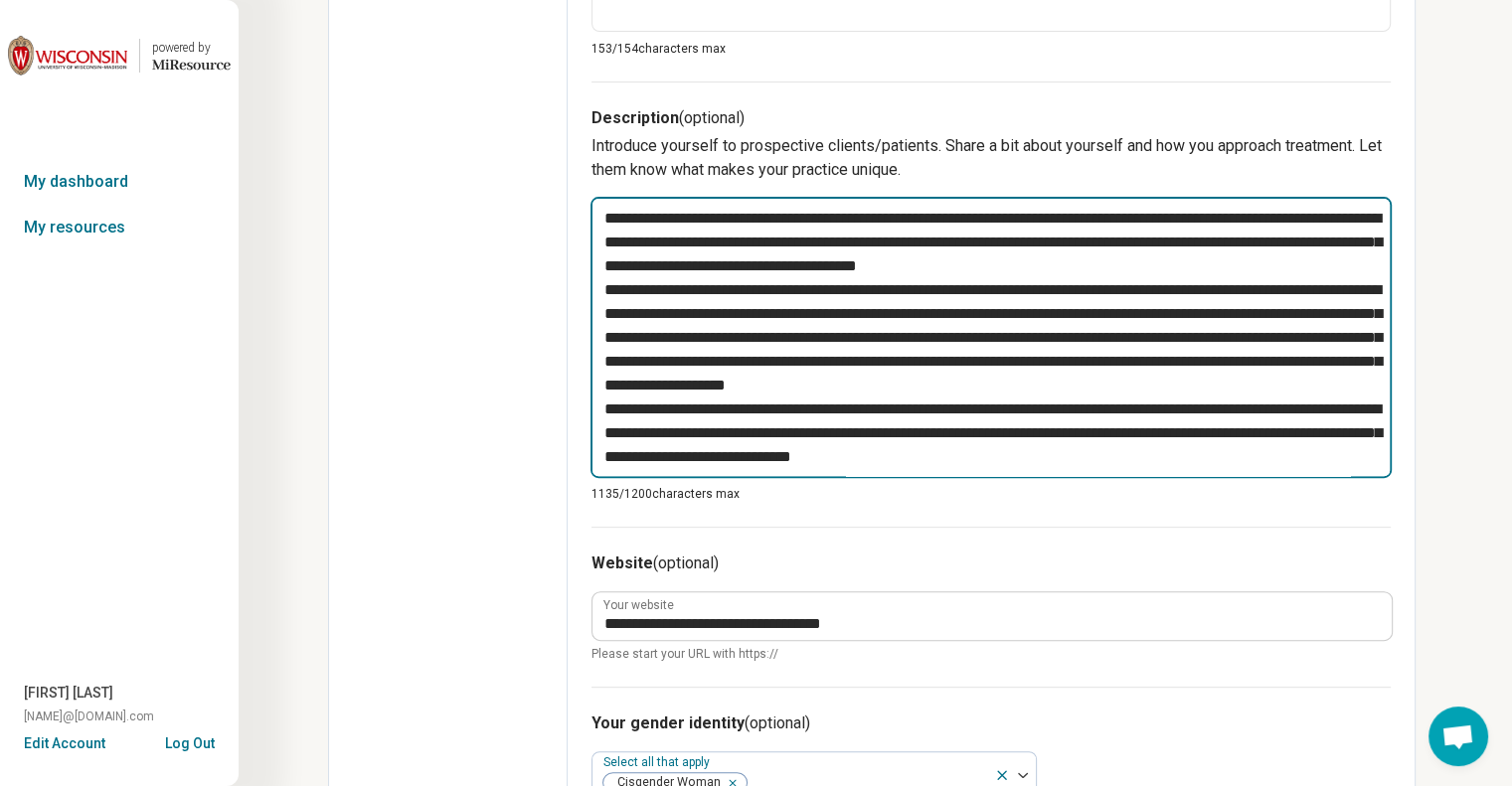 type on "*" 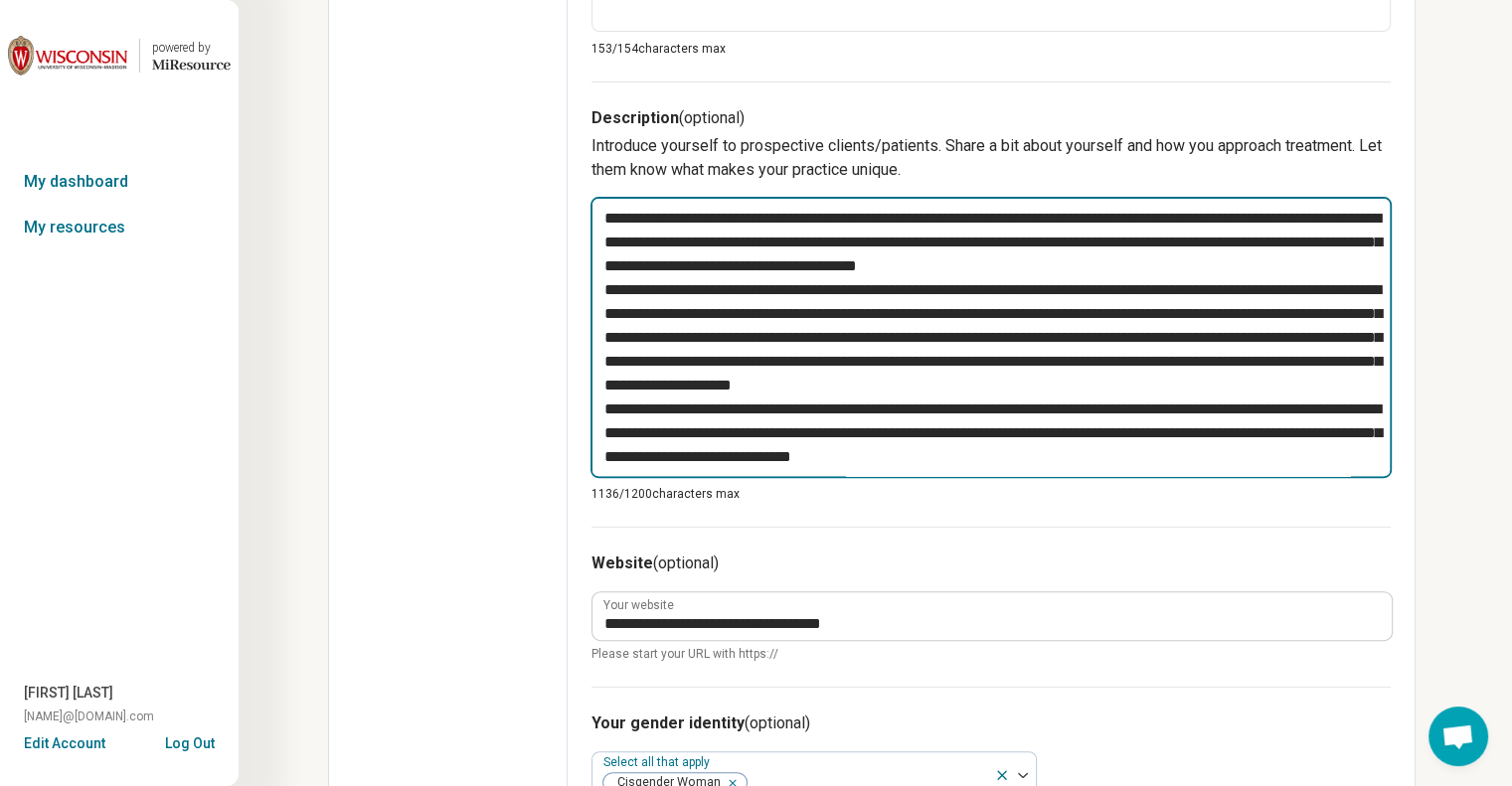 type on "*" 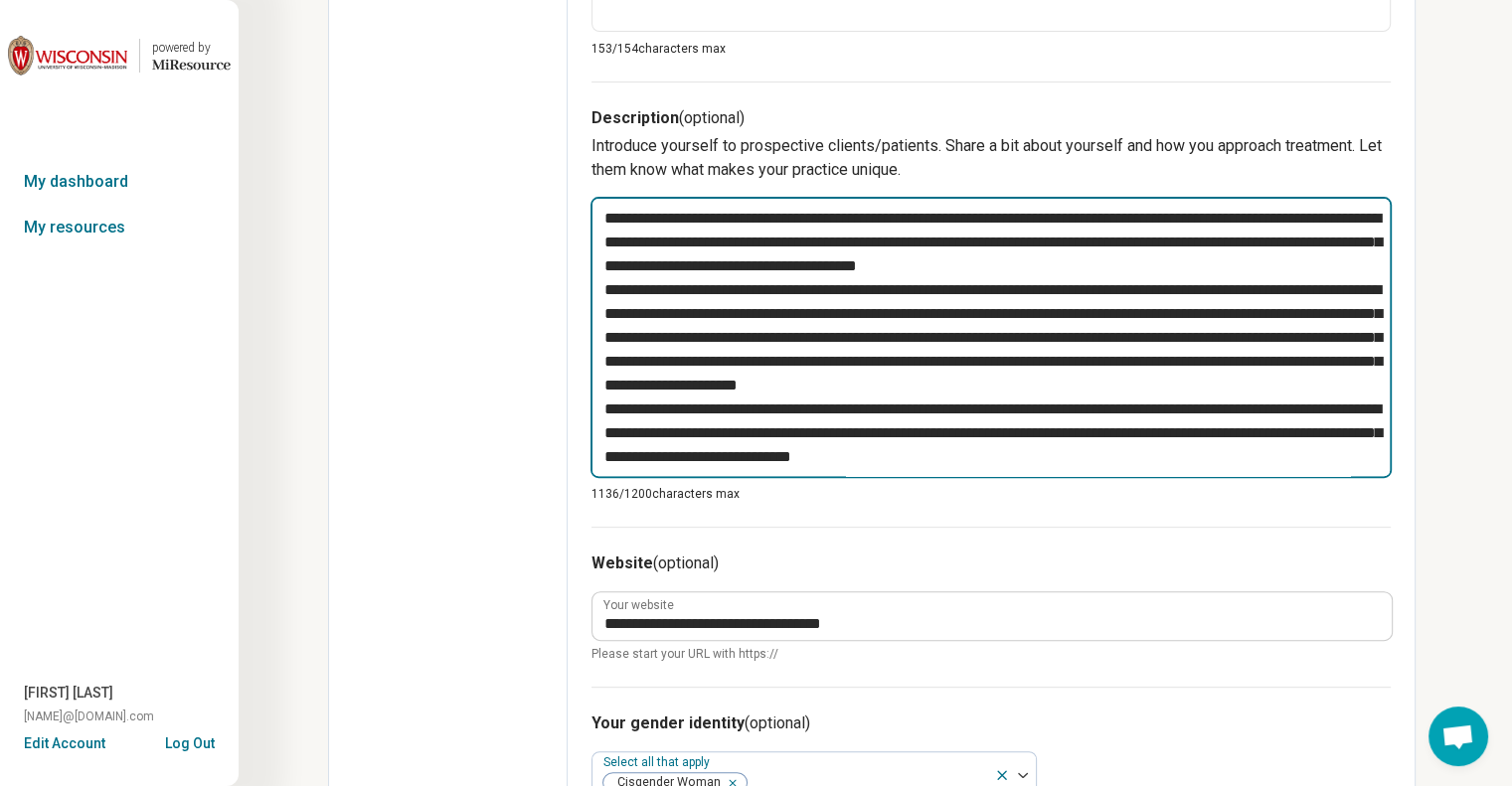 type on "**********" 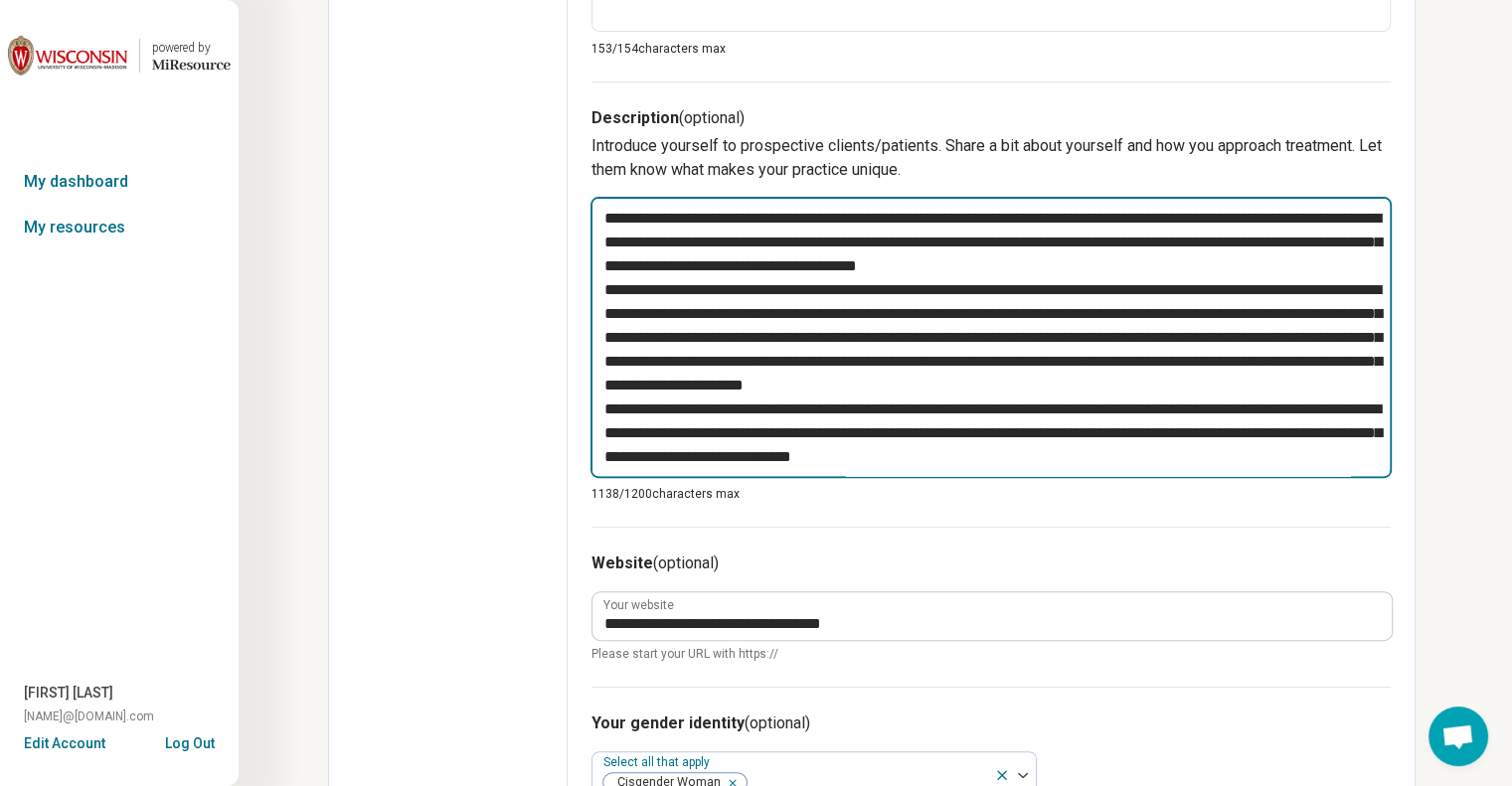 type on "*" 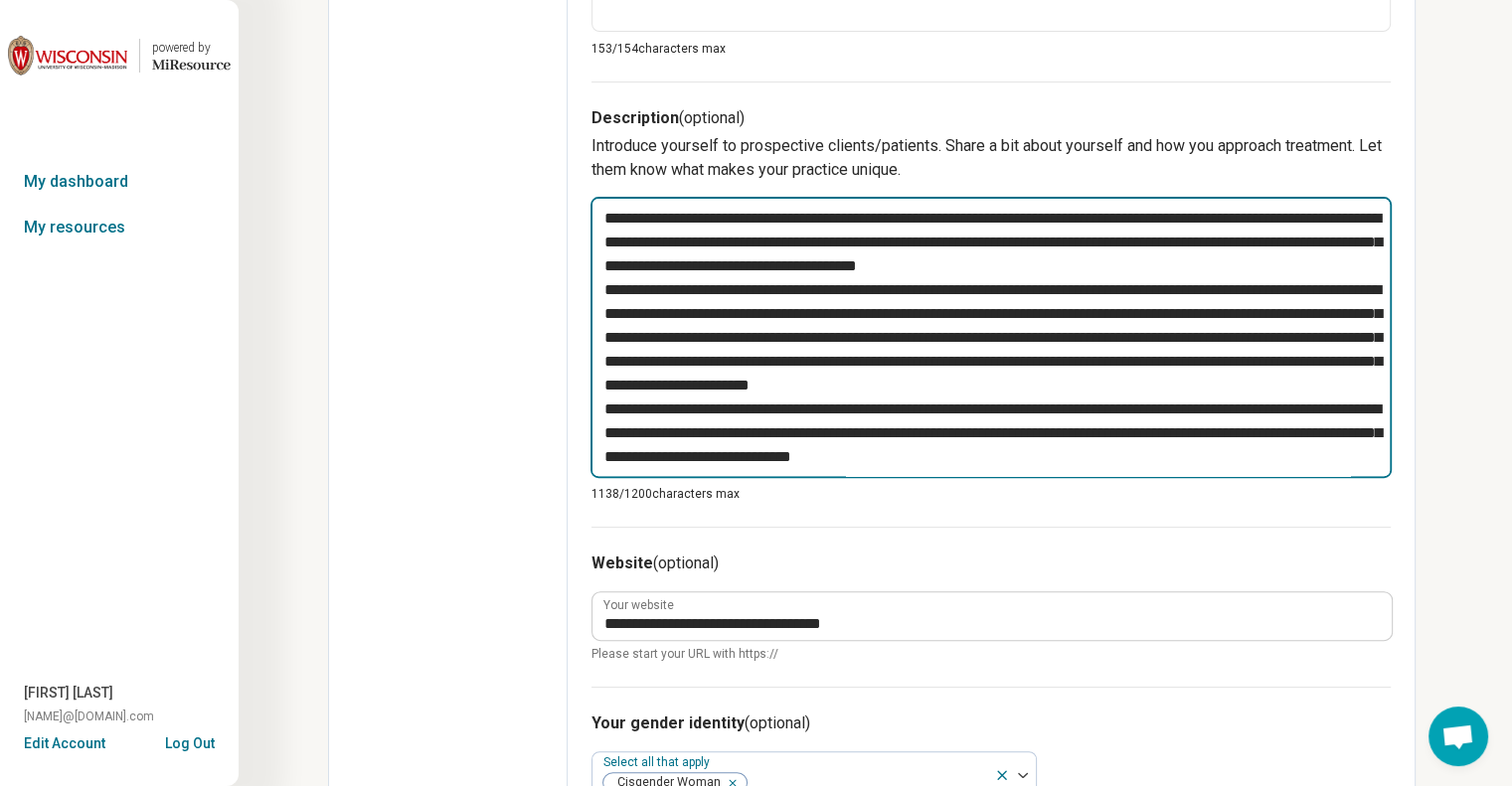 type on "*" 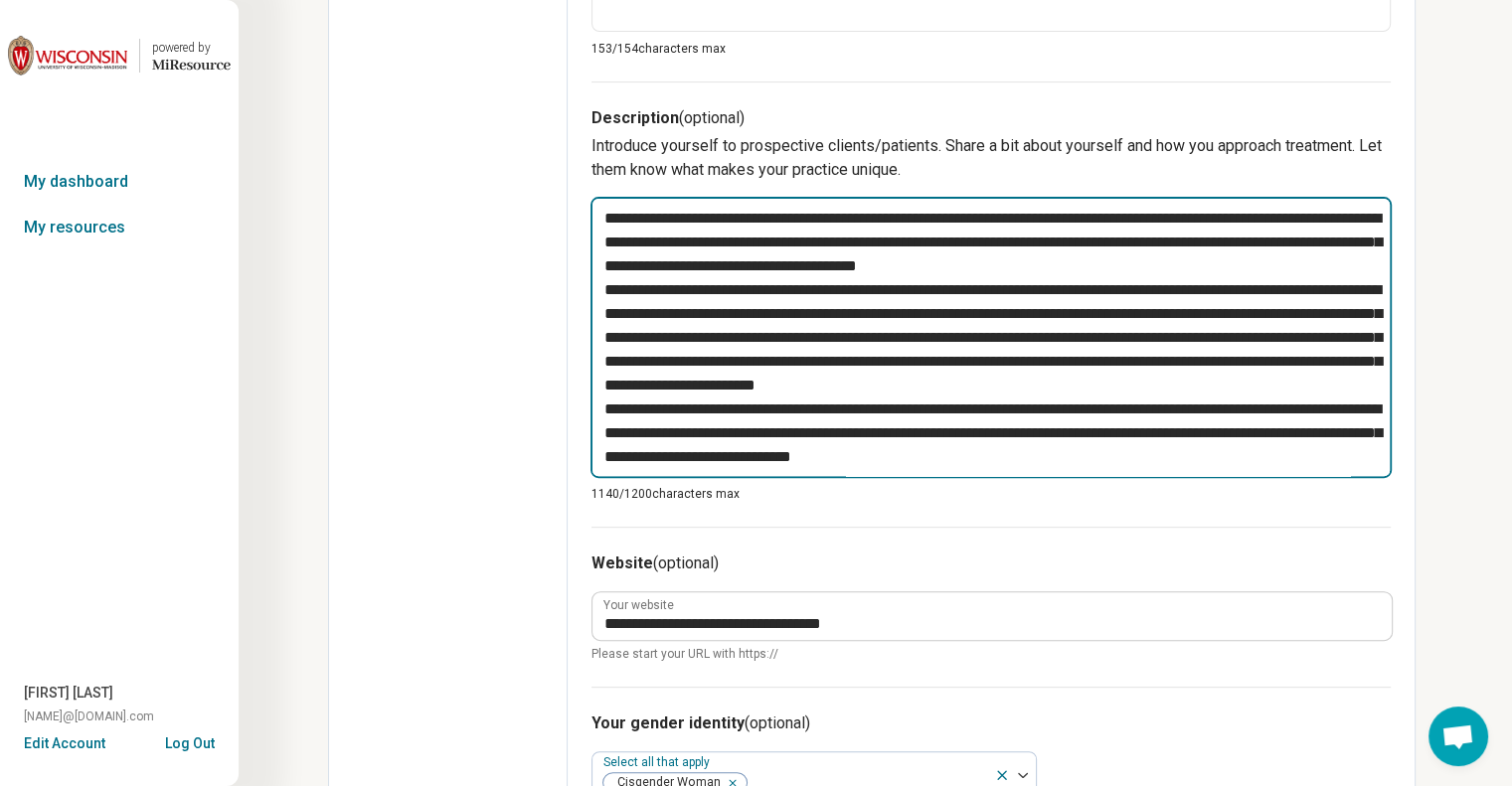 type on "*" 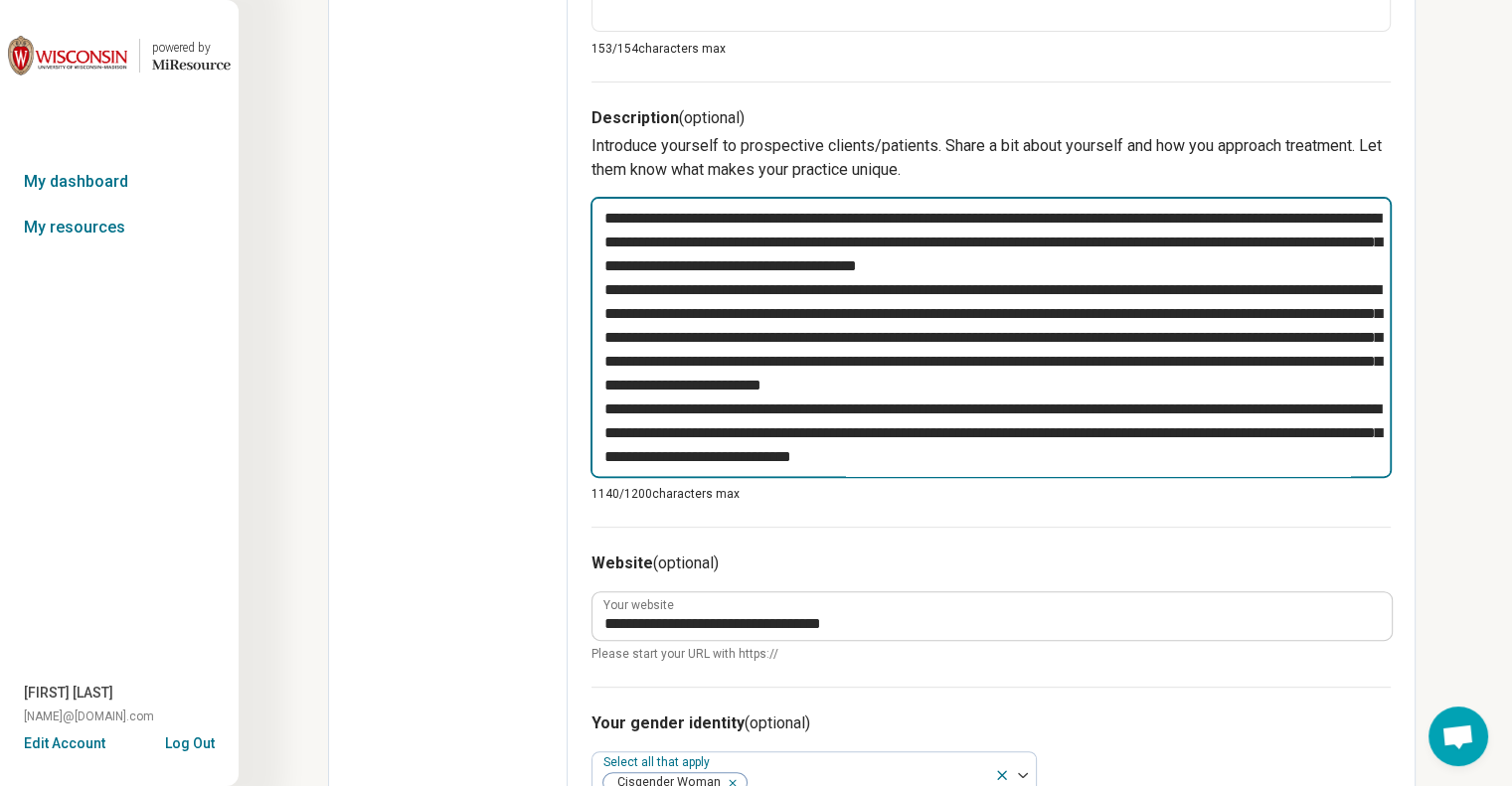 type on "*" 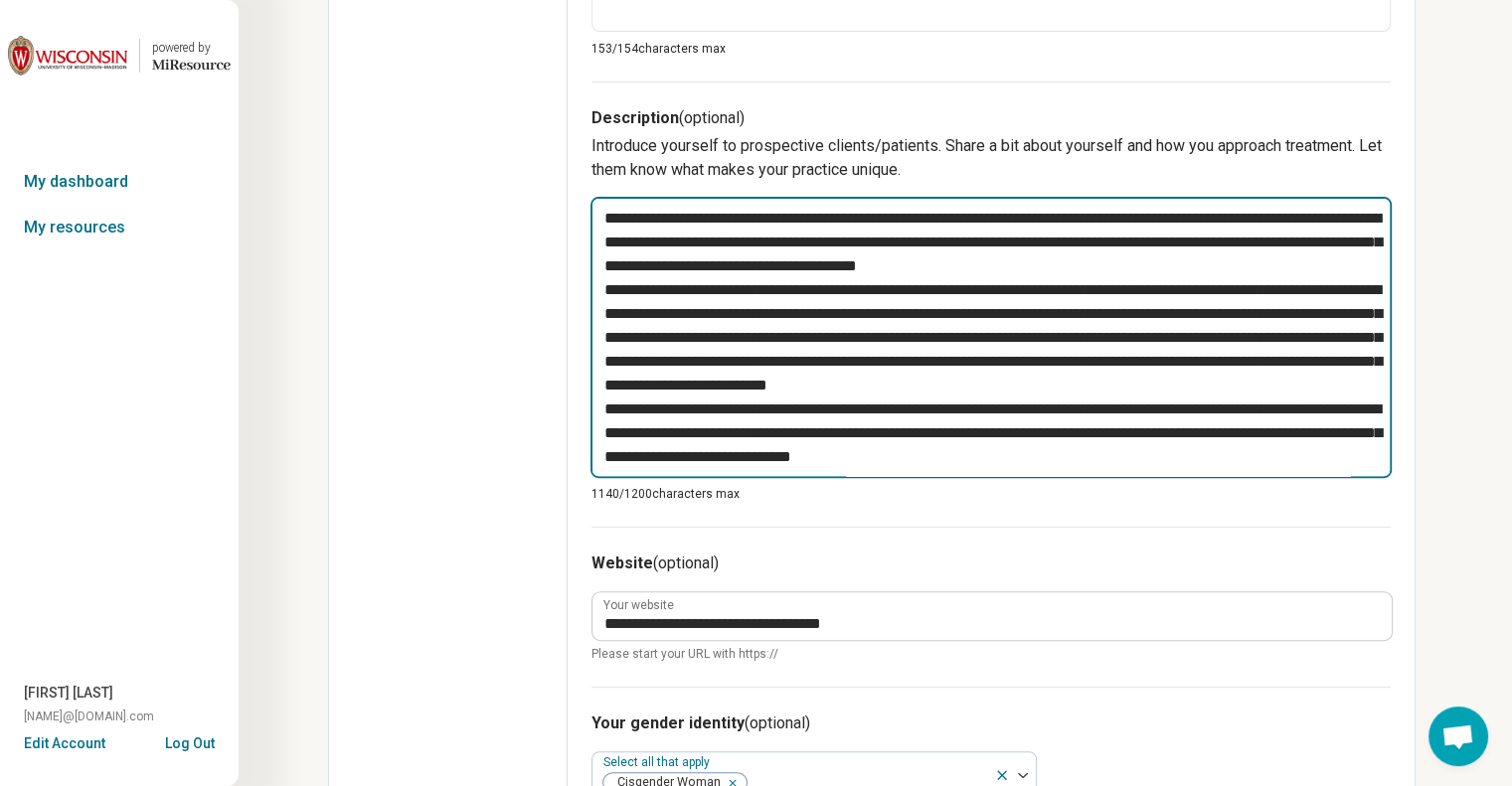 type on "**********" 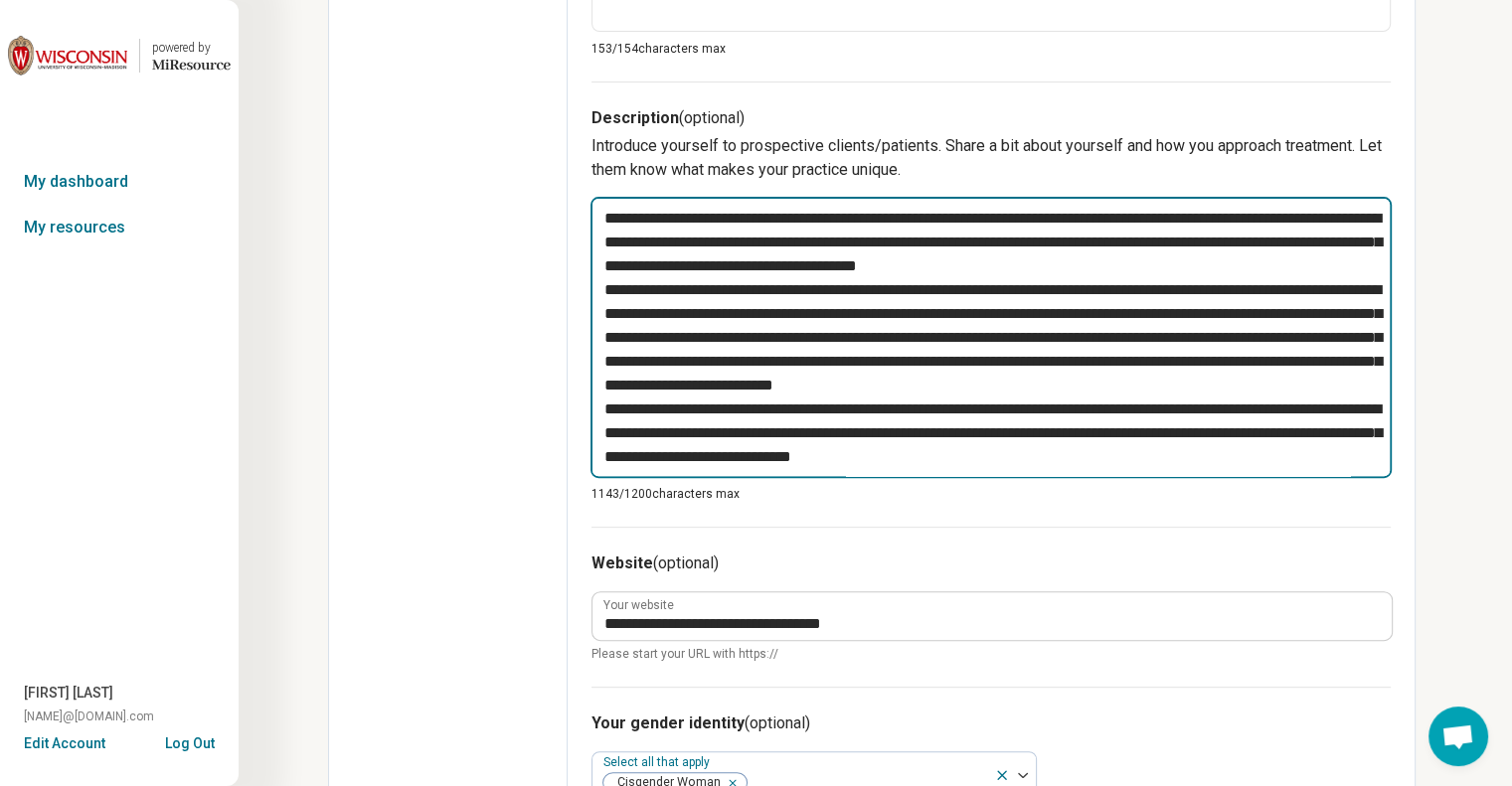 type on "*" 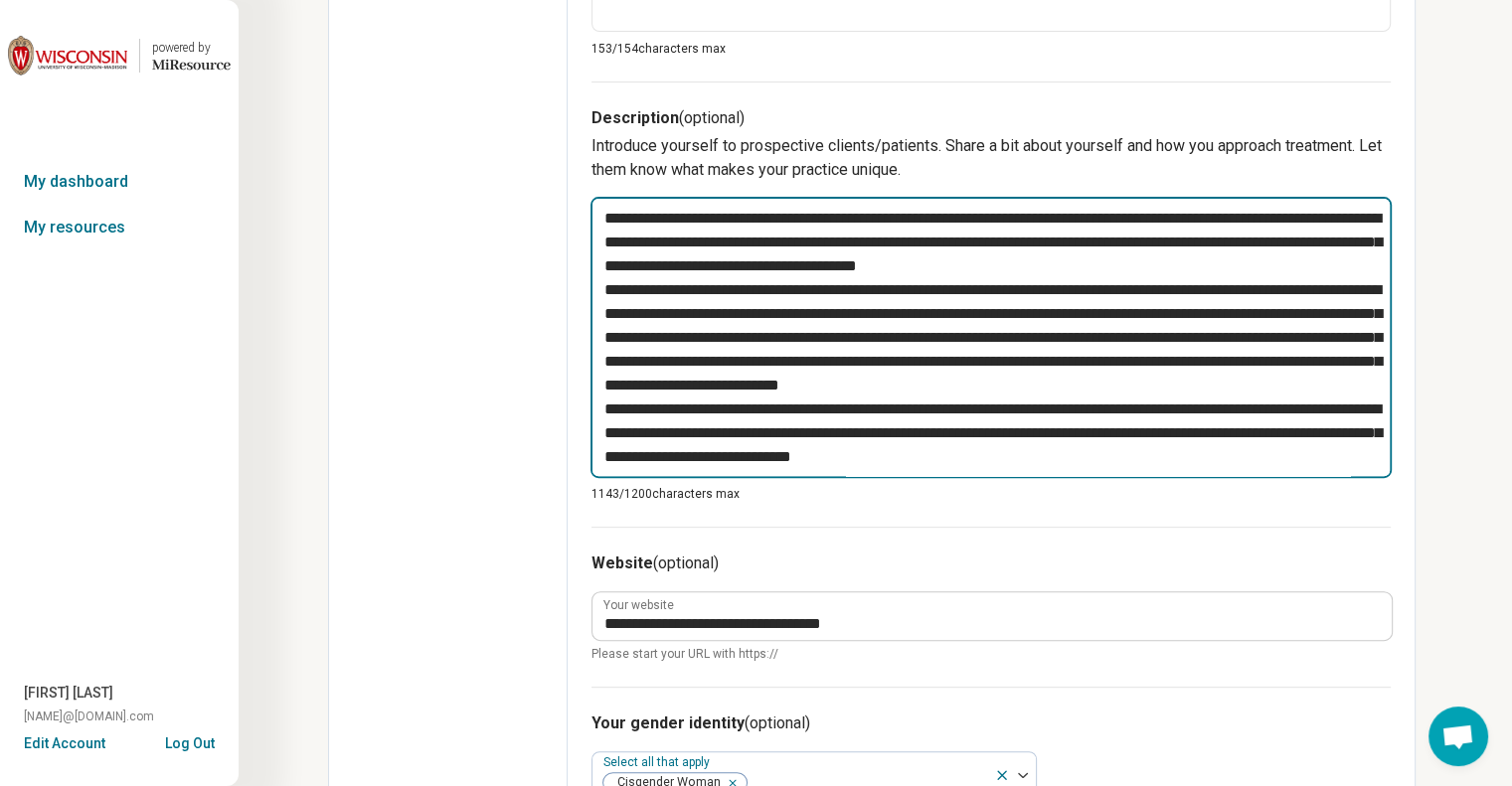 type on "*" 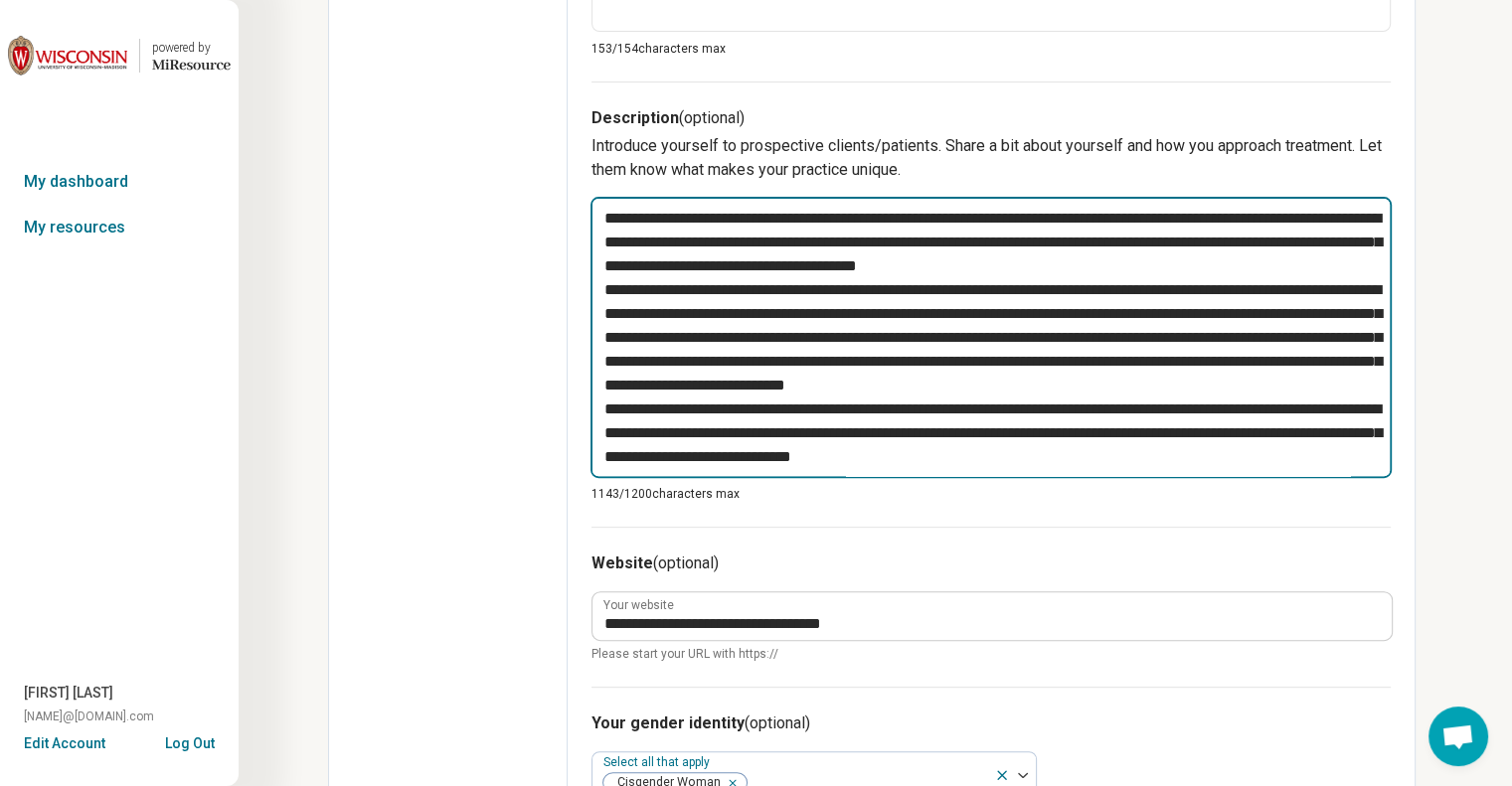 type on "**********" 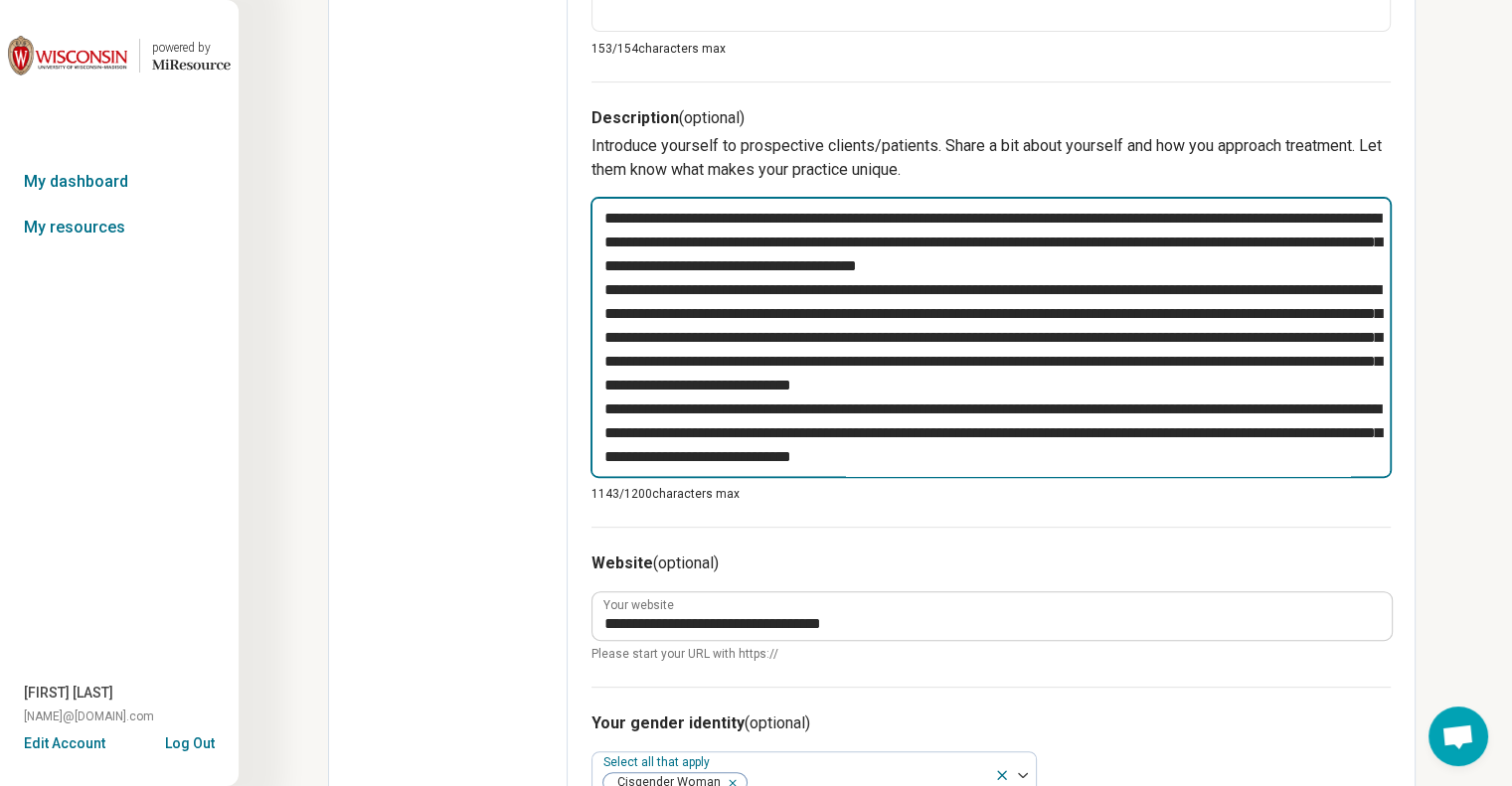 type on "*" 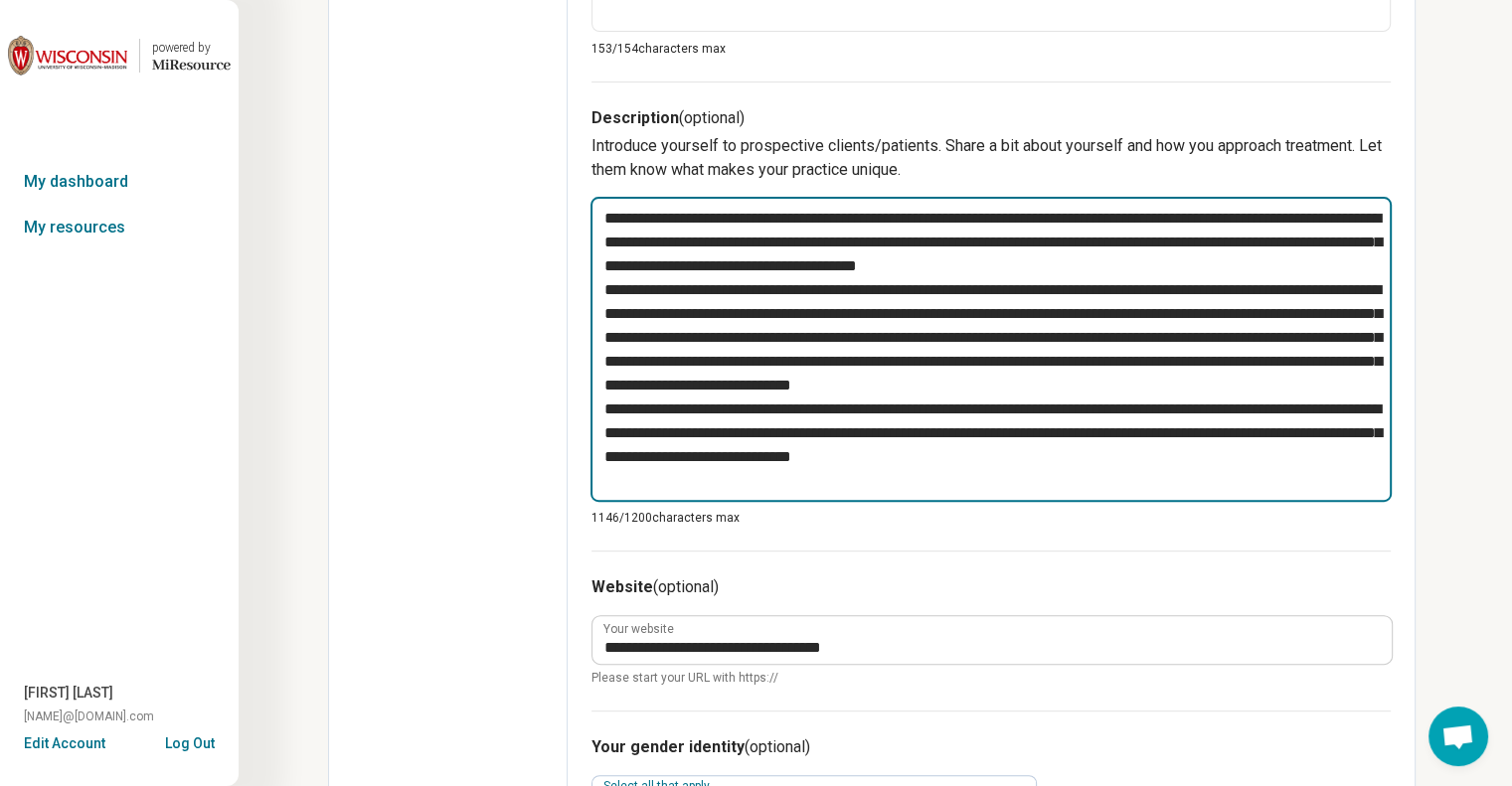 type on "**********" 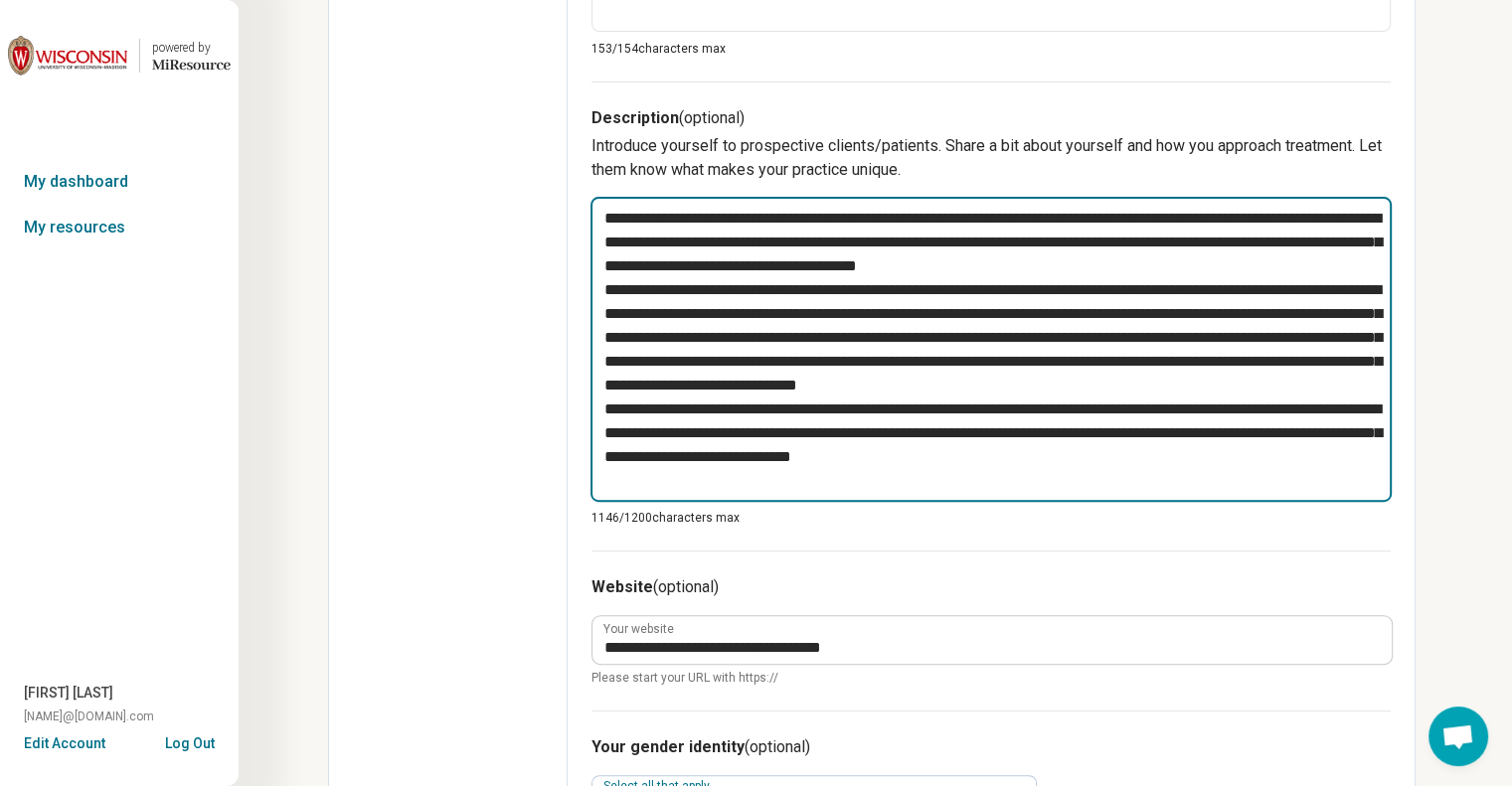 type on "*" 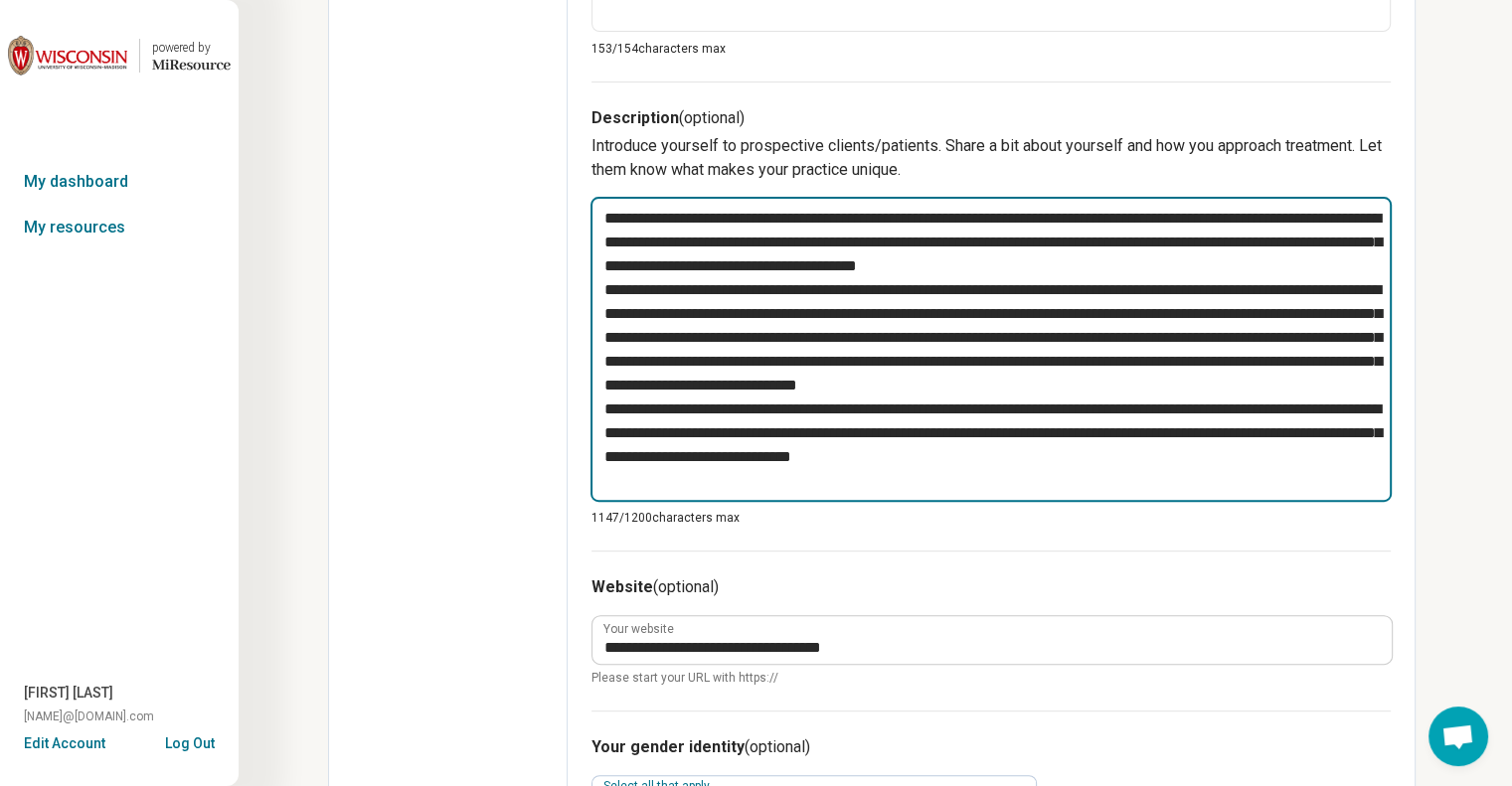 click at bounding box center [991, 349] 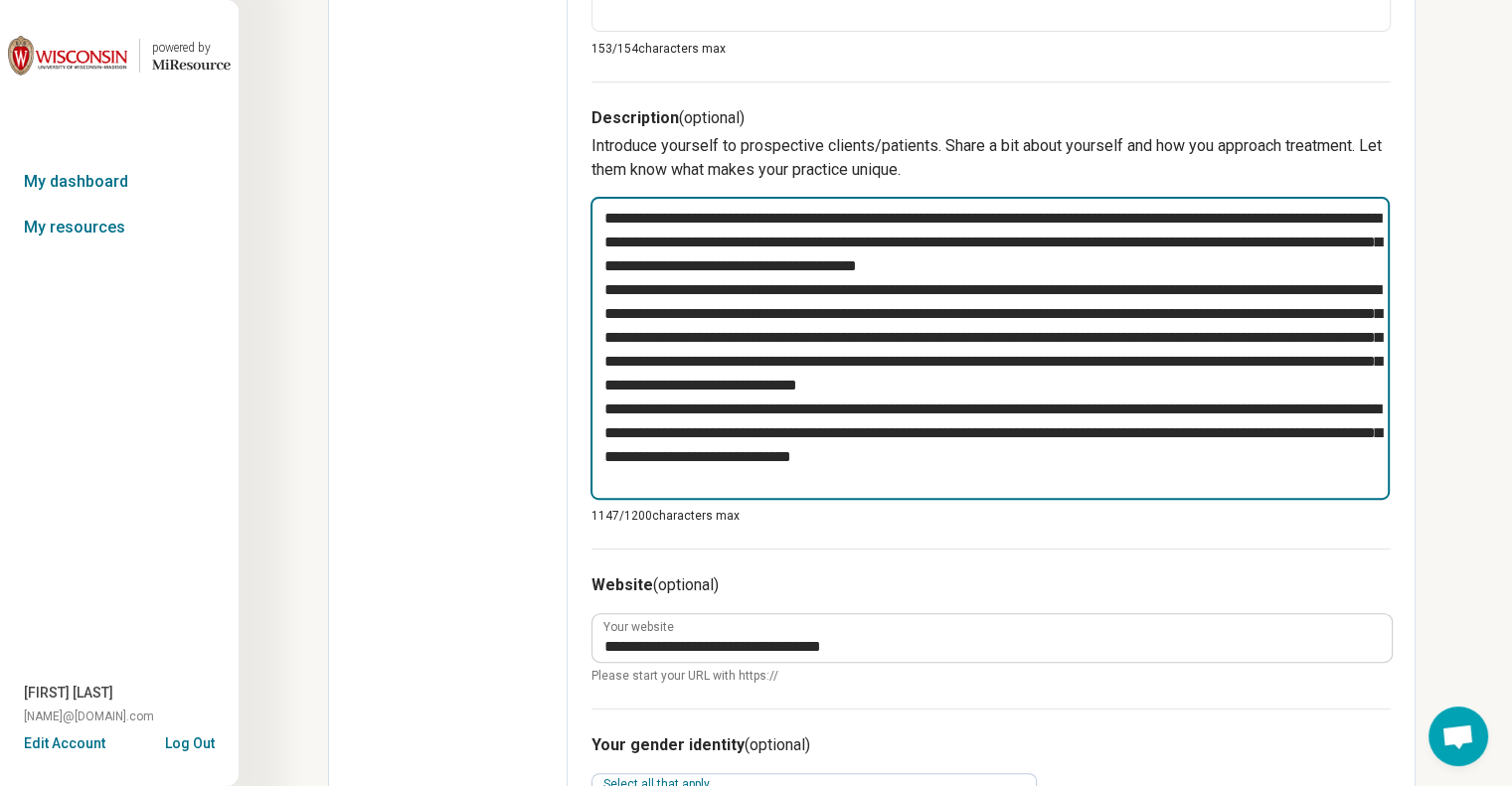 drag, startPoint x: 1018, startPoint y: 480, endPoint x: 1039, endPoint y: 472, distance: 22.472205 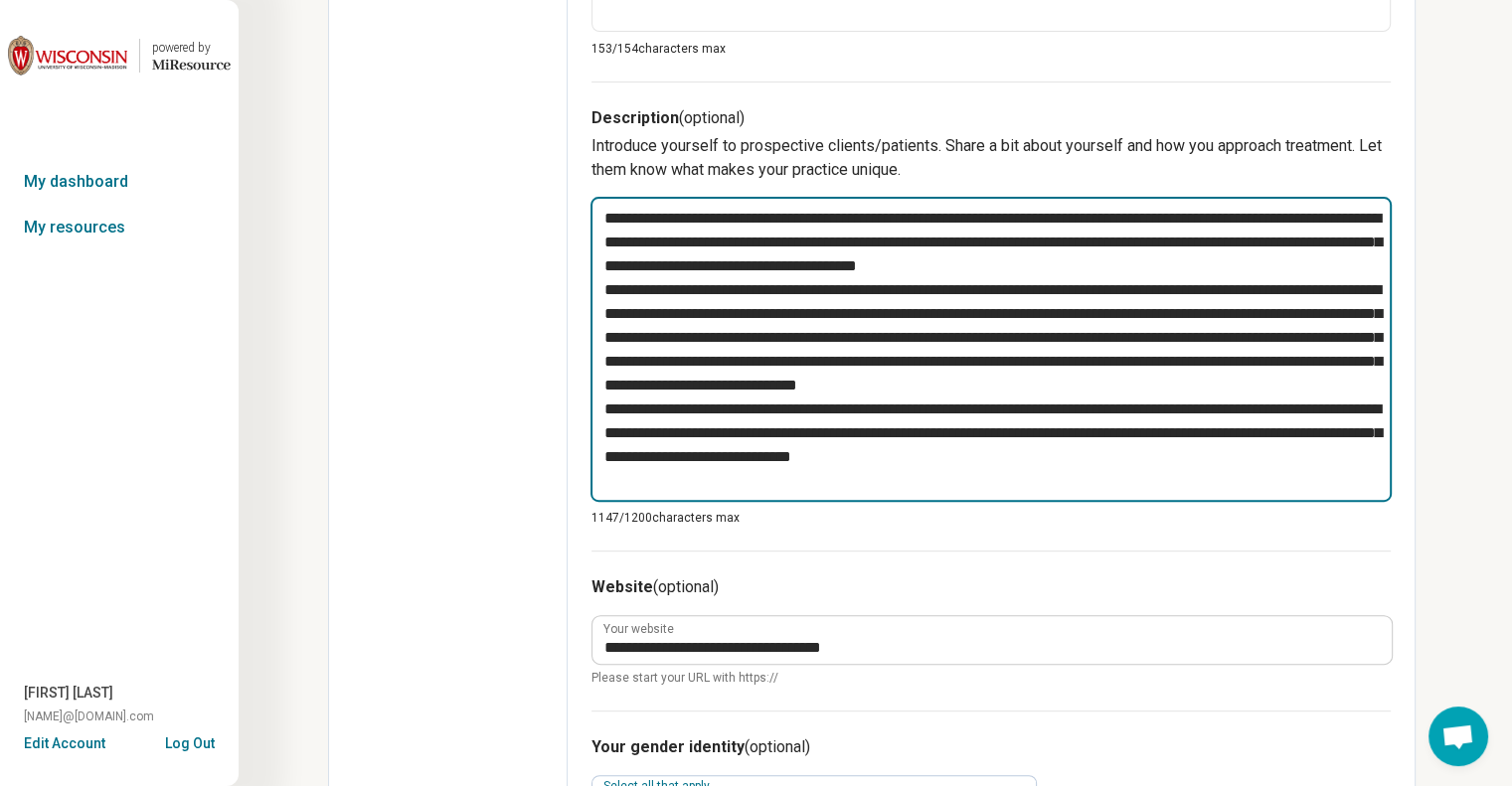 click at bounding box center [991, 349] 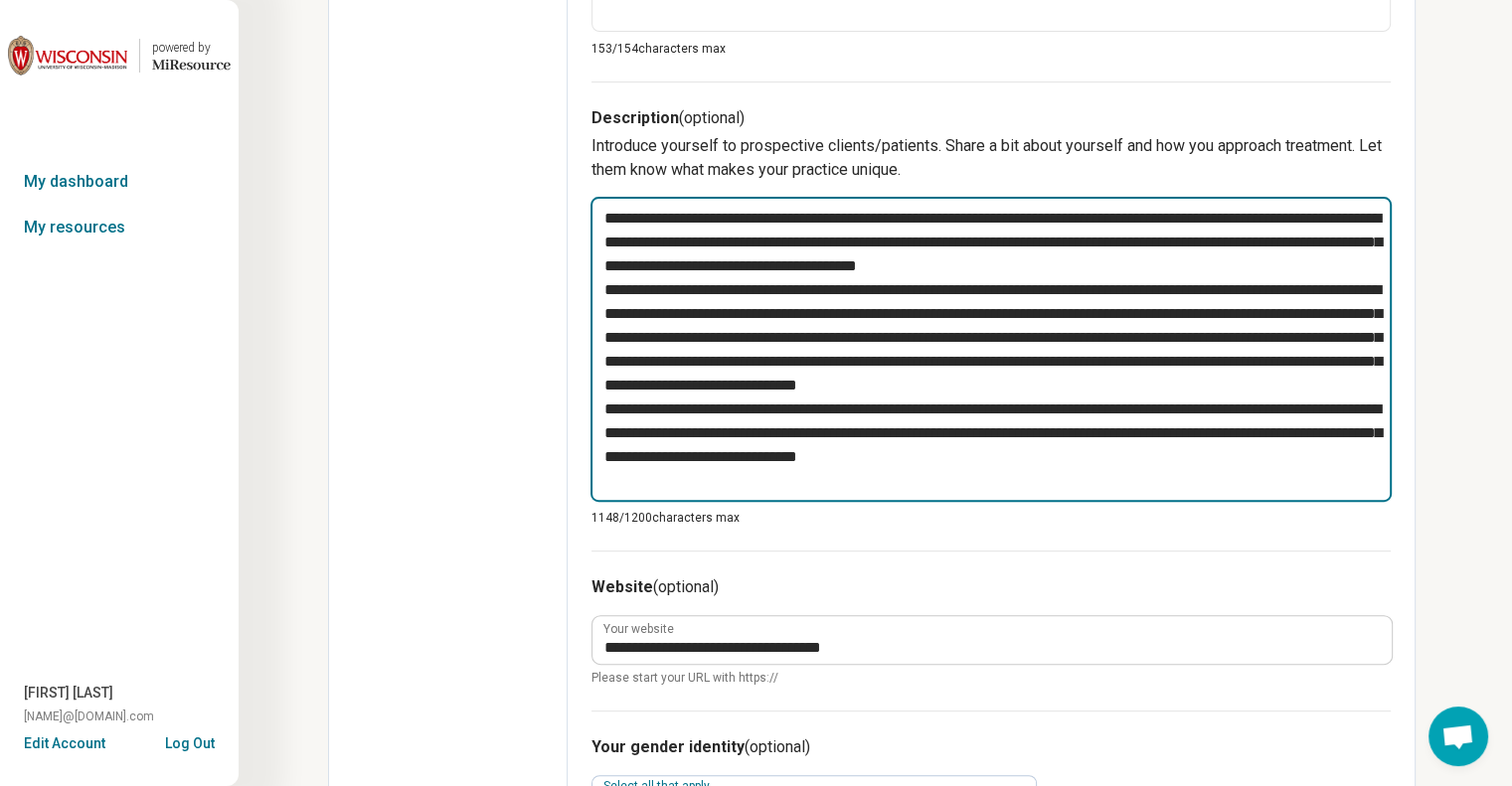 type on "**********" 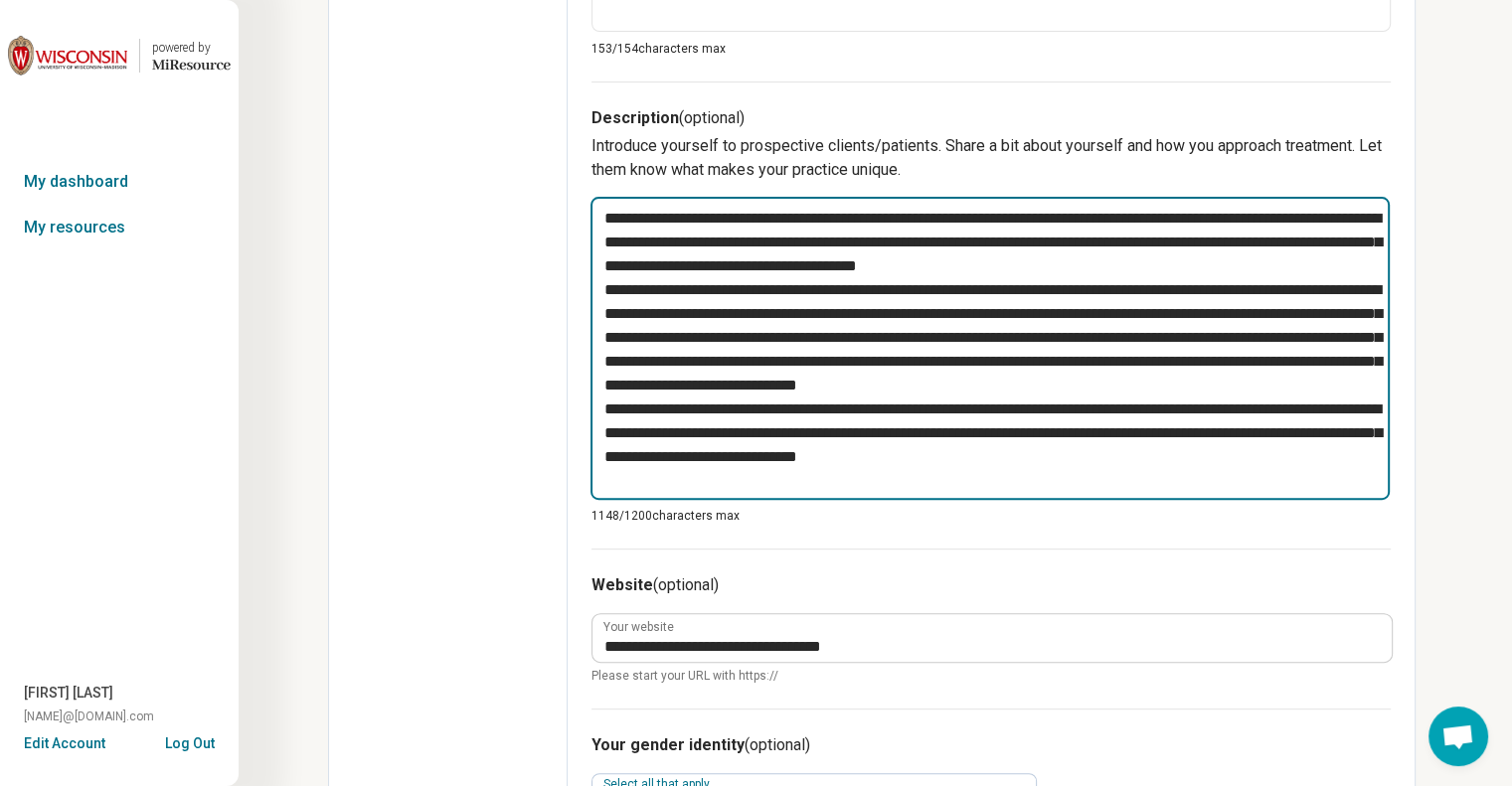 click at bounding box center [990, 349] 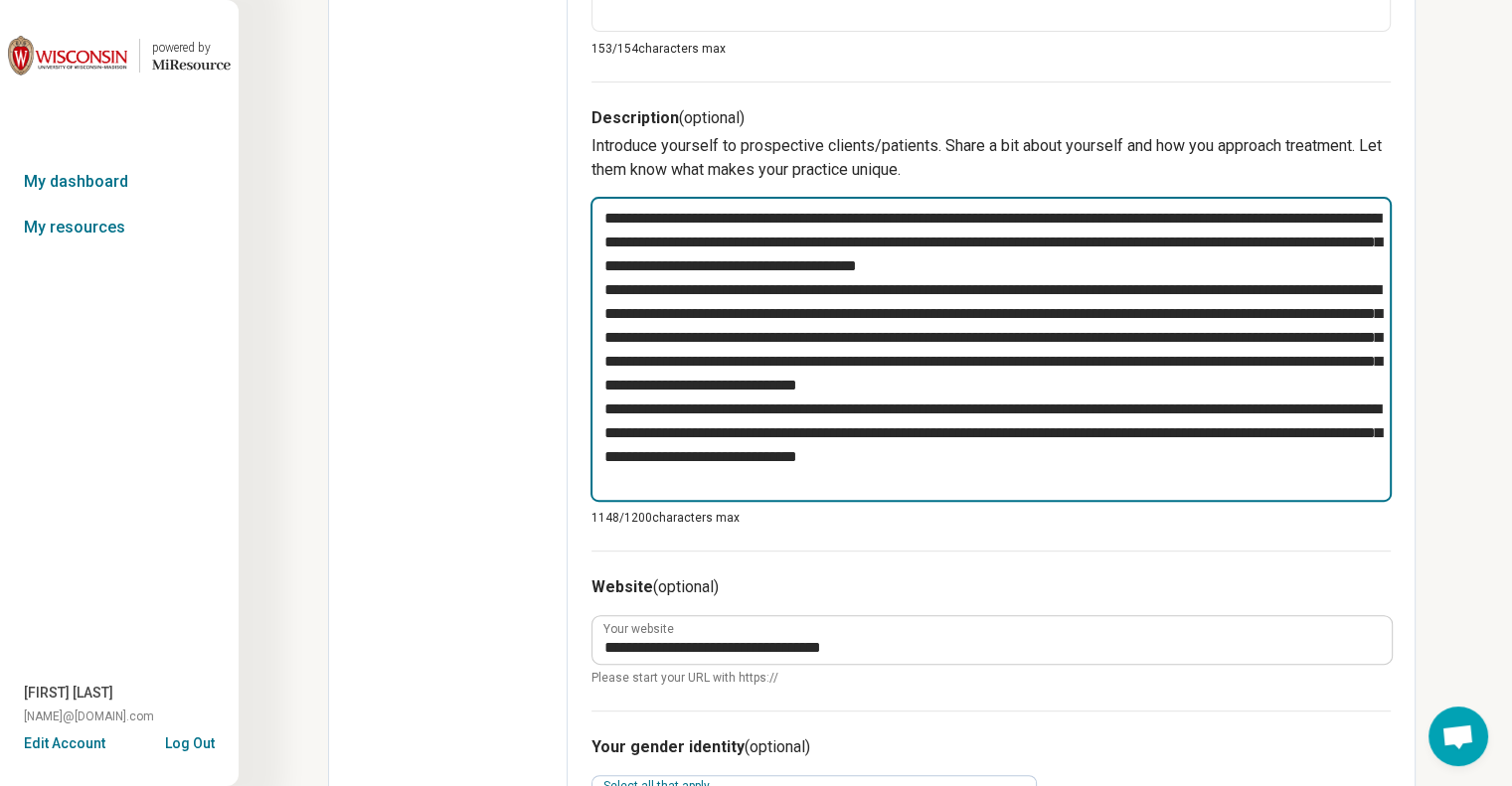 paste on "**********" 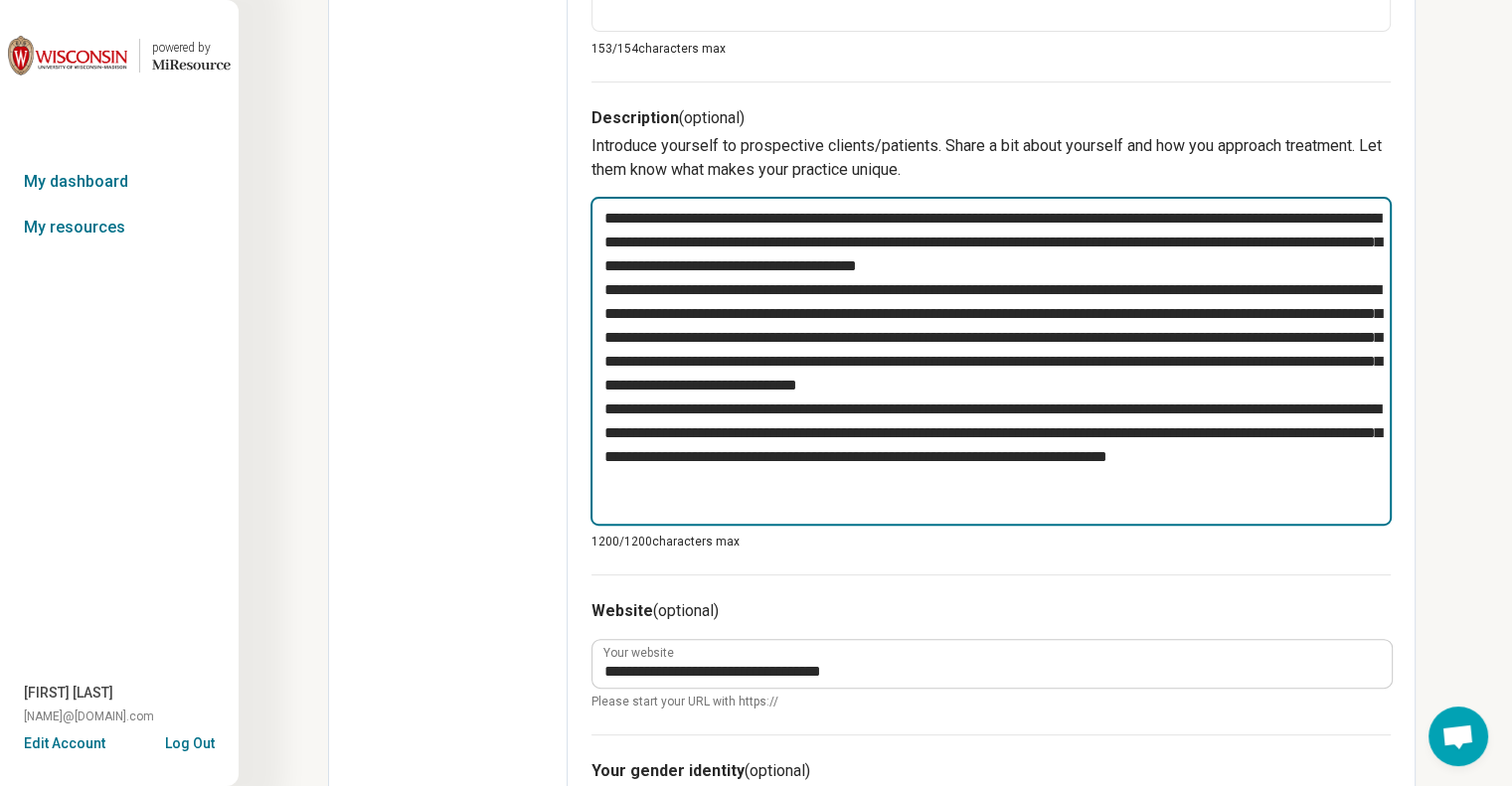 click at bounding box center (991, 361) 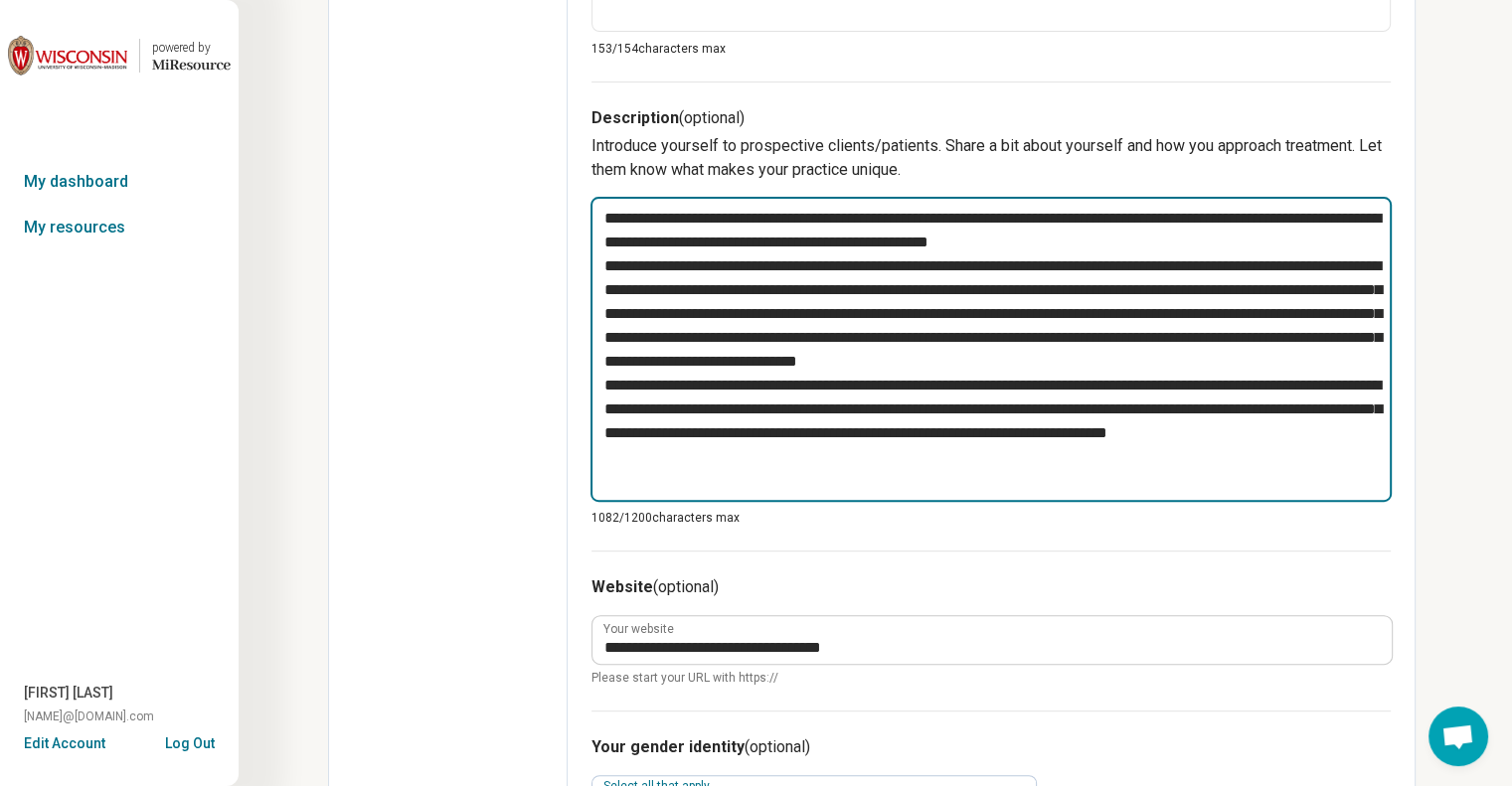 drag, startPoint x: 1116, startPoint y: 237, endPoint x: 594, endPoint y: 209, distance: 522.75042 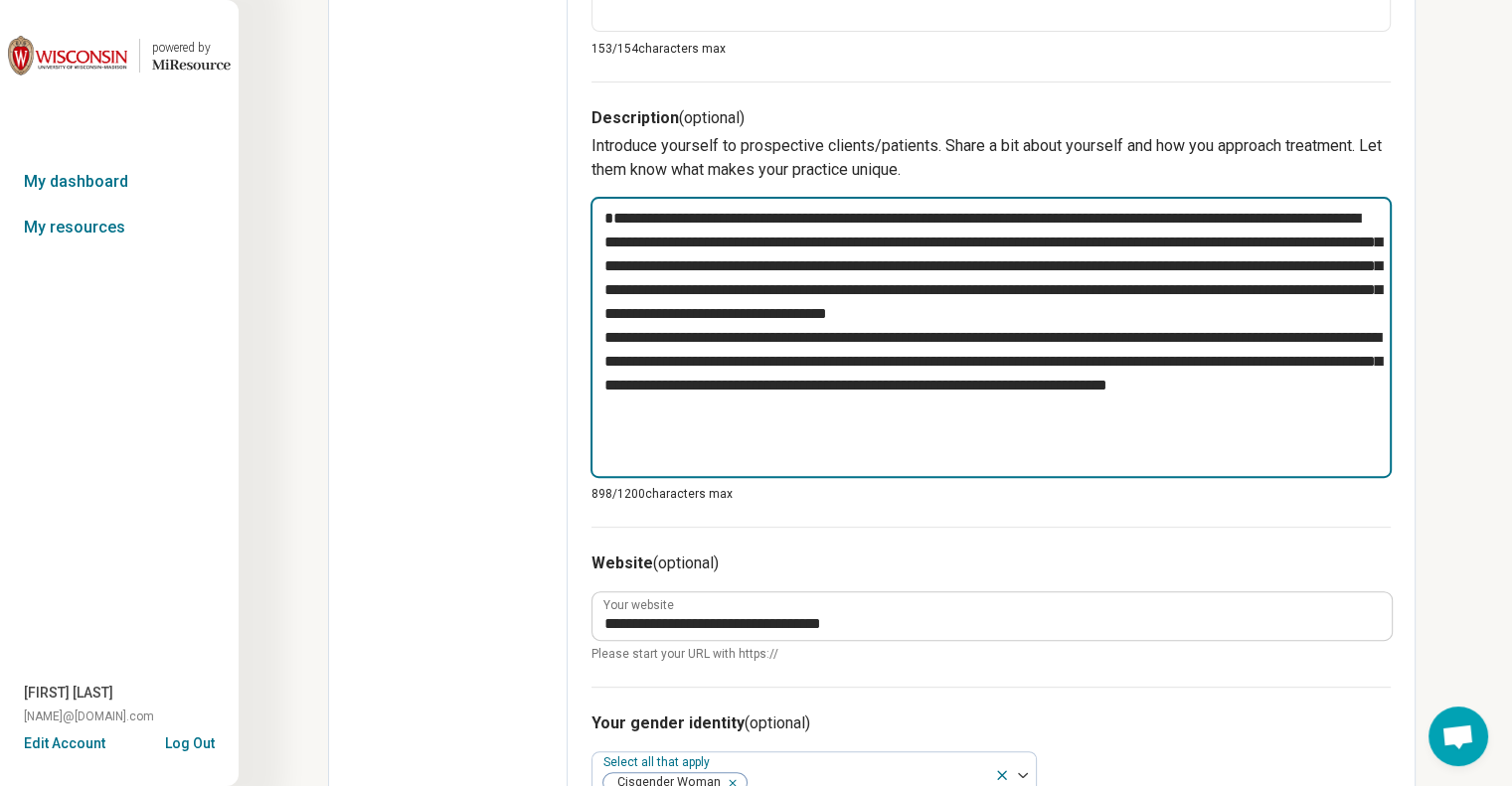 type on "*" 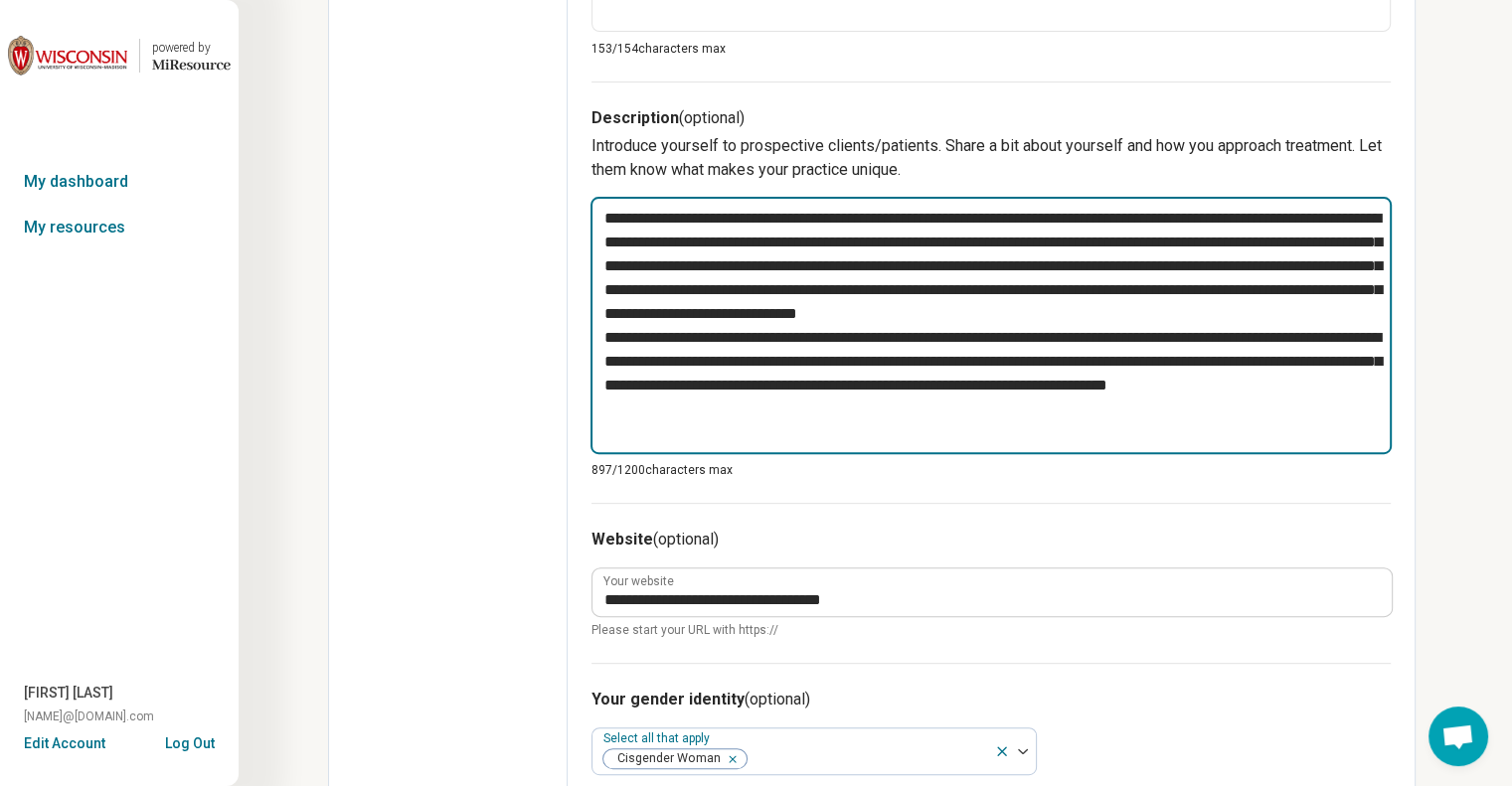 click on "**********" at bounding box center [991, 325] 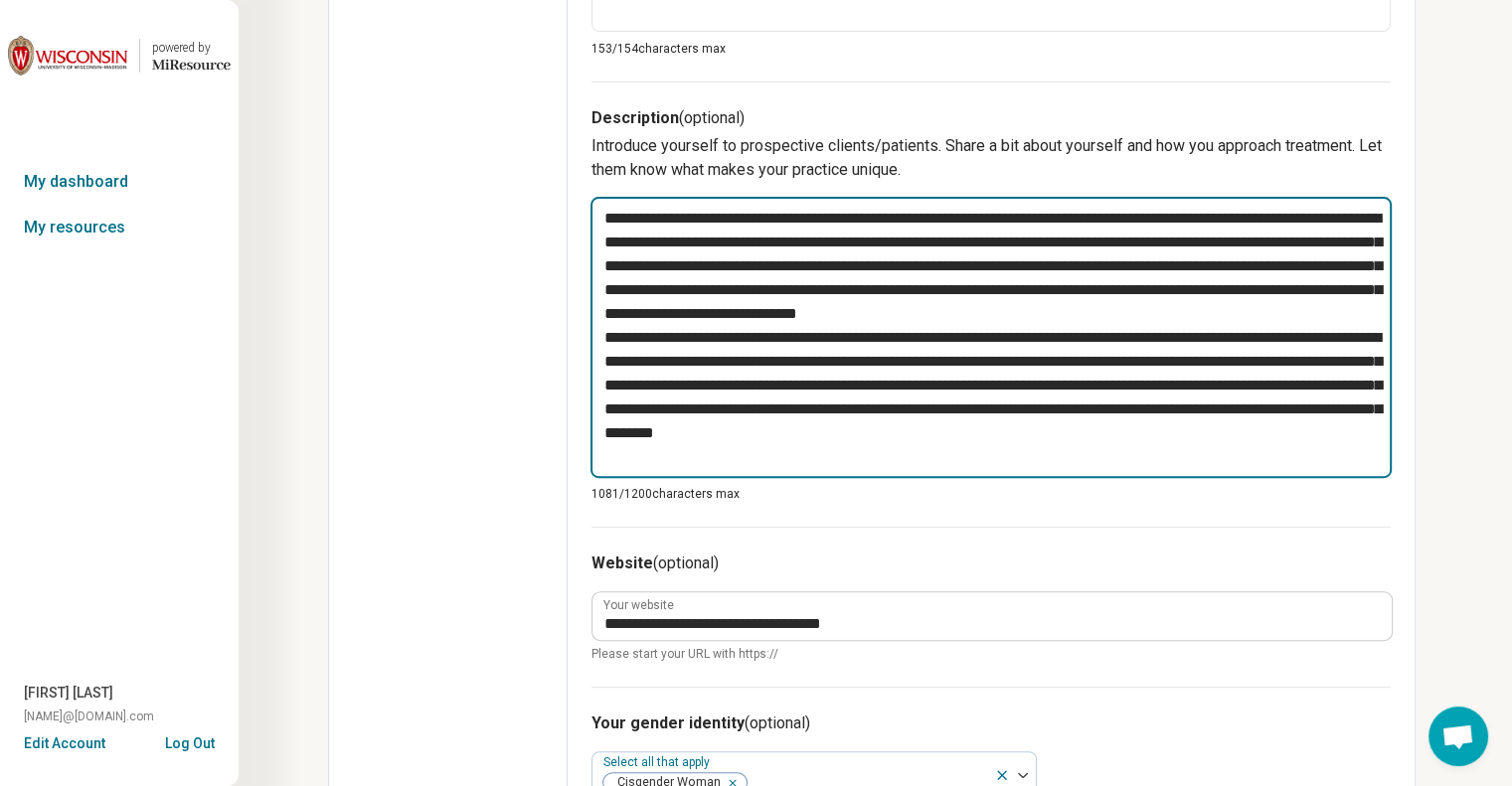 click at bounding box center (991, 337) 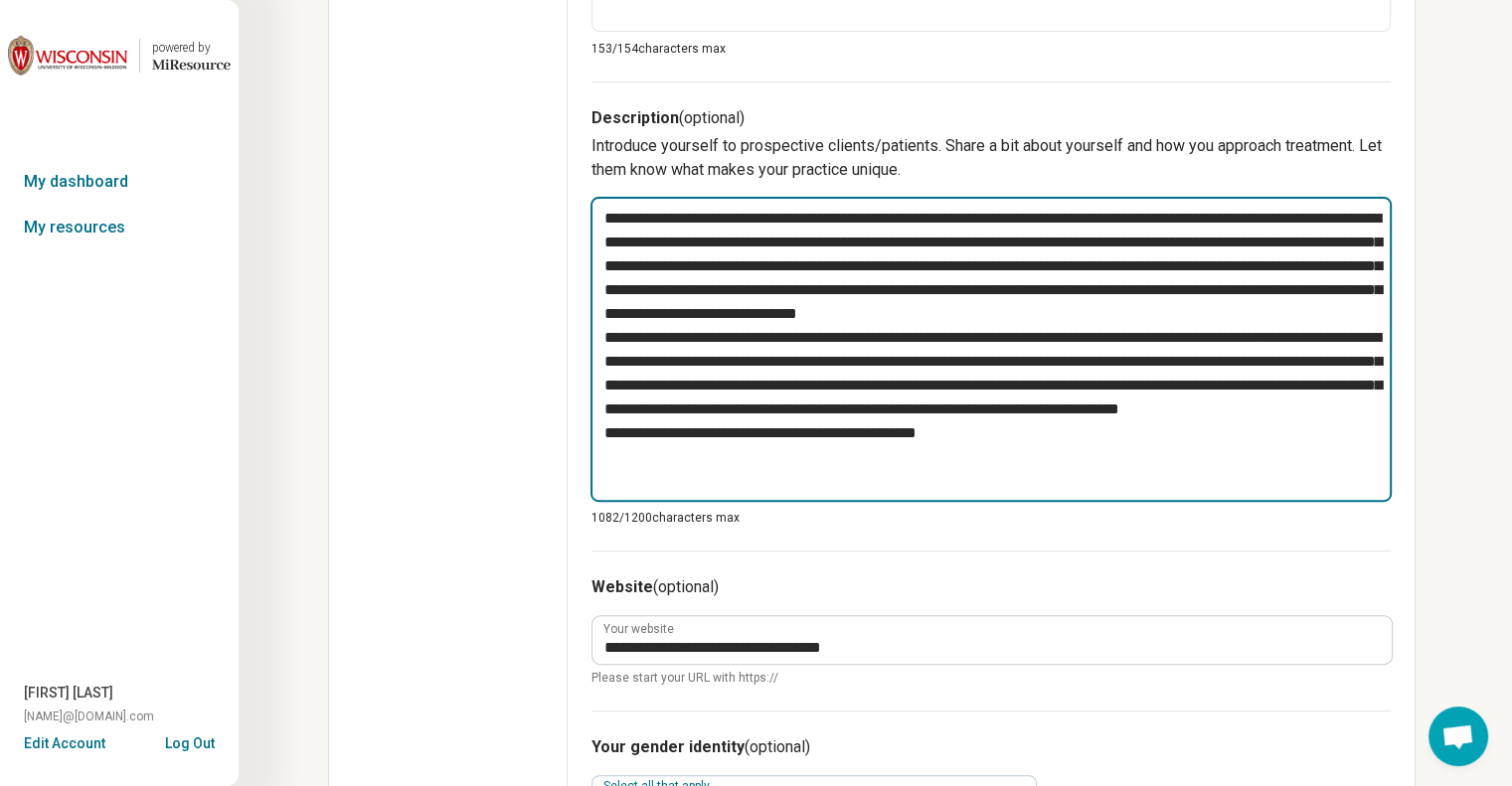 type on "**********" 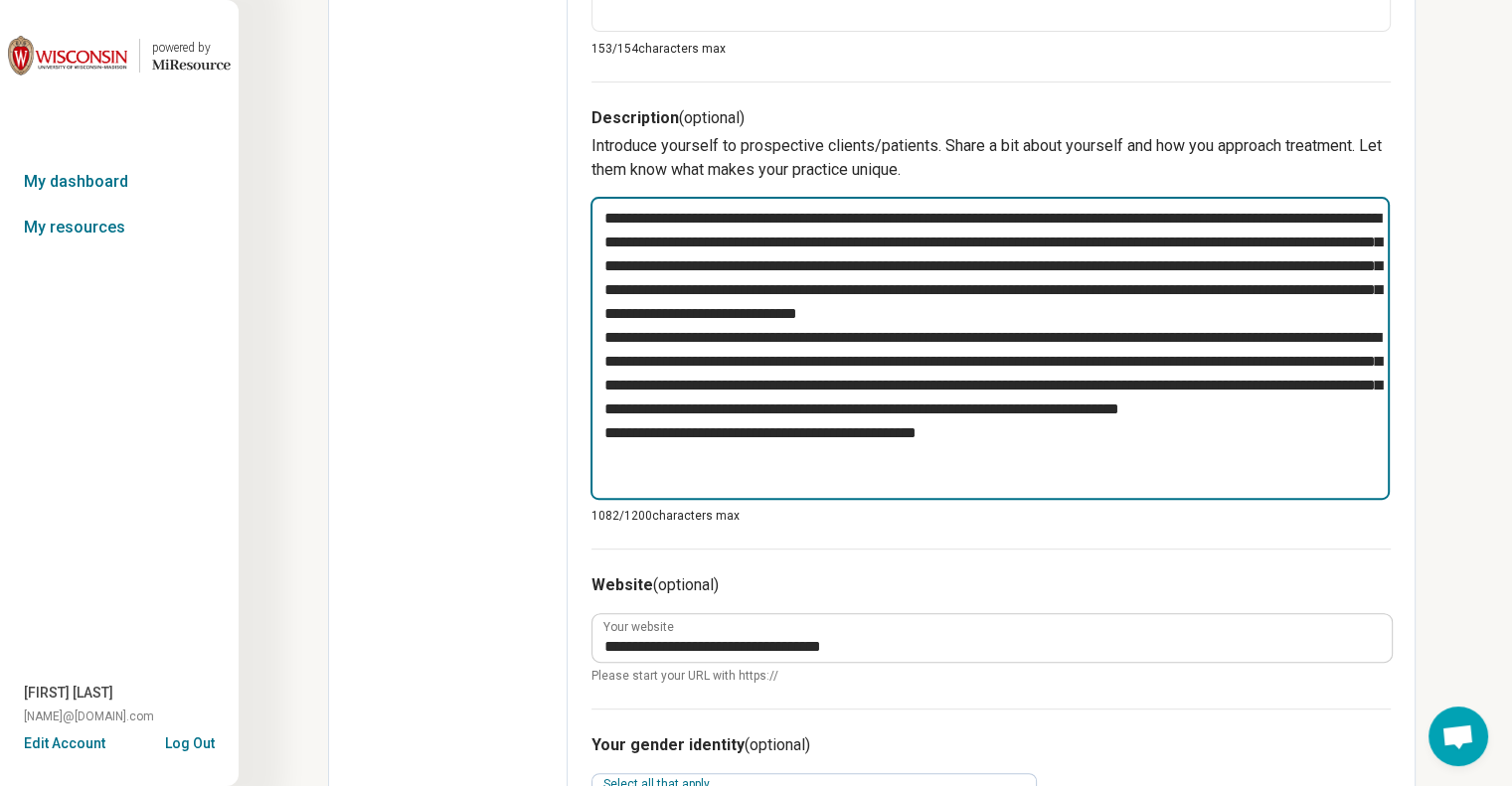 drag, startPoint x: 930, startPoint y: 456, endPoint x: 926, endPoint y: 469, distance: 13.601471 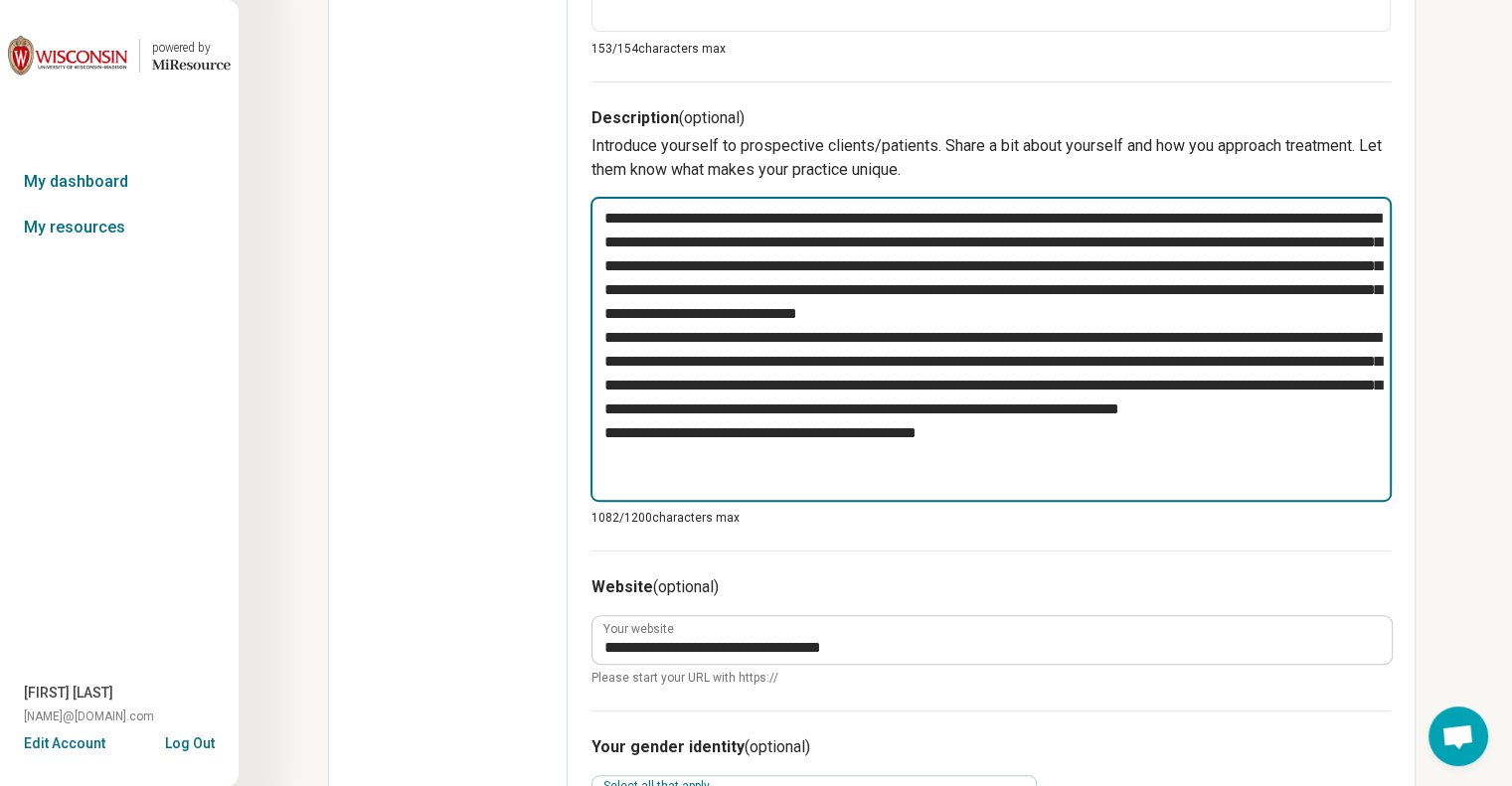 click at bounding box center [991, 349] 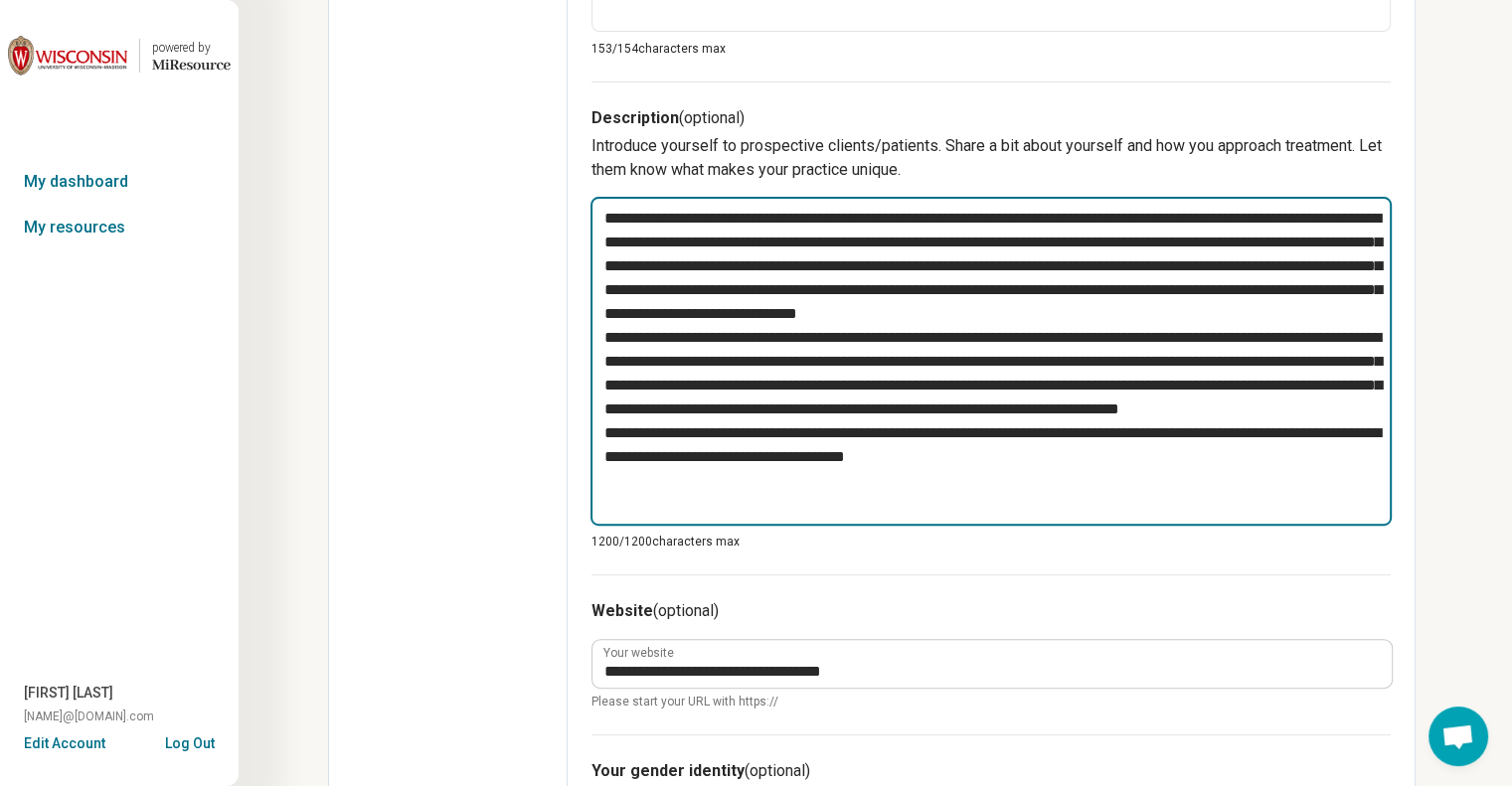 click at bounding box center (991, 361) 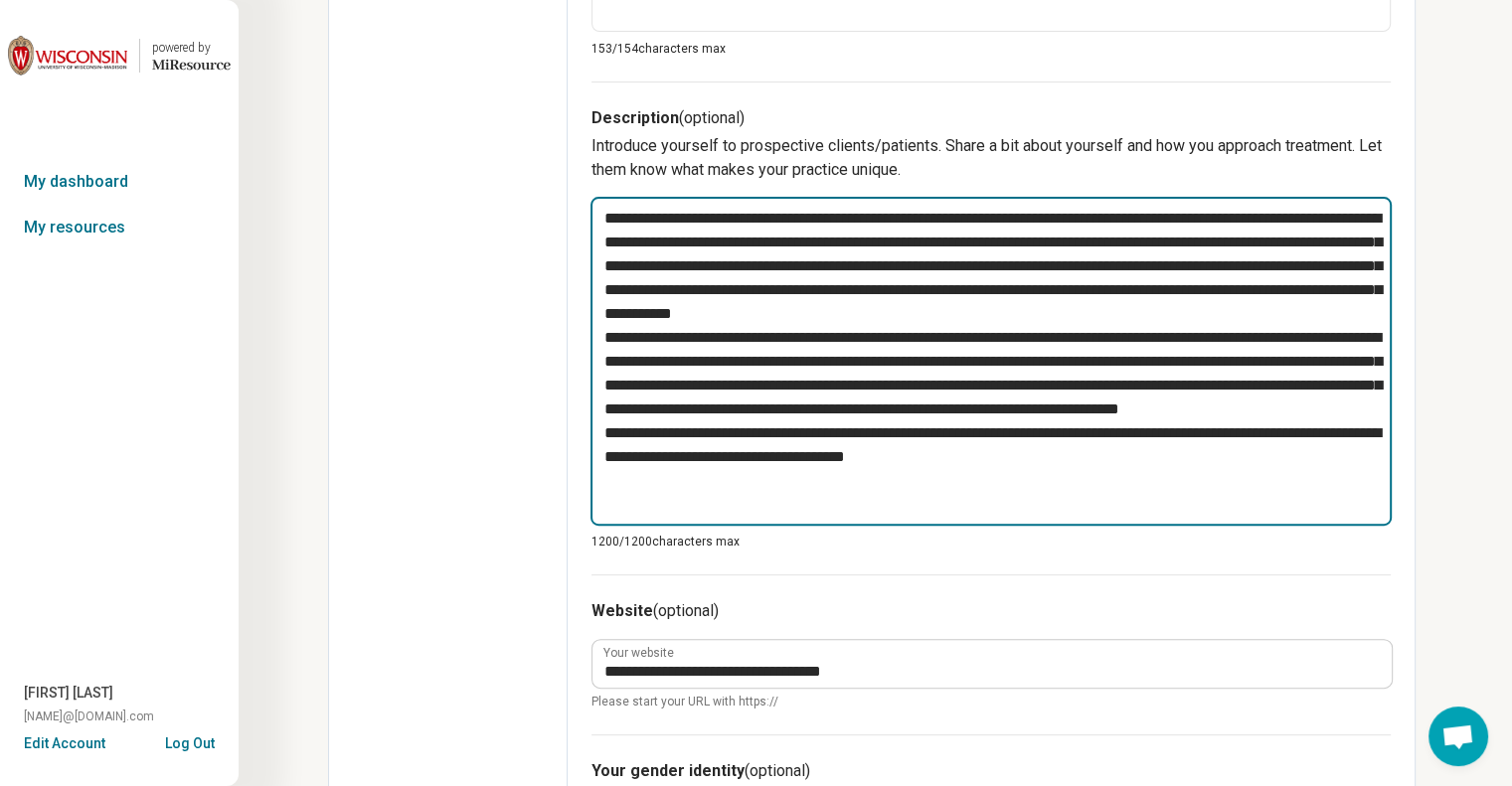 type on "**********" 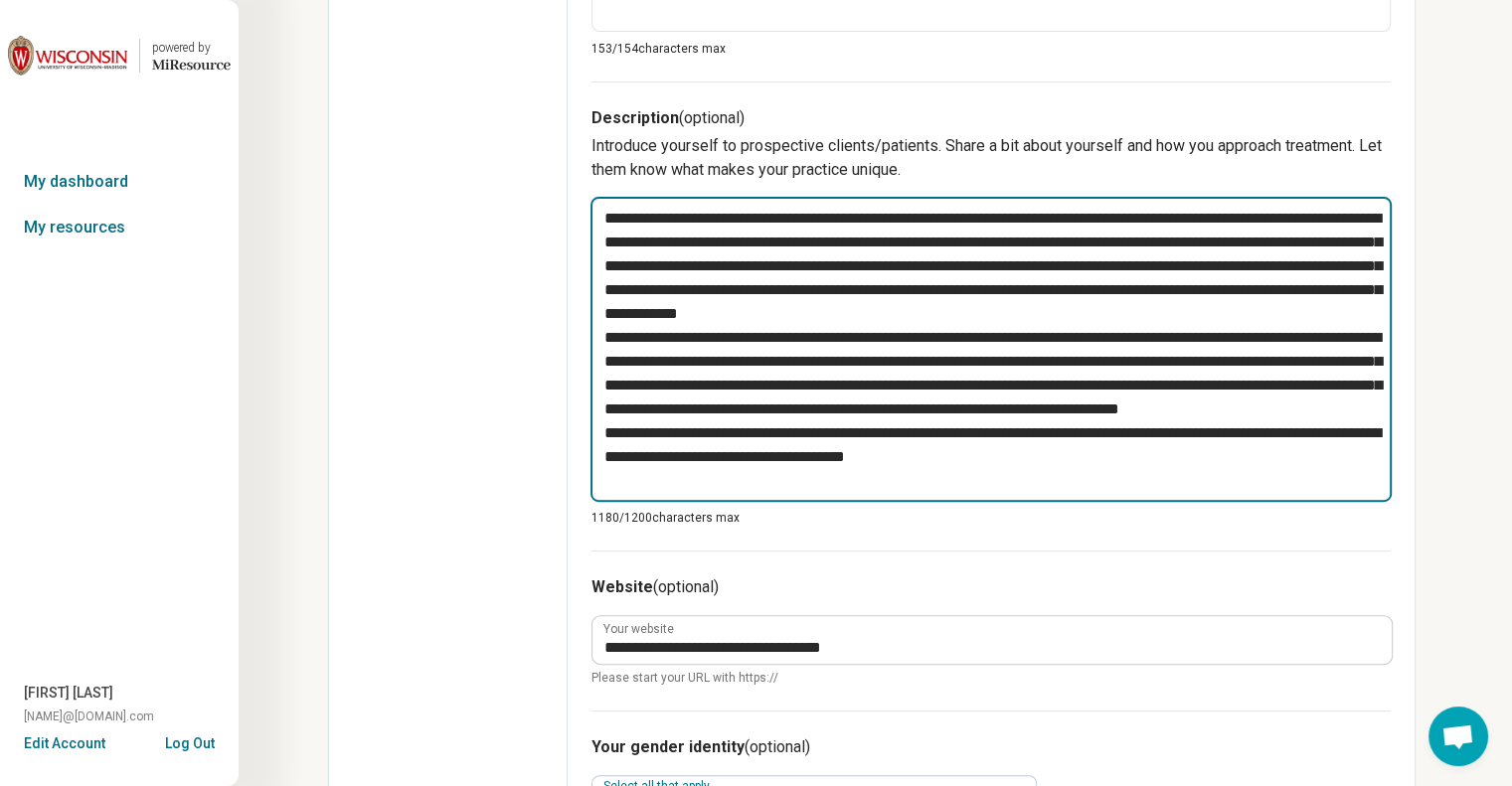 type on "*" 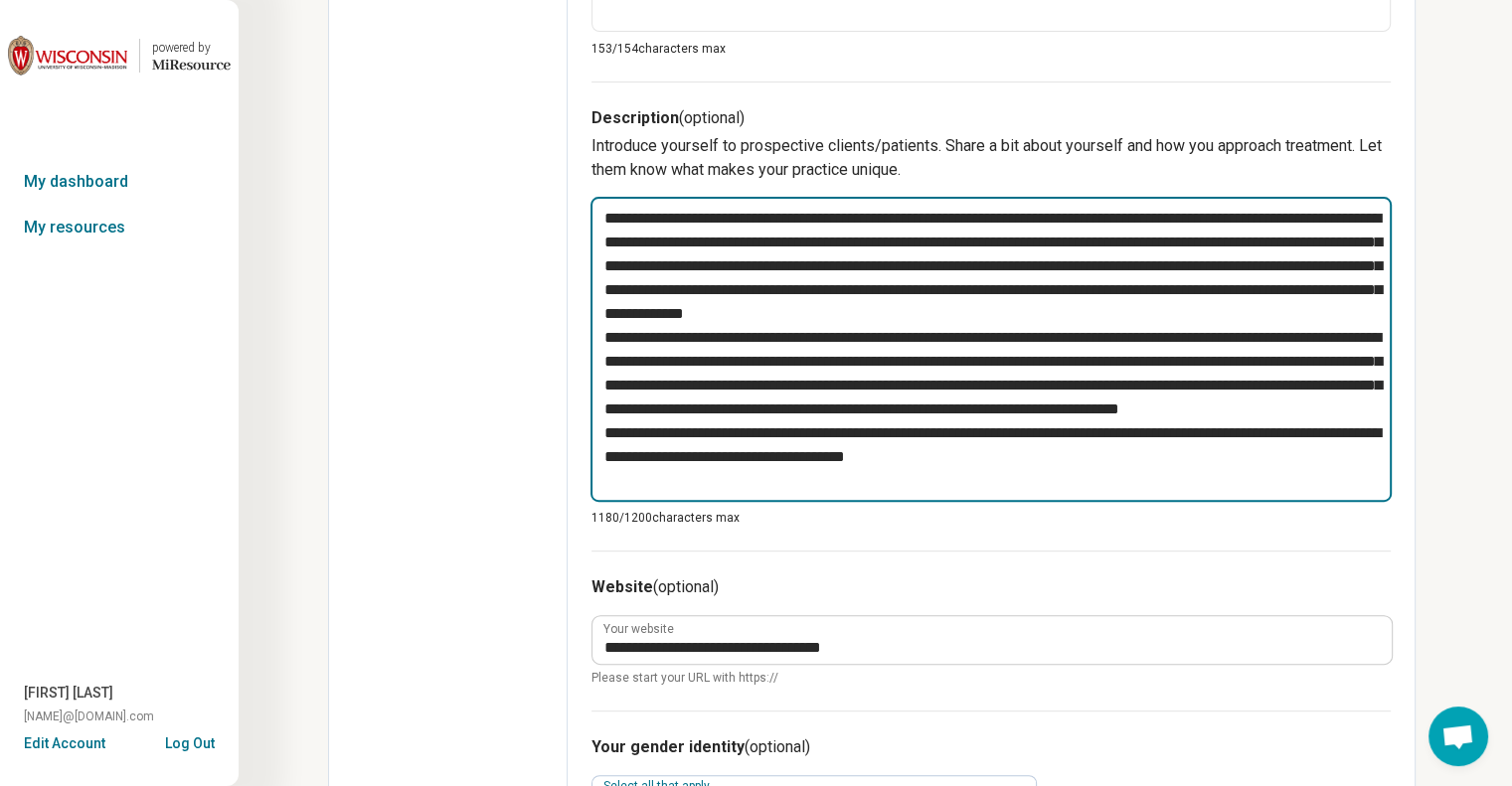 type on "*" 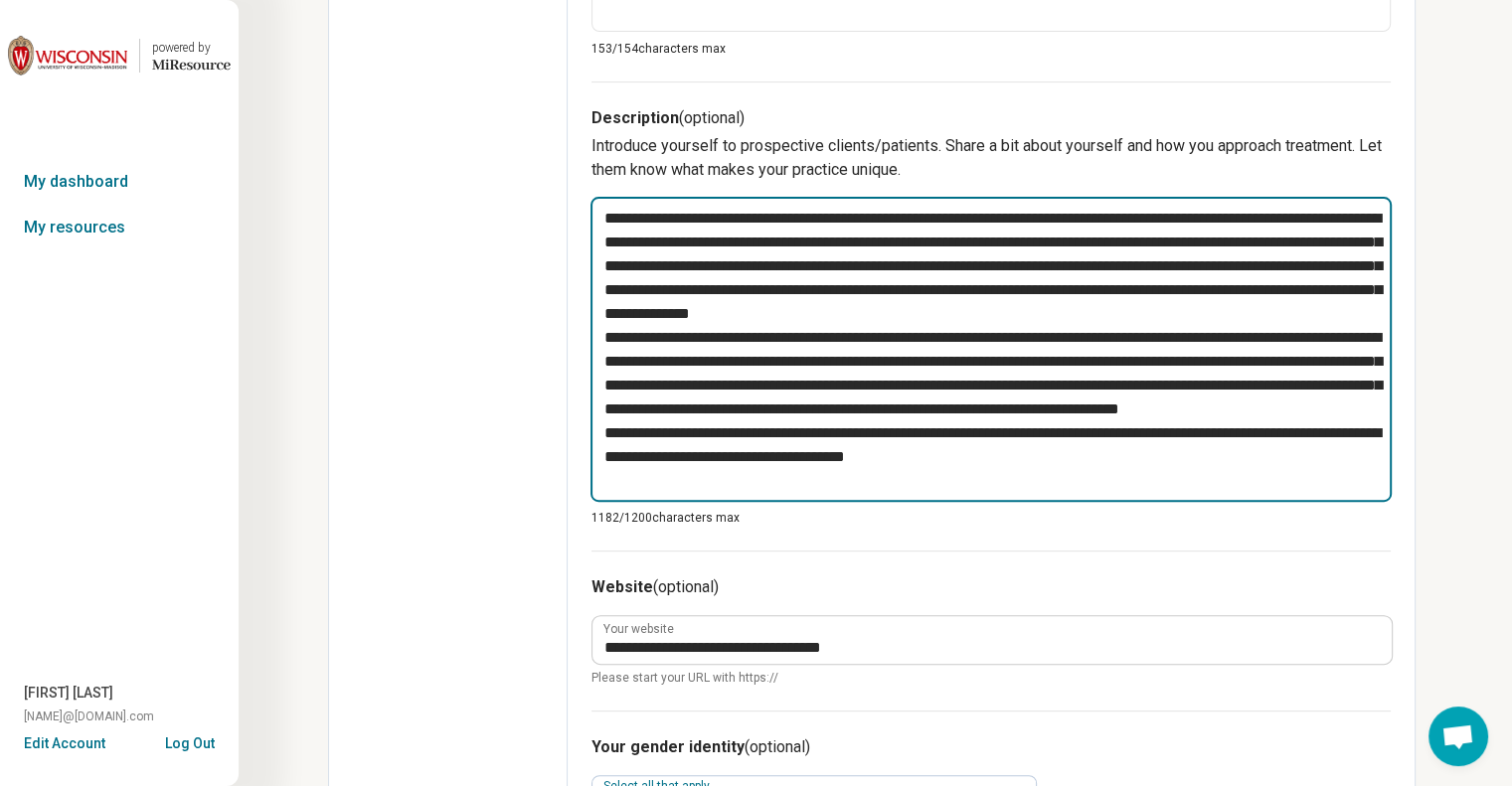 type on "*" 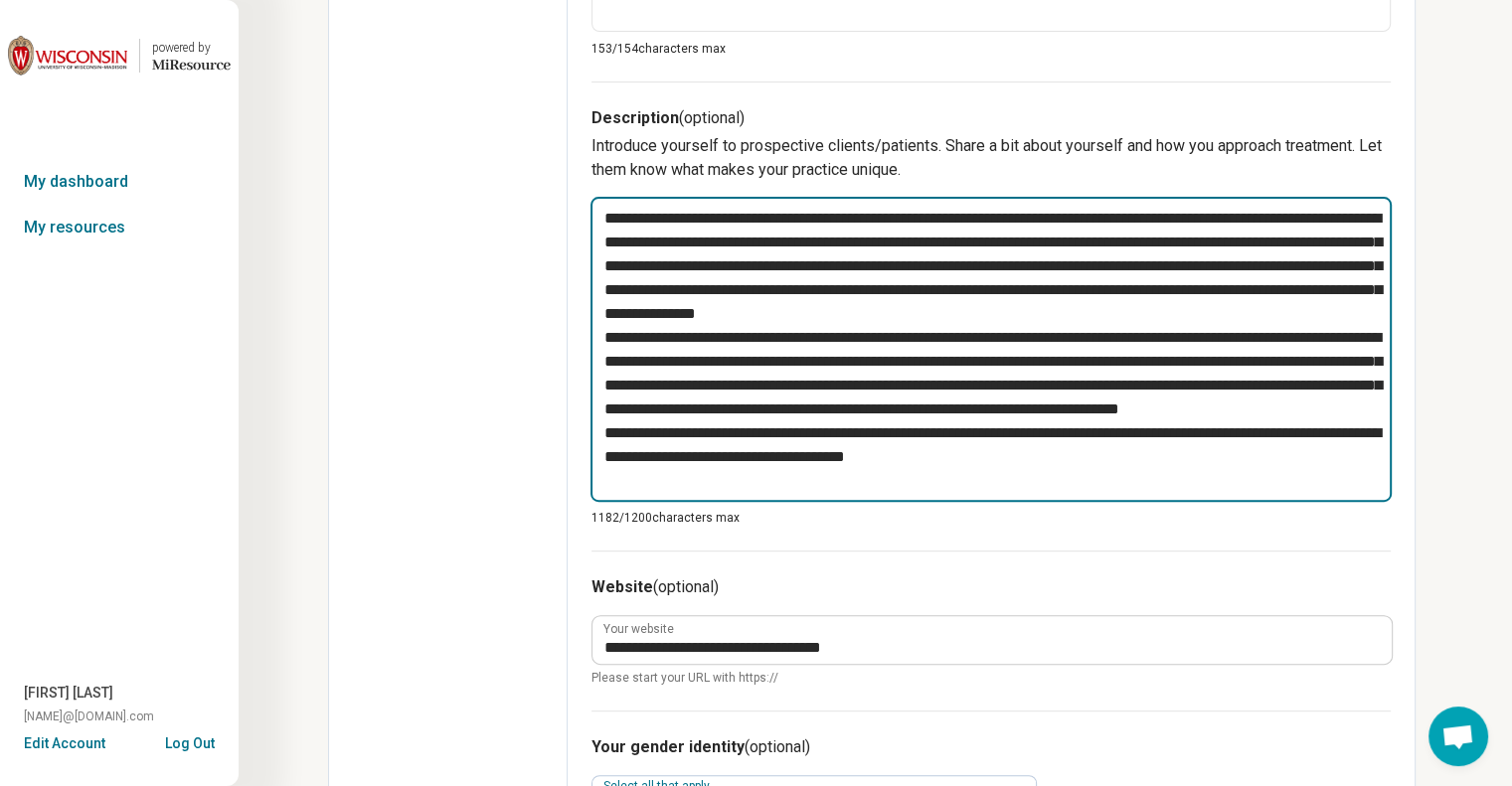type on "*" 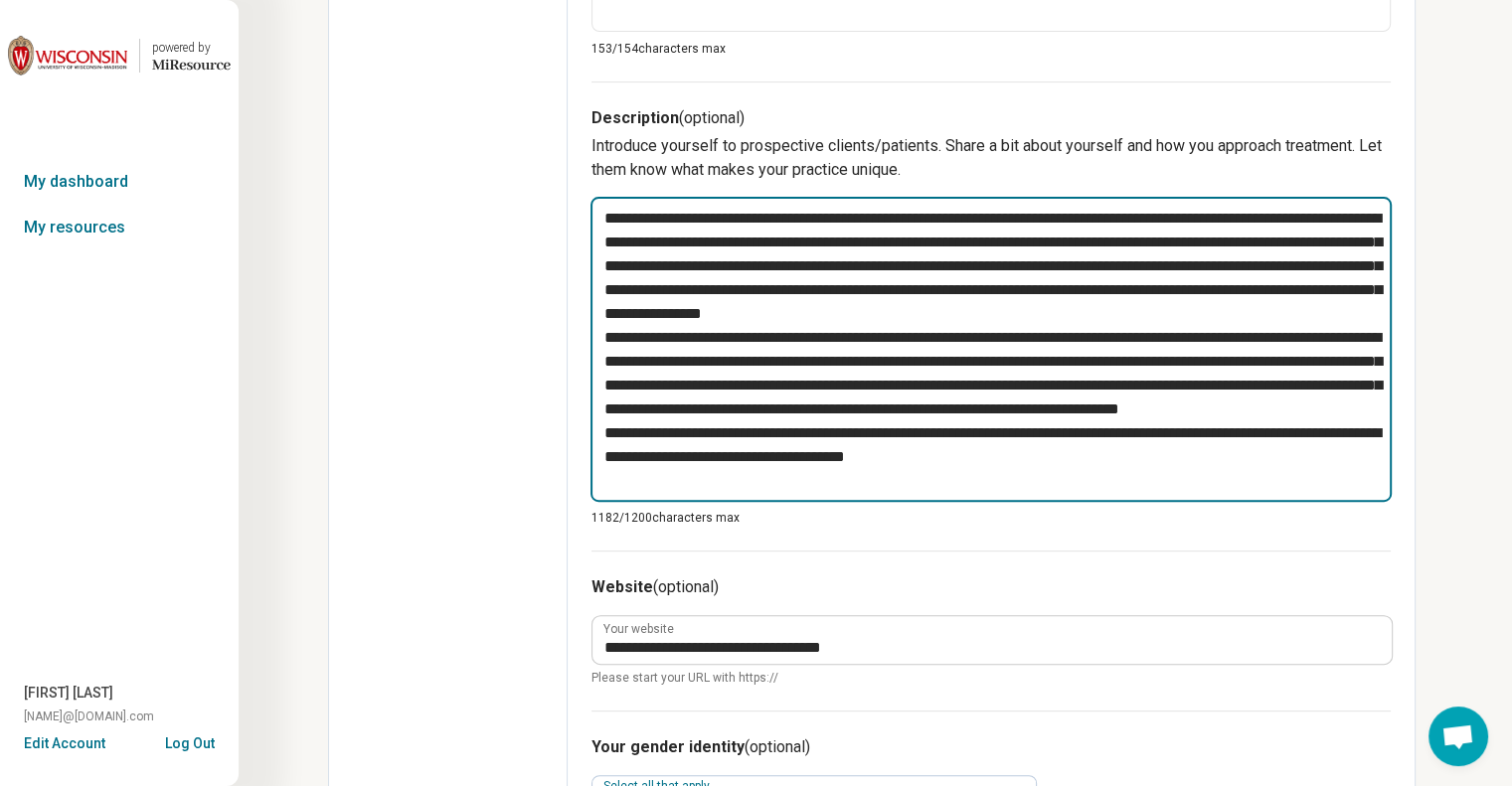type on "*" 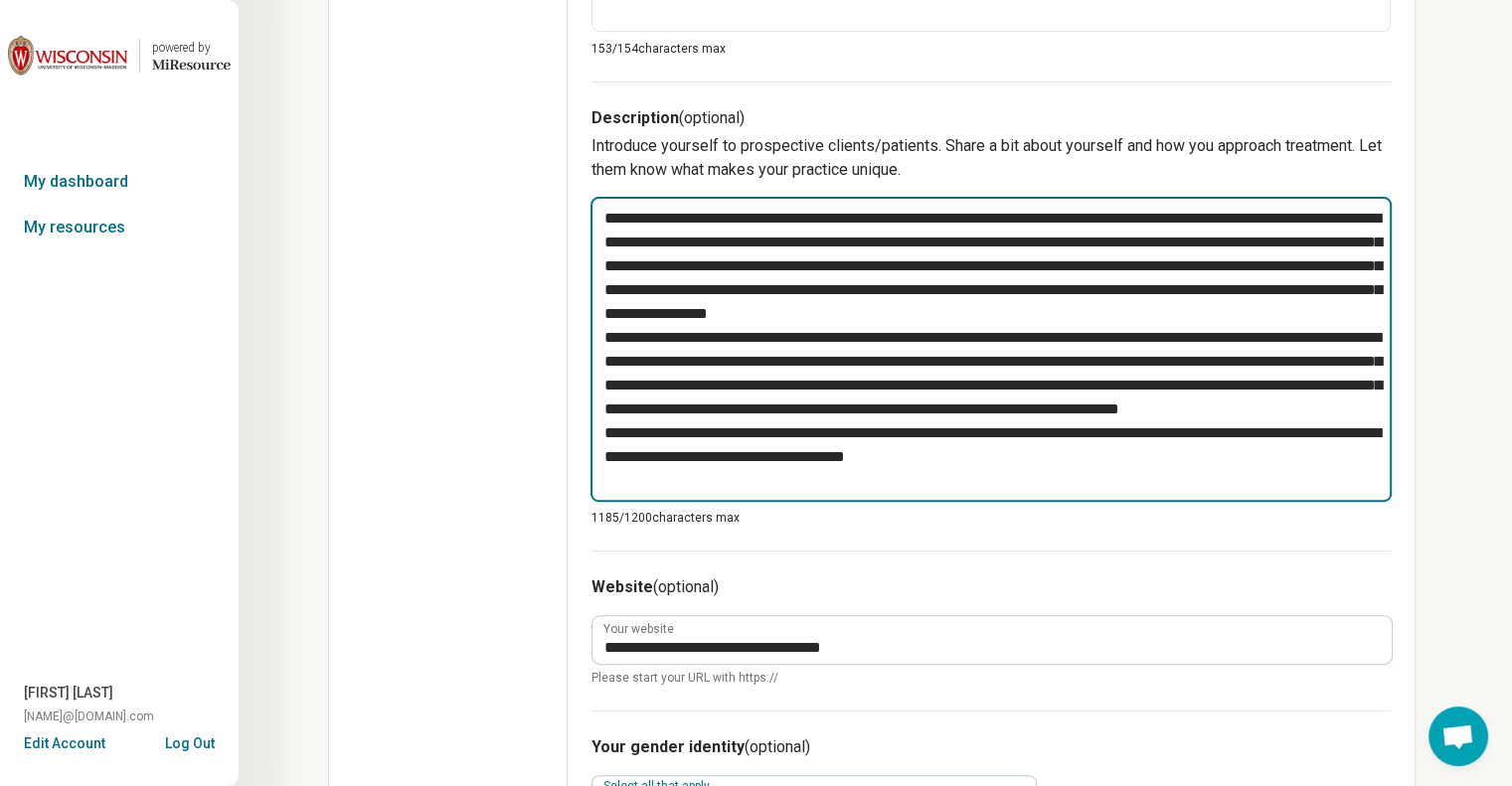 type on "**********" 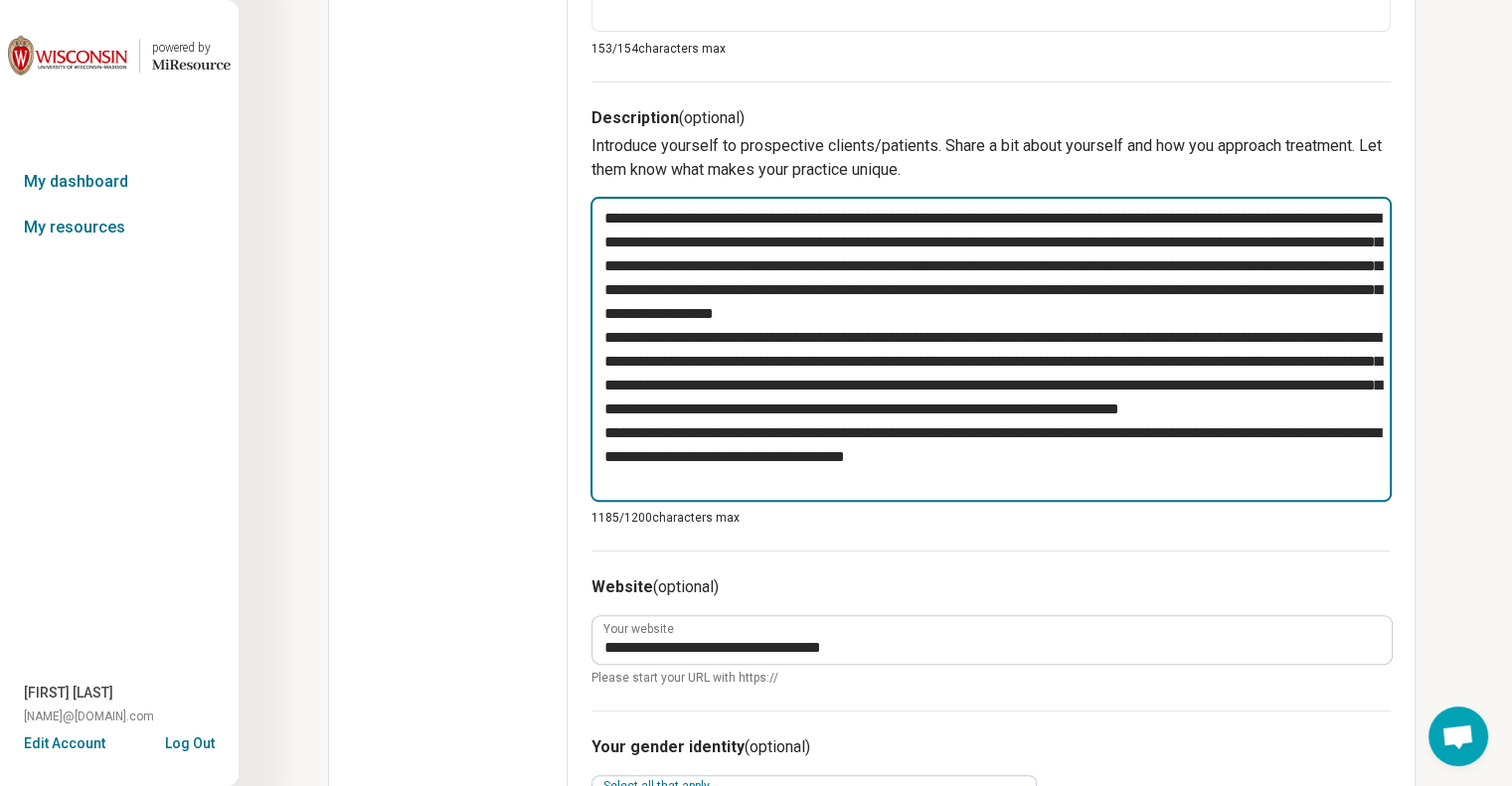 type on "*" 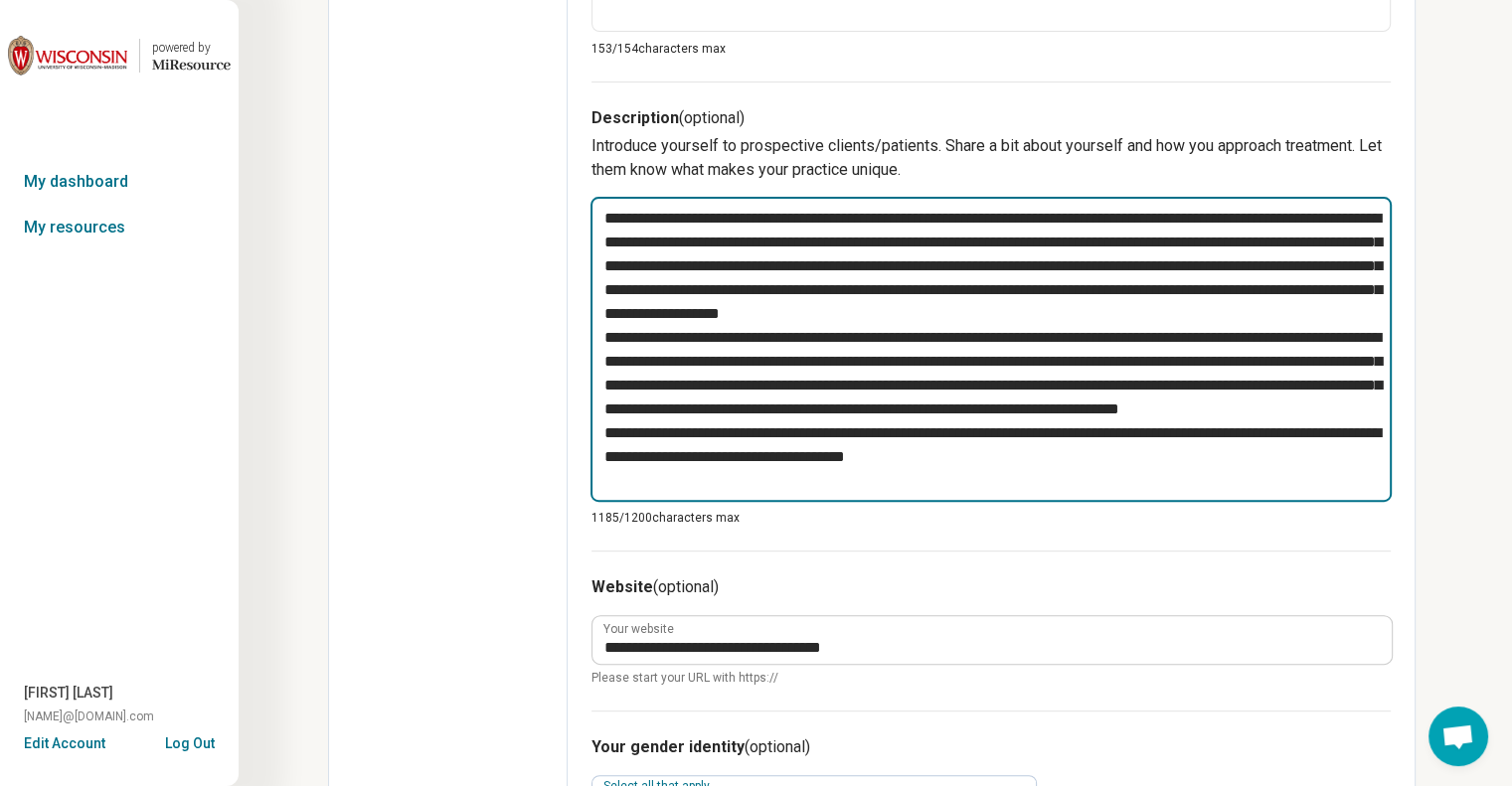 type on "*" 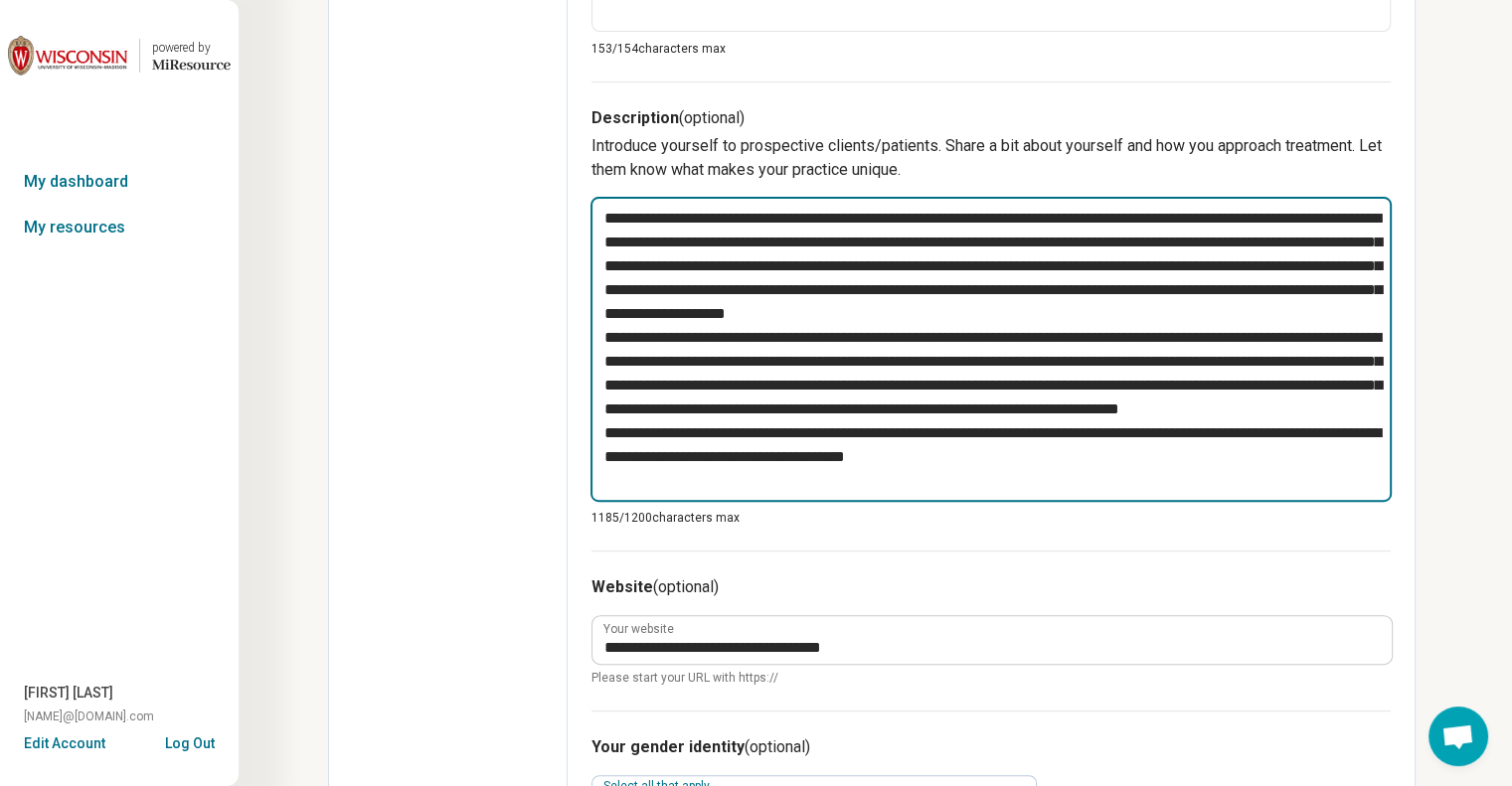 type on "**********" 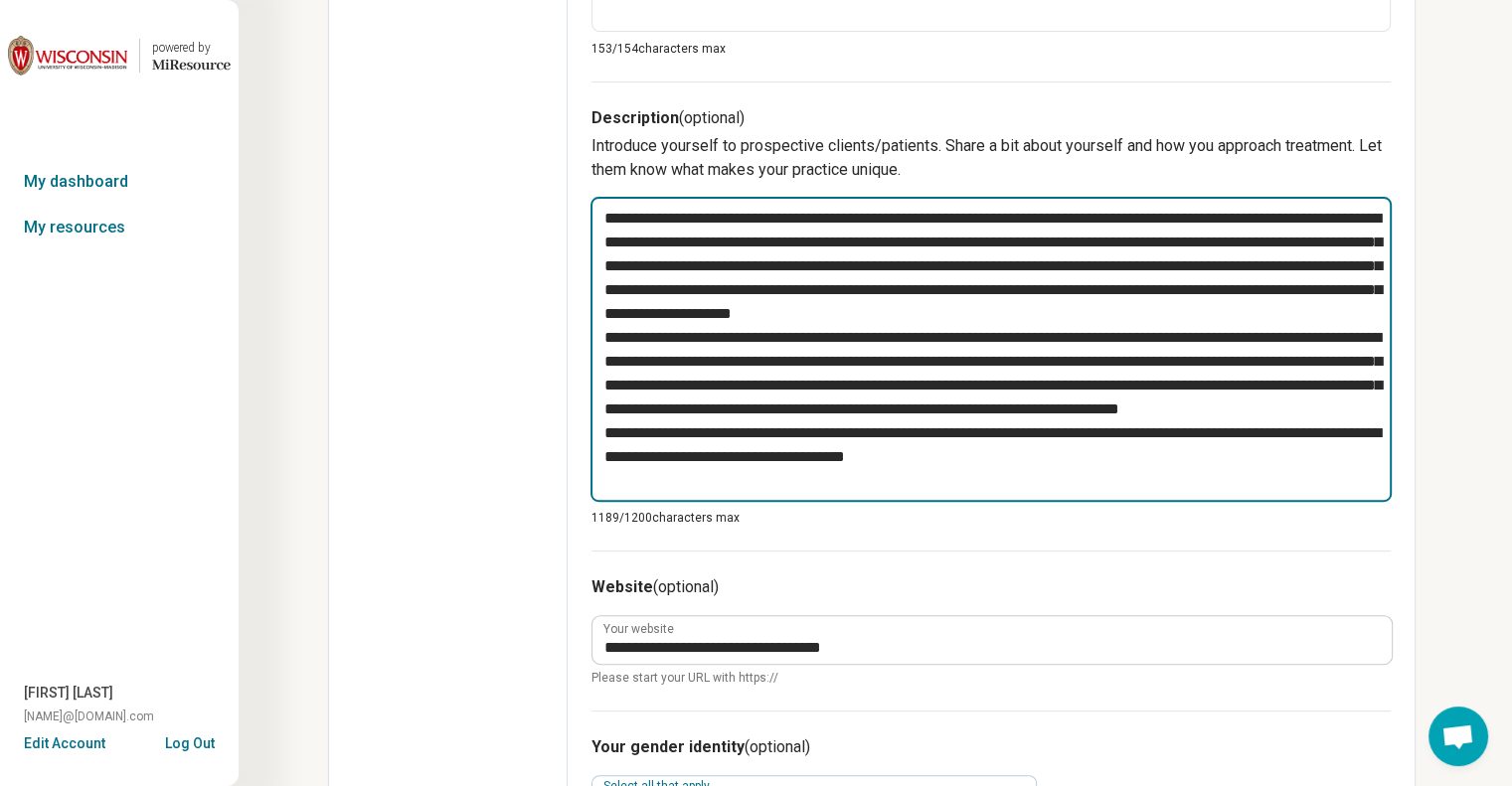 type on "*" 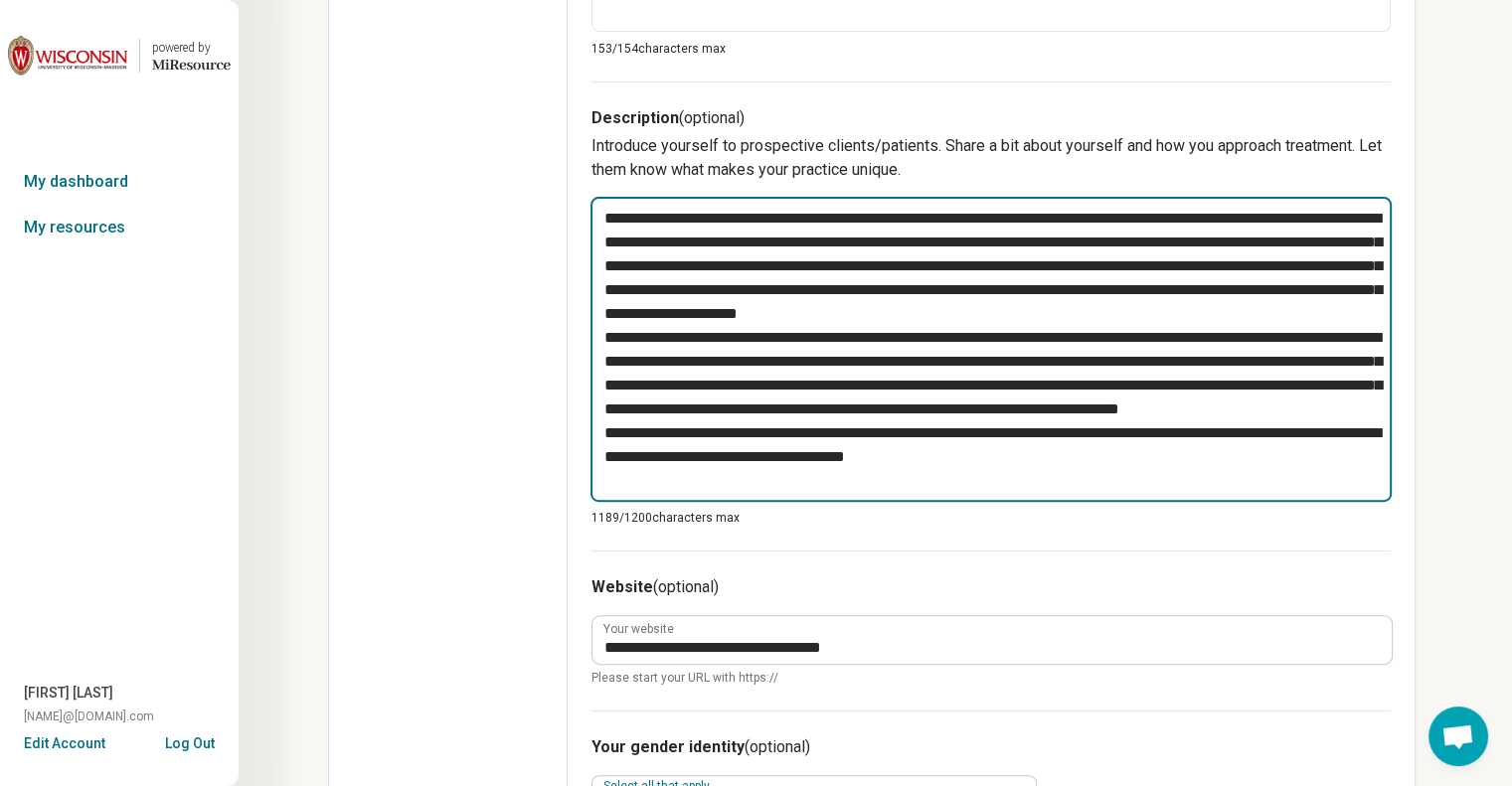 type on "*" 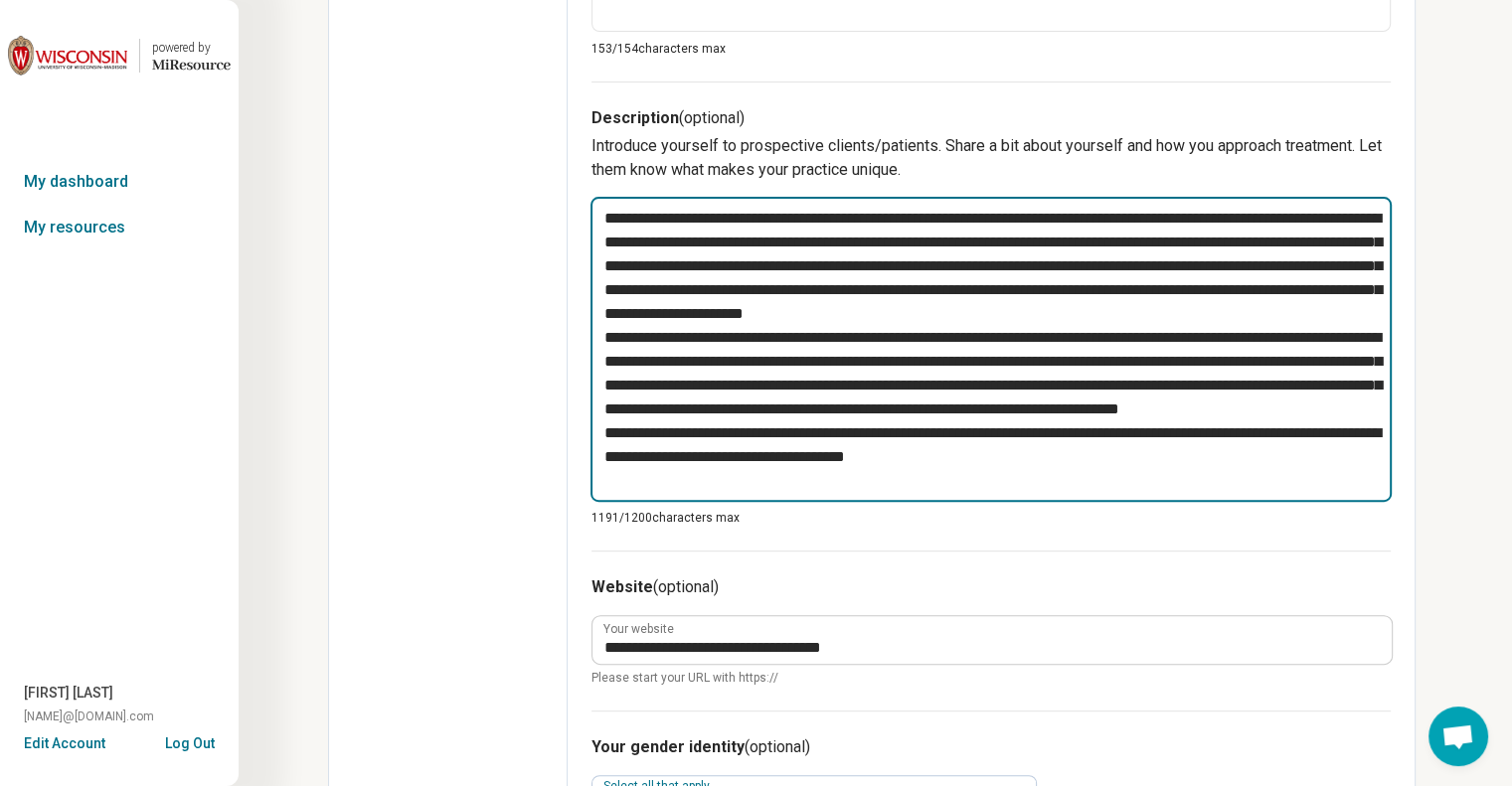 type on "*" 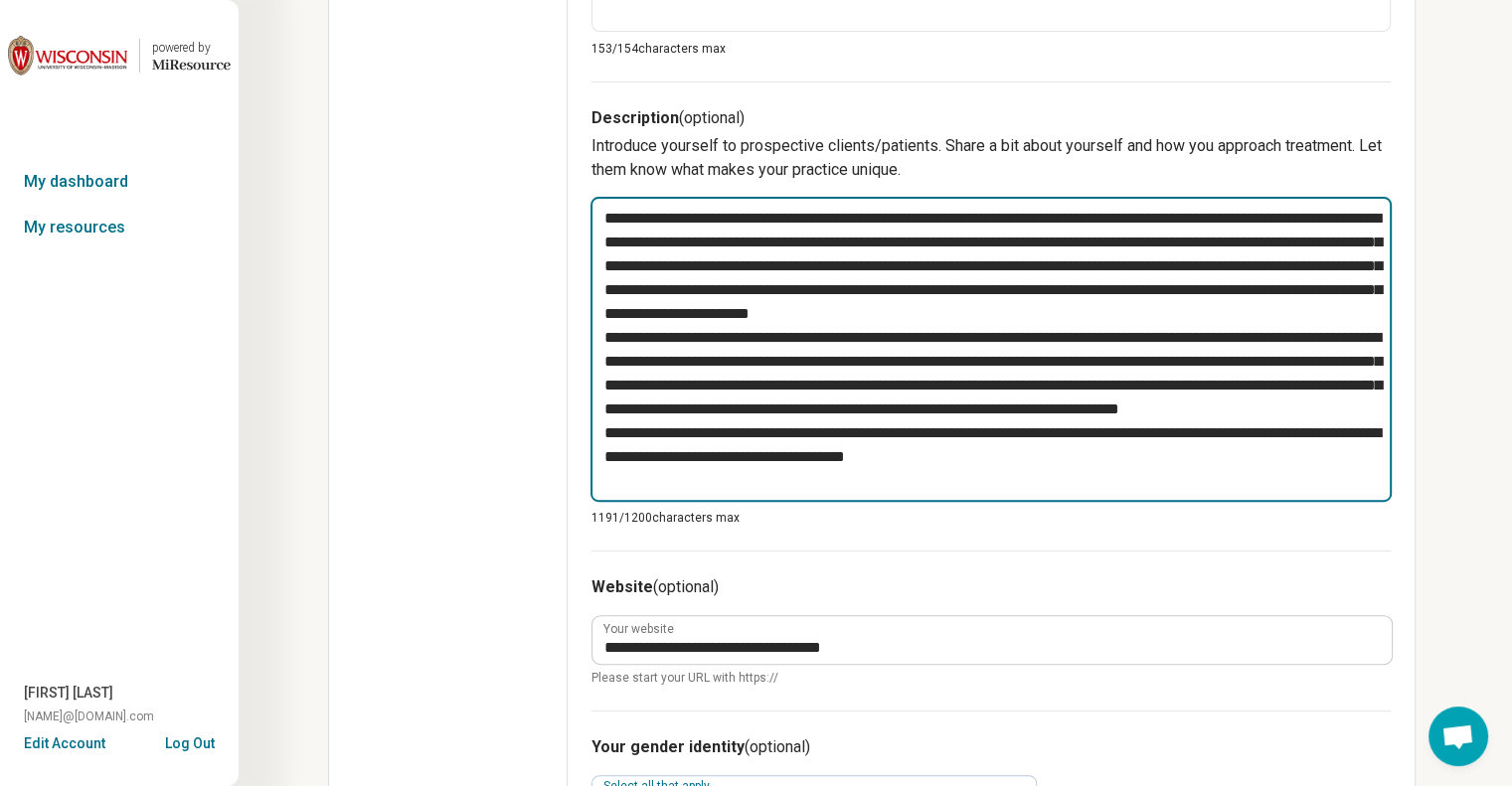 type on "**********" 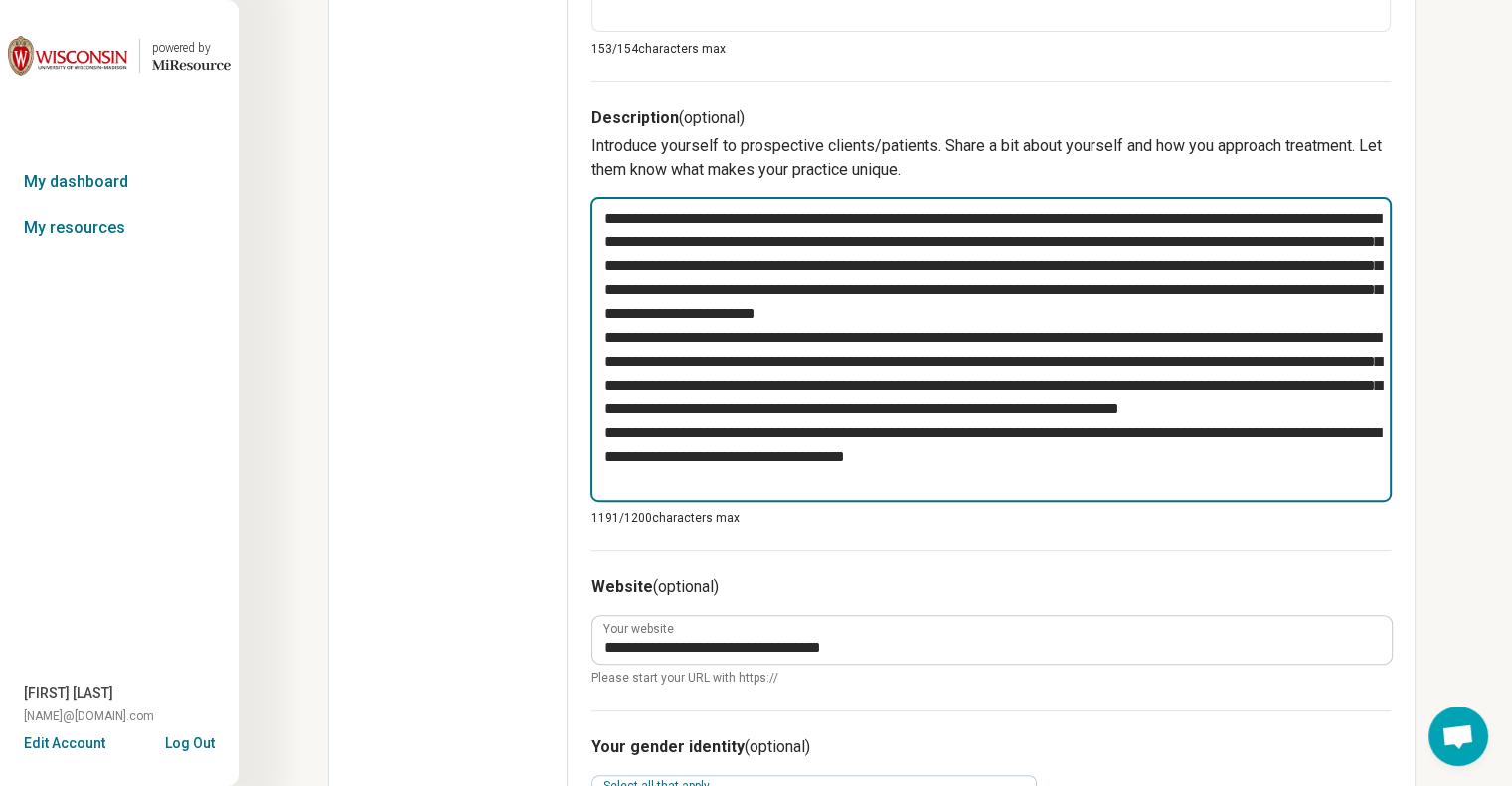 type 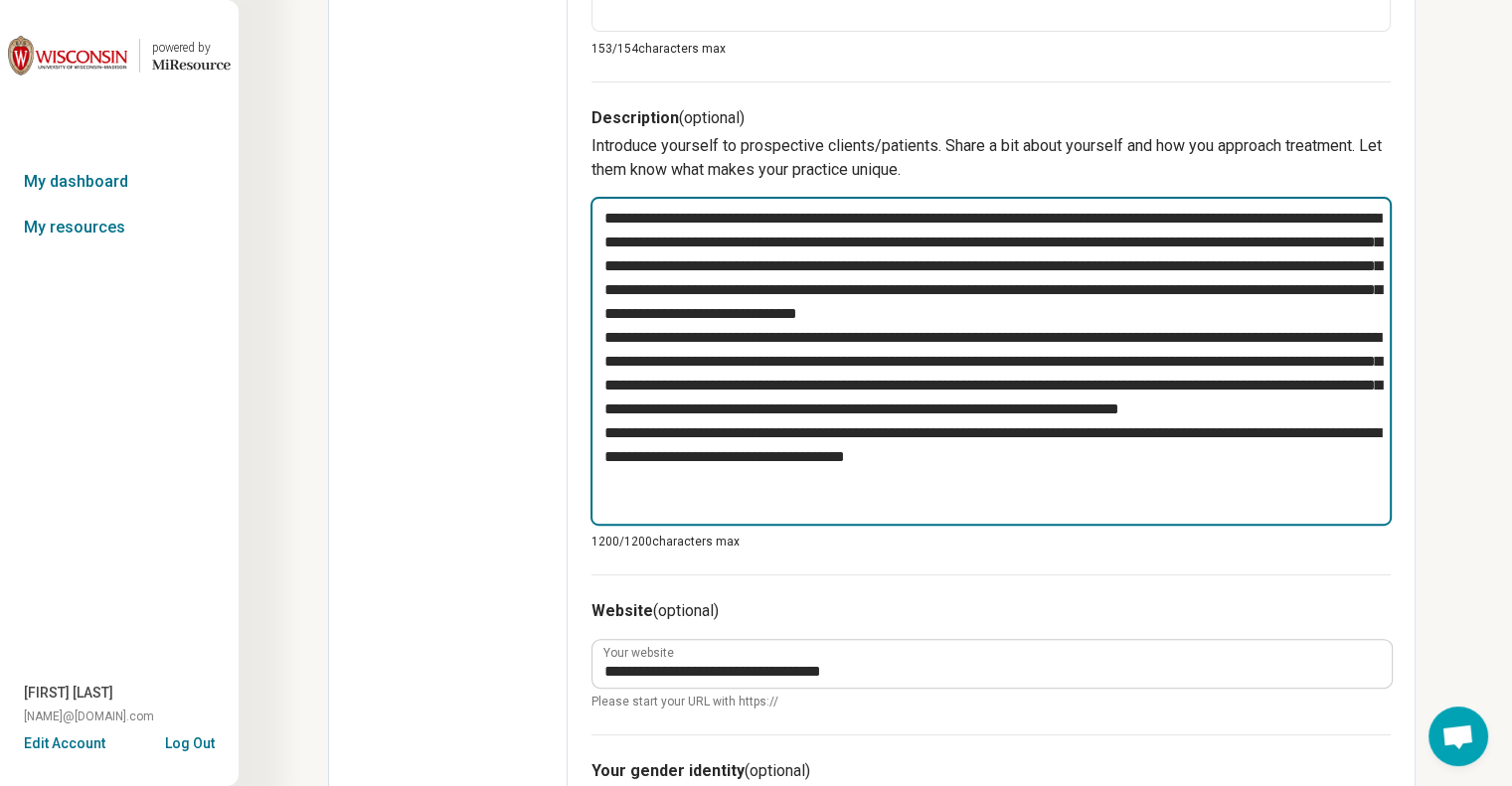 click at bounding box center [991, 361] 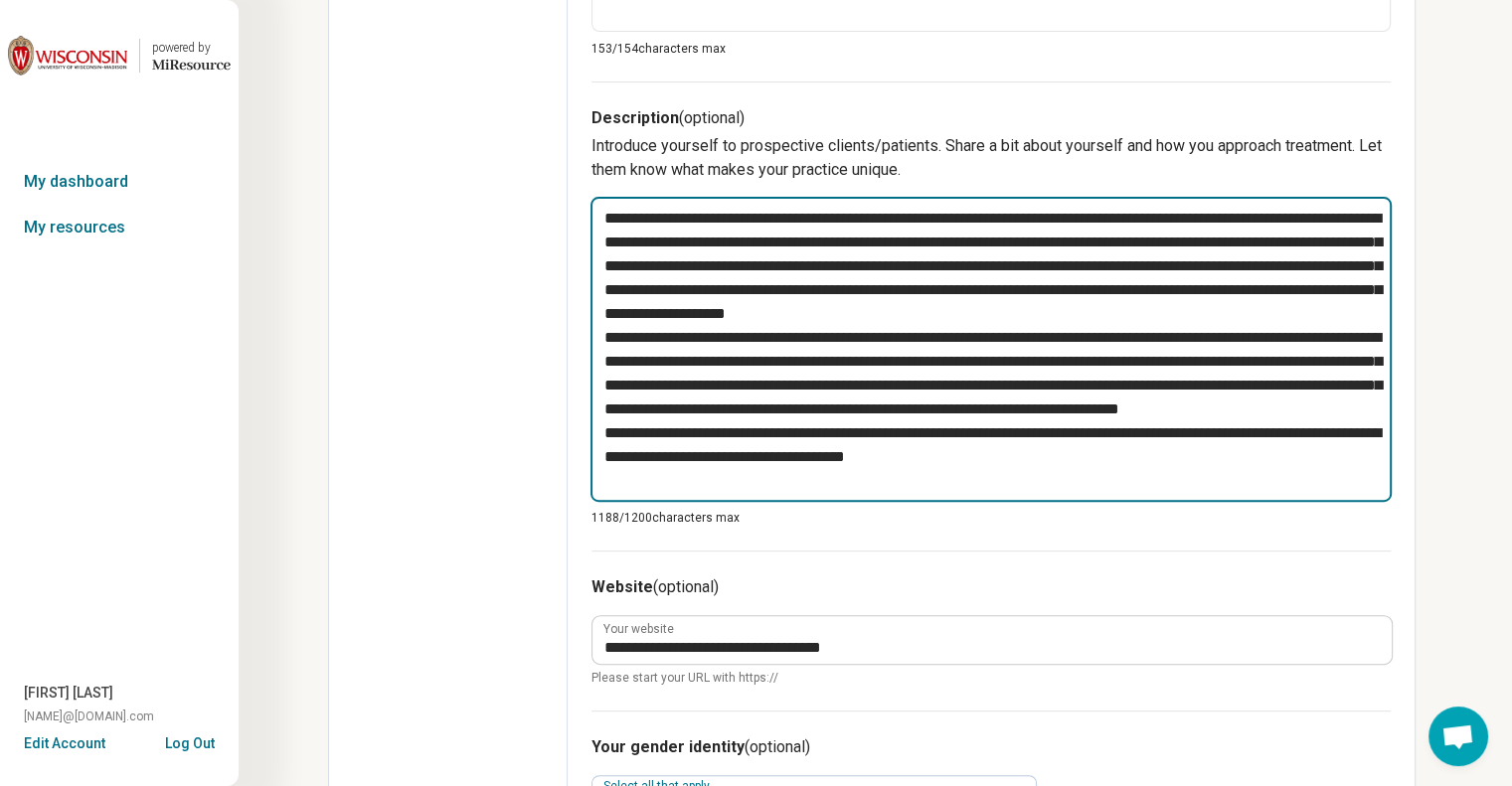 click at bounding box center [991, 349] 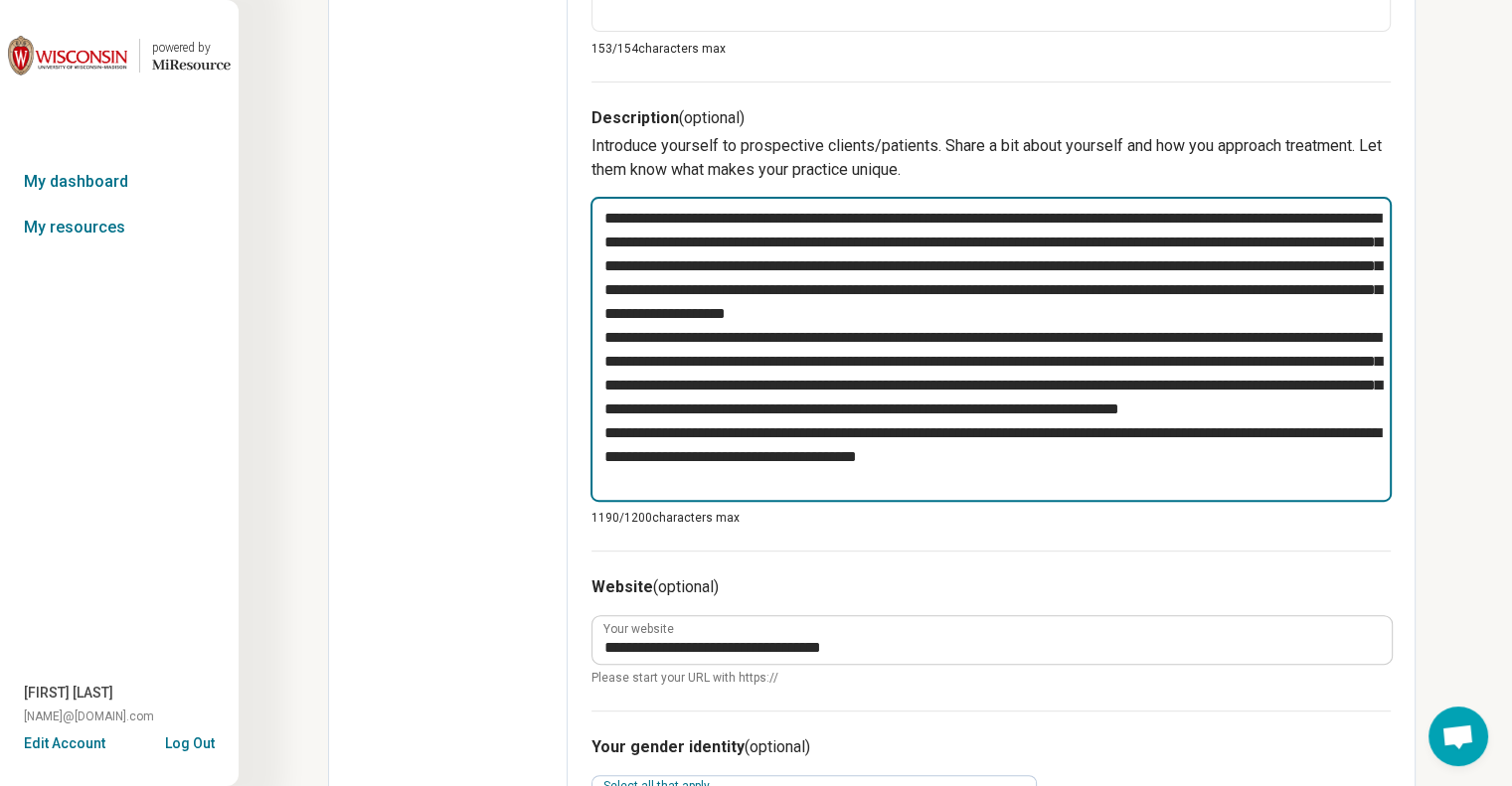 click at bounding box center [991, 349] 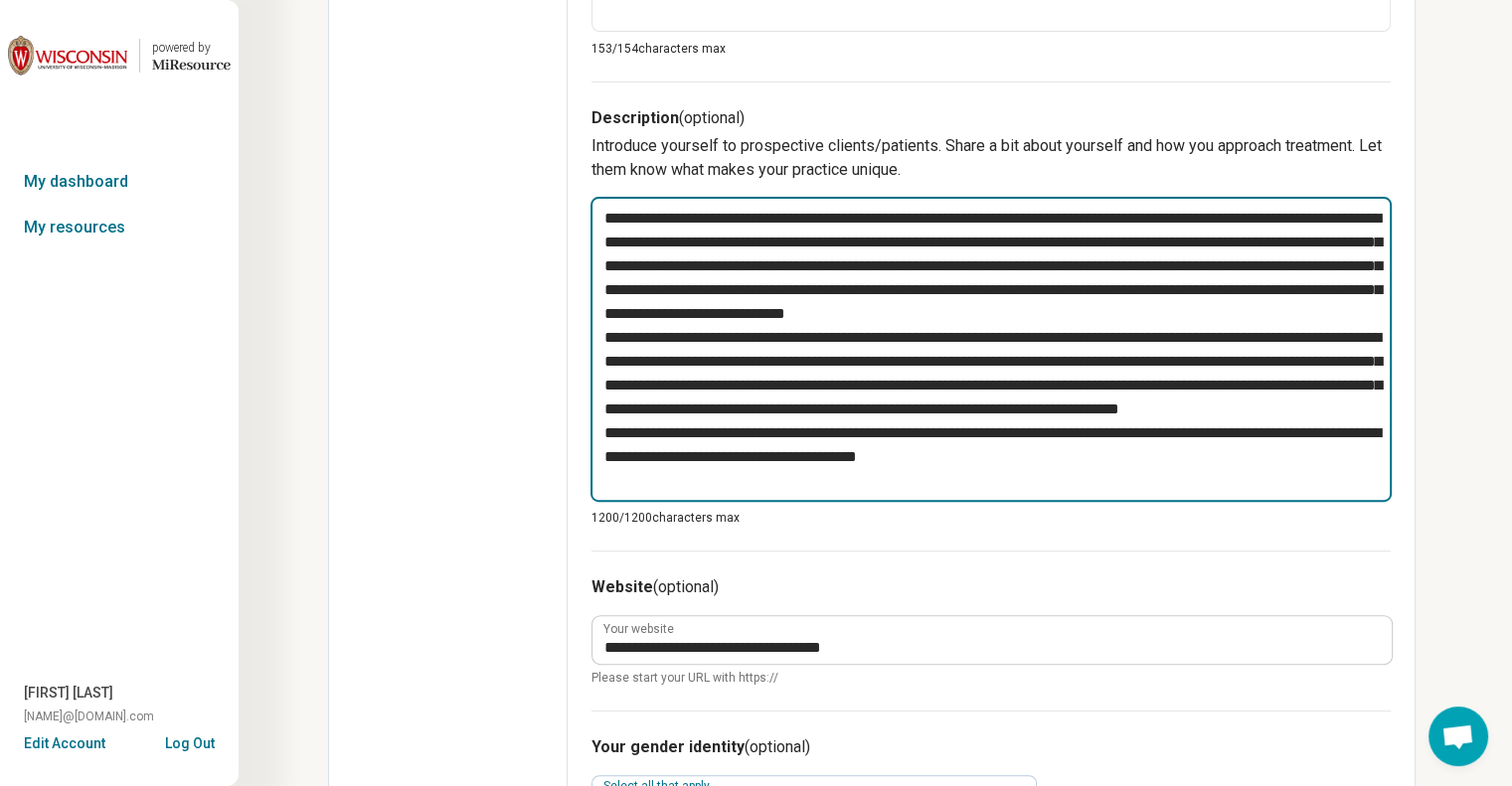 drag, startPoint x: 1273, startPoint y: 241, endPoint x: 1022, endPoint y: 246, distance: 251.0498 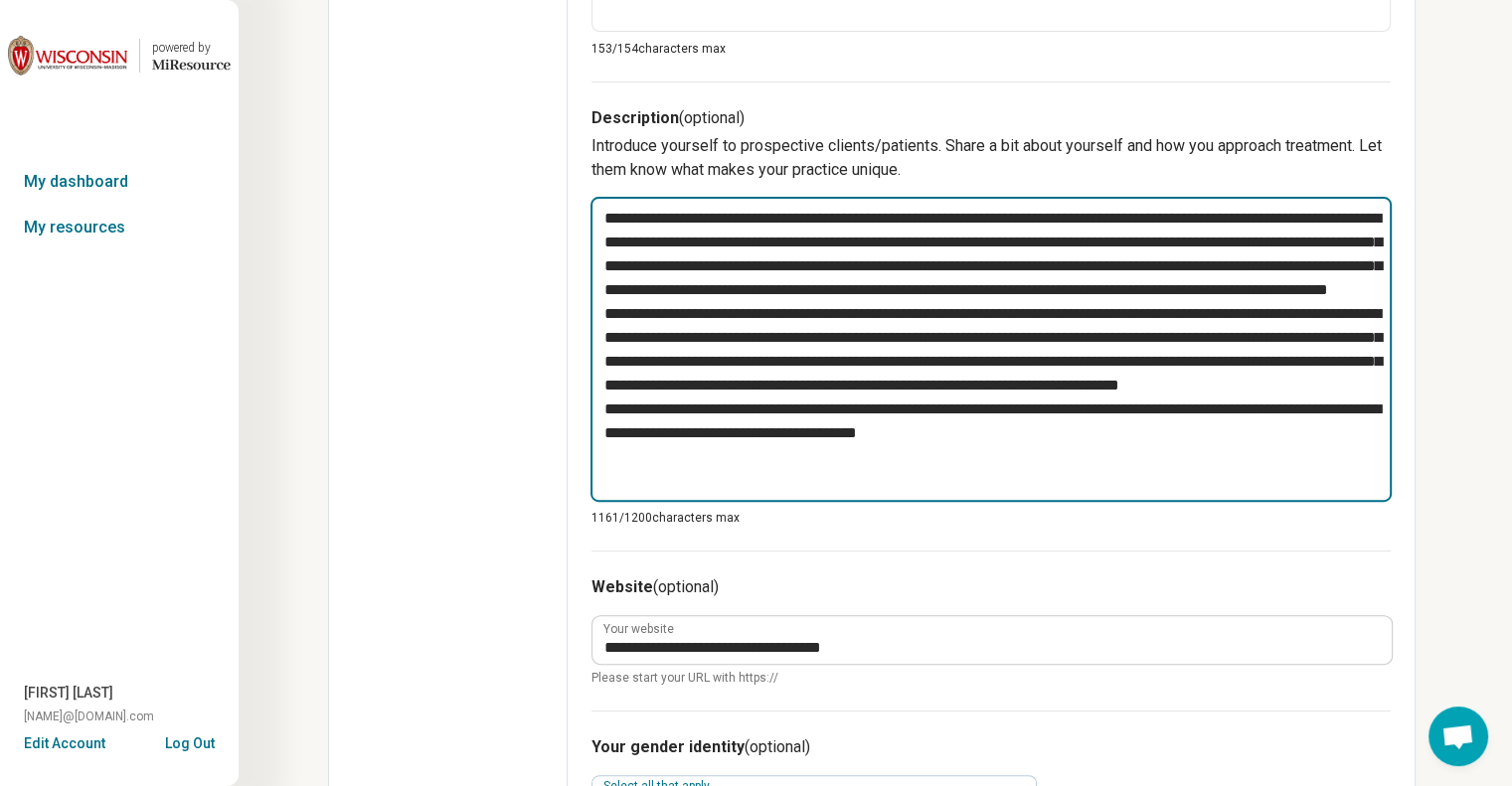 click at bounding box center (991, 349) 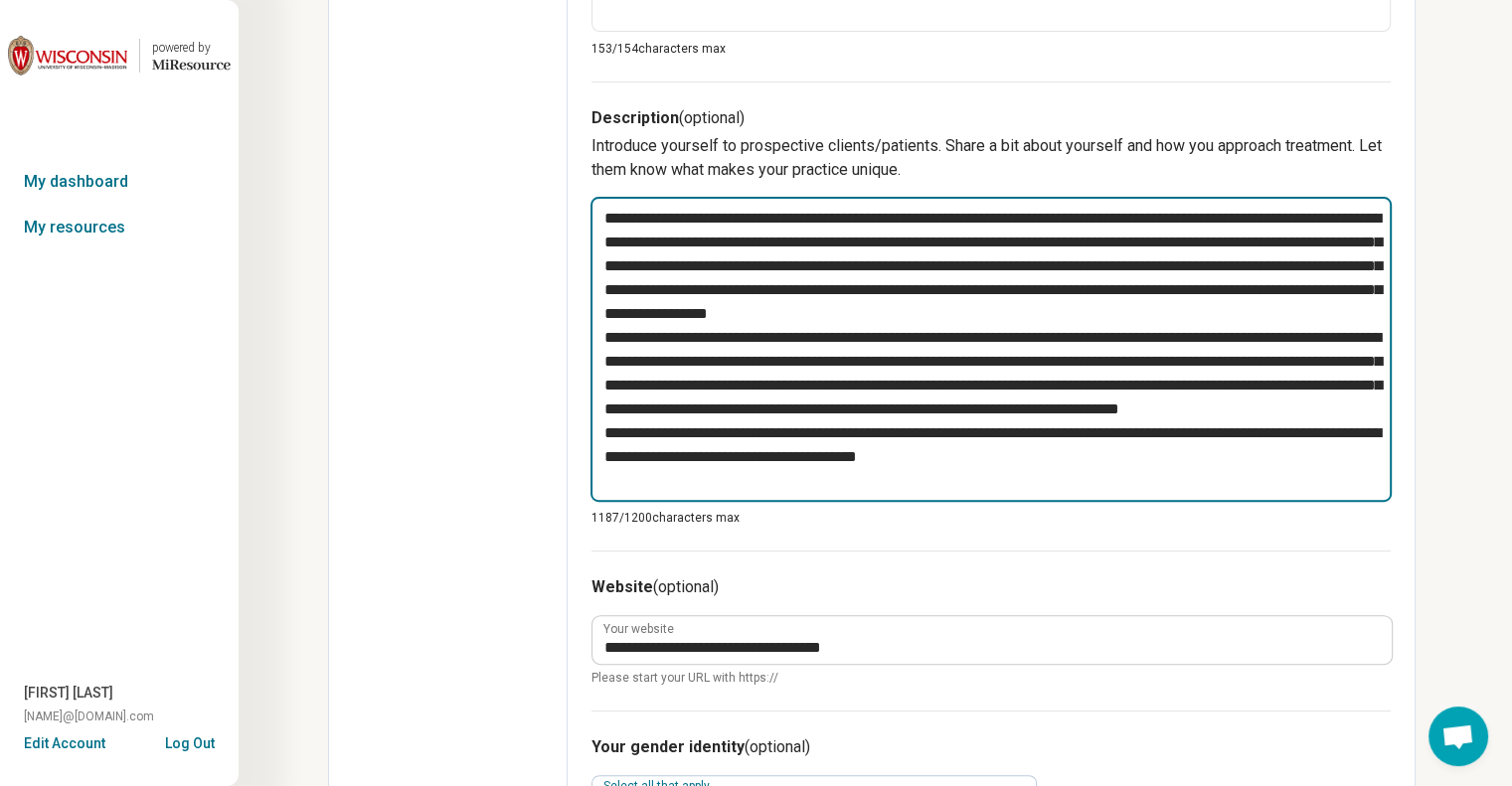 drag, startPoint x: 1169, startPoint y: 246, endPoint x: 1030, endPoint y: 241, distance: 139.0899 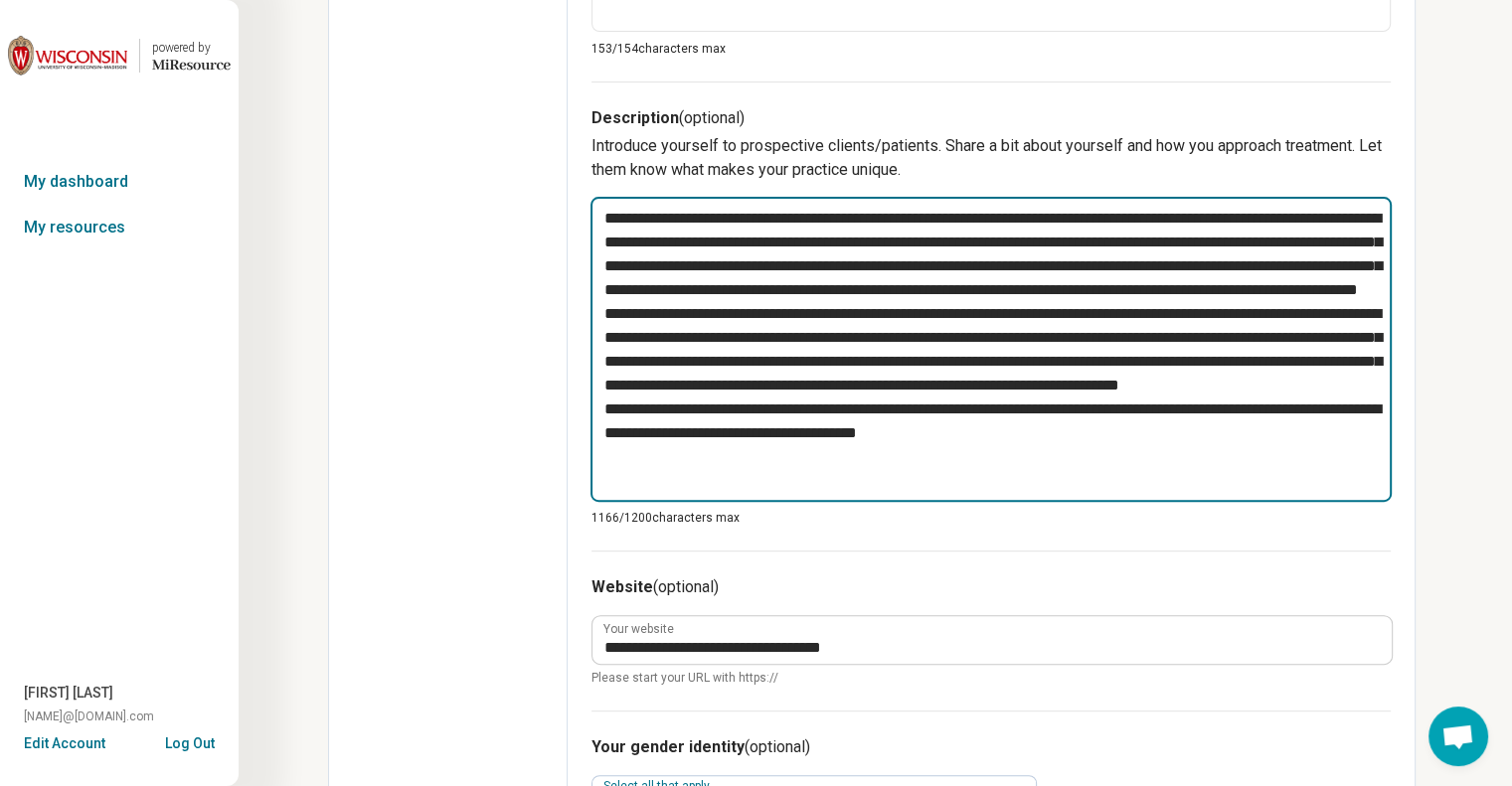 click at bounding box center (991, 349) 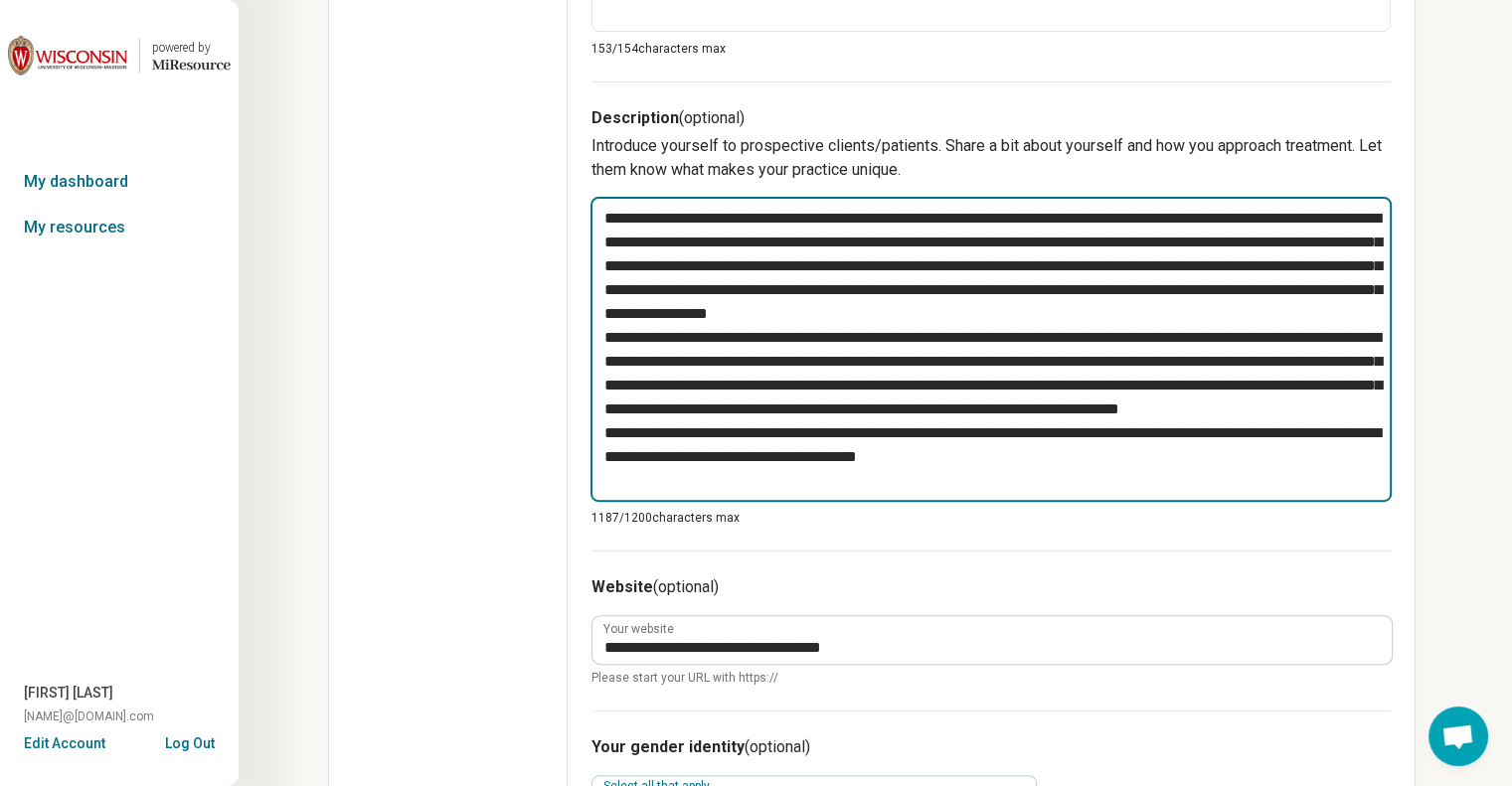 drag, startPoint x: 1102, startPoint y: 257, endPoint x: 1113, endPoint y: 253, distance: 11.7046999 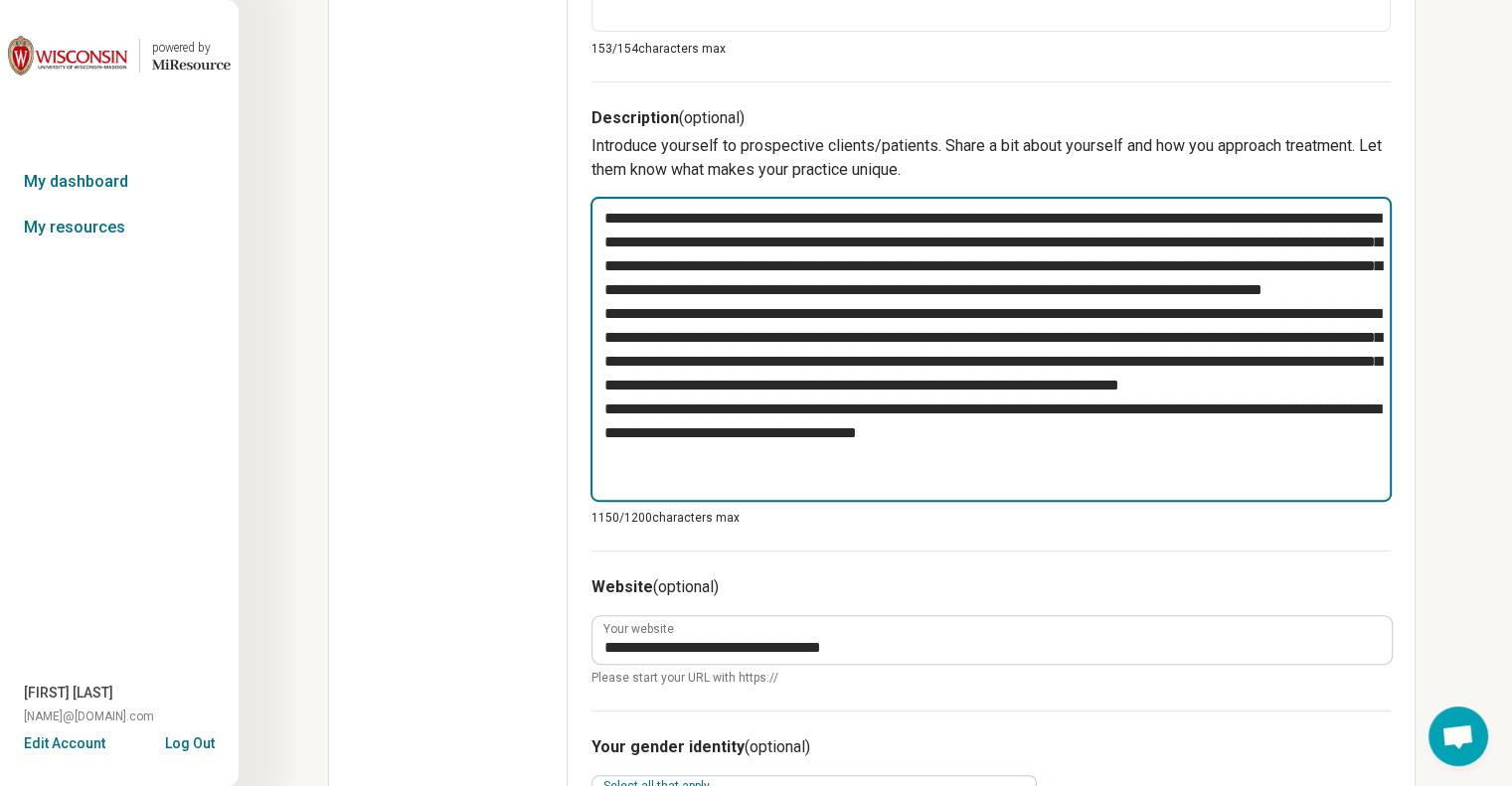 click at bounding box center [991, 349] 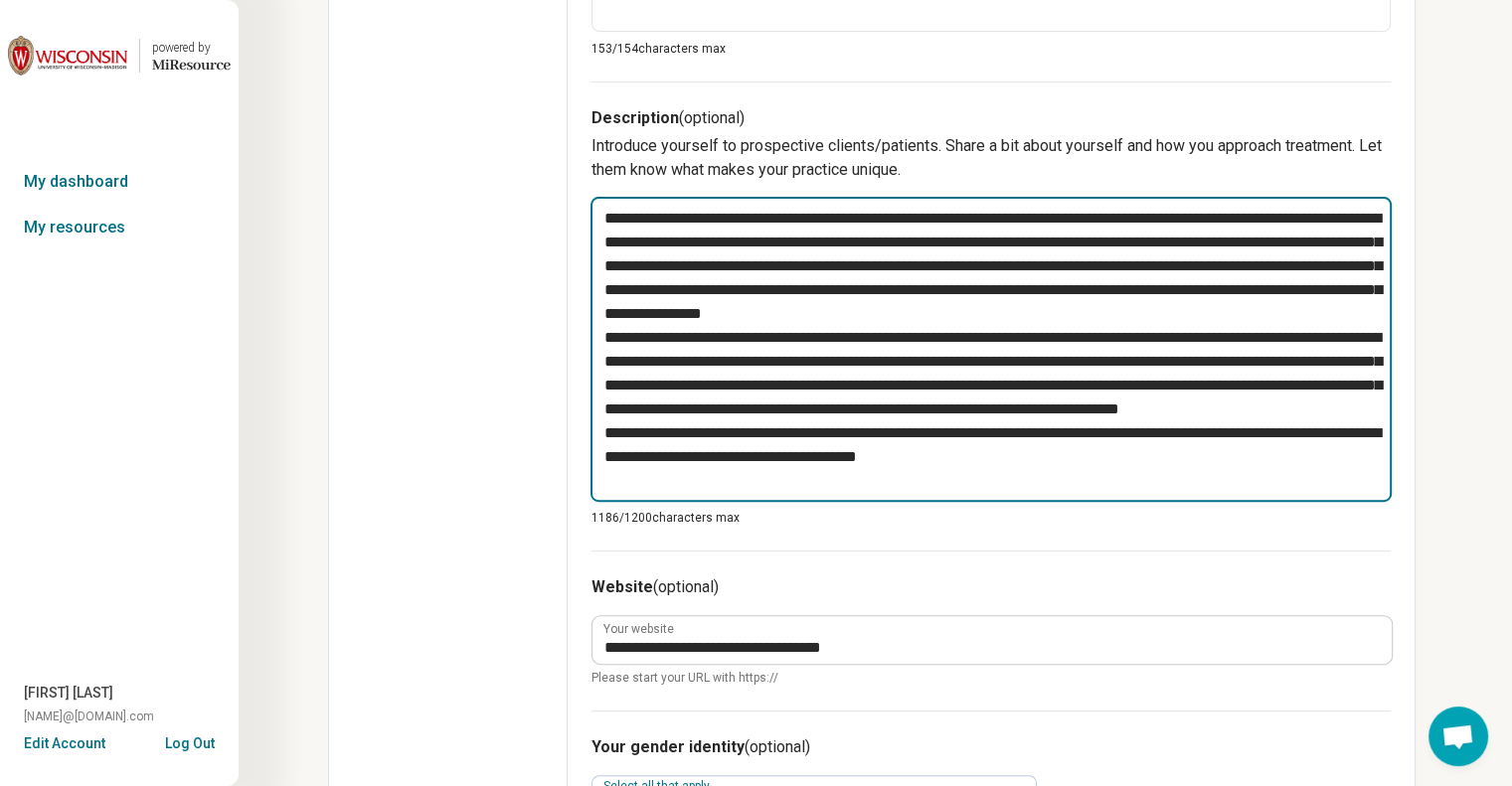 click at bounding box center [991, 349] 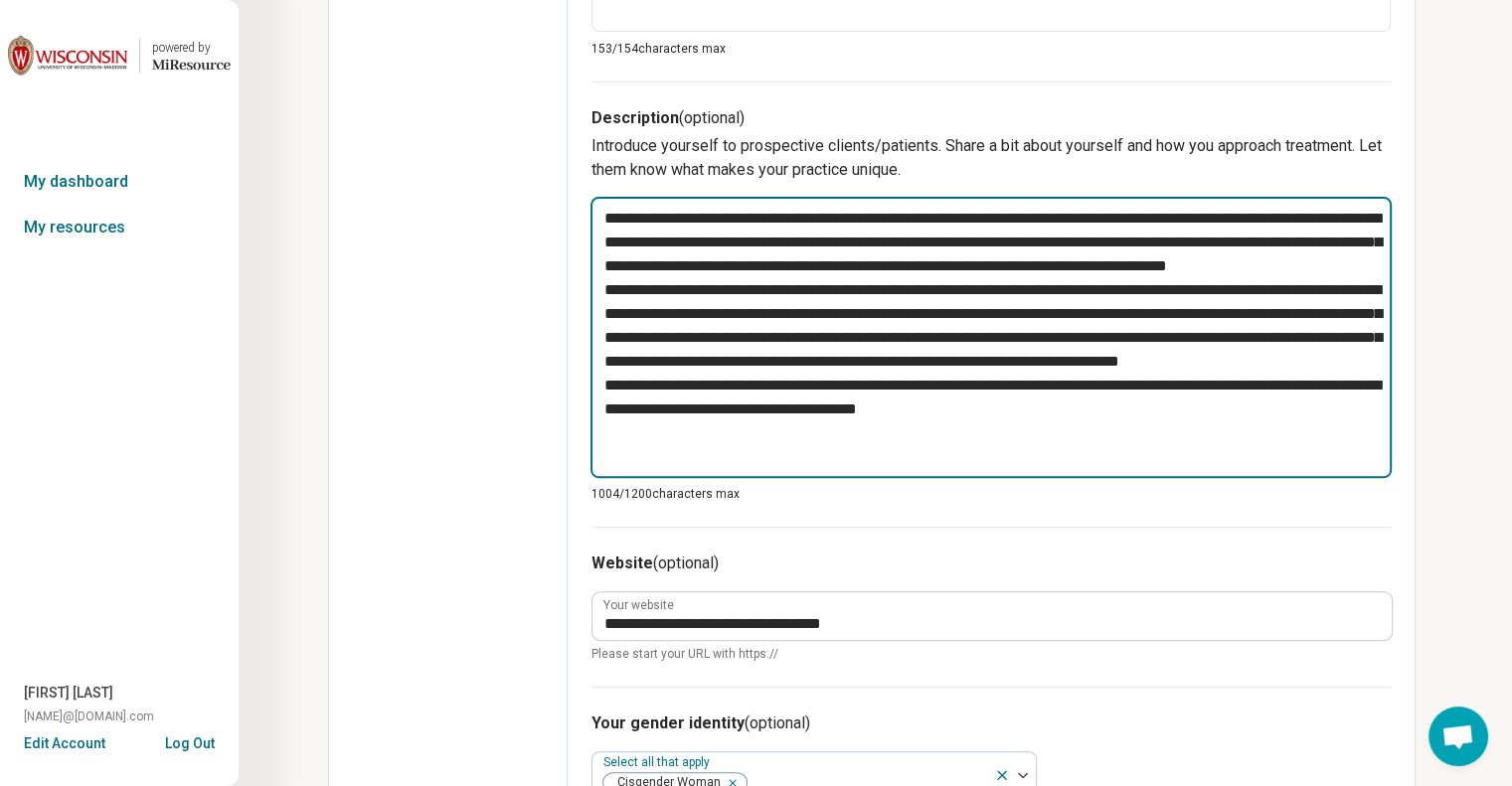 click on "**********" at bounding box center [991, 337] 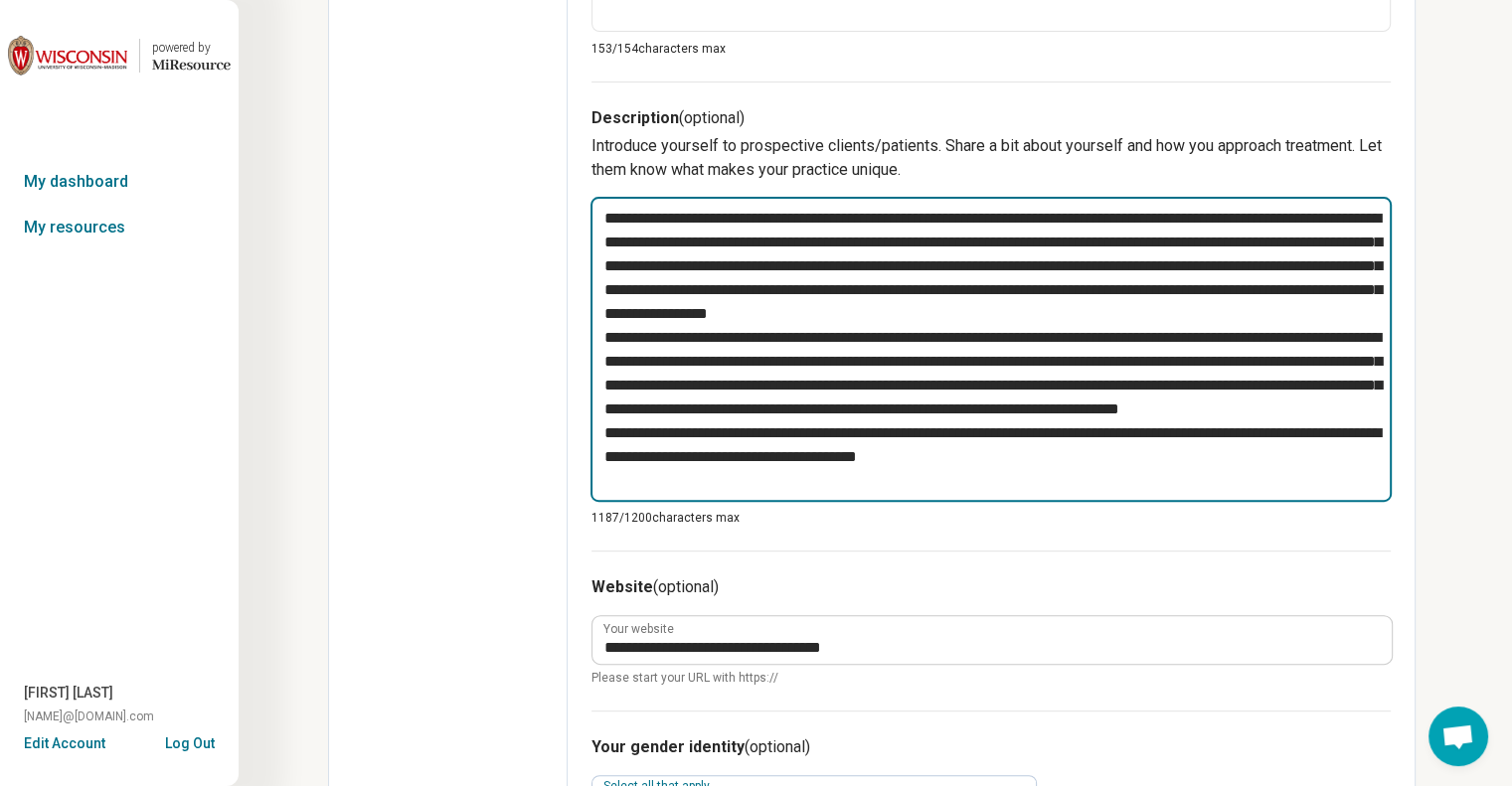 click at bounding box center [991, 349] 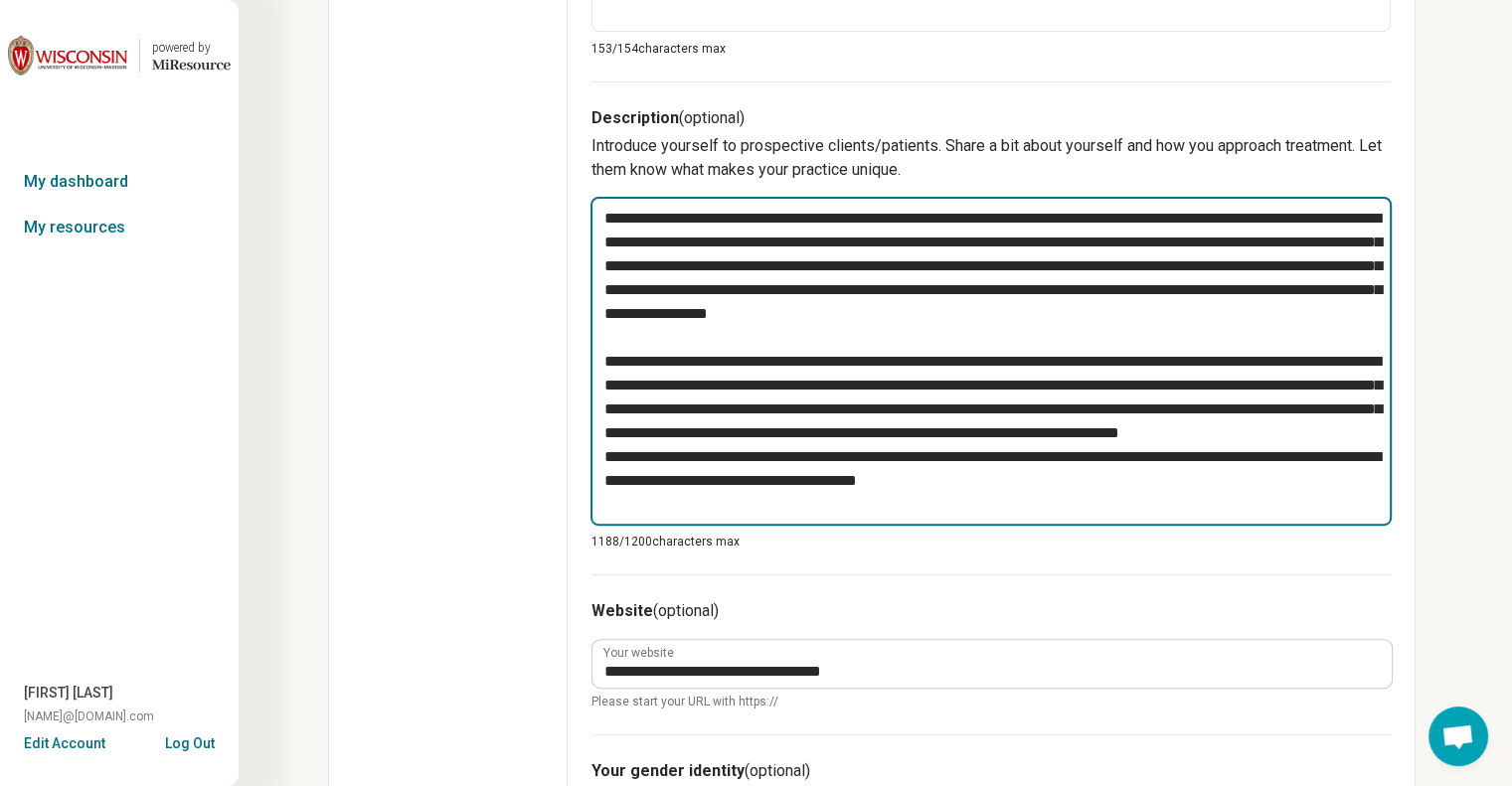 click at bounding box center [991, 361] 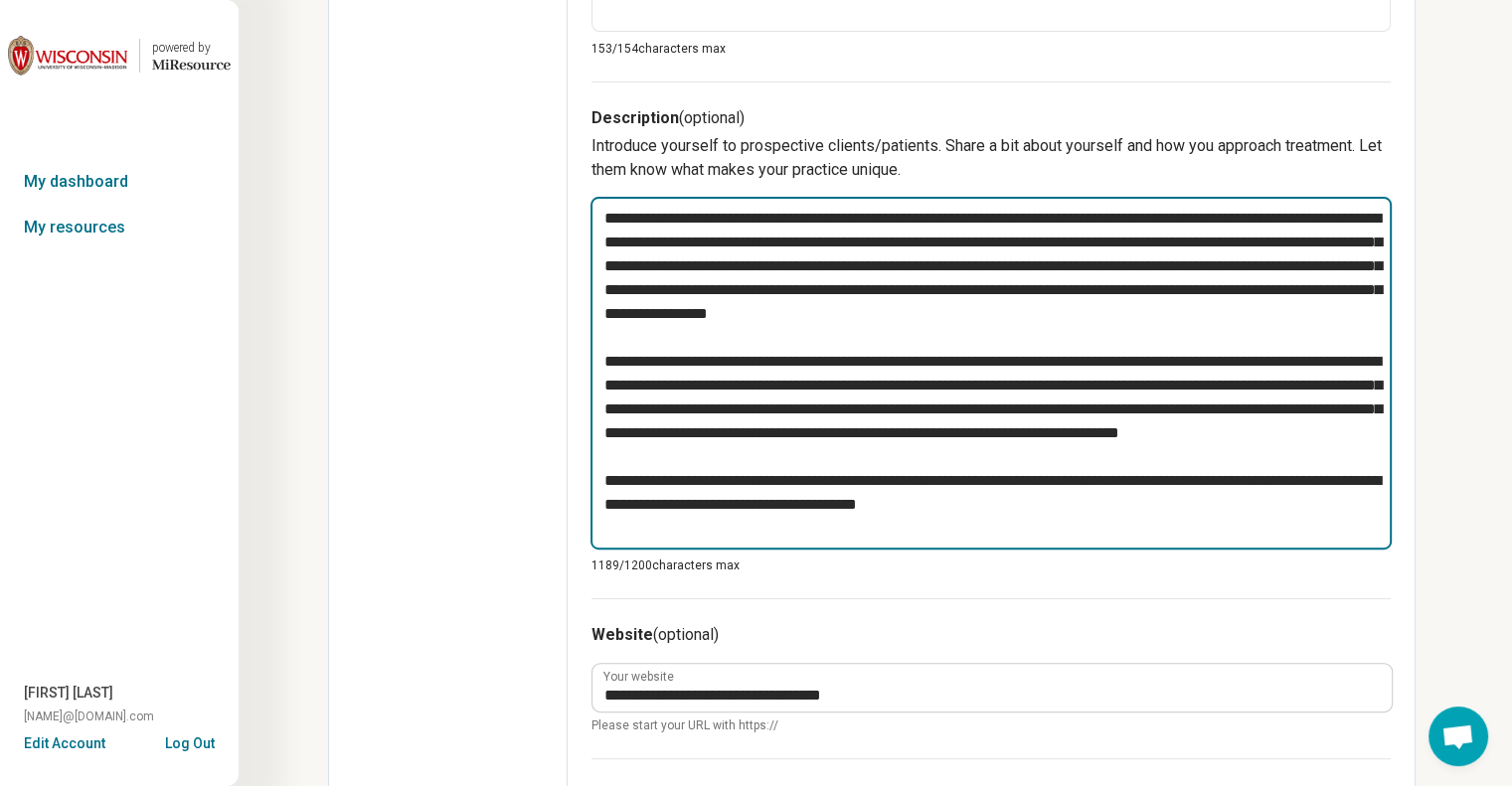 click at bounding box center [991, 373] 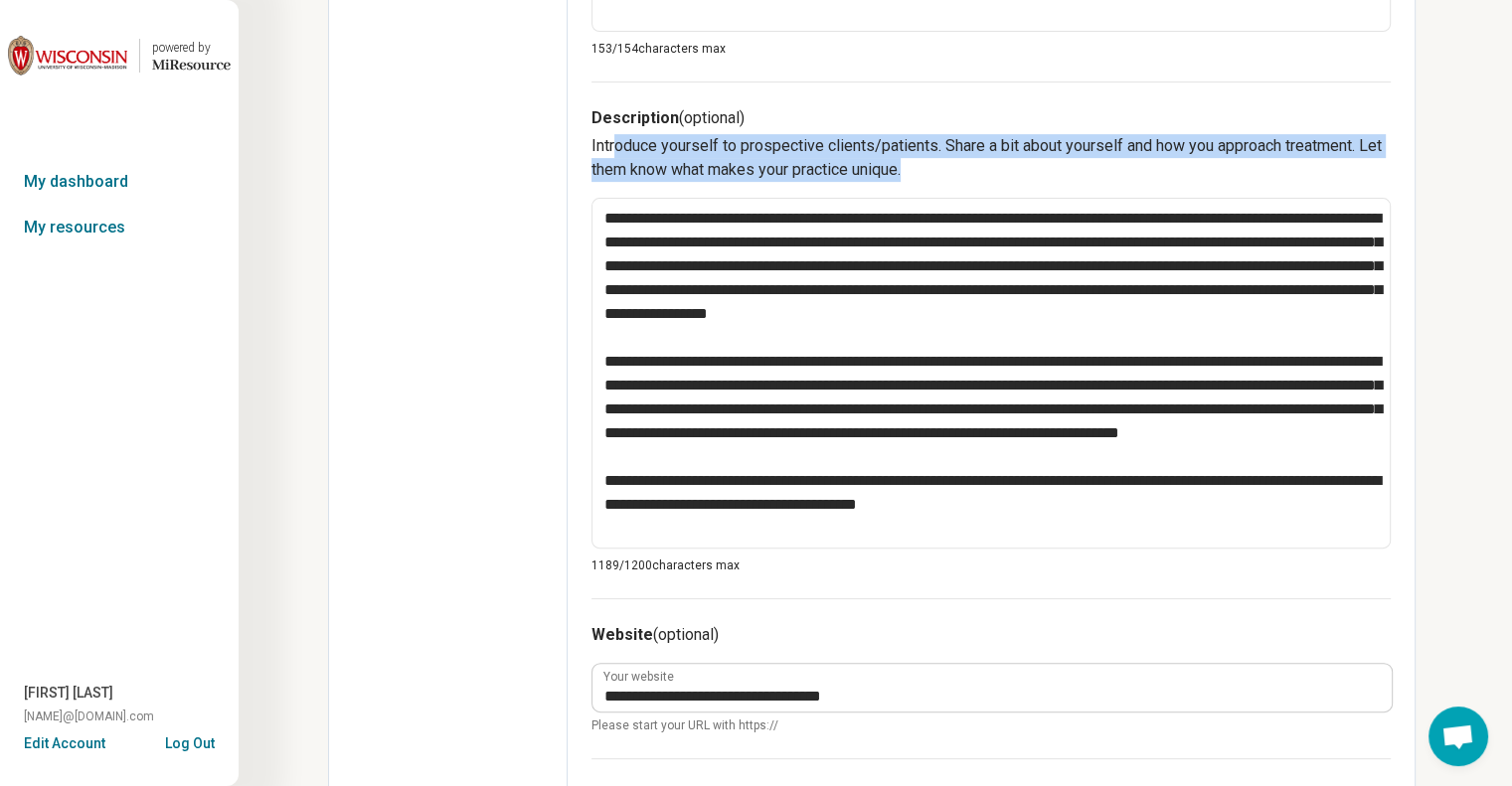 drag, startPoint x: 622, startPoint y: 150, endPoint x: 995, endPoint y: 172, distance: 373.64823 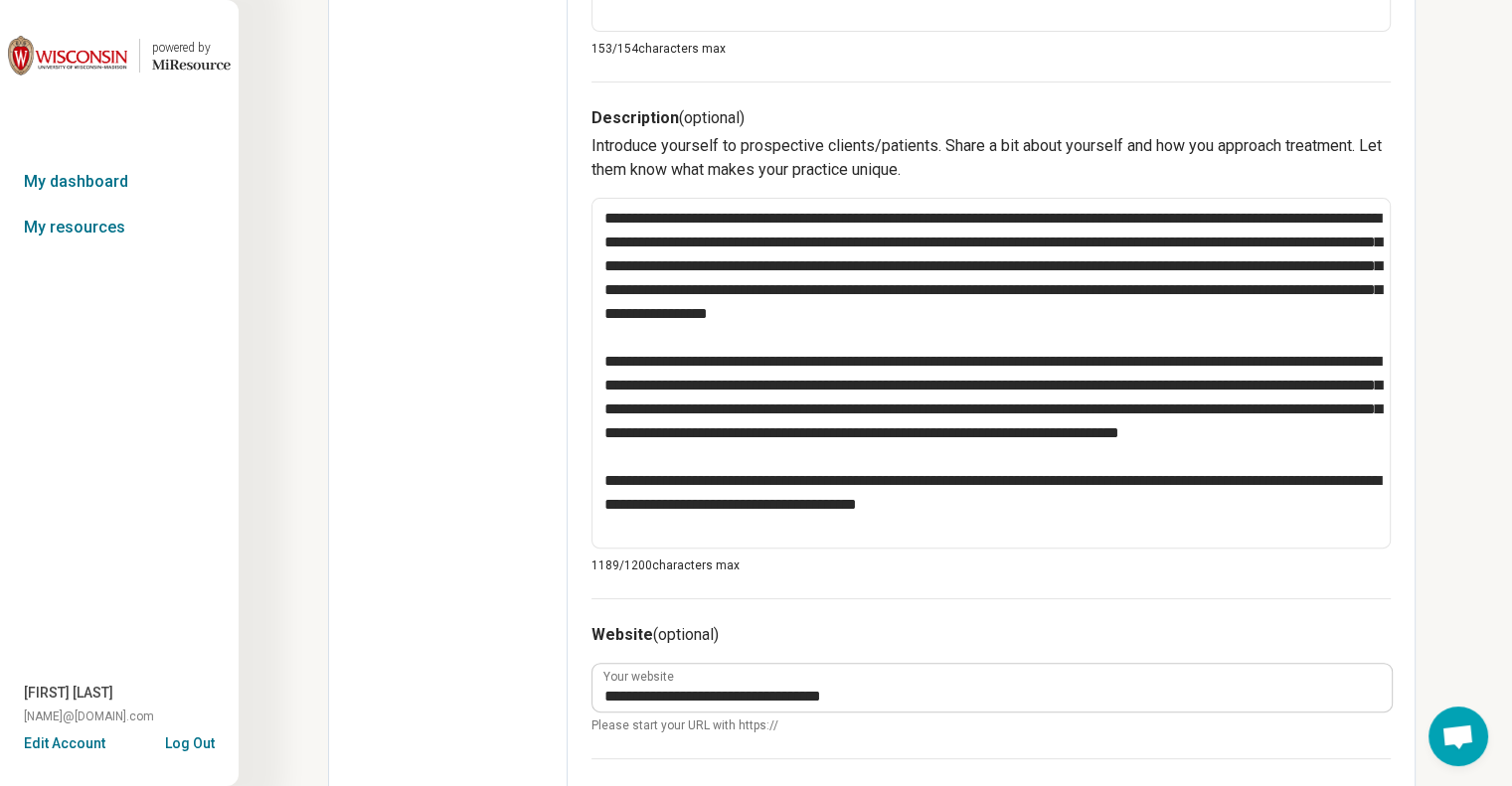 click on "Description  (optional) Introduce yourself to prospective clients/patients. Share a bit about yourself and how you approach treatment. Let them know what makes your practice unique. 1189/ 1200  characters max" at bounding box center (991, 340) 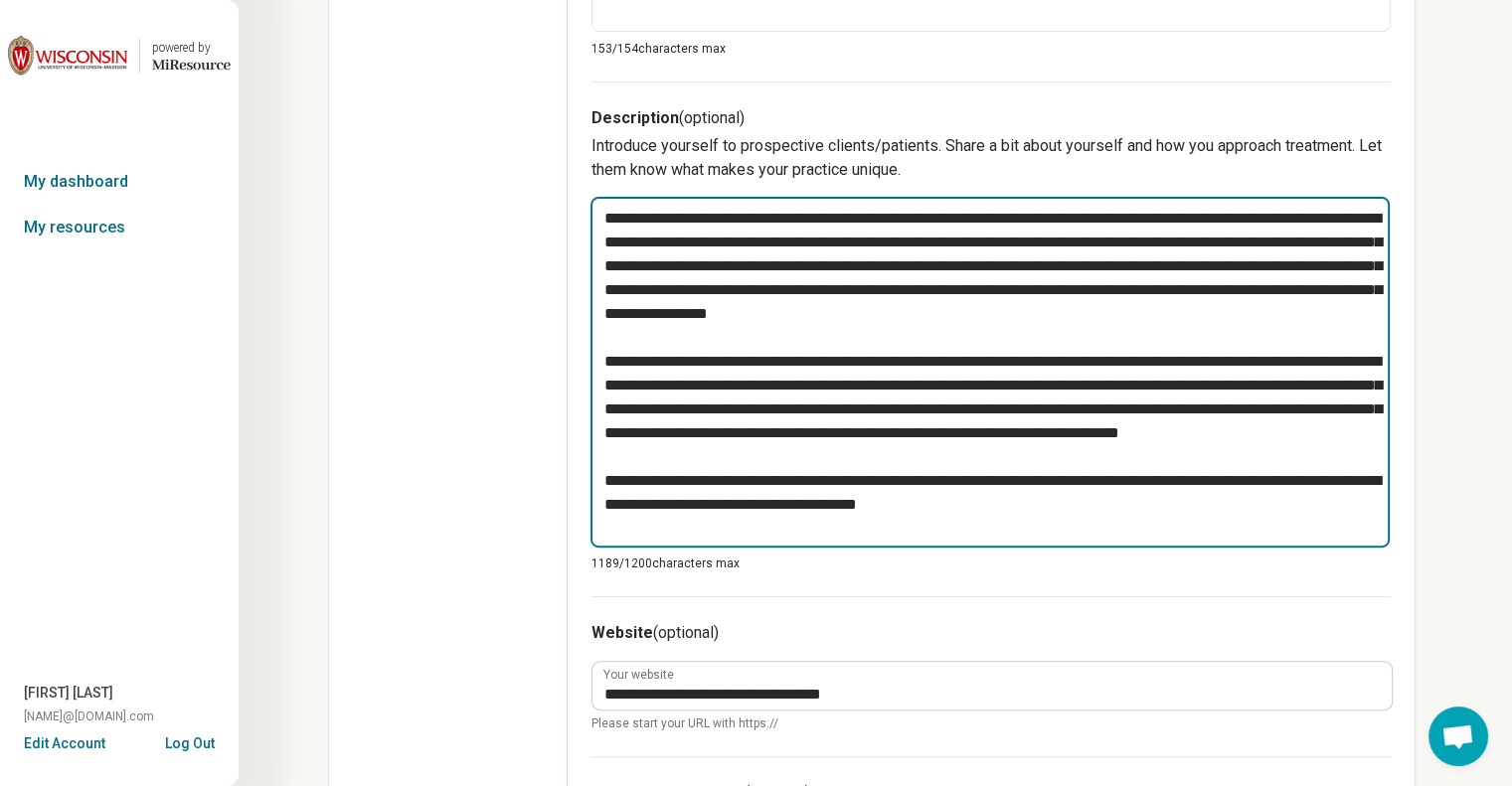 click at bounding box center [990, 373] 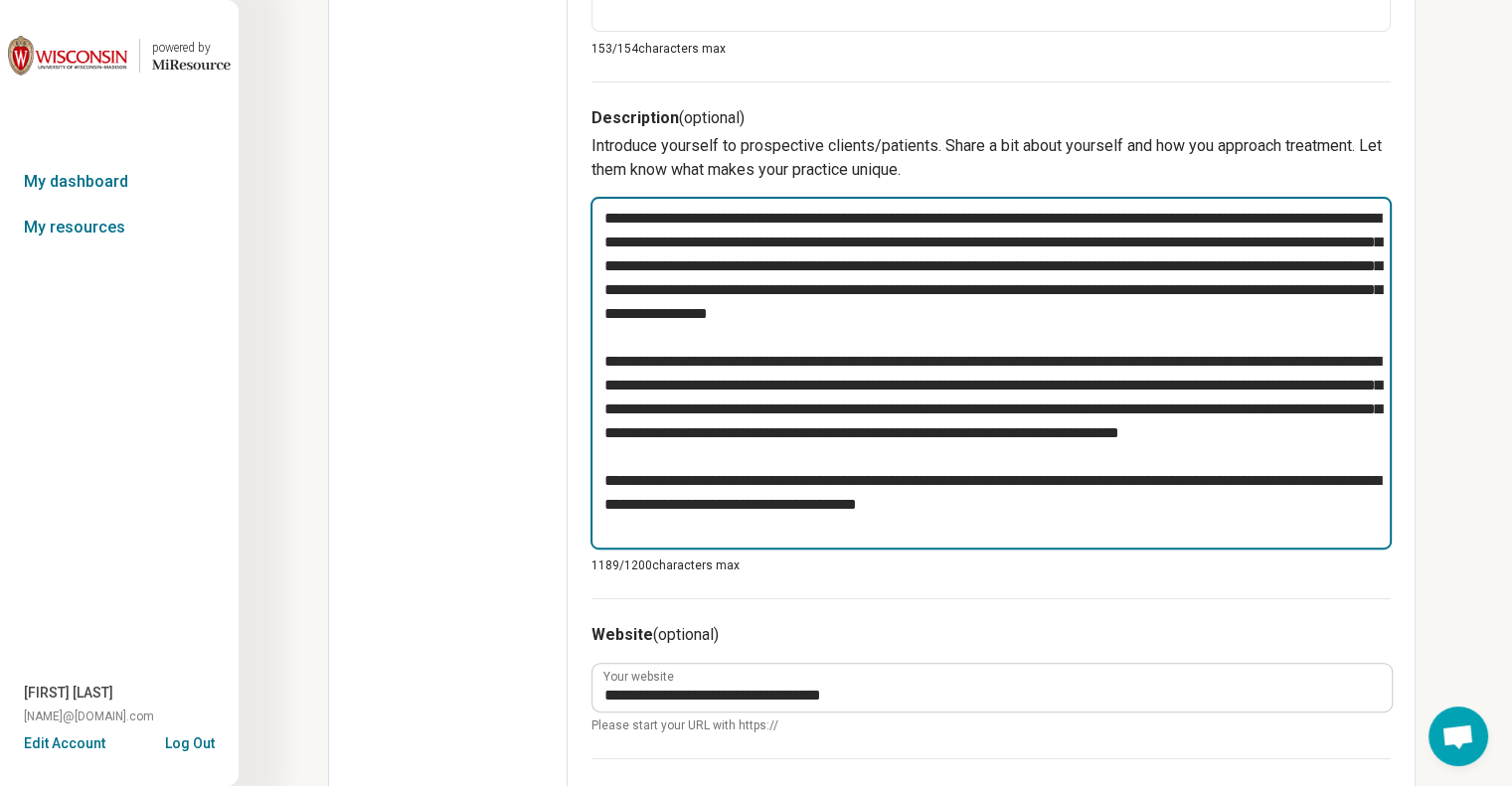 click at bounding box center (991, 373) 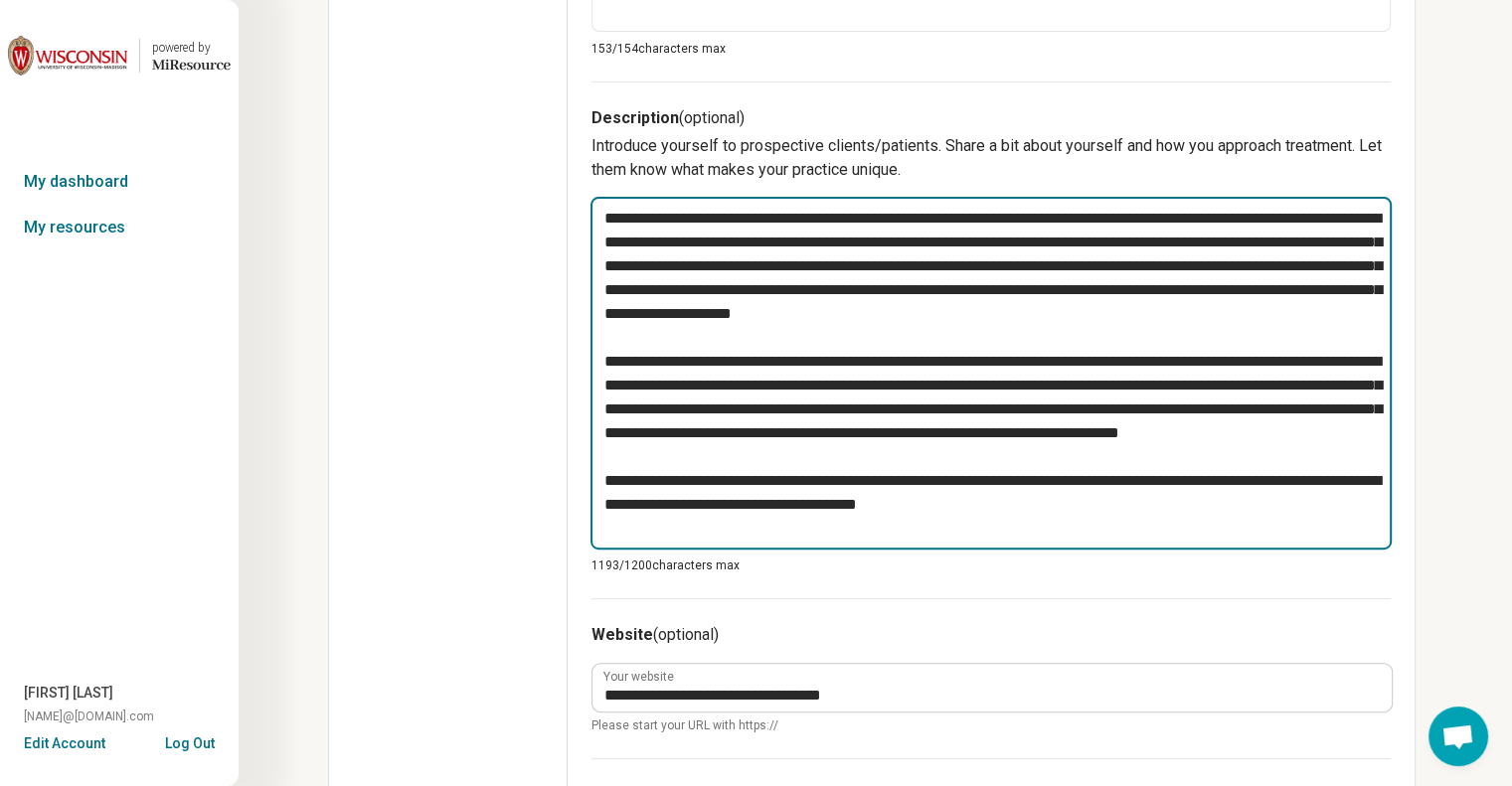 click at bounding box center (991, 373) 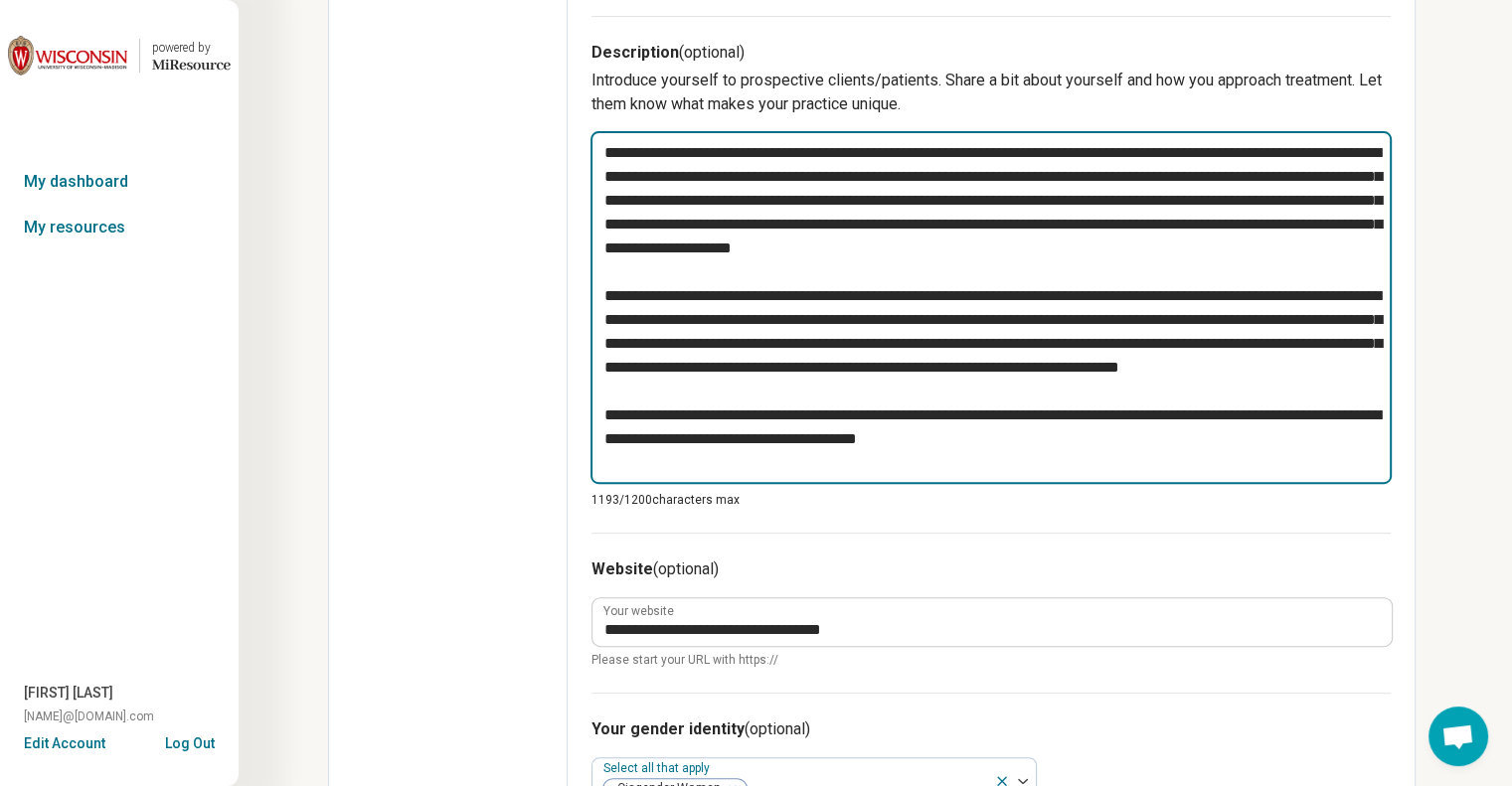 scroll, scrollTop: 750, scrollLeft: 0, axis: vertical 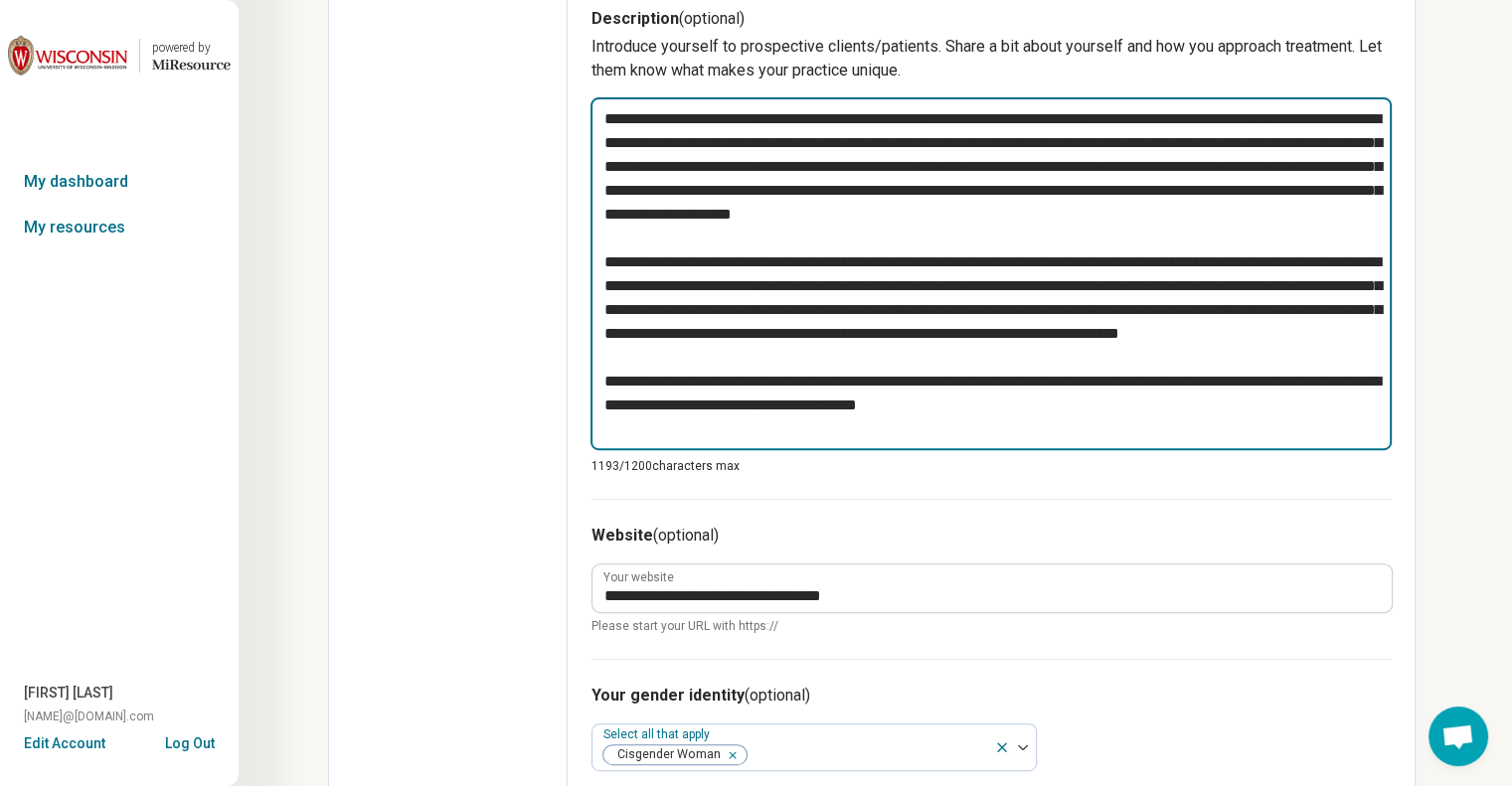 drag, startPoint x: 620, startPoint y: 281, endPoint x: 973, endPoint y: 355, distance: 360.67298 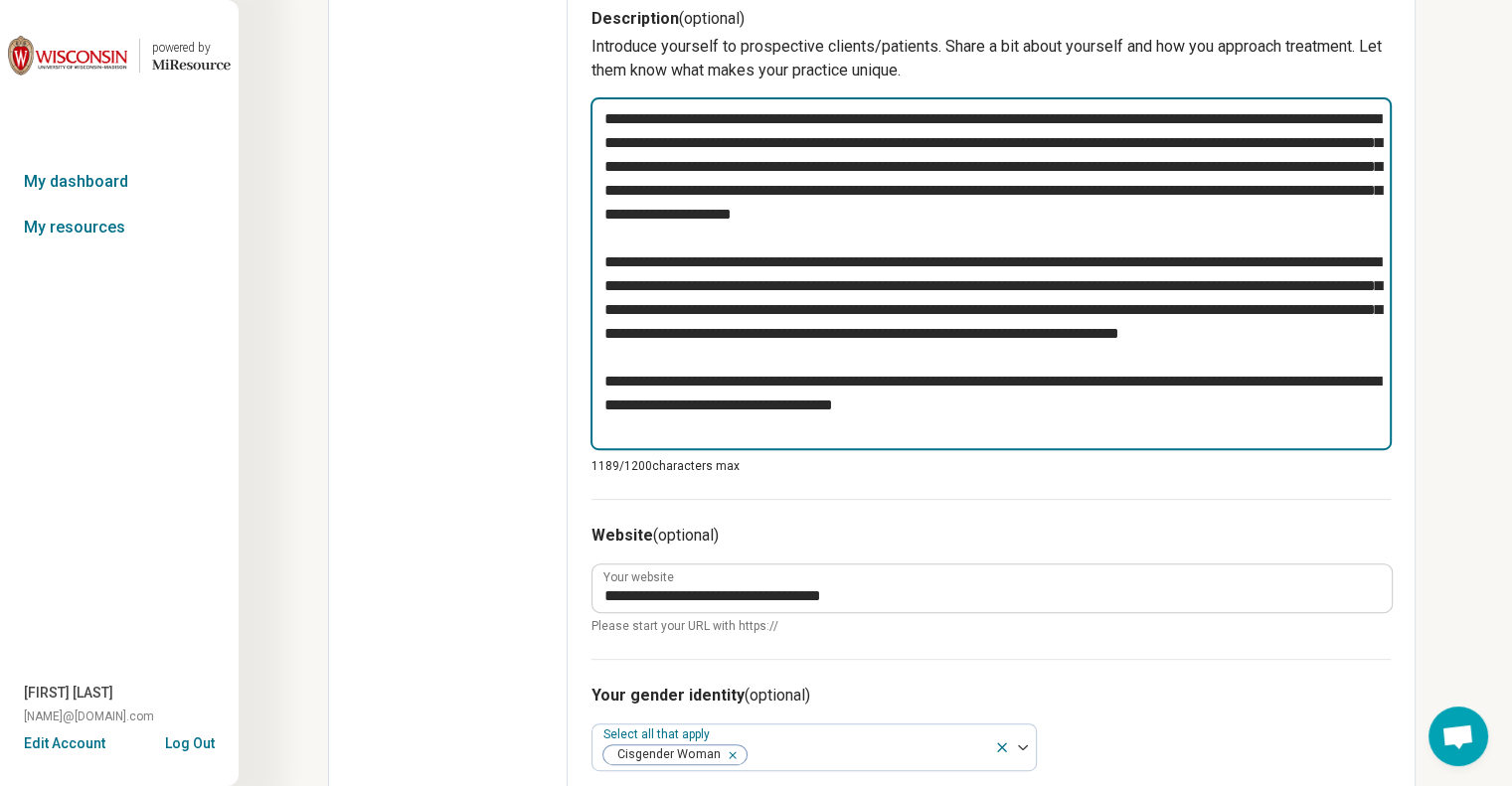 click at bounding box center [991, 273] 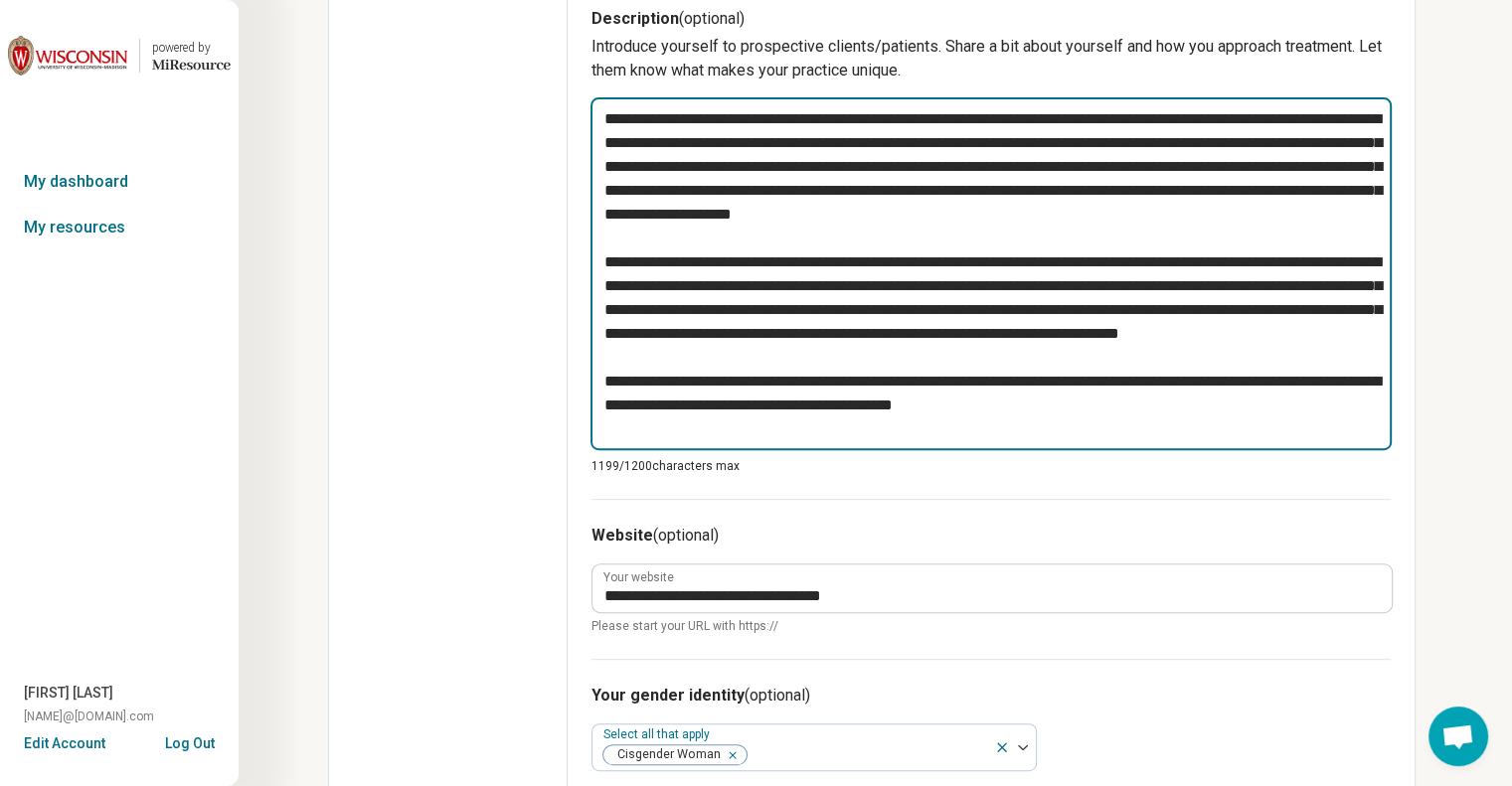 click at bounding box center [991, 273] 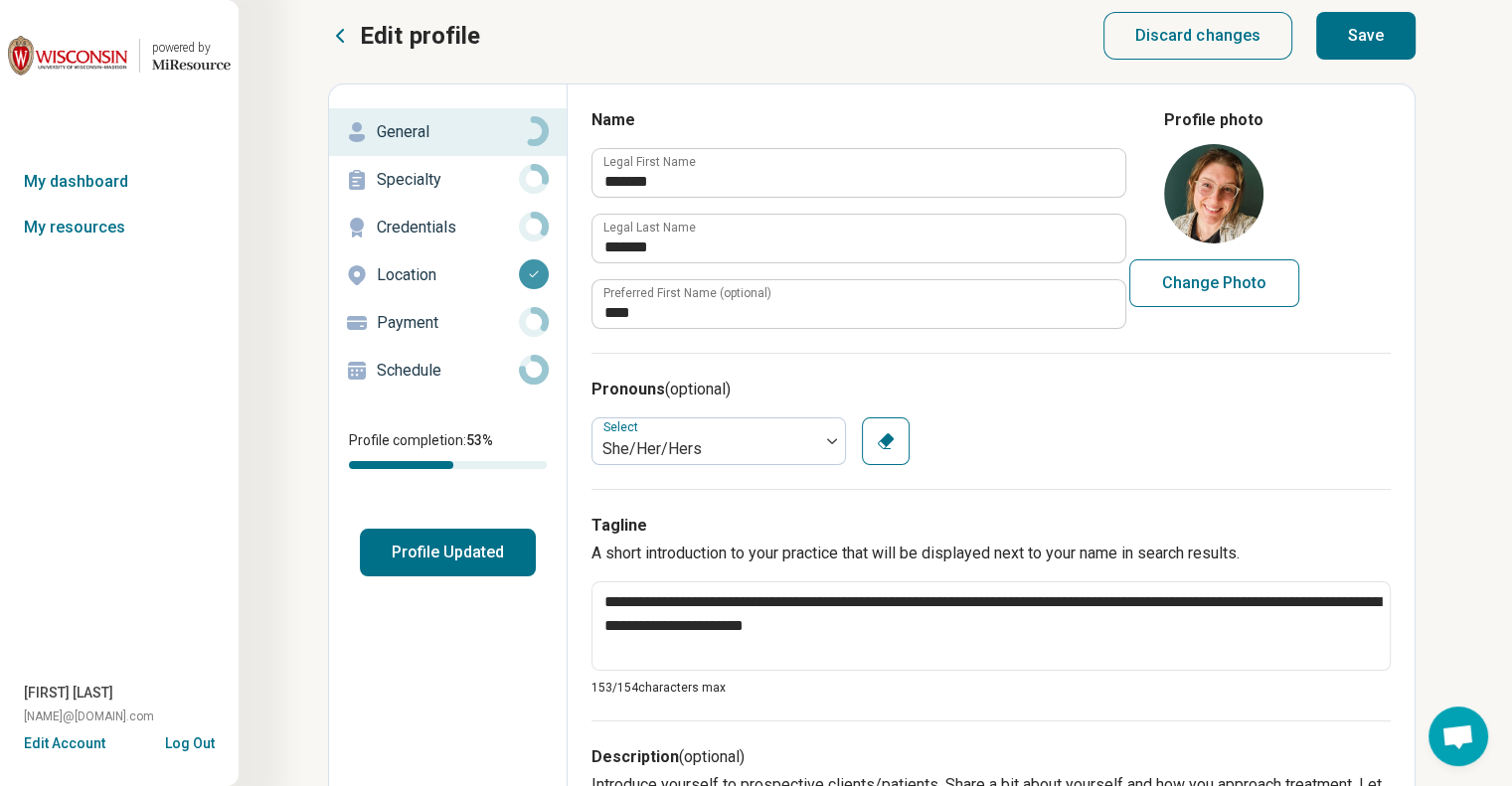 scroll, scrollTop: 0, scrollLeft: 0, axis: both 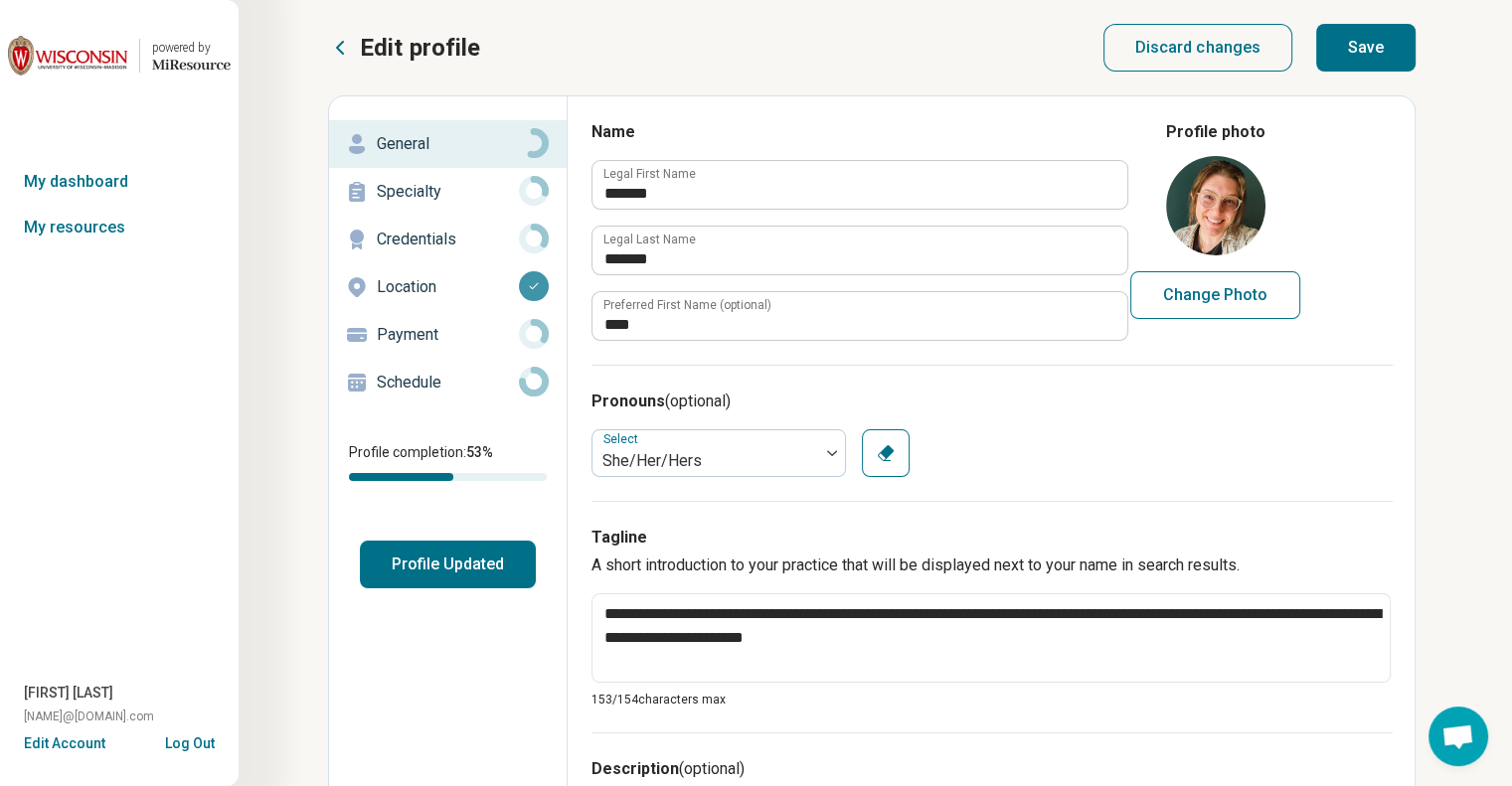 click on "Save" at bounding box center [1366, 48] 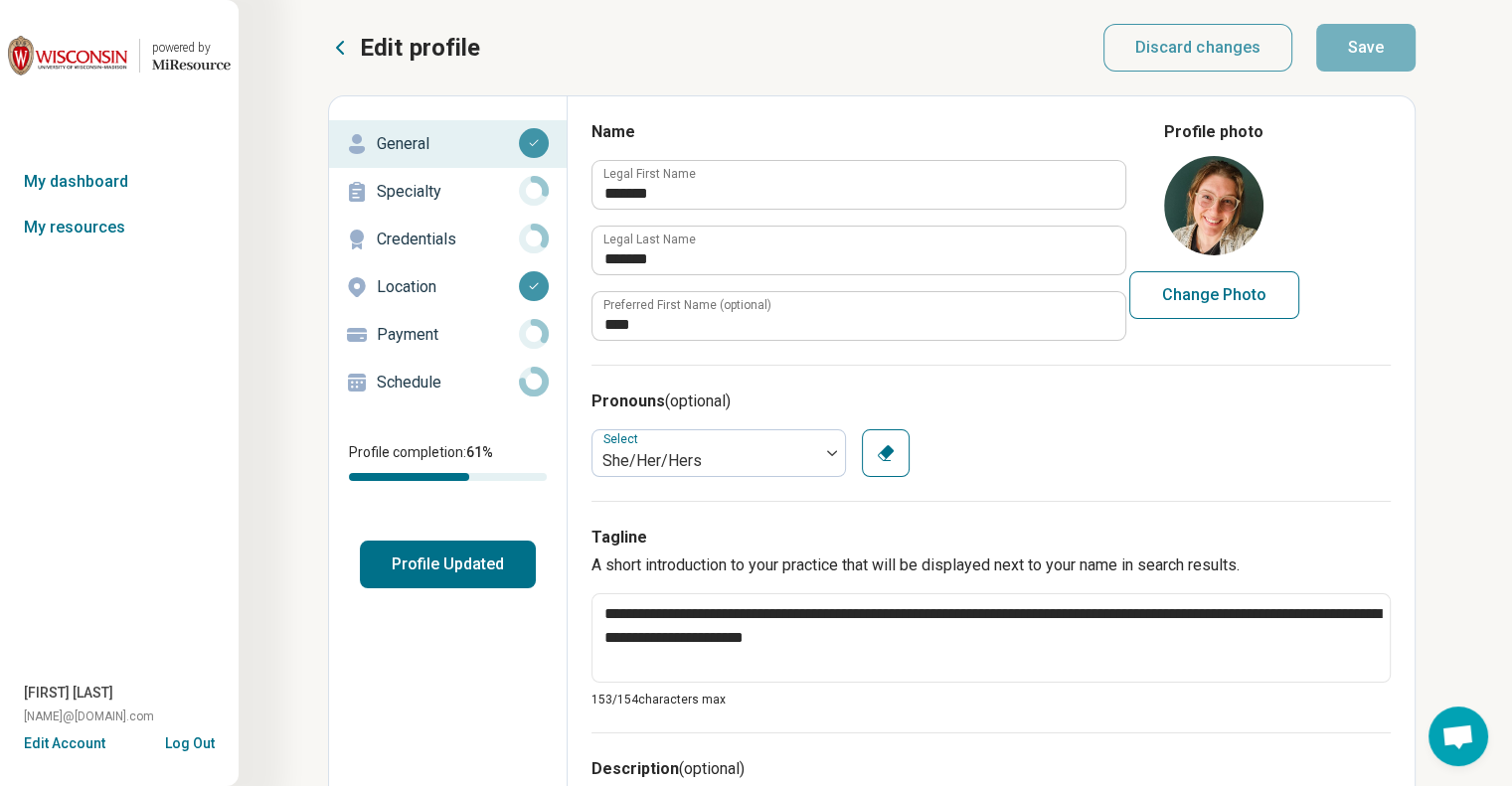 click on "Specialty" at bounding box center (447, 192) 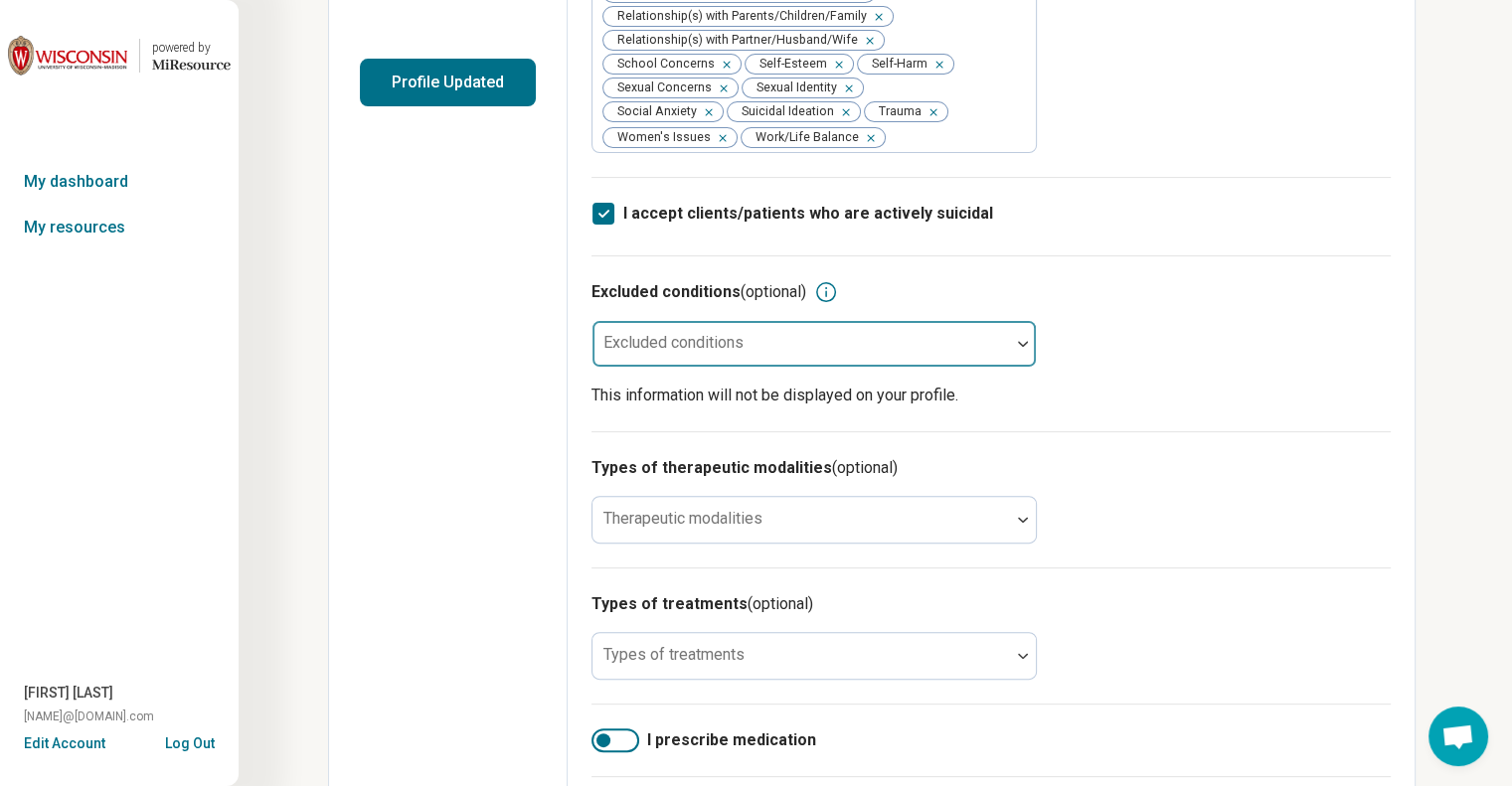 scroll, scrollTop: 497, scrollLeft: 0, axis: vertical 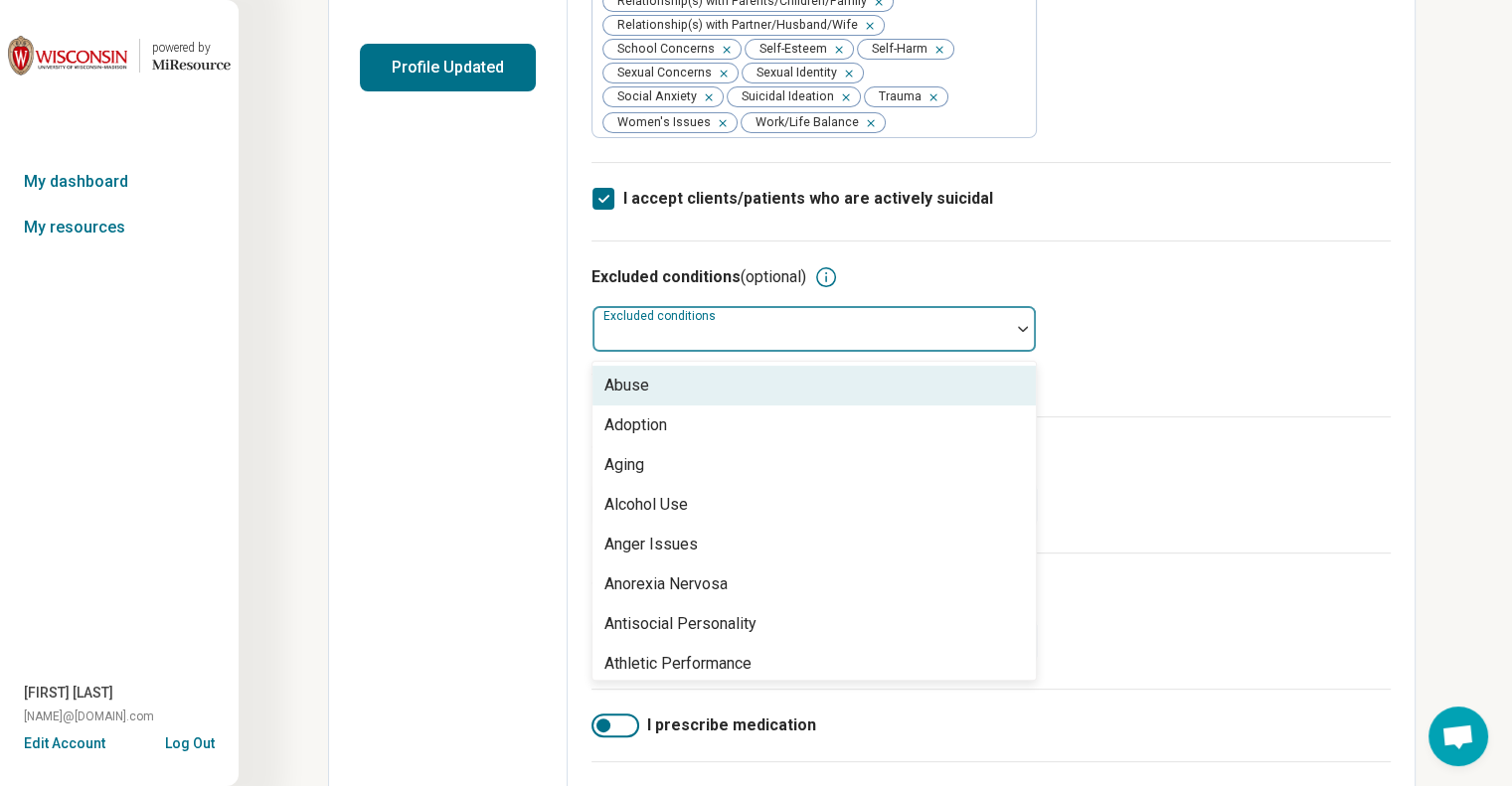 click at bounding box center (801, 337) 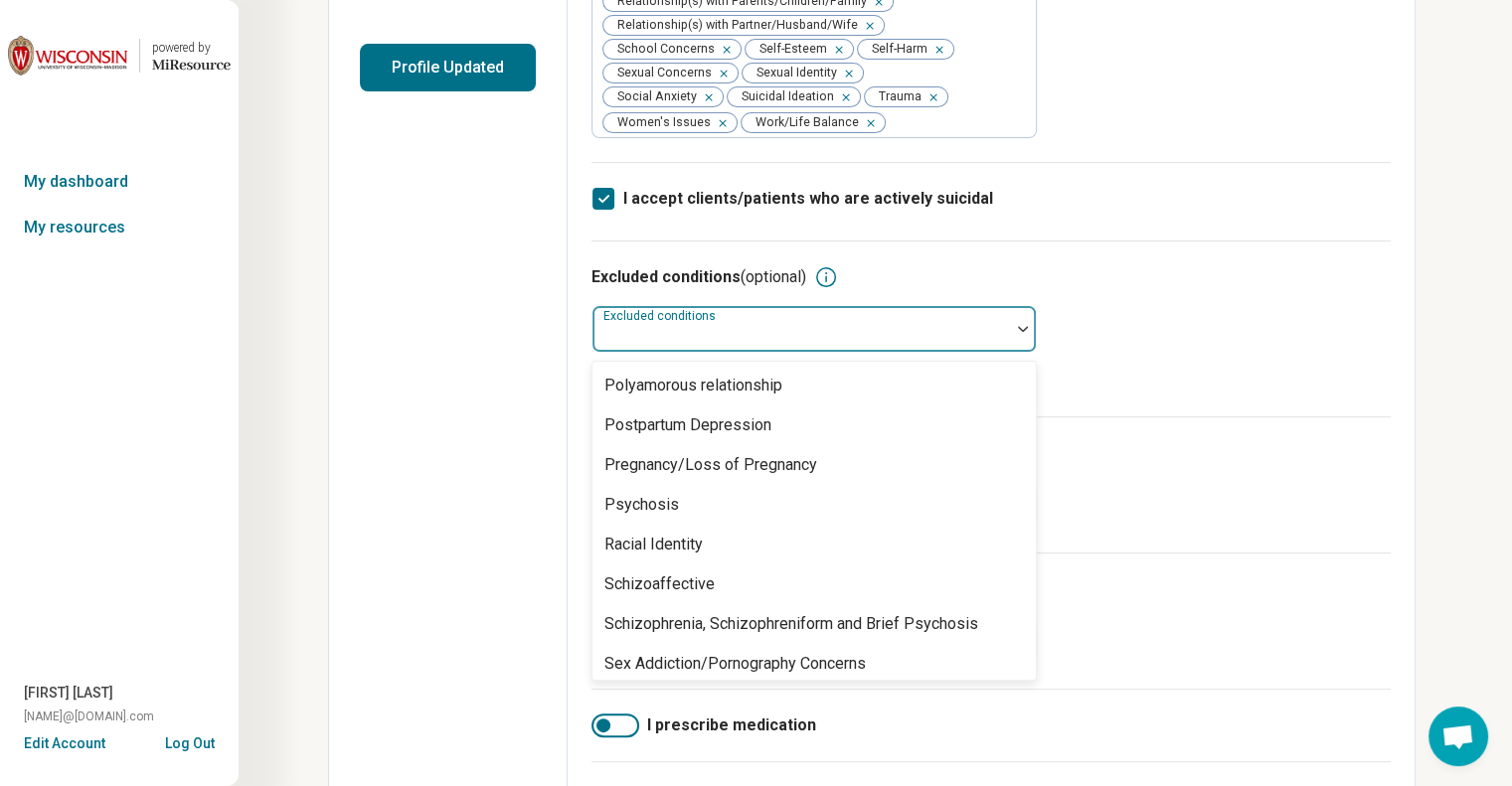 scroll, scrollTop: 2194, scrollLeft: 0, axis: vertical 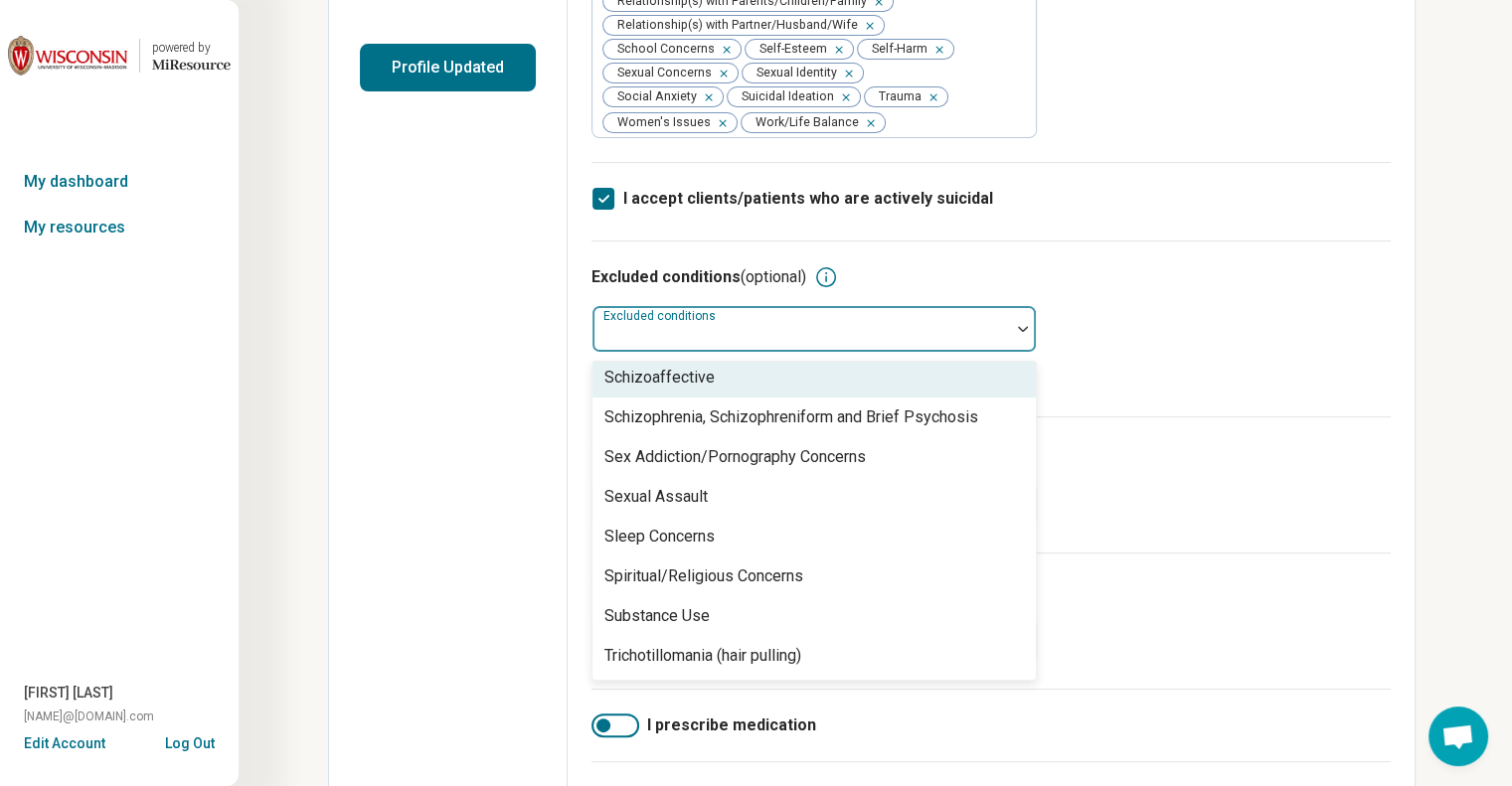 click on "Edit profile General Specialty Credentials Location Payment Schedule Profile completion:  61 % Profile Updated" at bounding box center (448, 419) 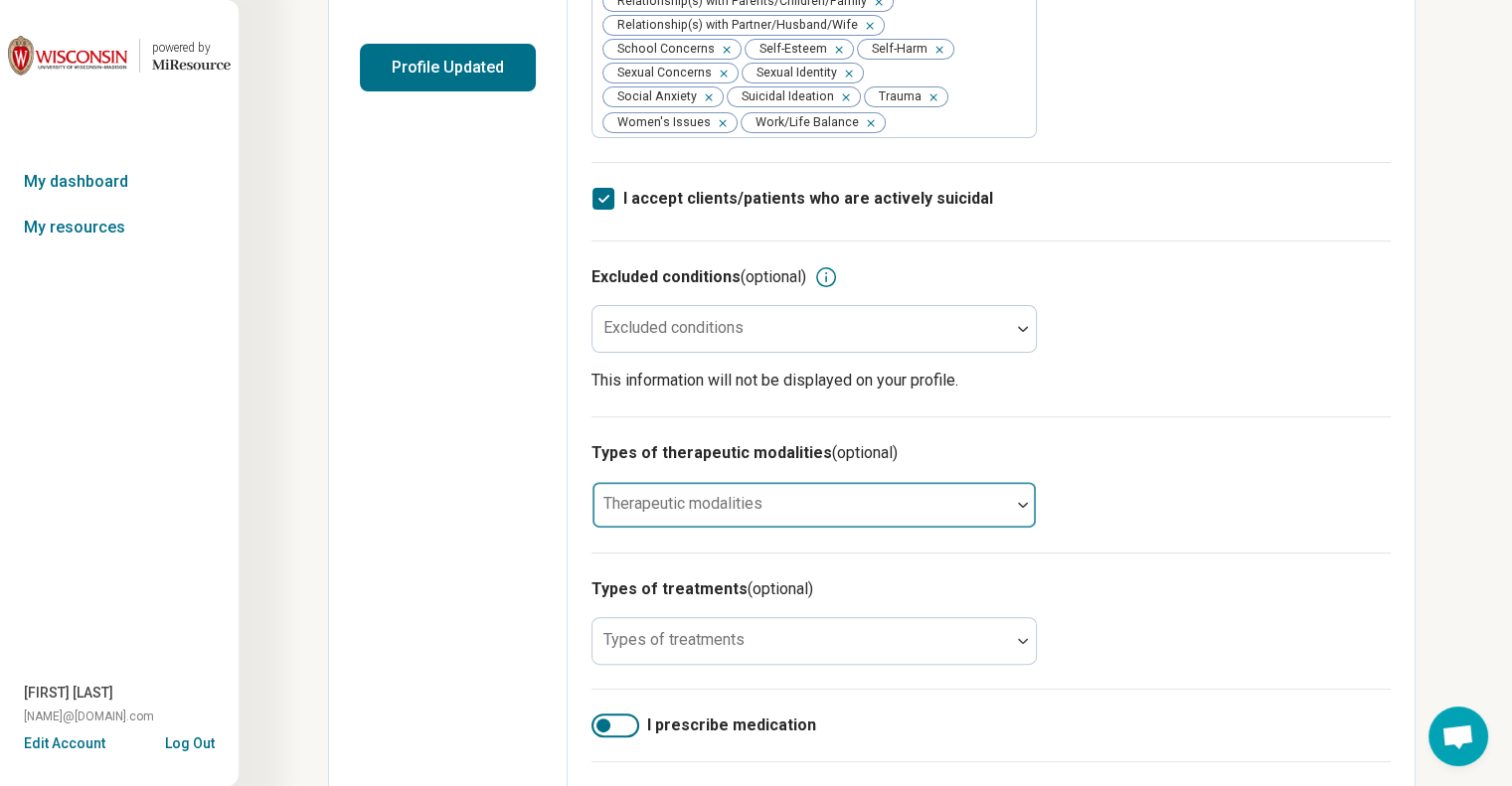 click on "Therapeutic modalities" at bounding box center (814, 505) 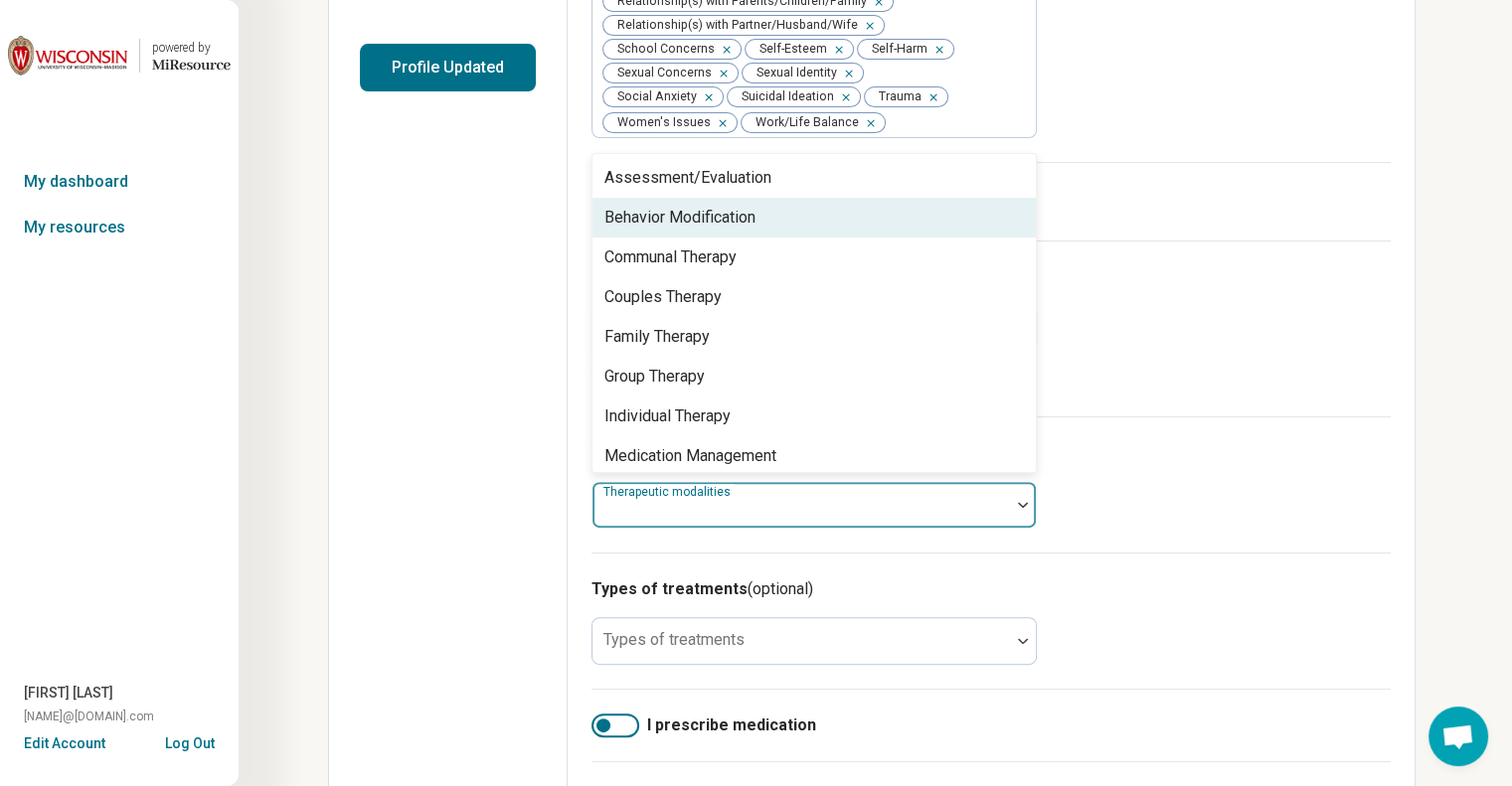 click on "Behavior Modification" at bounding box center (680, 218) 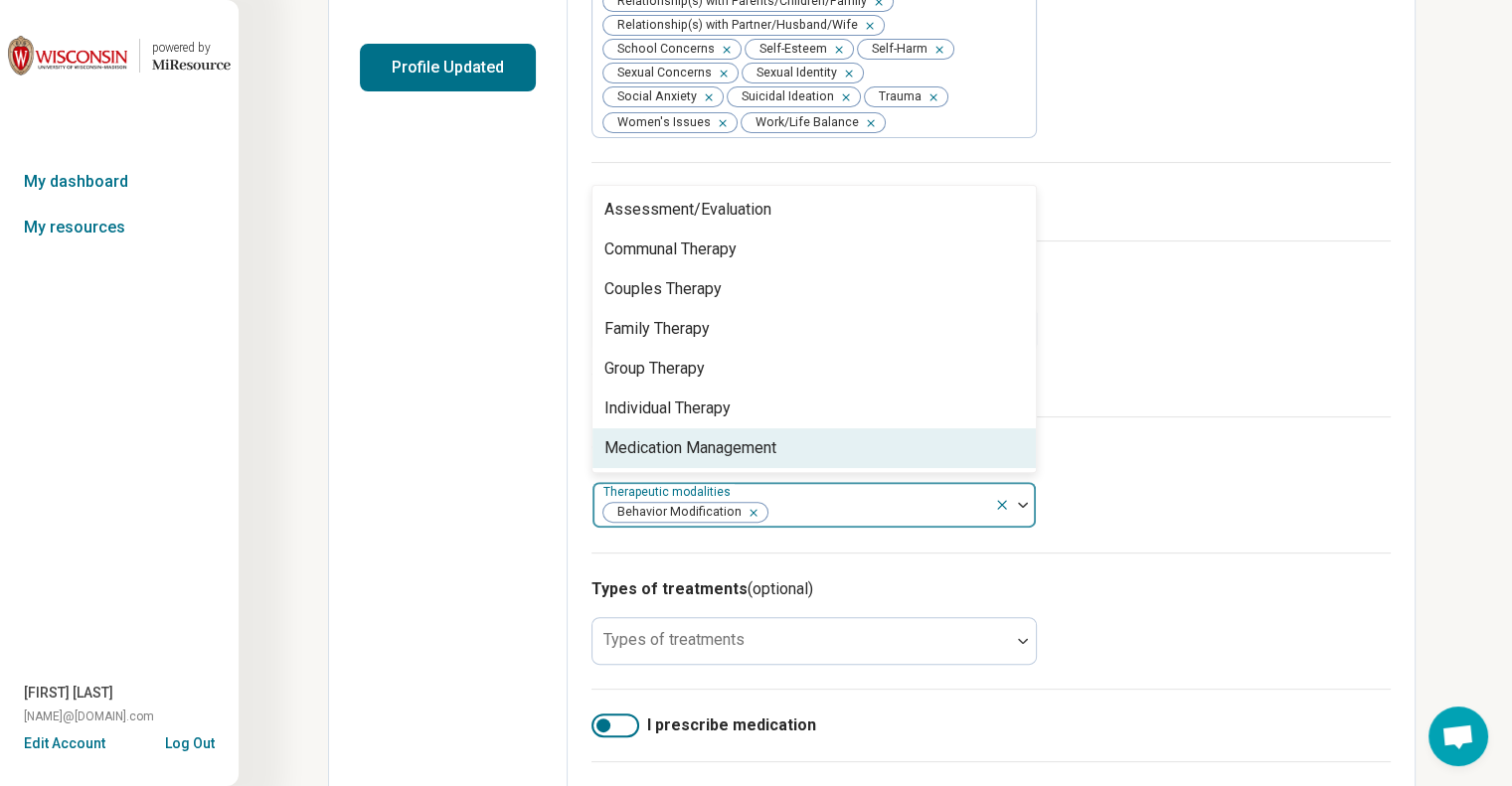 click at bounding box center (1015, 505) 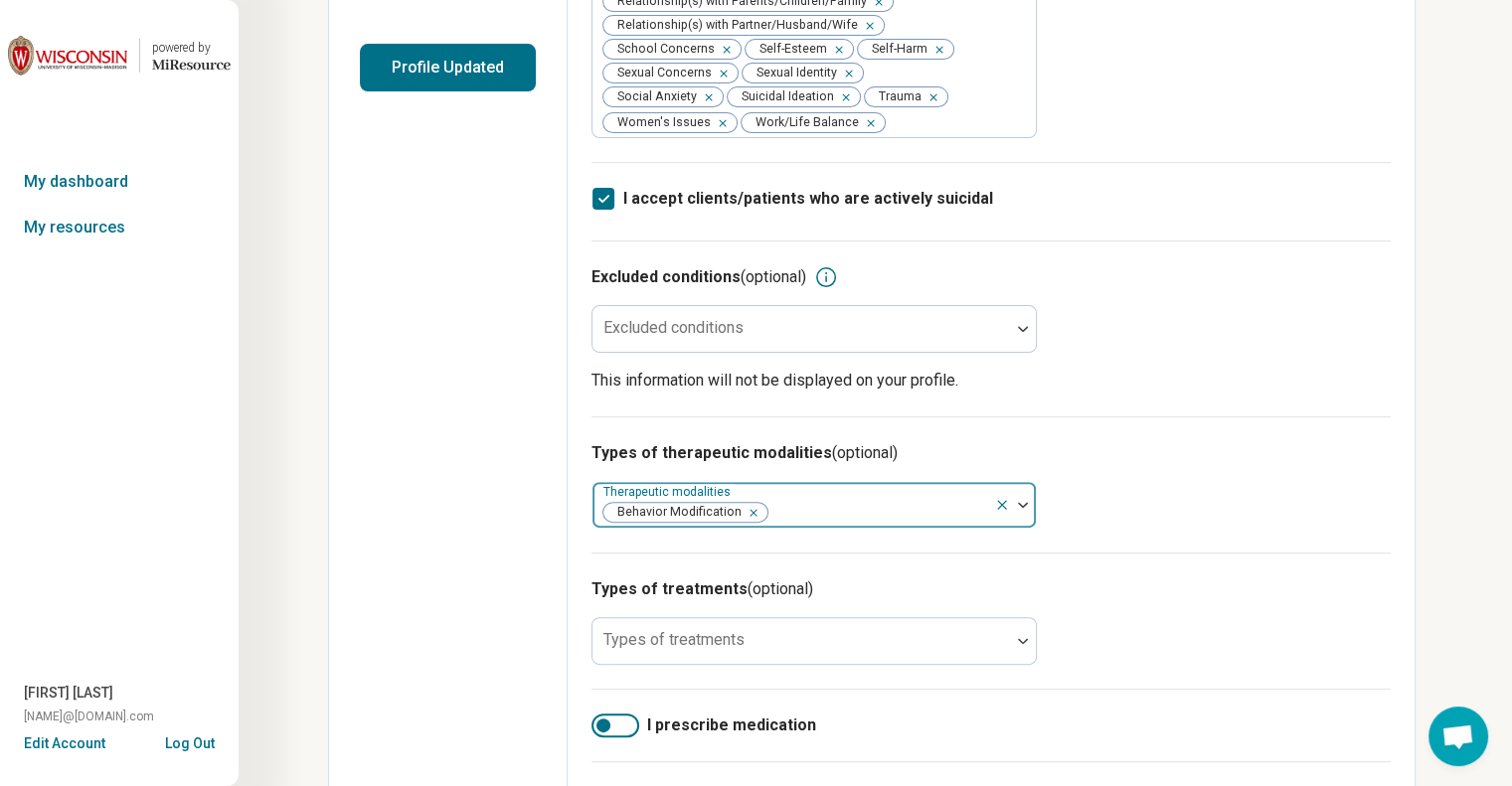 click at bounding box center (878, 513) 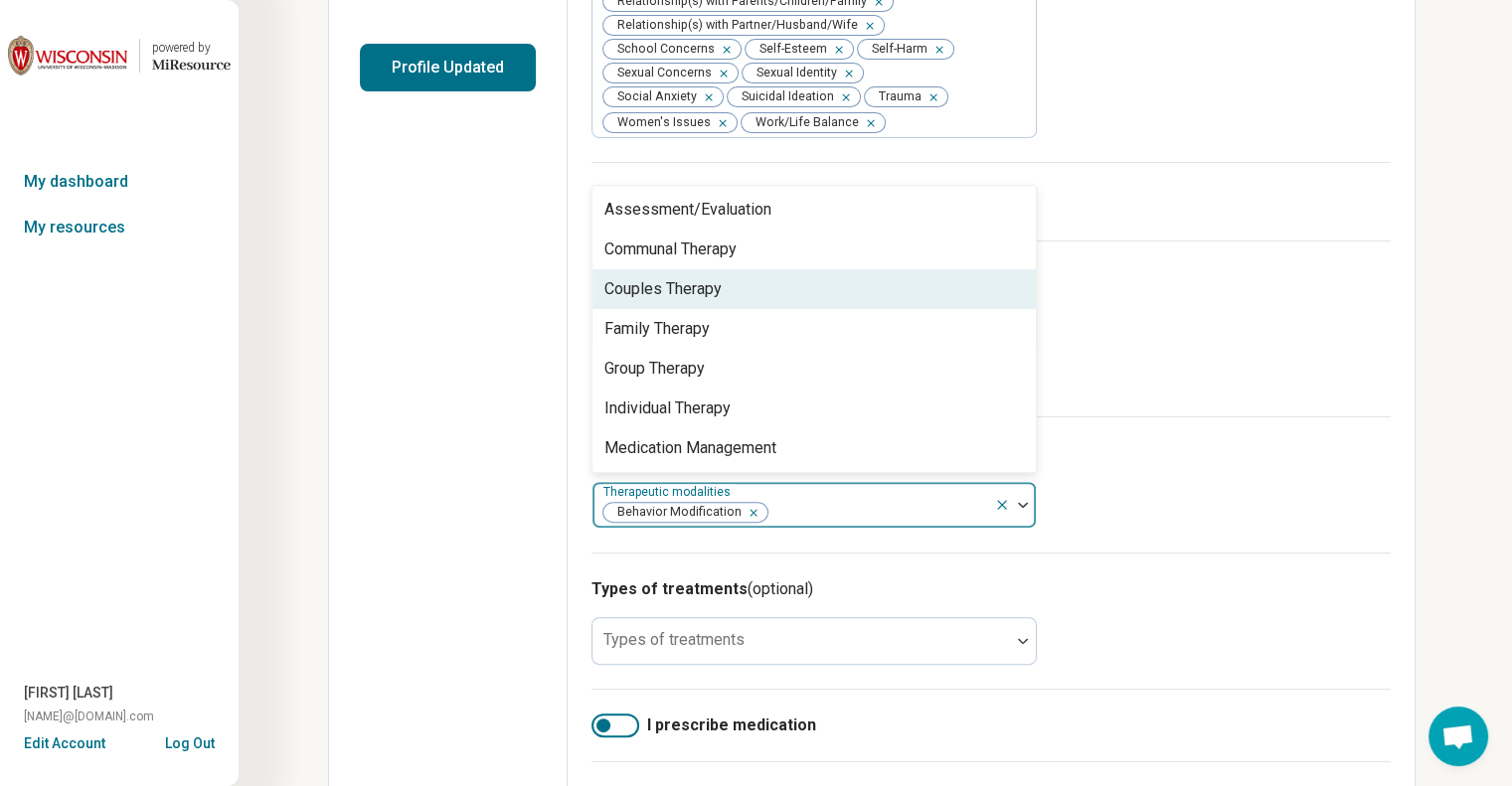 click on "Couples Therapy" at bounding box center (663, 289) 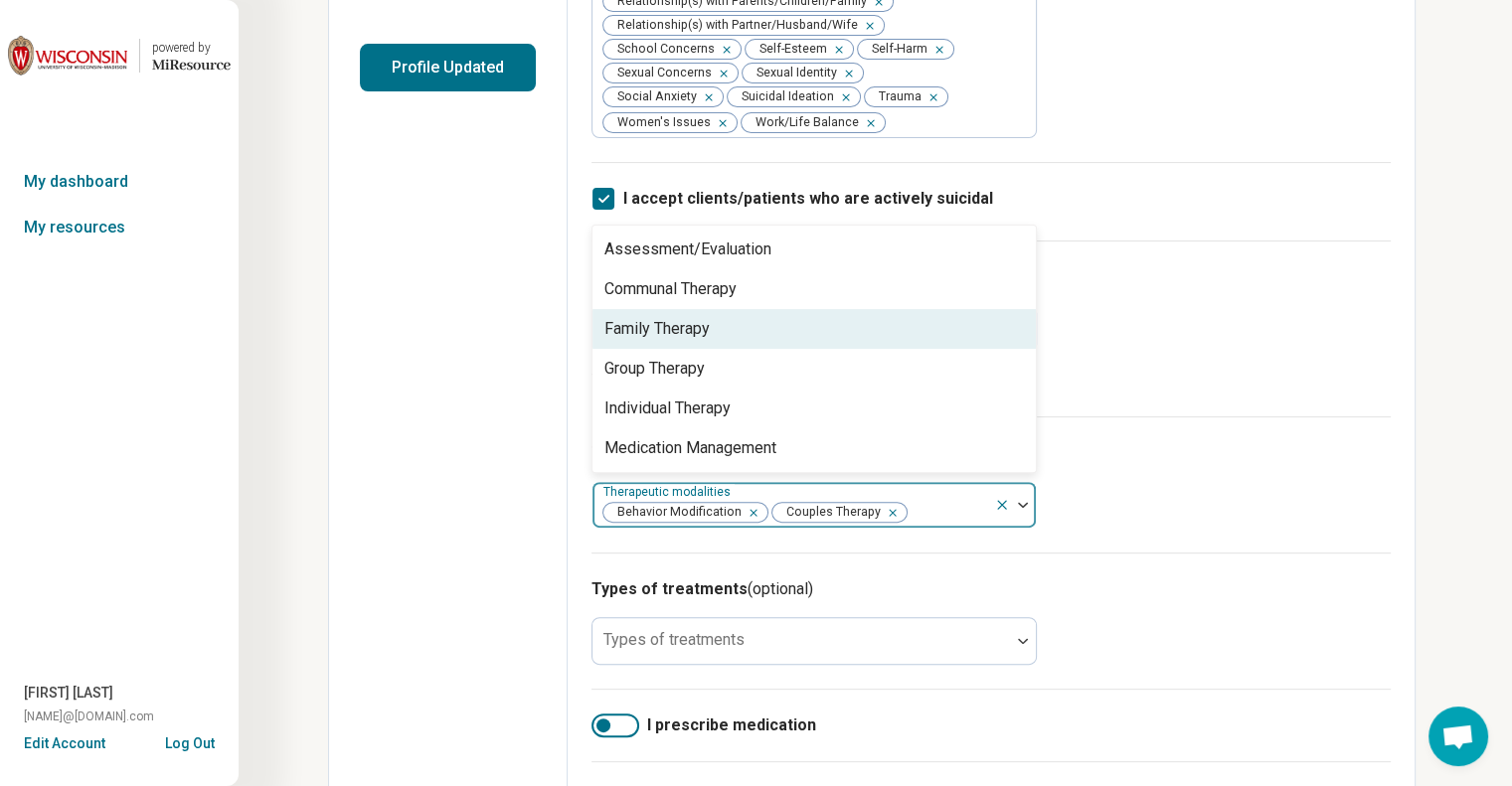 click on "Family Therapy" at bounding box center (657, 329) 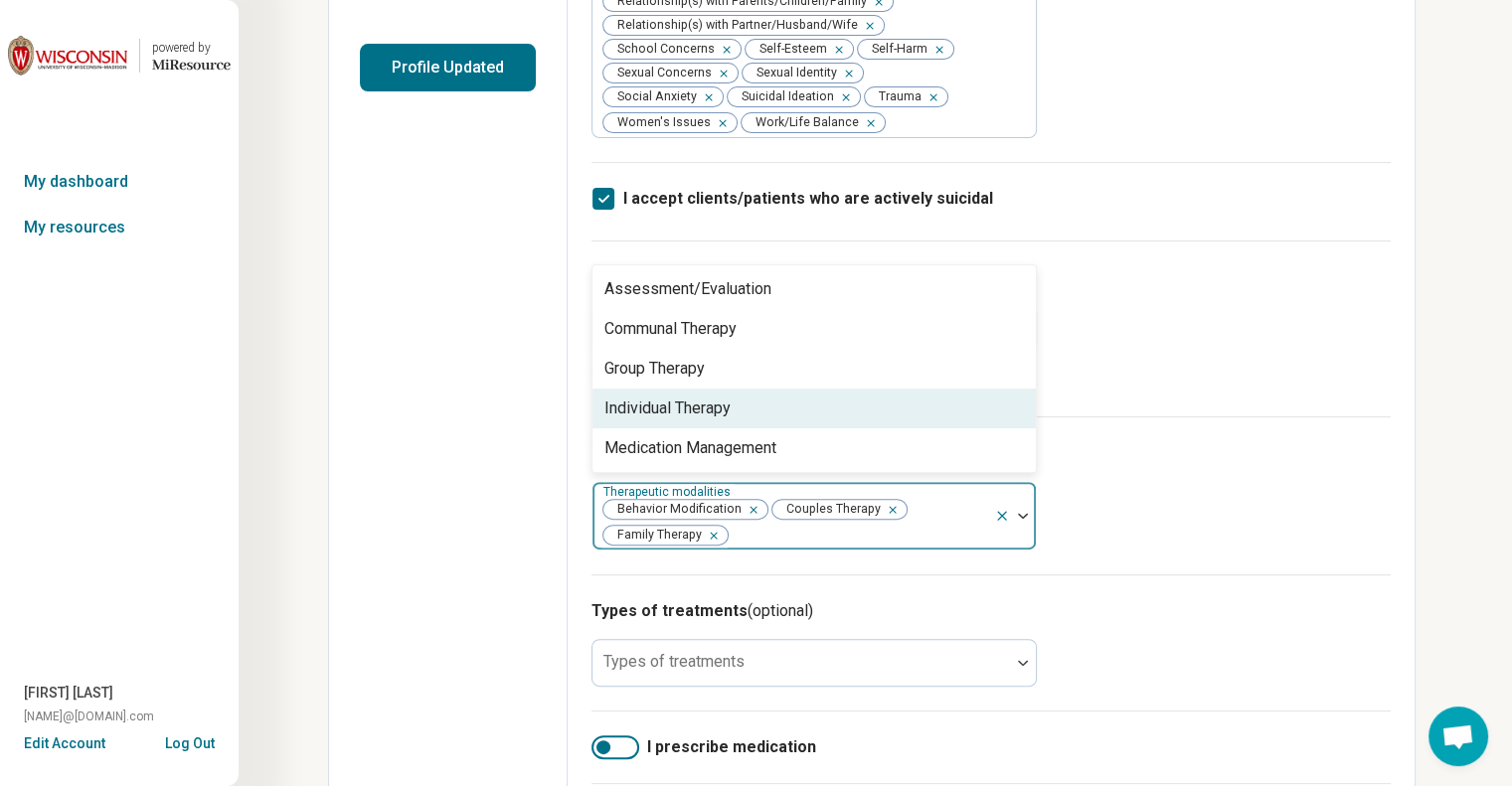 click on "Individual Therapy" at bounding box center (667, 408) 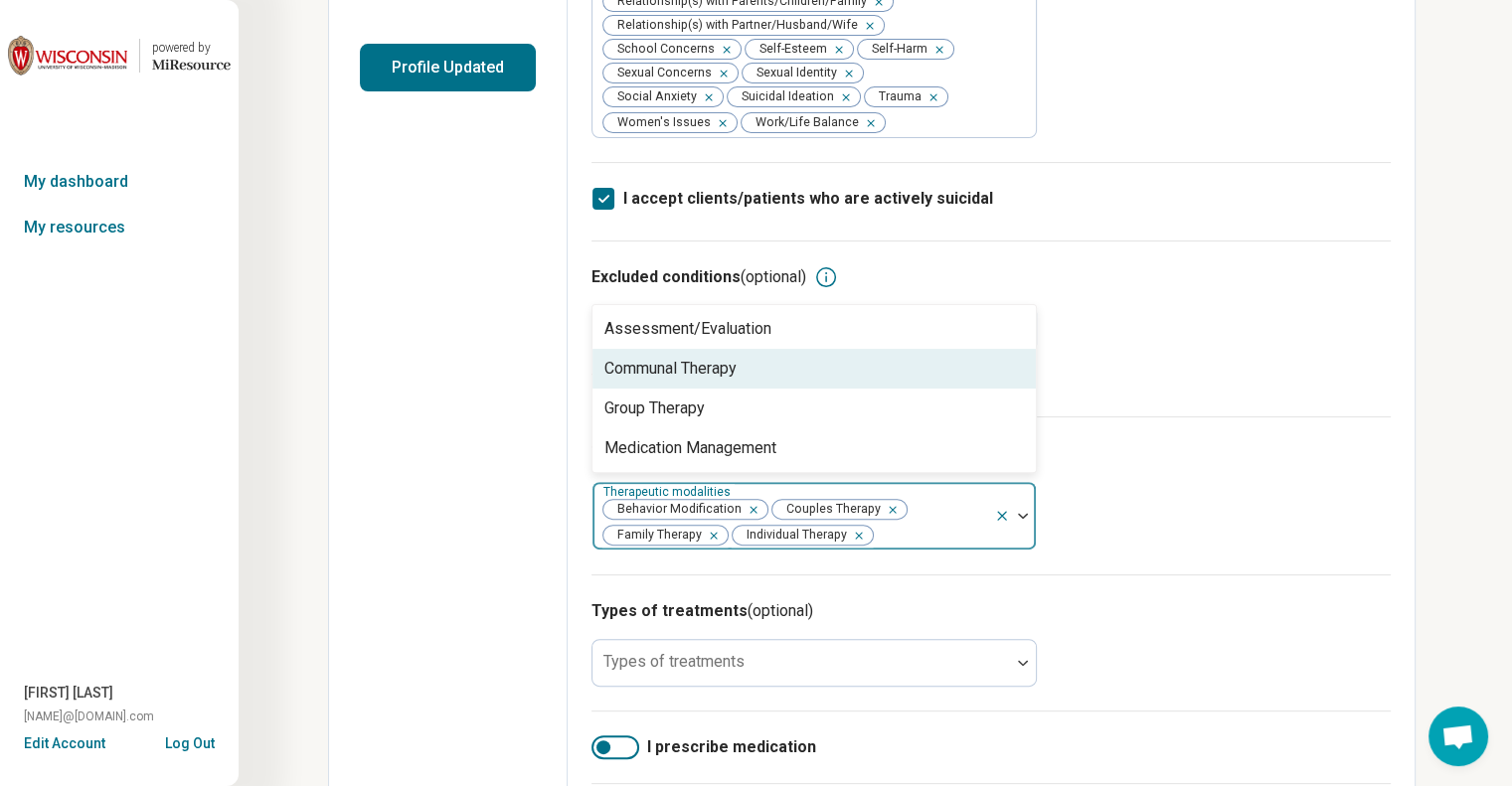 click on "Edit profile General Specialty Credentials Location Payment Schedule Profile completion:  61 % Profile Updated" at bounding box center [448, 430] 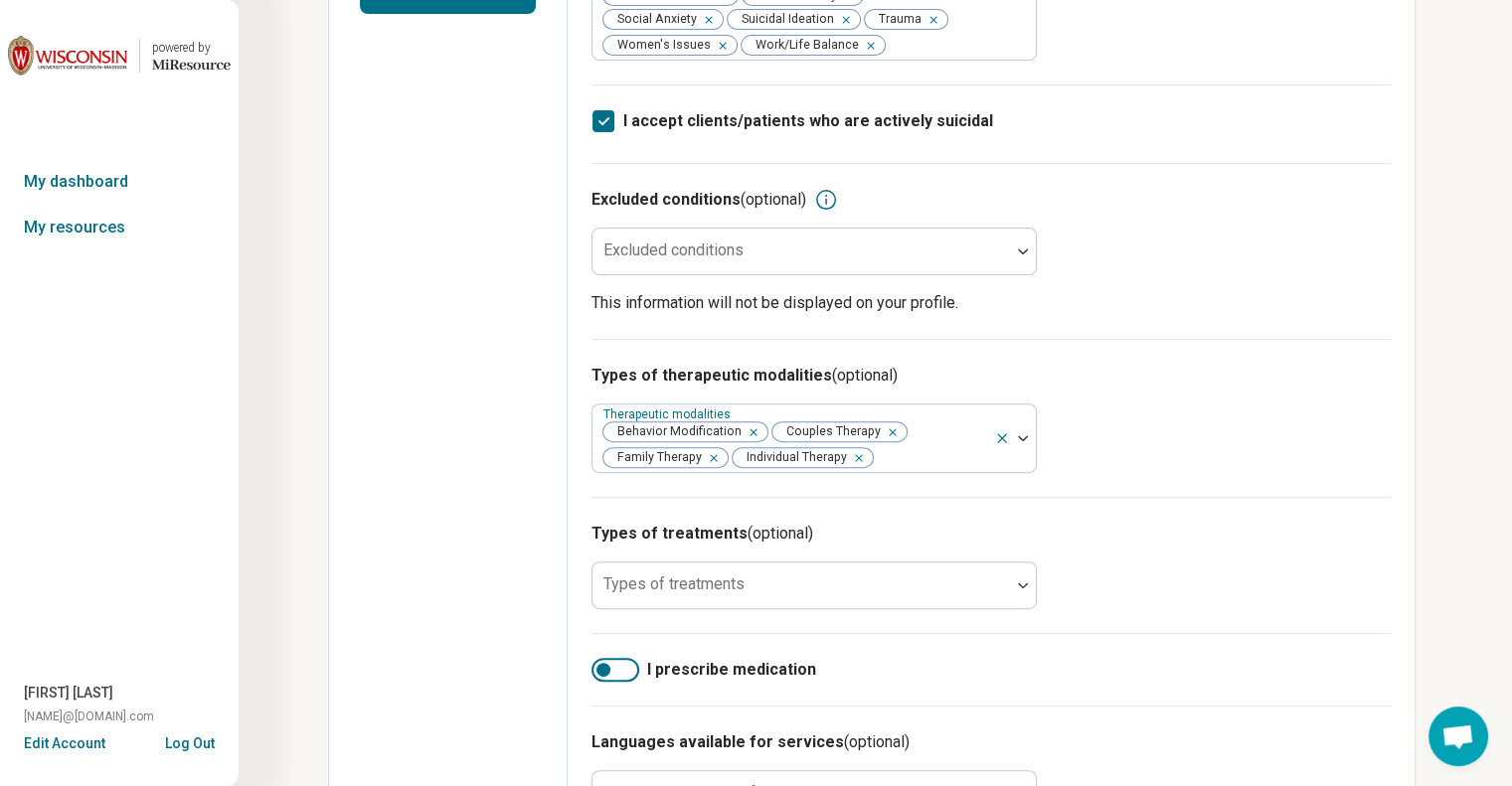 scroll, scrollTop: 596, scrollLeft: 0, axis: vertical 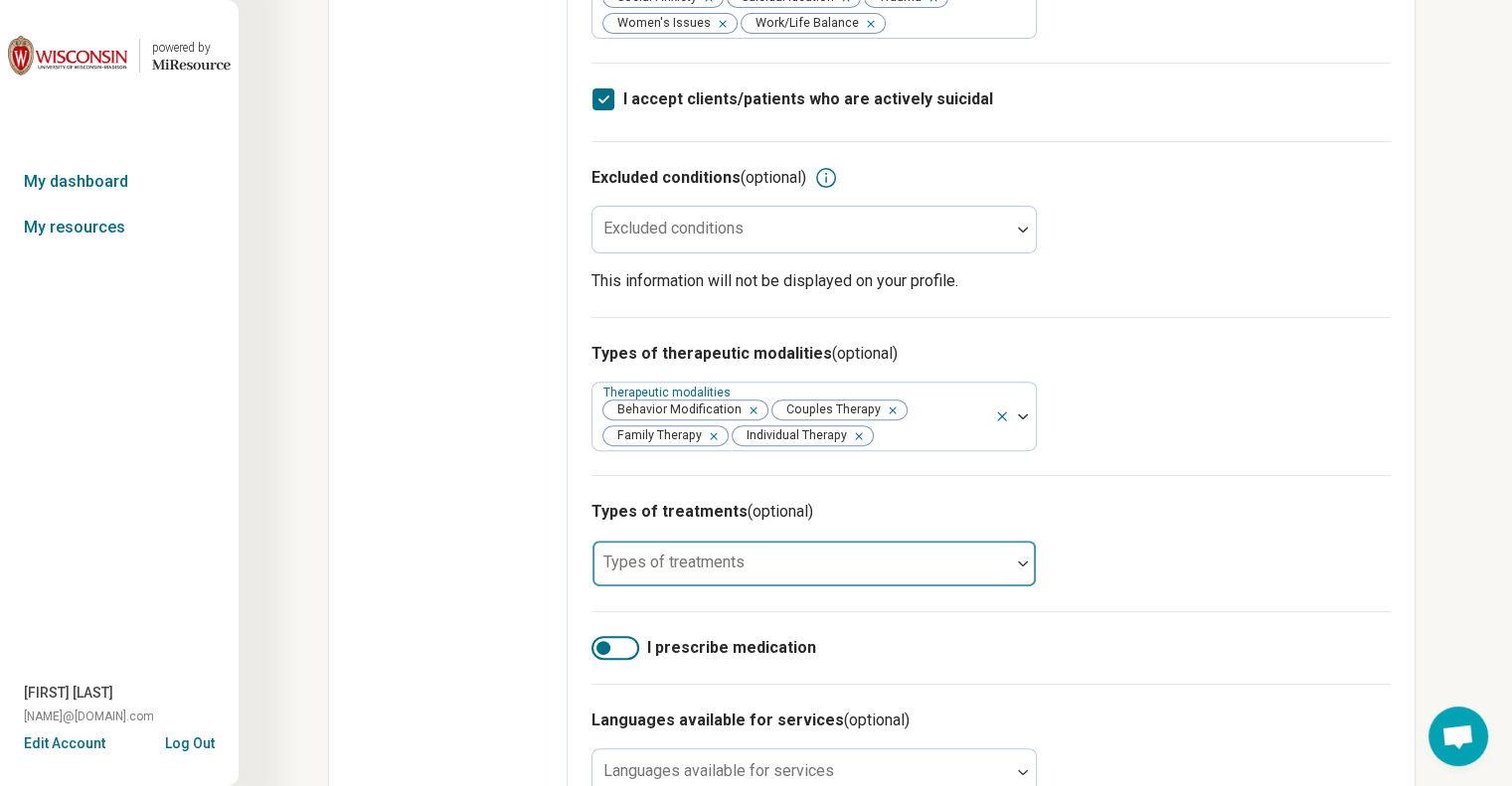 click at bounding box center (801, 571) 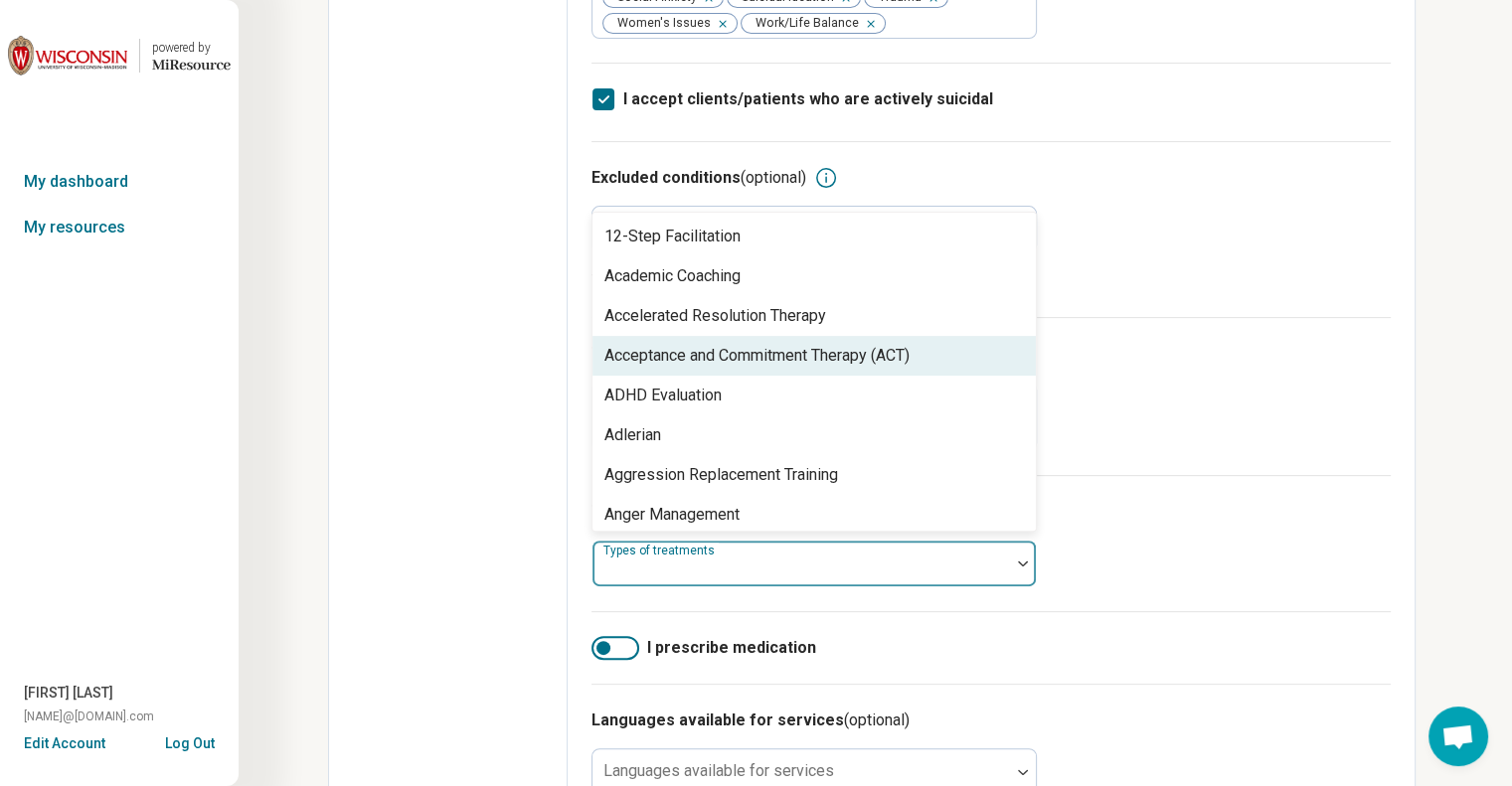 click on "Acceptance and Commitment Therapy (ACT)" at bounding box center (756, 356) 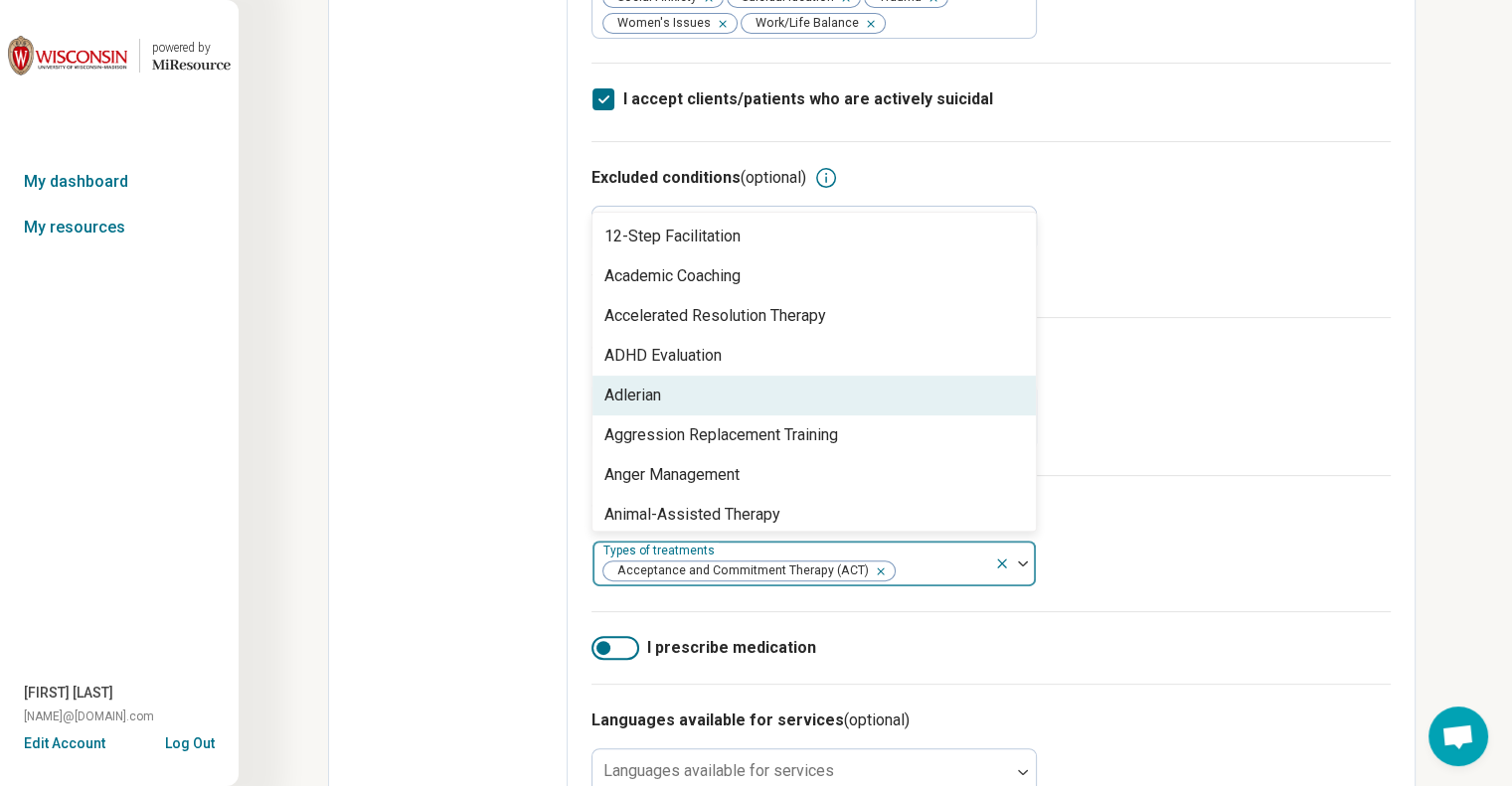click on "Adlerian" at bounding box center [814, 395] 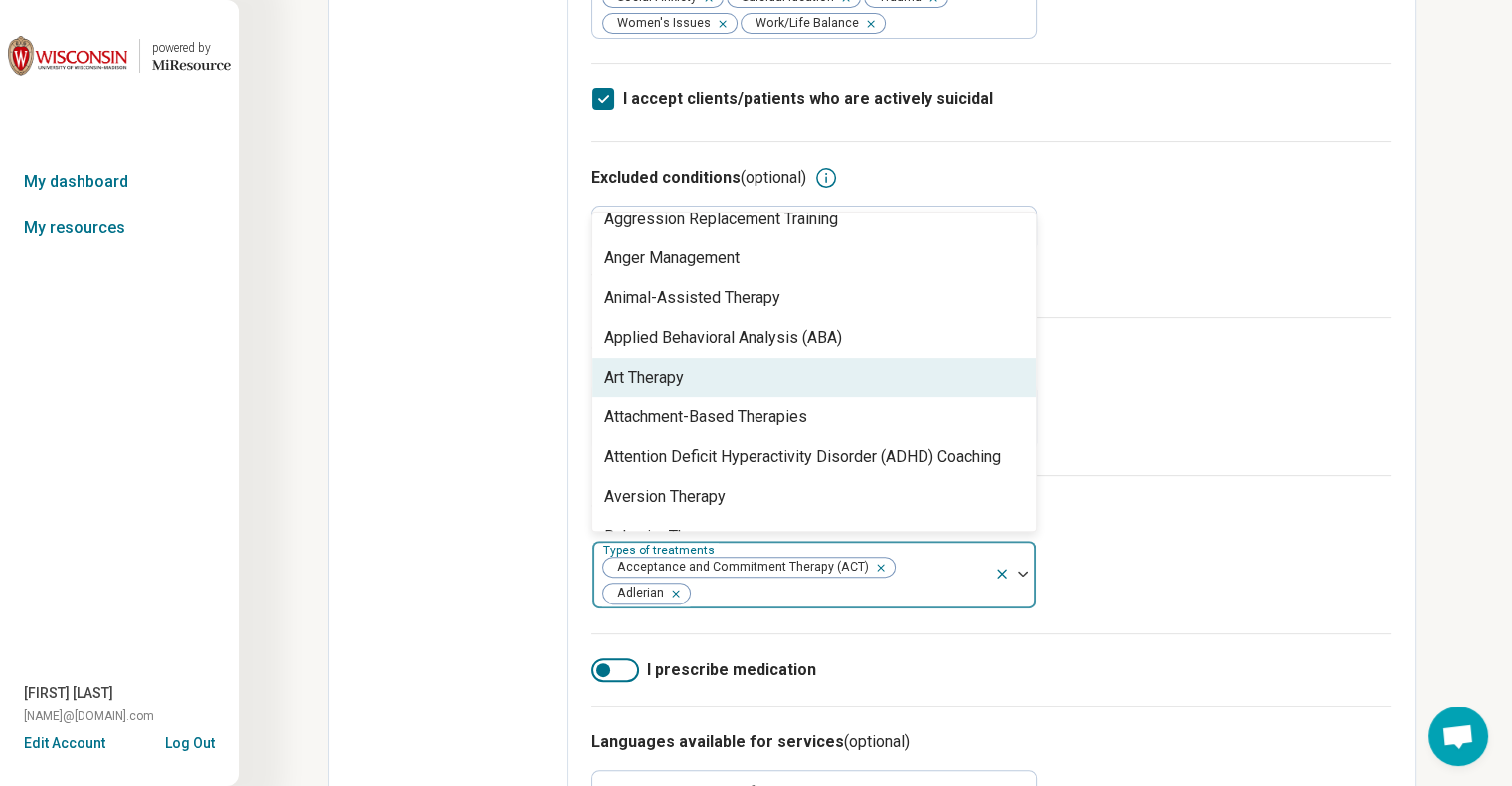 scroll, scrollTop: 199, scrollLeft: 0, axis: vertical 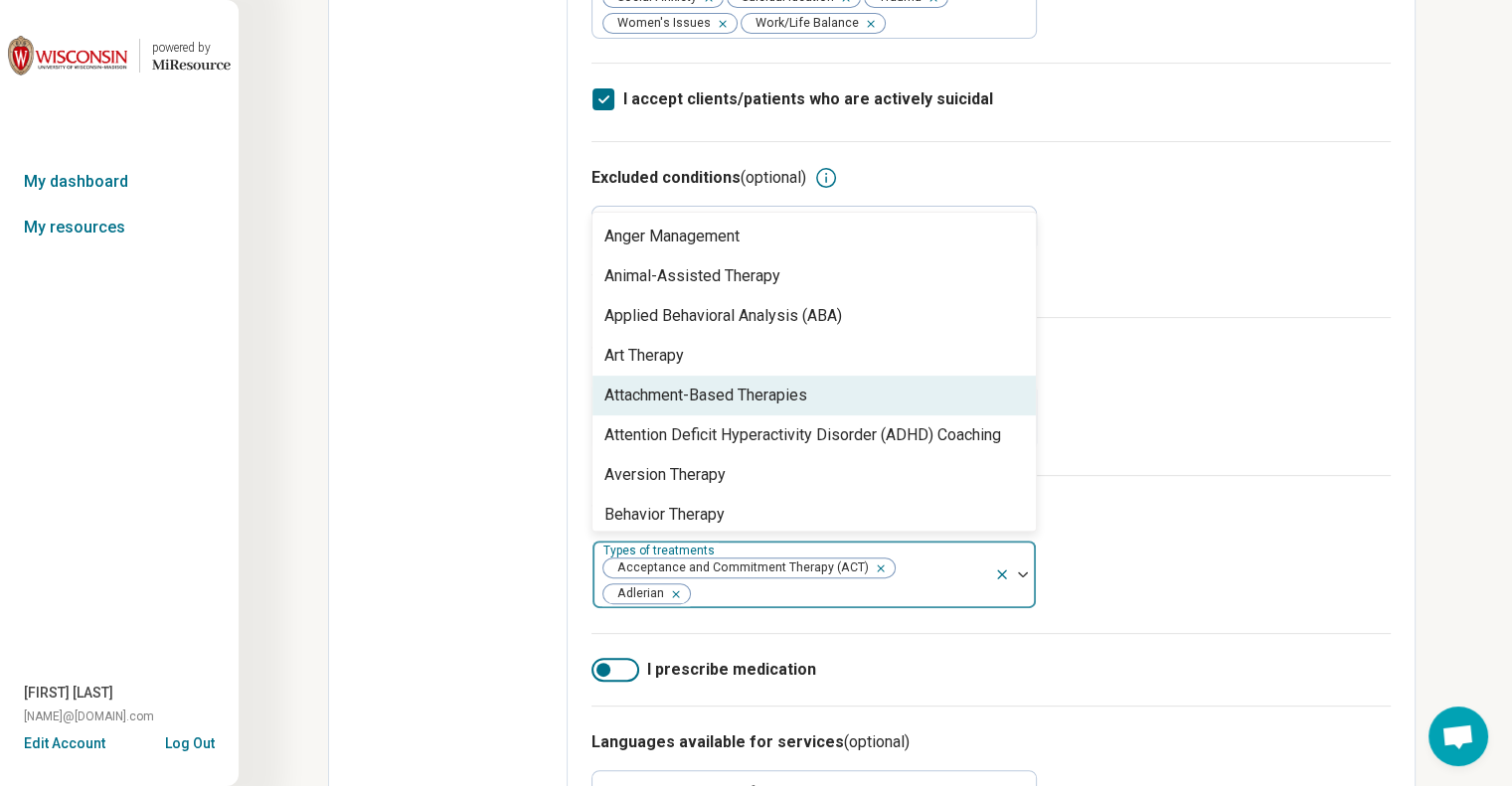click on "Attachment-Based Therapies" at bounding box center (706, 395) 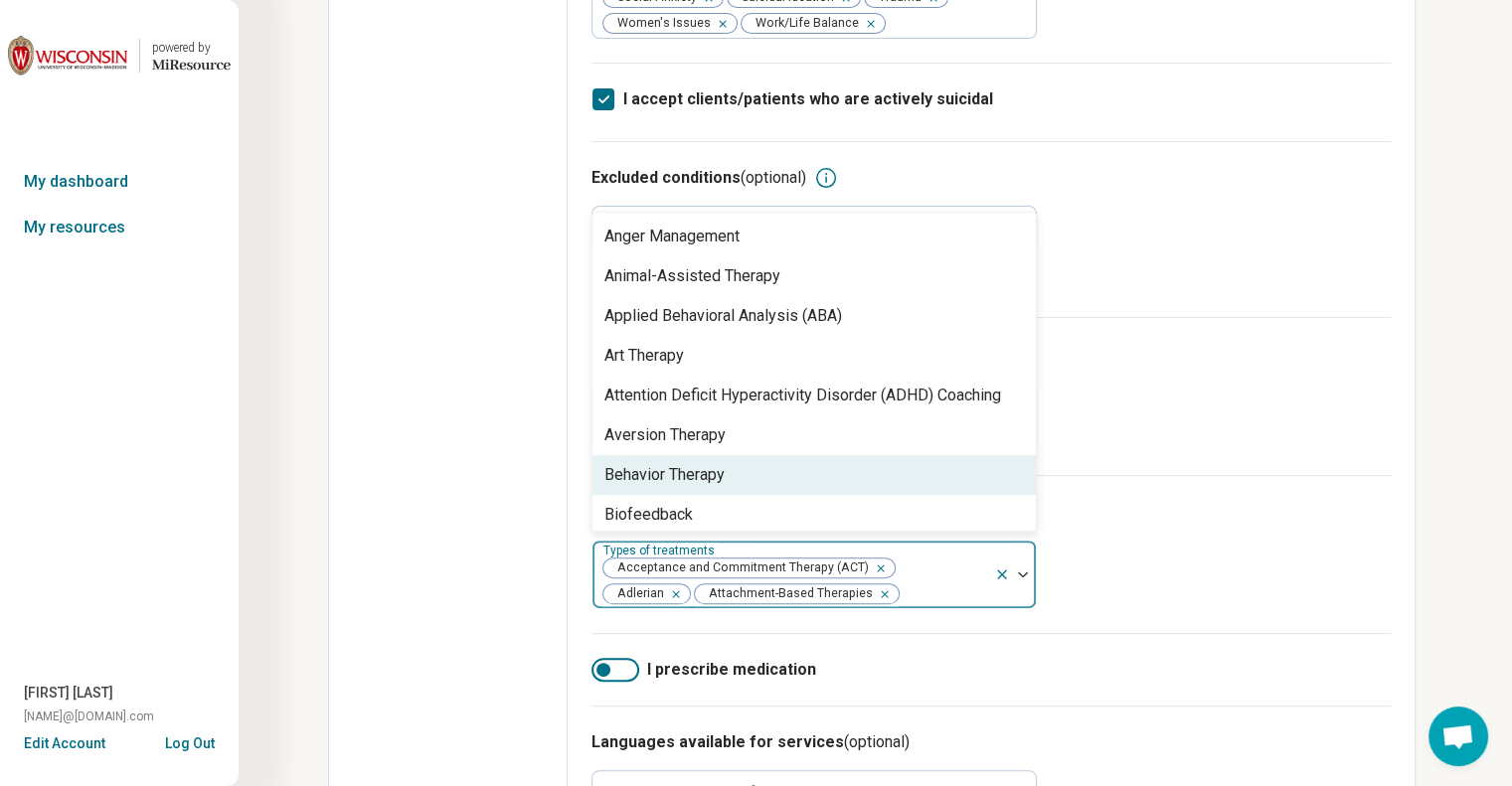 click on "Behavior Therapy" at bounding box center [664, 475] 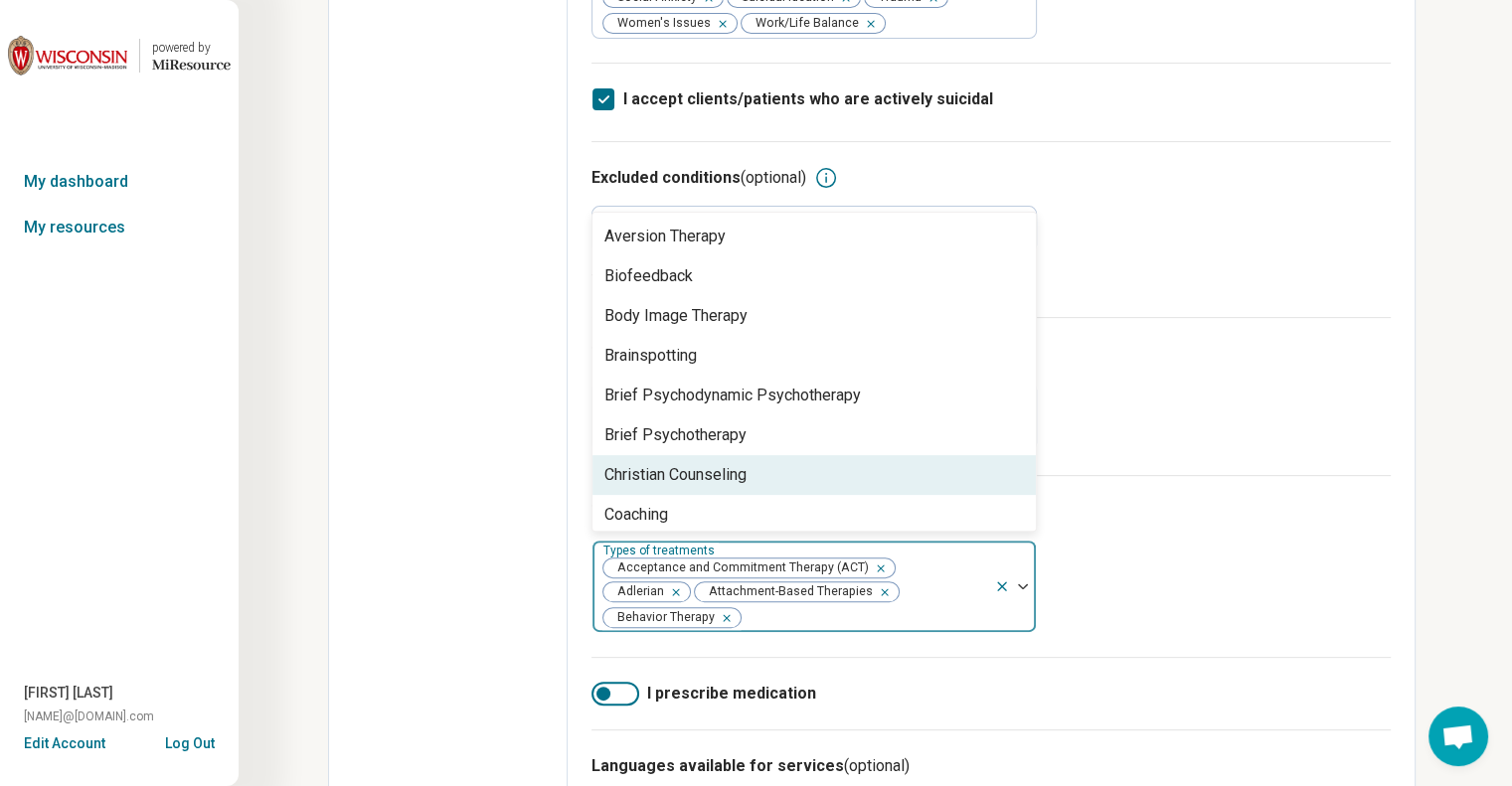 scroll, scrollTop: 497, scrollLeft: 0, axis: vertical 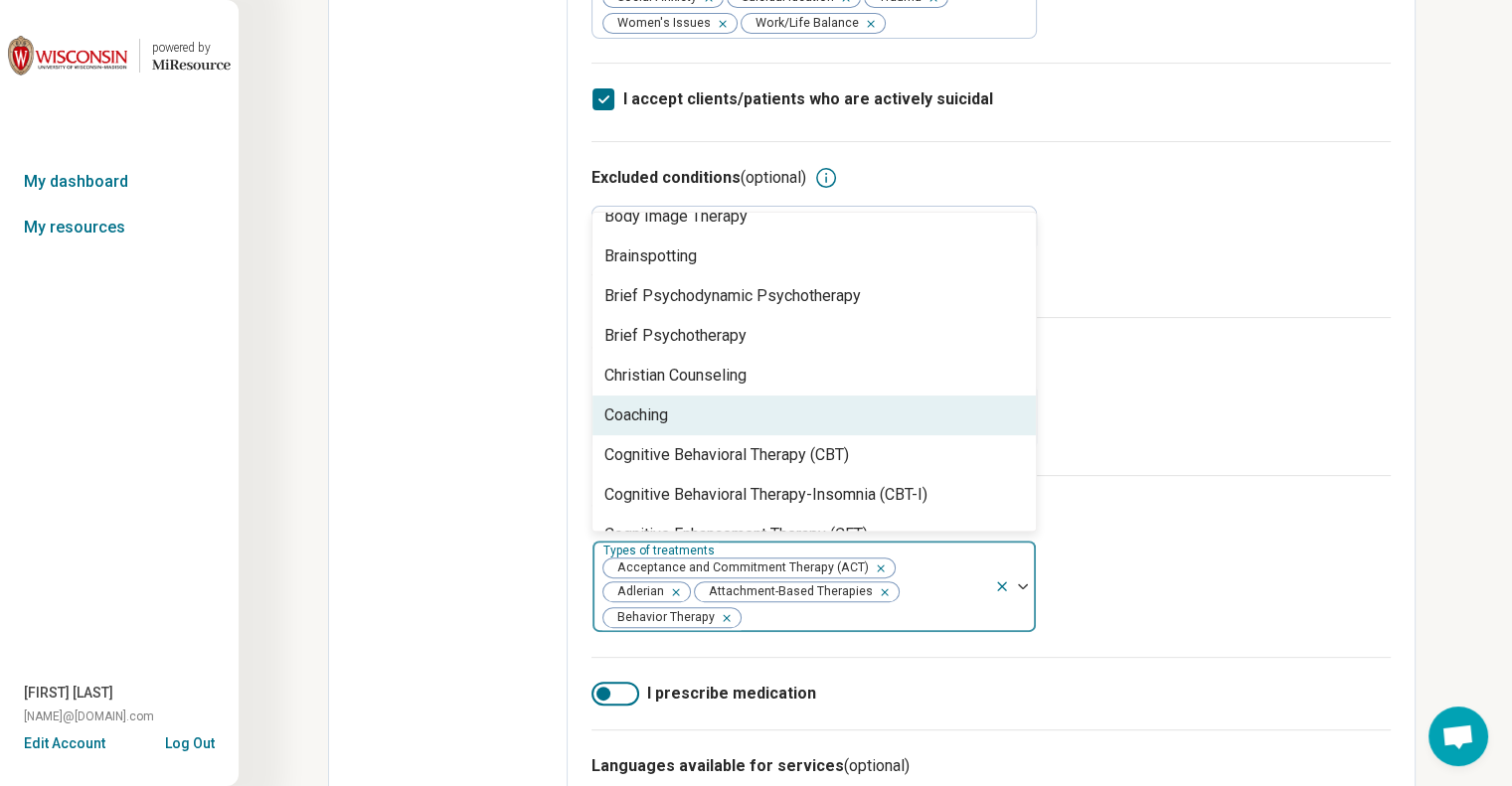 click on "Coaching" at bounding box center [814, 415] 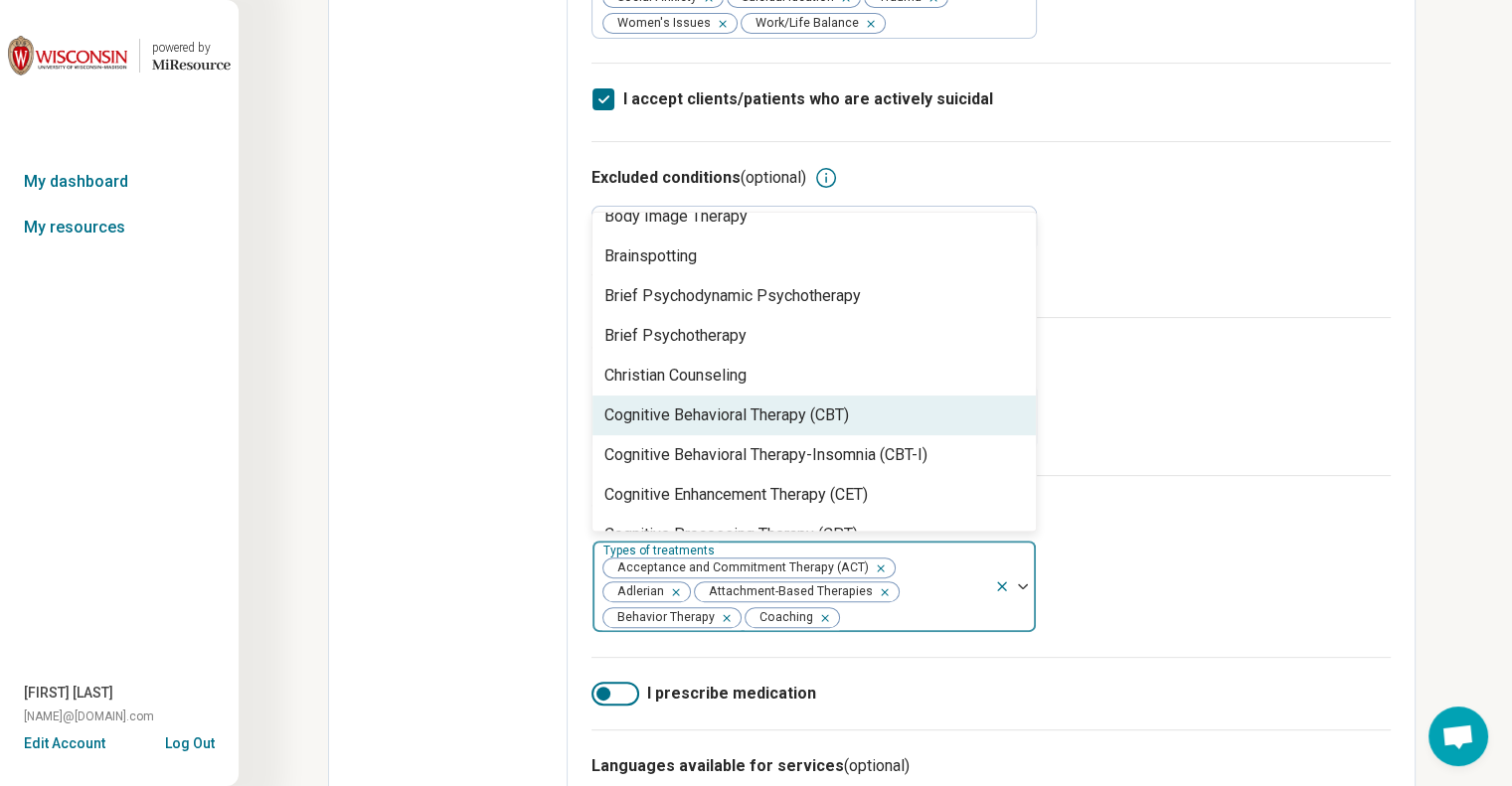 click on "Cognitive Behavioral Therapy (CBT)" at bounding box center [727, 415] 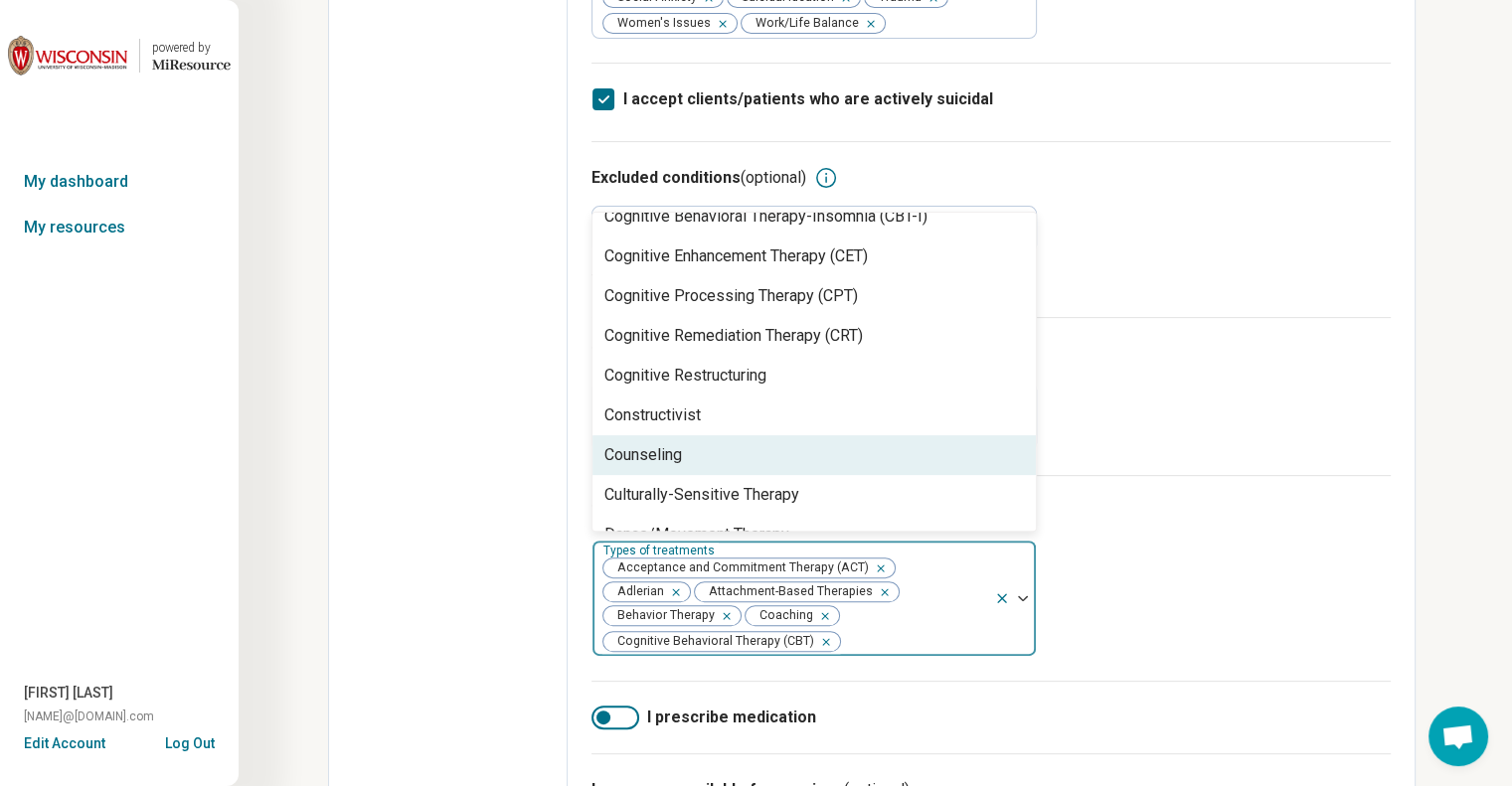 scroll, scrollTop: 795, scrollLeft: 0, axis: vertical 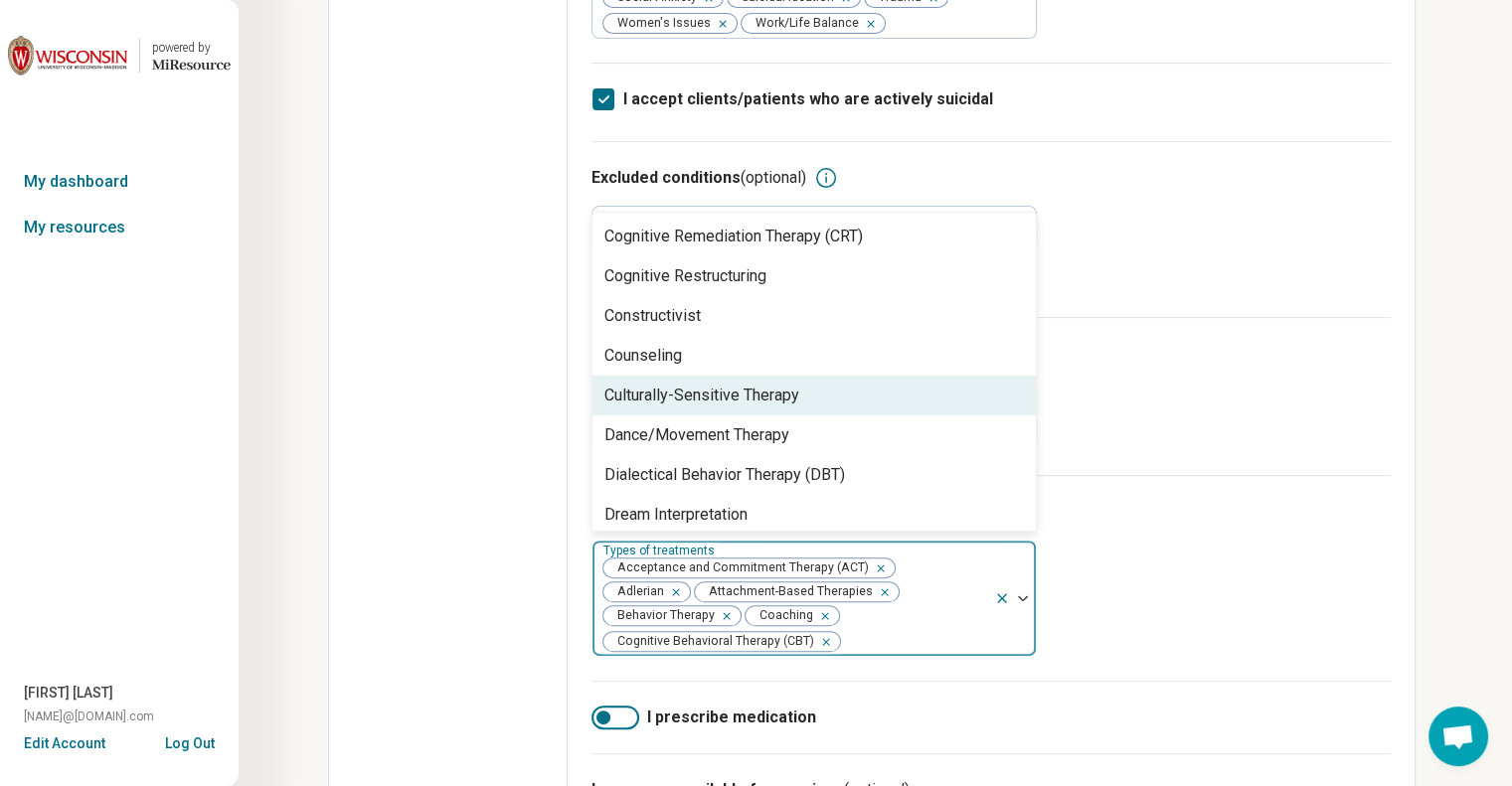 click on "Culturally-Sensitive Therapy" at bounding box center (702, 395) 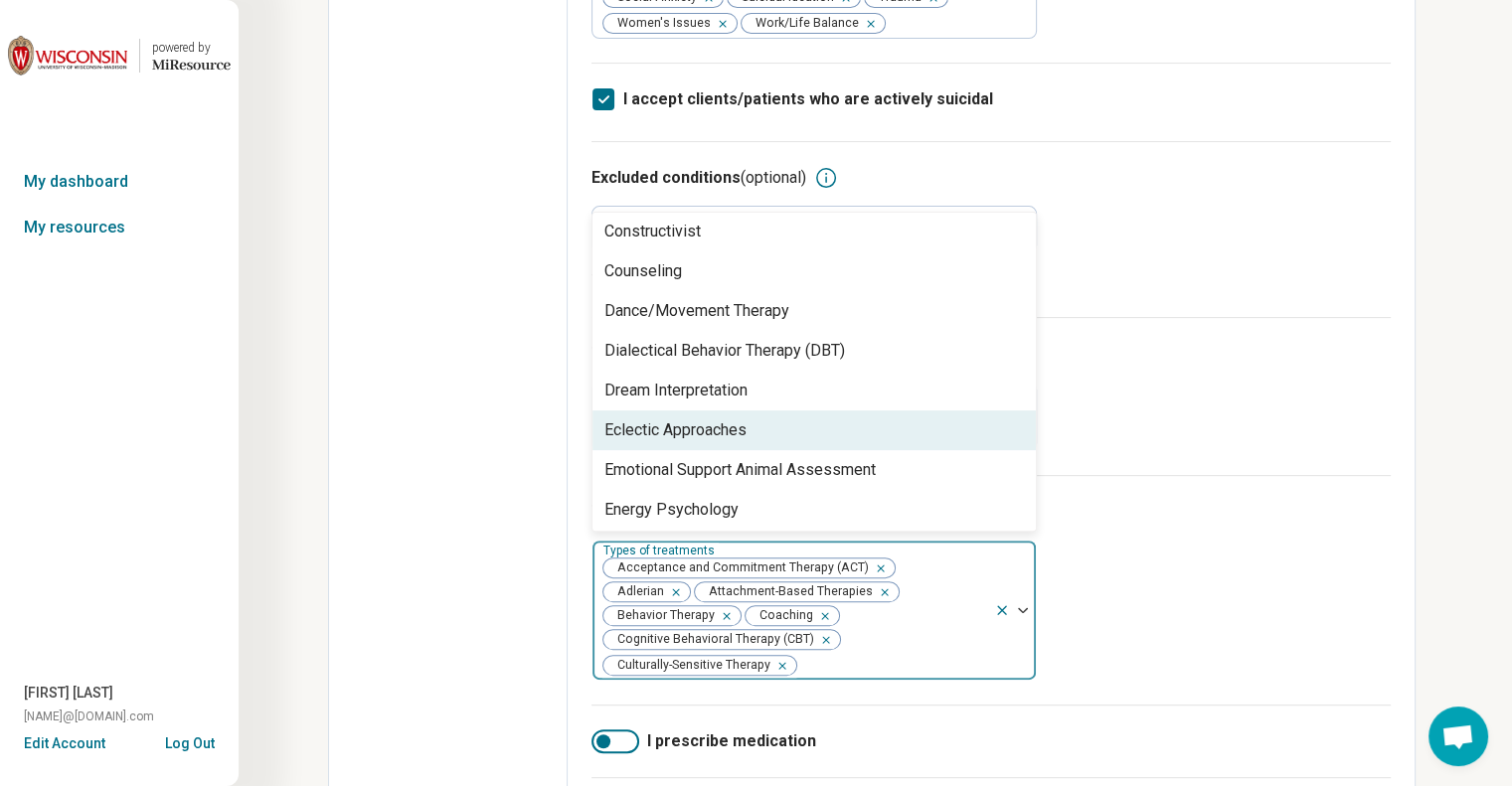 scroll, scrollTop: 894, scrollLeft: 0, axis: vertical 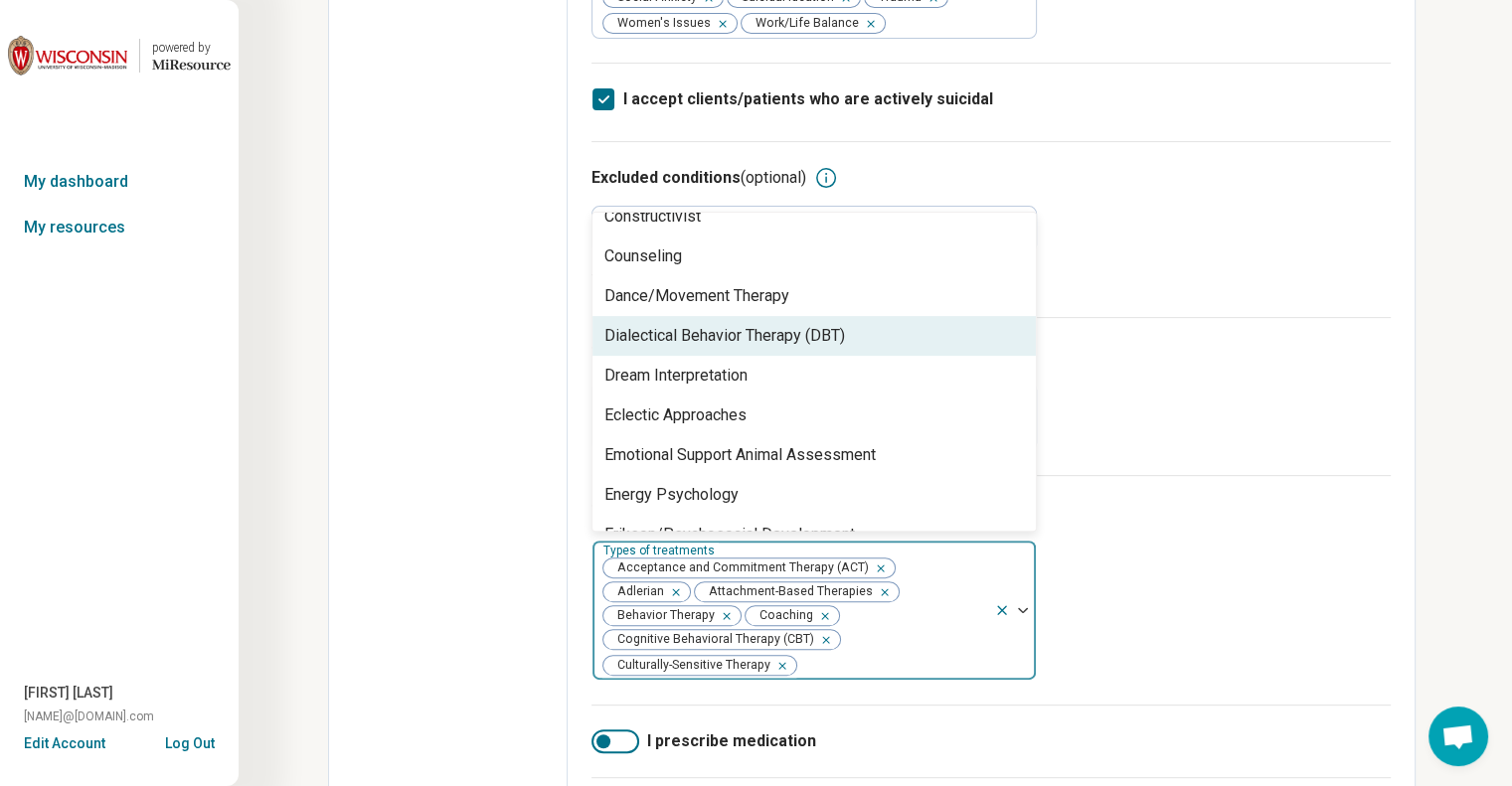 click on "Dialectical Behavior Therapy (DBT)" at bounding box center (725, 336) 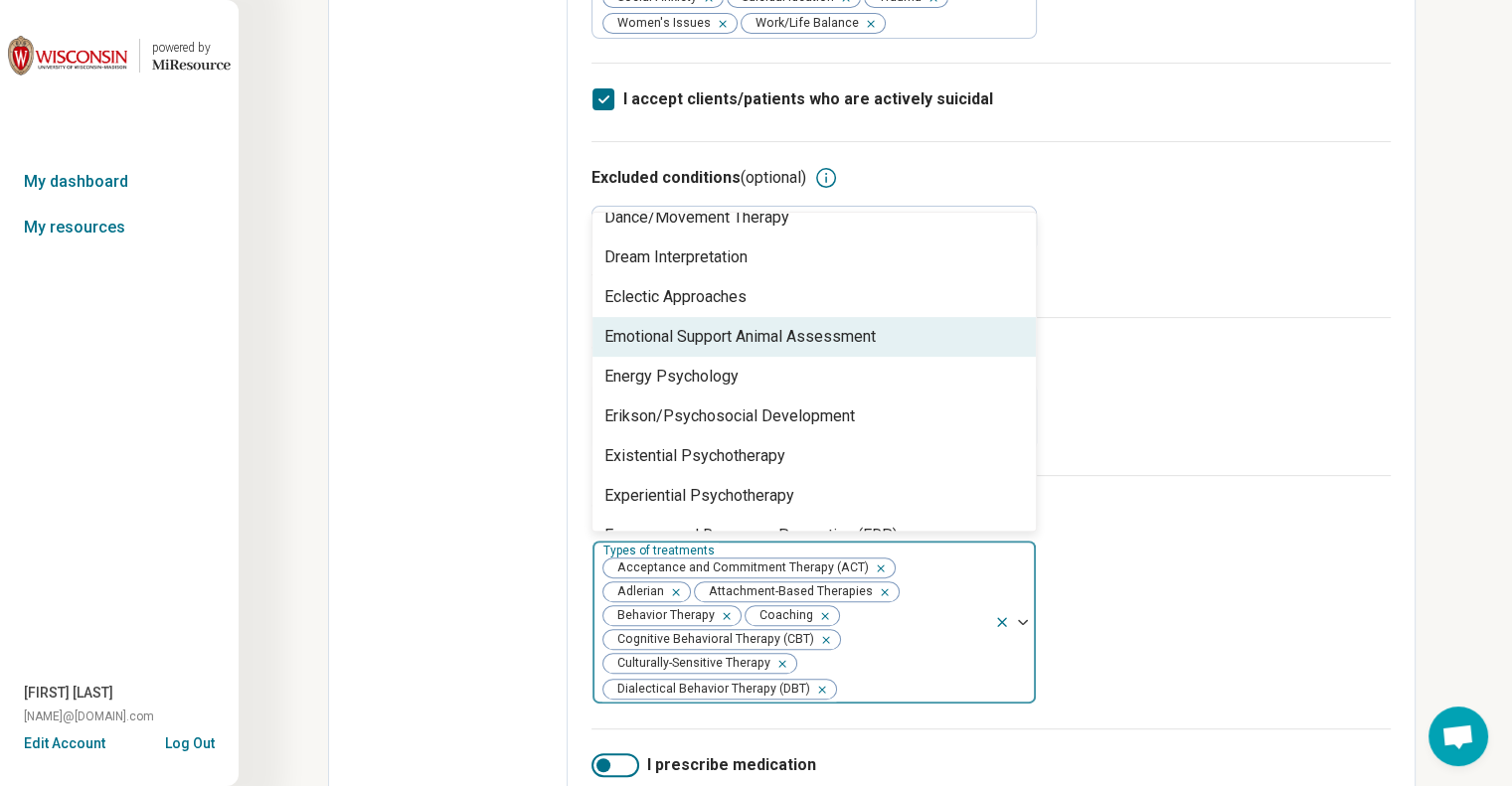 scroll, scrollTop: 994, scrollLeft: 0, axis: vertical 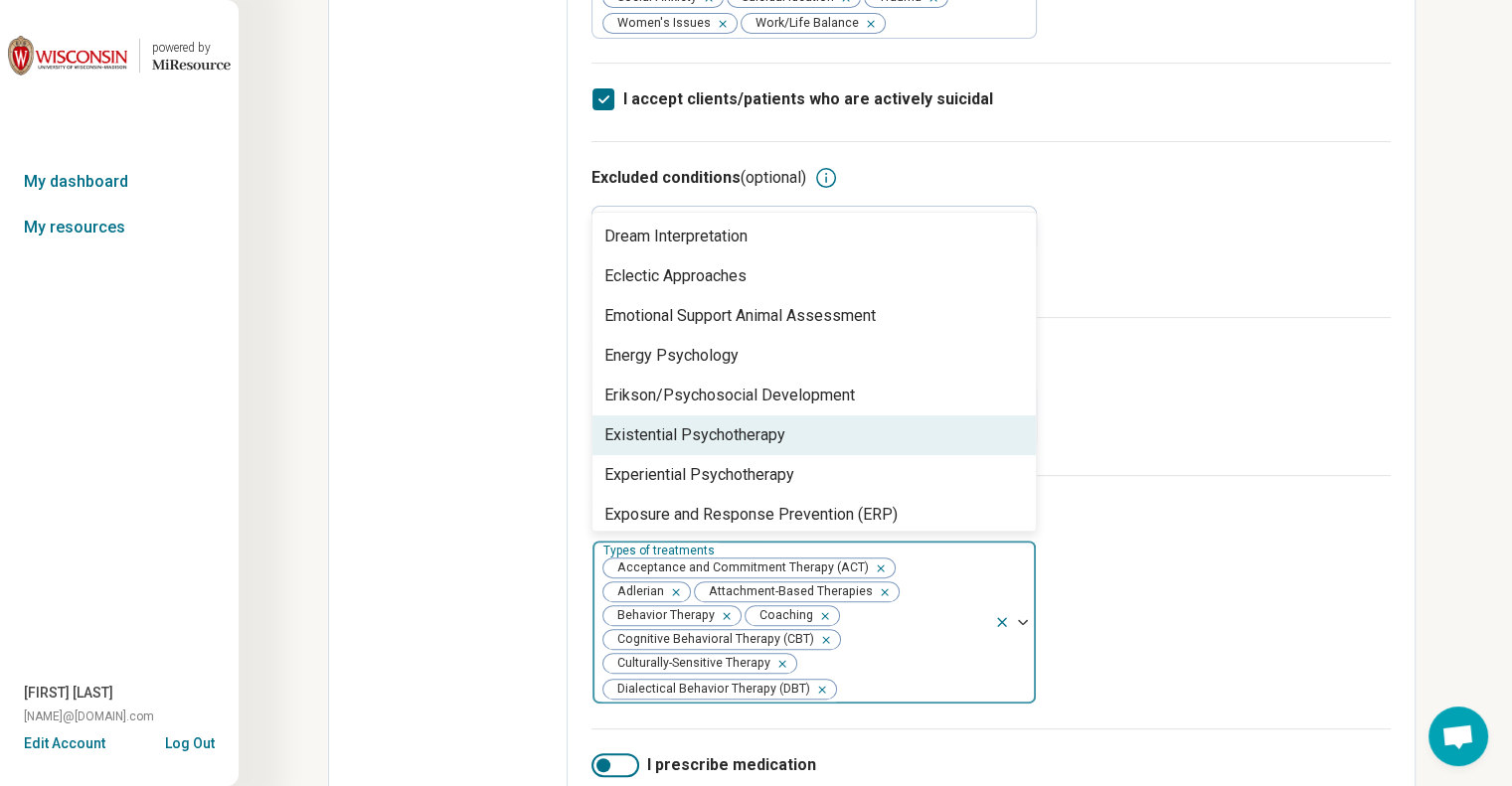 click on "Existential Psychotherapy" at bounding box center [695, 435] 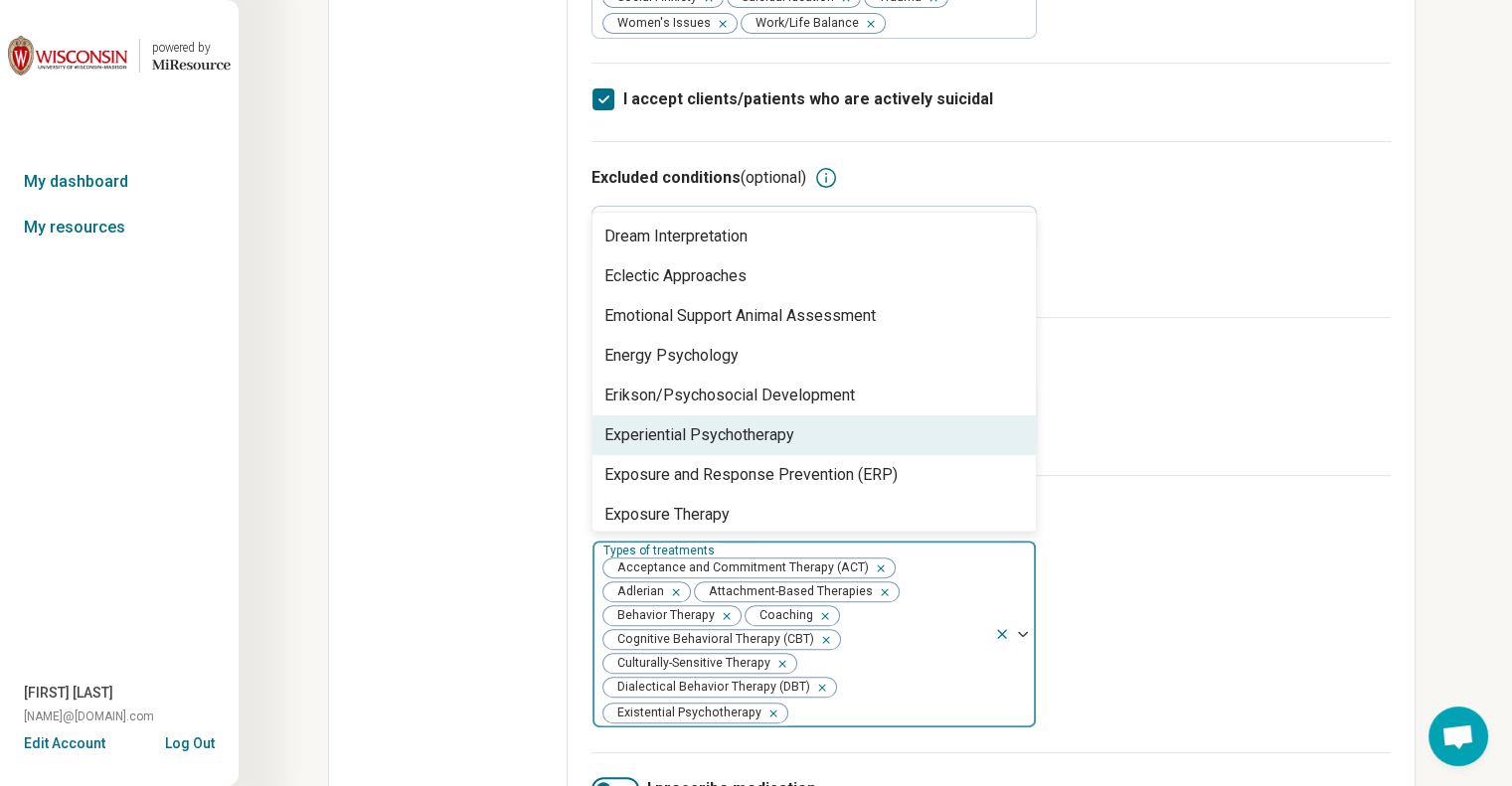 click on "Experiential Psychotherapy" at bounding box center (699, 435) 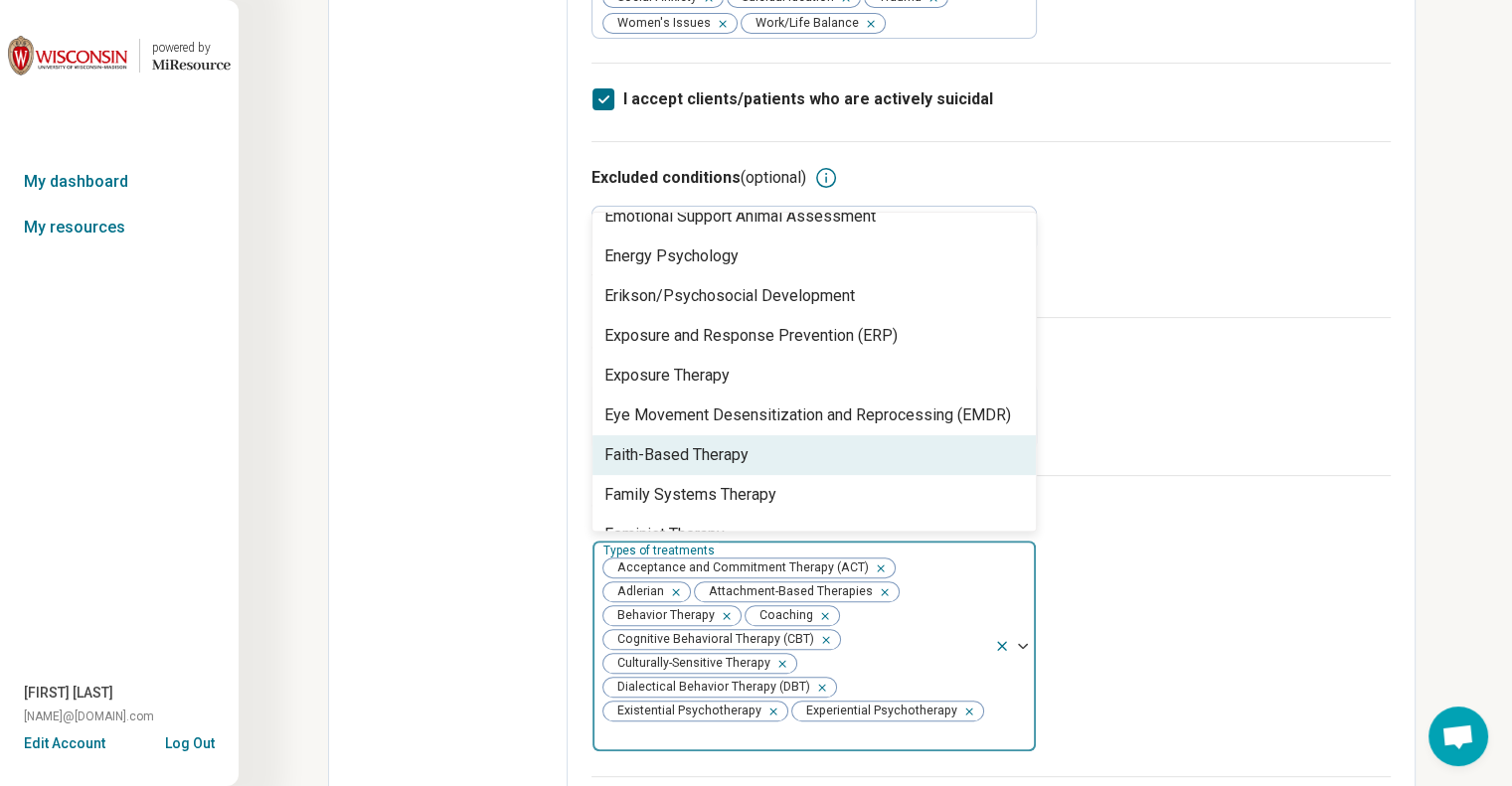 scroll, scrollTop: 1192, scrollLeft: 0, axis: vertical 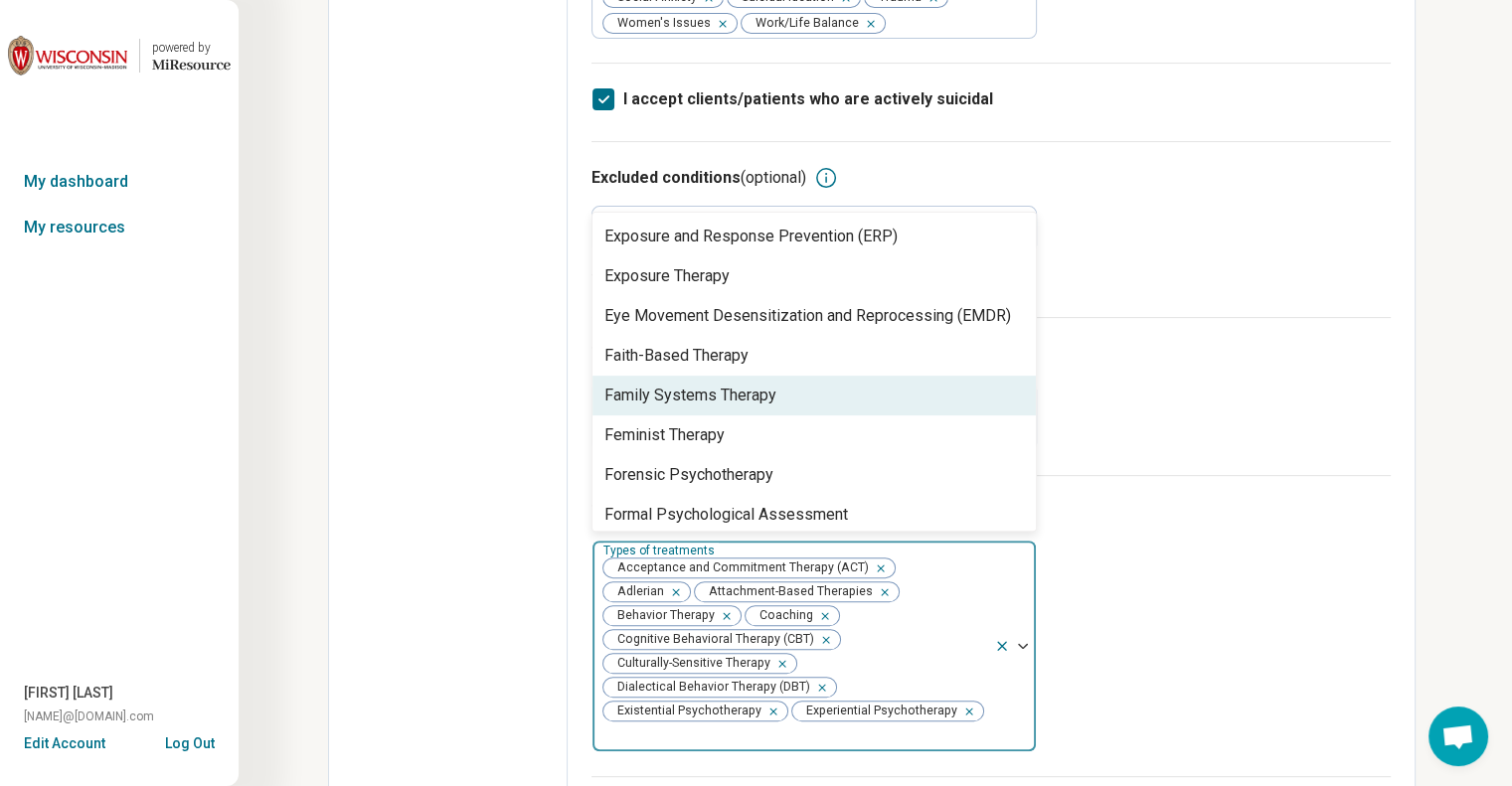 click on "Family Systems Therapy" at bounding box center (690, 395) 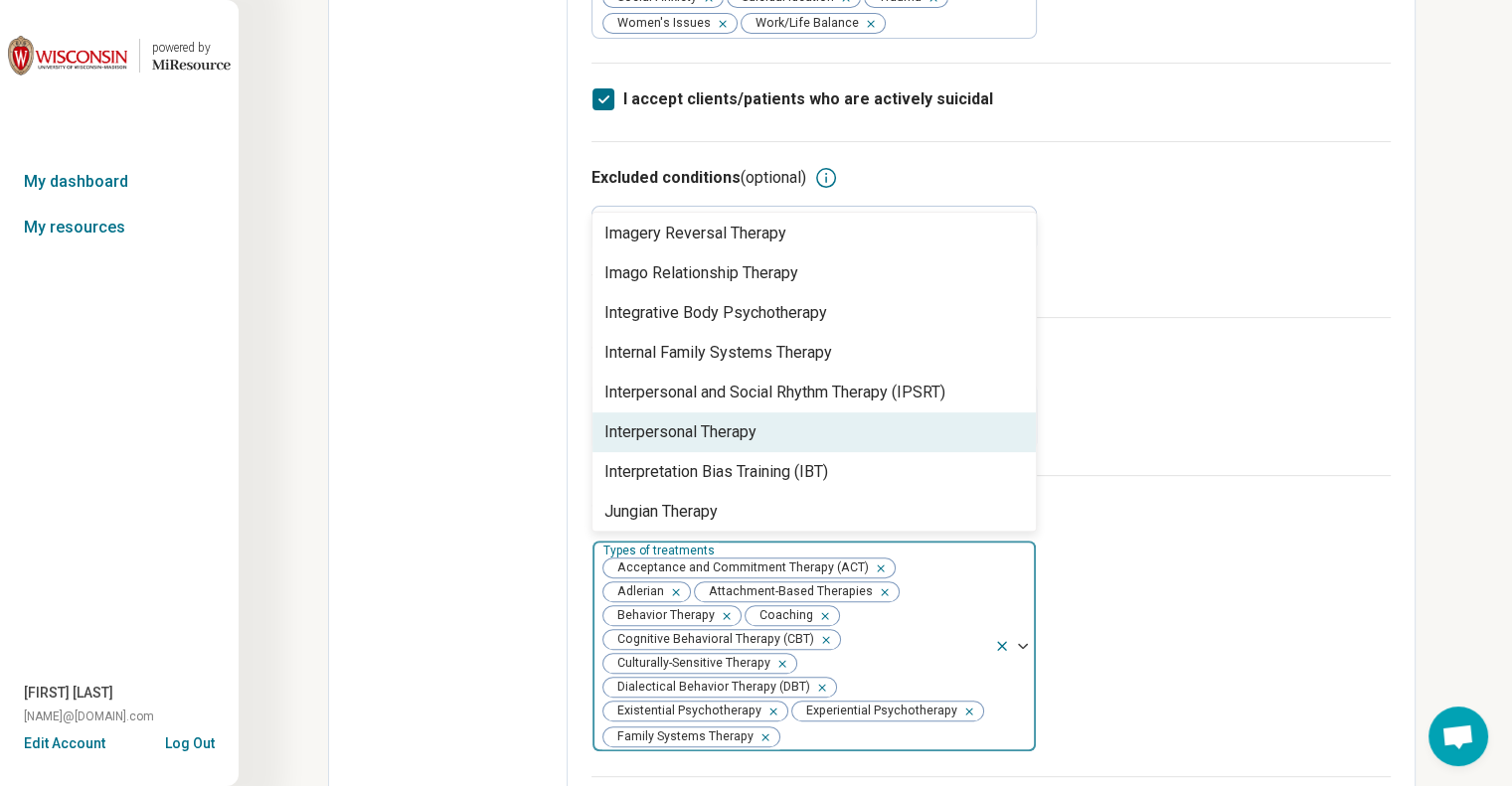 scroll, scrollTop: 1689, scrollLeft: 0, axis: vertical 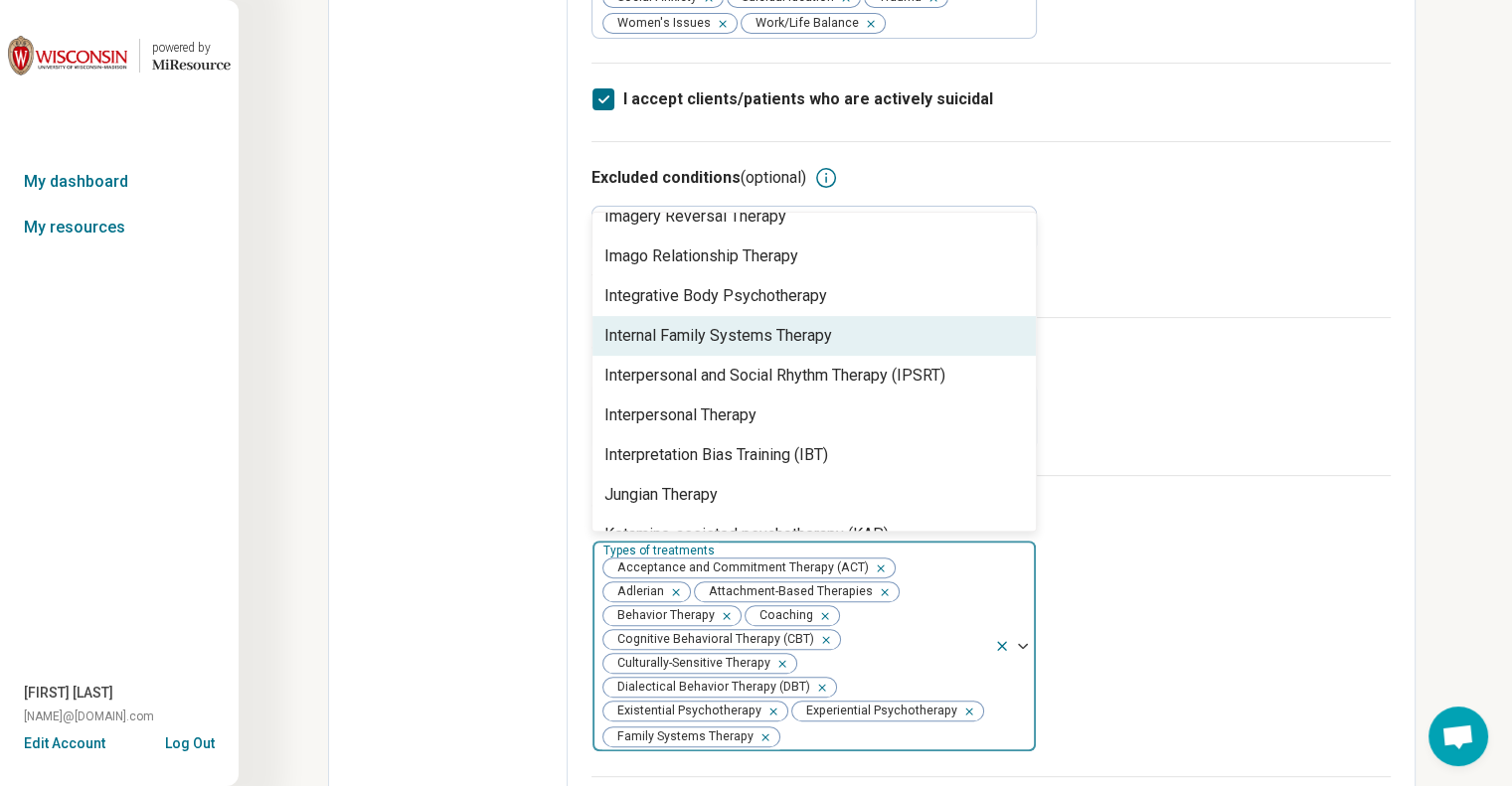 click on "Internal Family Systems Therapy" at bounding box center (718, 336) 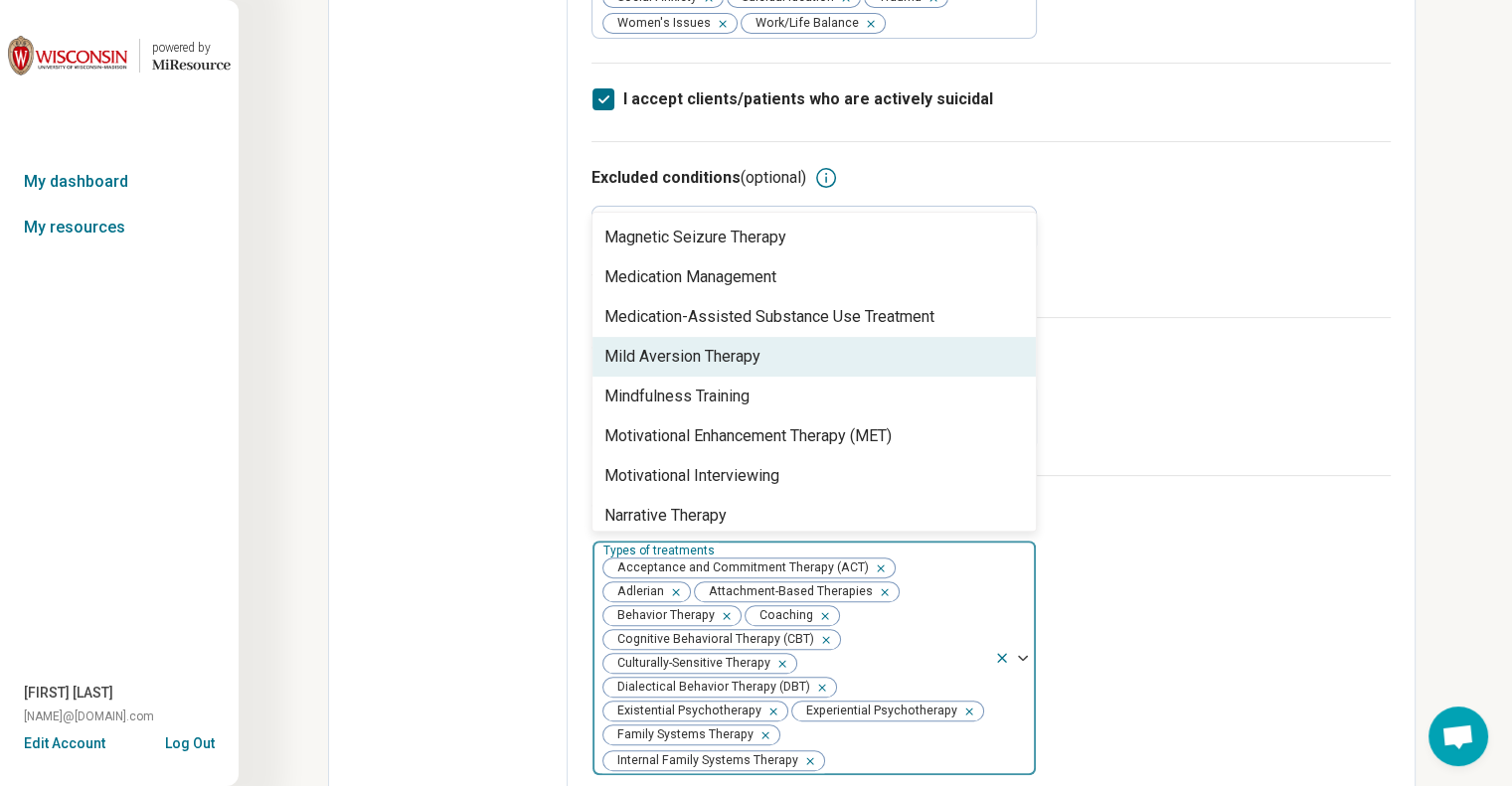 scroll, scrollTop: 2087, scrollLeft: 0, axis: vertical 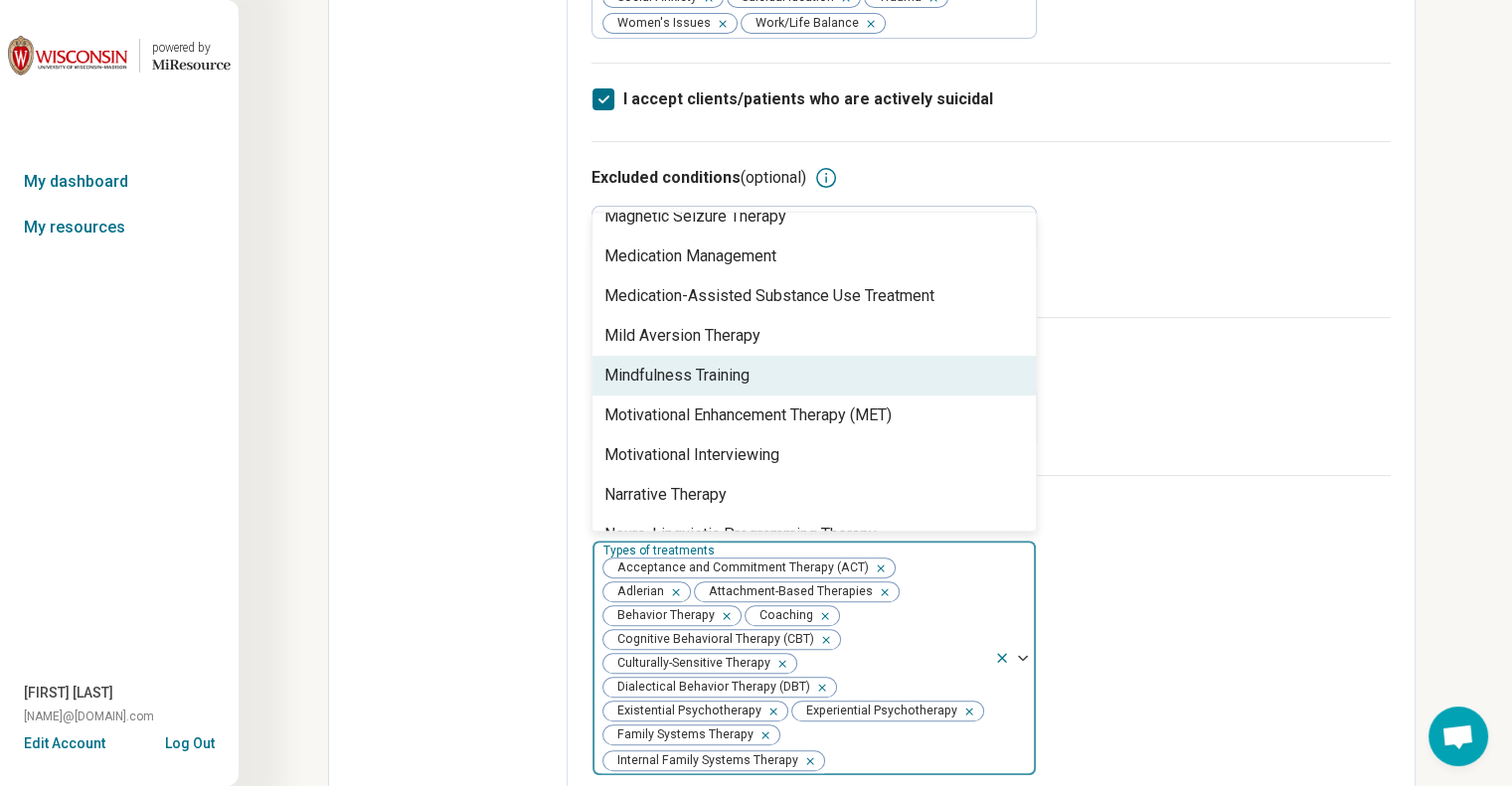 click on "Mindfulness Training" at bounding box center (677, 376) 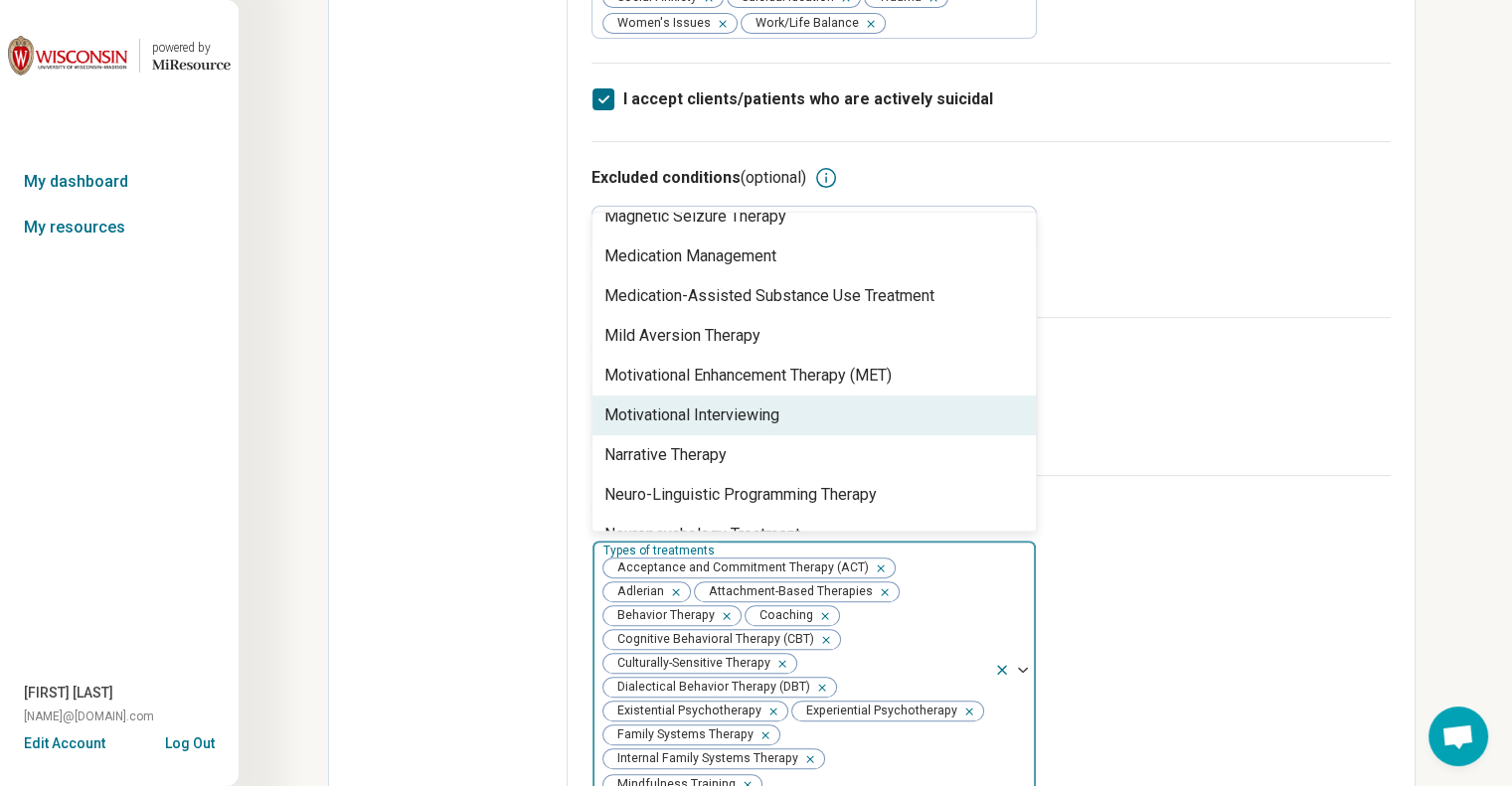 click on "Motivational Interviewing" at bounding box center [692, 415] 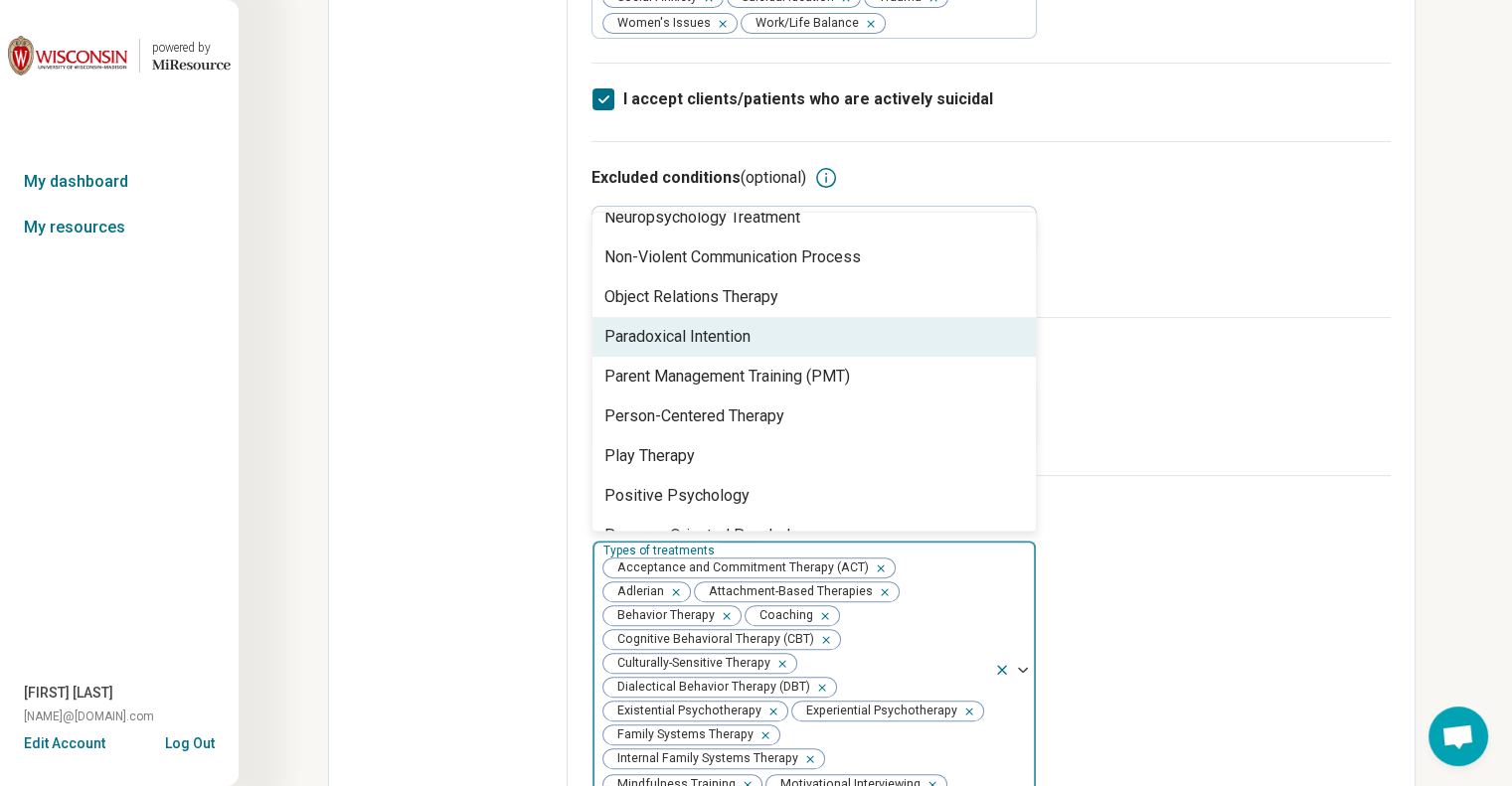 scroll, scrollTop: 2385, scrollLeft: 0, axis: vertical 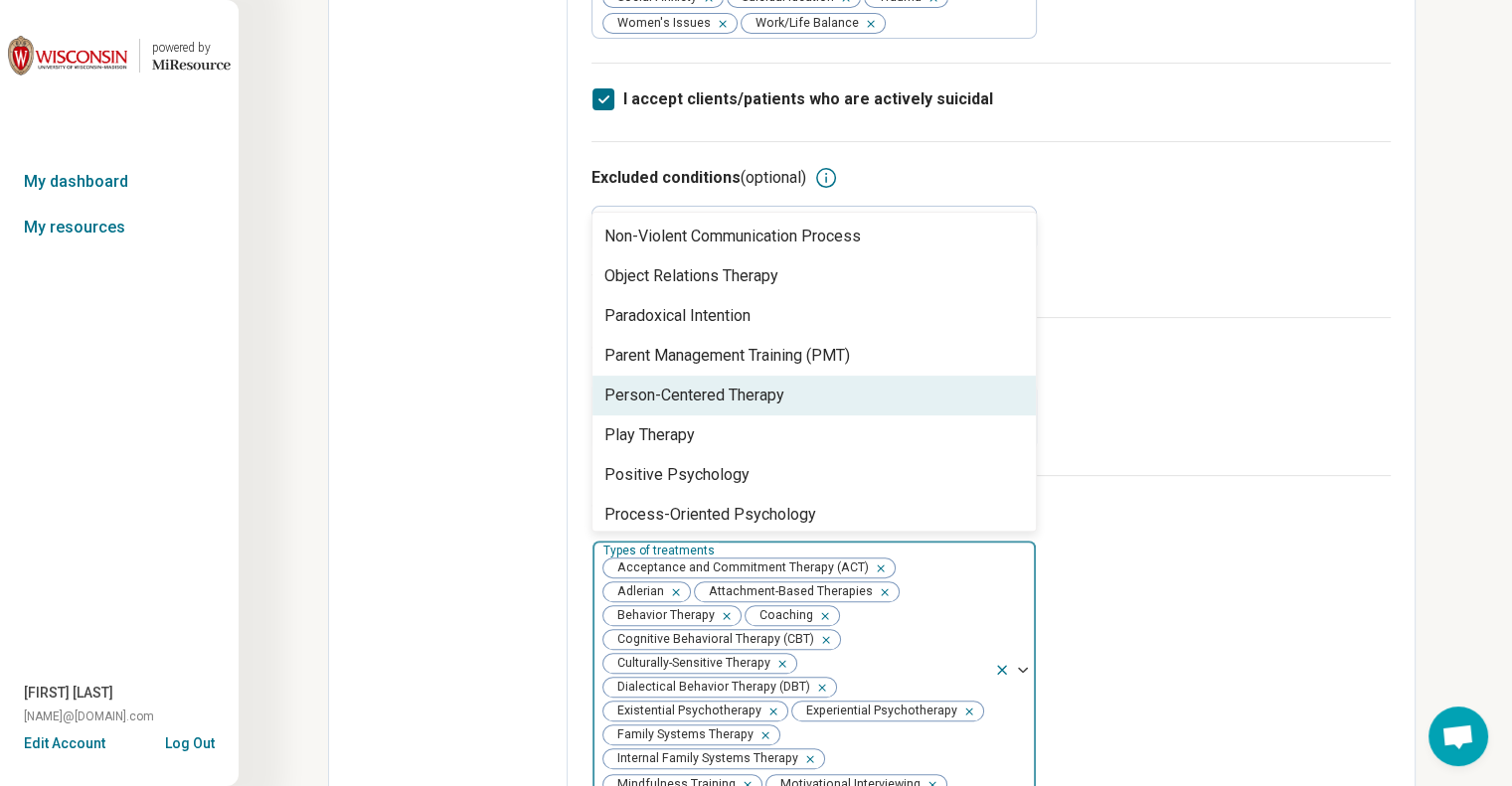 click on "Person-Centered Therapy" at bounding box center (694, 395) 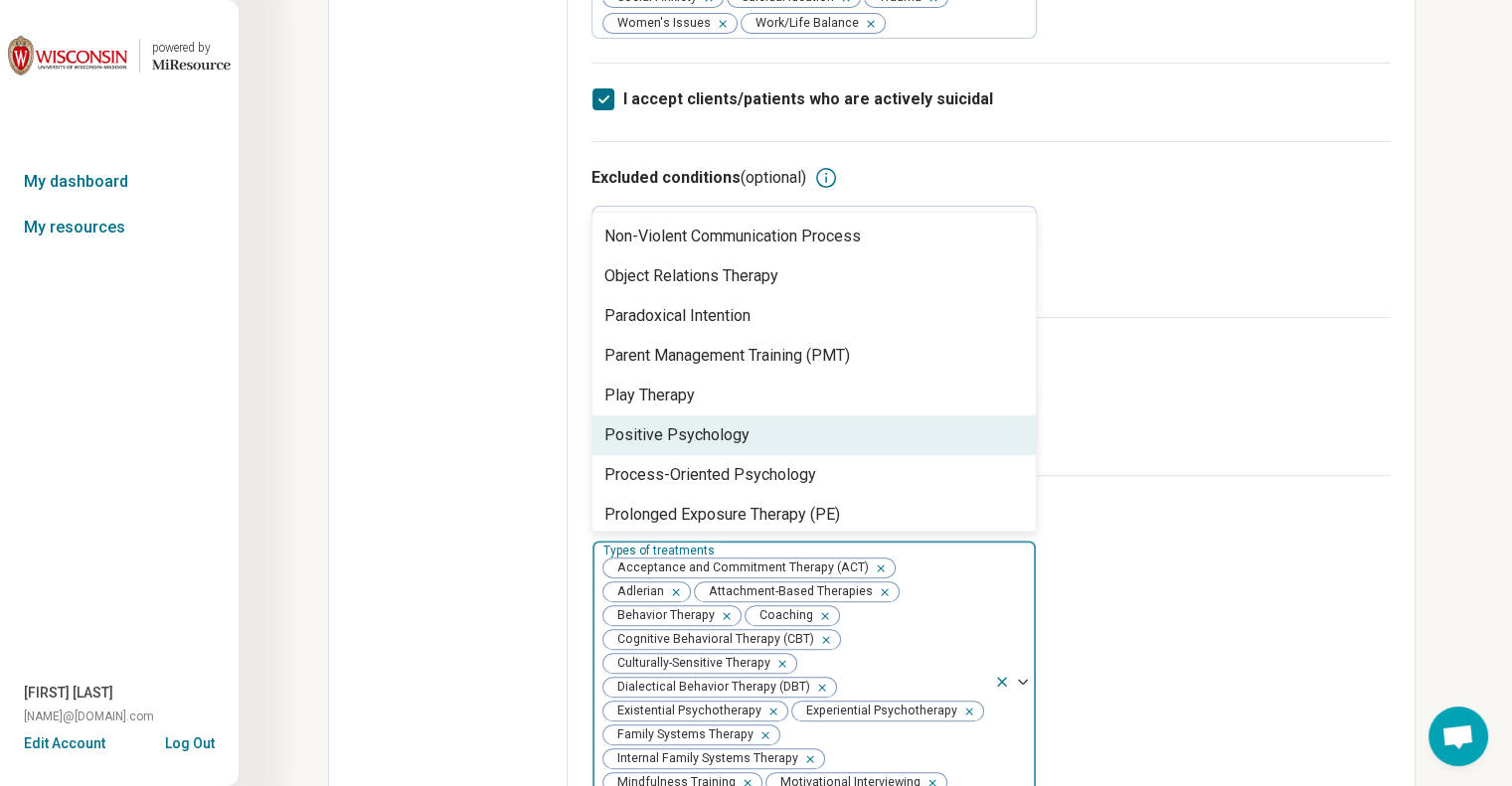 click on "Positive Psychology" at bounding box center [677, 435] 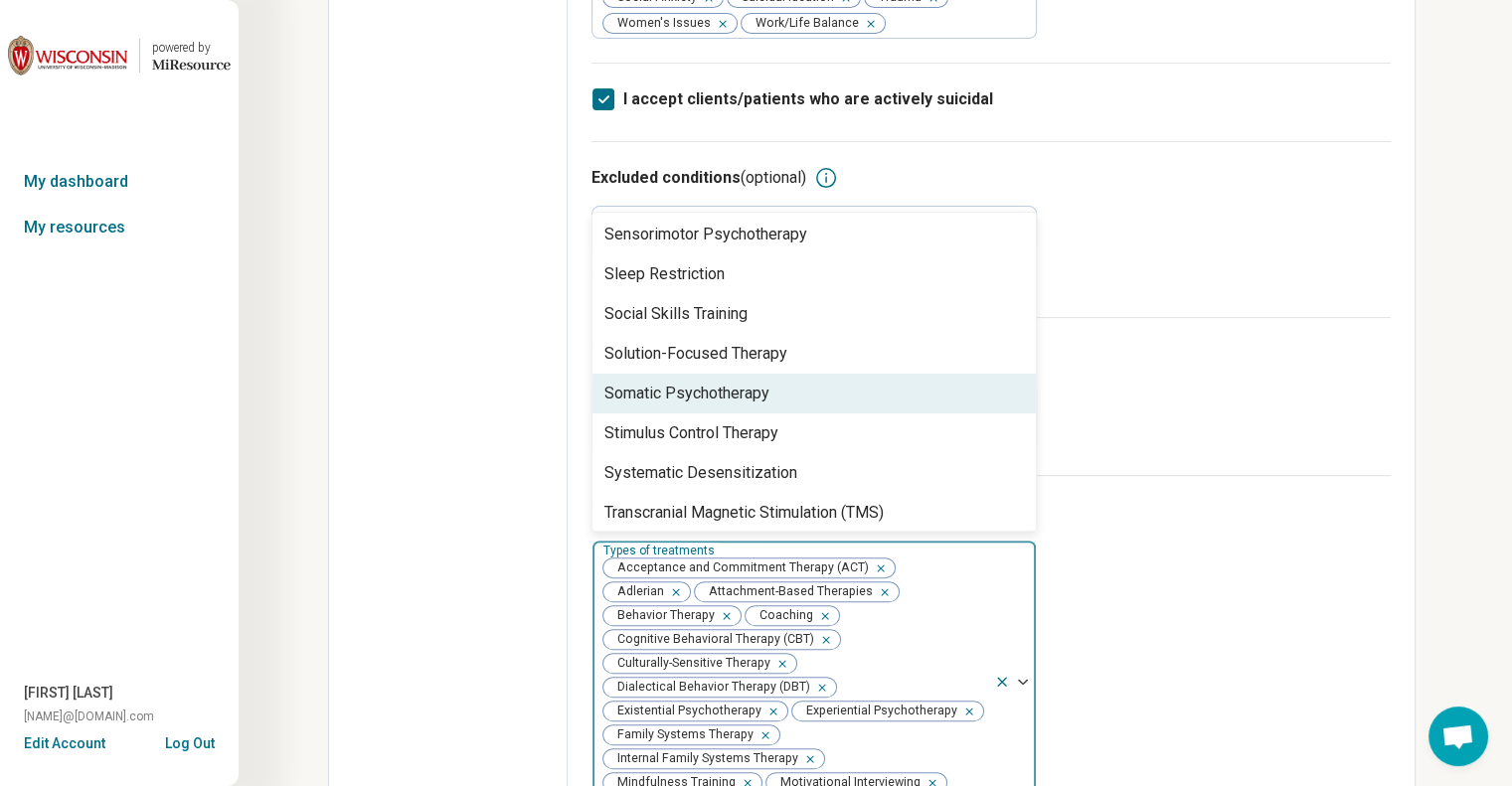 scroll, scrollTop: 3080, scrollLeft: 0, axis: vertical 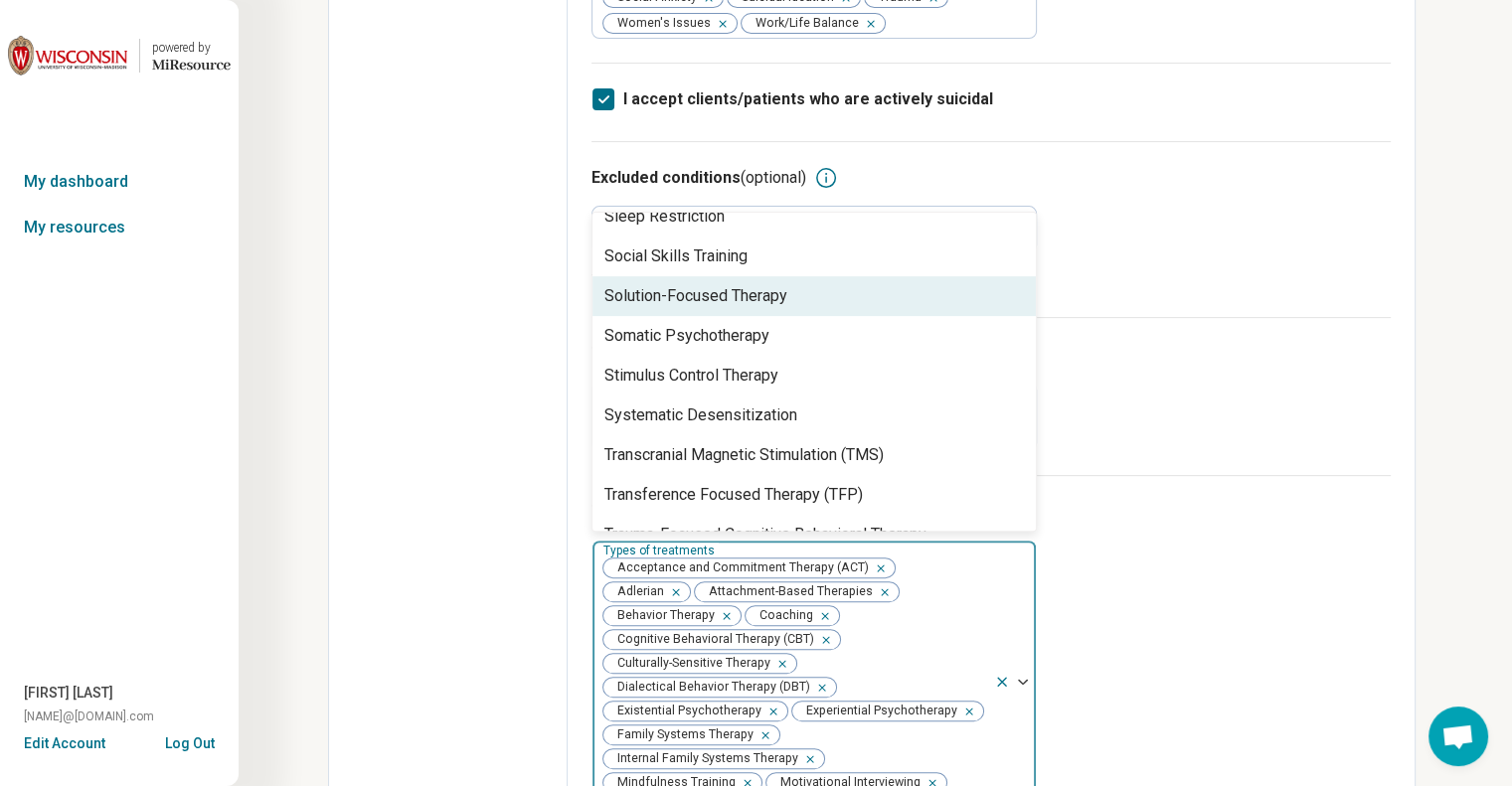 drag, startPoint x: 735, startPoint y: 321, endPoint x: 751, endPoint y: 318, distance: 16.27882 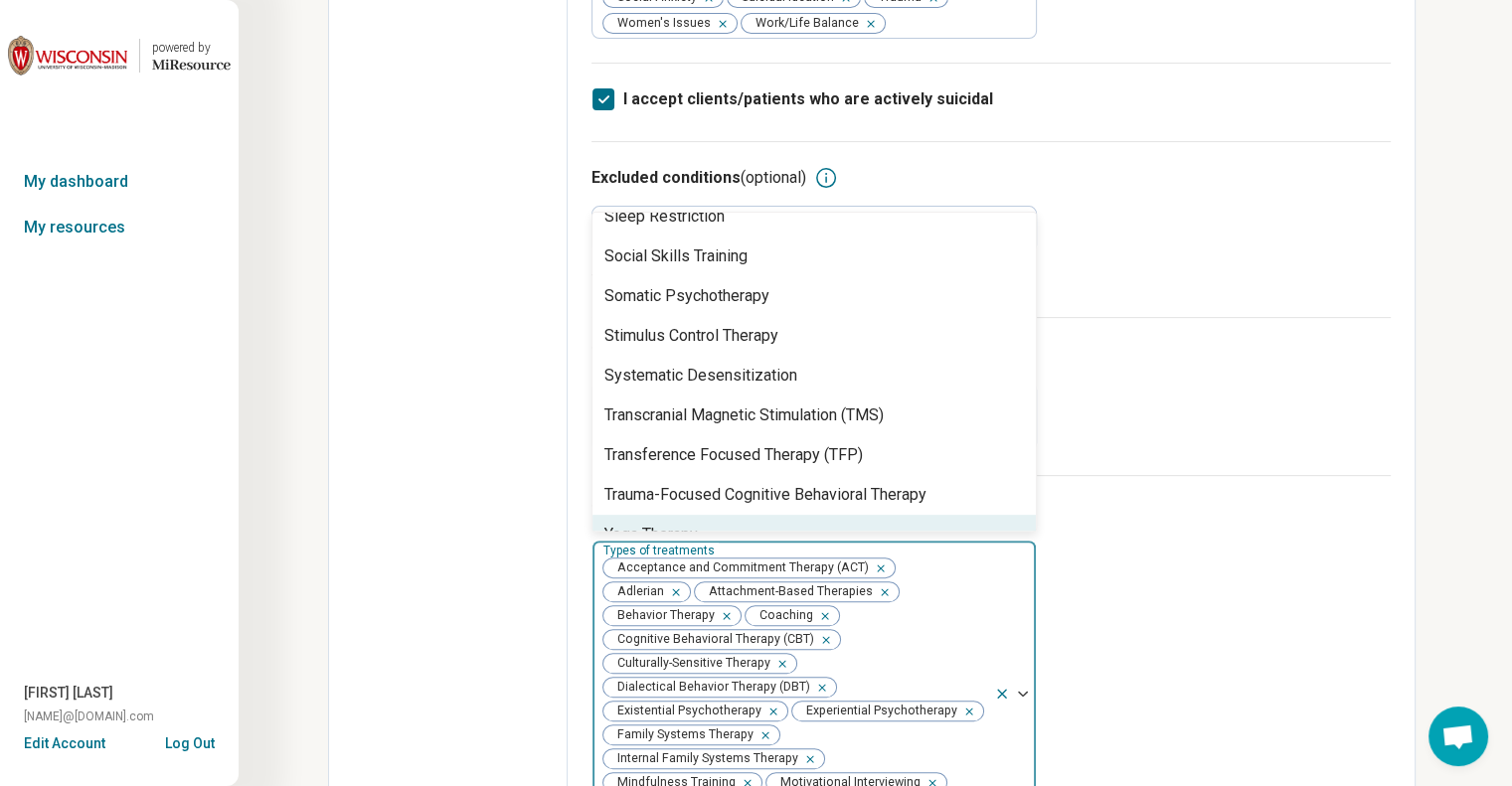scroll, scrollTop: 3148, scrollLeft: 0, axis: vertical 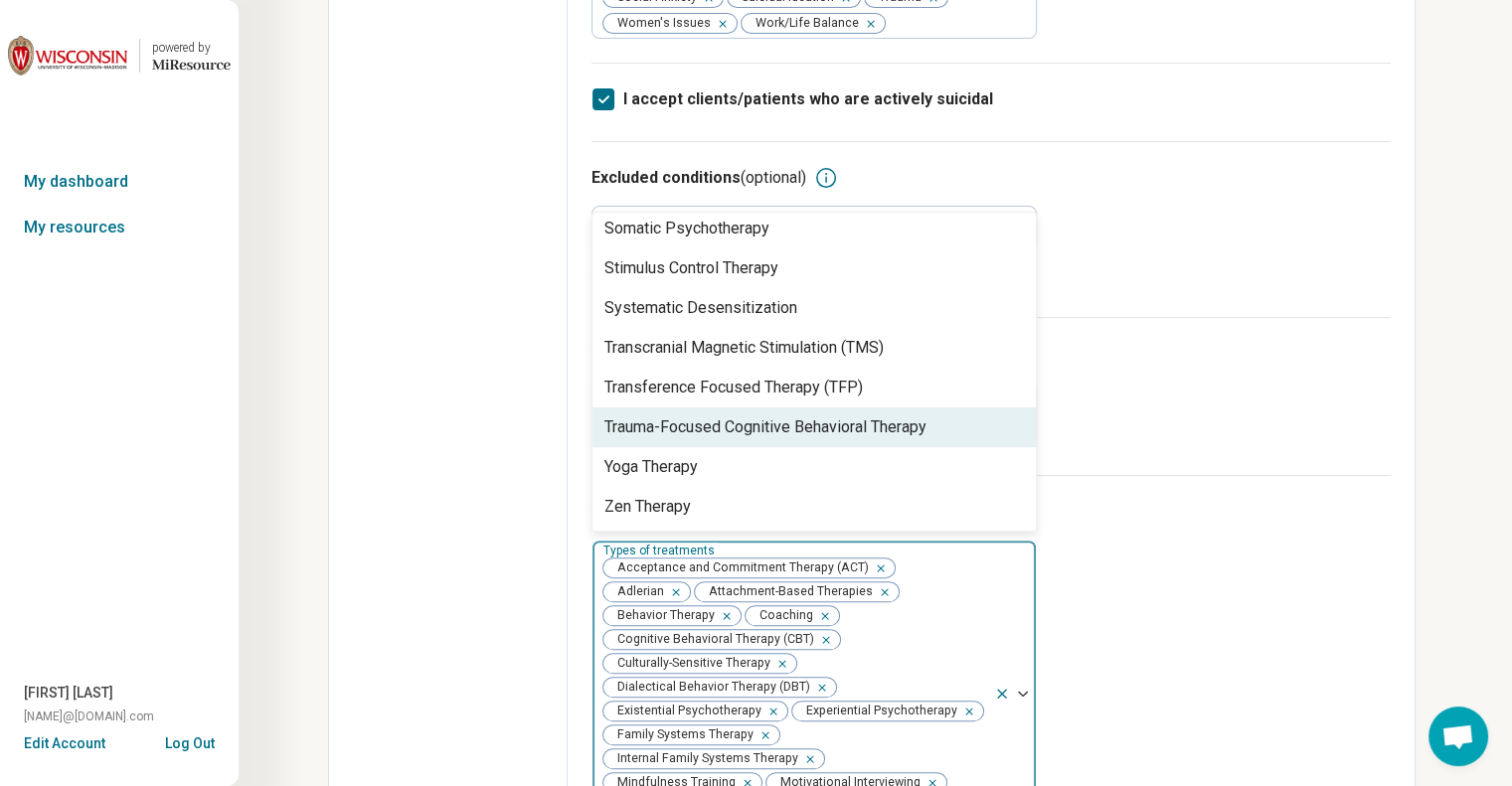click on "Trauma-Focused Cognitive Behavioral Therapy" at bounding box center [765, 427] 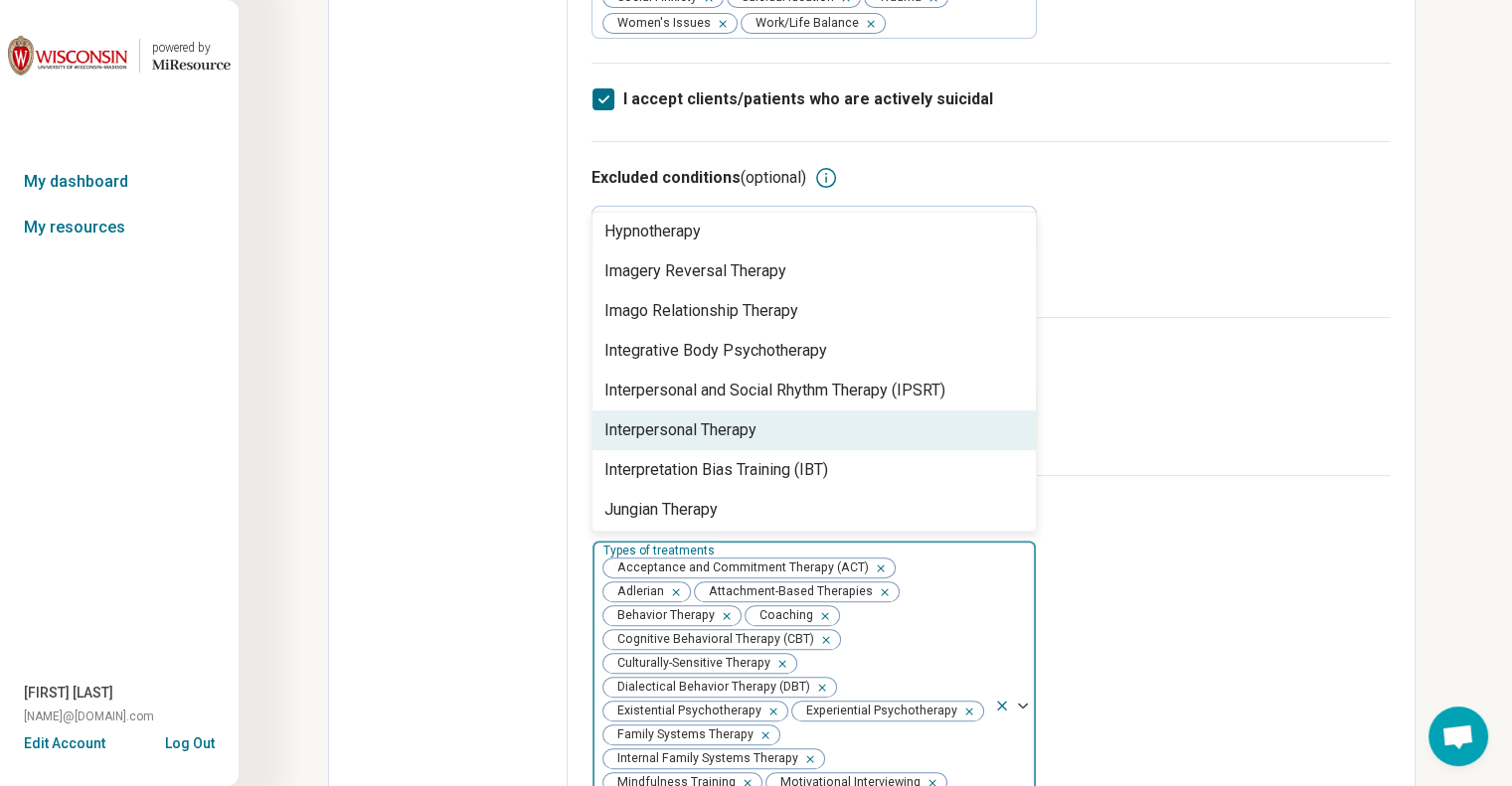 scroll, scrollTop: 1618, scrollLeft: 0, axis: vertical 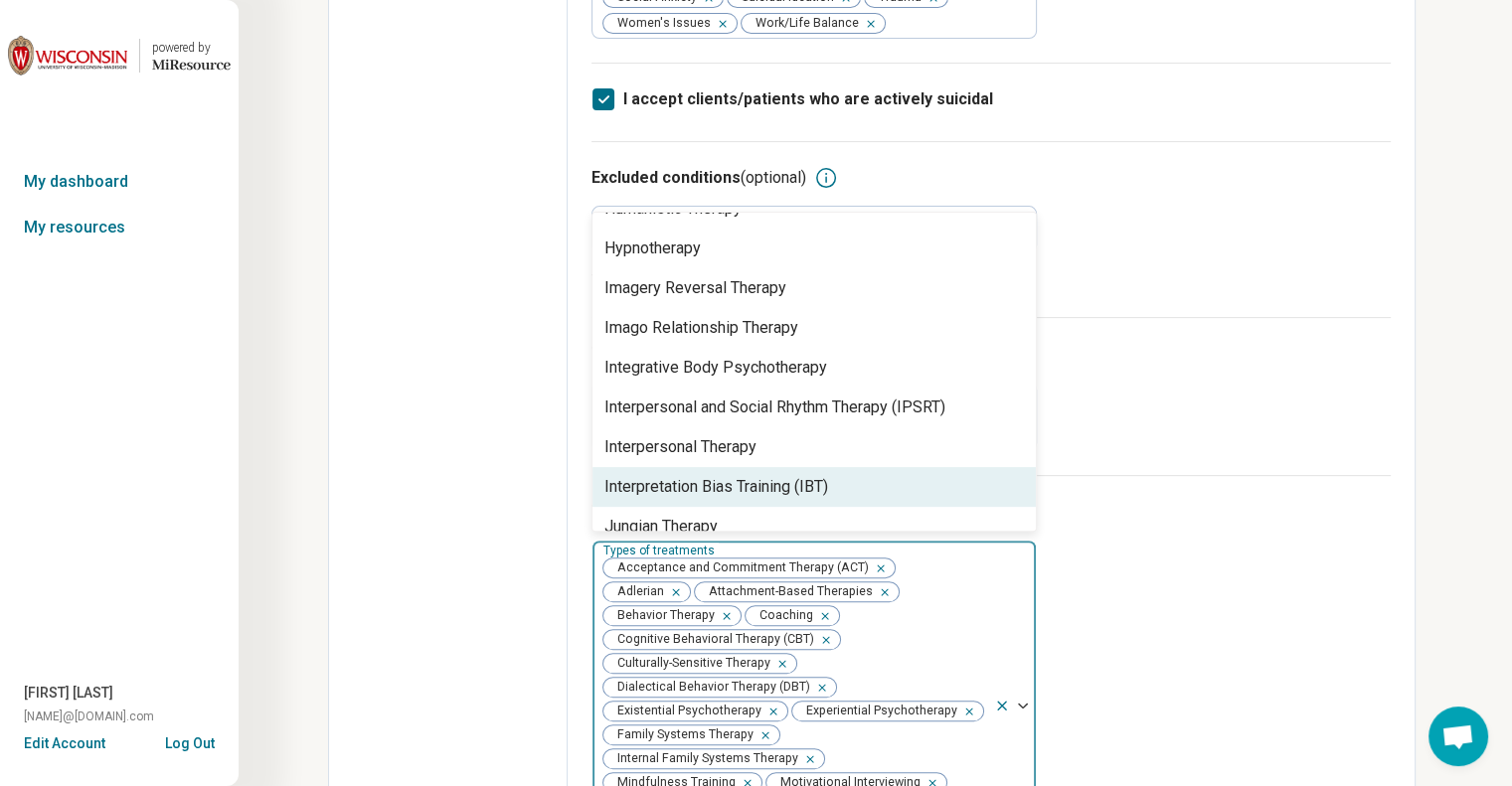 click on "Edit profile General Specialty Credentials Location Payment Schedule Profile completion:  61 % Profile Updated" at bounding box center (448, 472) 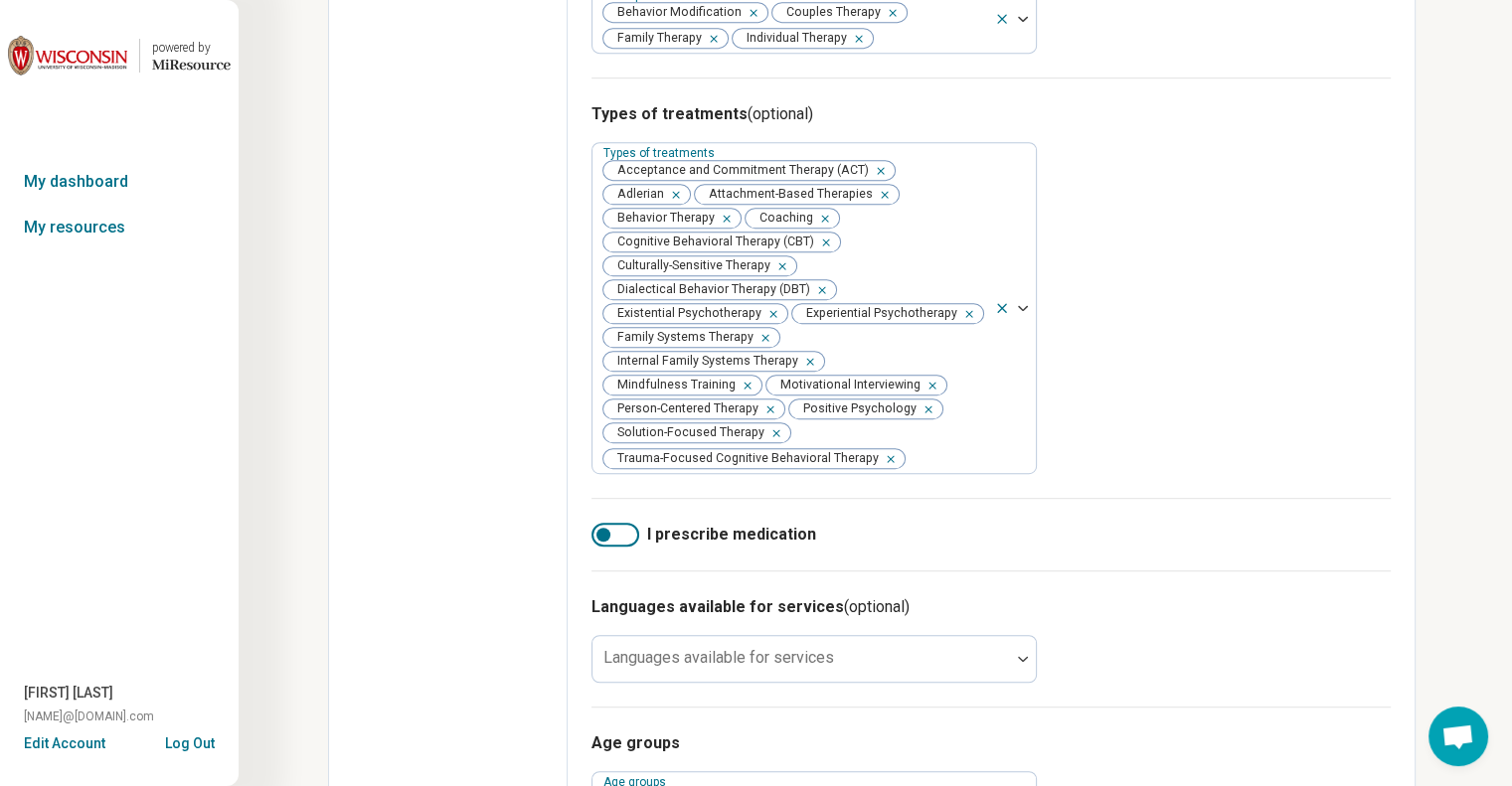 scroll, scrollTop: 1093, scrollLeft: 0, axis: vertical 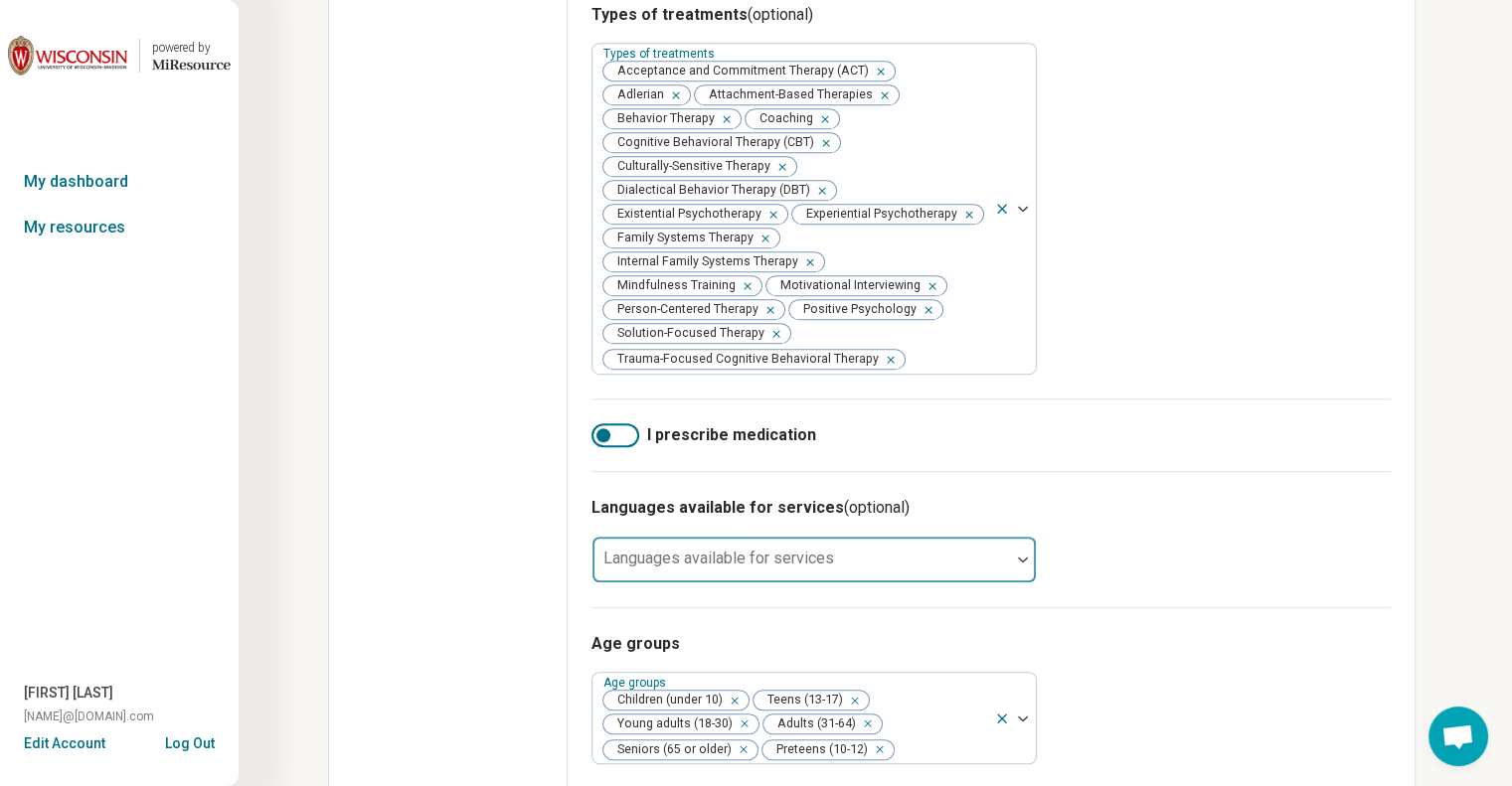 click on "Languages available for services" at bounding box center (814, 559) 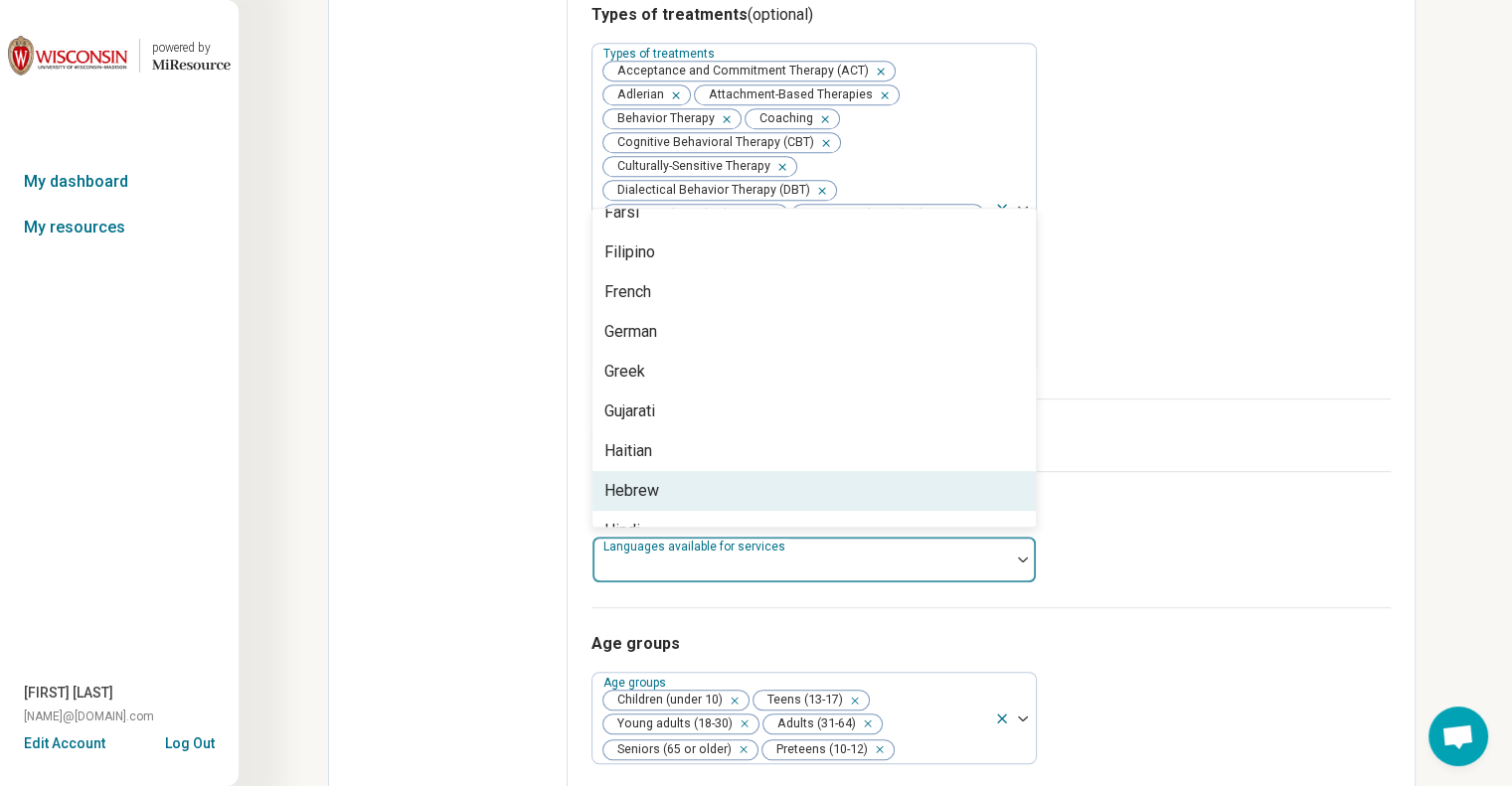 scroll, scrollTop: 298, scrollLeft: 0, axis: vertical 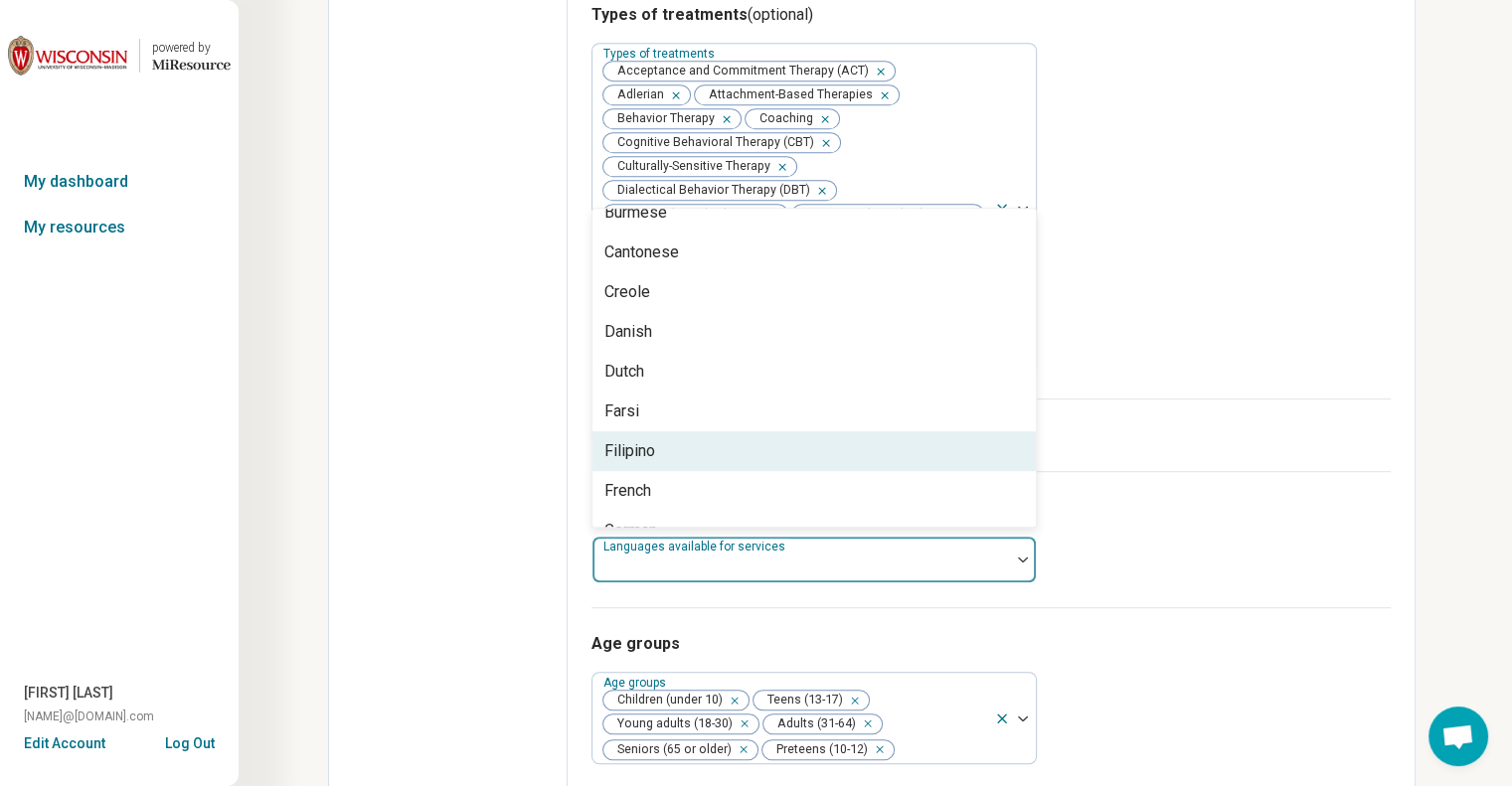 click on "Edit profile General Specialty Credentials Location Payment Schedule Profile completion:  61 % Profile Updated" at bounding box center (448, -25) 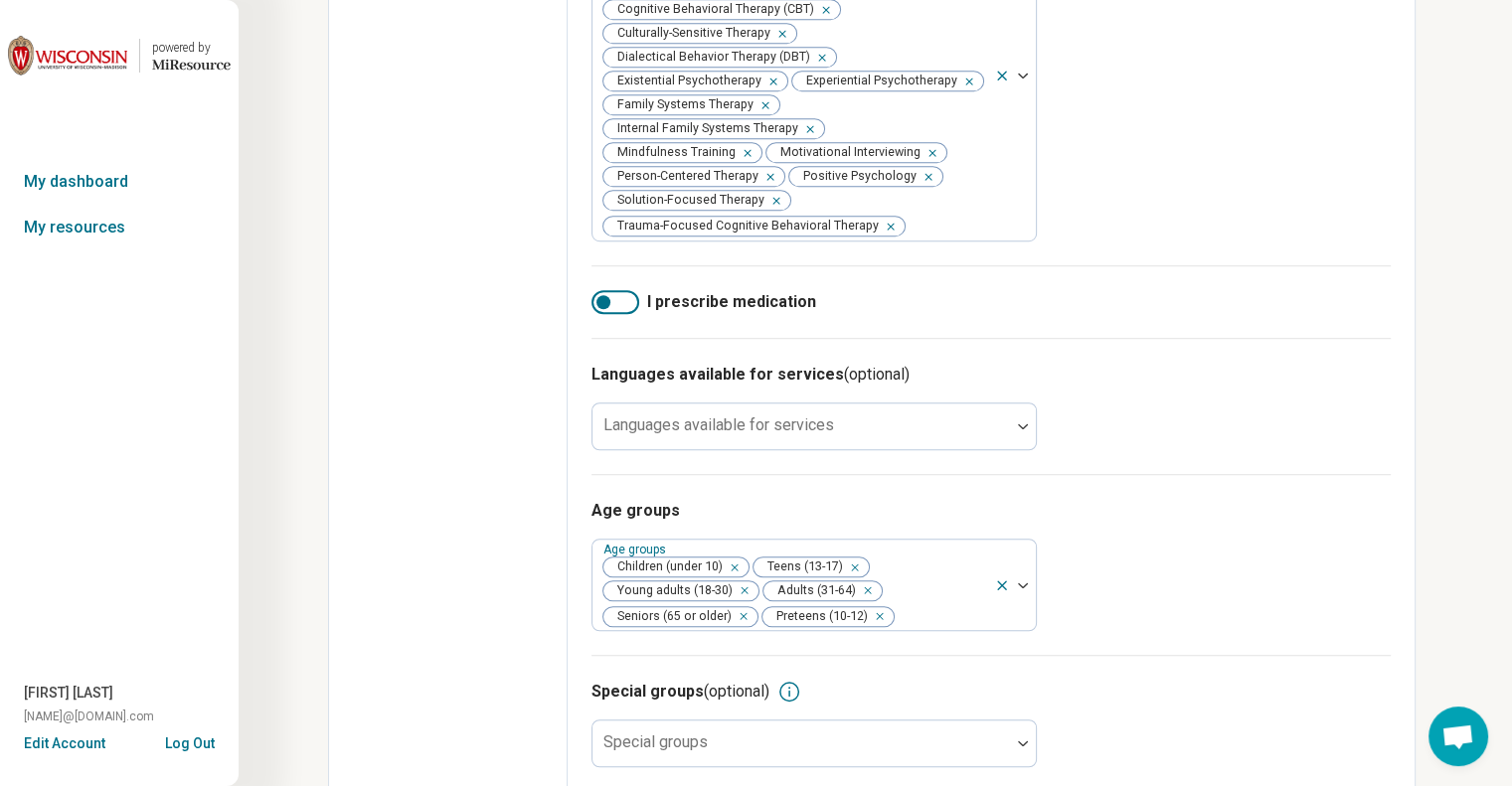 scroll, scrollTop: 1236, scrollLeft: 0, axis: vertical 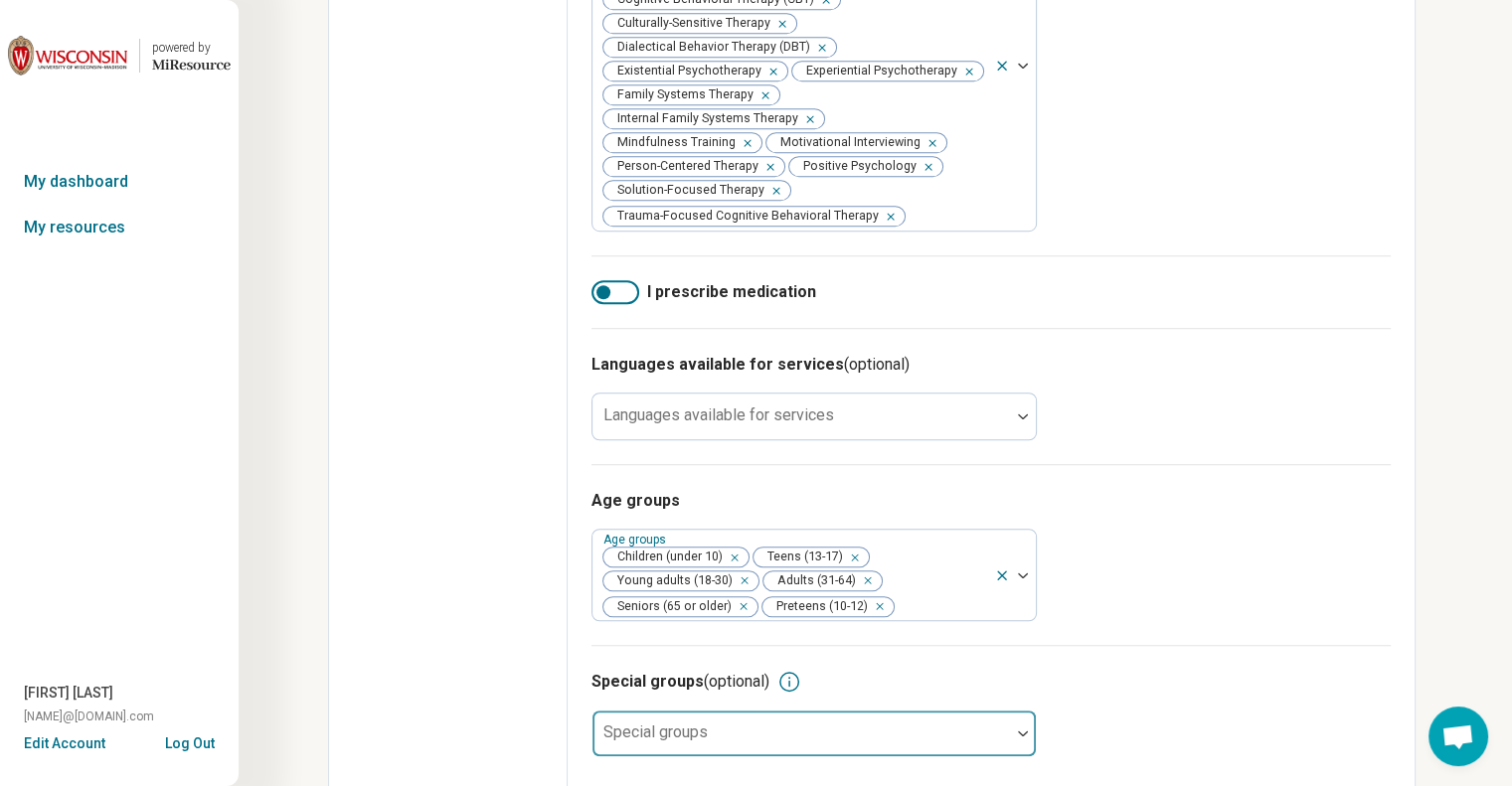 click at bounding box center [801, 741] 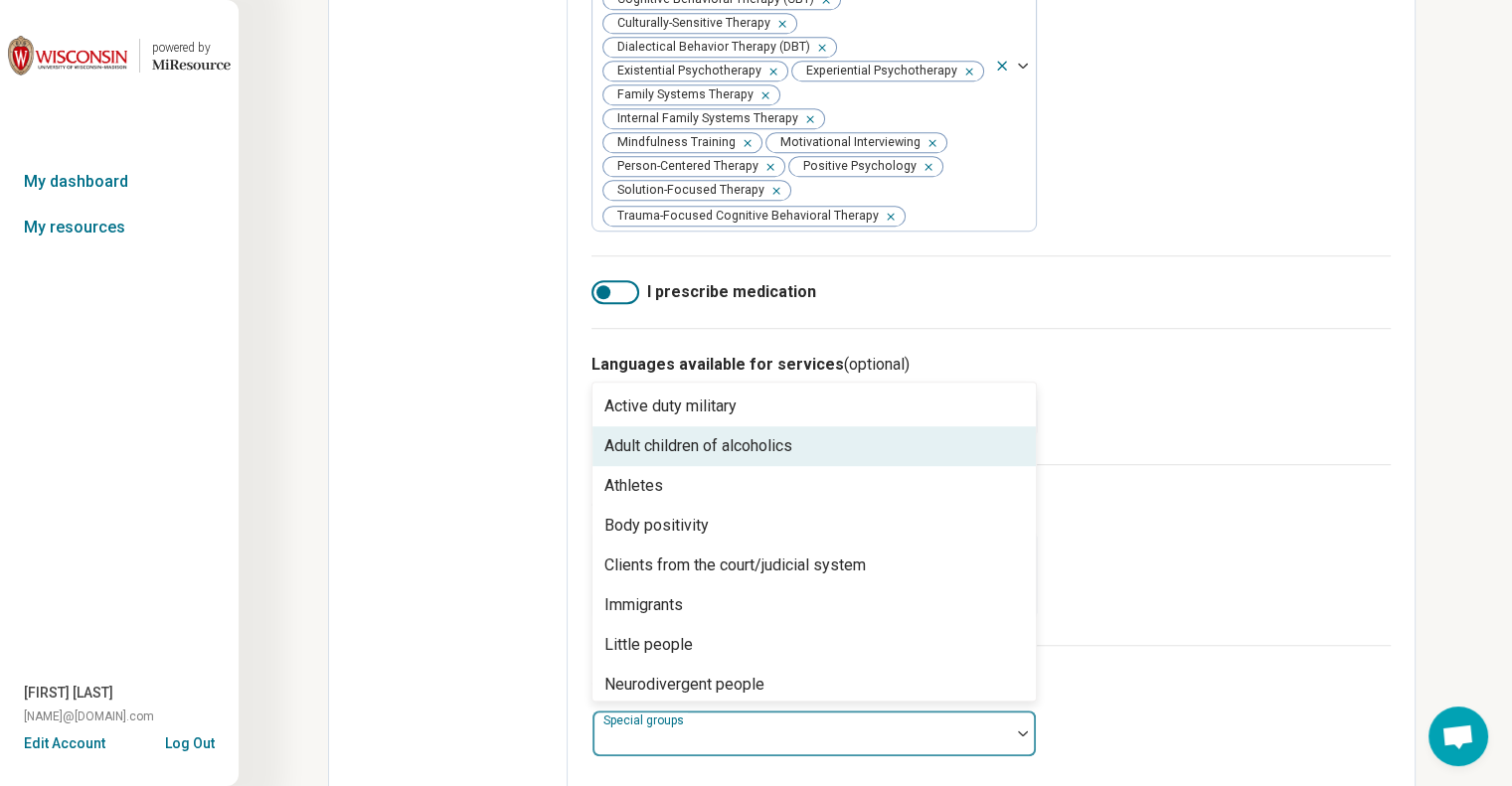 click on "Adult children of alcoholics" at bounding box center [698, 446] 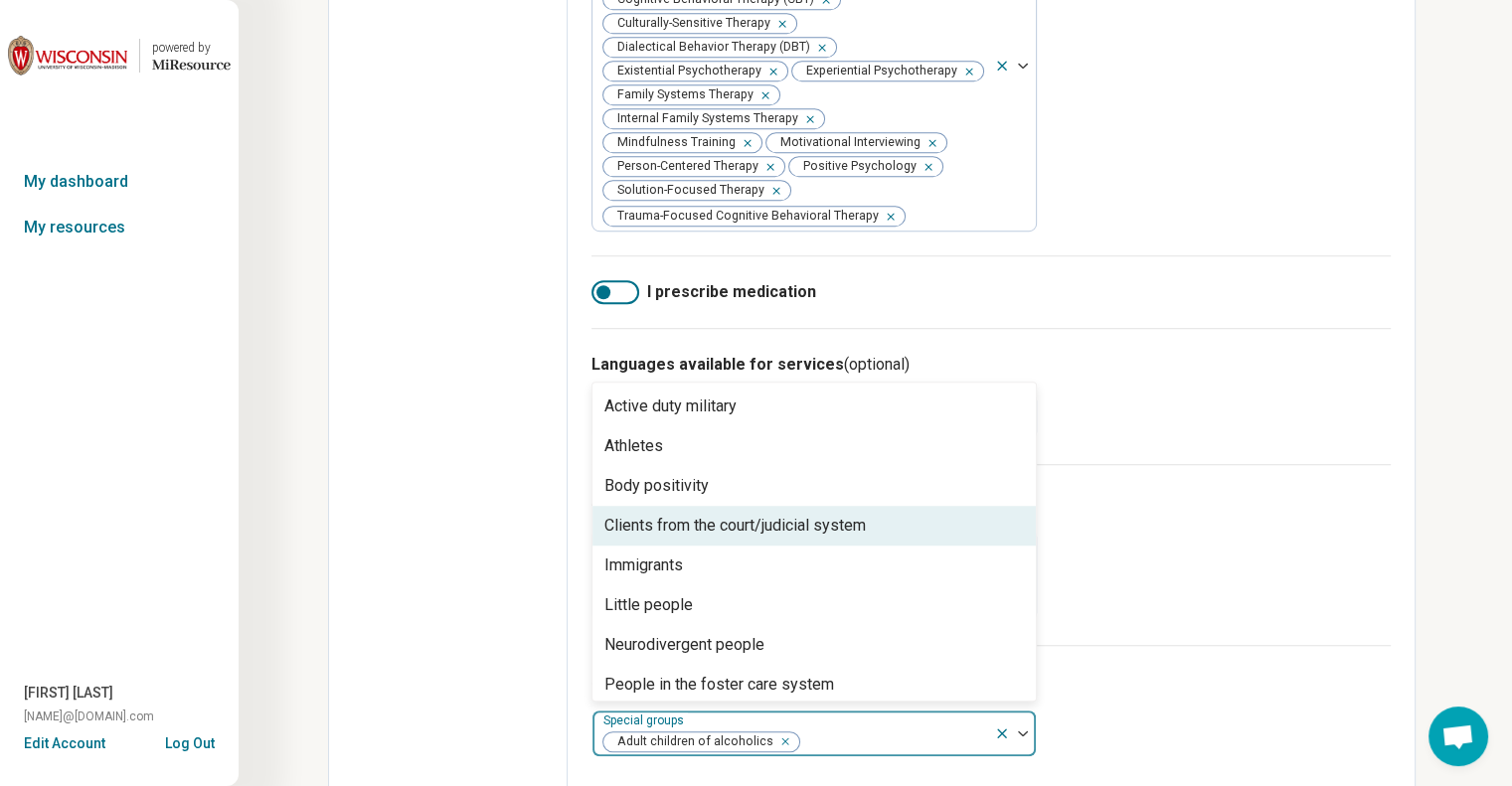 click on "Clients from the court/judicial system" at bounding box center [735, 526] 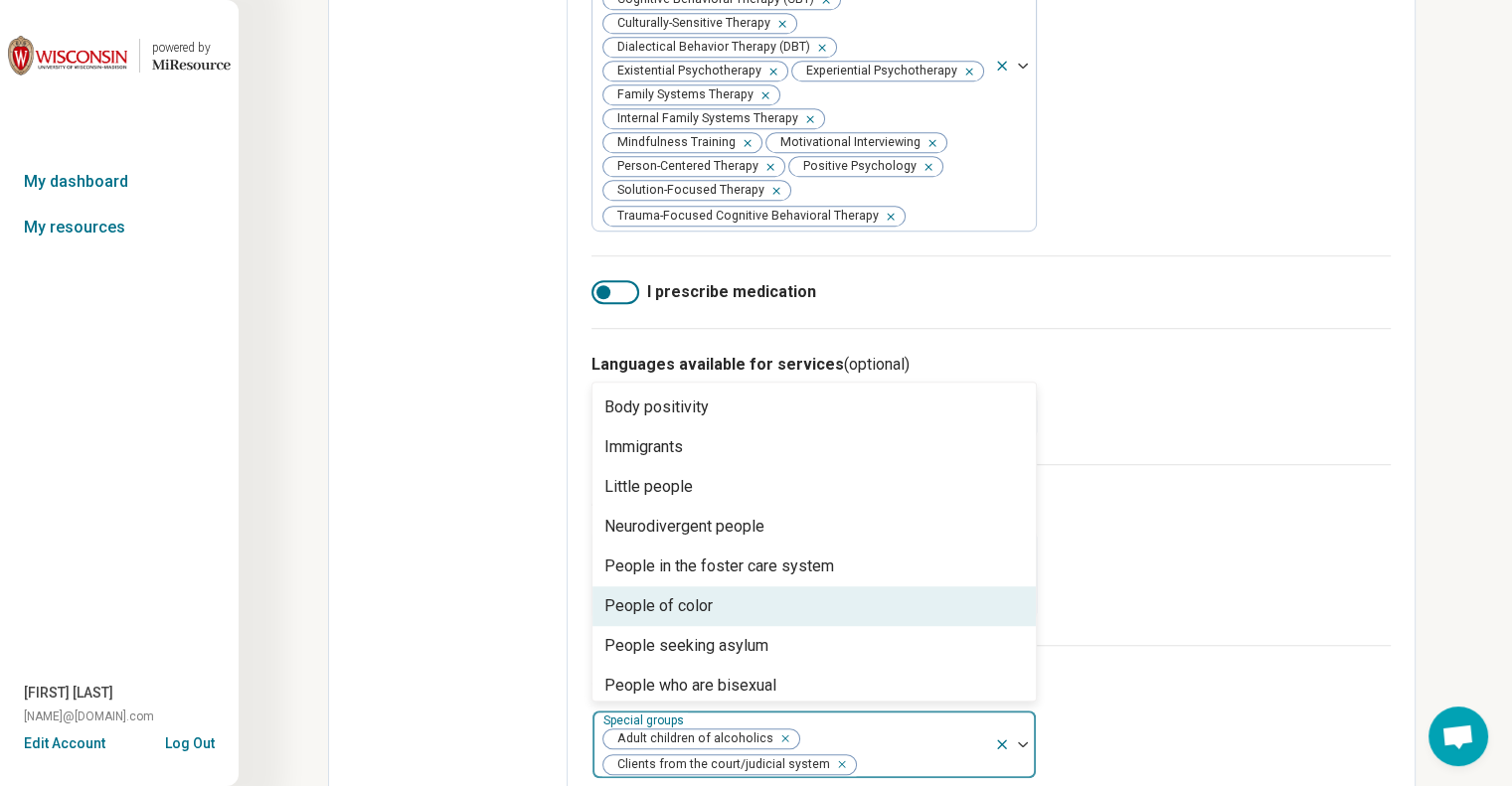 scroll, scrollTop: 99, scrollLeft: 0, axis: vertical 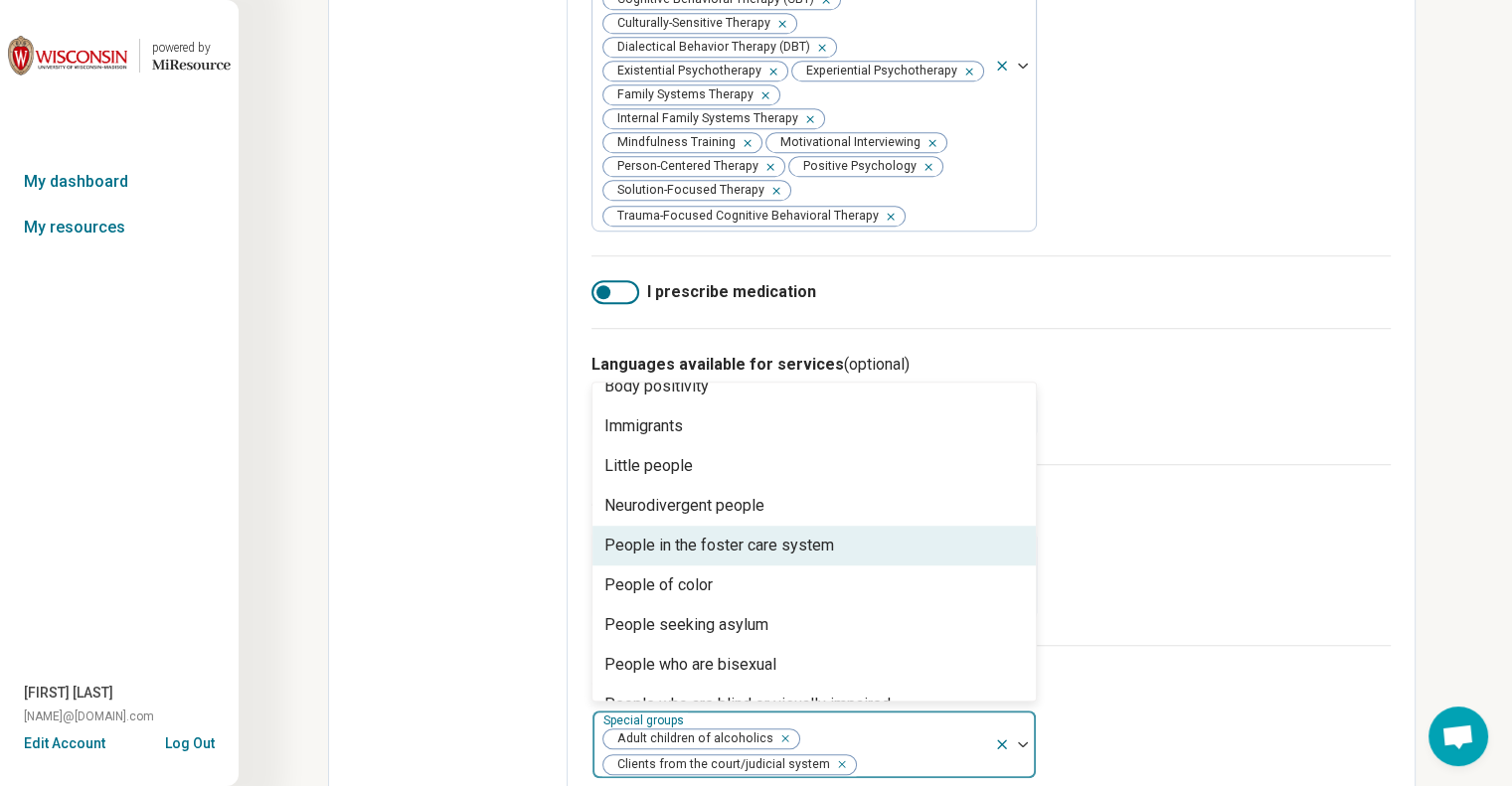 click on "People in the foster care system" at bounding box center (719, 546) 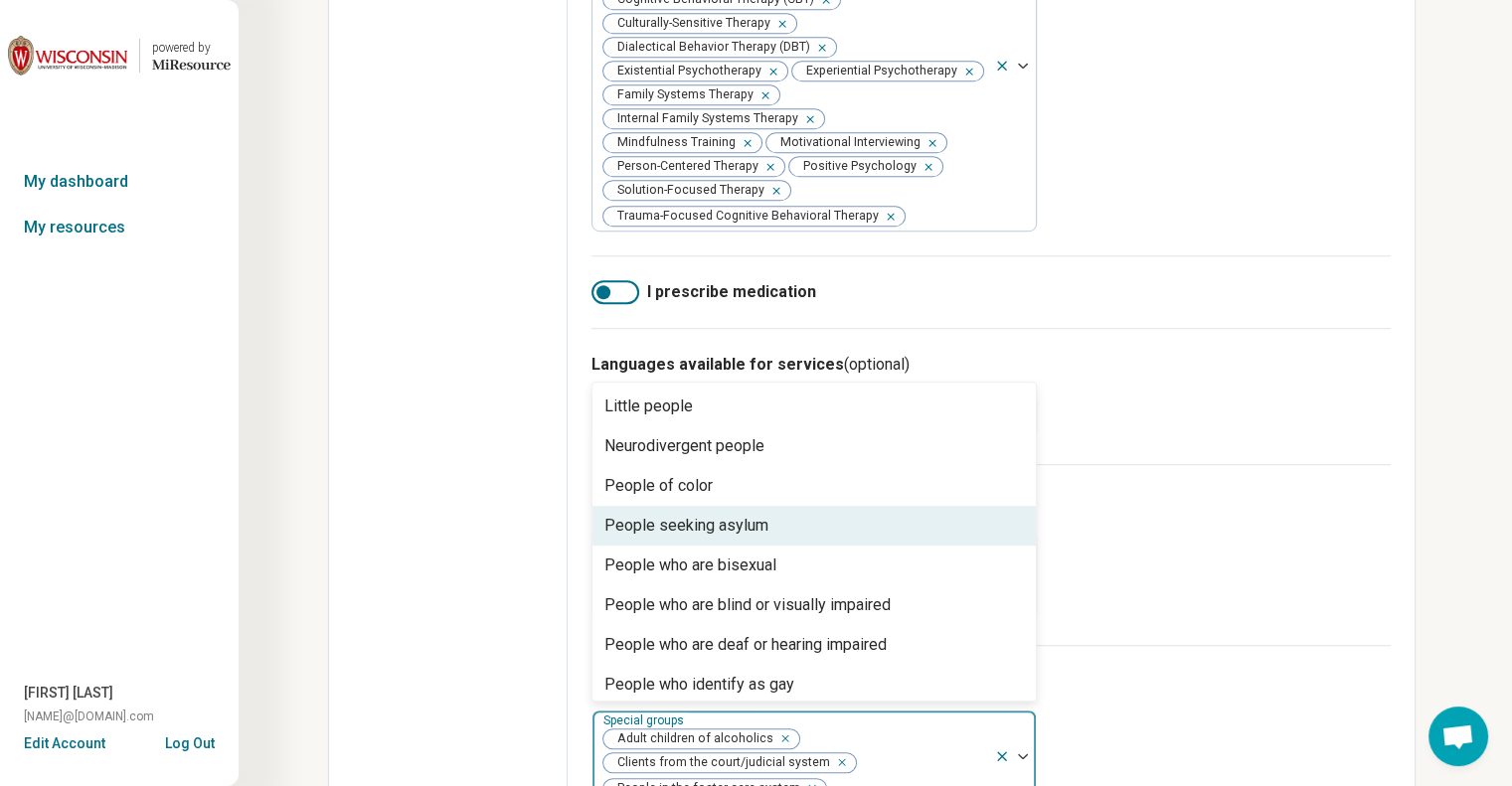 scroll, scrollTop: 199, scrollLeft: 0, axis: vertical 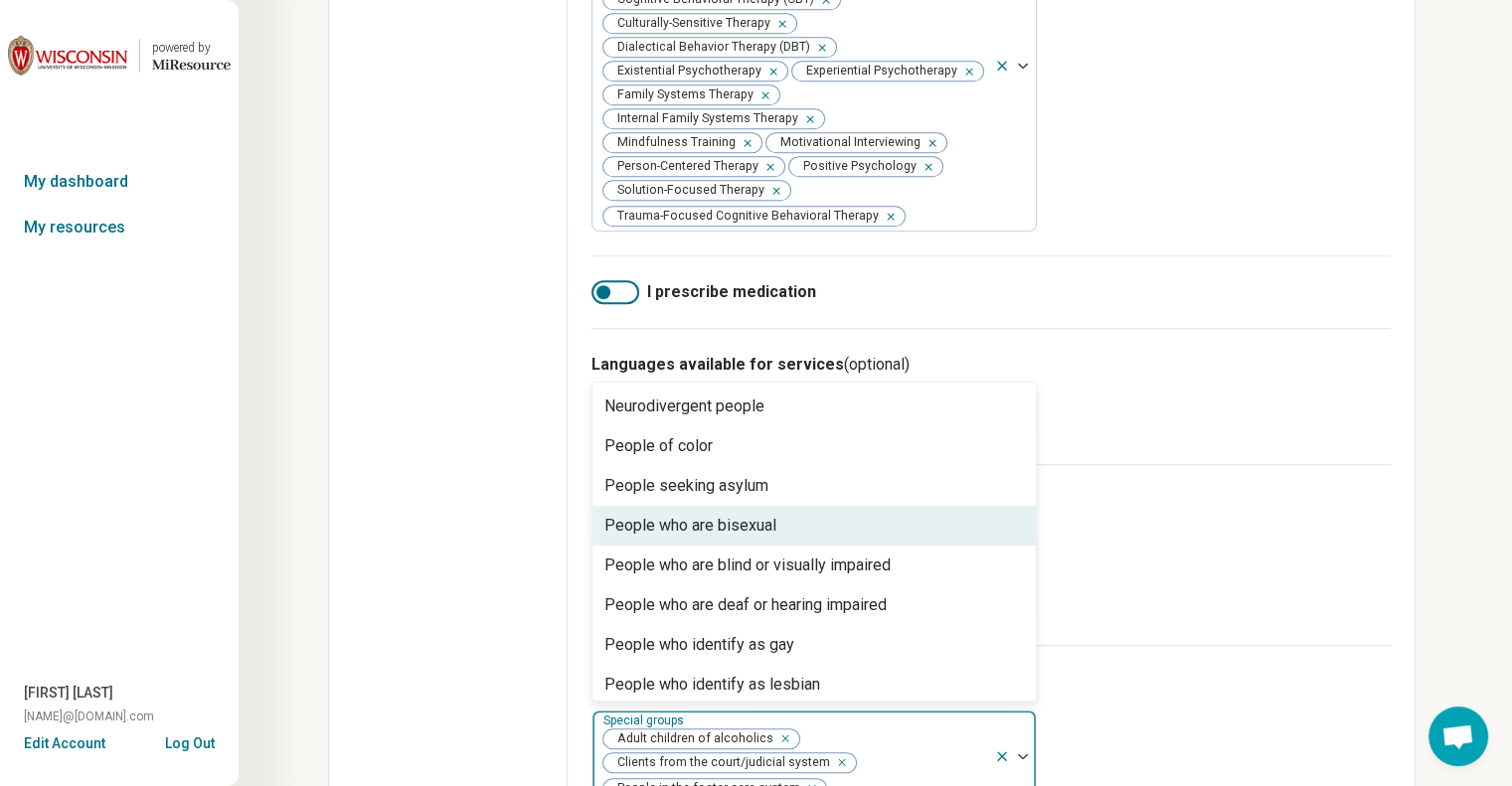 click on "People who are bisexual" at bounding box center [814, 526] 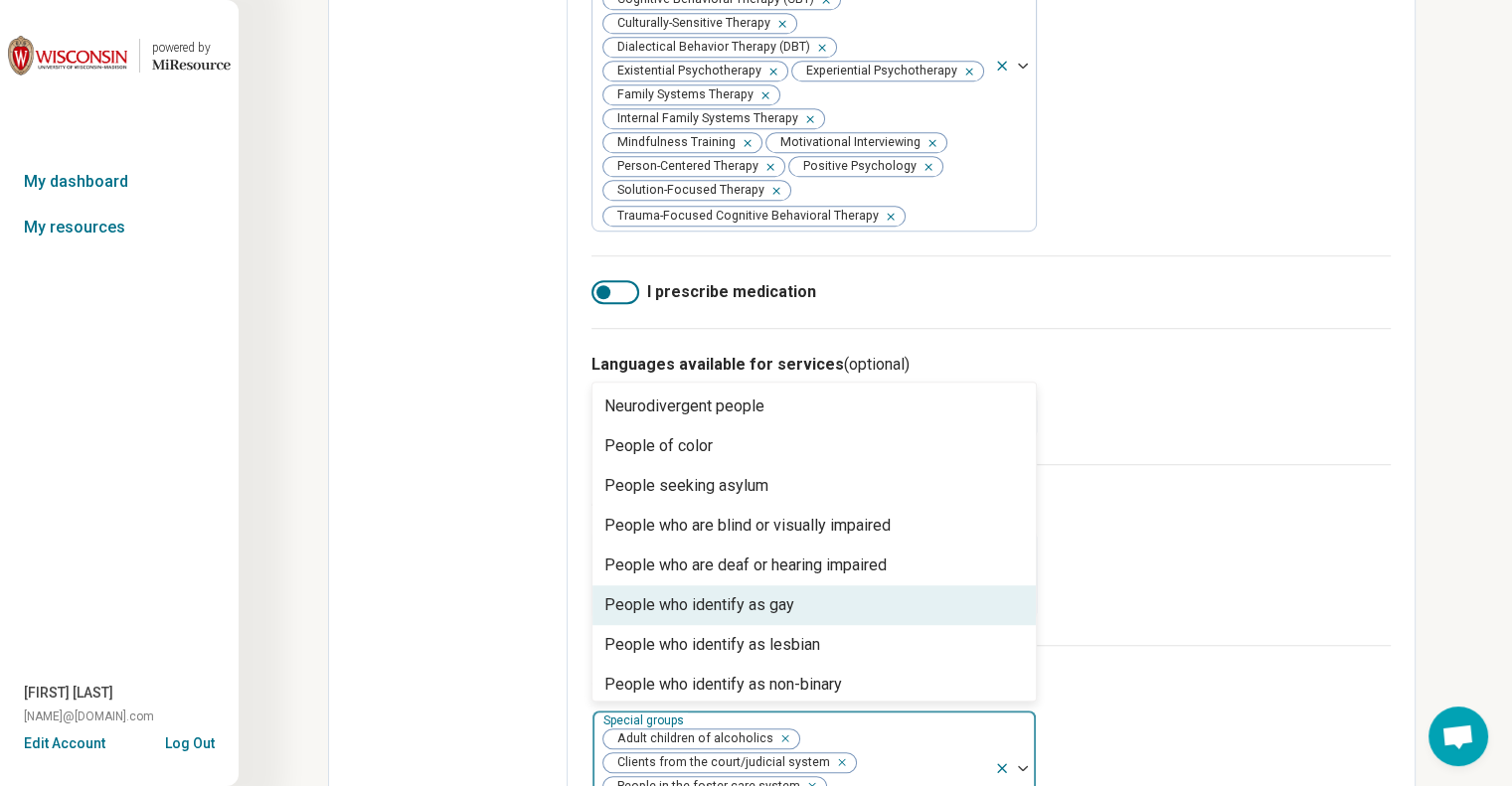 click on "People who identify as gay" at bounding box center [814, 605] 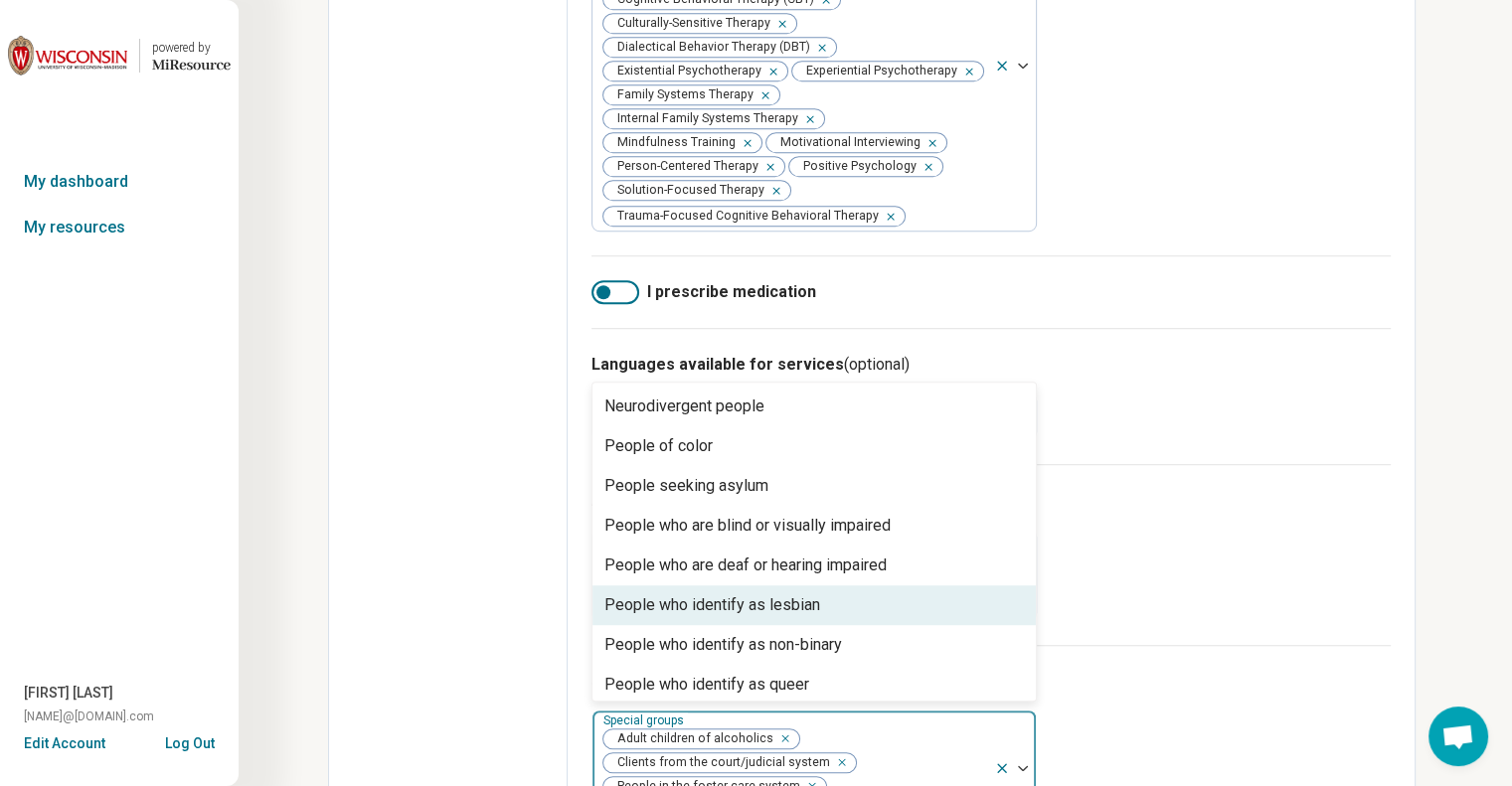 click on "People who identify as lesbian" at bounding box center (814, 605) 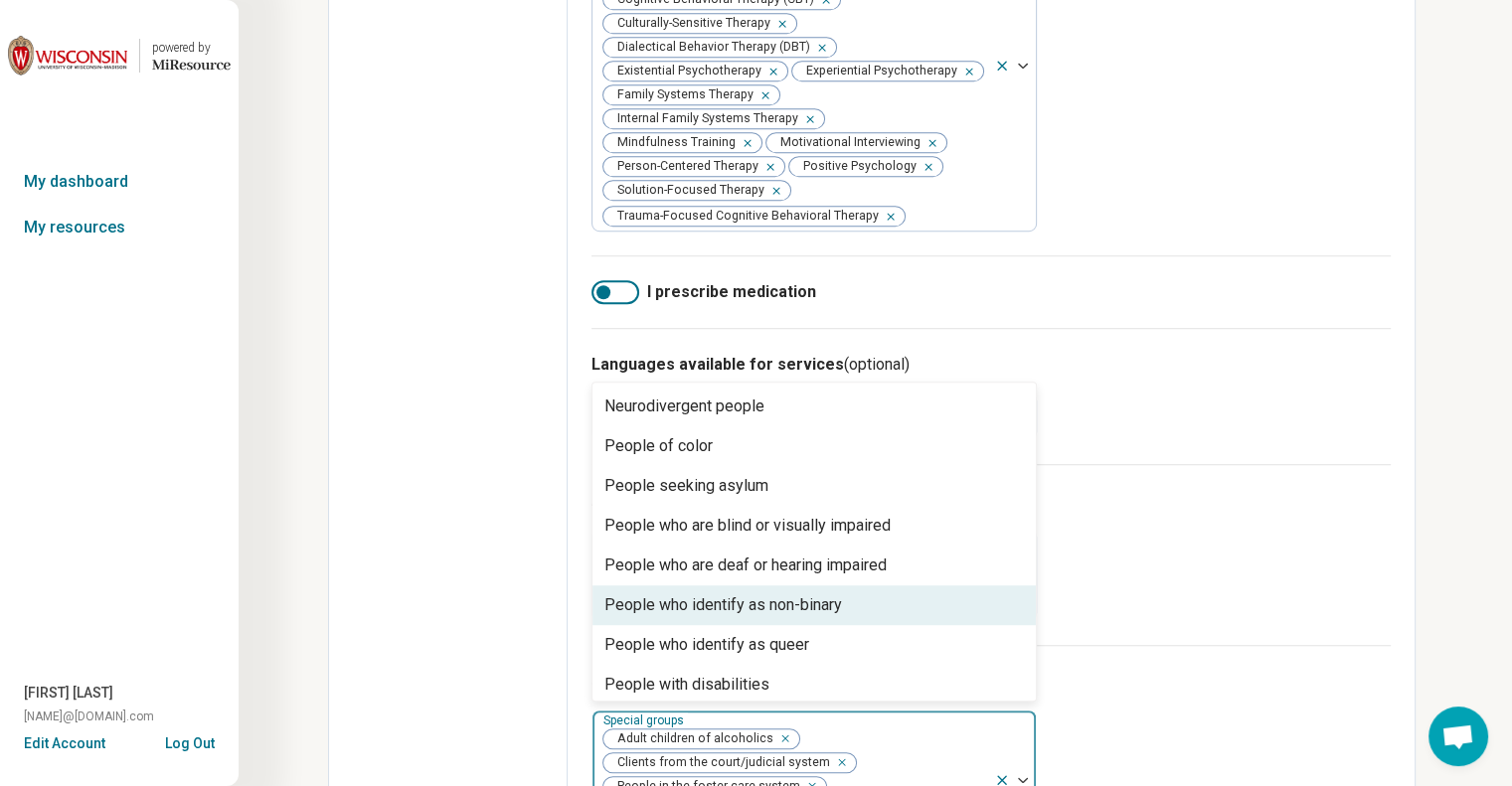 click on "People who identify as non-binary" at bounding box center (814, 605) 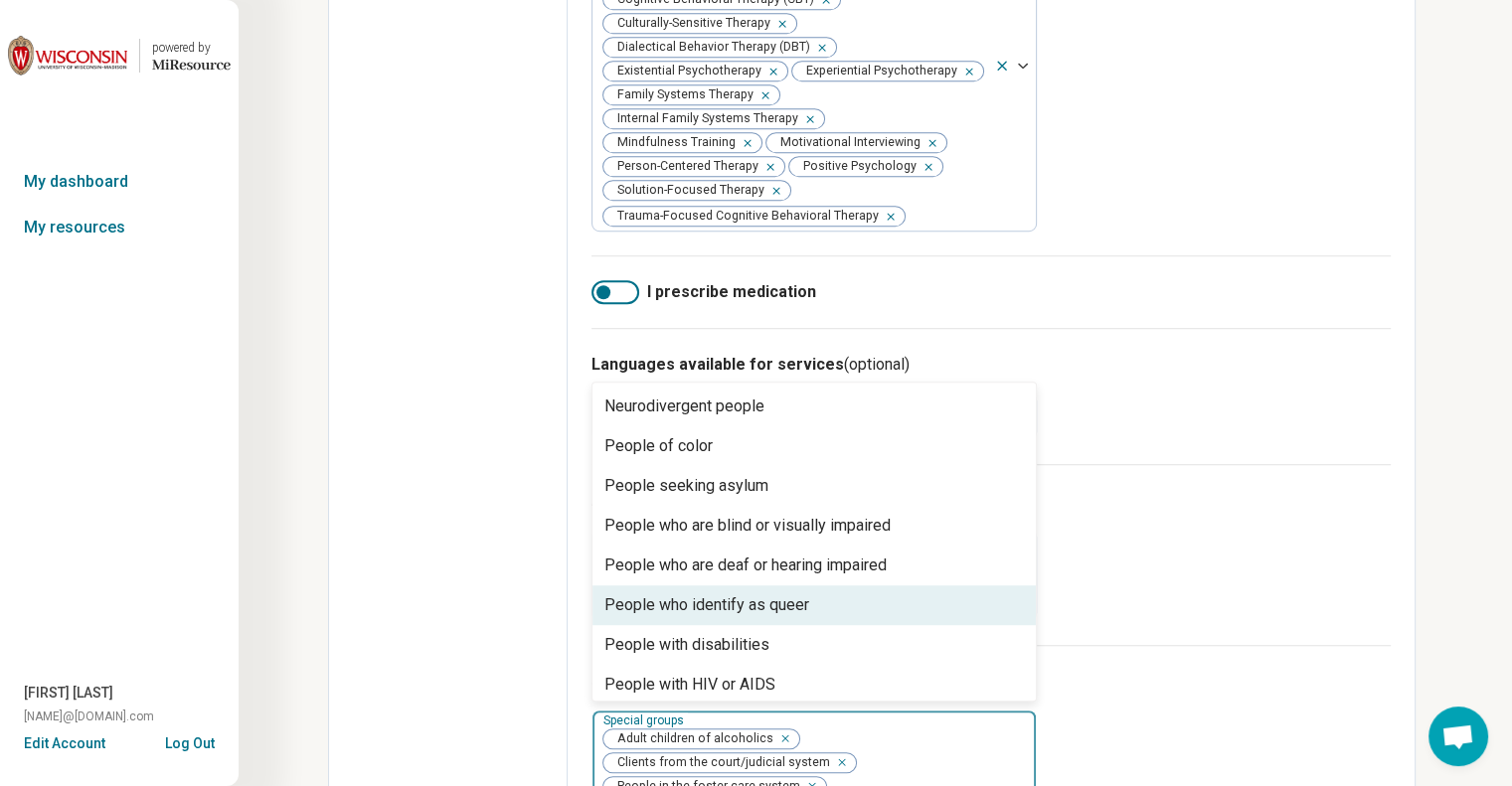 click on "People who identify as queer" at bounding box center [814, 605] 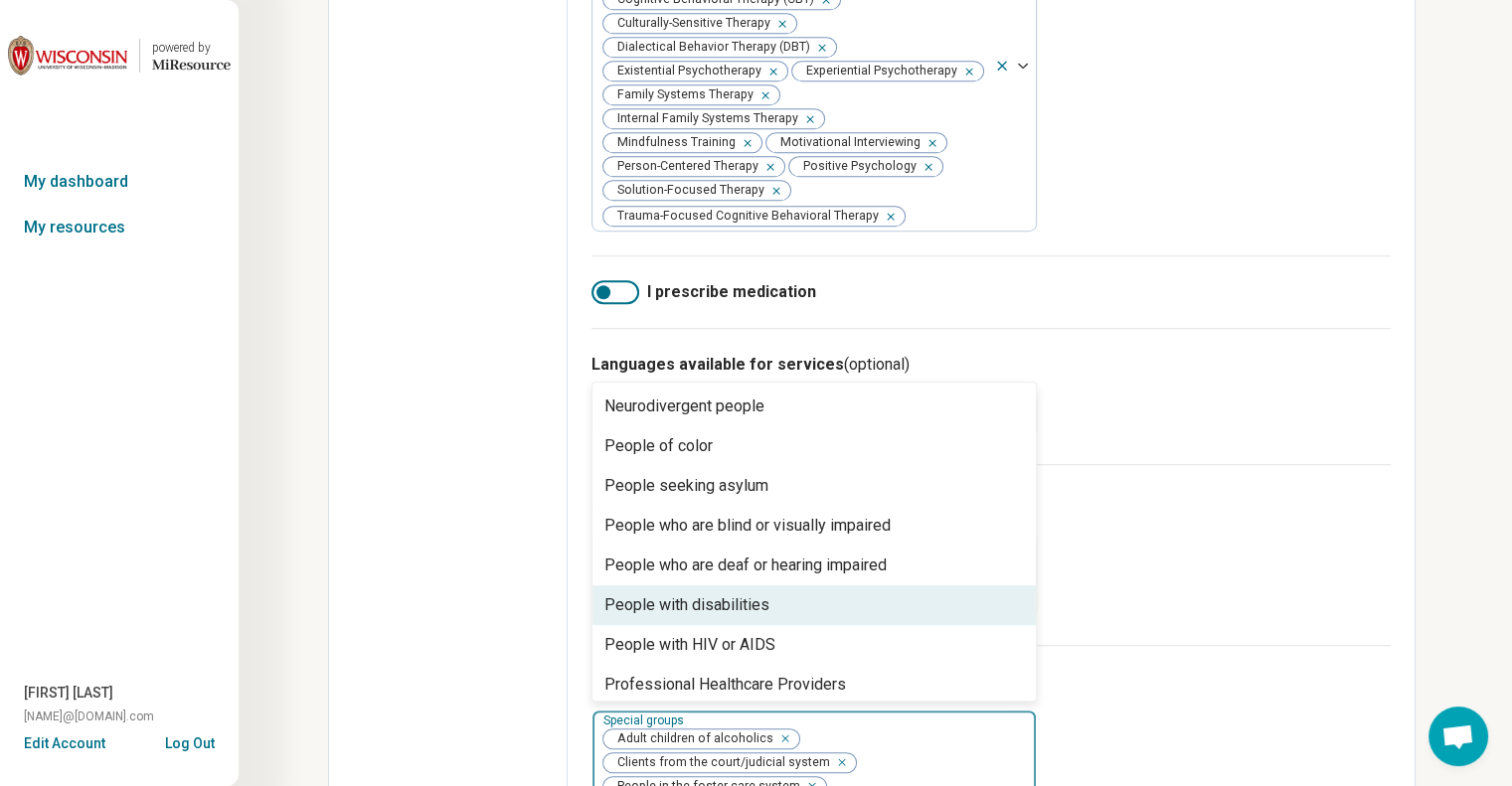 scroll, scrollTop: 286, scrollLeft: 0, axis: vertical 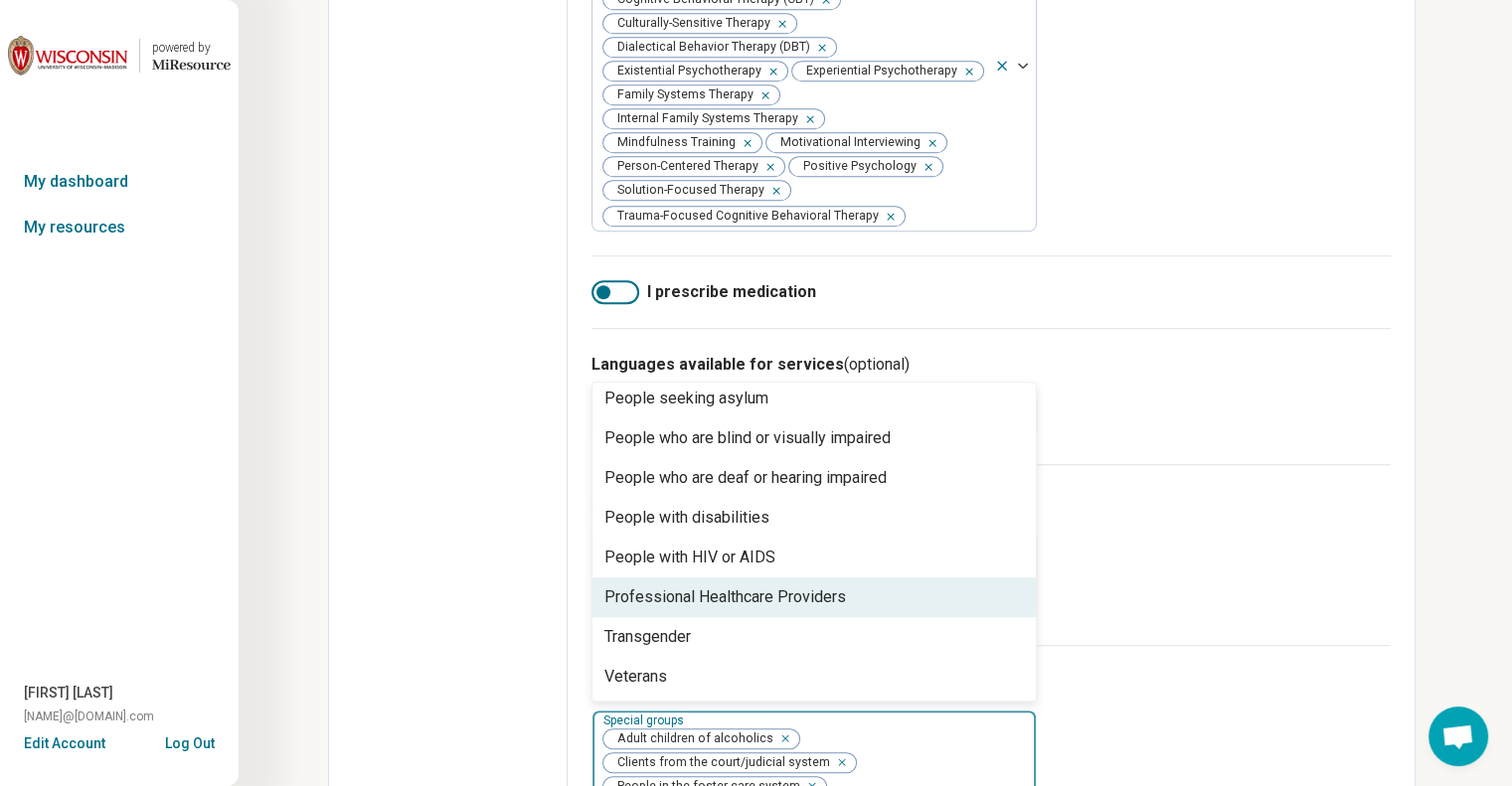 click on "Professional Healthcare Providers" at bounding box center [725, 597] 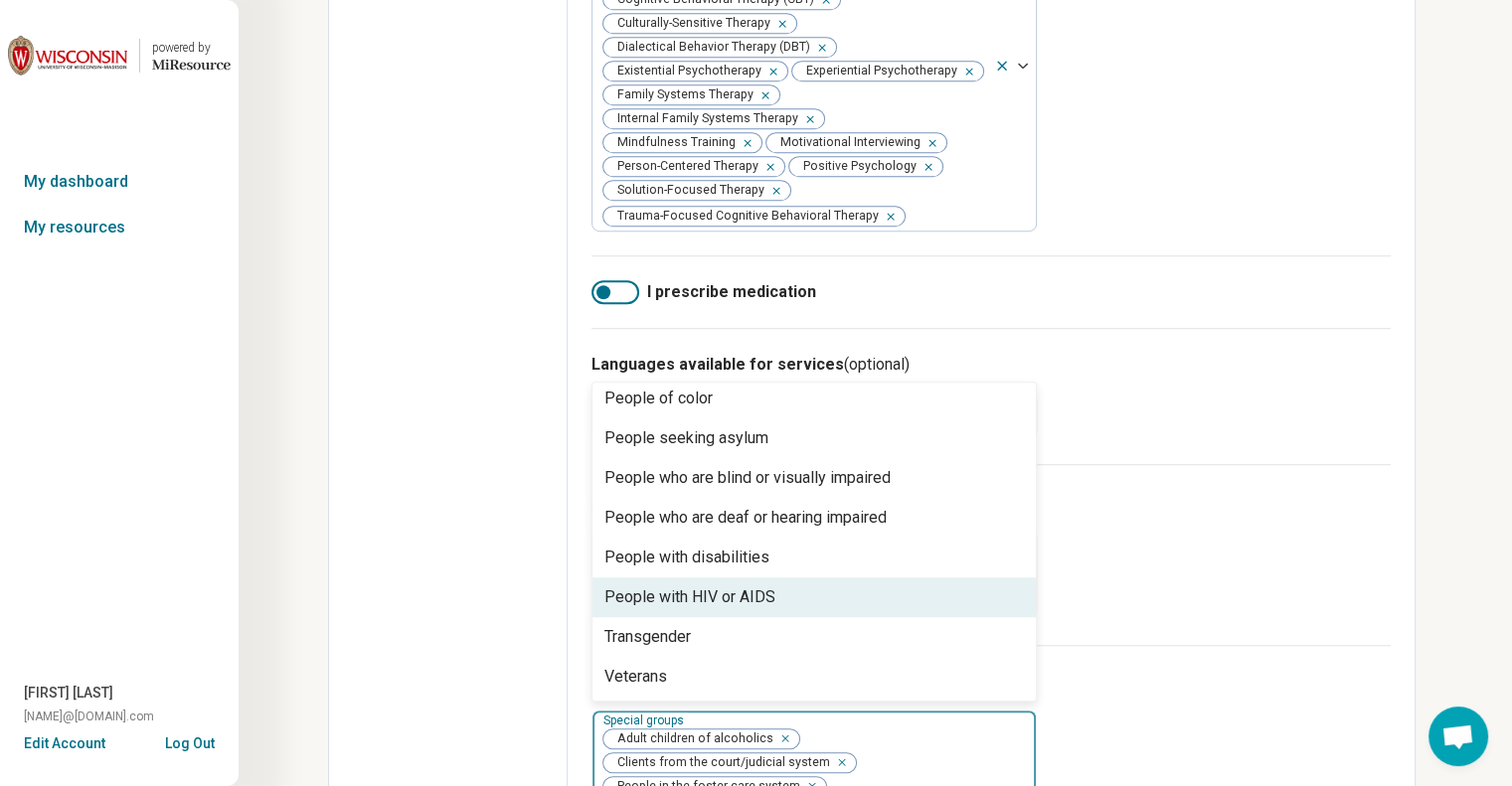 scroll, scrollTop: 246, scrollLeft: 0, axis: vertical 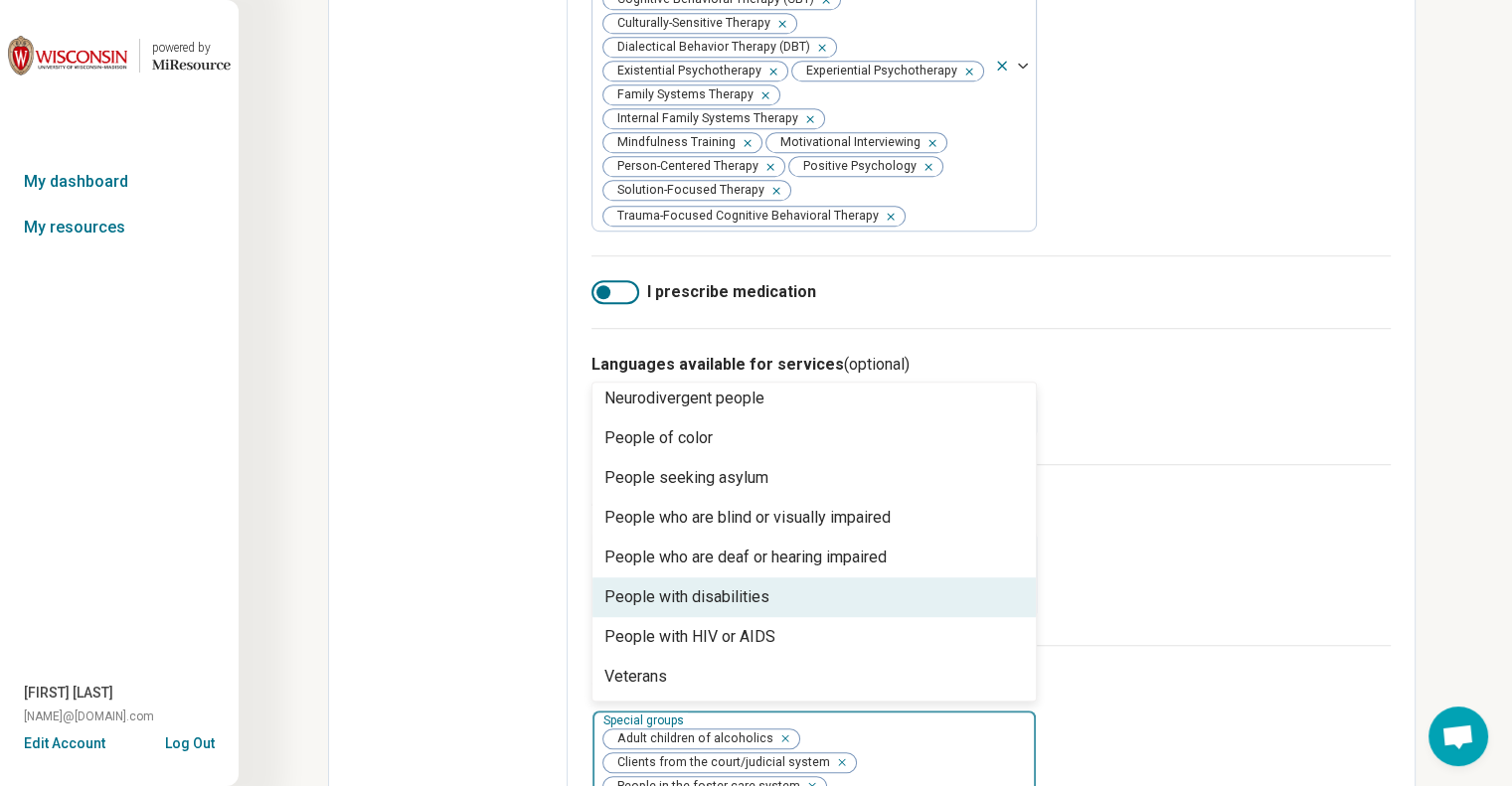 click on "People with disabilities" at bounding box center (687, 597) 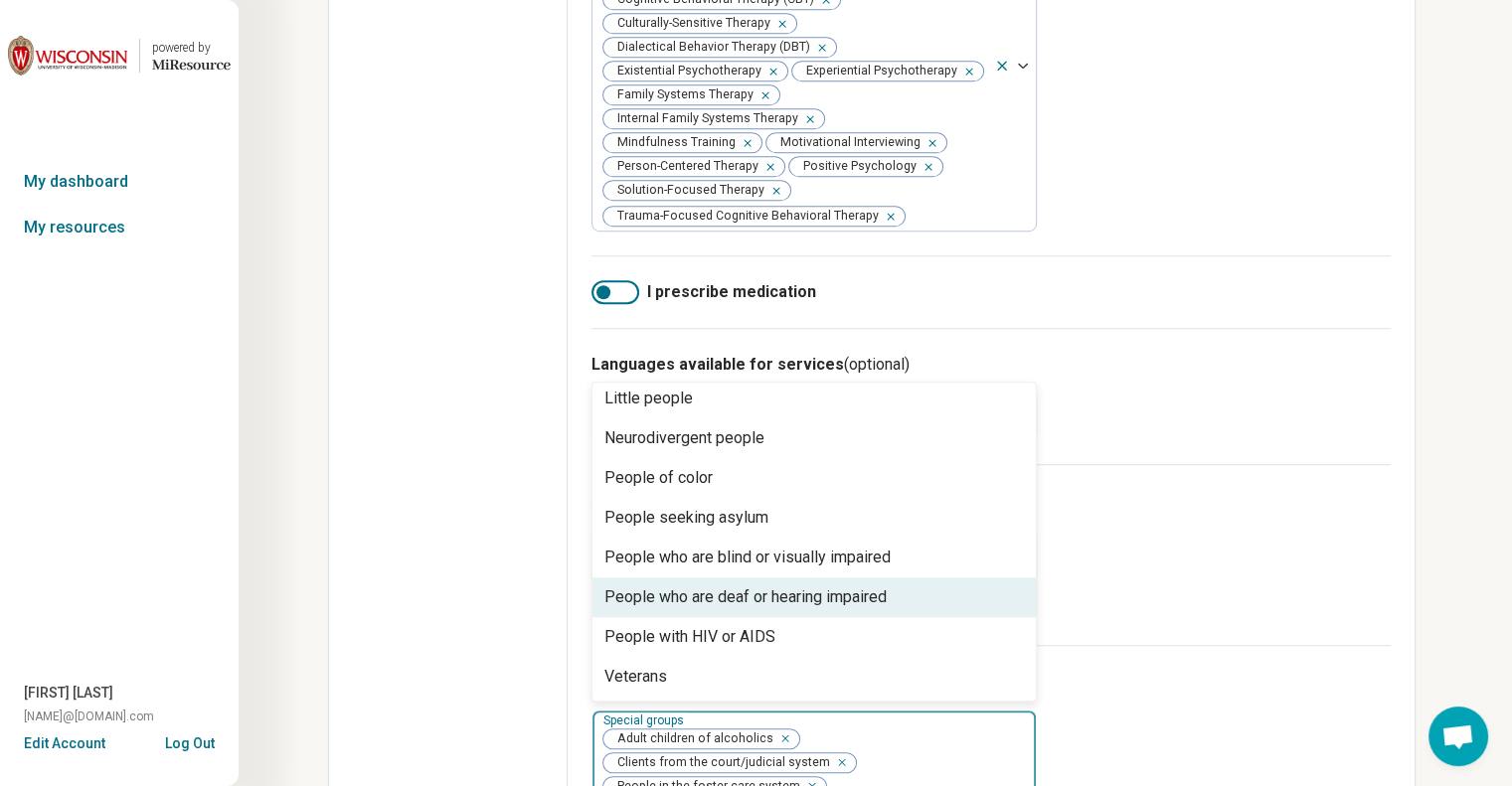 scroll, scrollTop: 167, scrollLeft: 0, axis: vertical 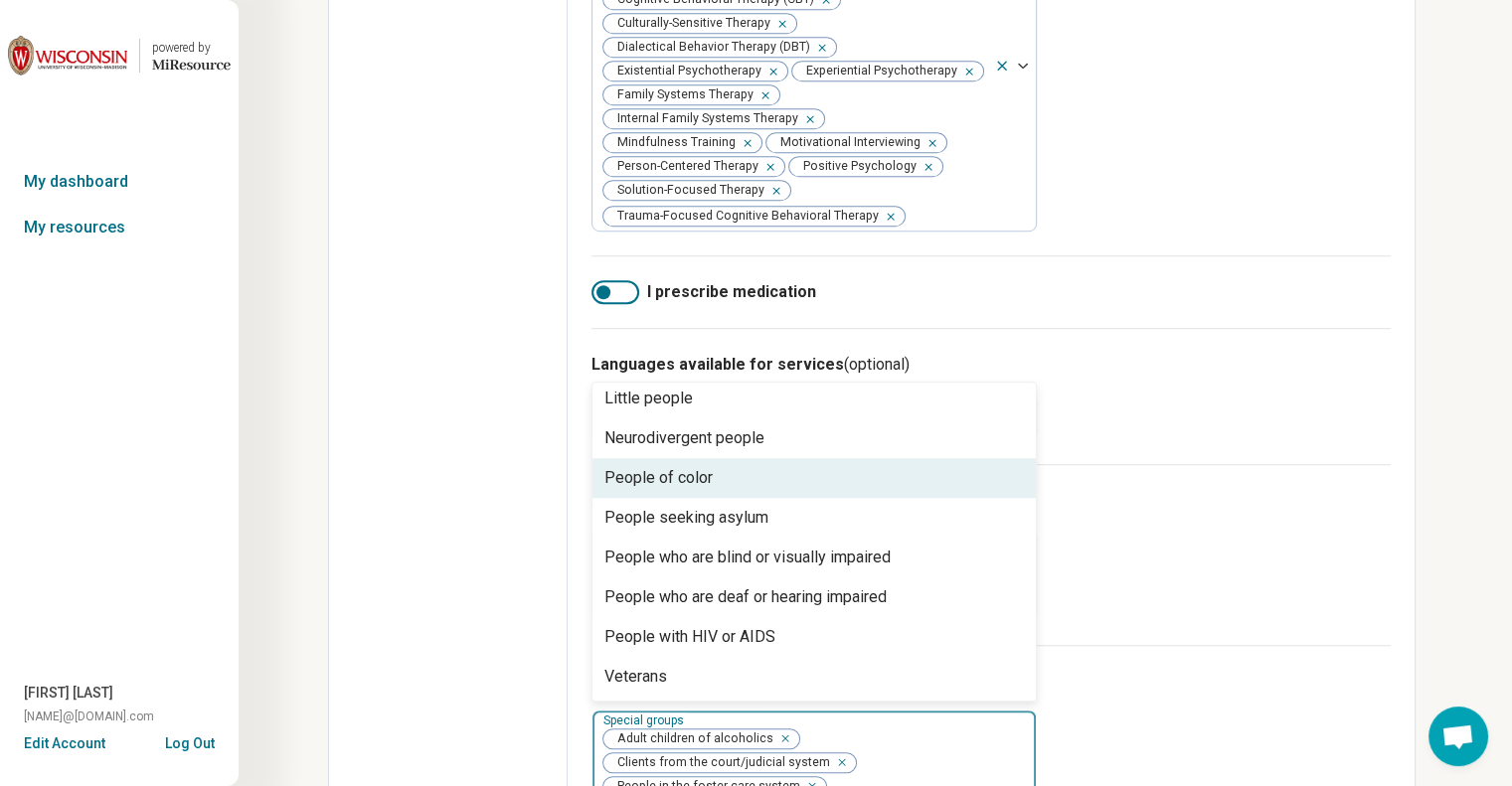 click on "People of color" at bounding box center (658, 478) 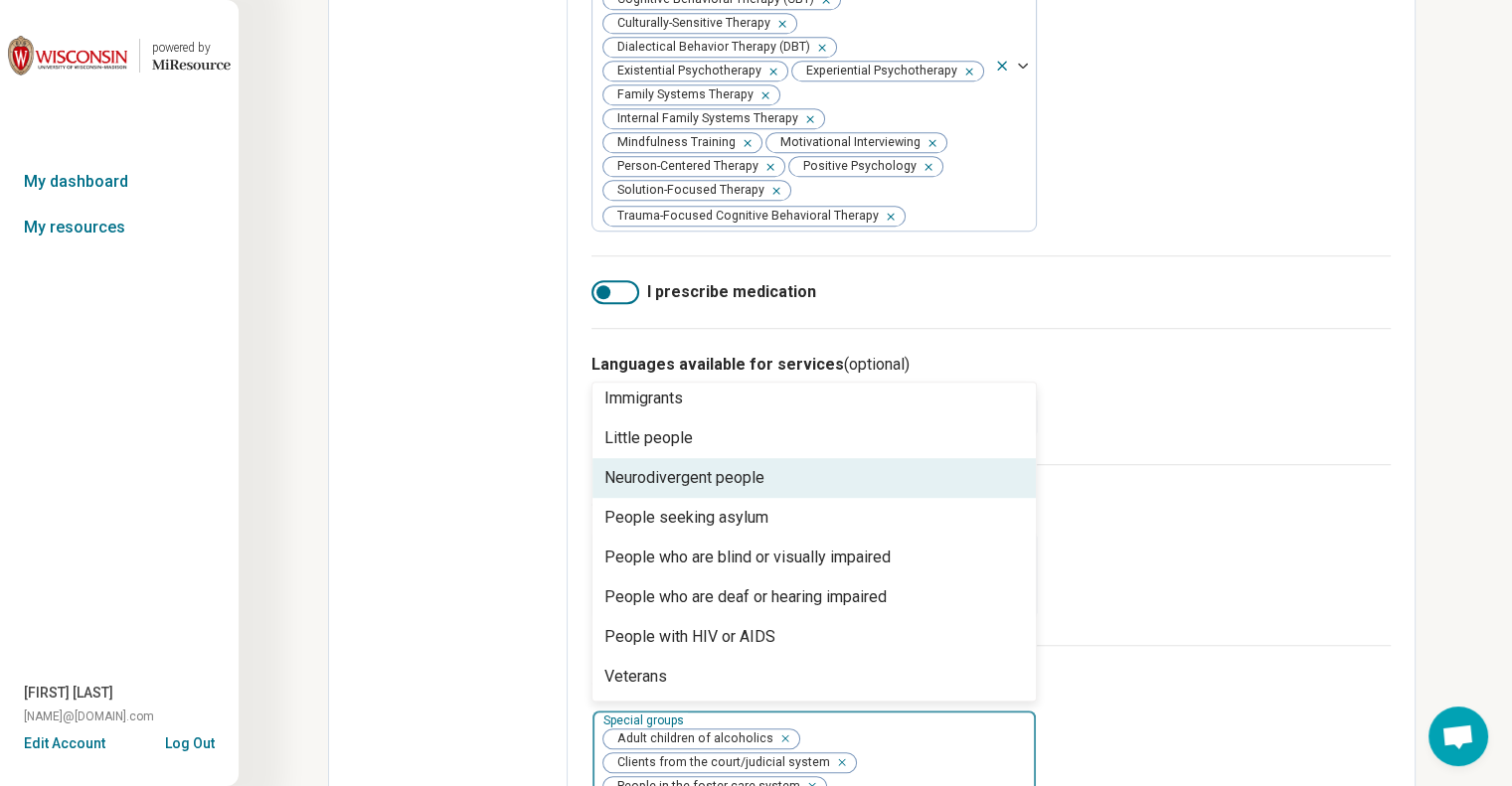 drag, startPoint x: 690, startPoint y: 470, endPoint x: 700, endPoint y: 467, distance: 10.440307 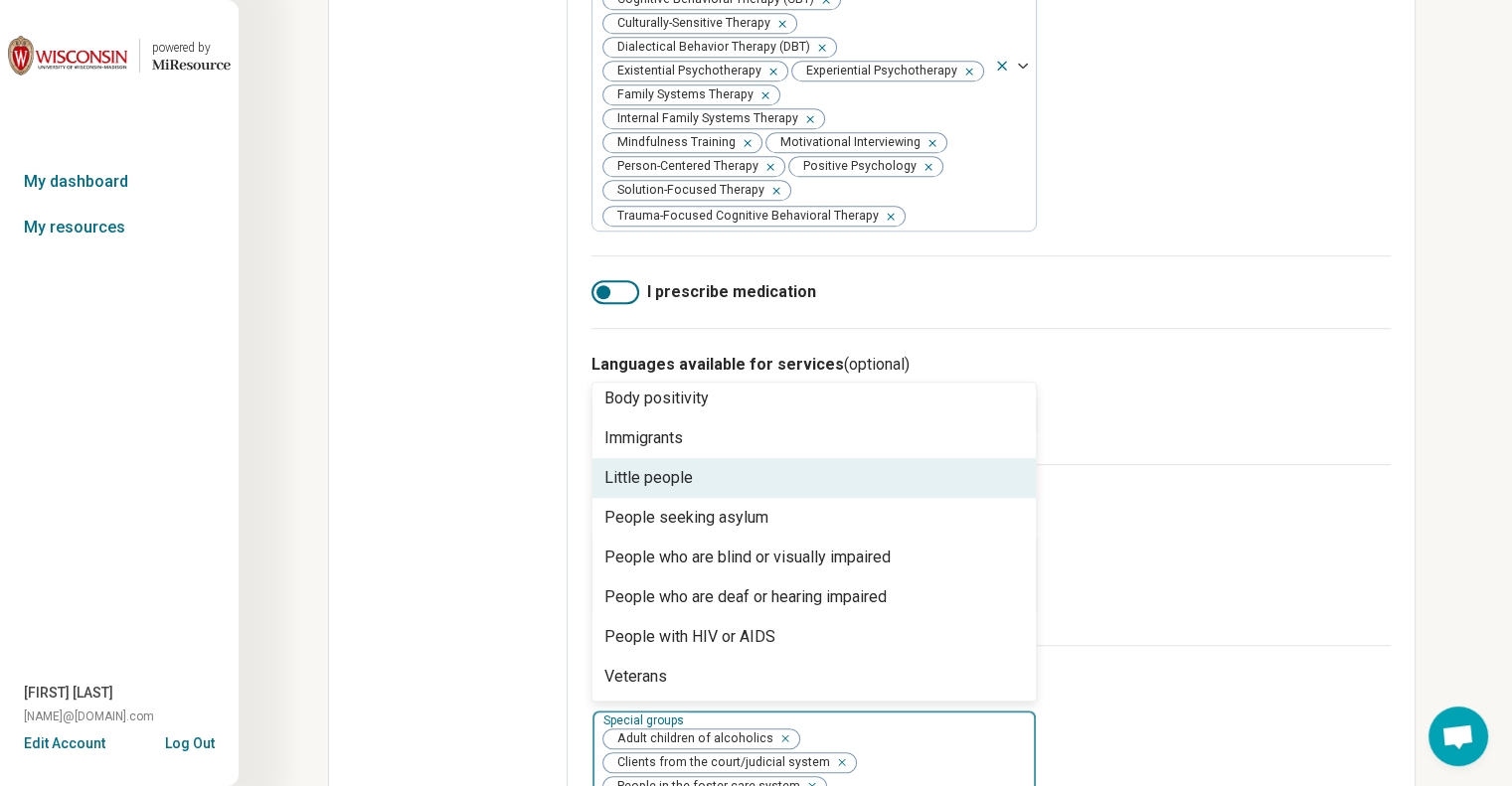 scroll, scrollTop: 0, scrollLeft: 0, axis: both 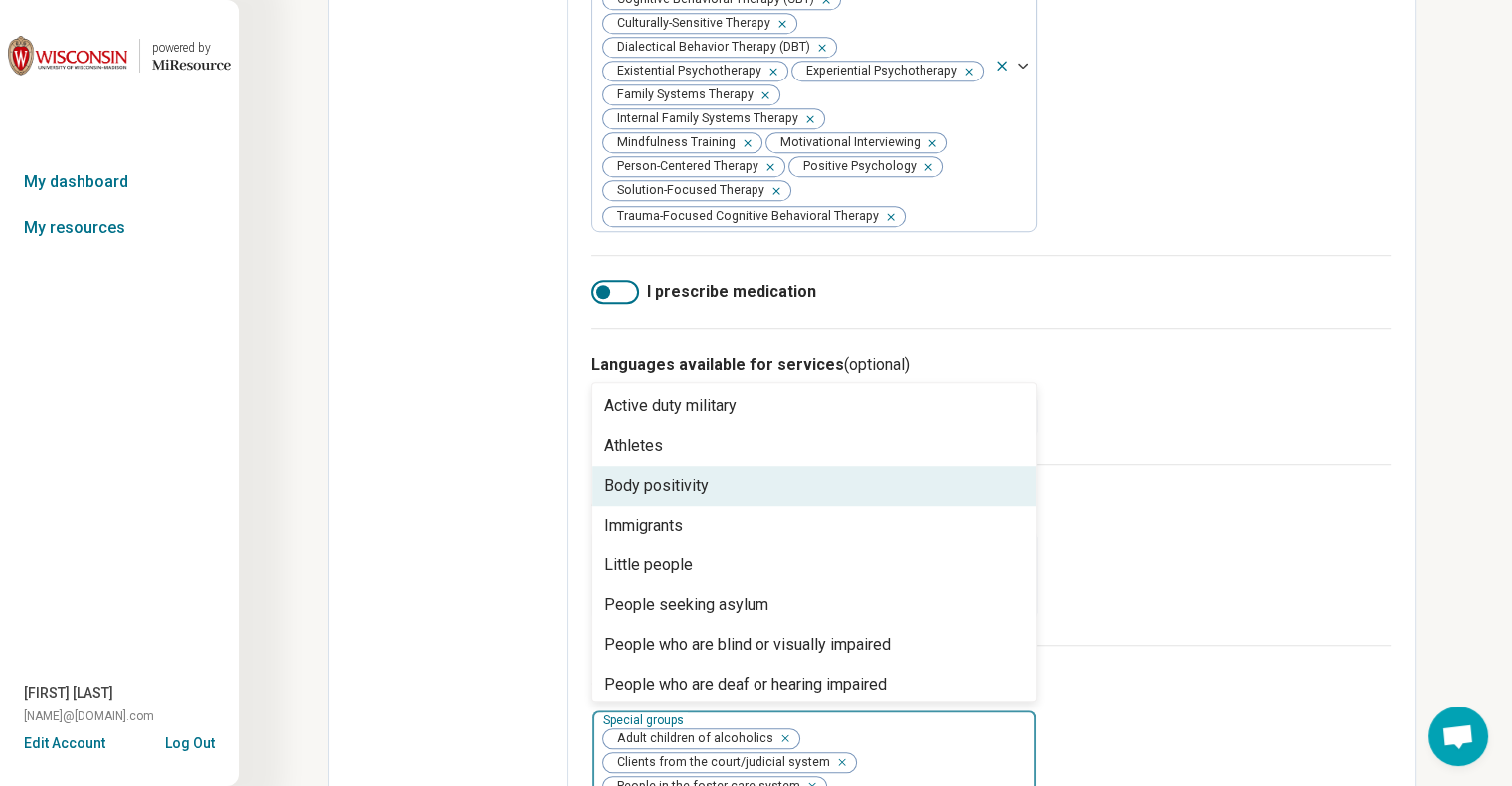 click on "Body positivity" at bounding box center [814, 486] 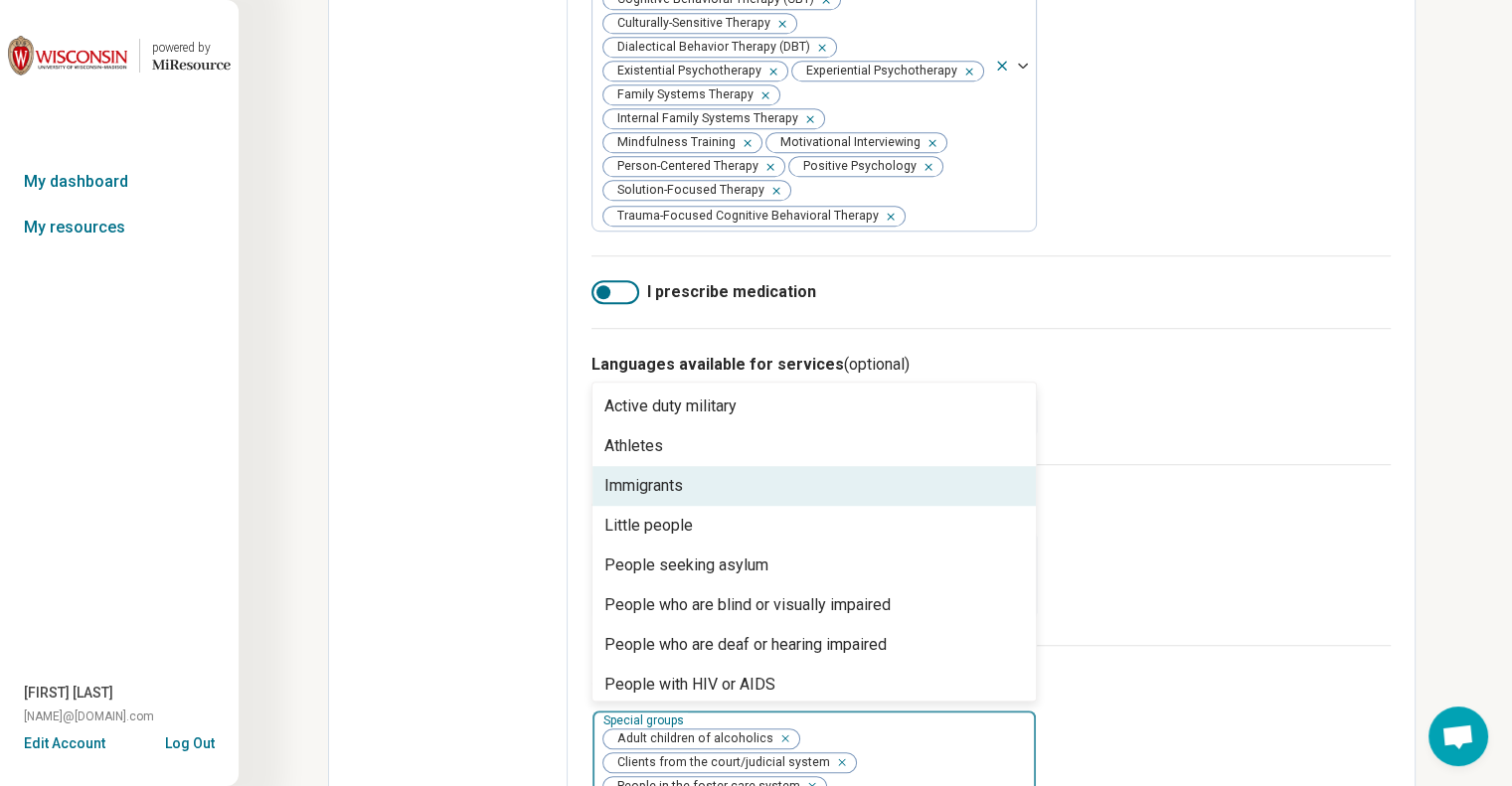 scroll, scrollTop: 48, scrollLeft: 0, axis: vertical 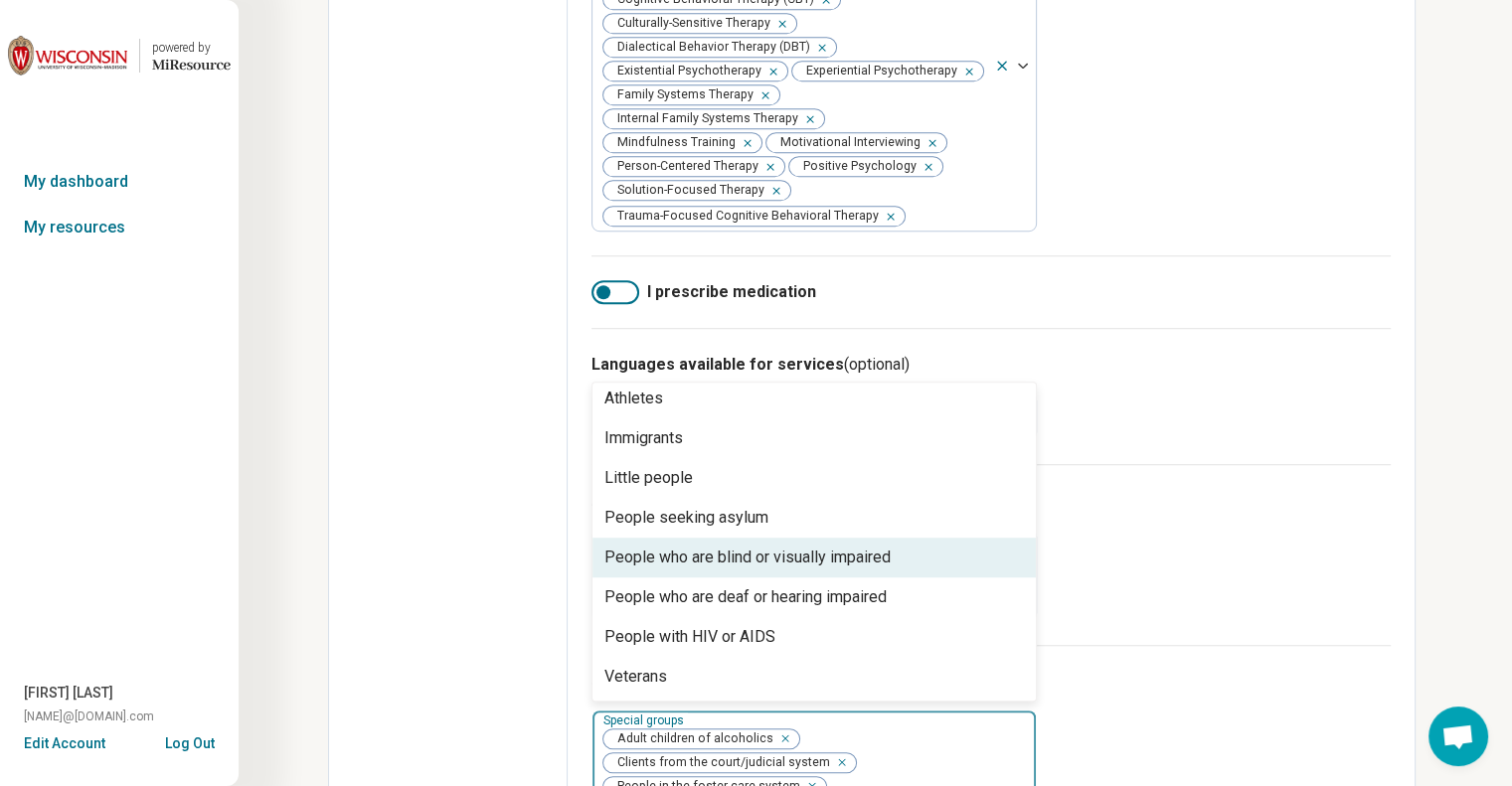 click on "Edit profile General Specialty Credentials Location Payment Schedule Profile completion:  61 % Profile Updated" at bounding box center (448, -62) 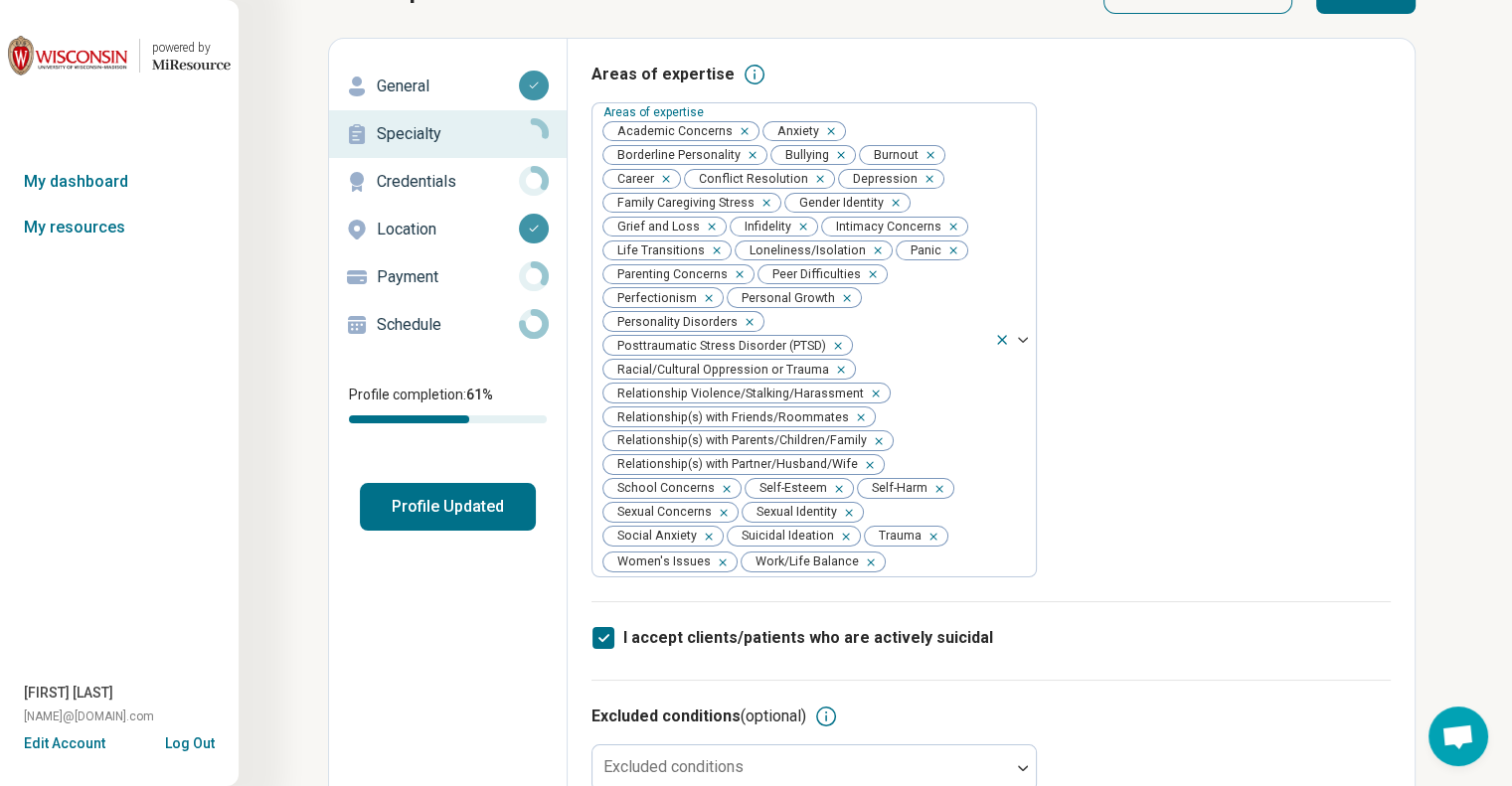 scroll, scrollTop: 0, scrollLeft: 0, axis: both 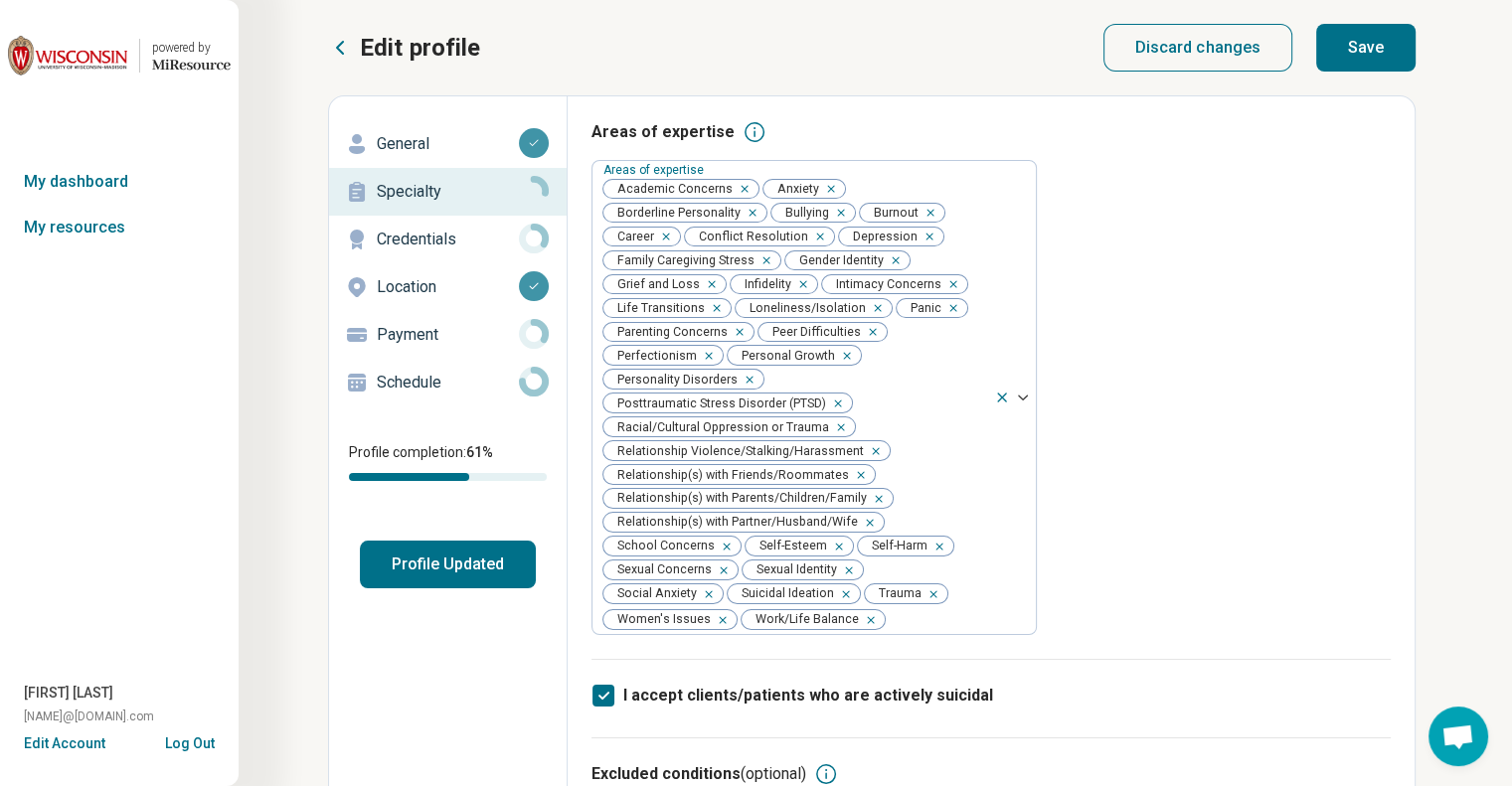 click on "Save" at bounding box center (1366, 48) 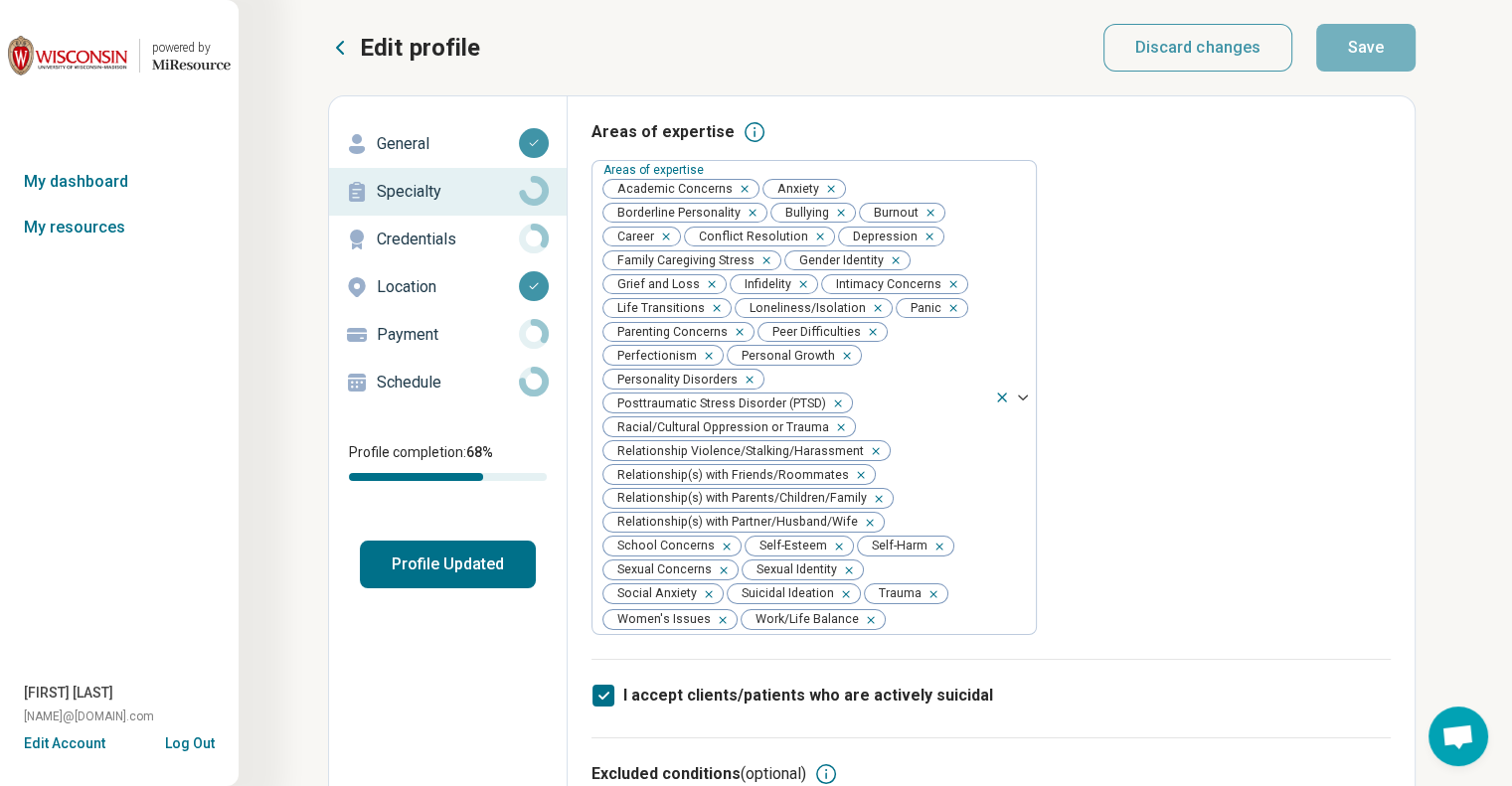click on "Credentials" at bounding box center (447, 239) 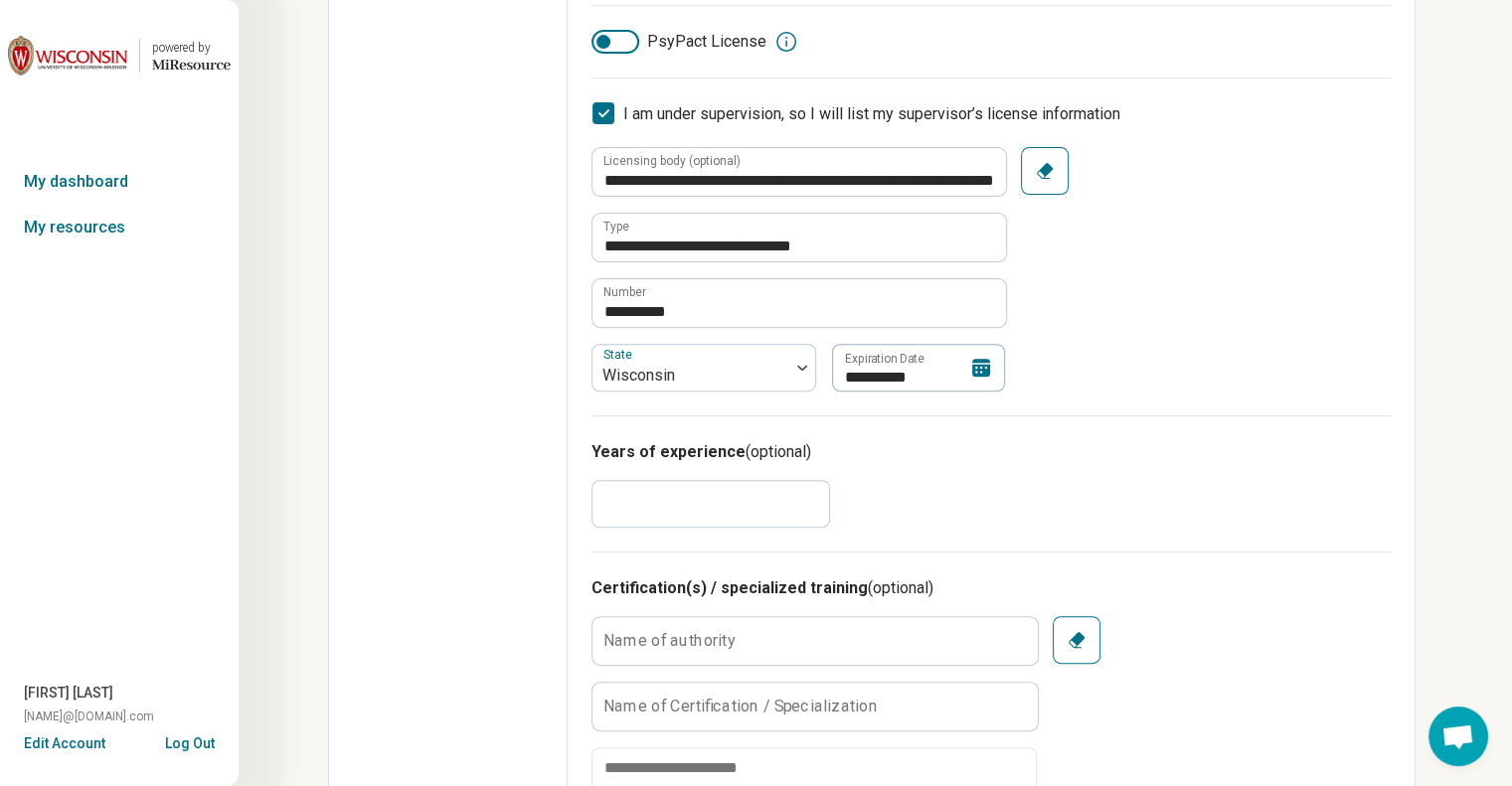 scroll, scrollTop: 696, scrollLeft: 0, axis: vertical 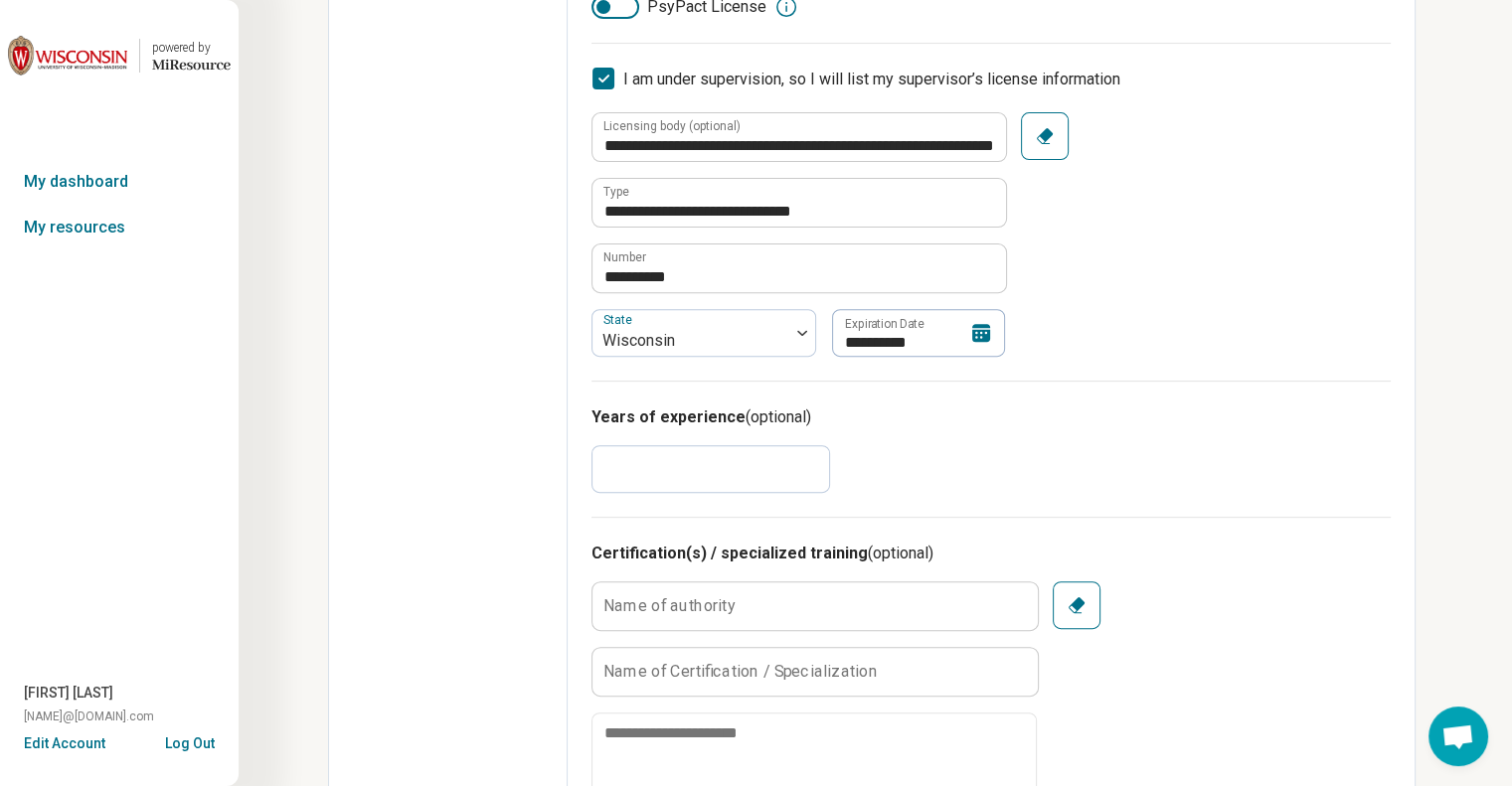 click on "*" at bounding box center [711, 469] 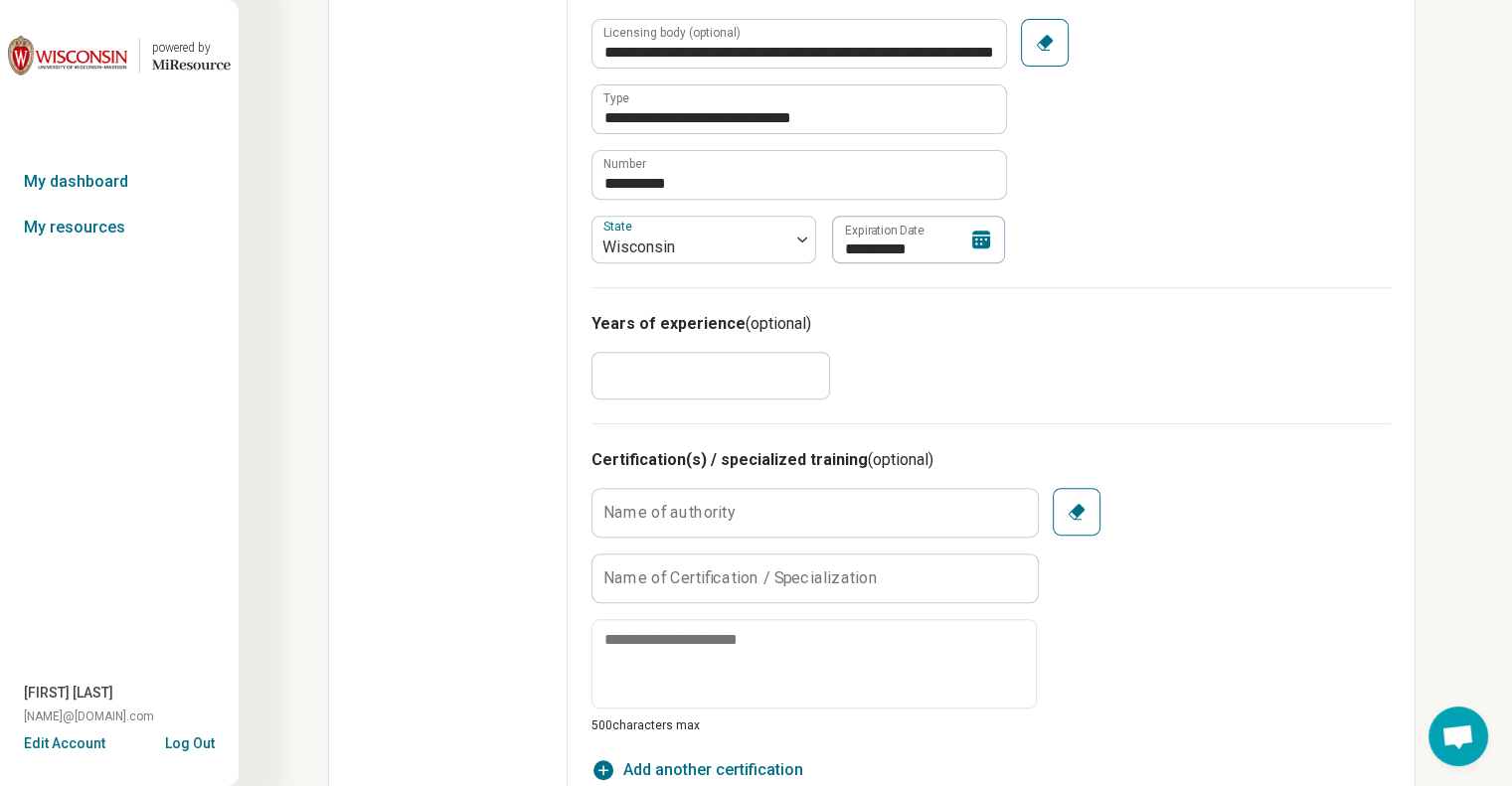scroll, scrollTop: 894, scrollLeft: 0, axis: vertical 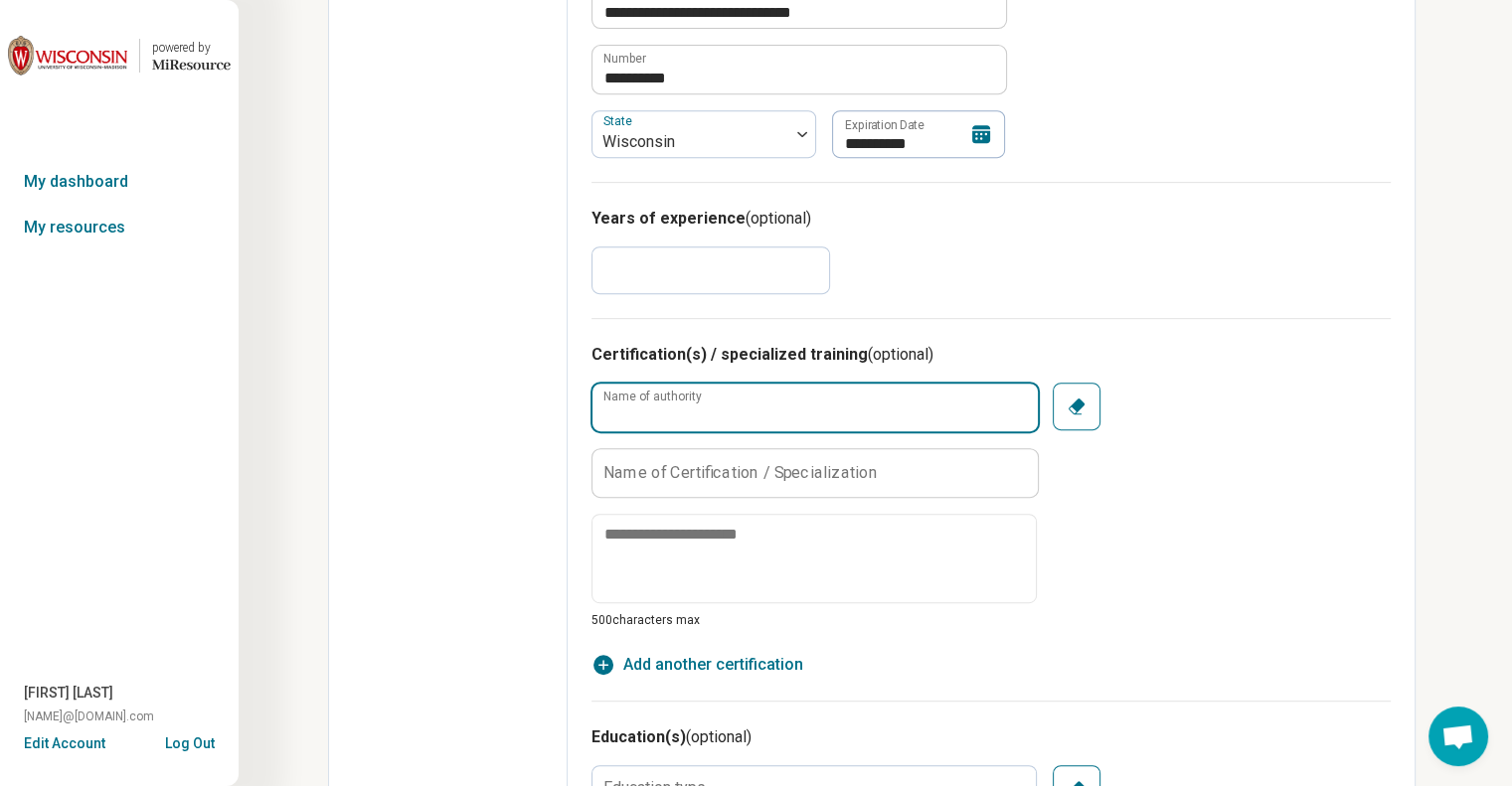 click on "Name of authority" at bounding box center (815, 407) 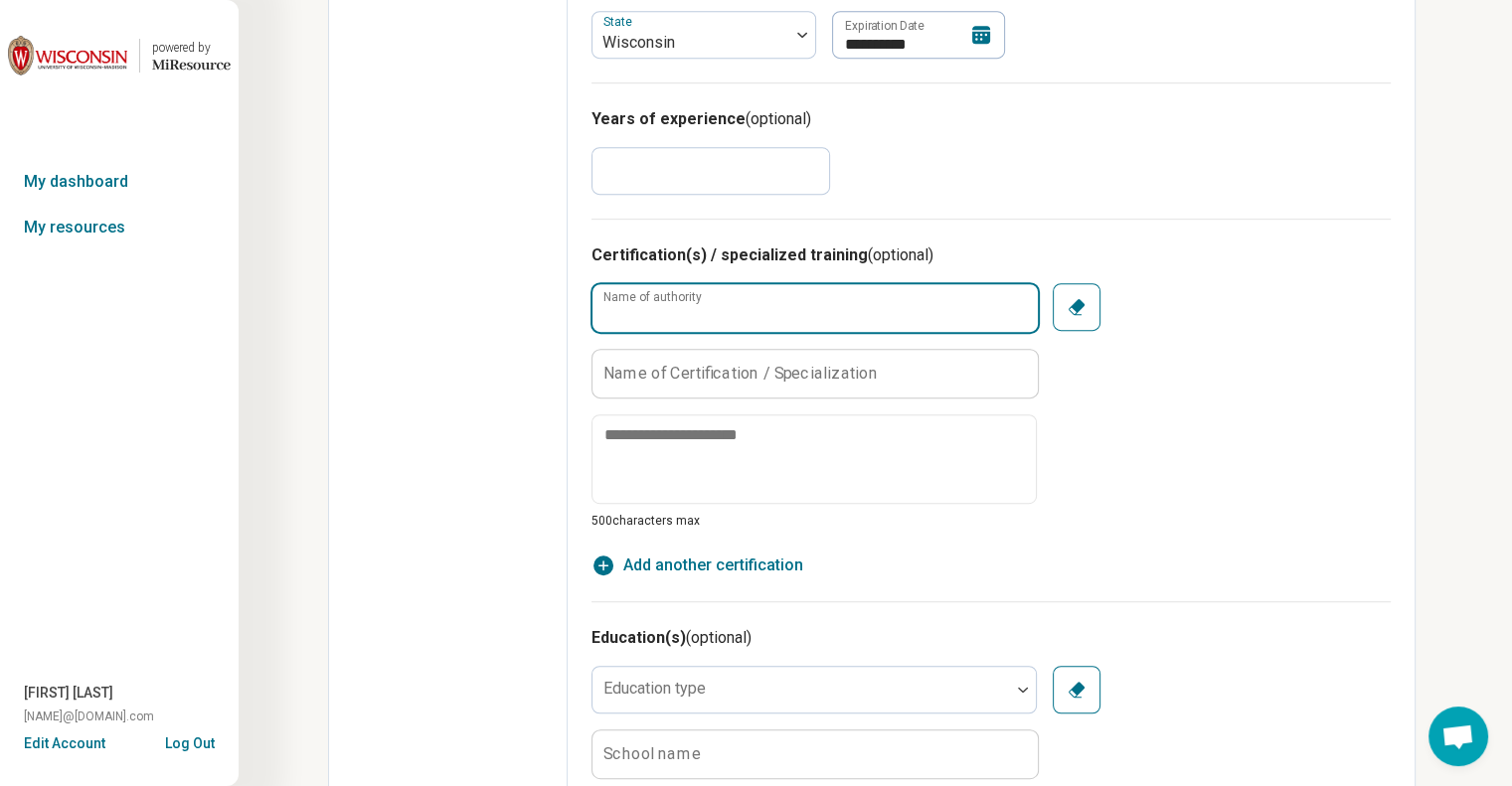 scroll, scrollTop: 1192, scrollLeft: 0, axis: vertical 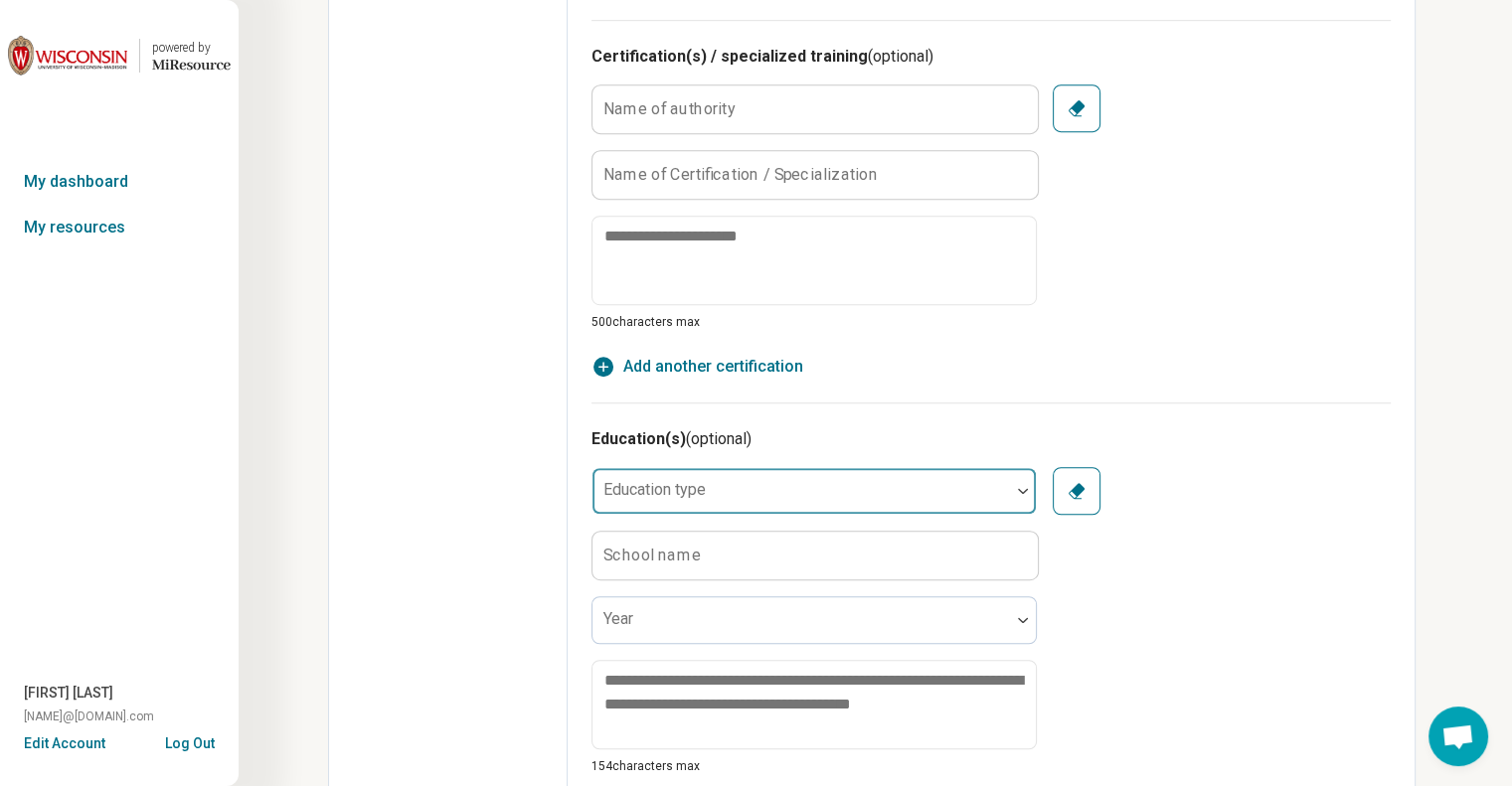 click on "Education type" at bounding box center (814, 491) 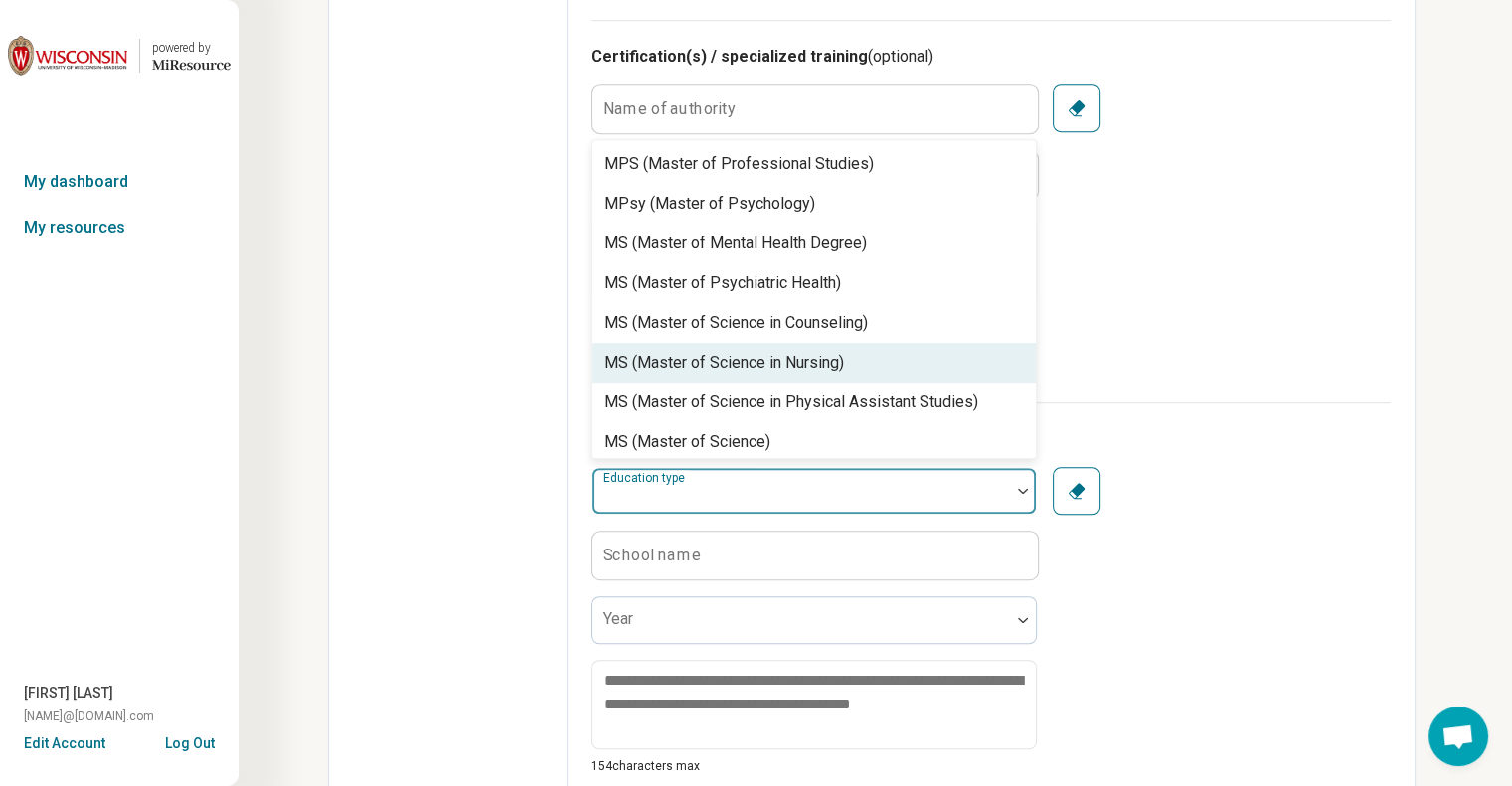 scroll, scrollTop: 894, scrollLeft: 0, axis: vertical 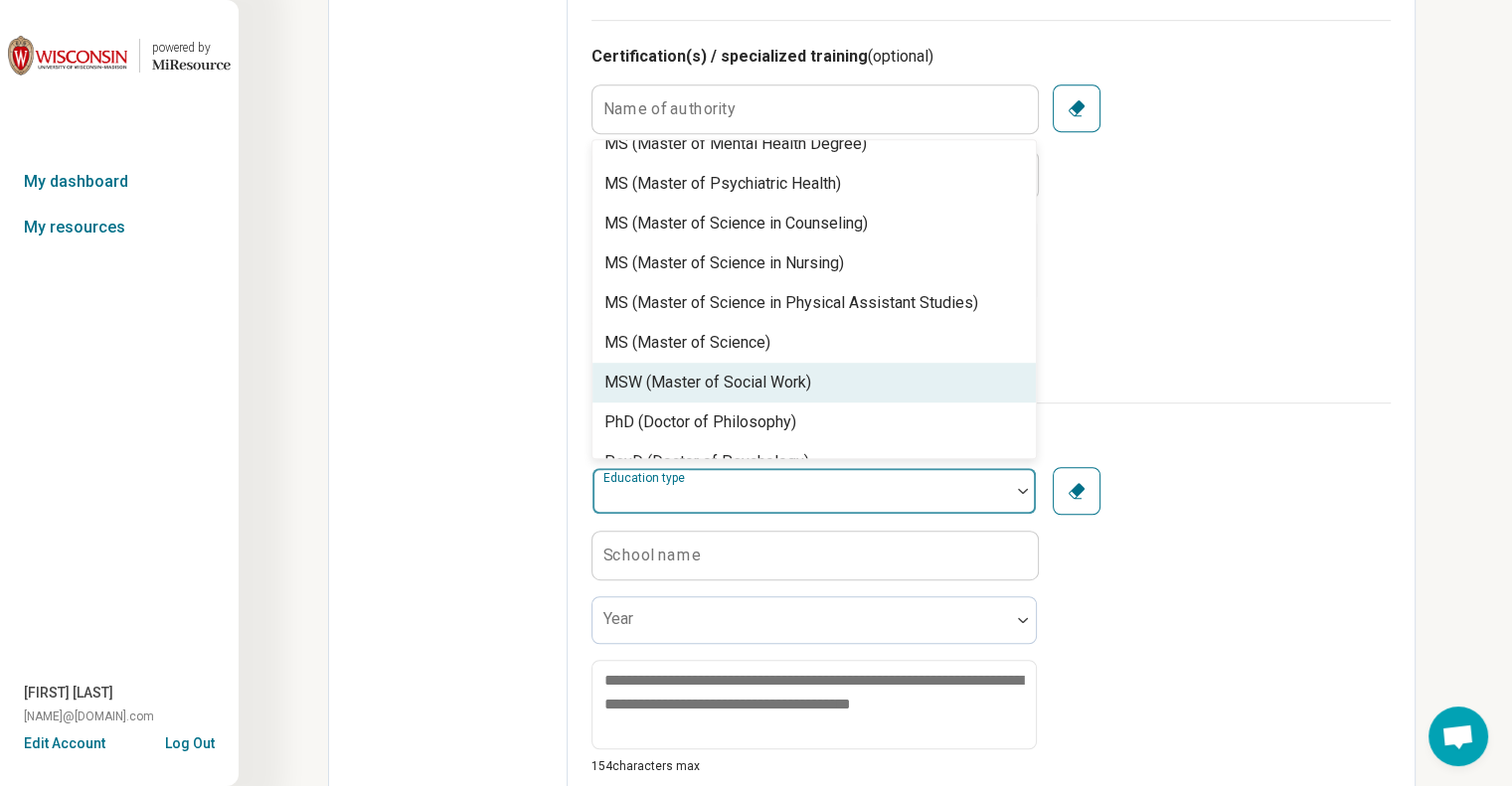 click on "MSW (Master of Social Work)" at bounding box center (708, 383) 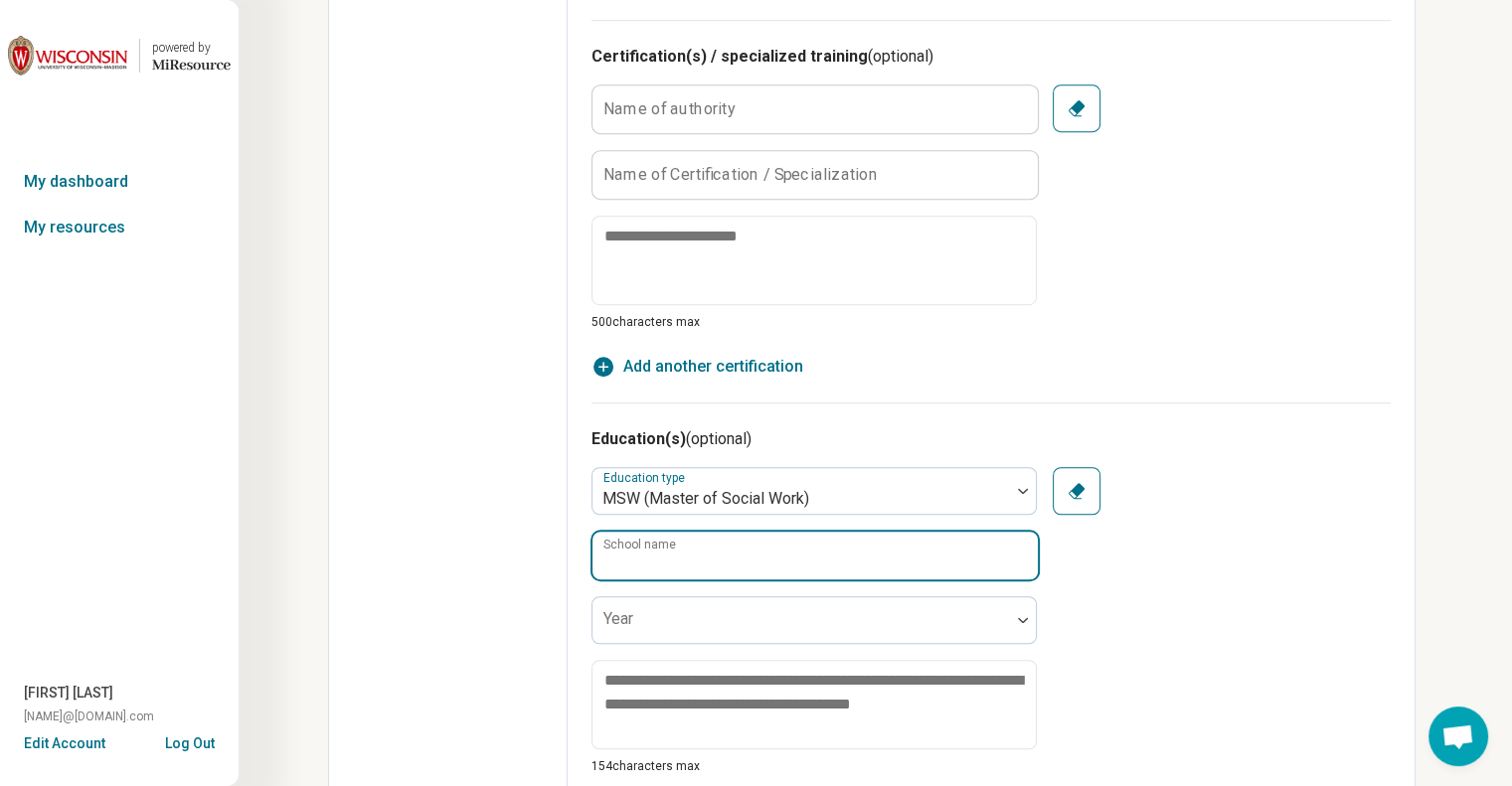 click on "School name" at bounding box center [815, 555] 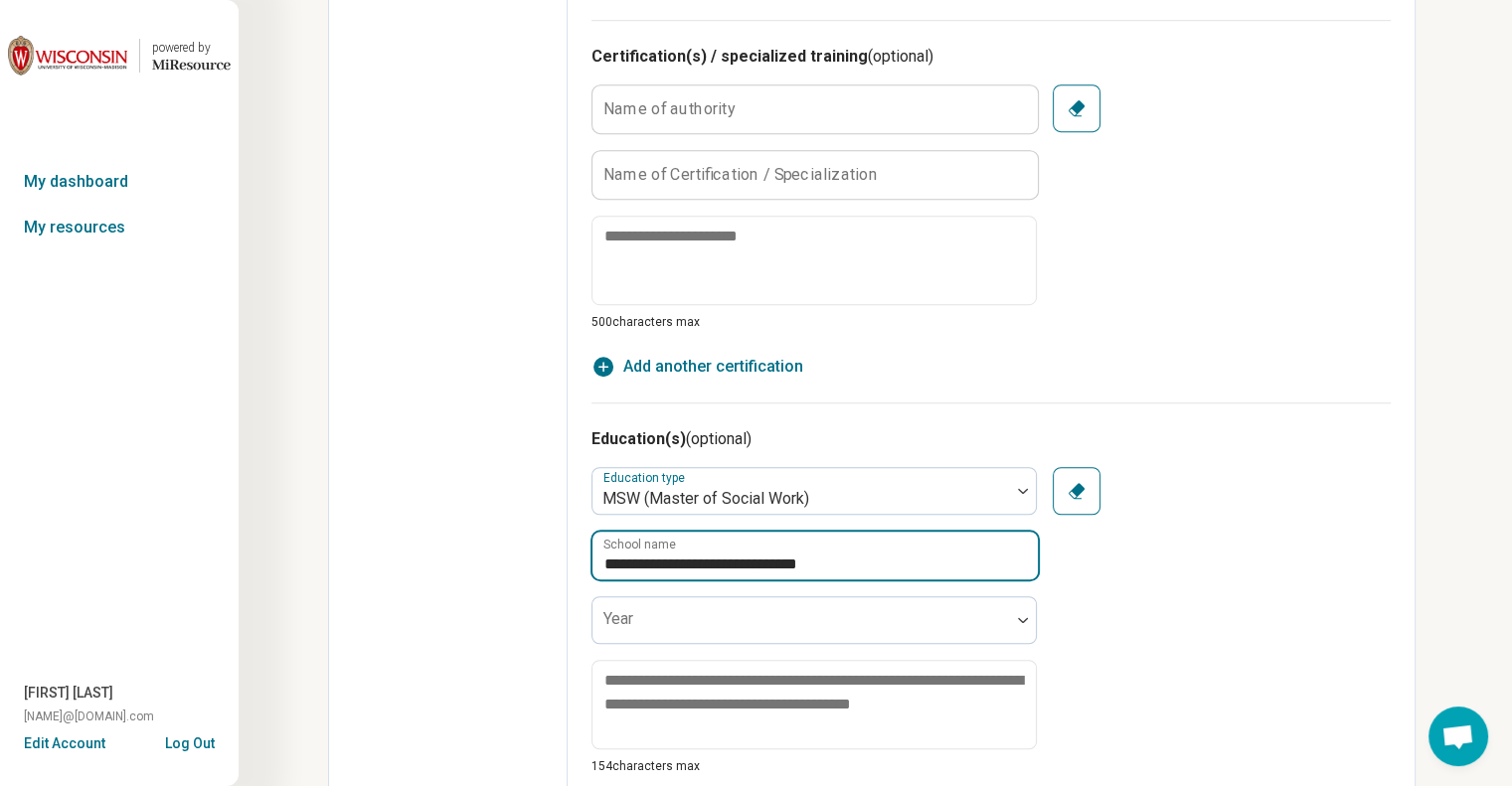click on "**********" at bounding box center (815, 555) 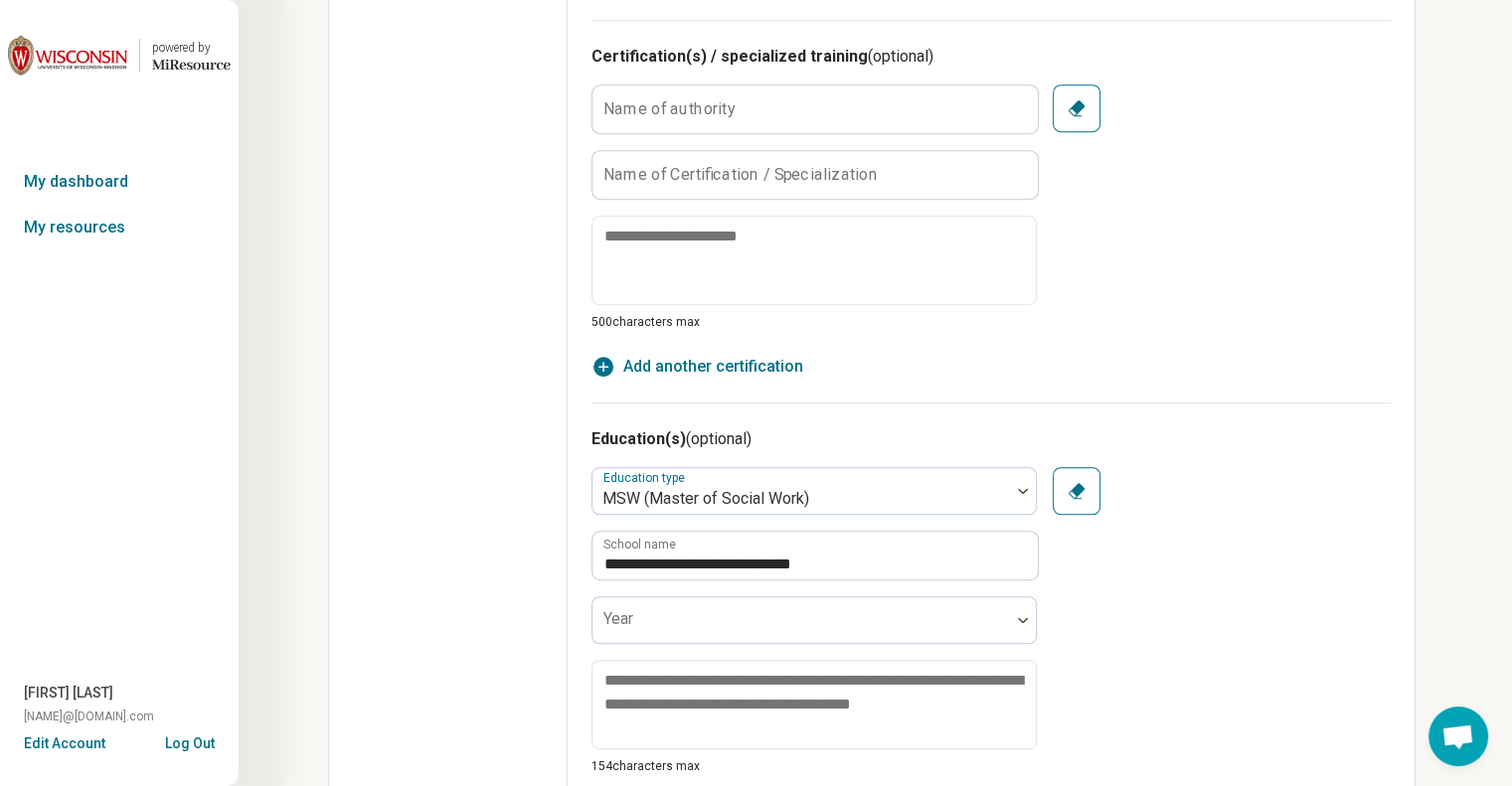 click on "**********" at bounding box center [991, 621] 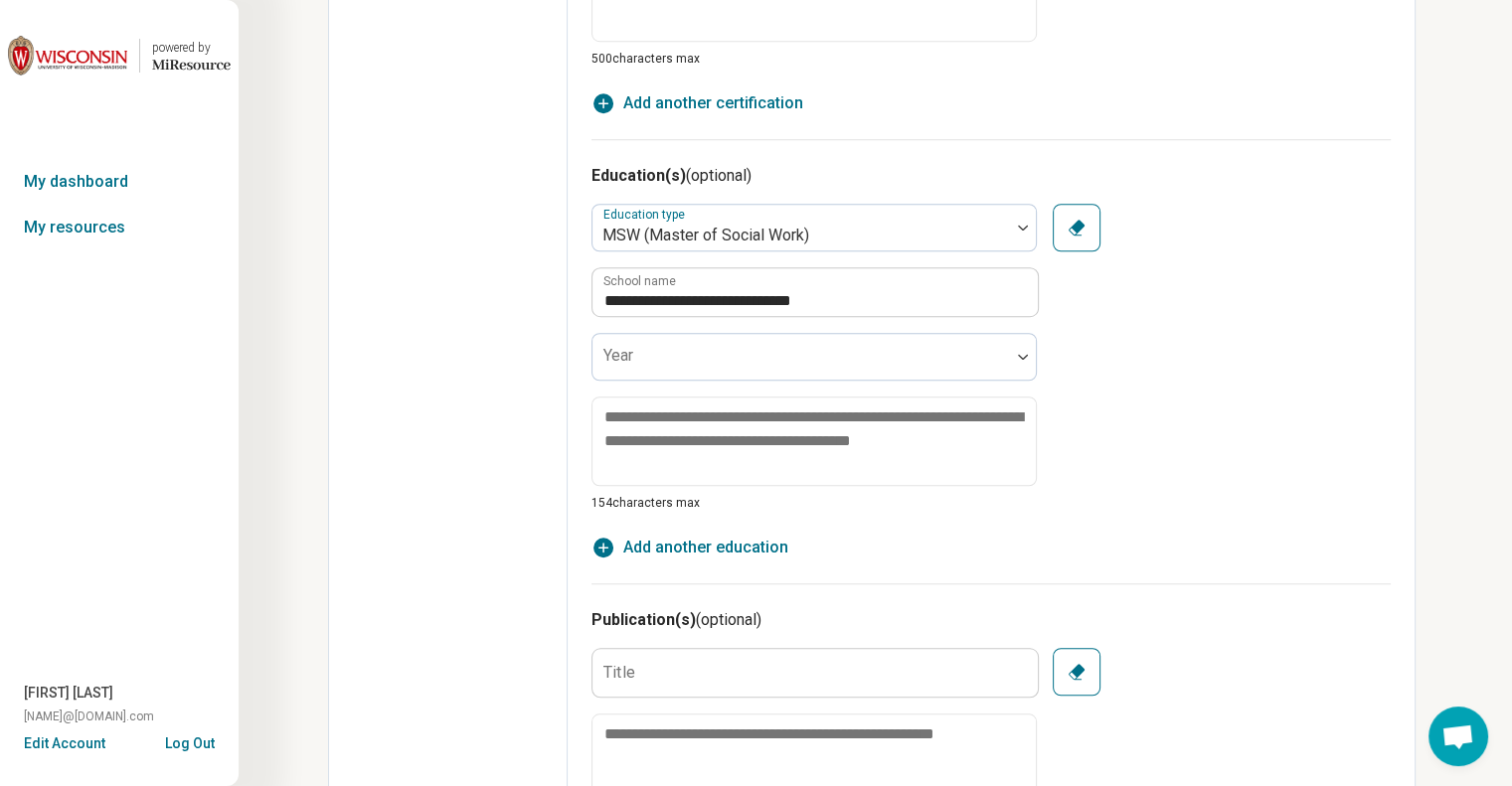 scroll, scrollTop: 1491, scrollLeft: 0, axis: vertical 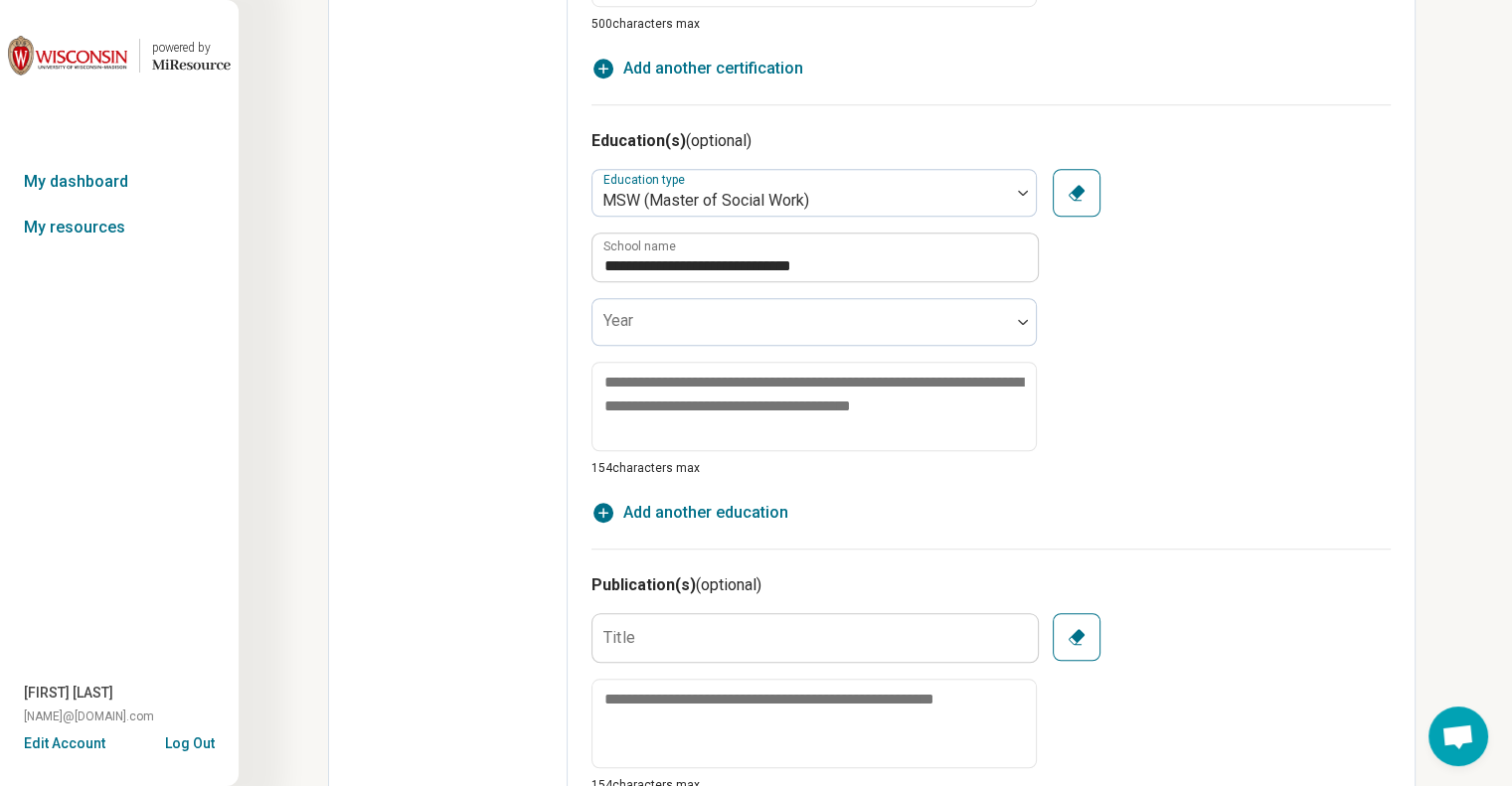 click on "Add another education" at bounding box center (706, 513) 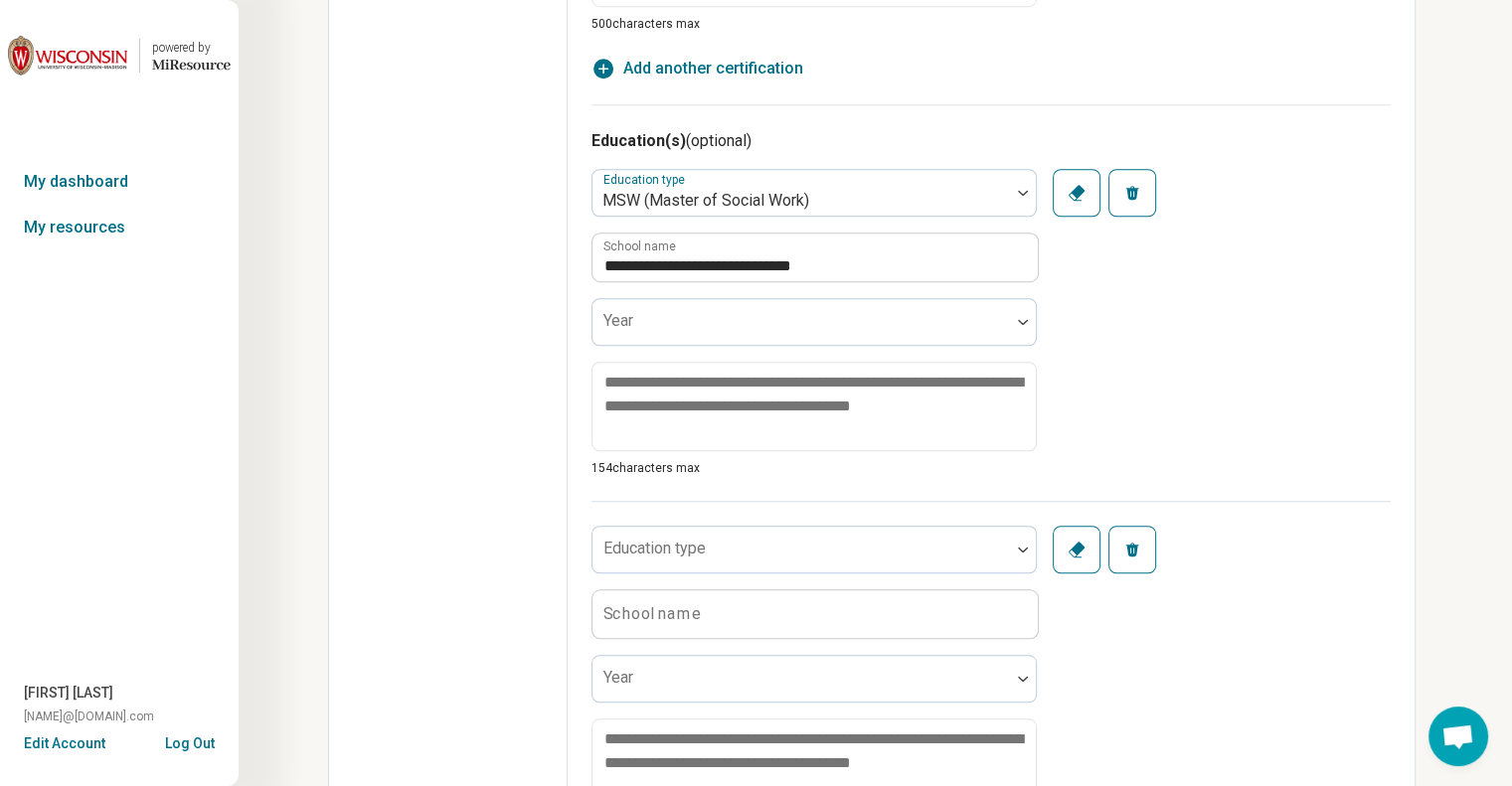 click on "Education type School name Year 154  characters max" at bounding box center [814, 680] 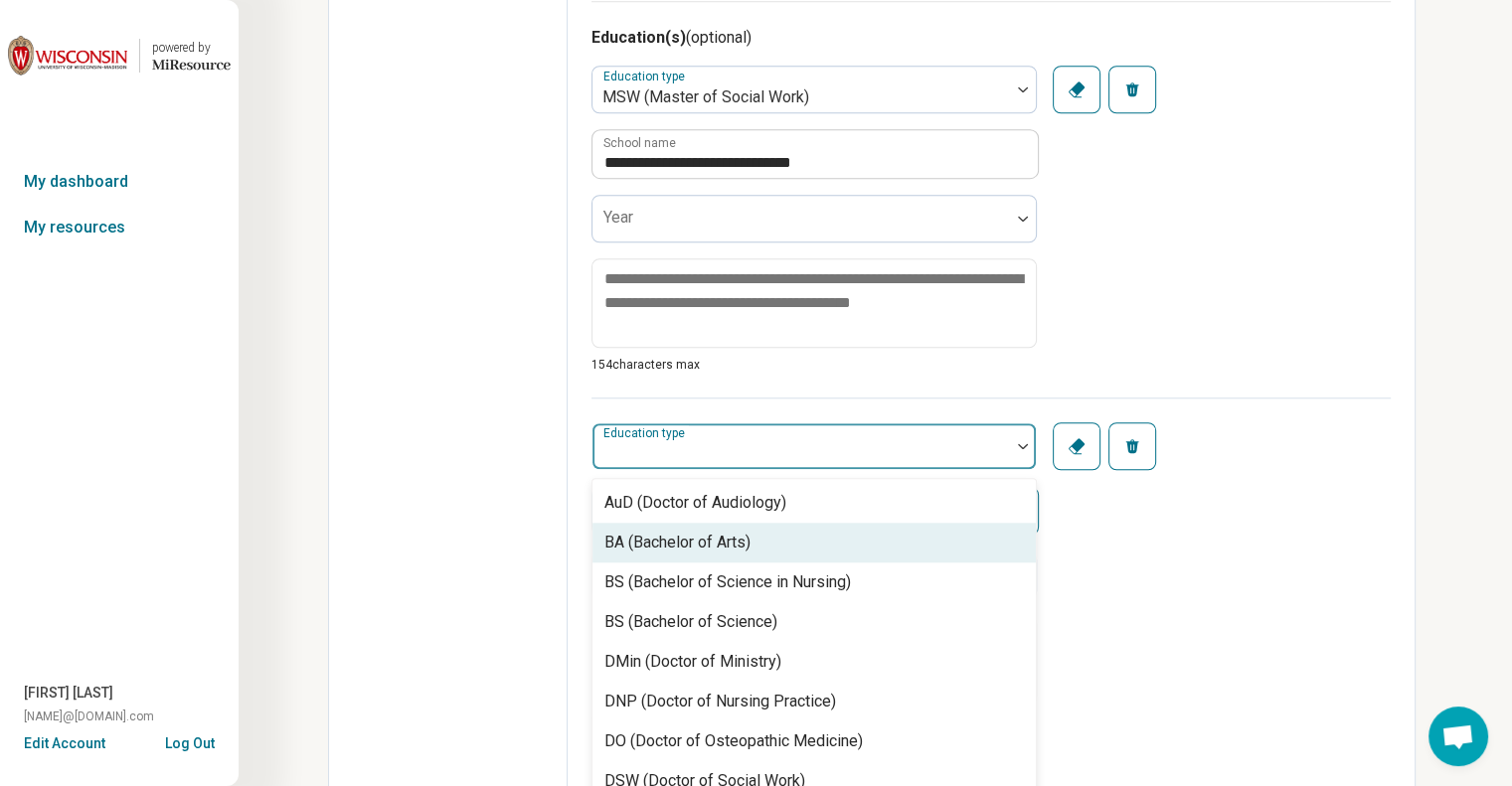 scroll, scrollTop: 1610, scrollLeft: 0, axis: vertical 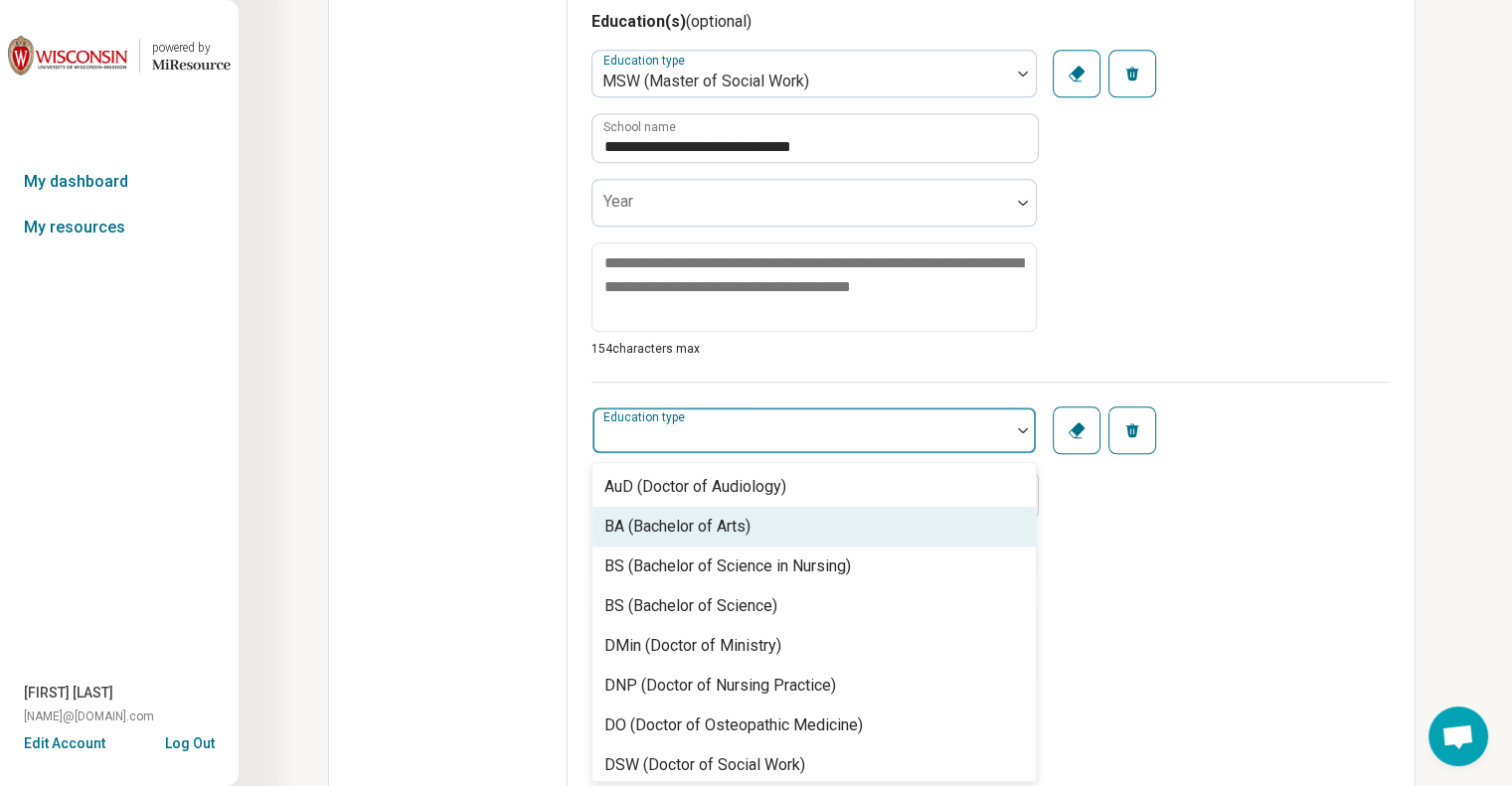 click on "BA (Bachelor of Arts)" at bounding box center (677, 527) 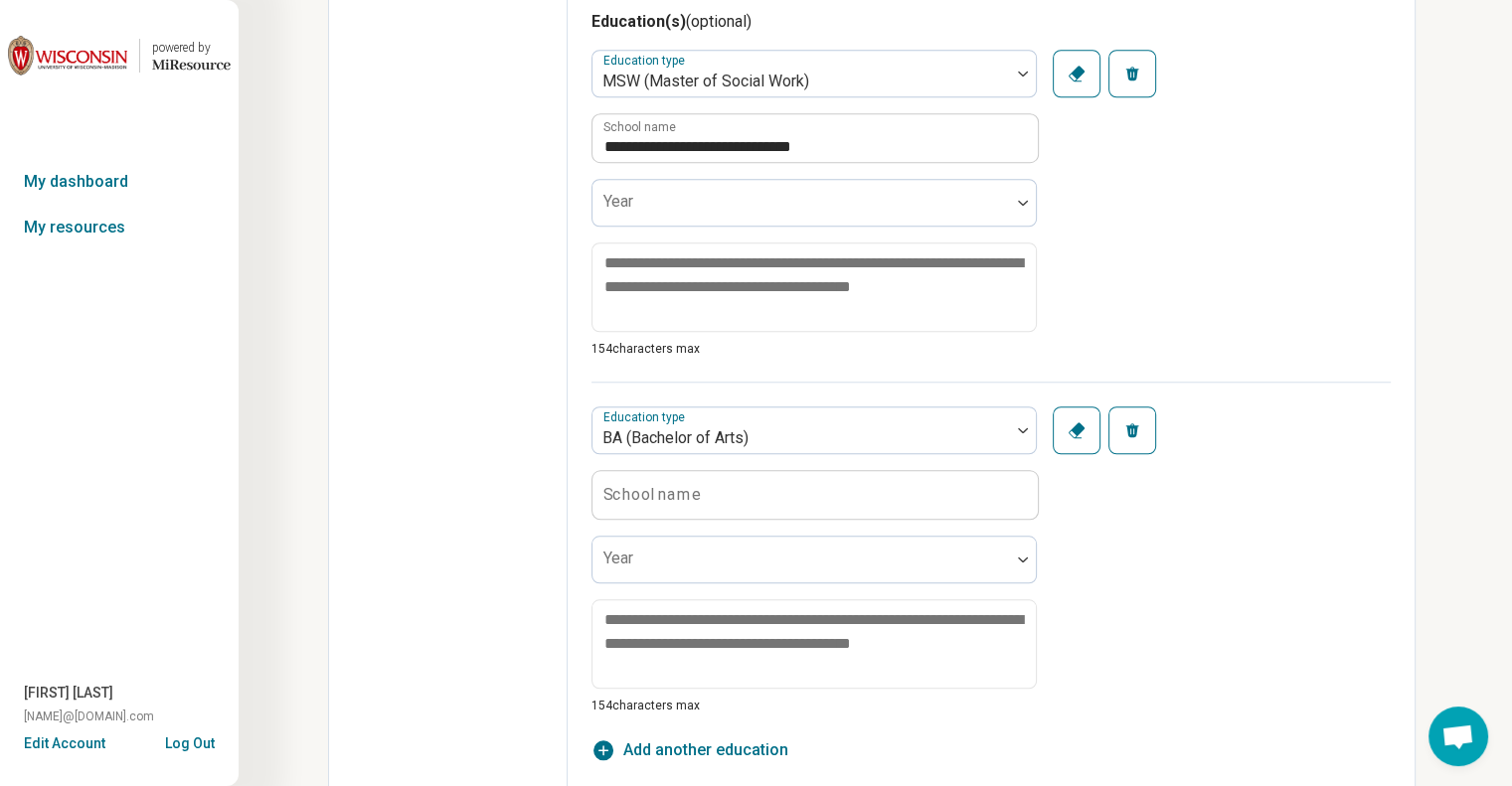 click on "School name" at bounding box center (652, 494) 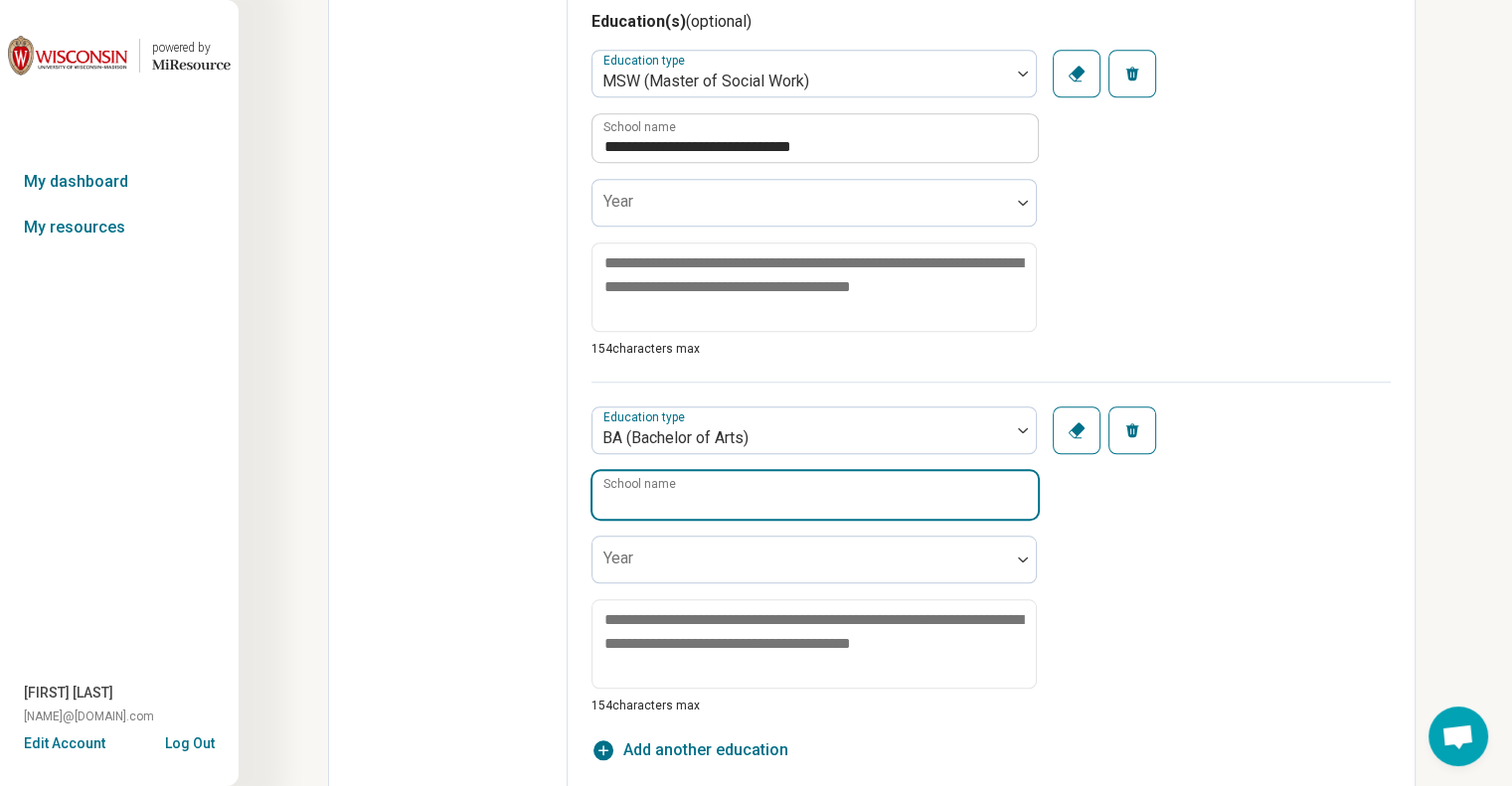 click on "School name" at bounding box center [815, 495] 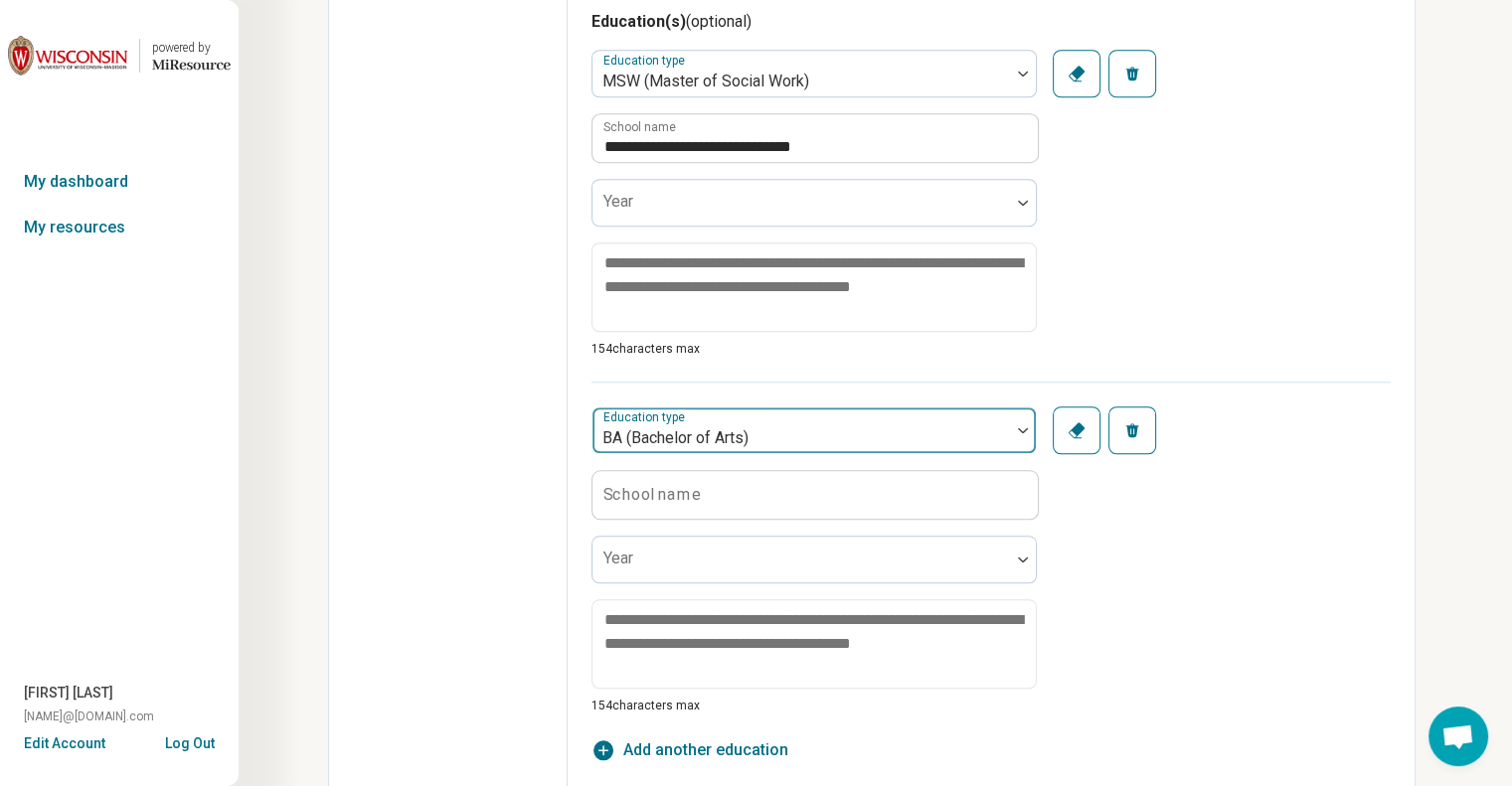 click at bounding box center (801, 438) 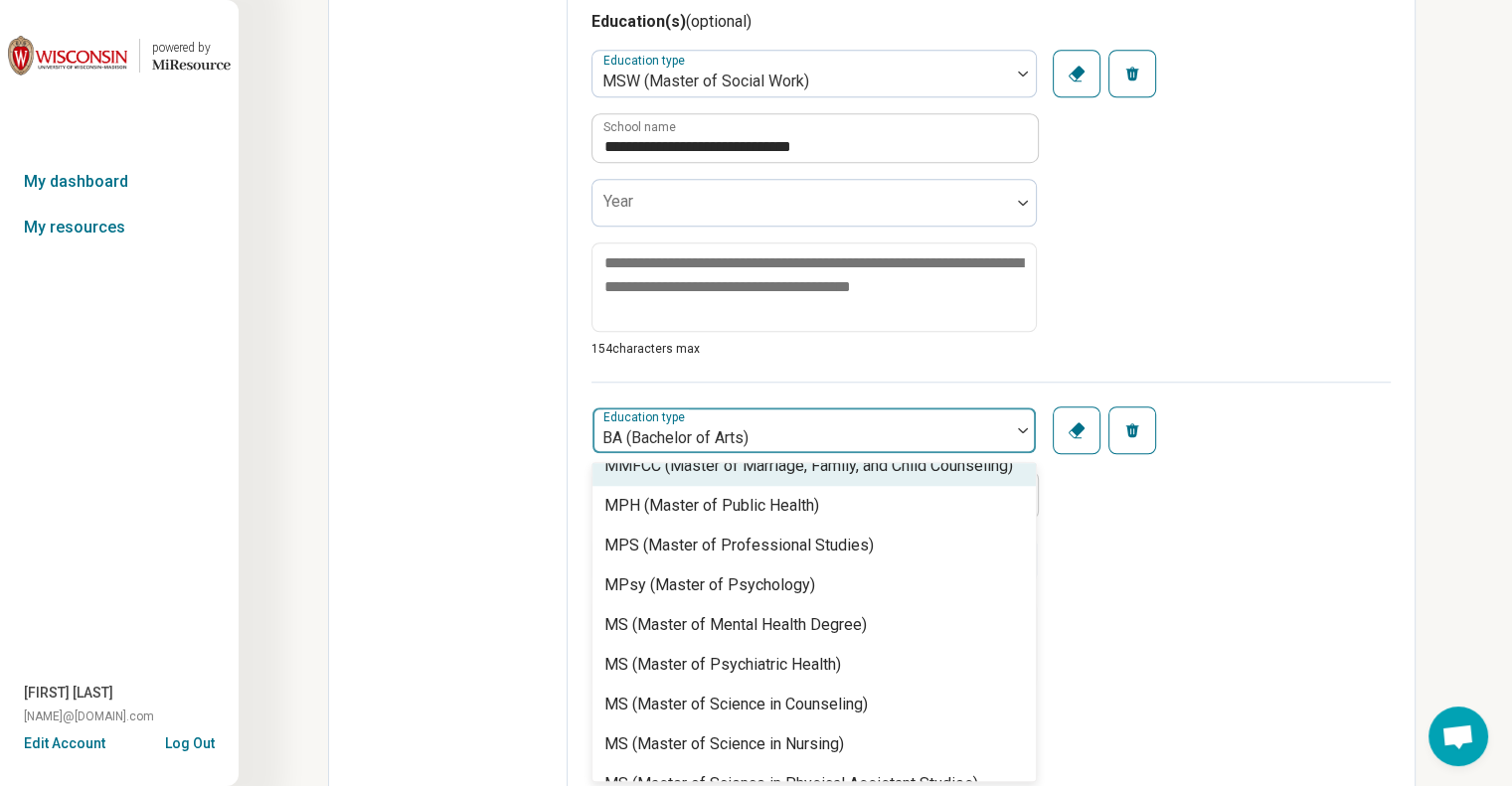 scroll, scrollTop: 946, scrollLeft: 0, axis: vertical 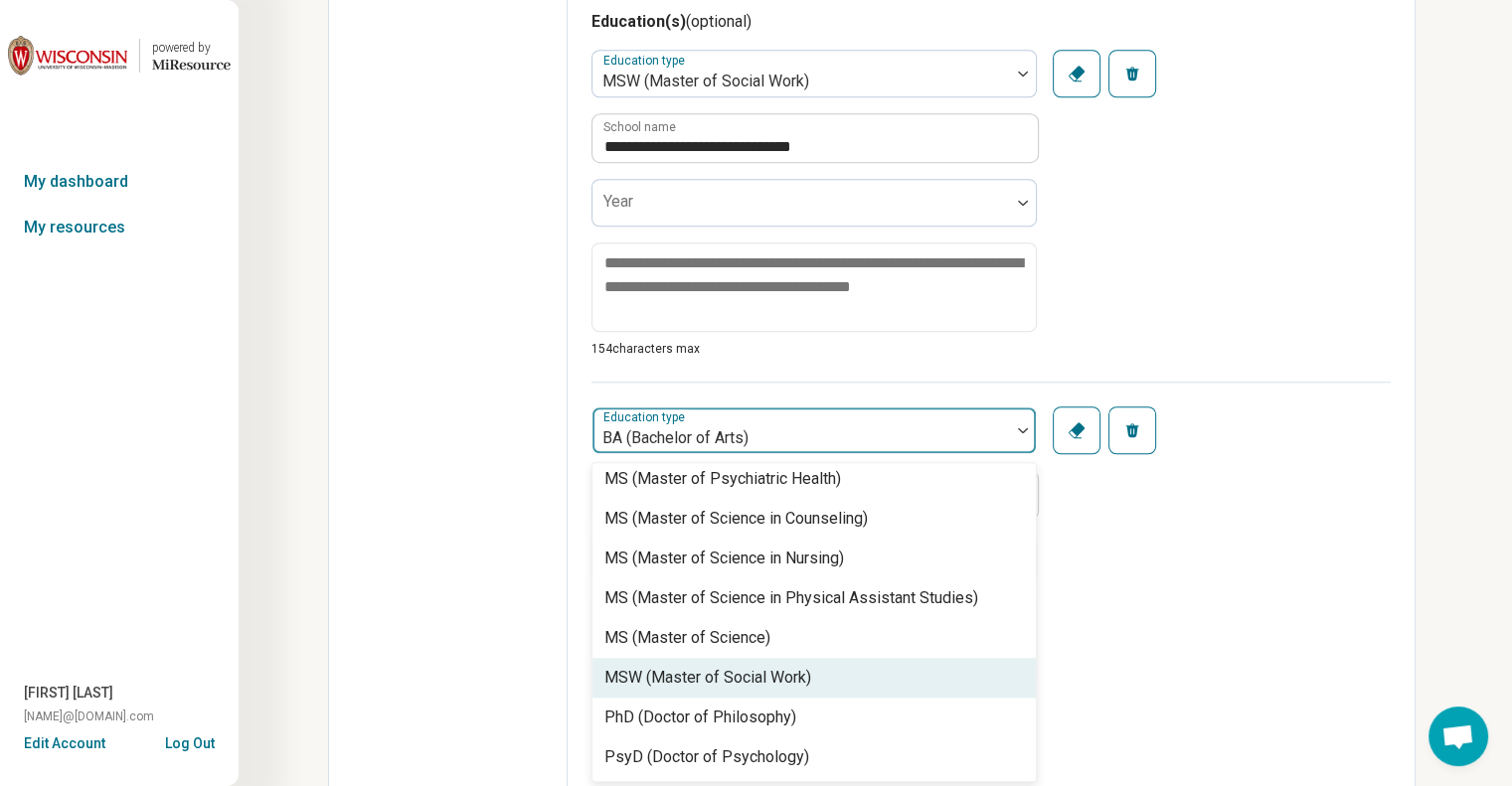 click on "31 results available. Use Up and Down to choose options, press Enter to select the currently focused option, press Escape to exit the menu, press Tab to select the option and exit the menu. Education type BA (Bachelor of Arts) AuD (Doctor of Audiology) BA (Bachelor of Arts) BS (Bachelor of Science in Nursing) BS (Bachelor of Science) DMin (Doctor of Ministry) DNP (Doctor of Nursing Practice) DO (Doctor of Osteopathic Medicine) DSW (Doctor of Social Work) EdD (Doctor of Education) EdS (Education Specialist) MA (Master of Arts in Counseling) MAMFT (Master of Arts in Marriage and Family Therapy) Master of Science in Family Therapy MC (Master of Counseling) MD (Doctor of Medicine) MDiv (Doctor of Ministry) MEd (Master of Education) MHA (Master of Health Administration) MMFCC (Master of Marriage, Family, and Child Counseling) MPH (Master of Public Health) MPS (Master of Professional Studies) MPsy (Master of Psychology) MS (Master of Mental Health Degree) MS (Master of Psychiatric Health) MS (Master of Science) 154" at bounding box center (991, 548) 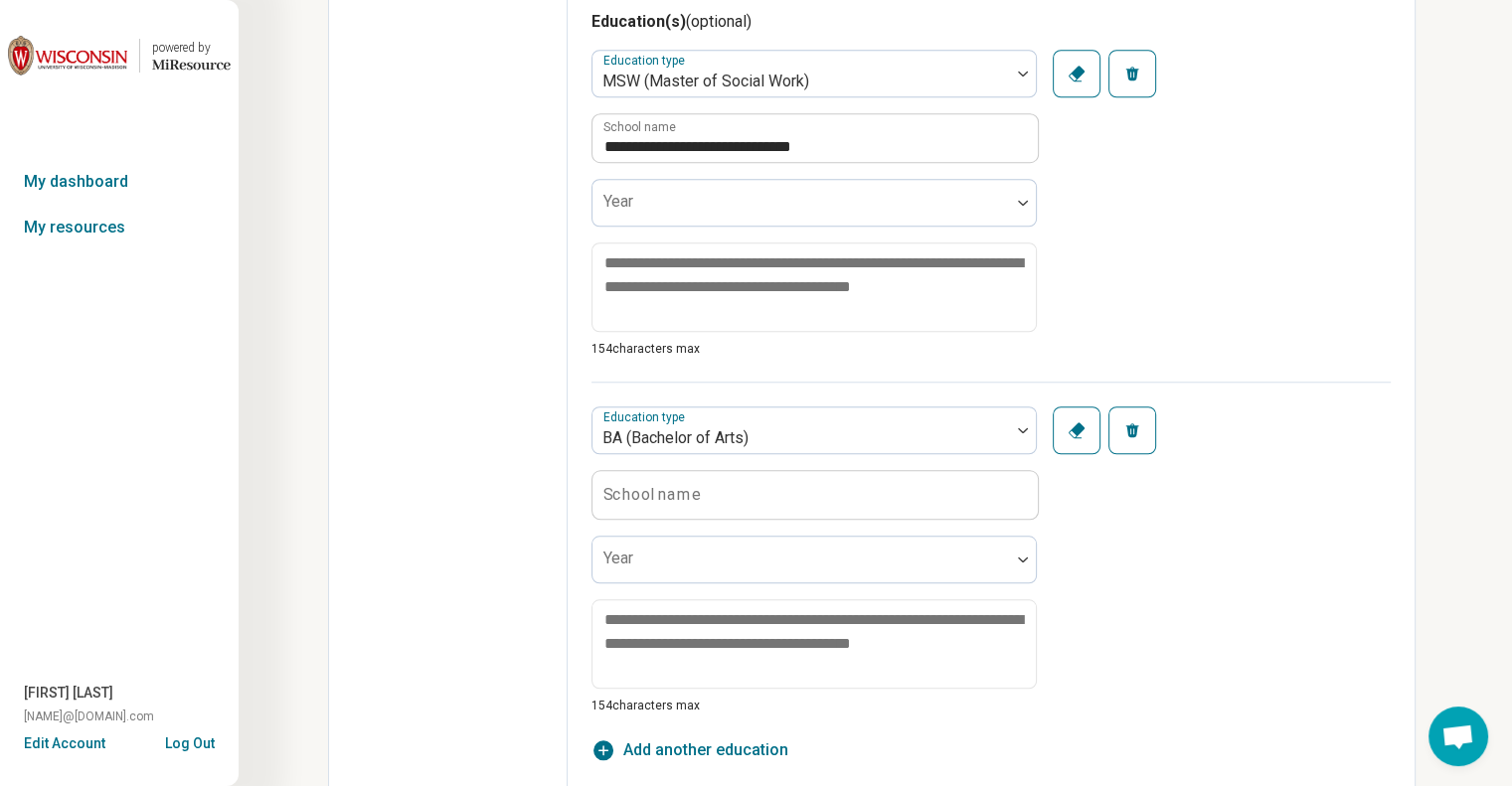 click on "School name" at bounding box center (652, 494) 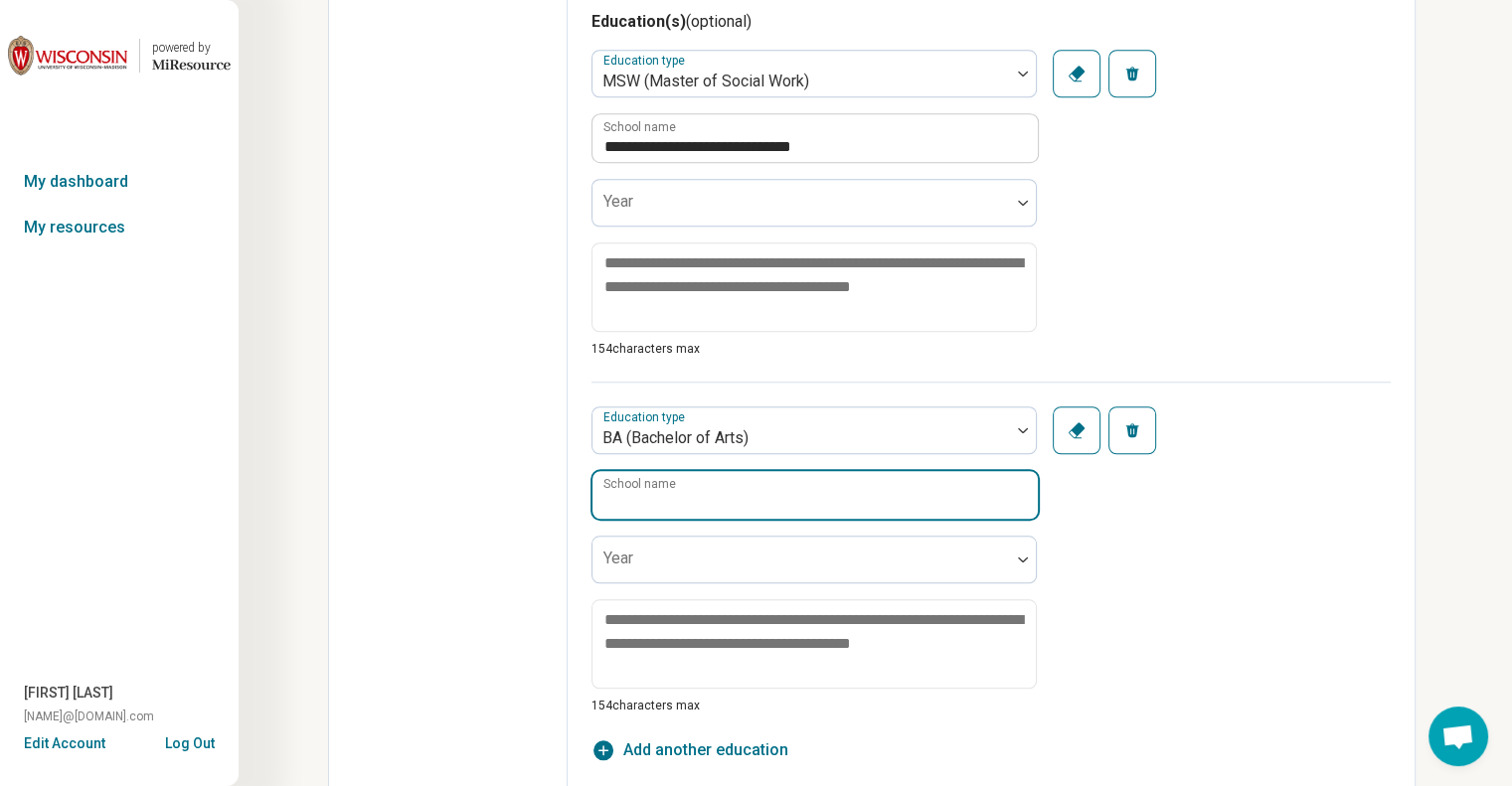 click on "School name" at bounding box center (815, 495) 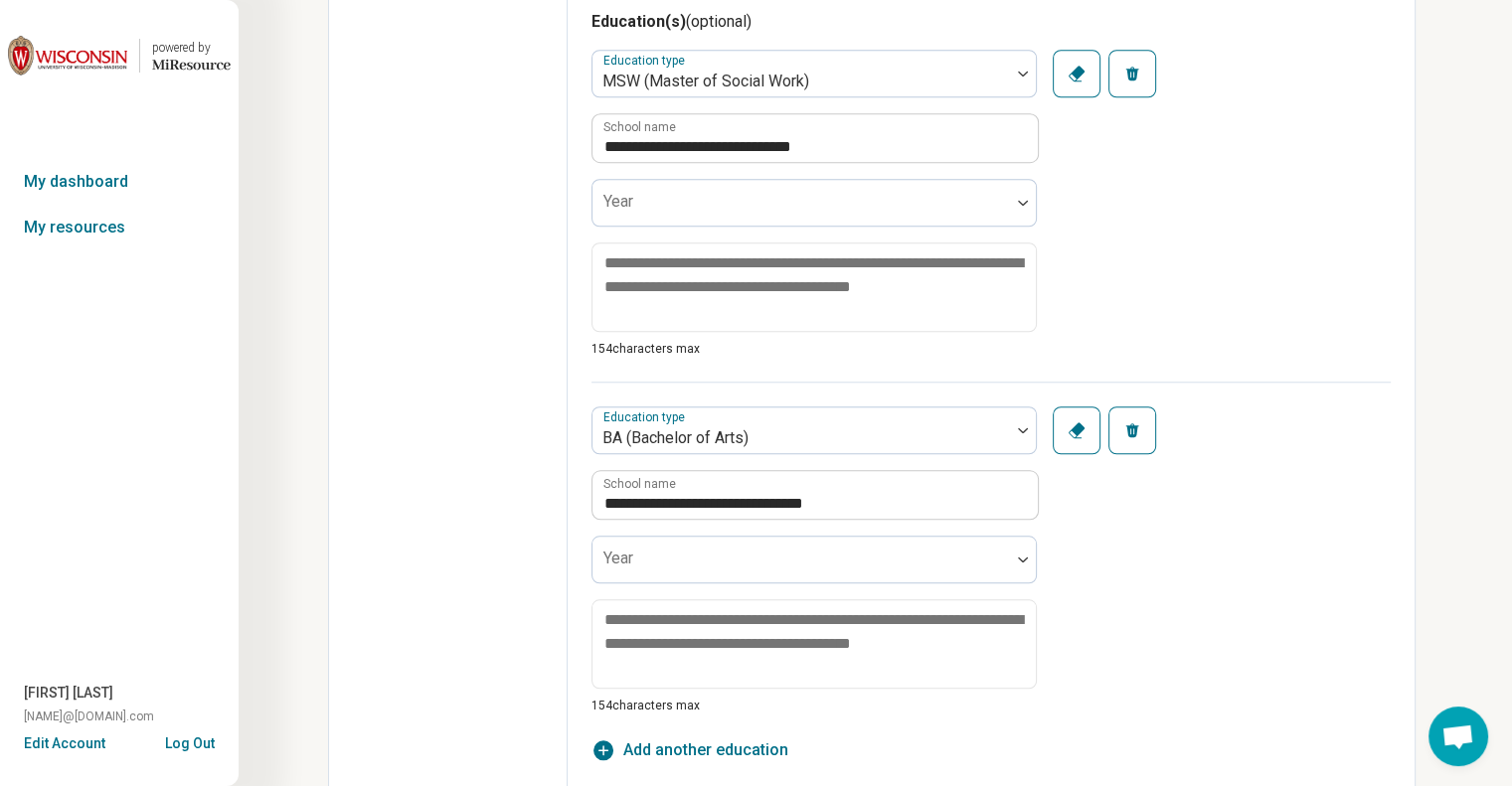 click on "Edit profile General Specialty Credentials Location Payment Schedule Profile completion:  68 % Profile Updated" at bounding box center (448, -64) 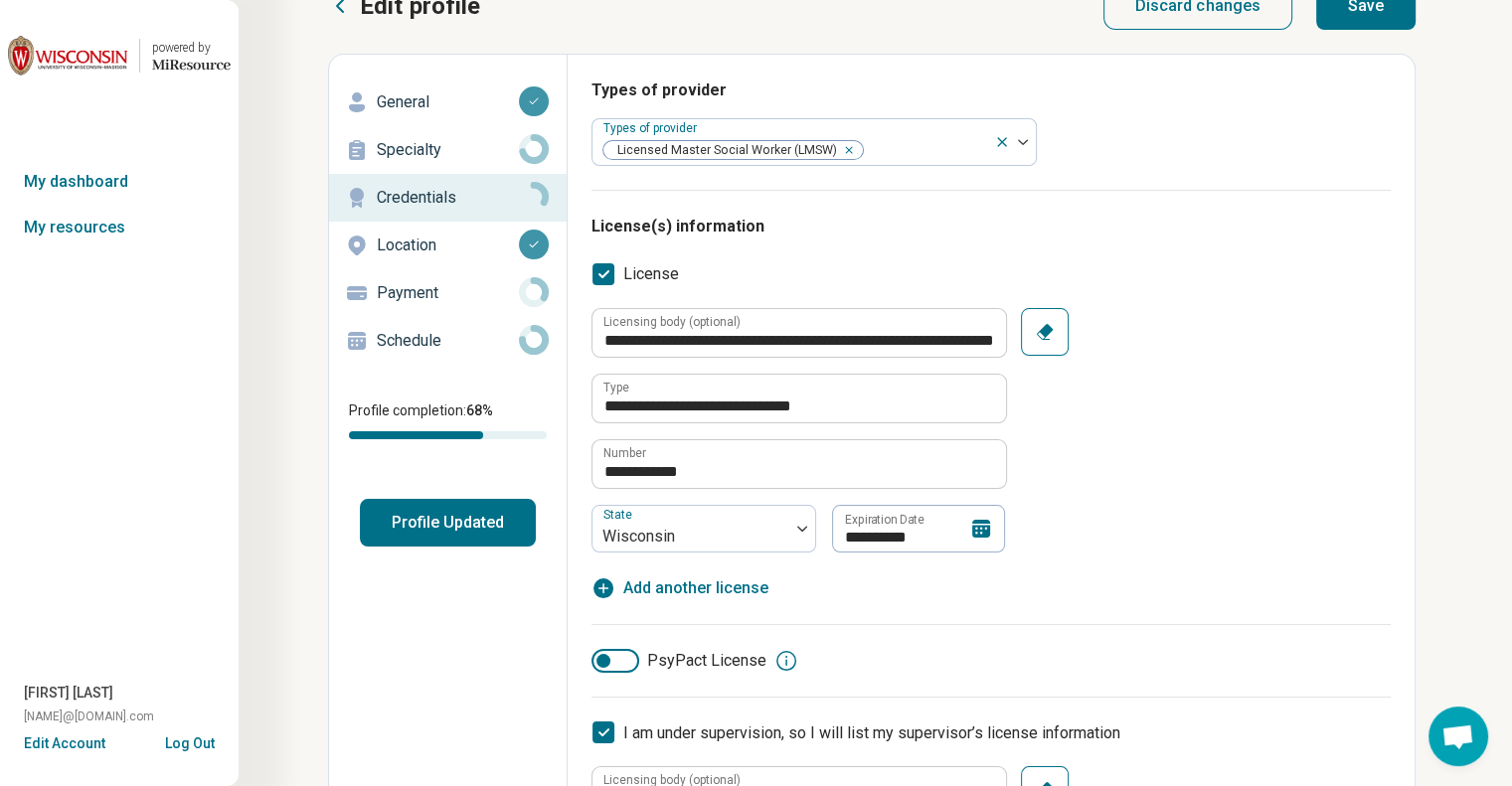 scroll, scrollTop: 0, scrollLeft: 0, axis: both 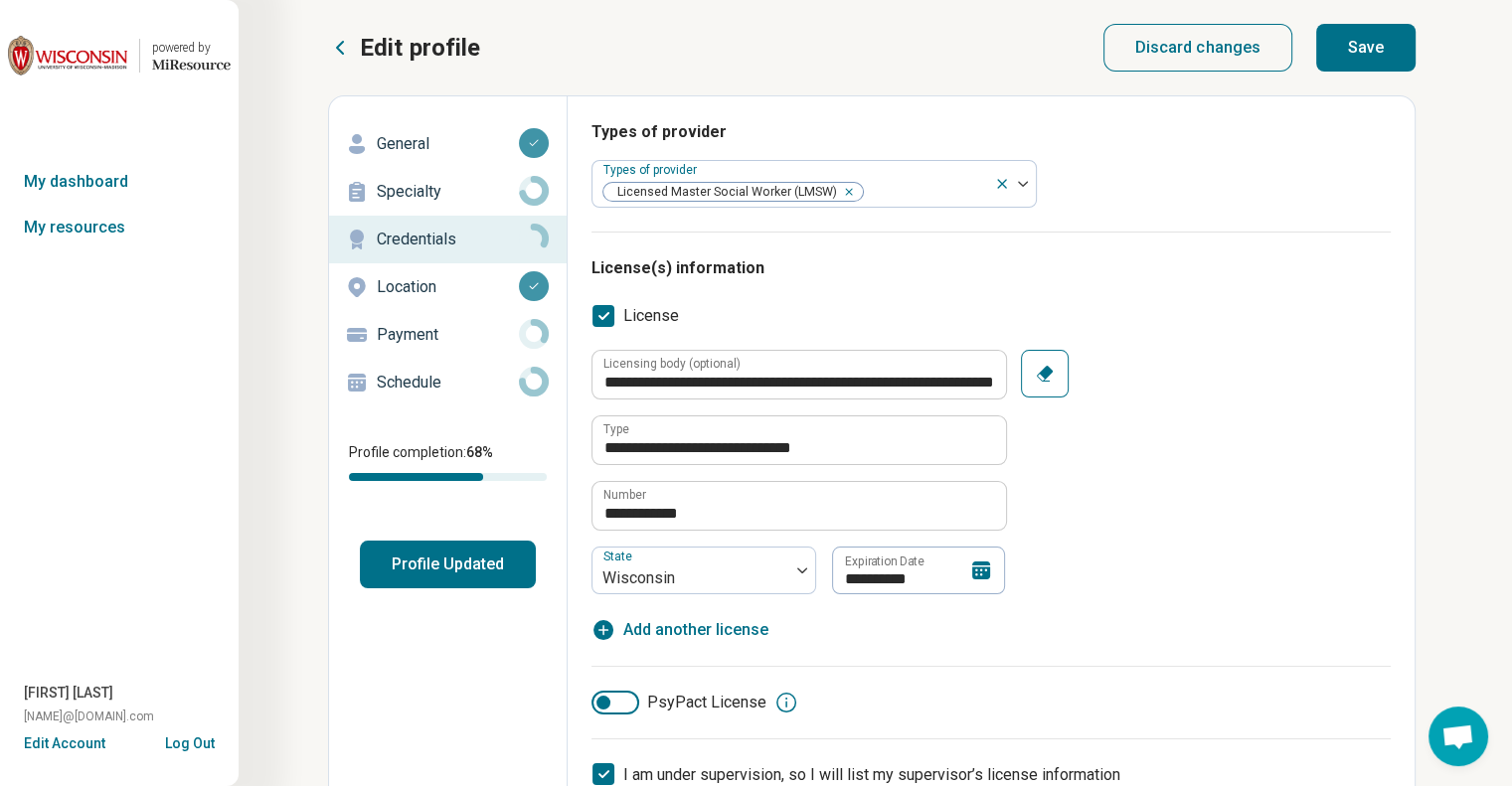 click on "Save" at bounding box center (1366, 48) 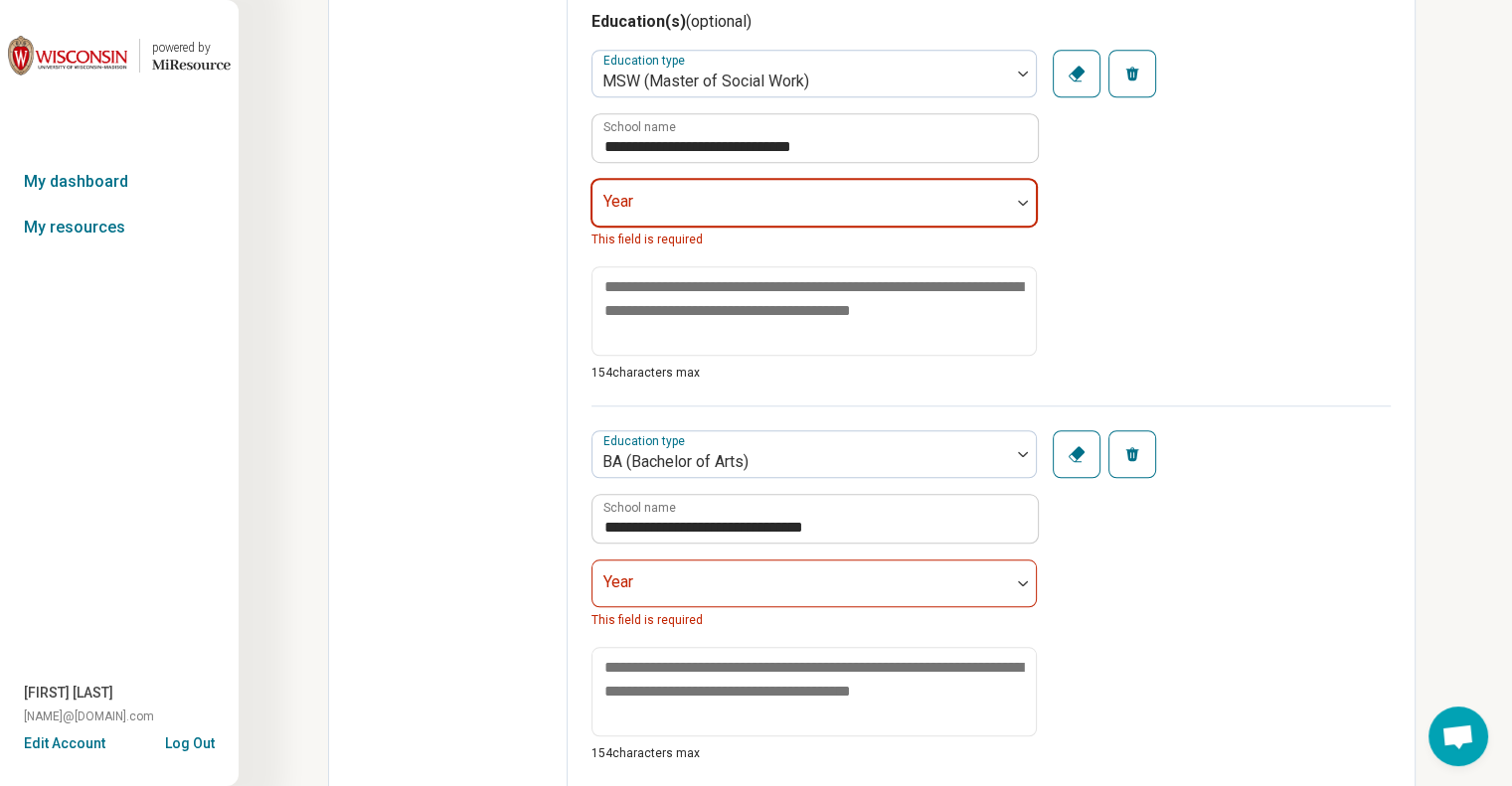 scroll, scrollTop: 1491, scrollLeft: 0, axis: vertical 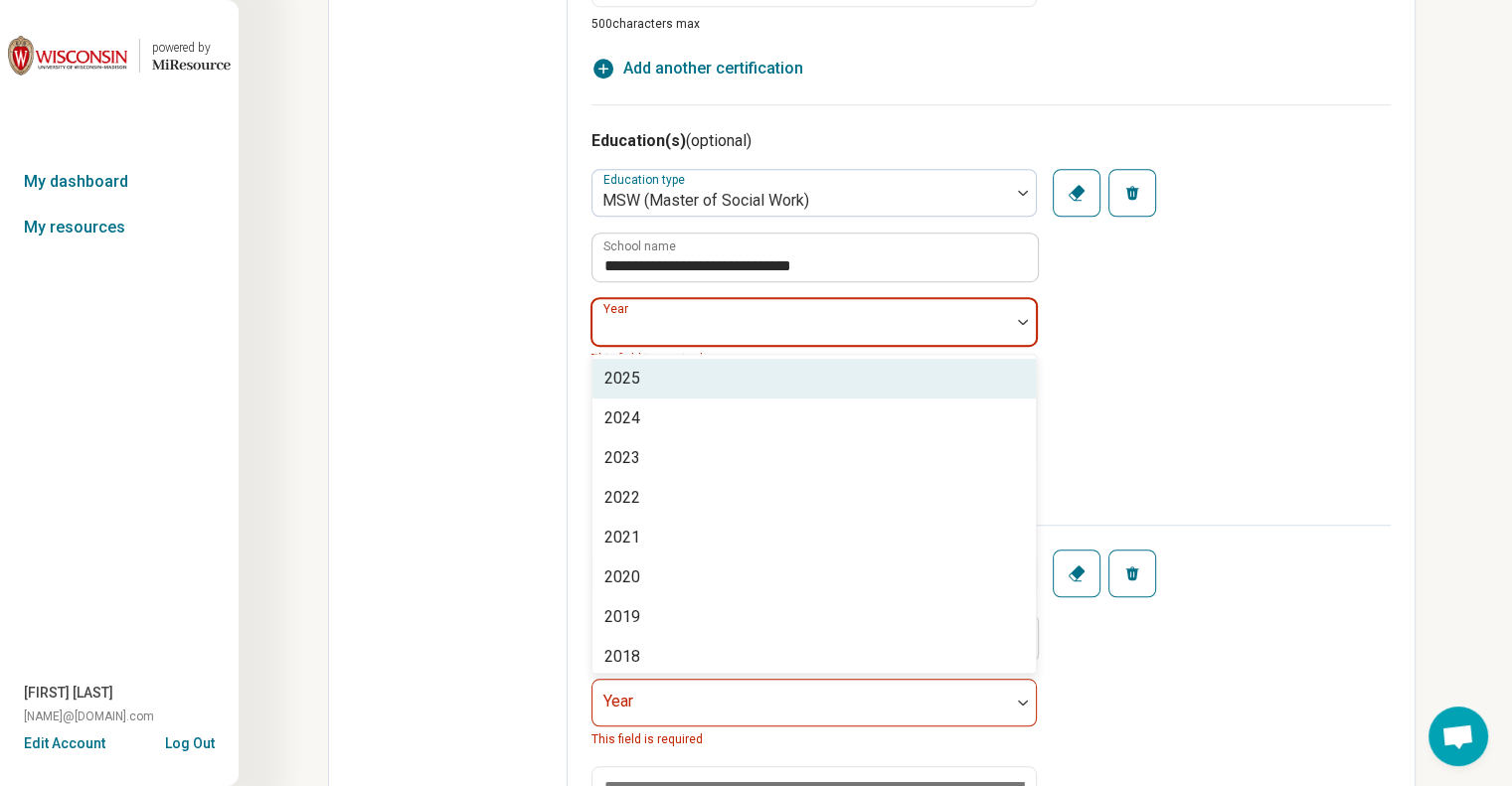 click at bounding box center (801, 322) 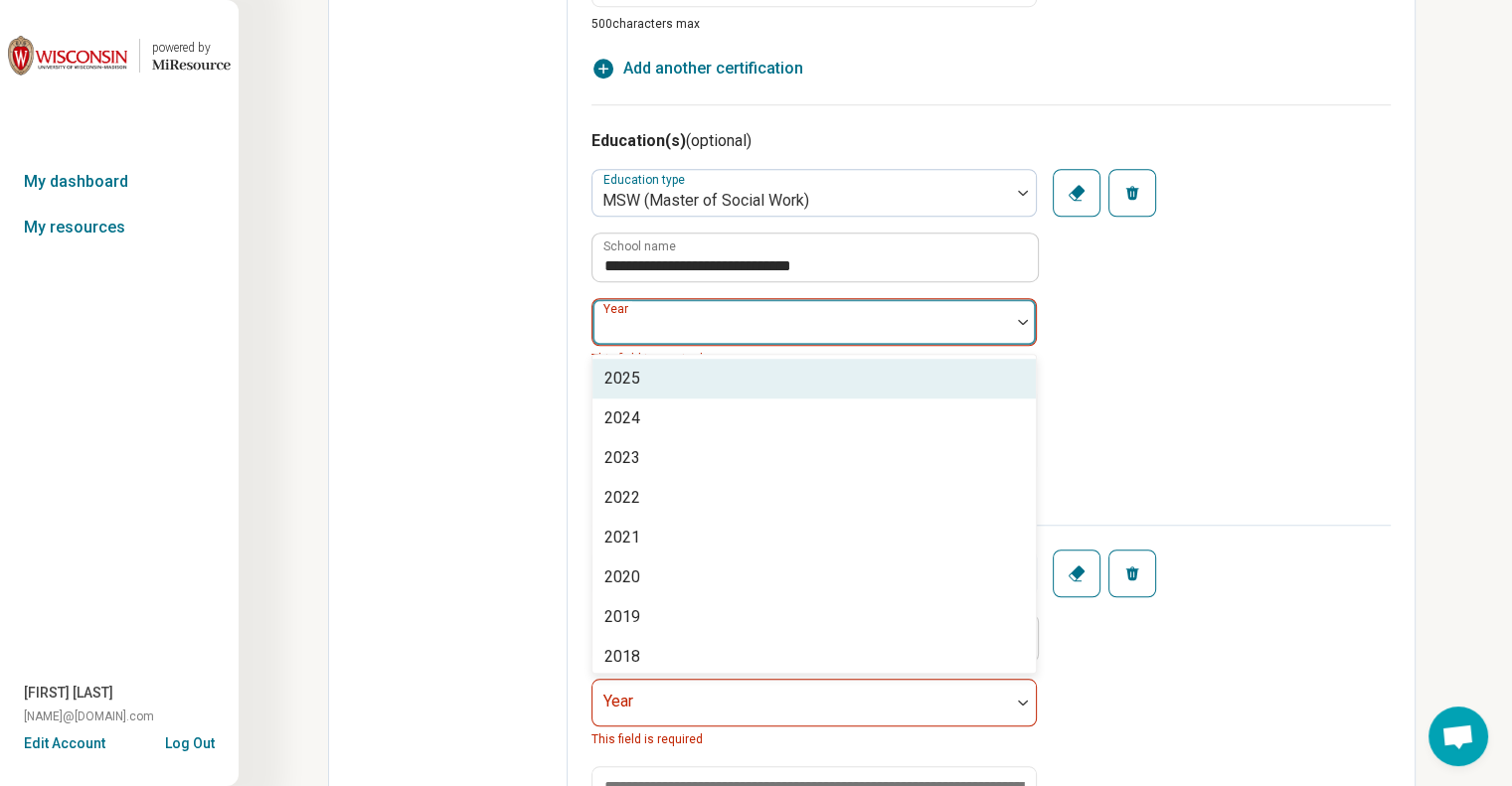 click on "2025" at bounding box center [814, 379] 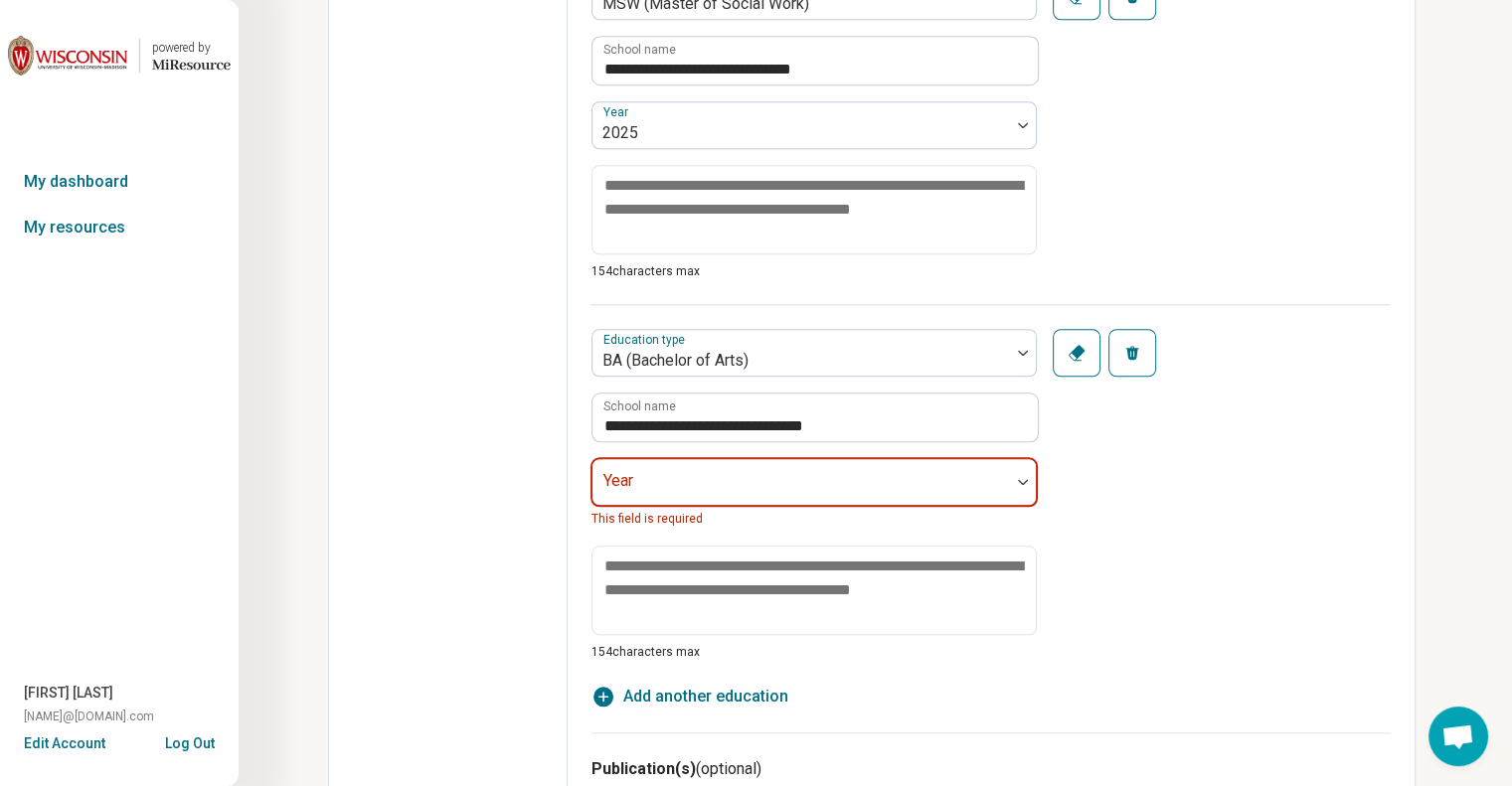 scroll, scrollTop: 1689, scrollLeft: 0, axis: vertical 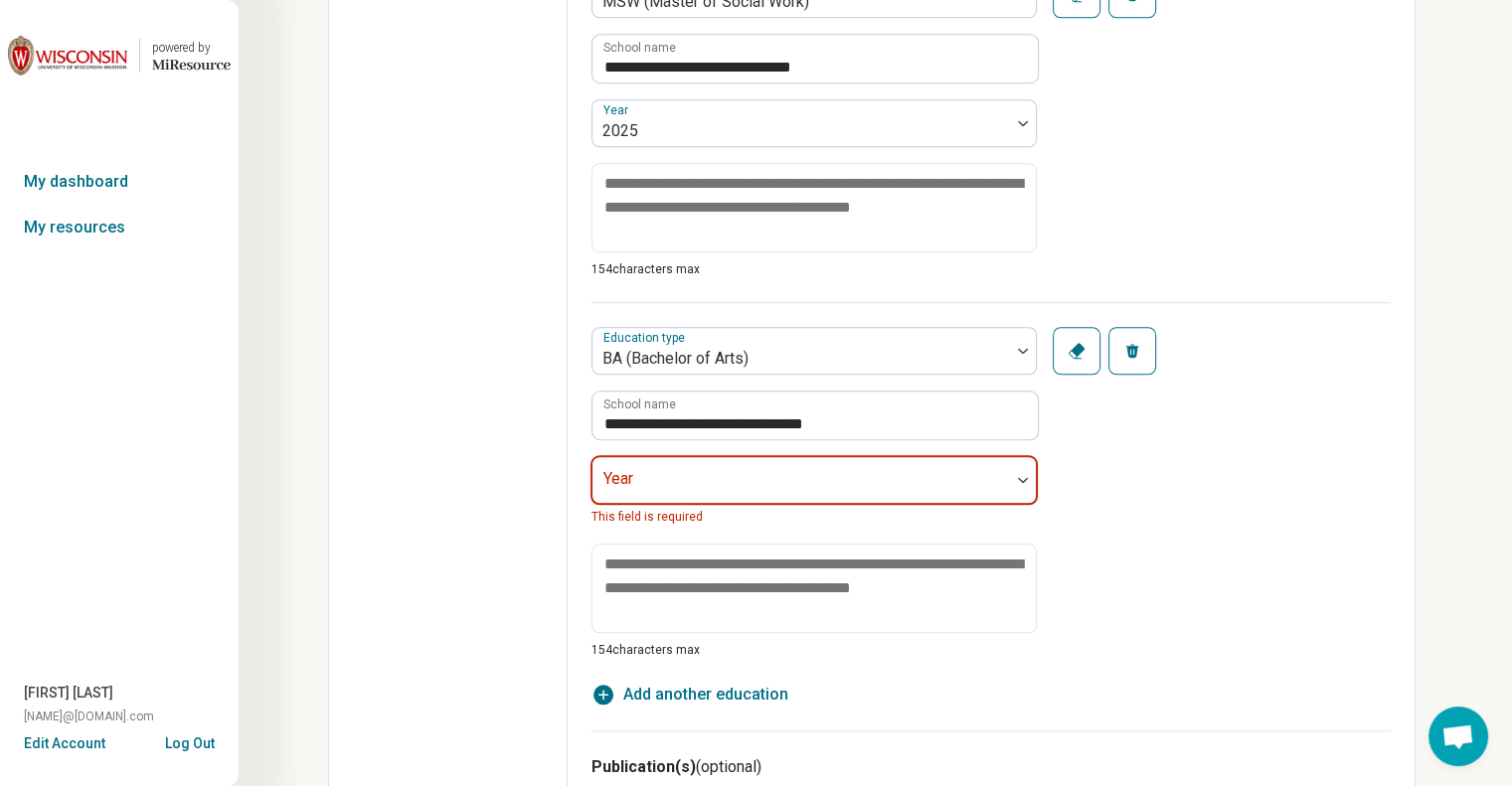 click at bounding box center [801, 488] 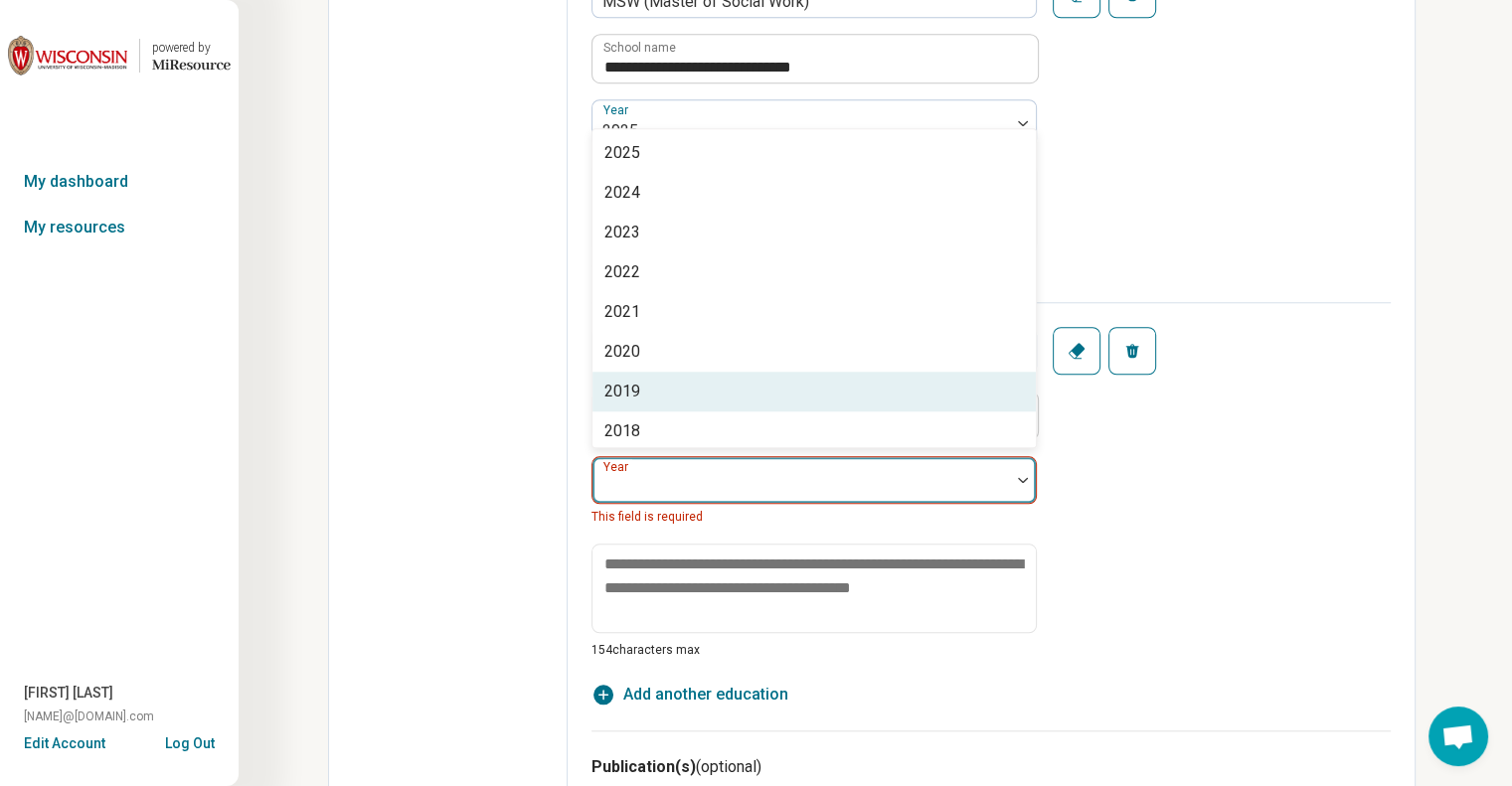 click on "2019" at bounding box center [814, 392] 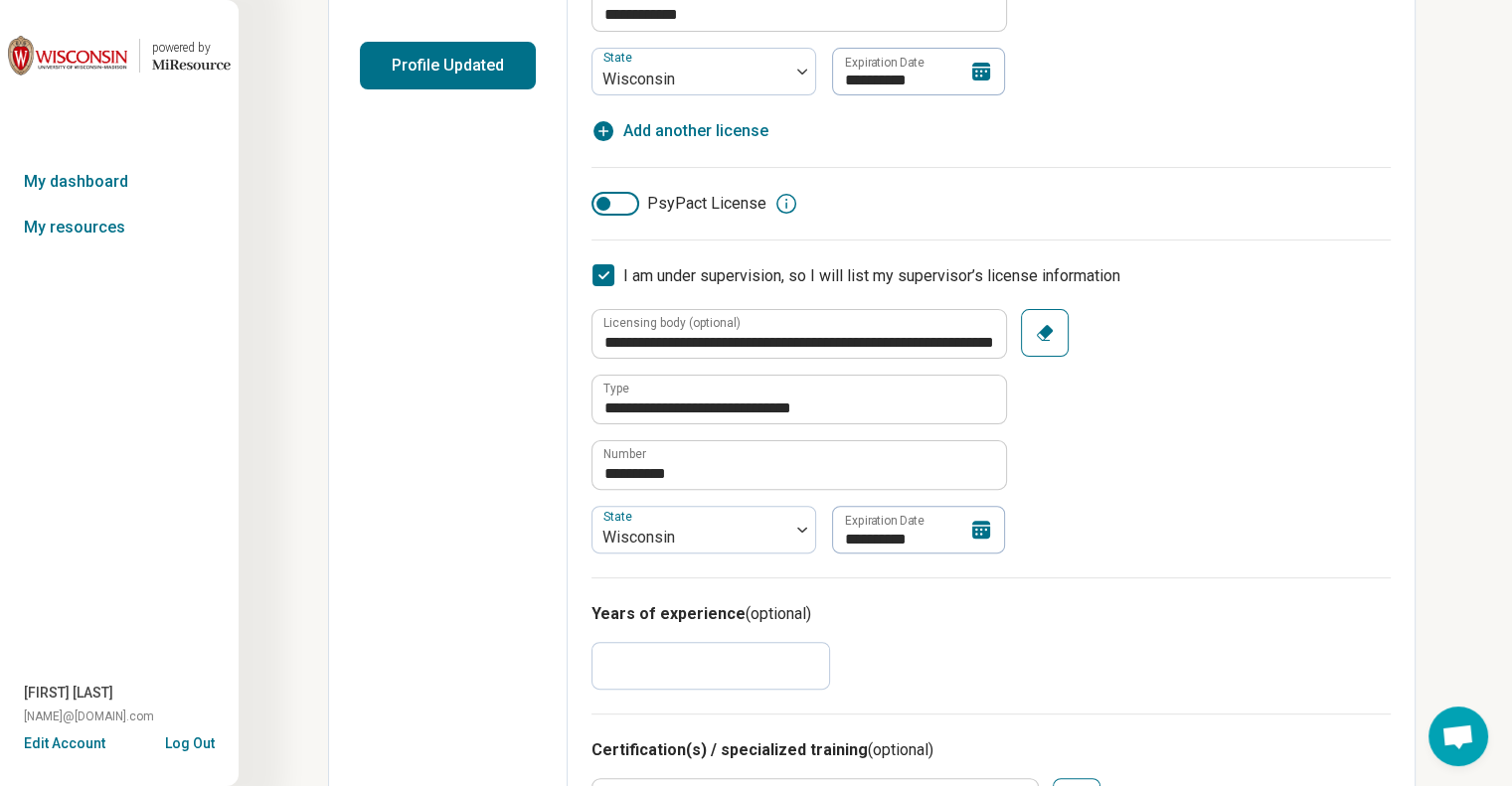 scroll, scrollTop: 616, scrollLeft: 0, axis: vertical 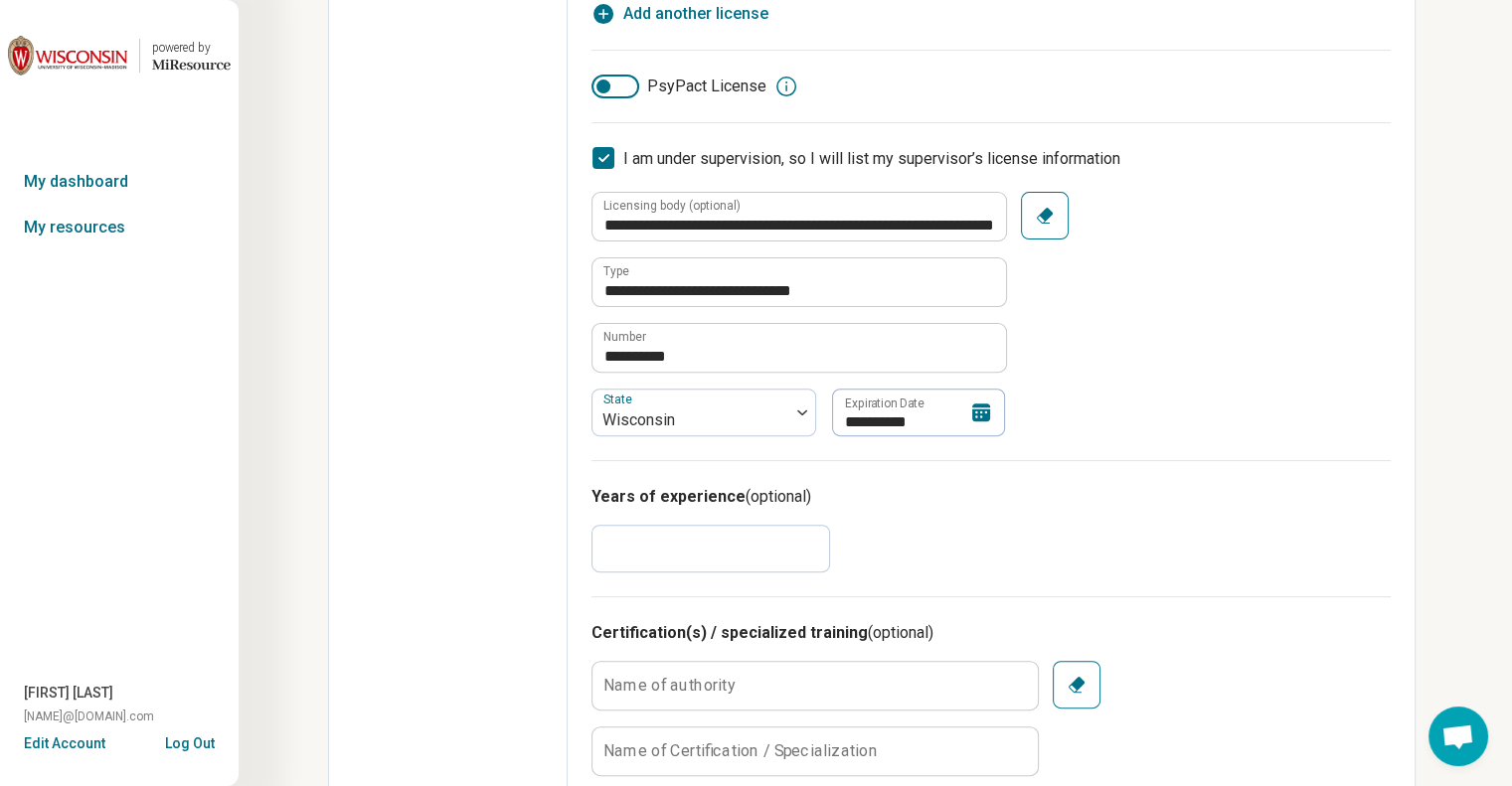 click on "*" at bounding box center (711, 549) 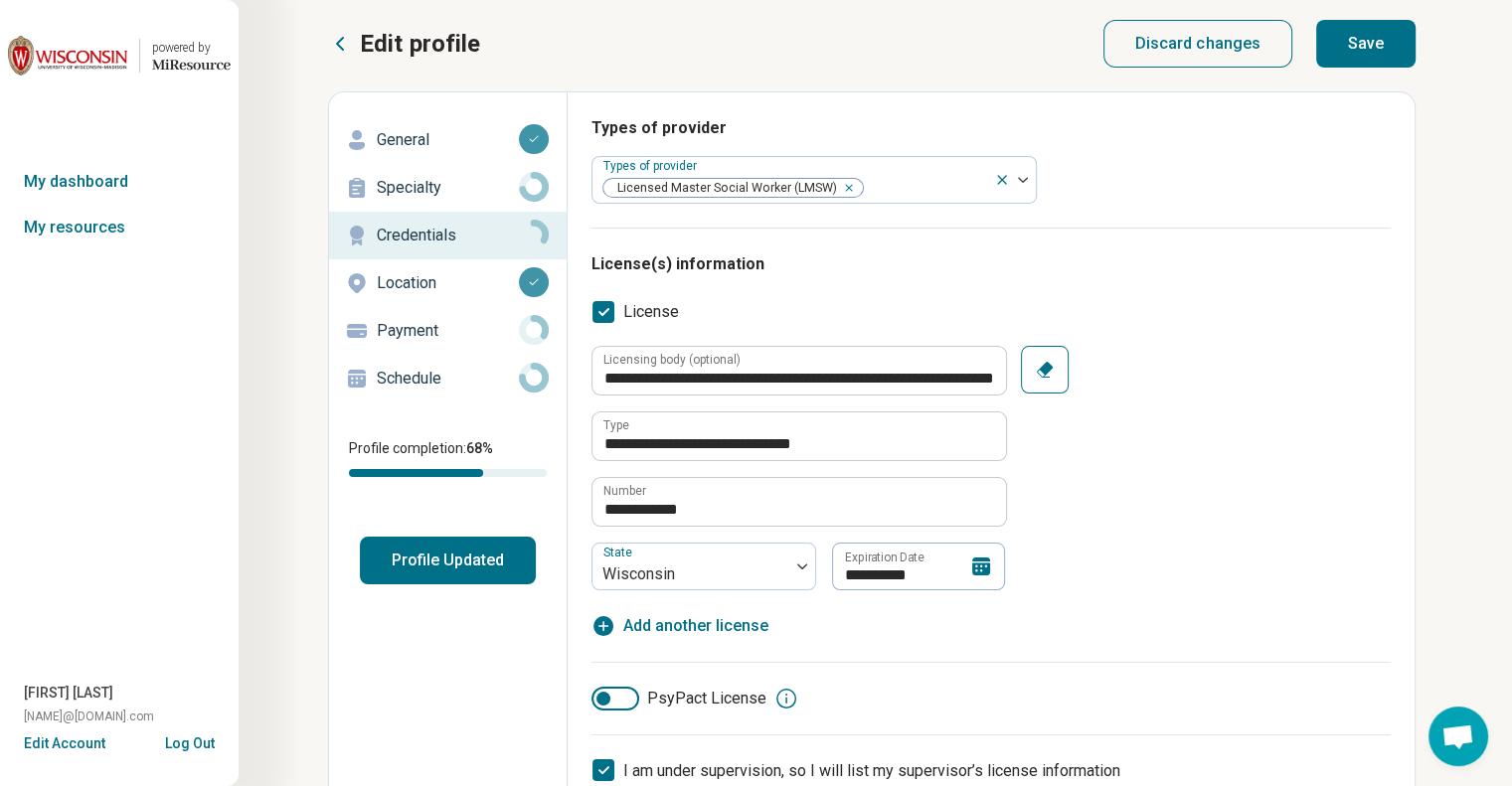 scroll, scrollTop: 0, scrollLeft: 0, axis: both 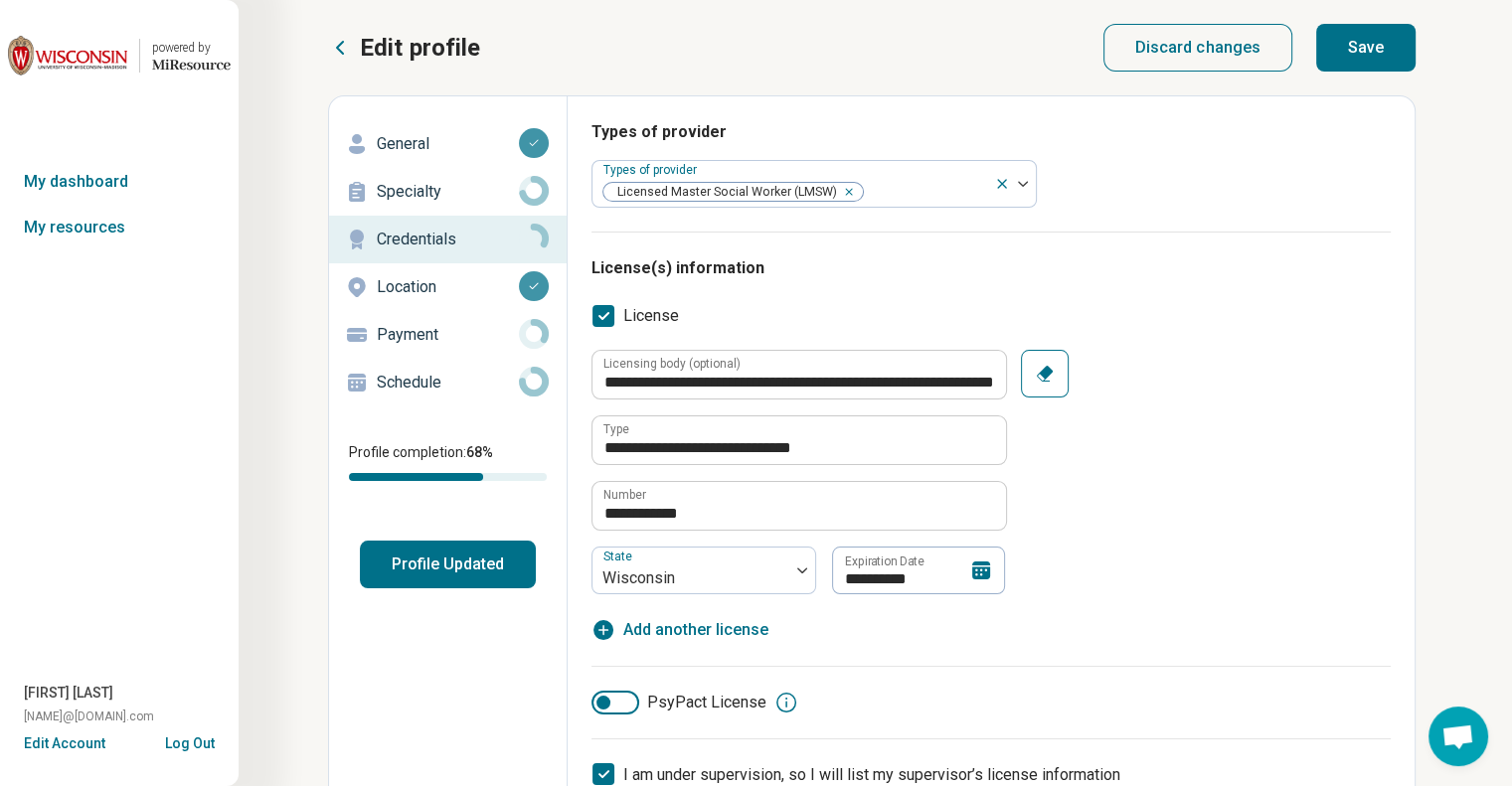 click on "Save" at bounding box center (1366, 48) 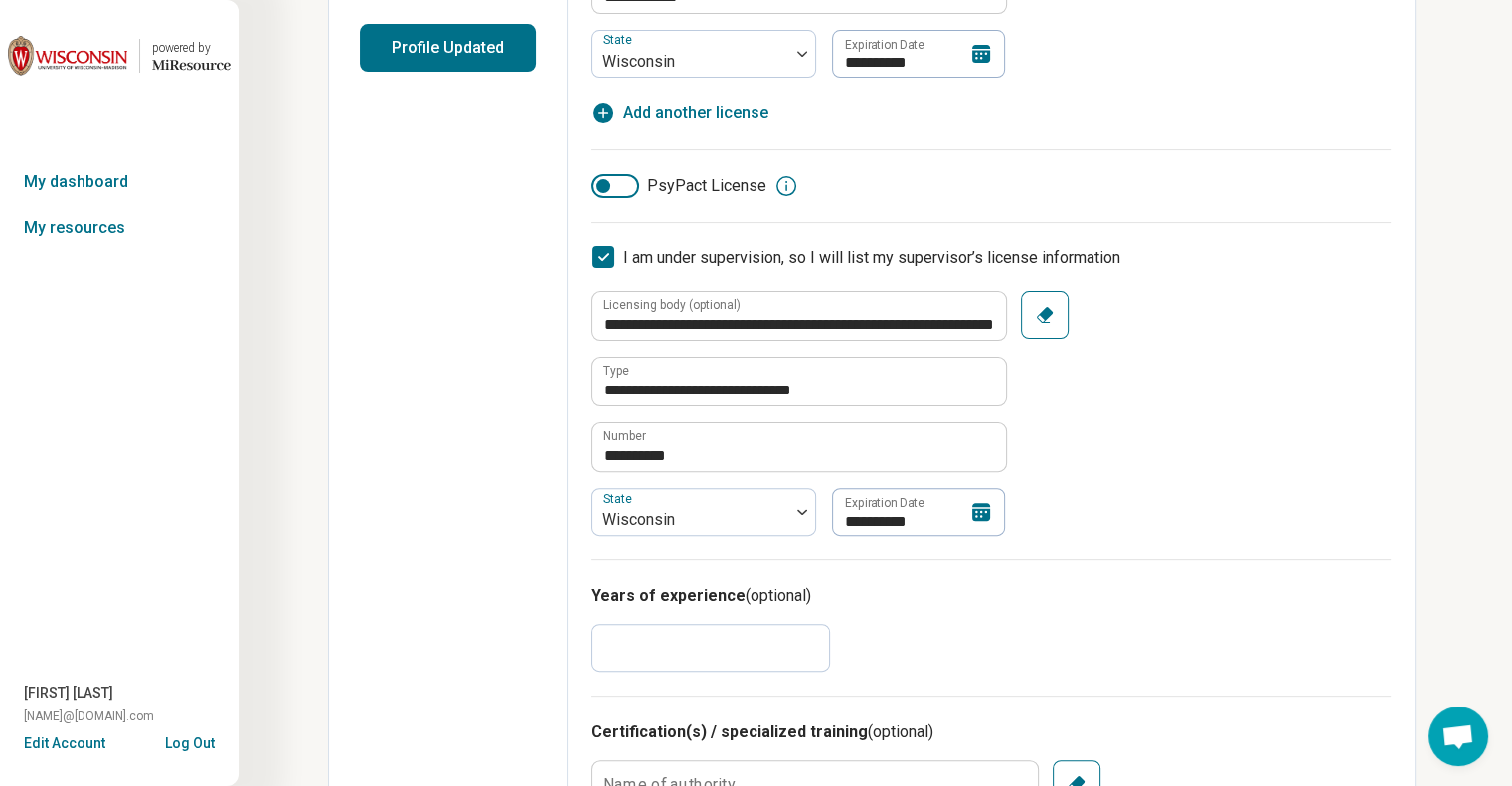 scroll, scrollTop: 0, scrollLeft: 0, axis: both 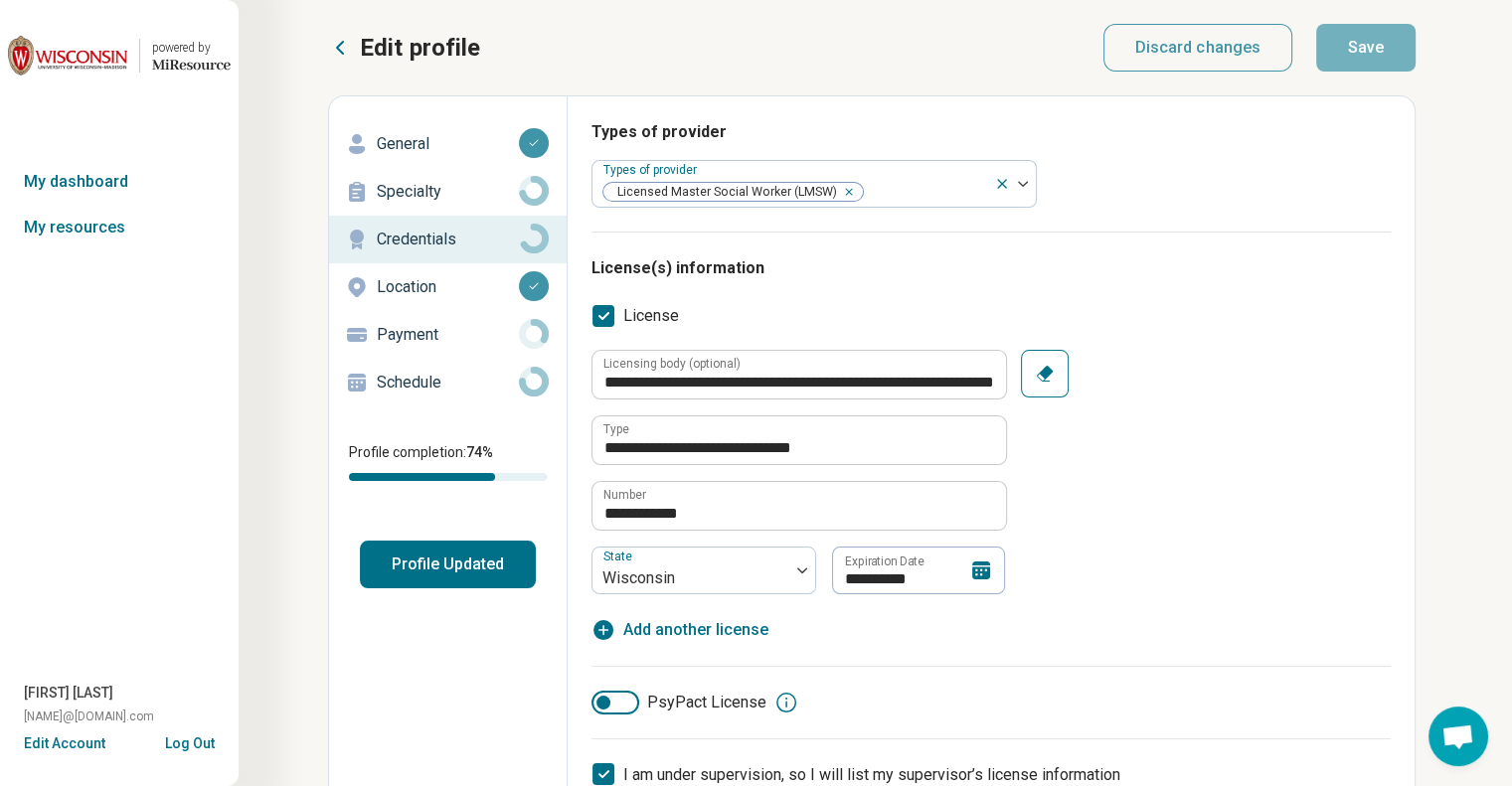 click on "Payment" at bounding box center (447, 335) 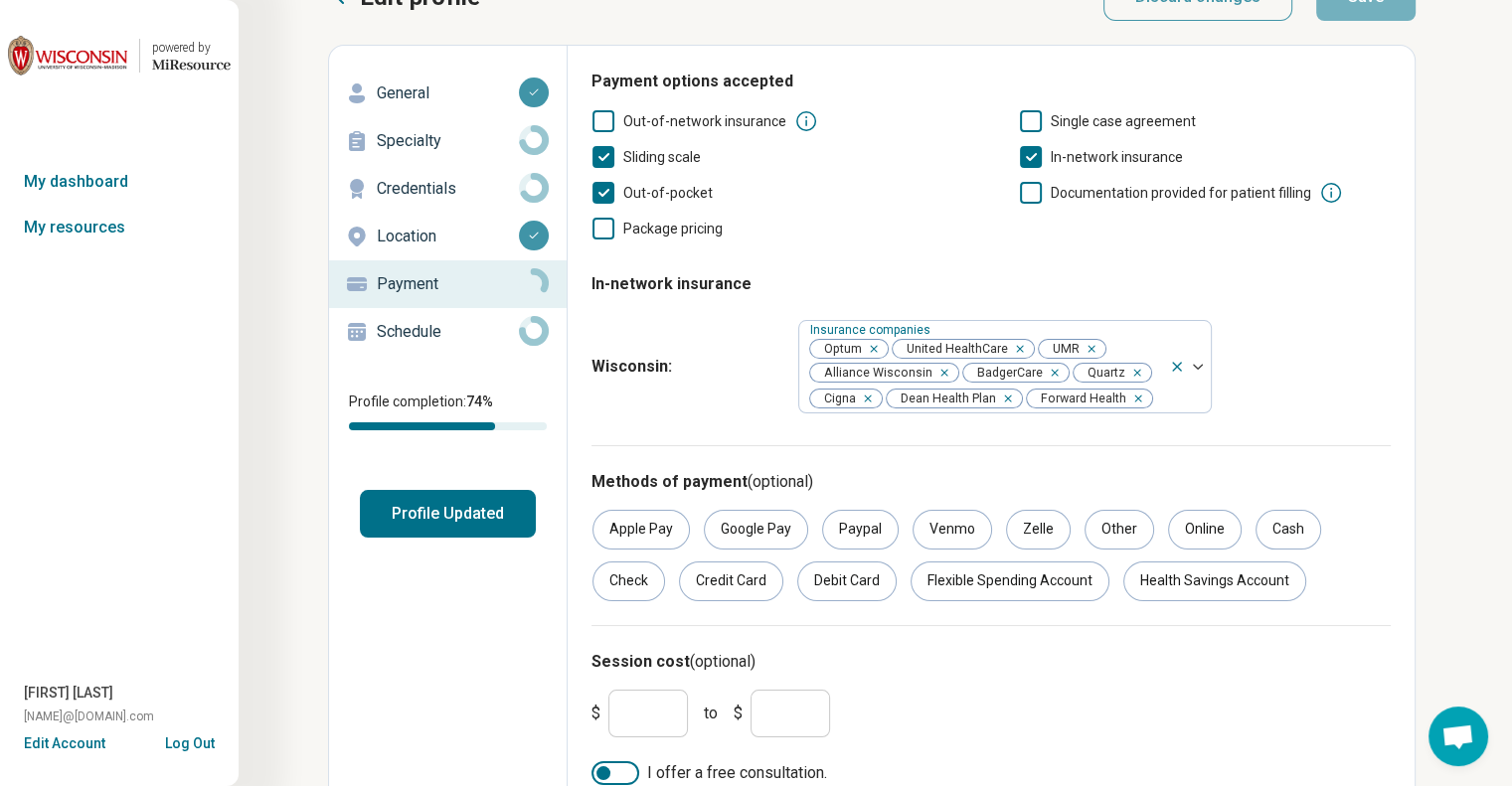 scroll, scrollTop: 76, scrollLeft: 0, axis: vertical 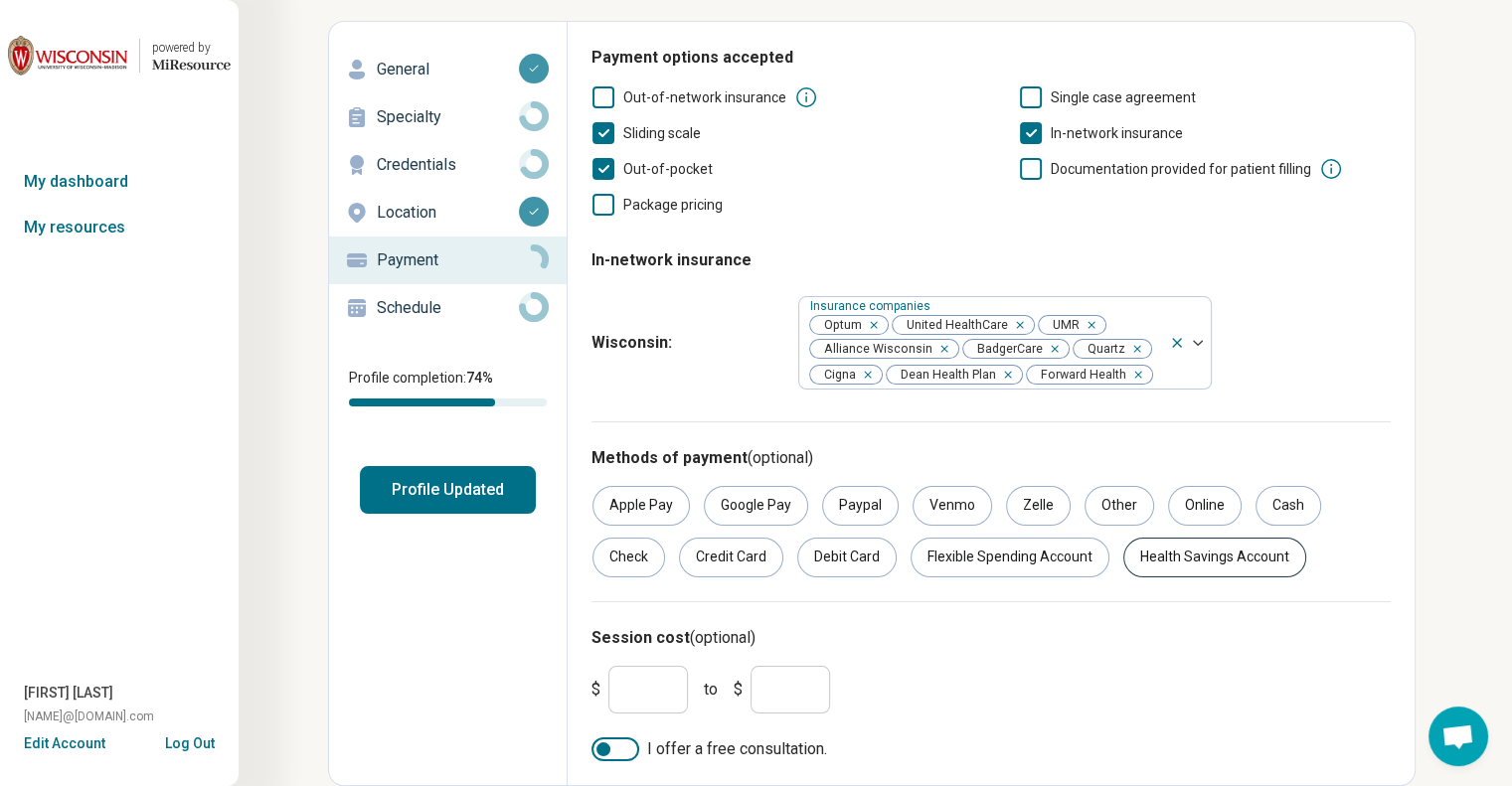 click on "Health Savings Account" at bounding box center [1215, 557] 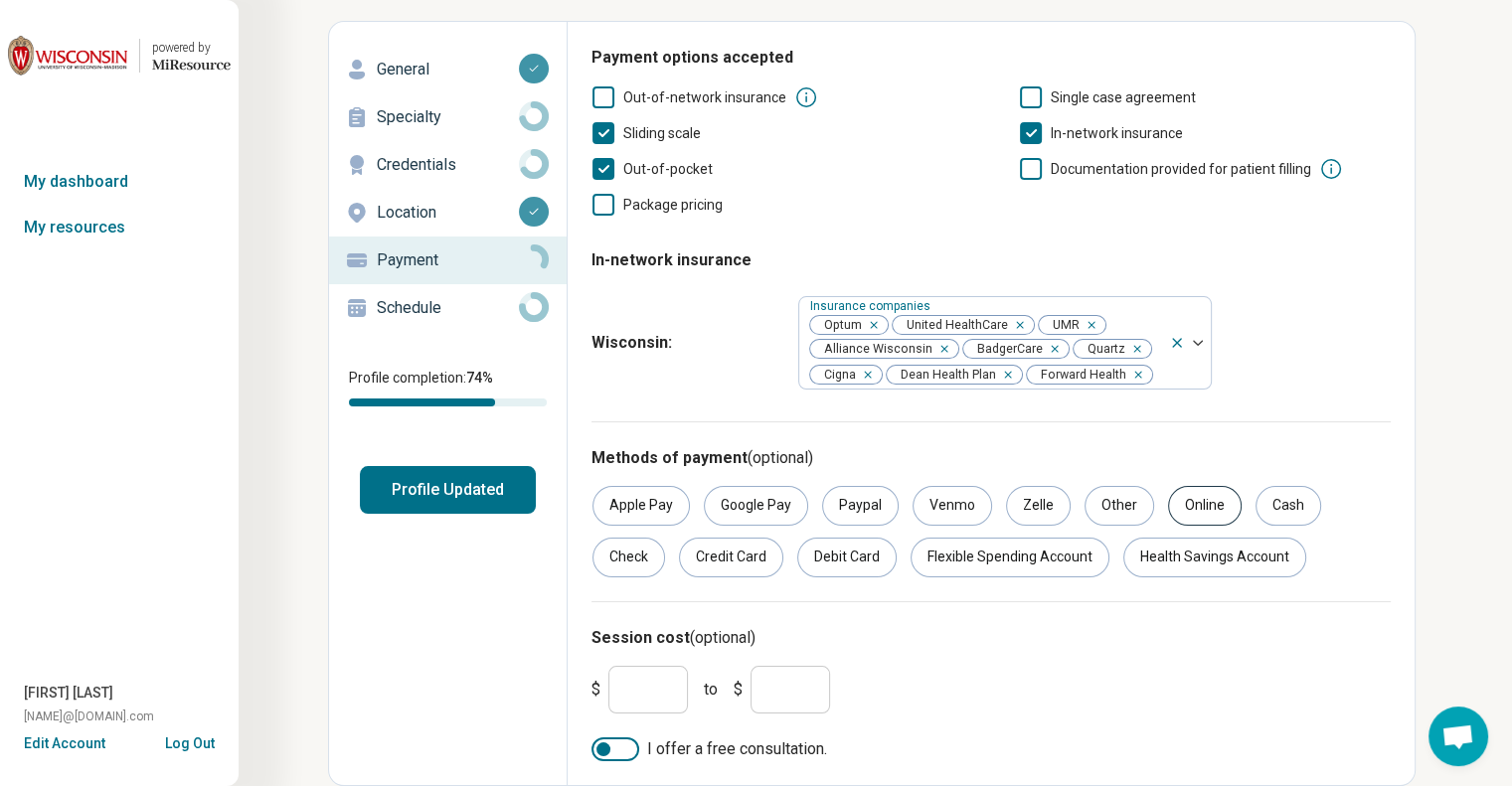 click on "Online" at bounding box center [1205, 506] 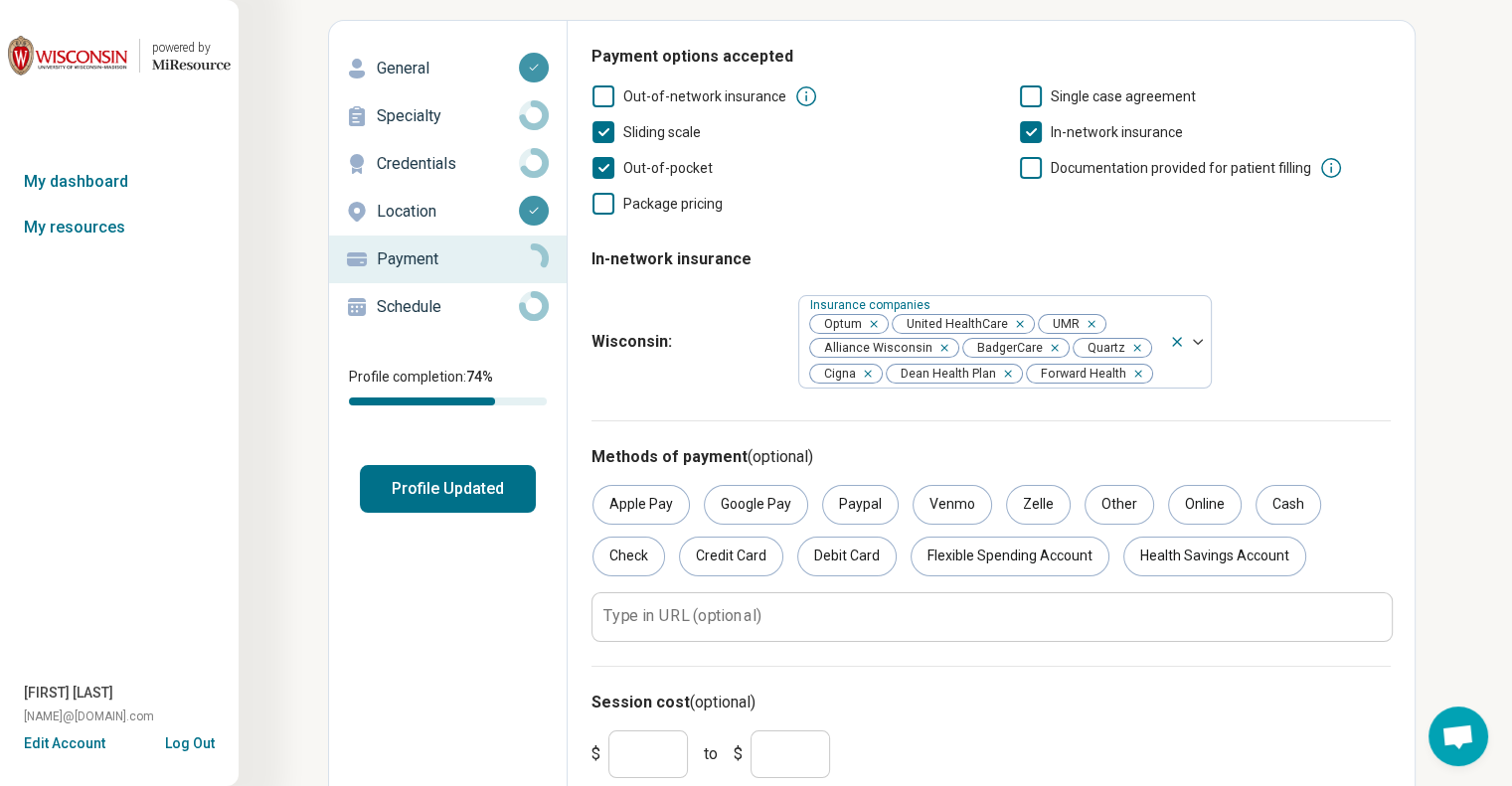 drag, startPoint x: 1193, startPoint y: 516, endPoint x: 1192, endPoint y: 526, distance: 10.049876 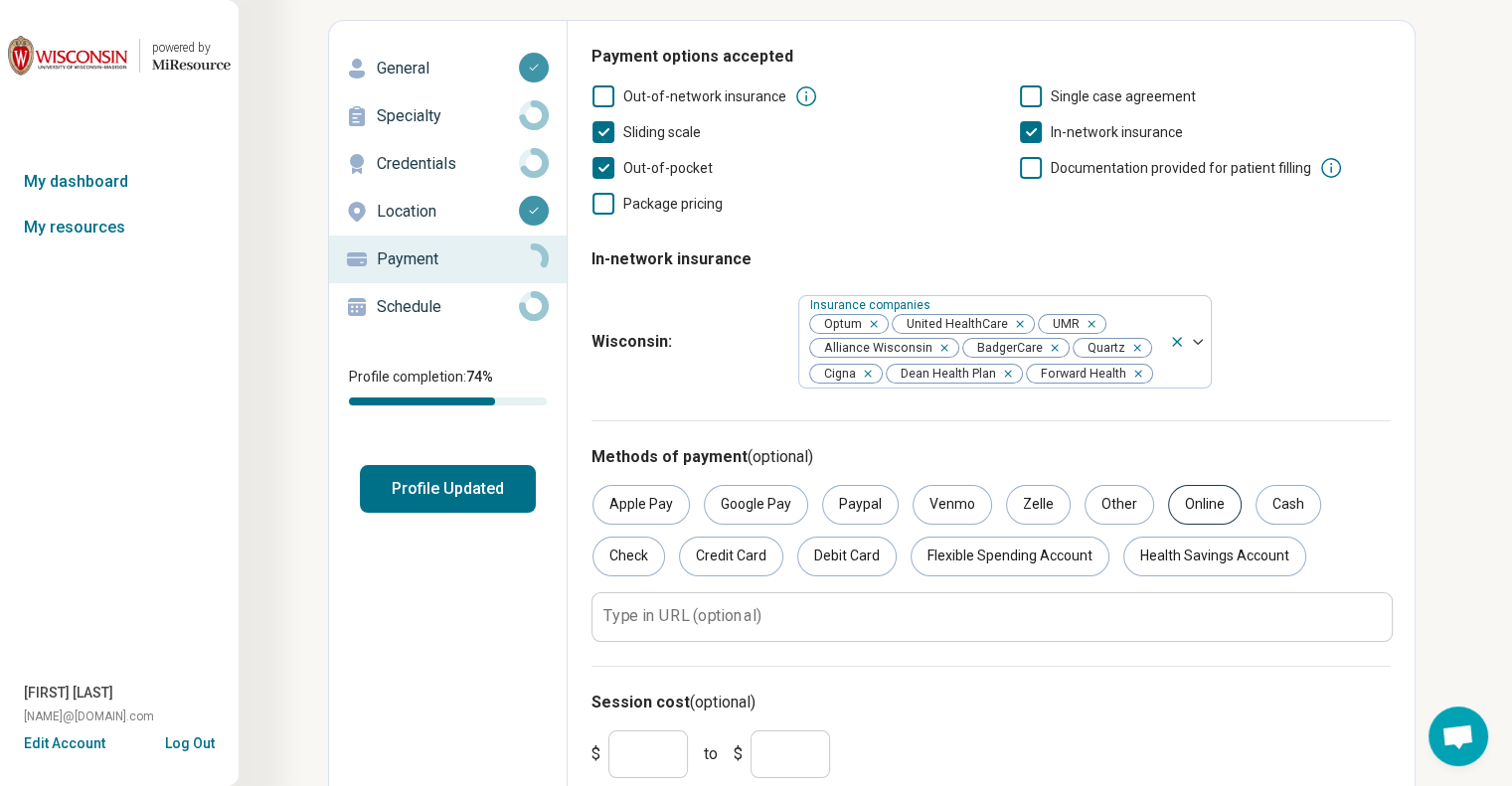 click on "Online" at bounding box center (1205, 505) 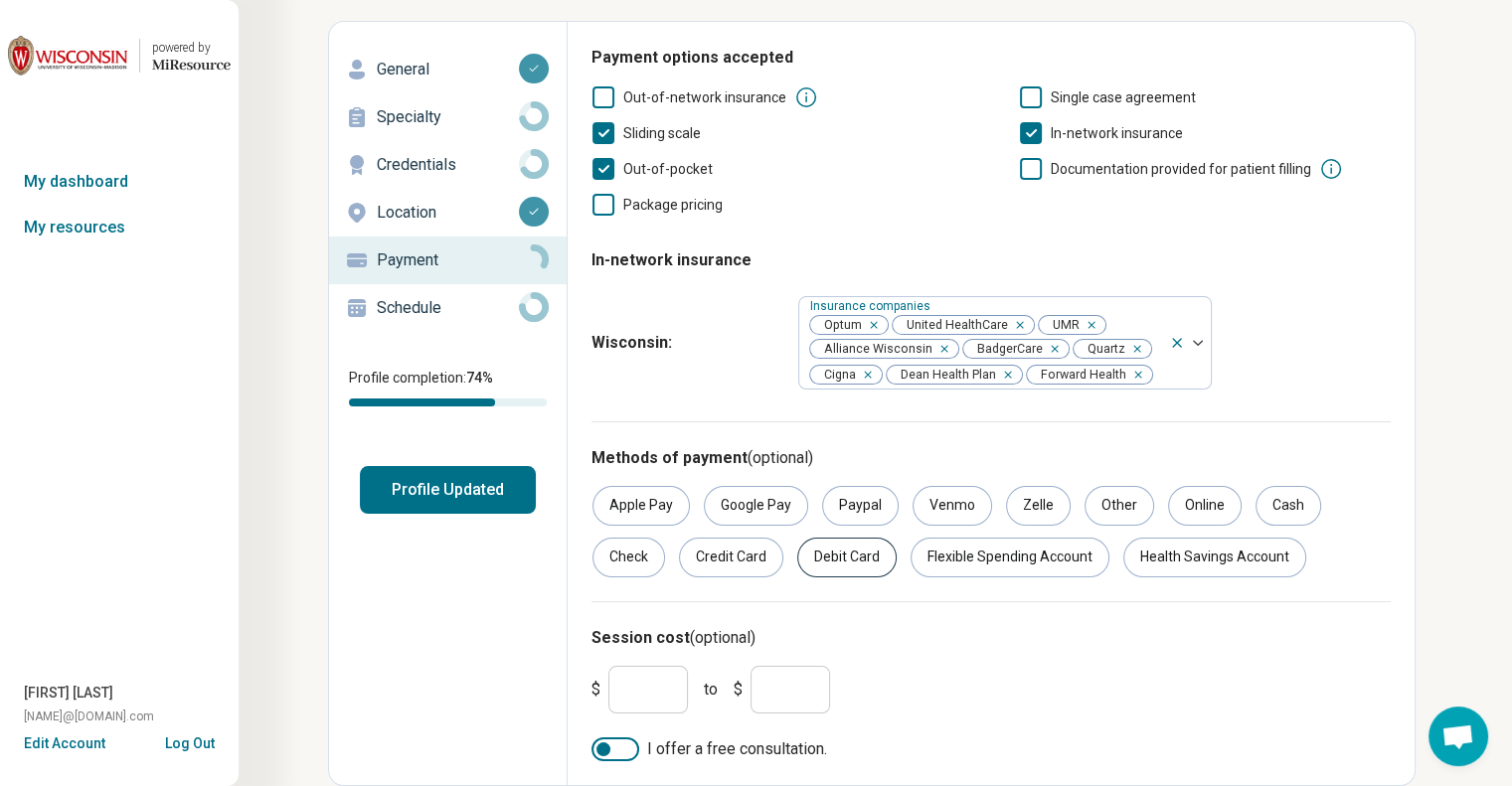 click on "Debit Card" at bounding box center [847, 557] 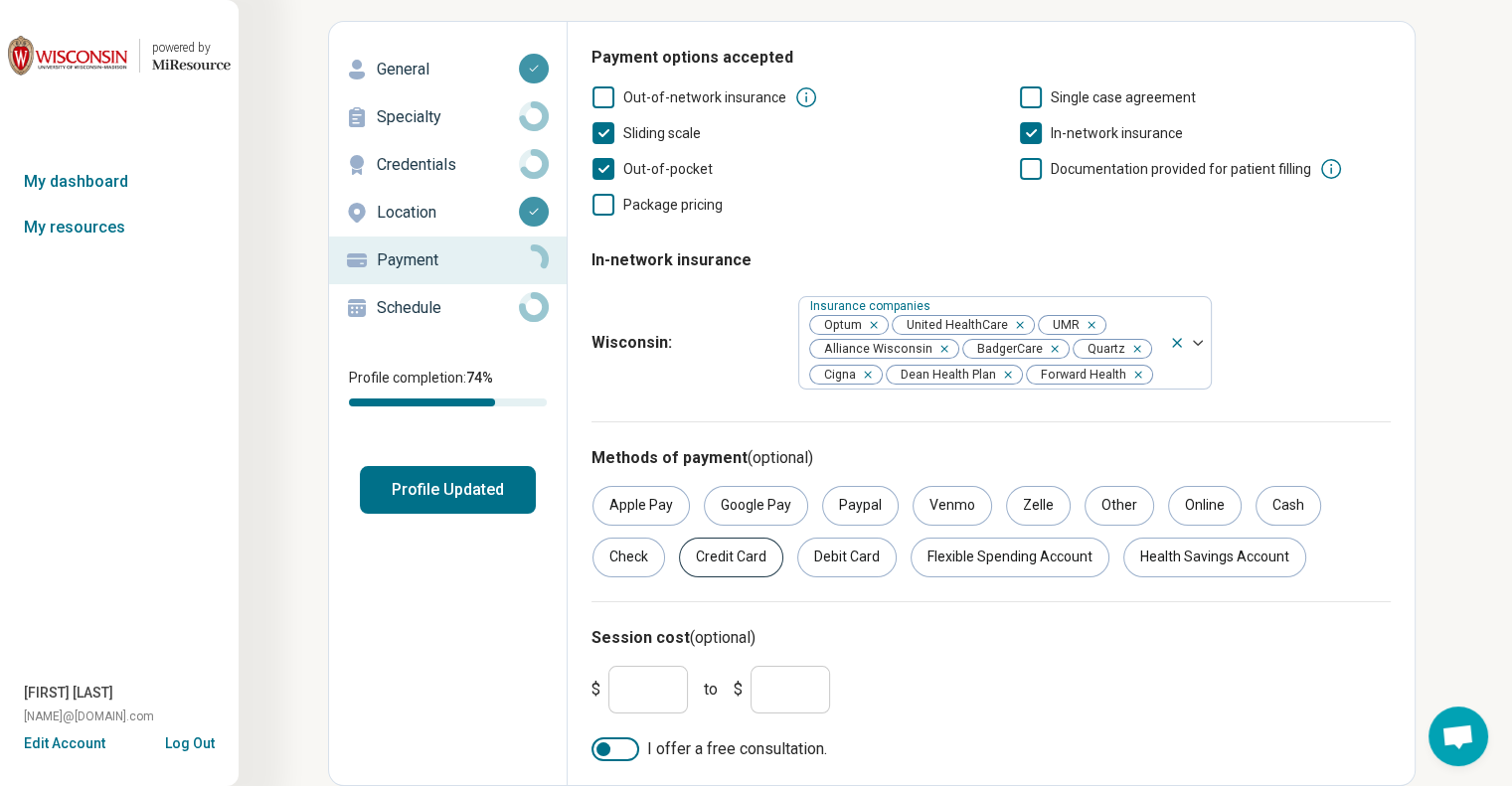 click on "Credit Card" at bounding box center [731, 557] 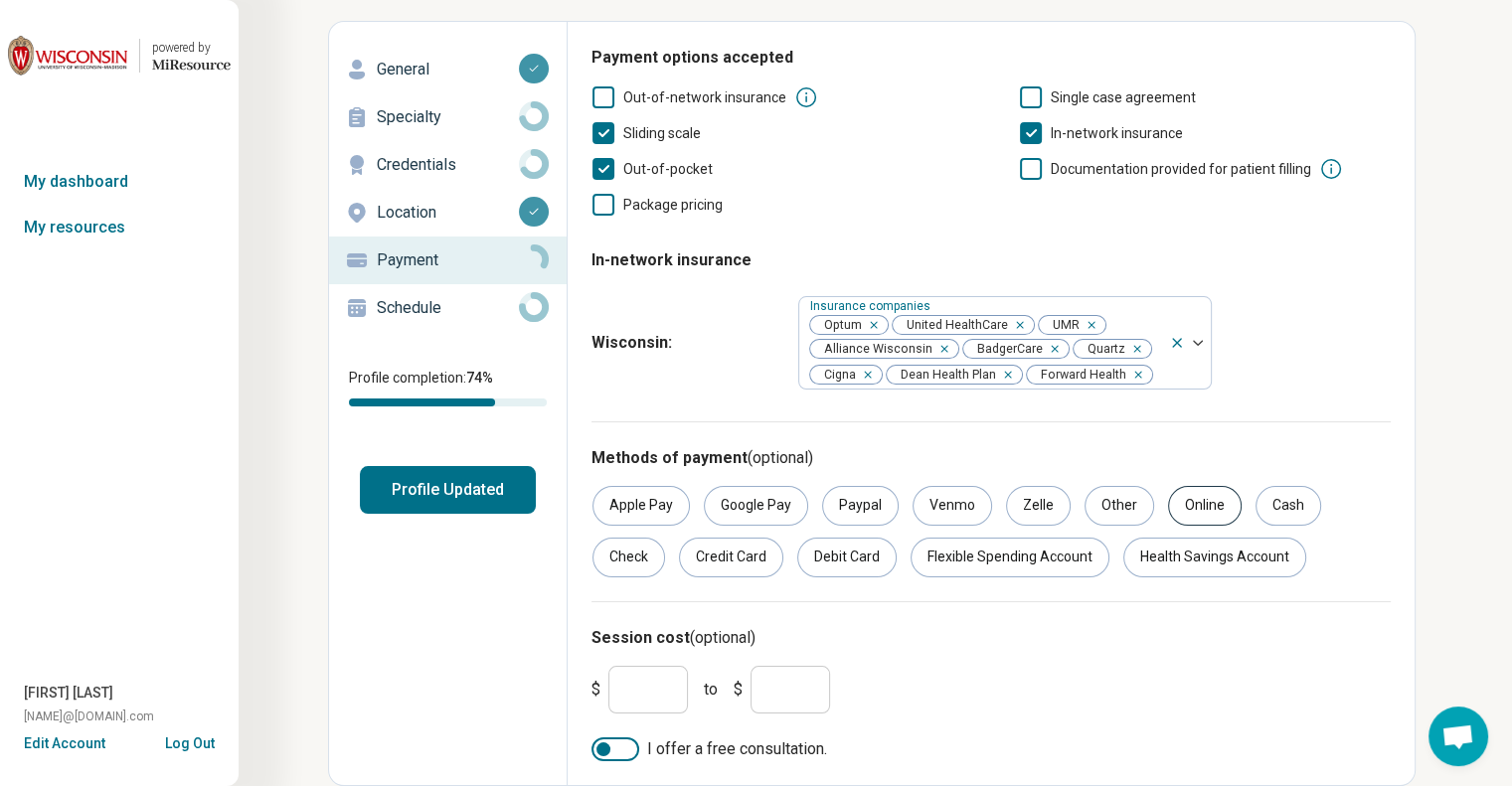 click on "Online" at bounding box center (1205, 506) 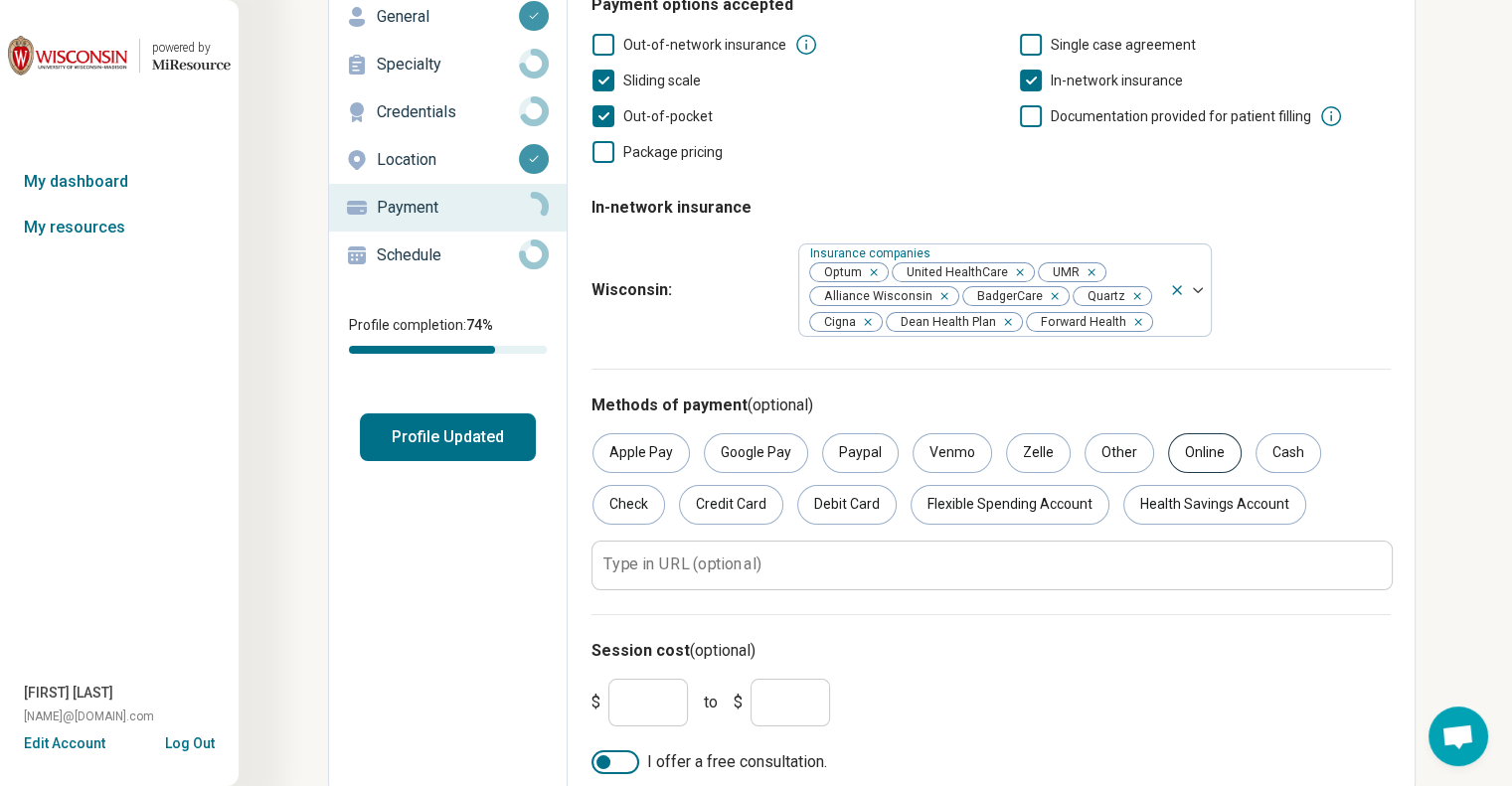 scroll, scrollTop: 140, scrollLeft: 0, axis: vertical 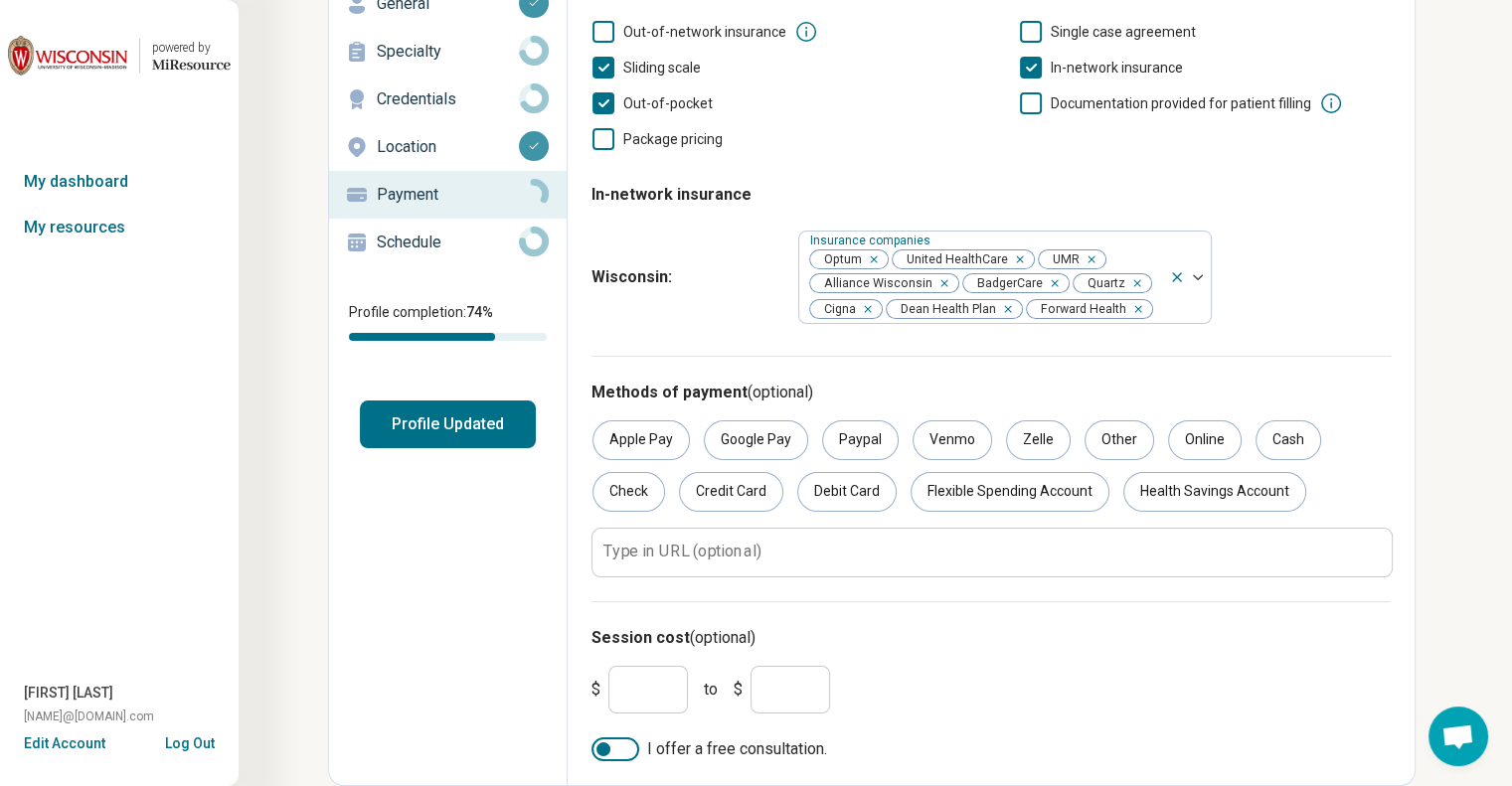 click at bounding box center [615, 749] 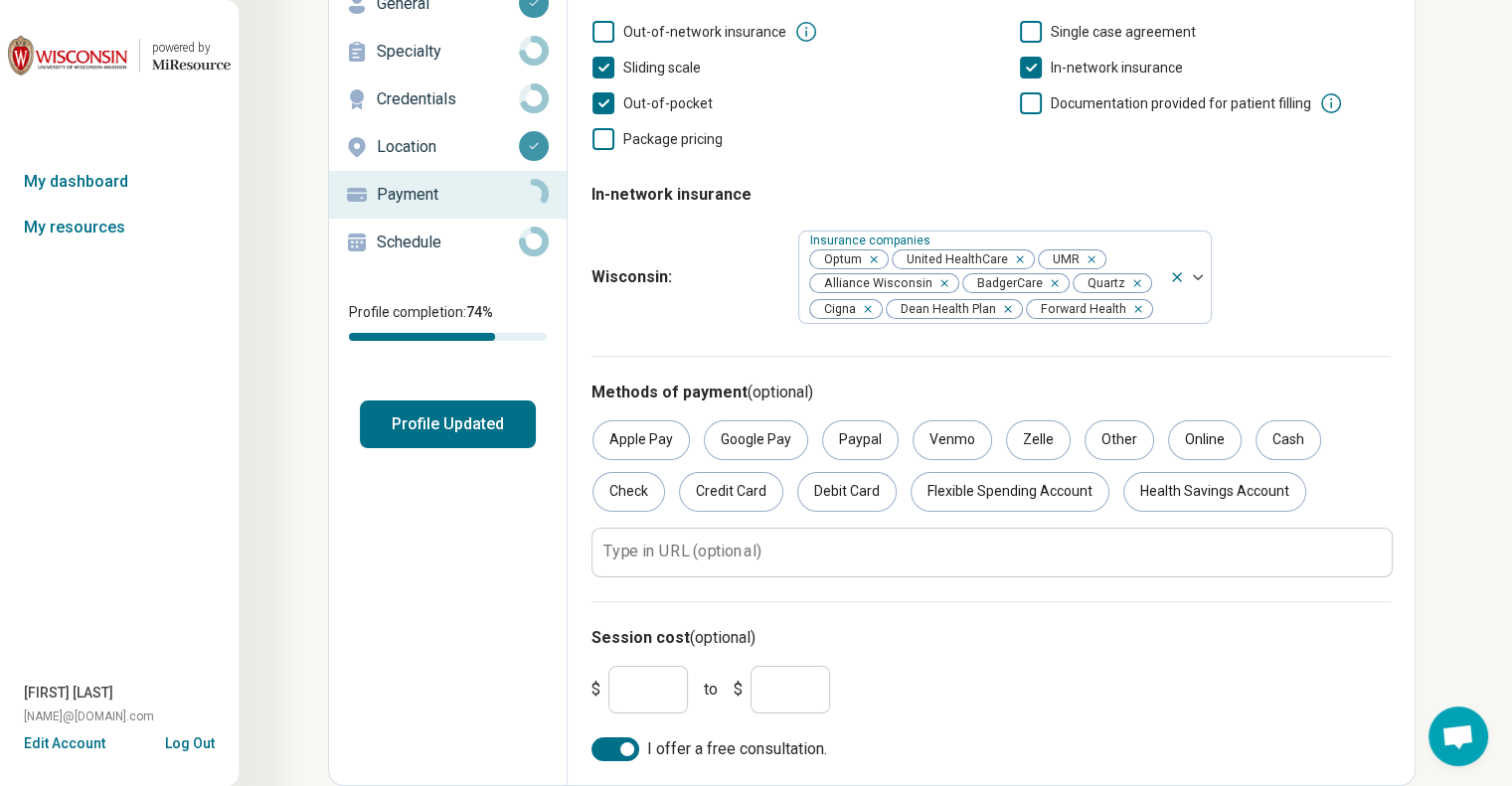 click on "*" at bounding box center (648, 690) 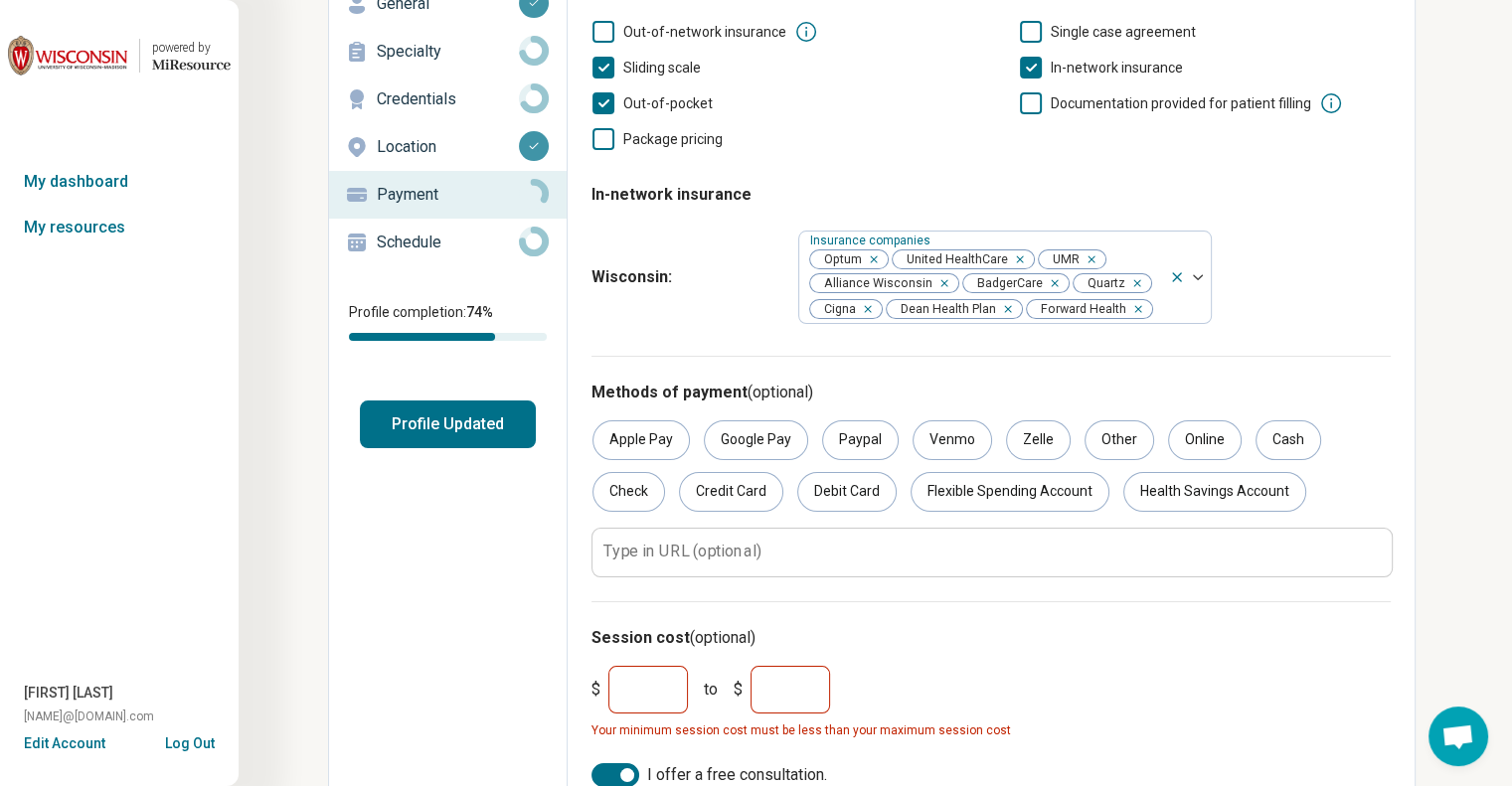 click on "*" at bounding box center (790, 690) 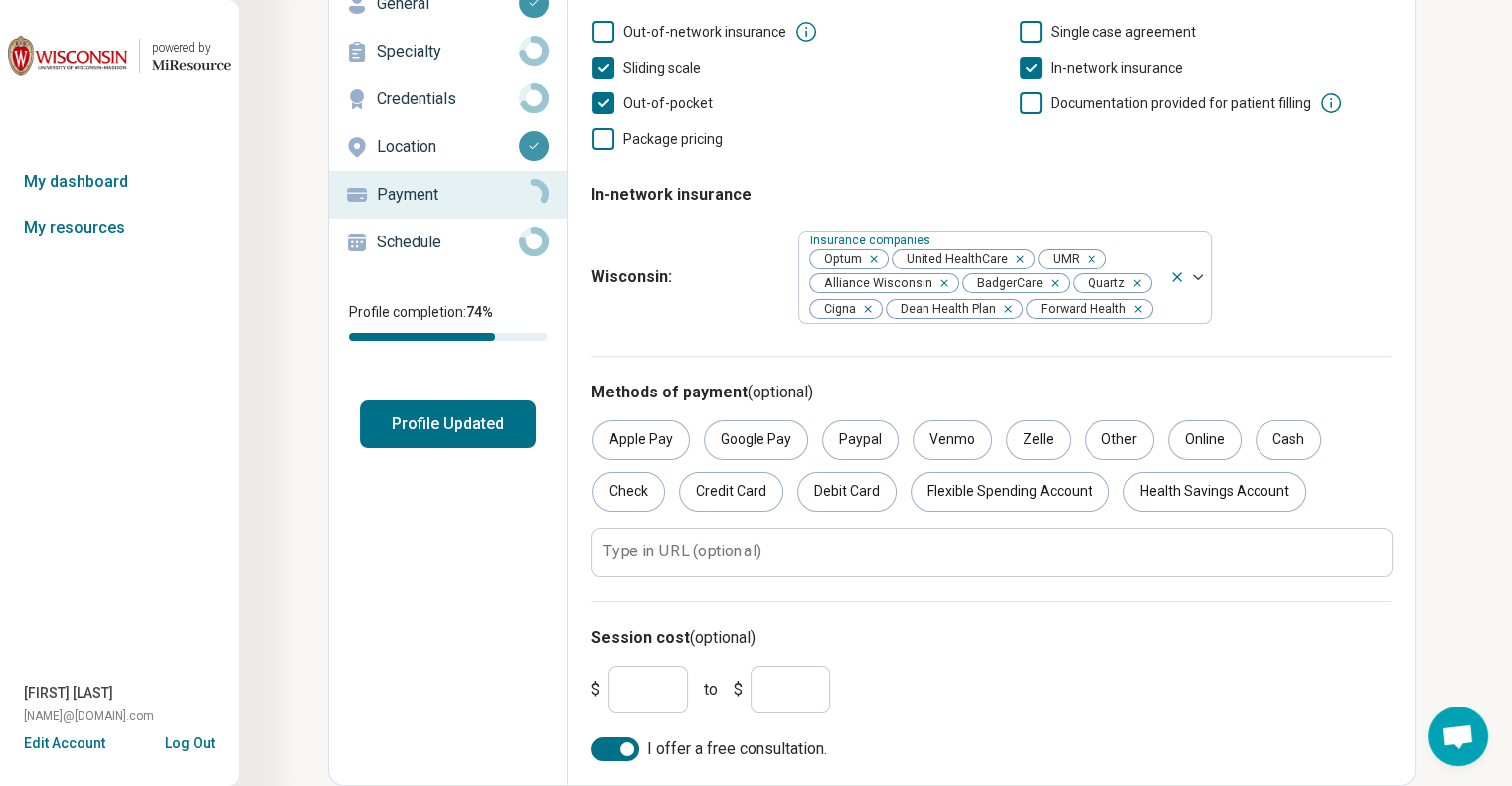 click on "$ ** to $ ***" at bounding box center (991, 690) 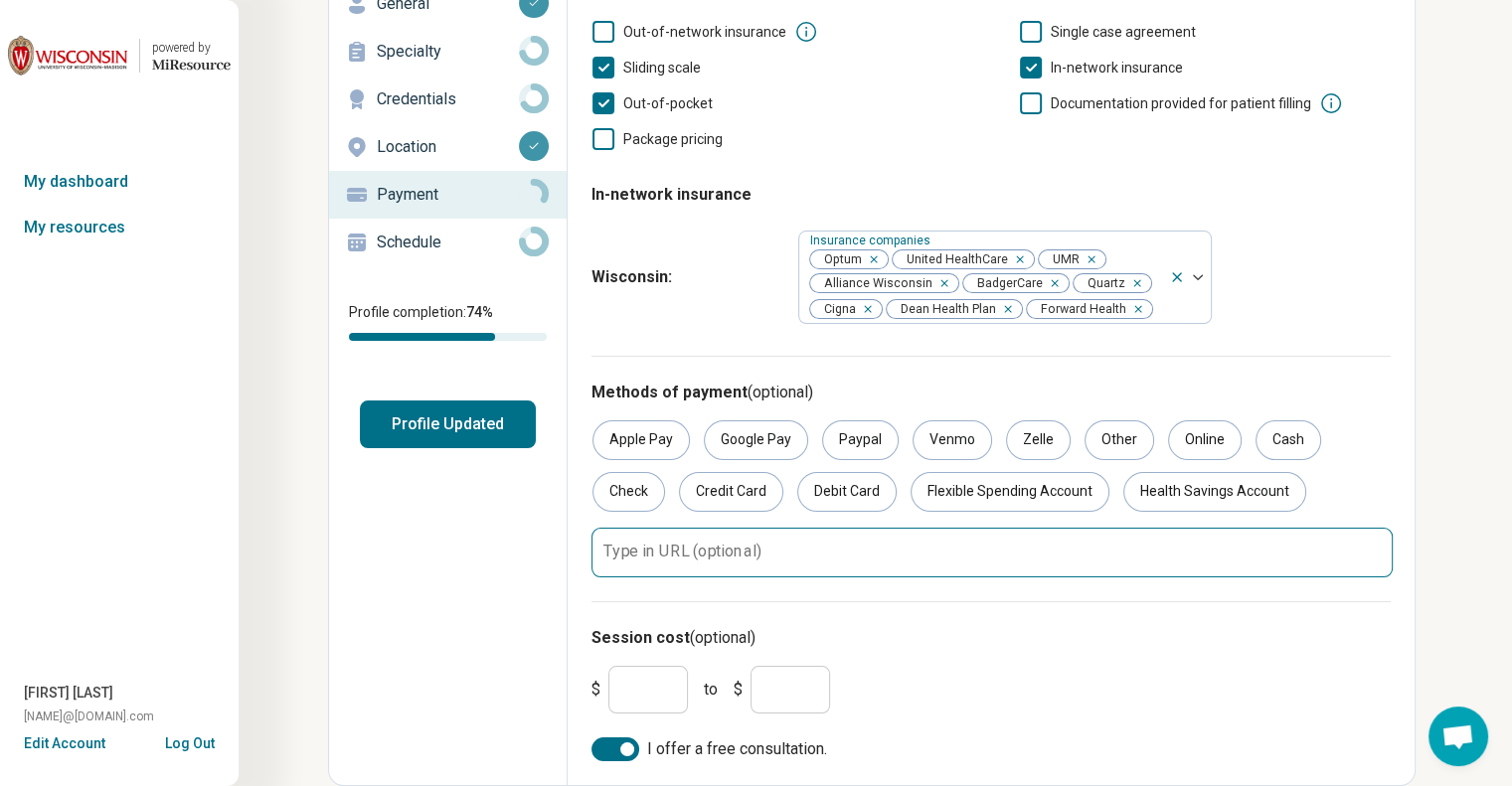 scroll, scrollTop: 0, scrollLeft: 0, axis: both 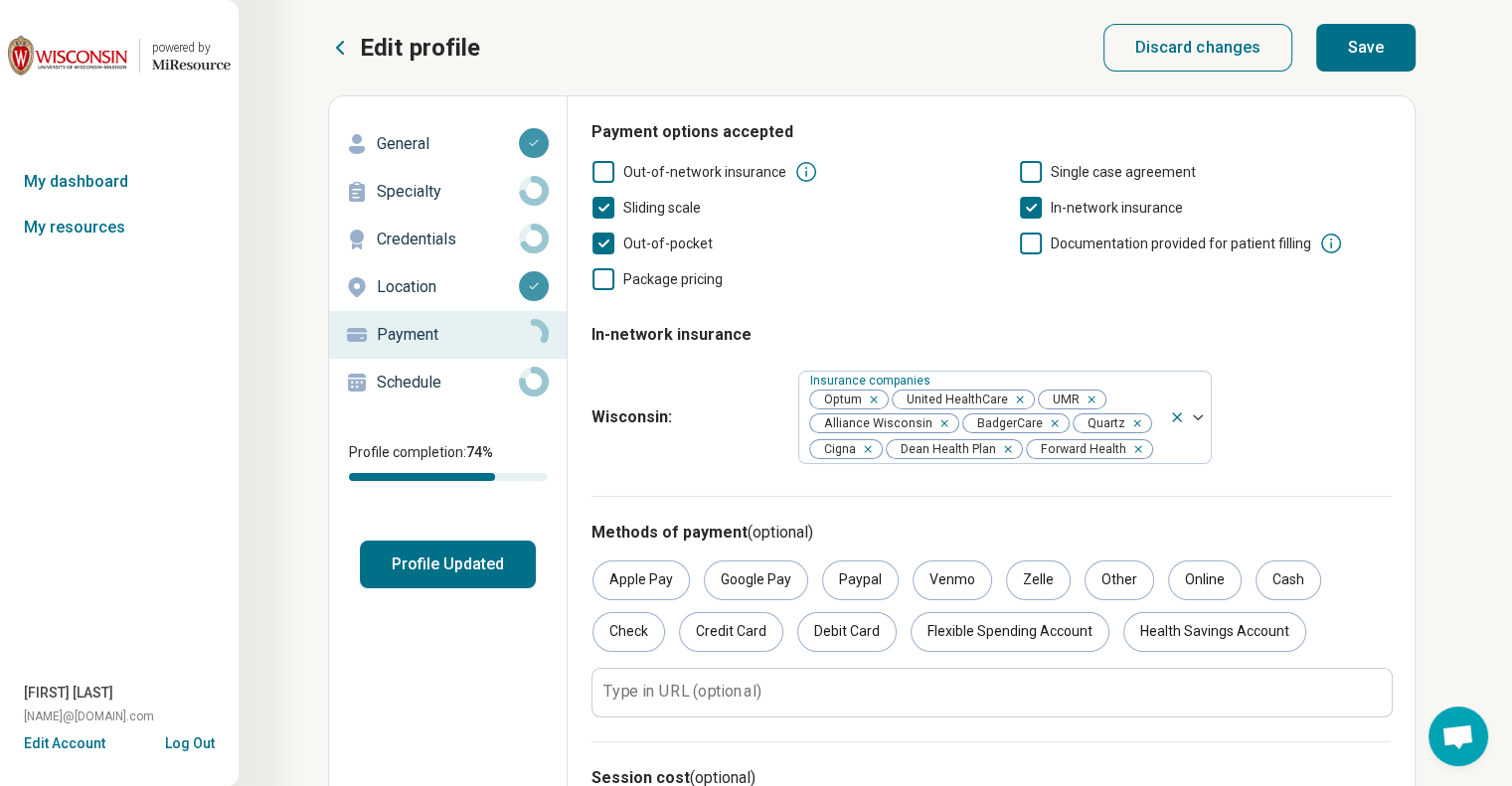 click on "Save" at bounding box center (1366, 48) 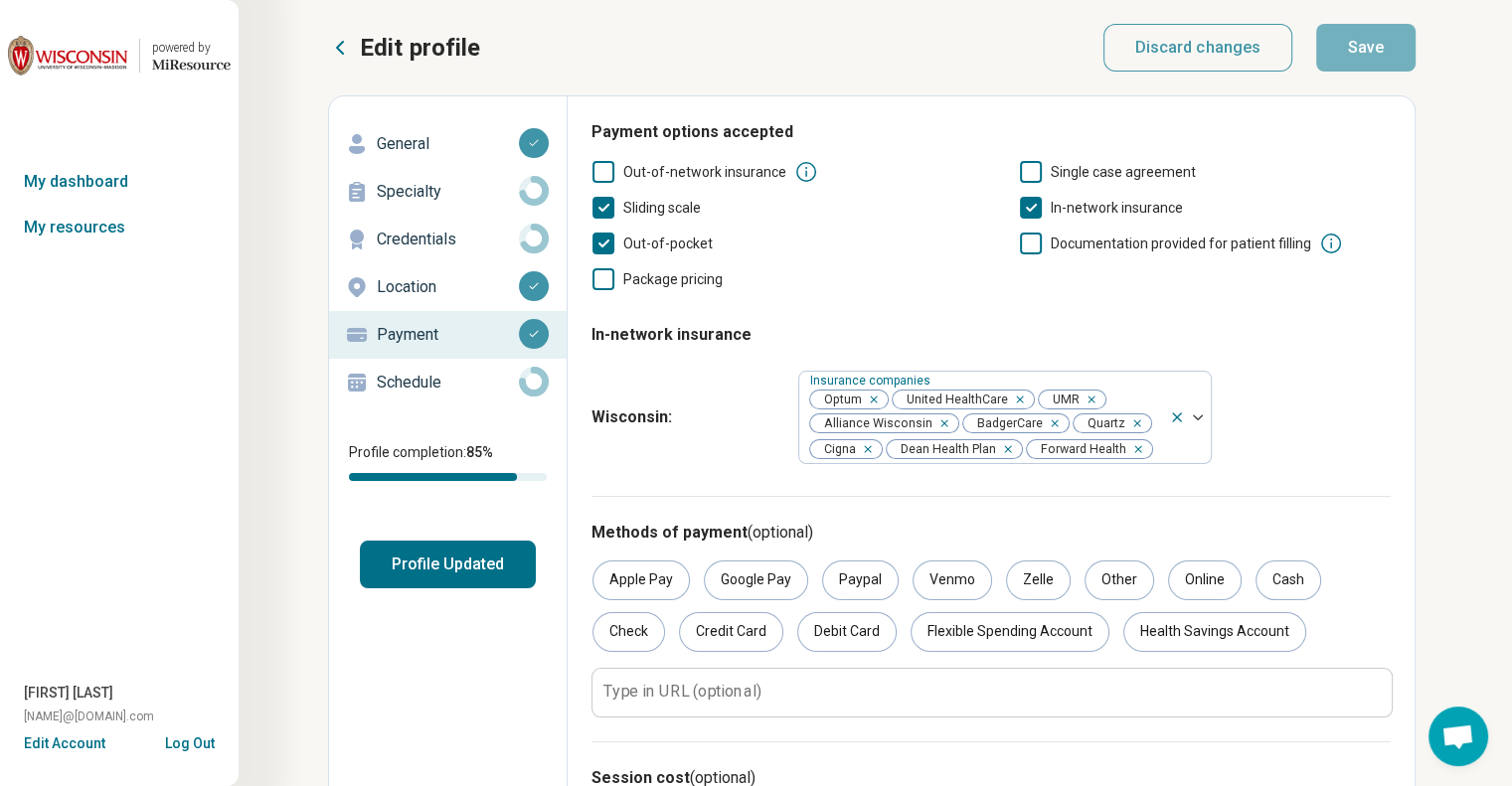 click on "Schedule" at bounding box center (447, 383) 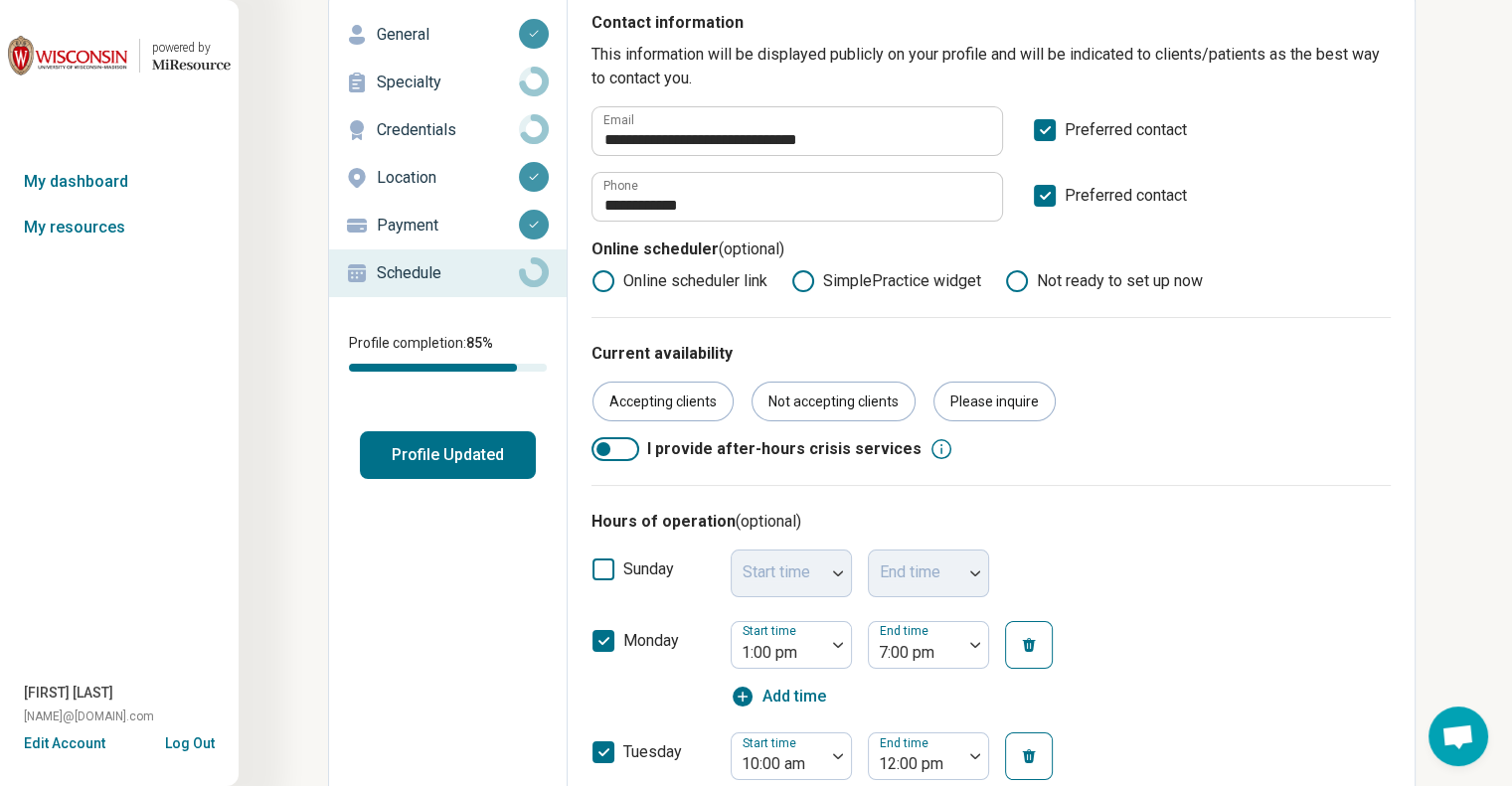 scroll, scrollTop: 0, scrollLeft: 0, axis: both 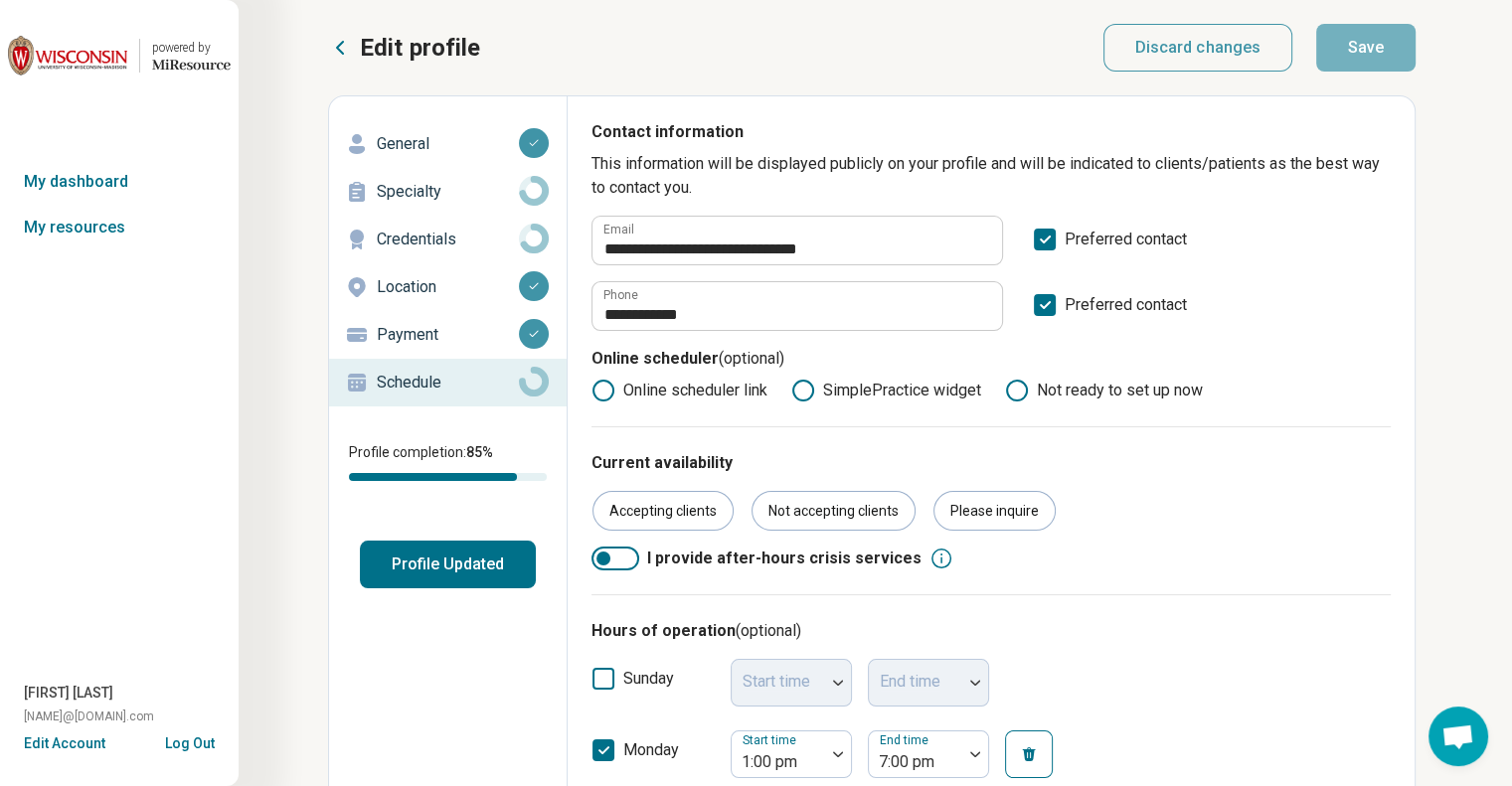 click on "Profile Updated" at bounding box center [447, 564] 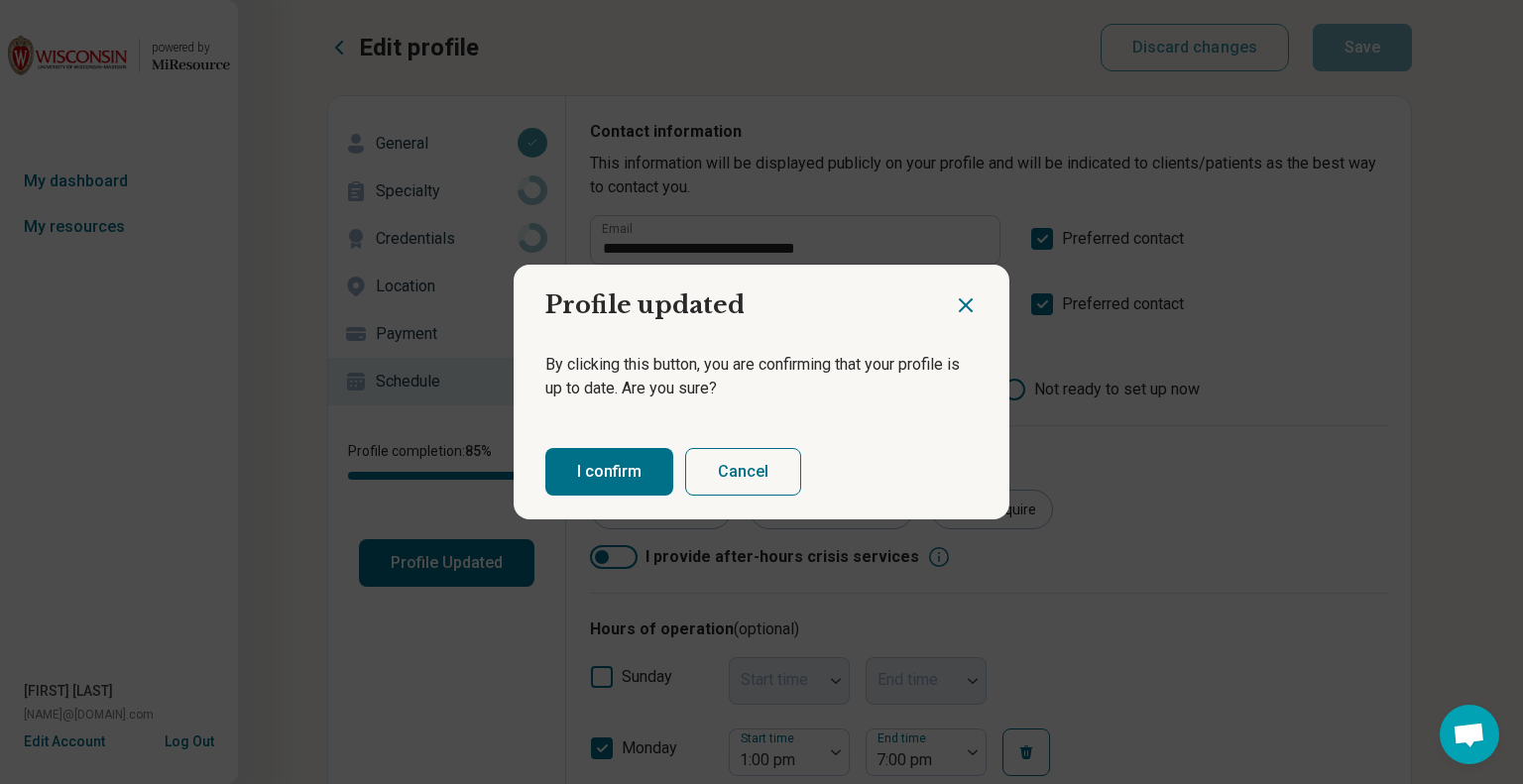 click on "I confirm" at bounding box center (609, 472) 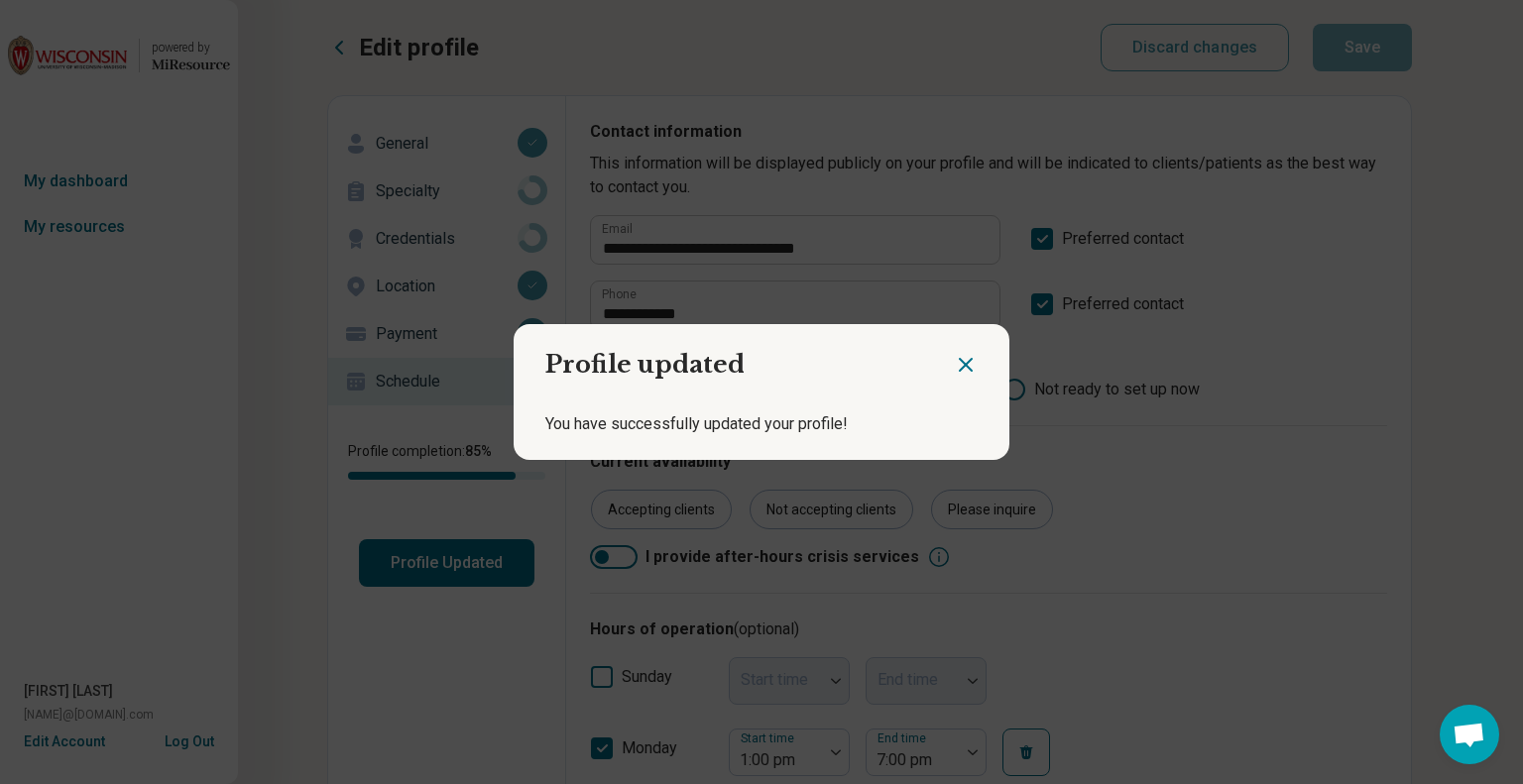 click 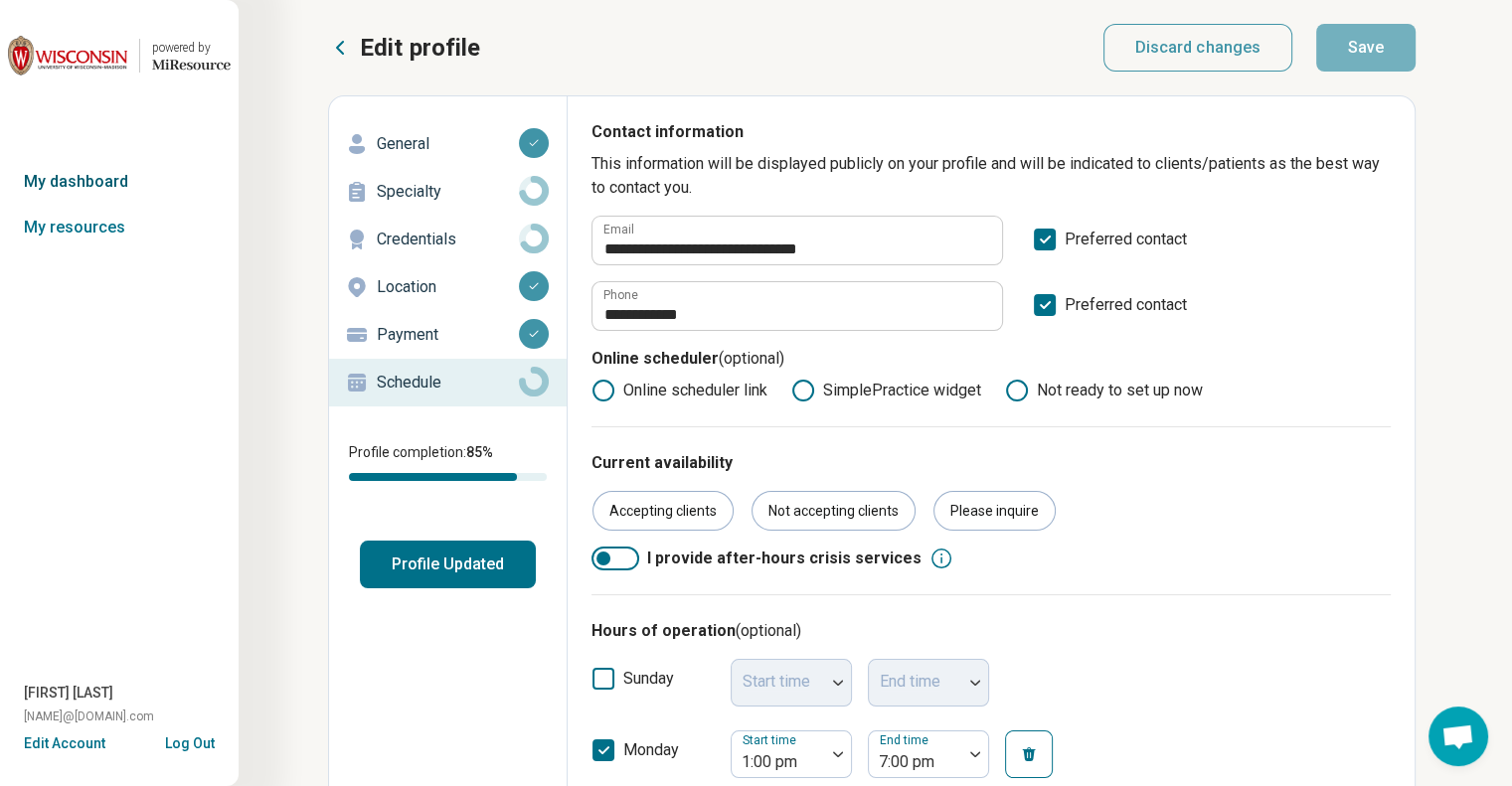 click on "My dashboard" at bounding box center [119, 182] 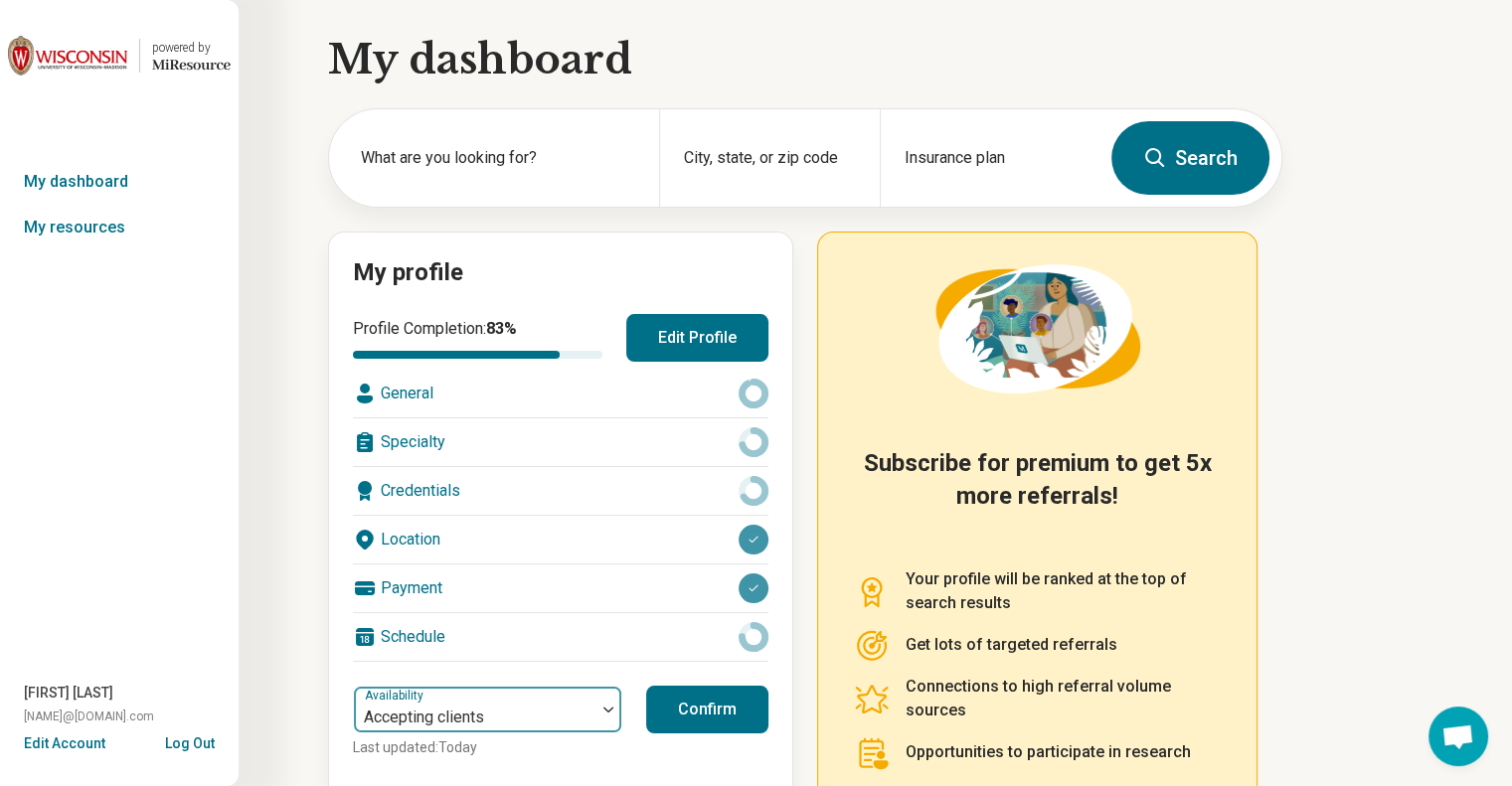 scroll, scrollTop: 173, scrollLeft: 0, axis: vertical 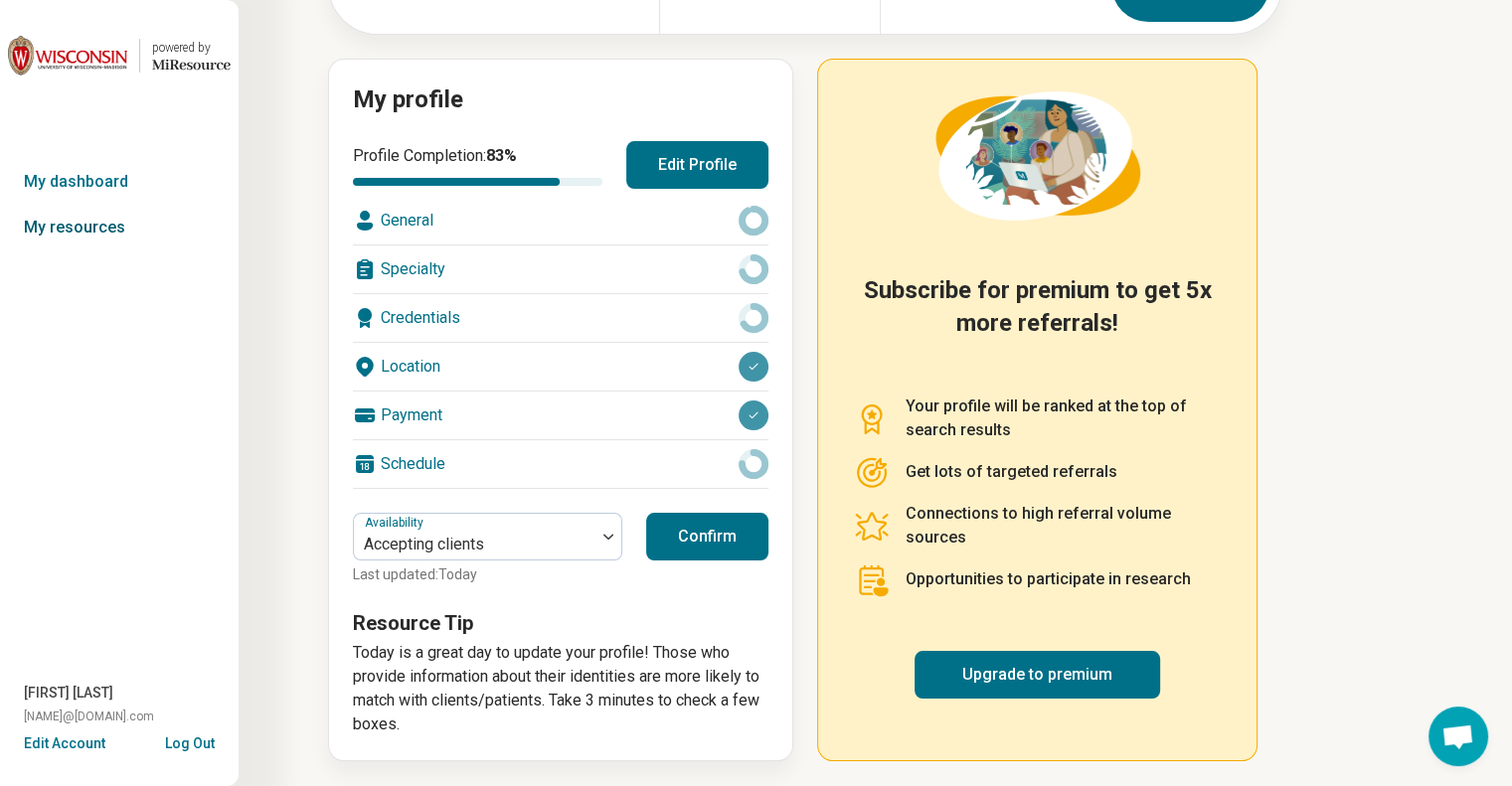 click on "My resources" at bounding box center [119, 228] 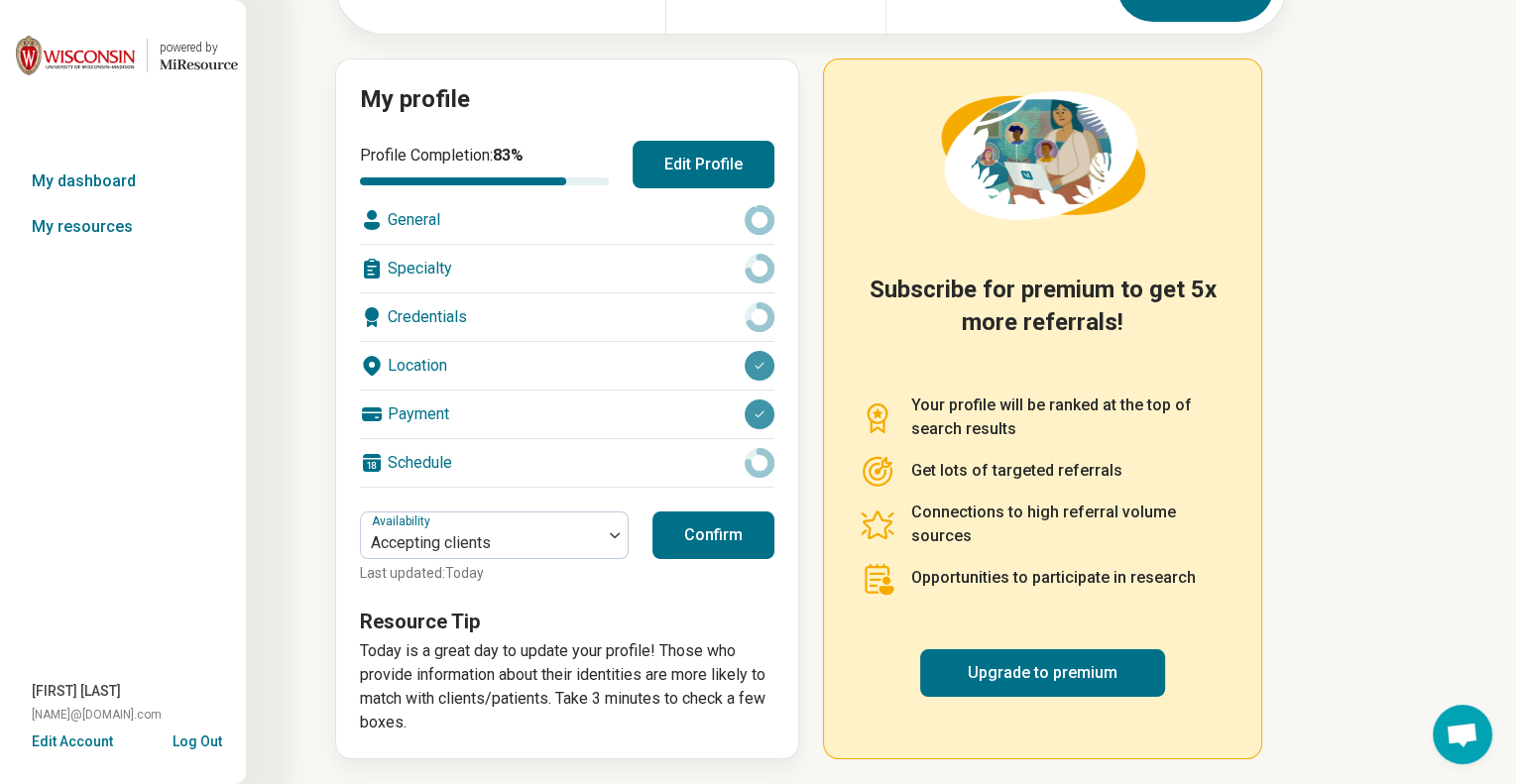 scroll, scrollTop: 0, scrollLeft: 0, axis: both 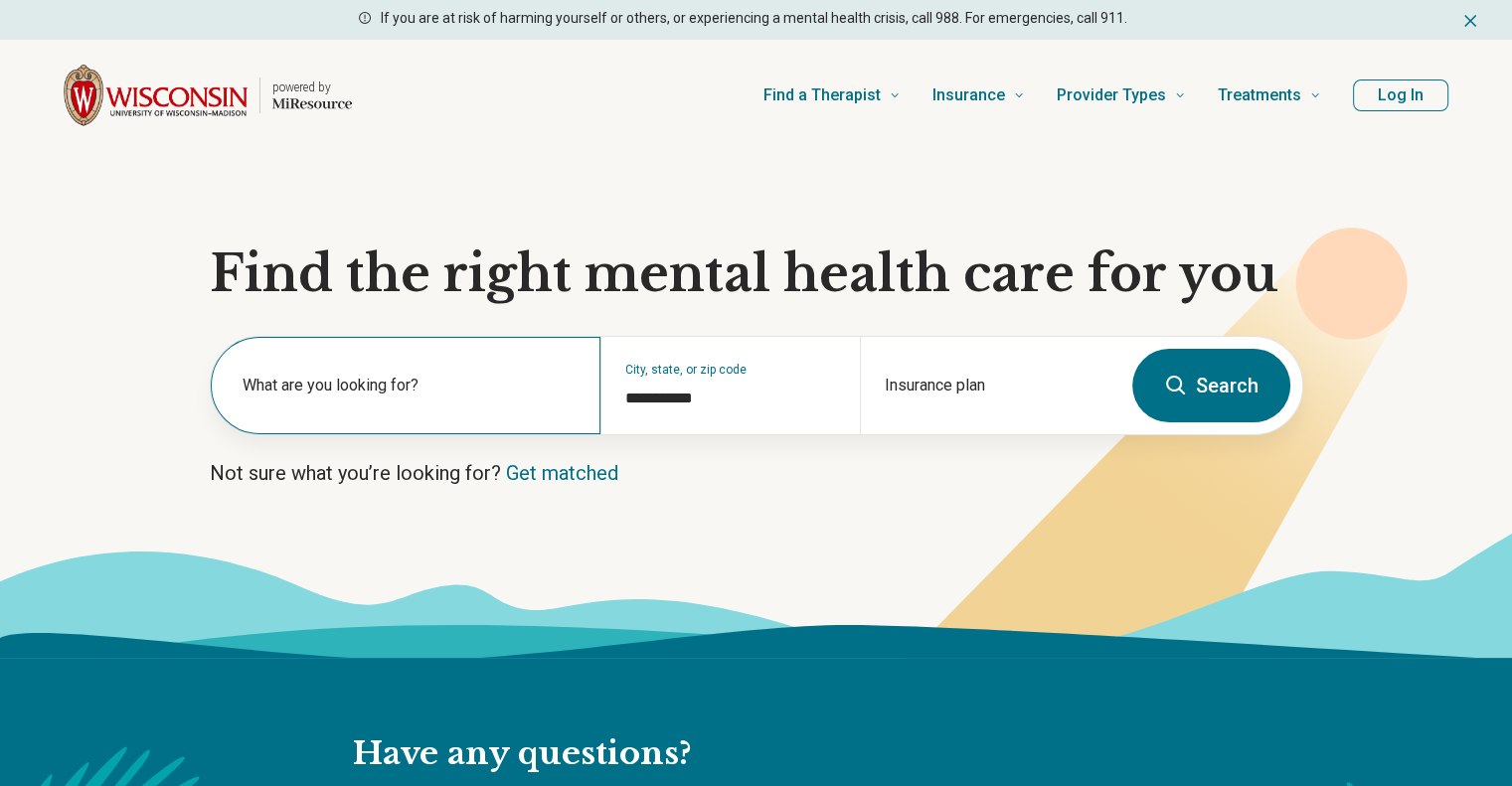 click on "What are you looking for?" at bounding box center [410, 386] 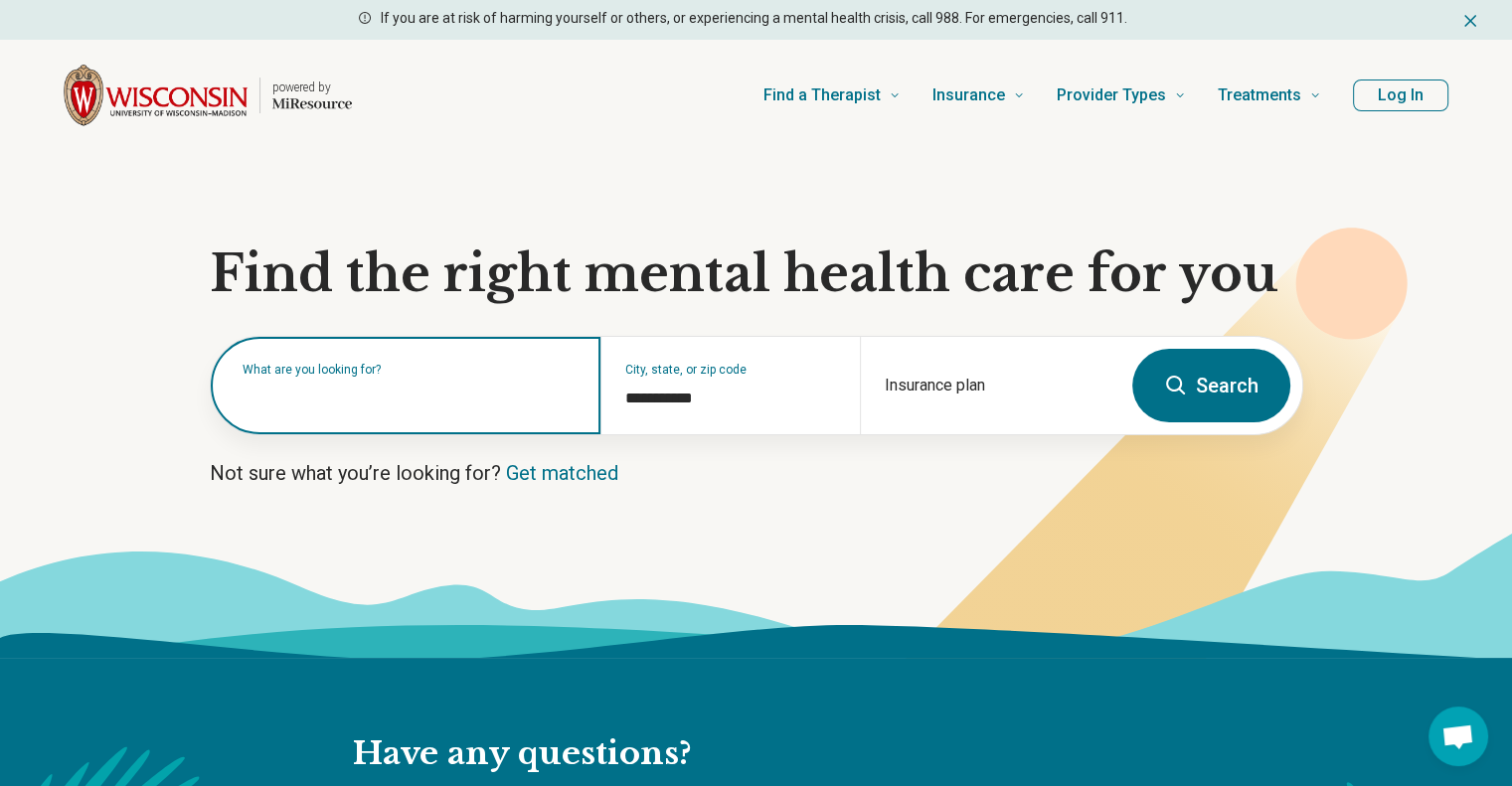 click at bounding box center (410, 395) 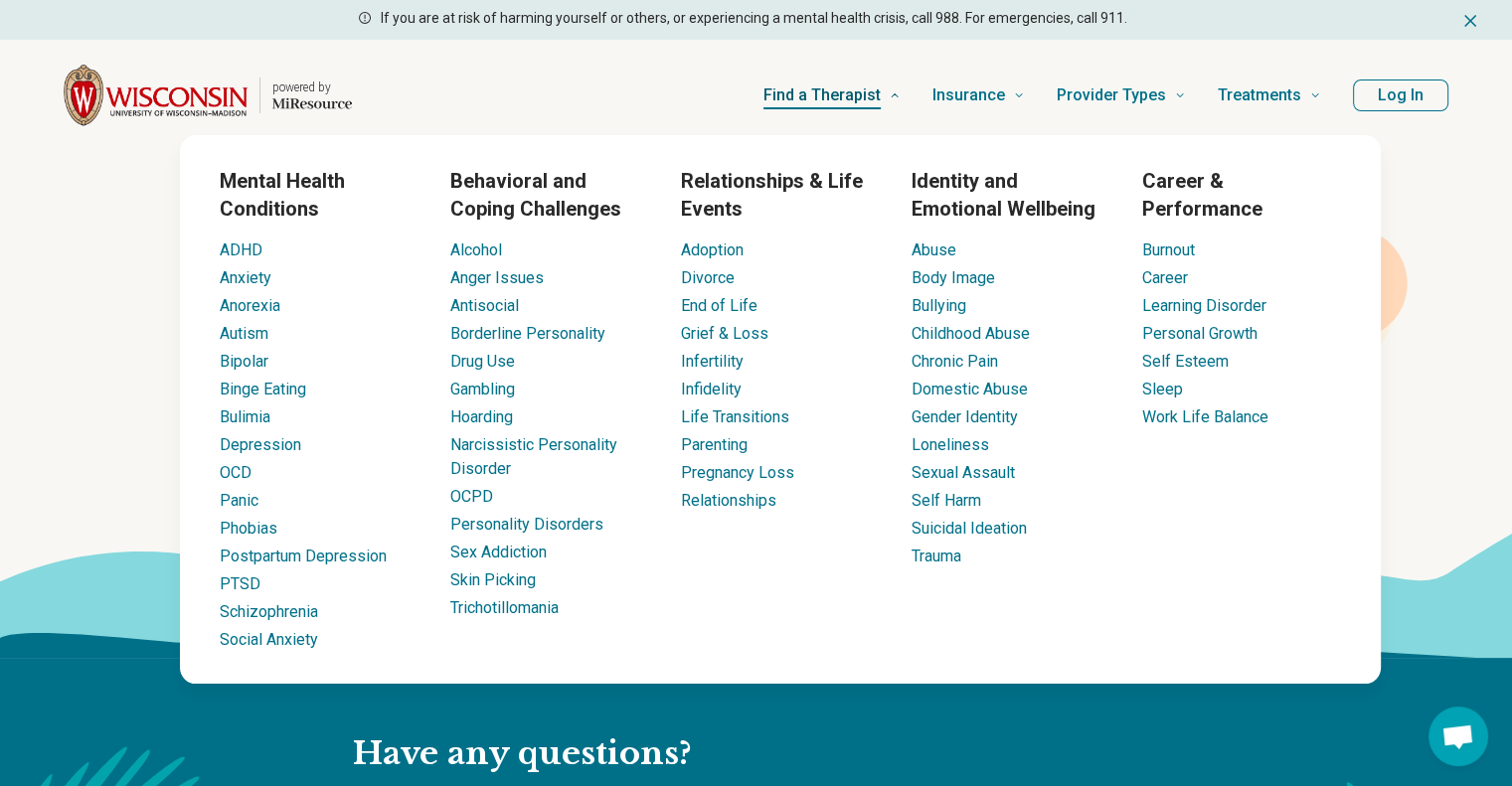 click on "Find a Therapist" at bounding box center [832, 95] 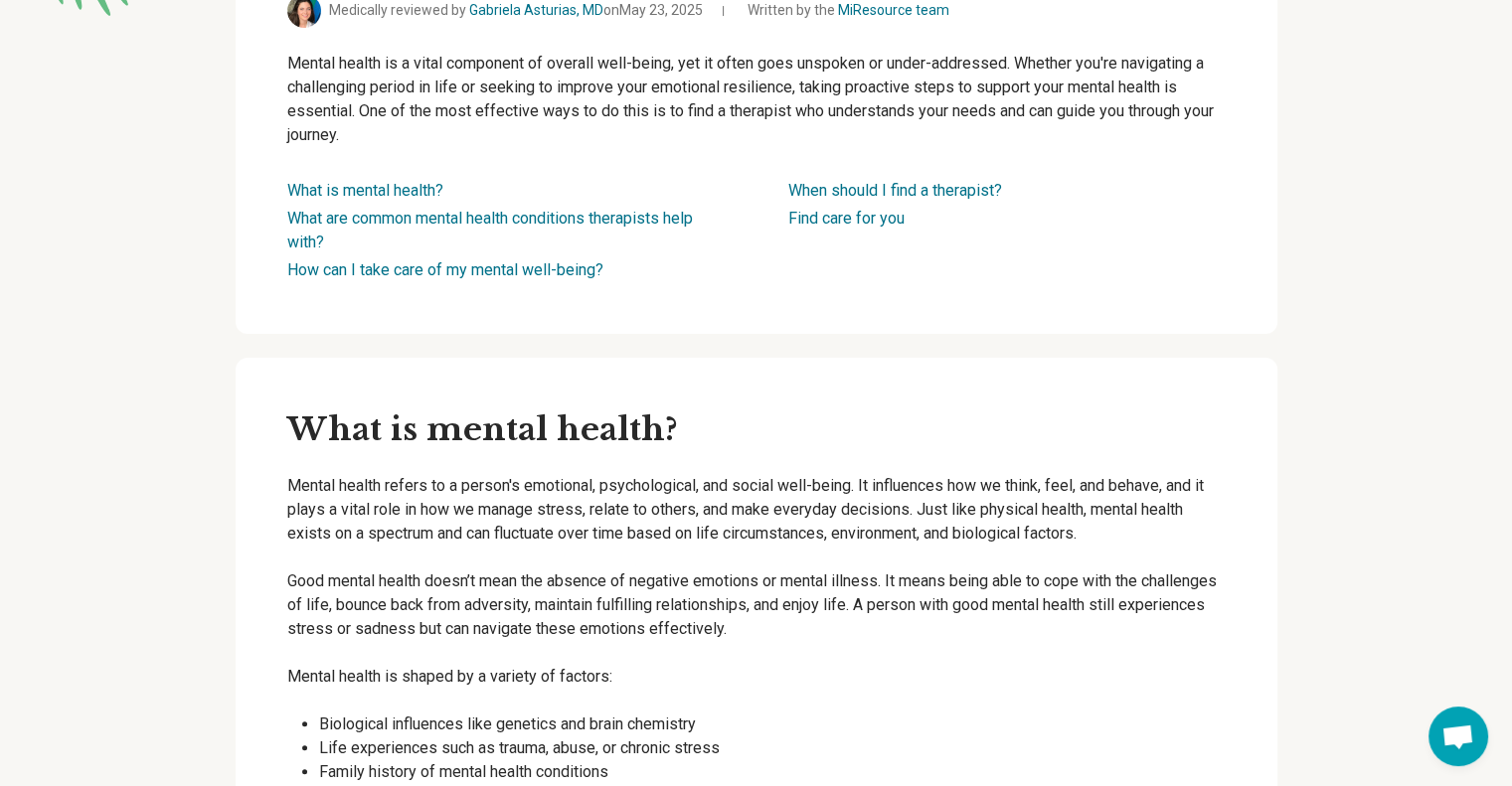 scroll, scrollTop: 0, scrollLeft: 0, axis: both 